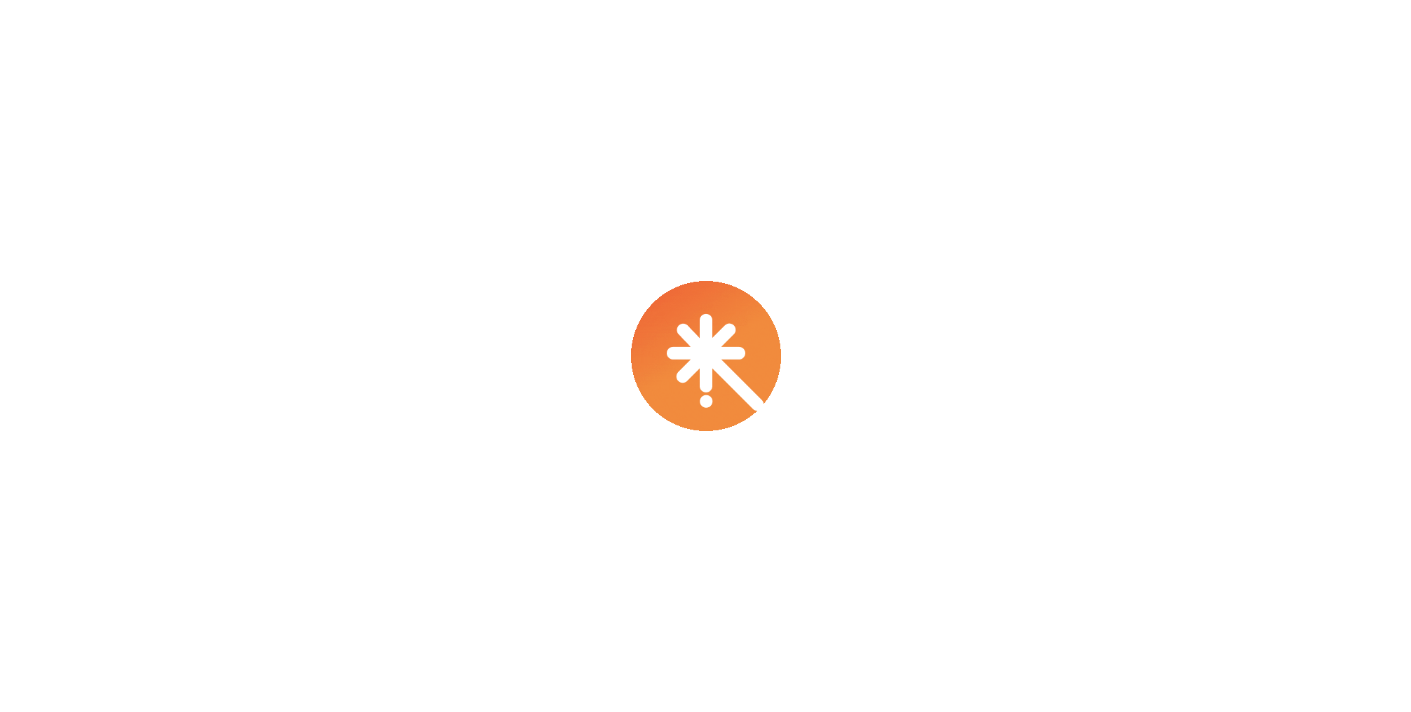 scroll, scrollTop: 0, scrollLeft: 0, axis: both 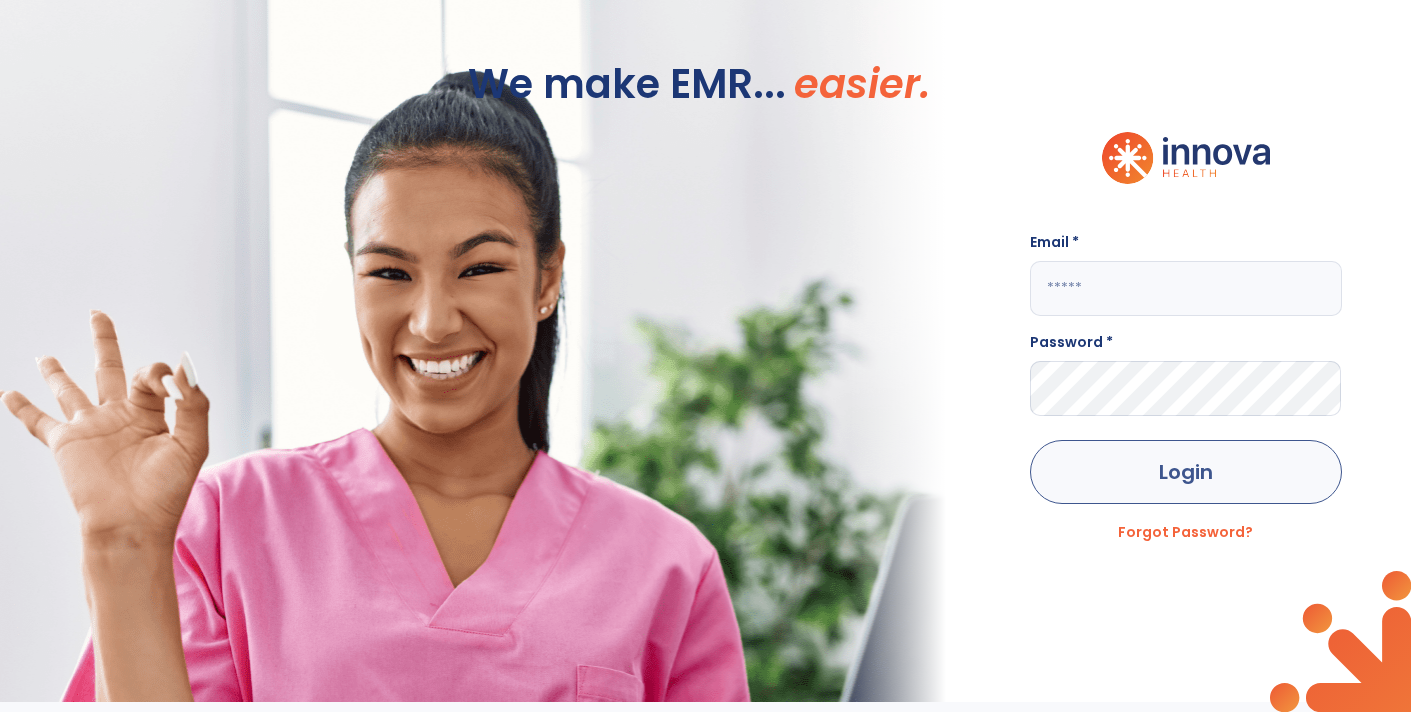 type on "**********" 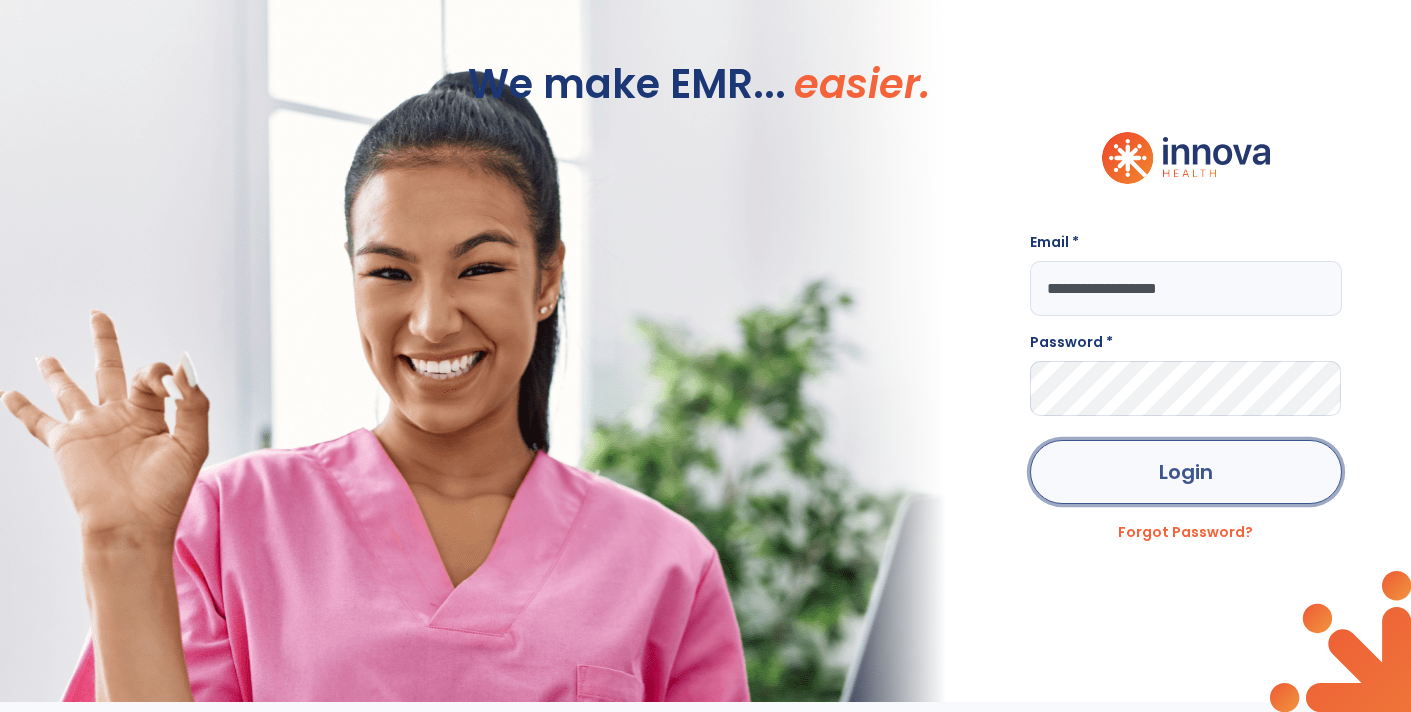 click on "Login" 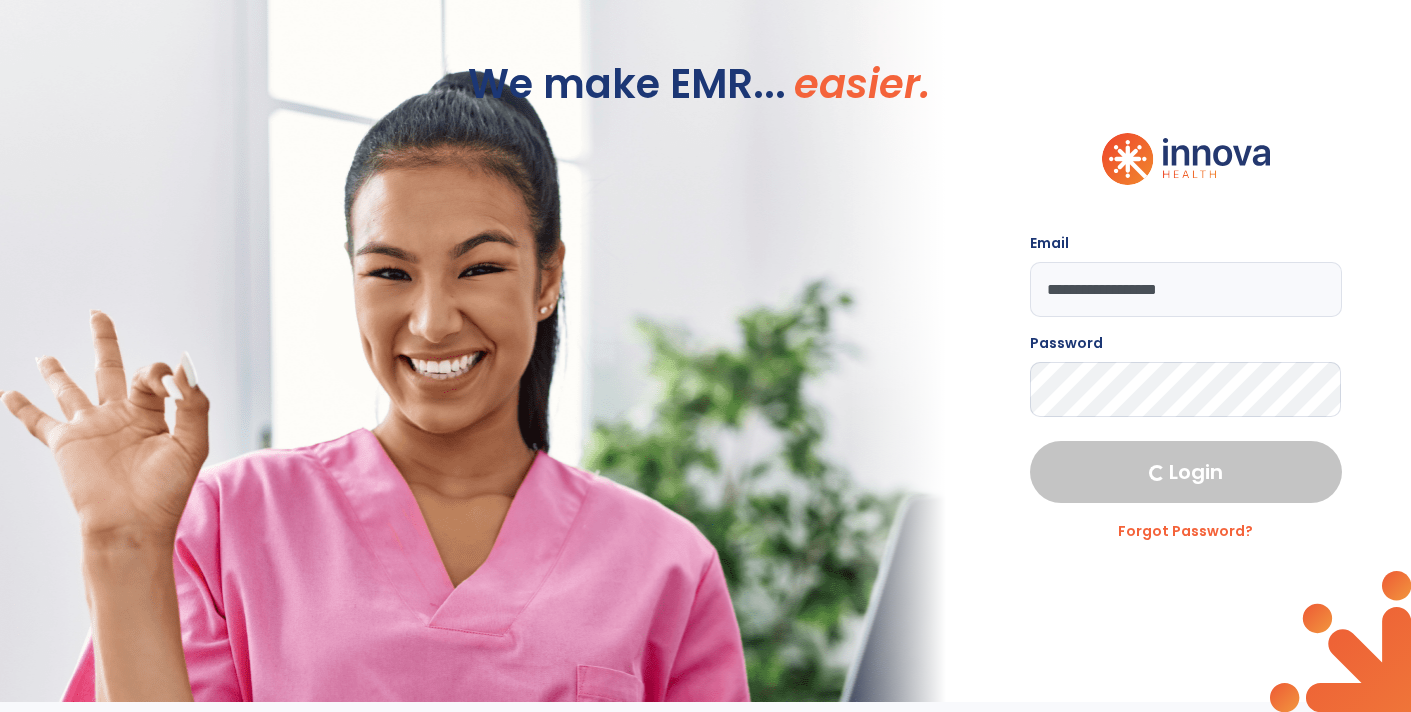 select on "****" 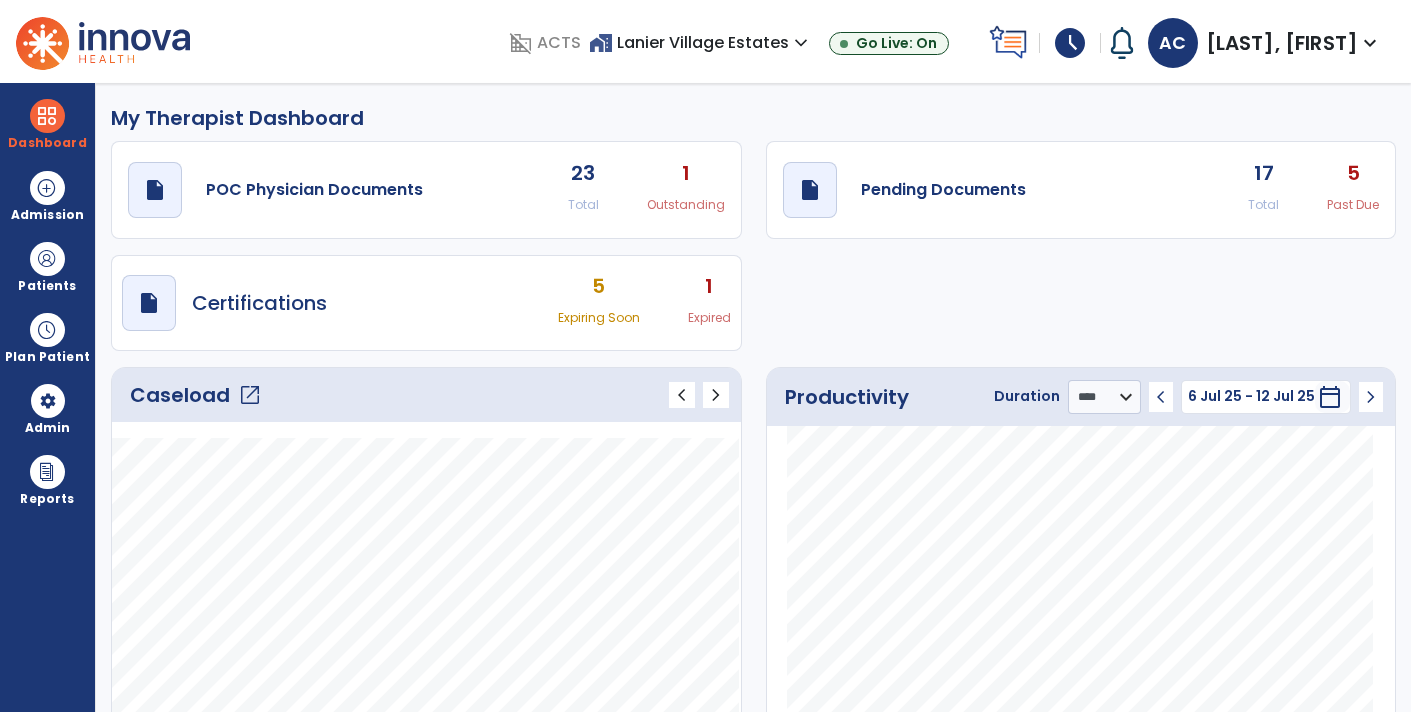 click on "draft   open_in_new  Pending Documents 17 Total 5 Past Due" 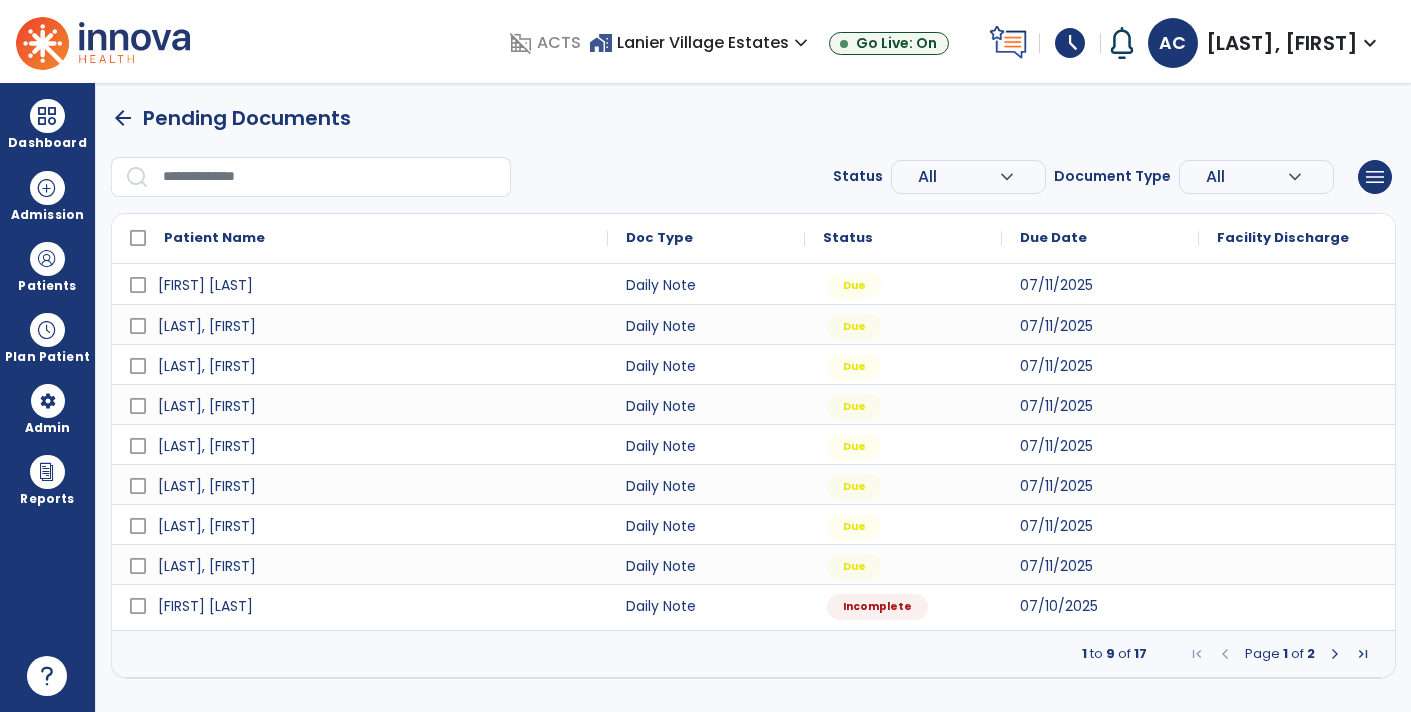 click at bounding box center [1335, 654] 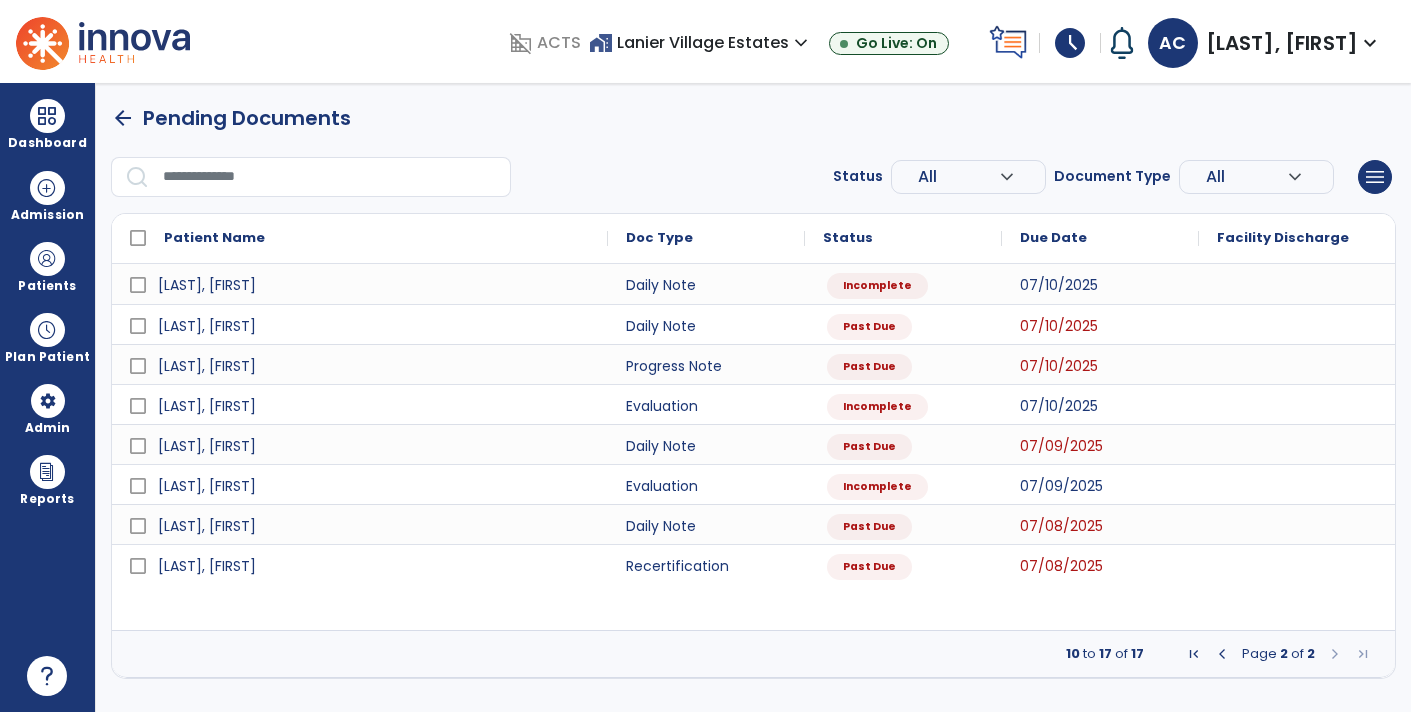 click at bounding box center [1335, 654] 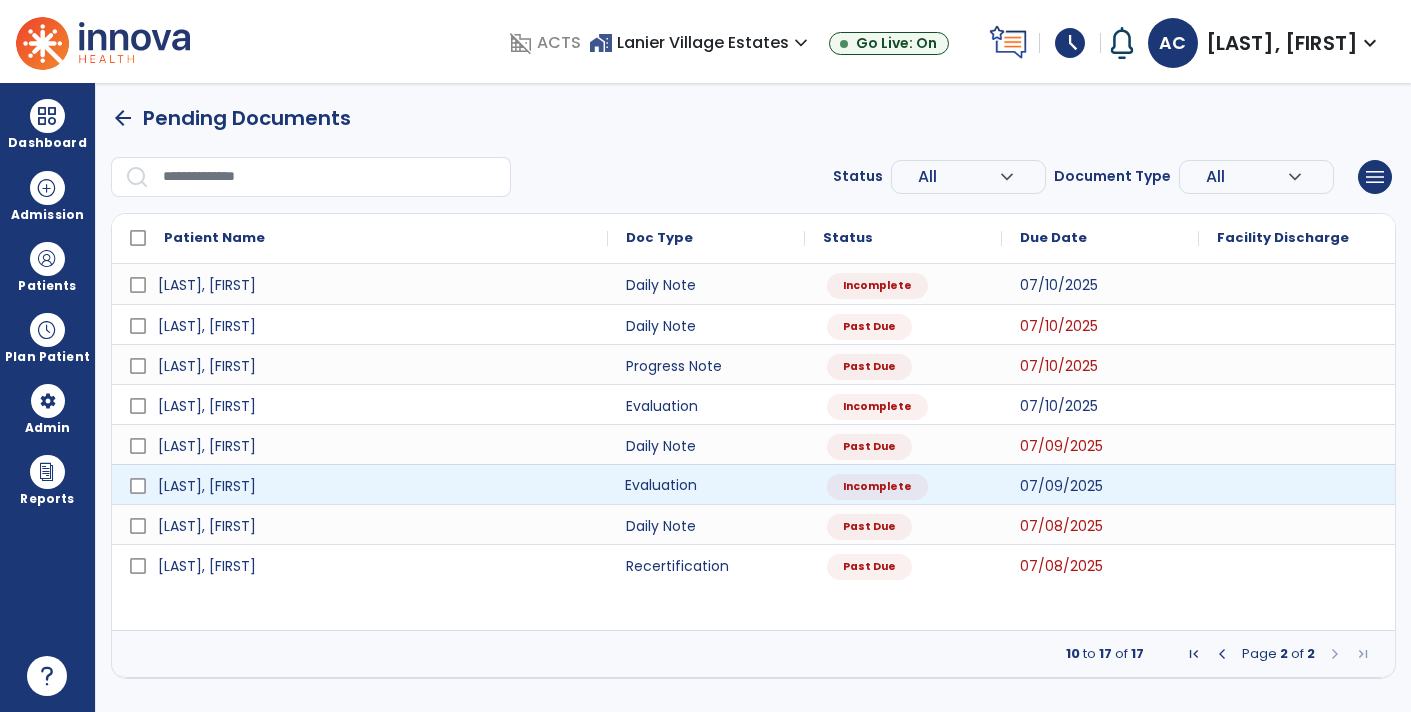 click on "Evaluation" at bounding box center [706, 484] 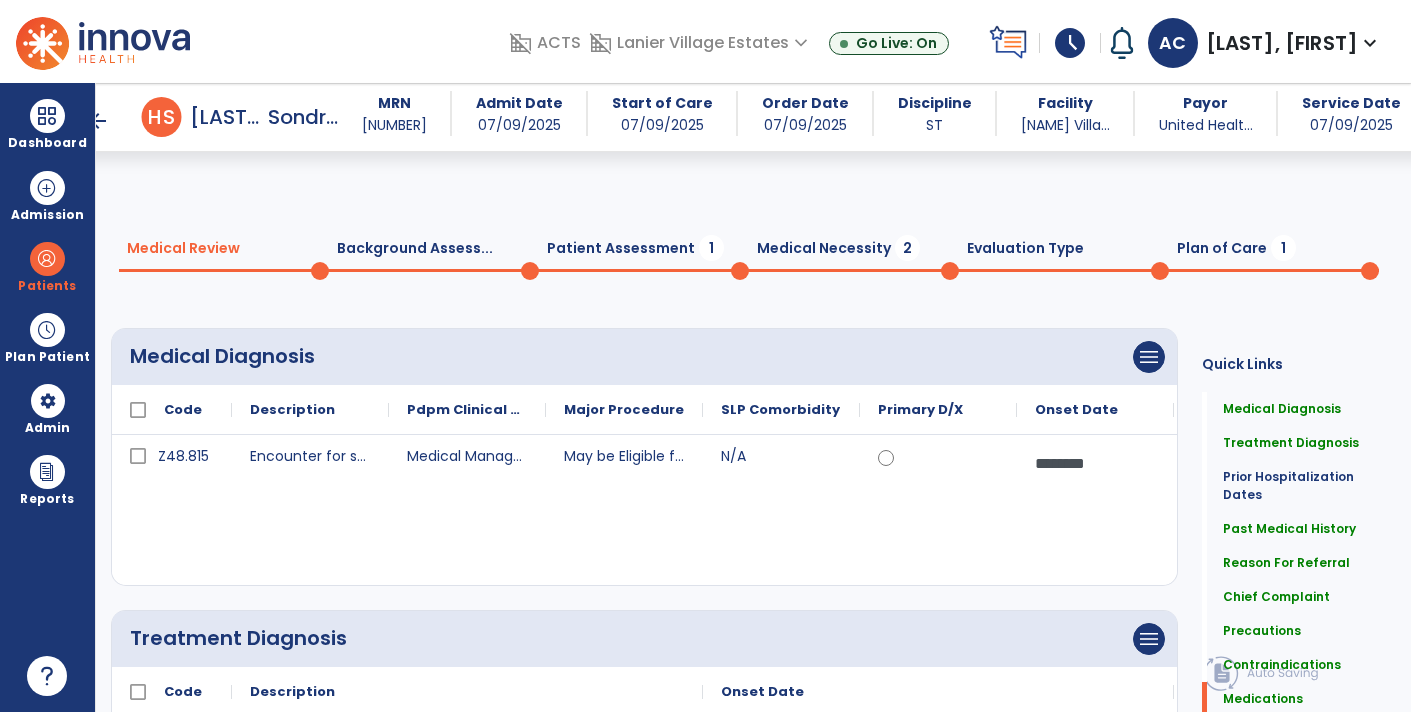 scroll, scrollTop: 2198, scrollLeft: 0, axis: vertical 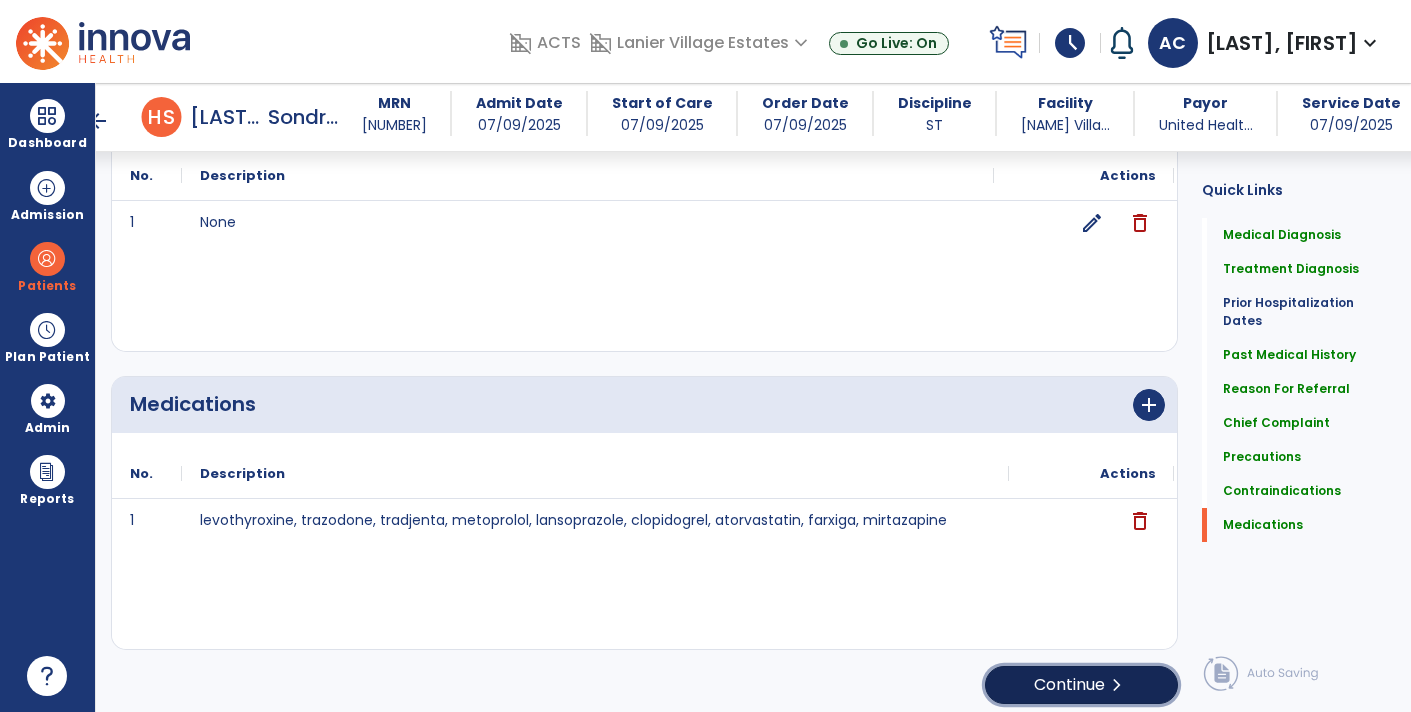 click on "Continue  chevron_right" 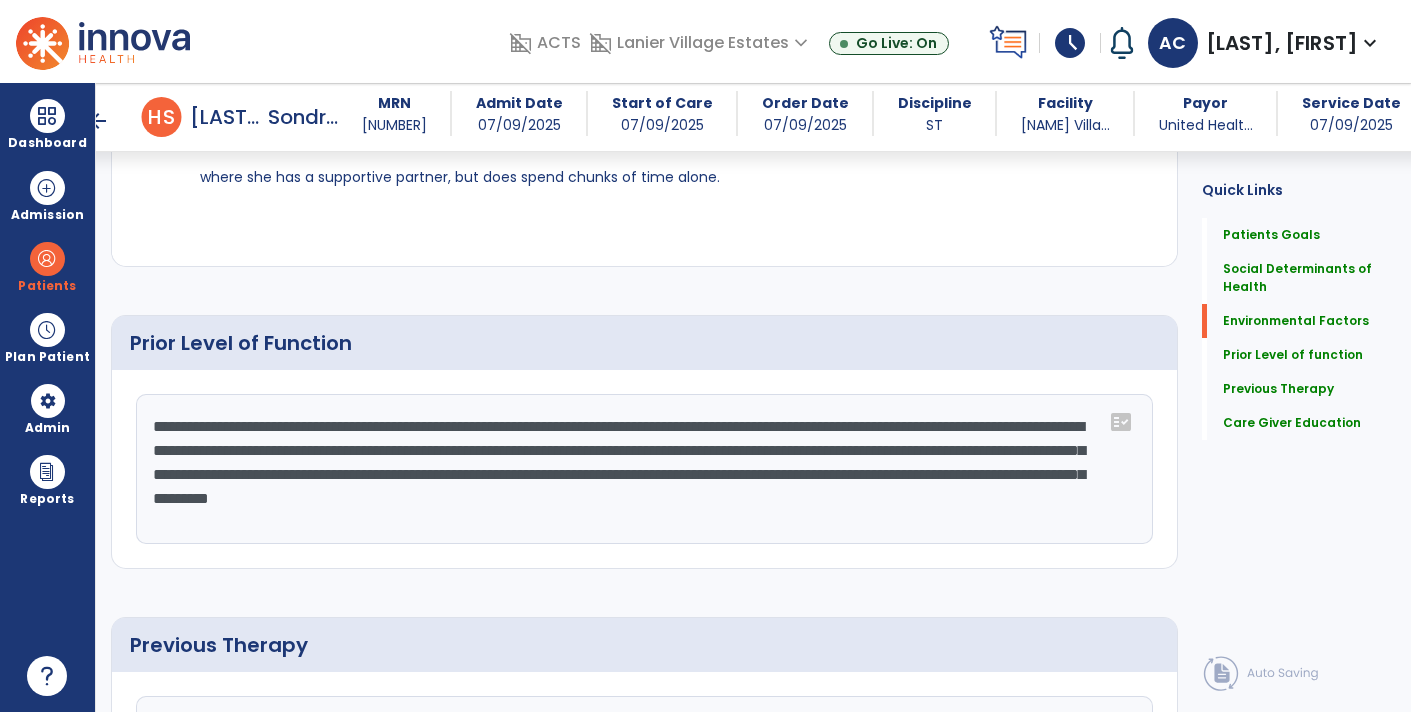 scroll, scrollTop: 1504, scrollLeft: 0, axis: vertical 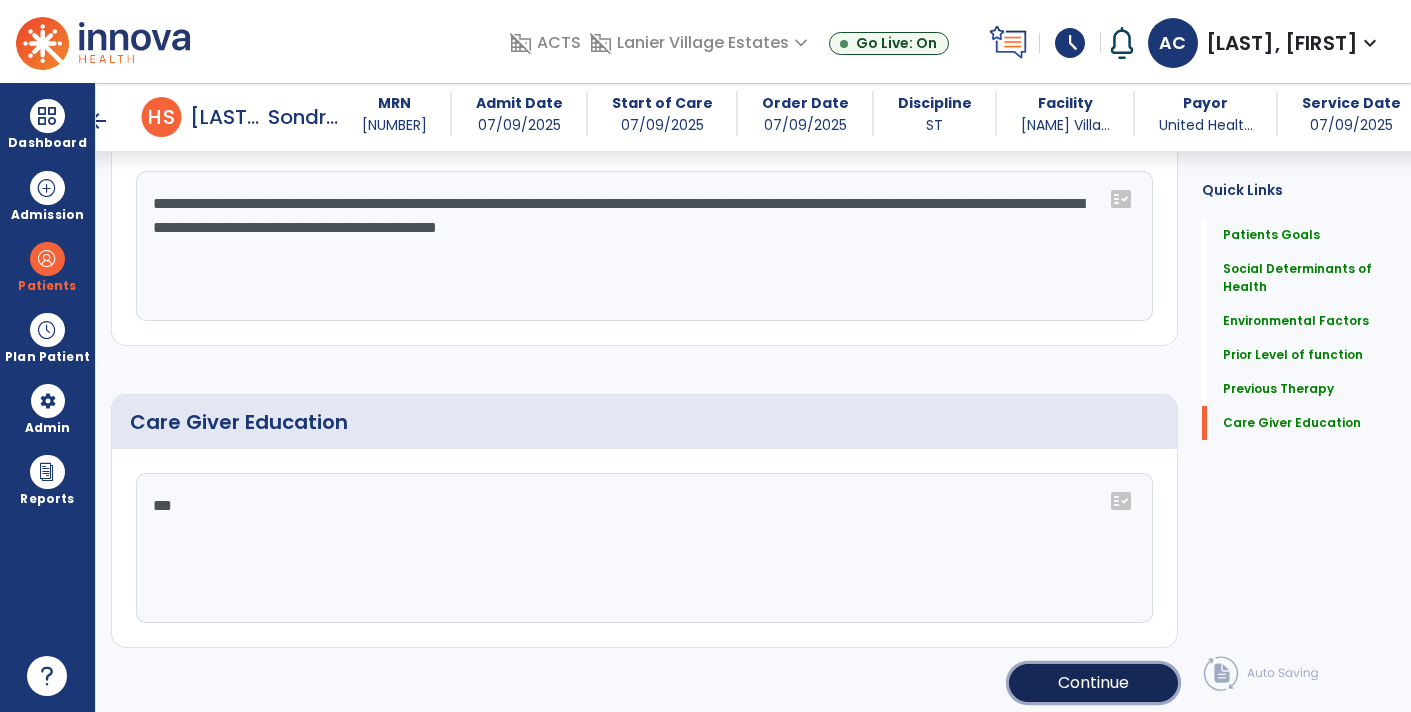 click on "Continue" 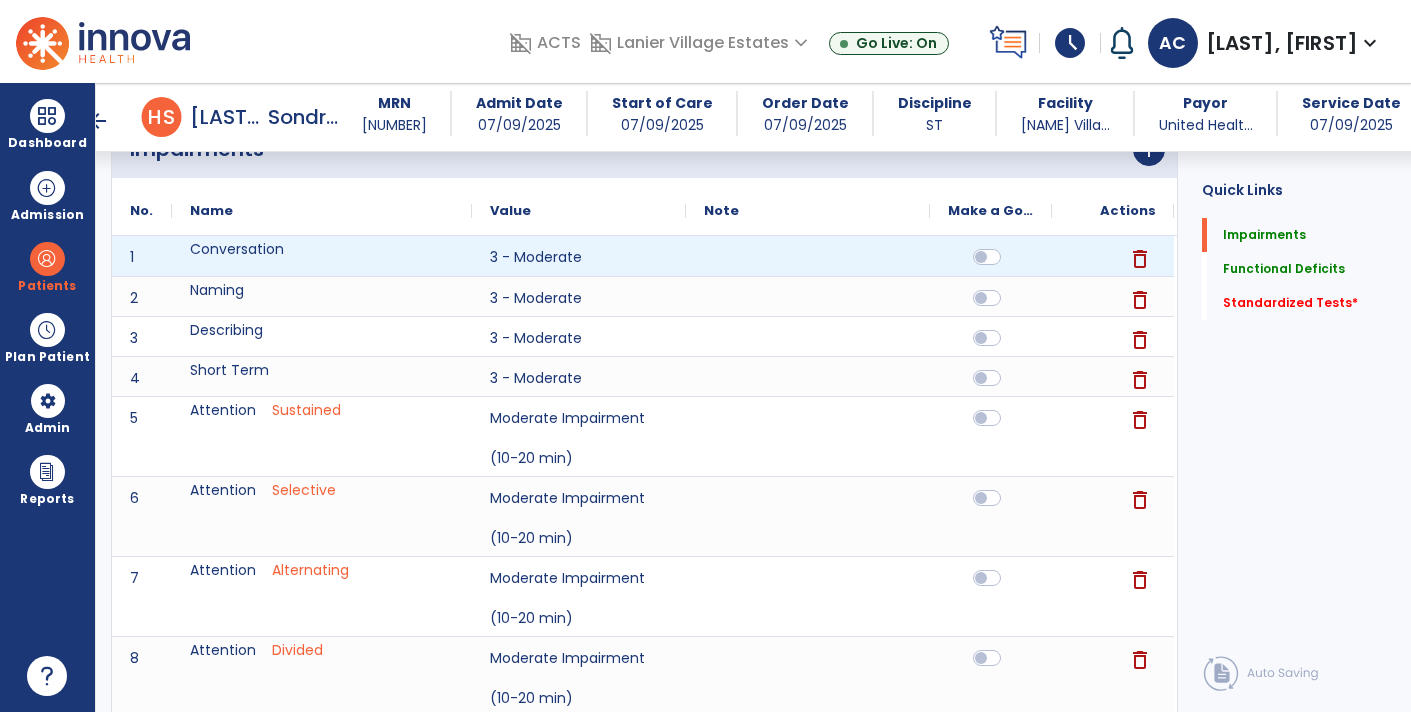 scroll, scrollTop: 226, scrollLeft: 0, axis: vertical 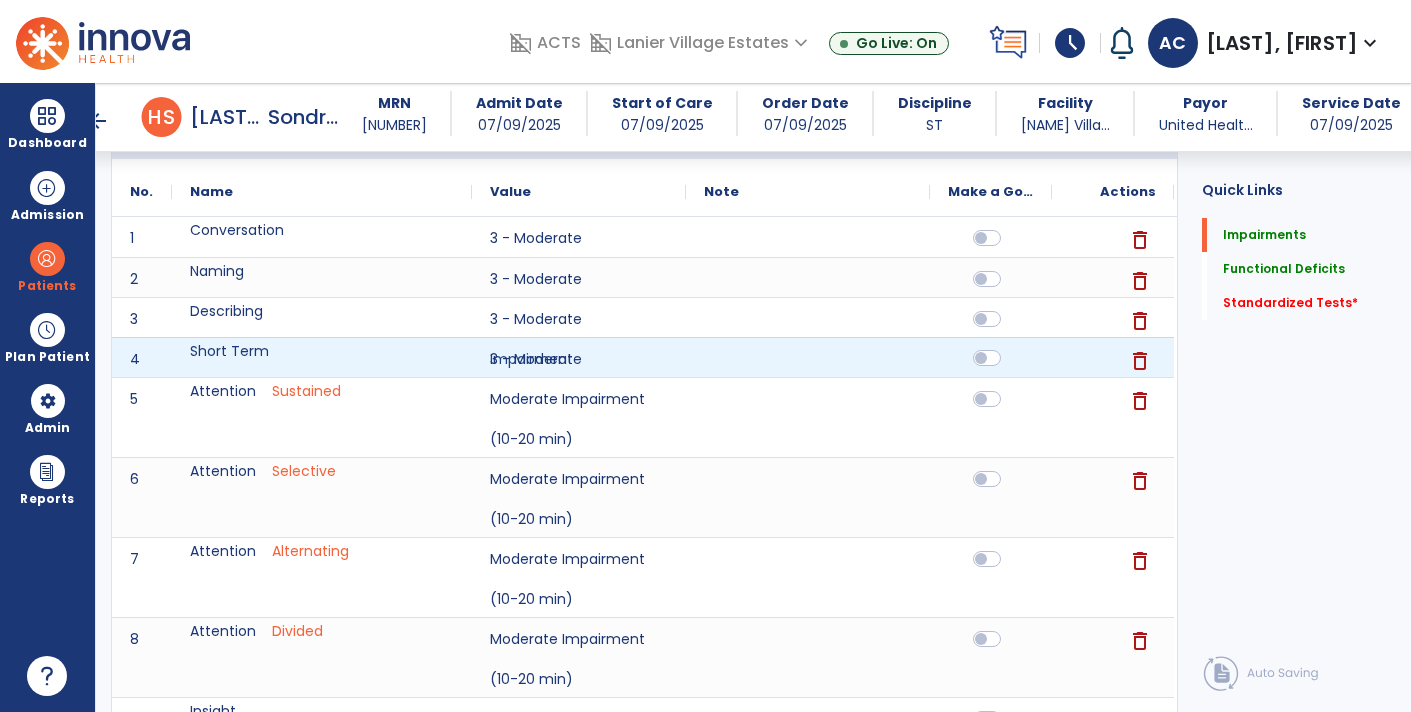 click 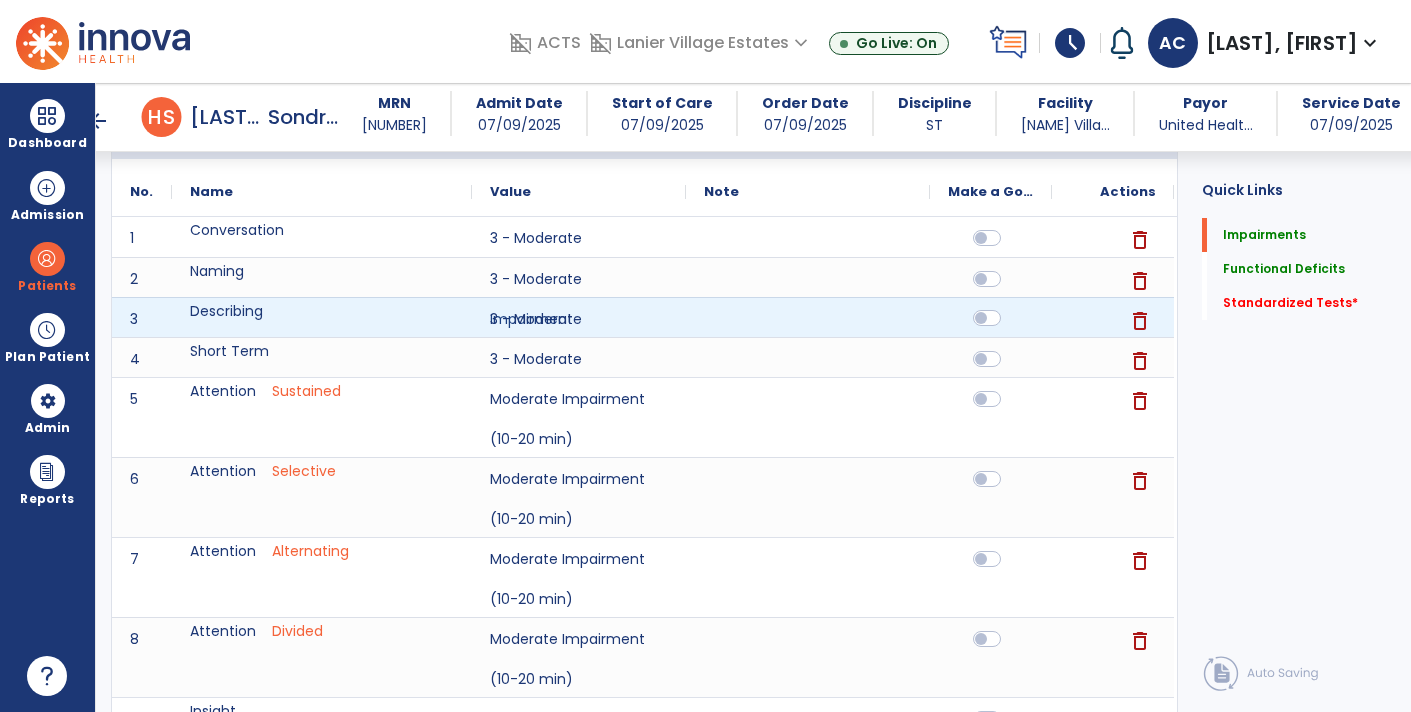 click 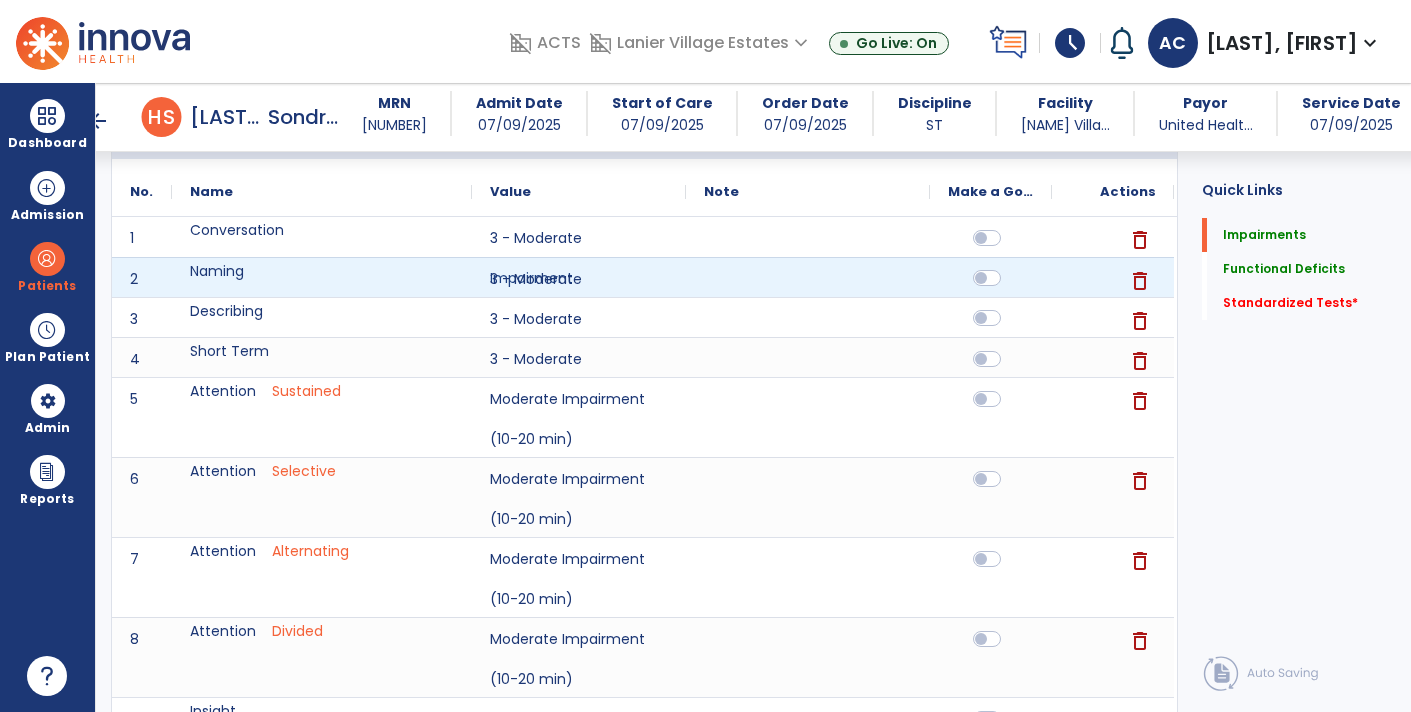 click 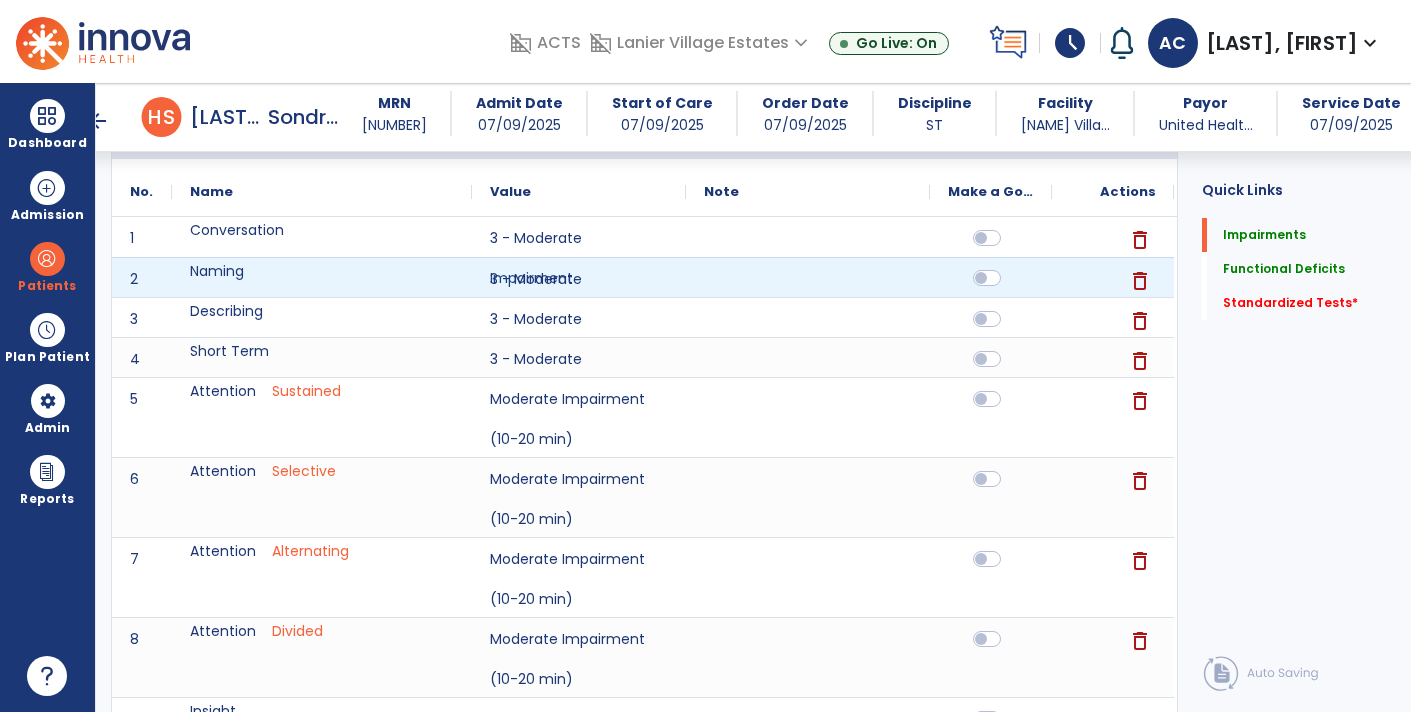 click 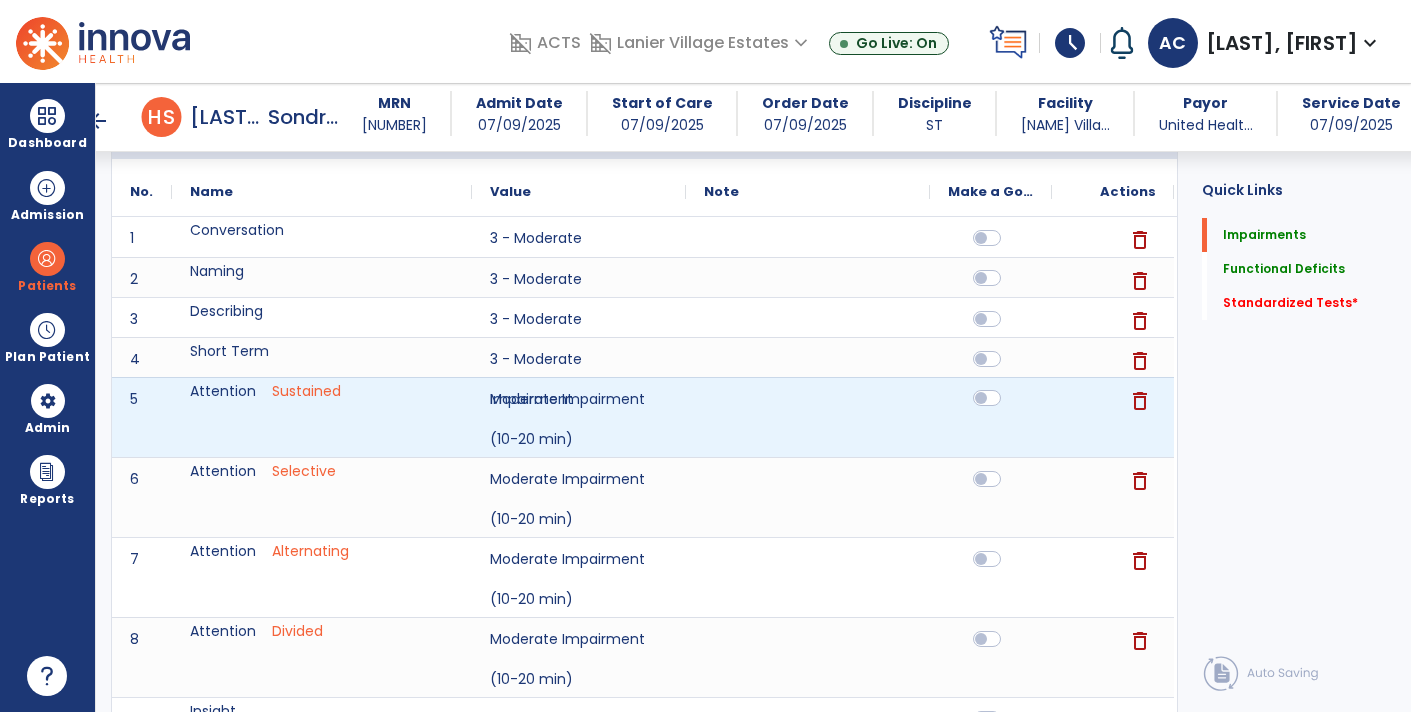 click 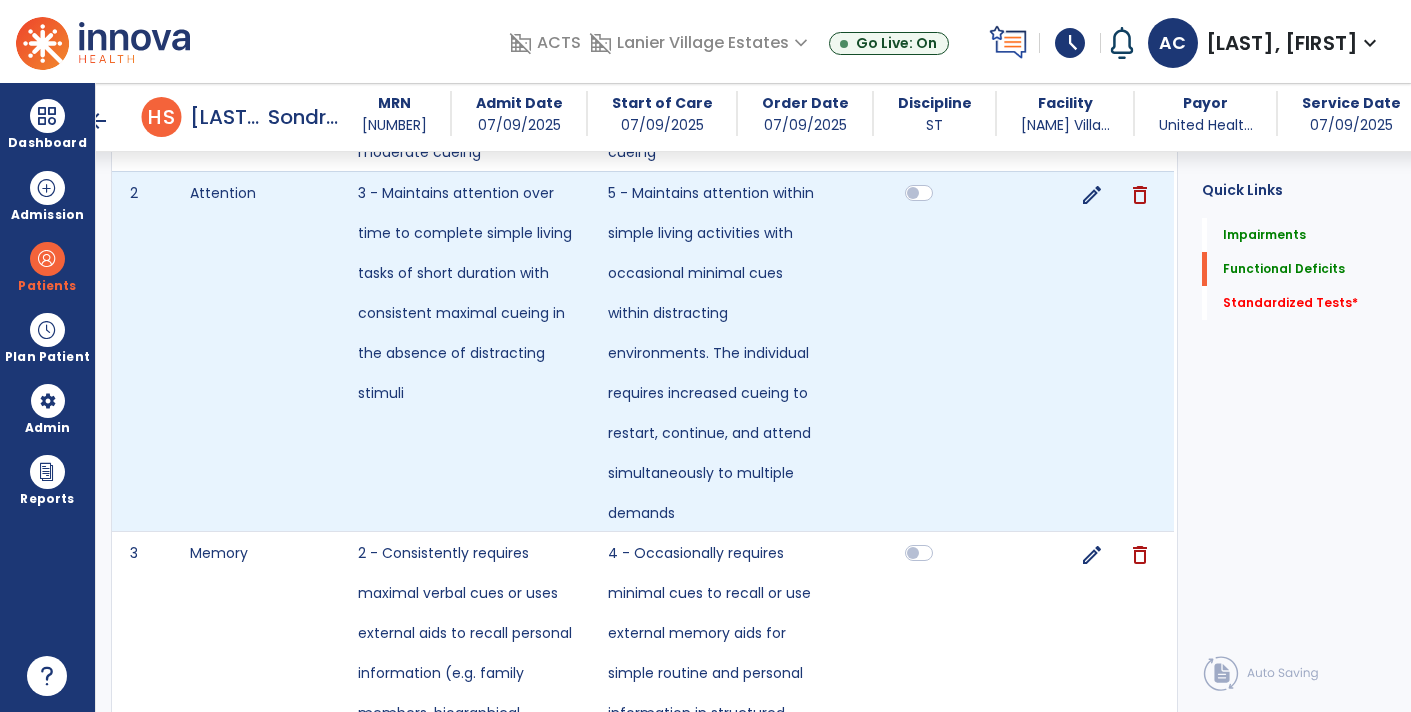 scroll, scrollTop: 2011, scrollLeft: 0, axis: vertical 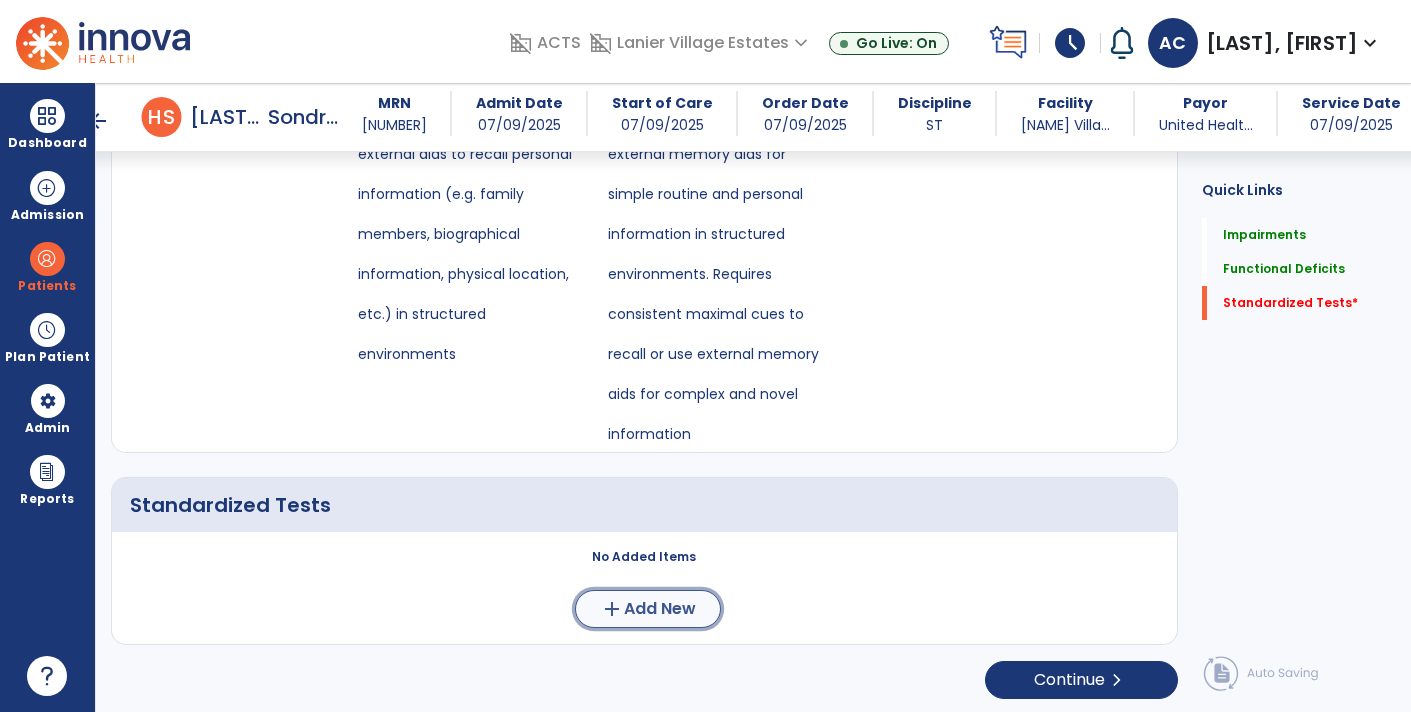 click on "Add New" 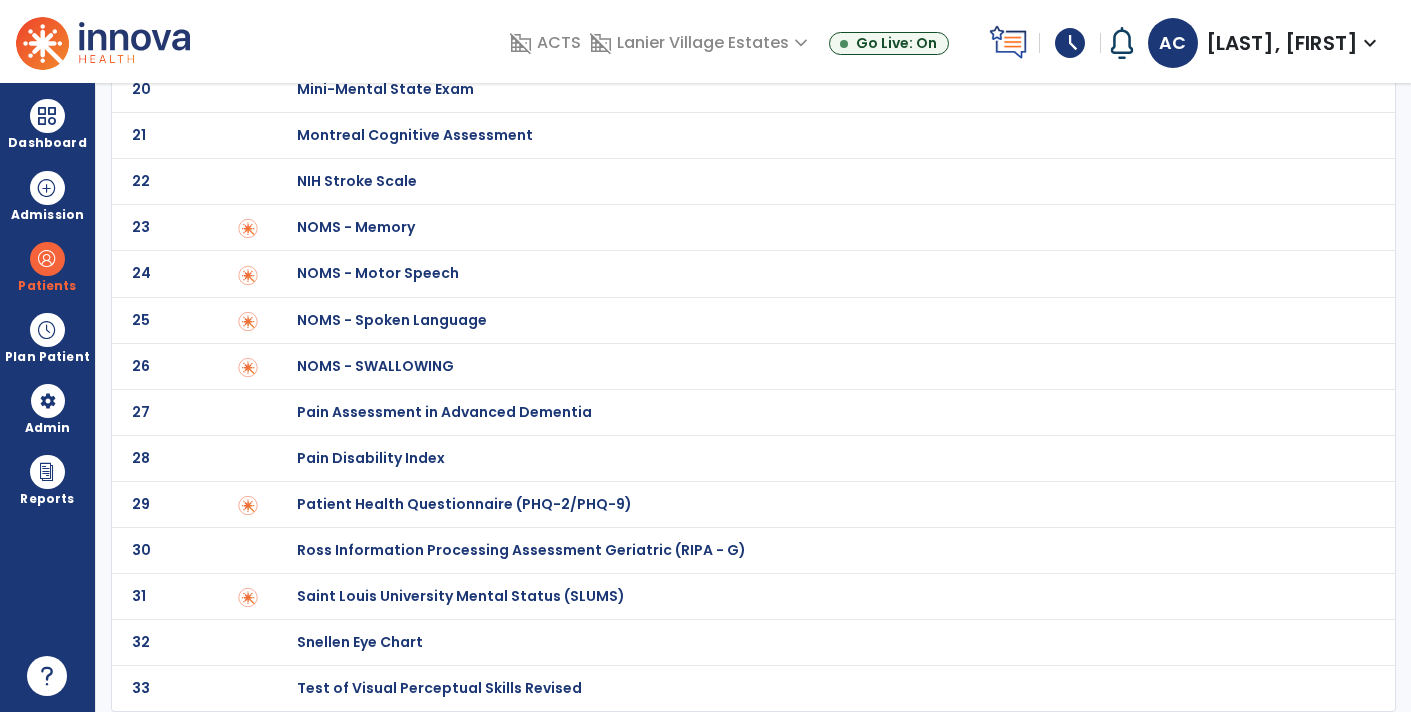 scroll, scrollTop: 0, scrollLeft: 0, axis: both 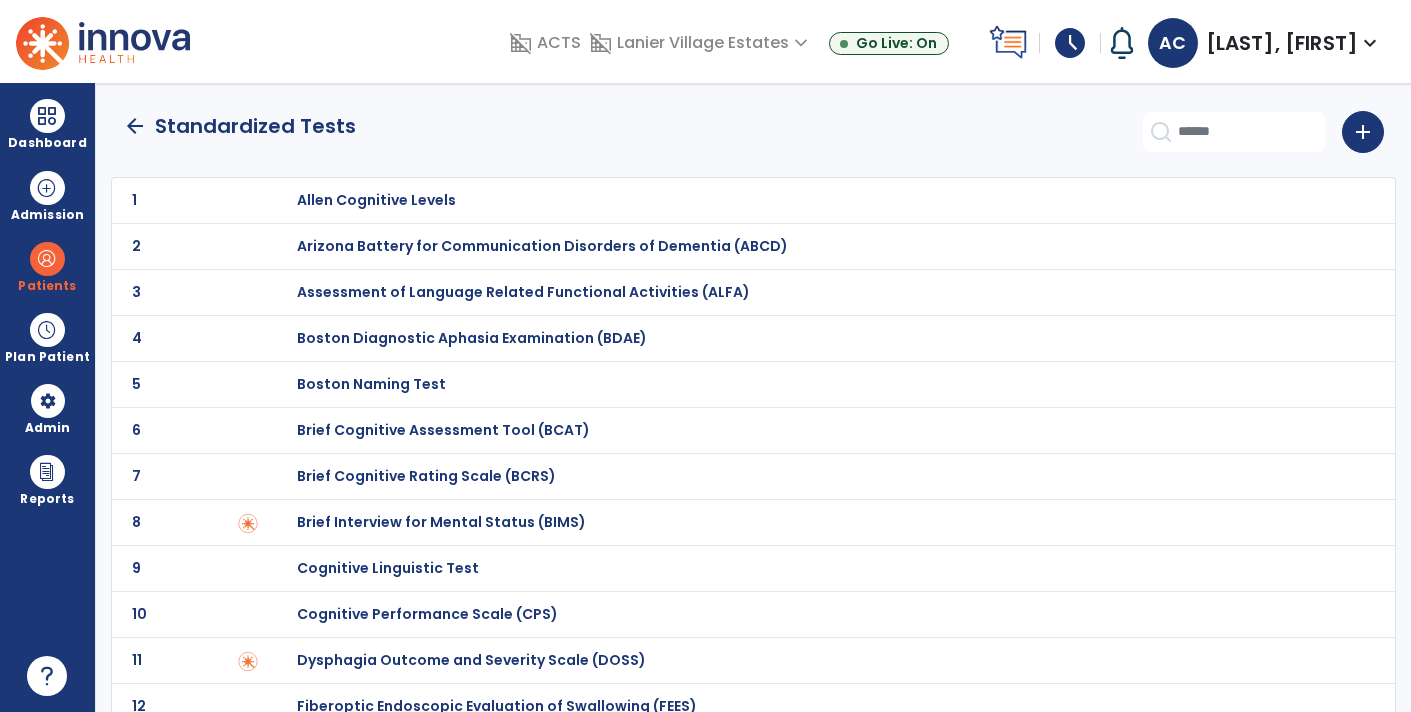 click on "2 Arizona Battery for Communication Disorders of Dementia (ABCD)" 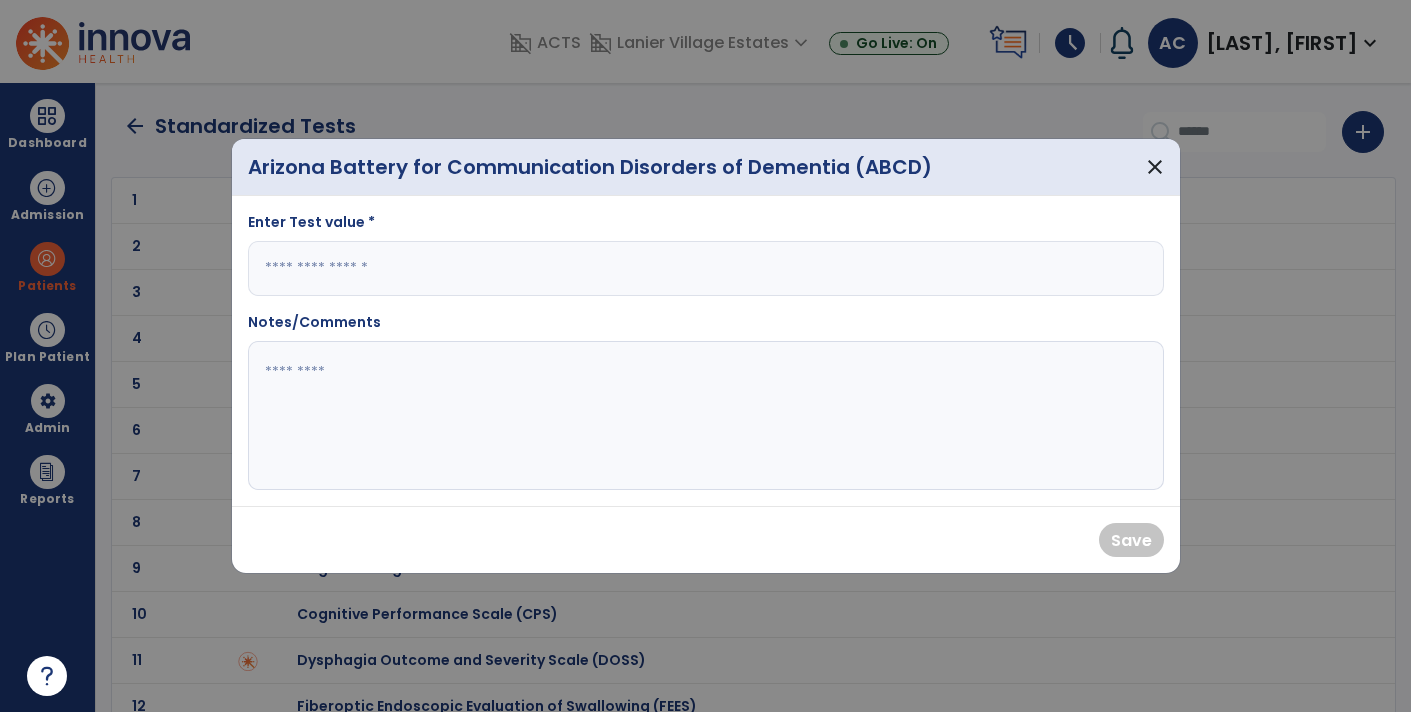 click at bounding box center (706, 268) 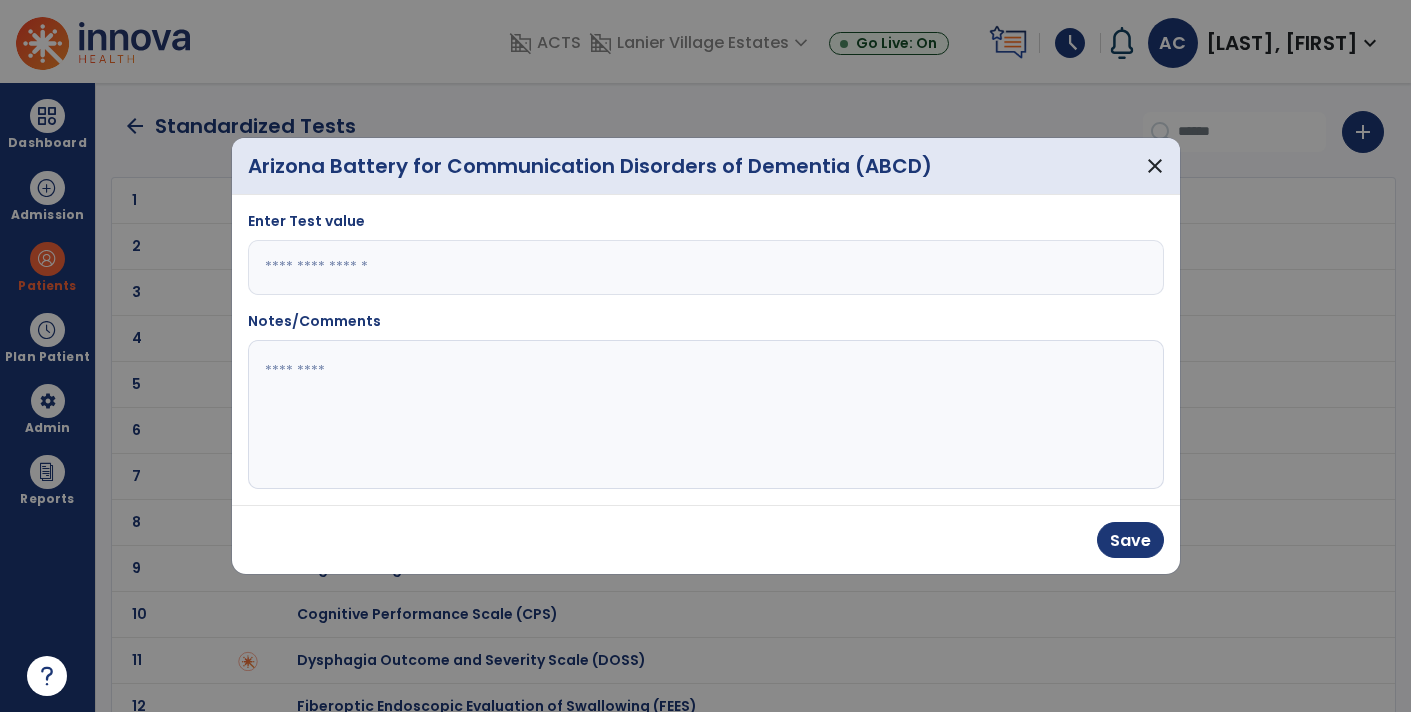 type on "****" 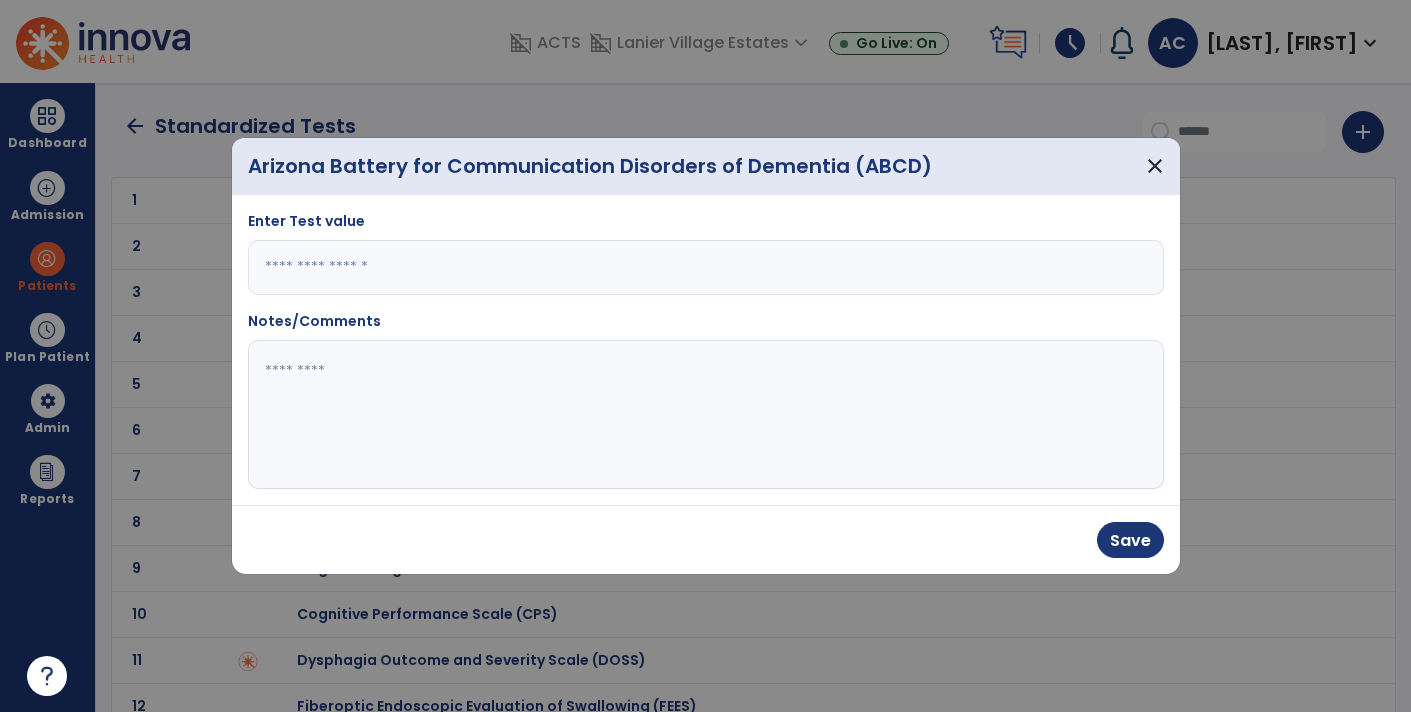 click 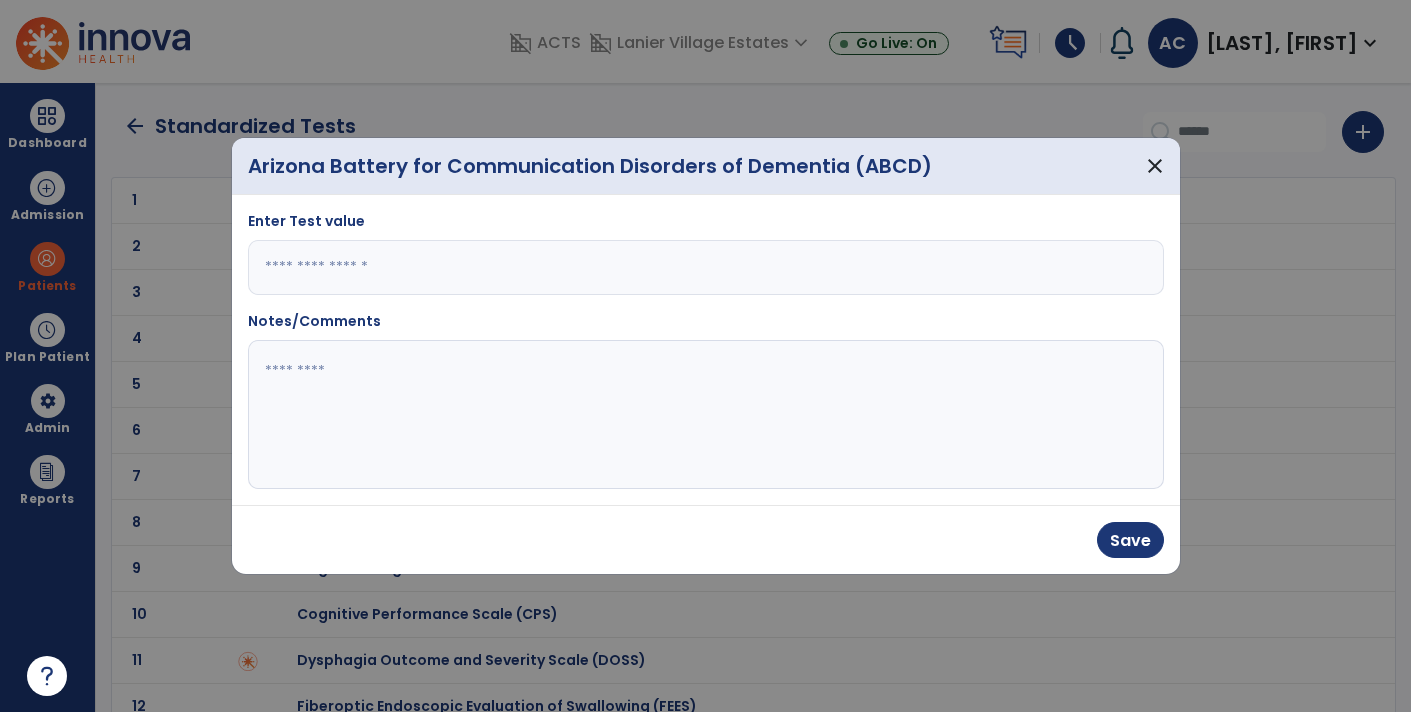 paste on "**********" 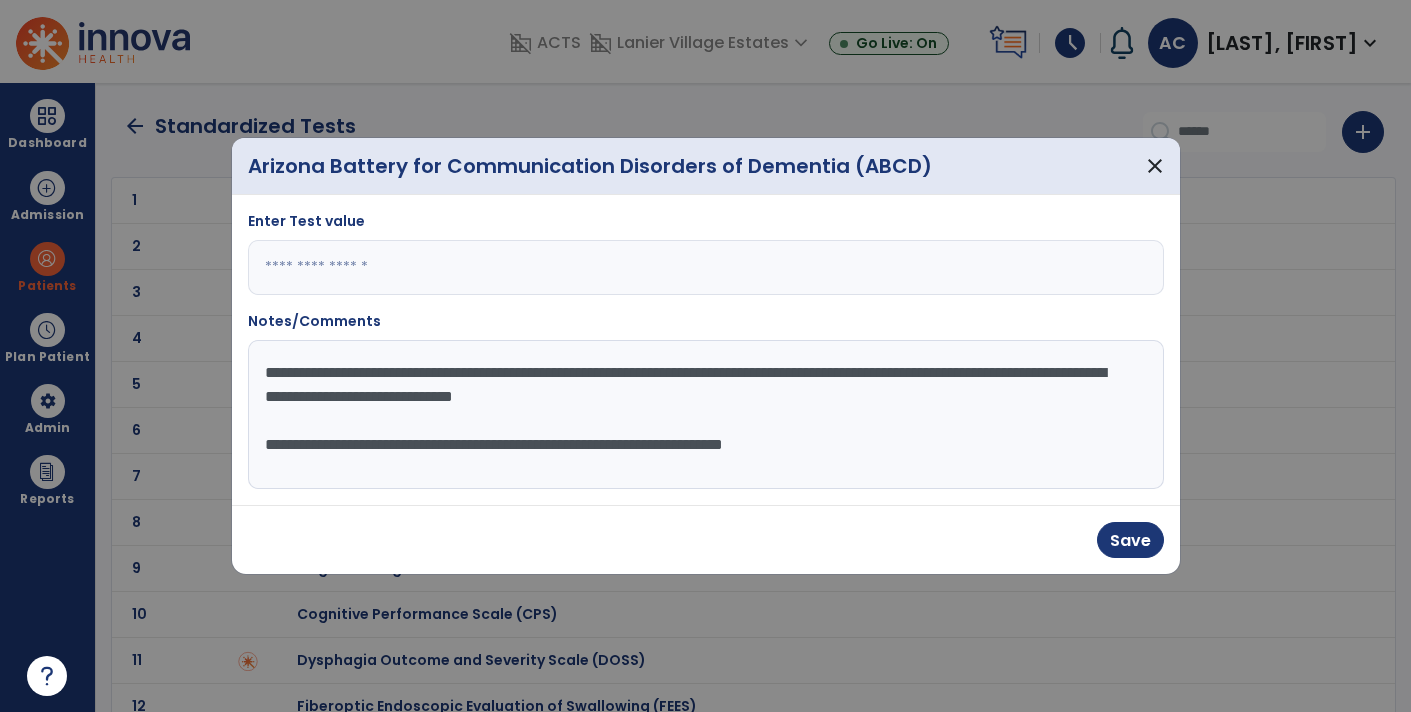 scroll, scrollTop: 278, scrollLeft: 0, axis: vertical 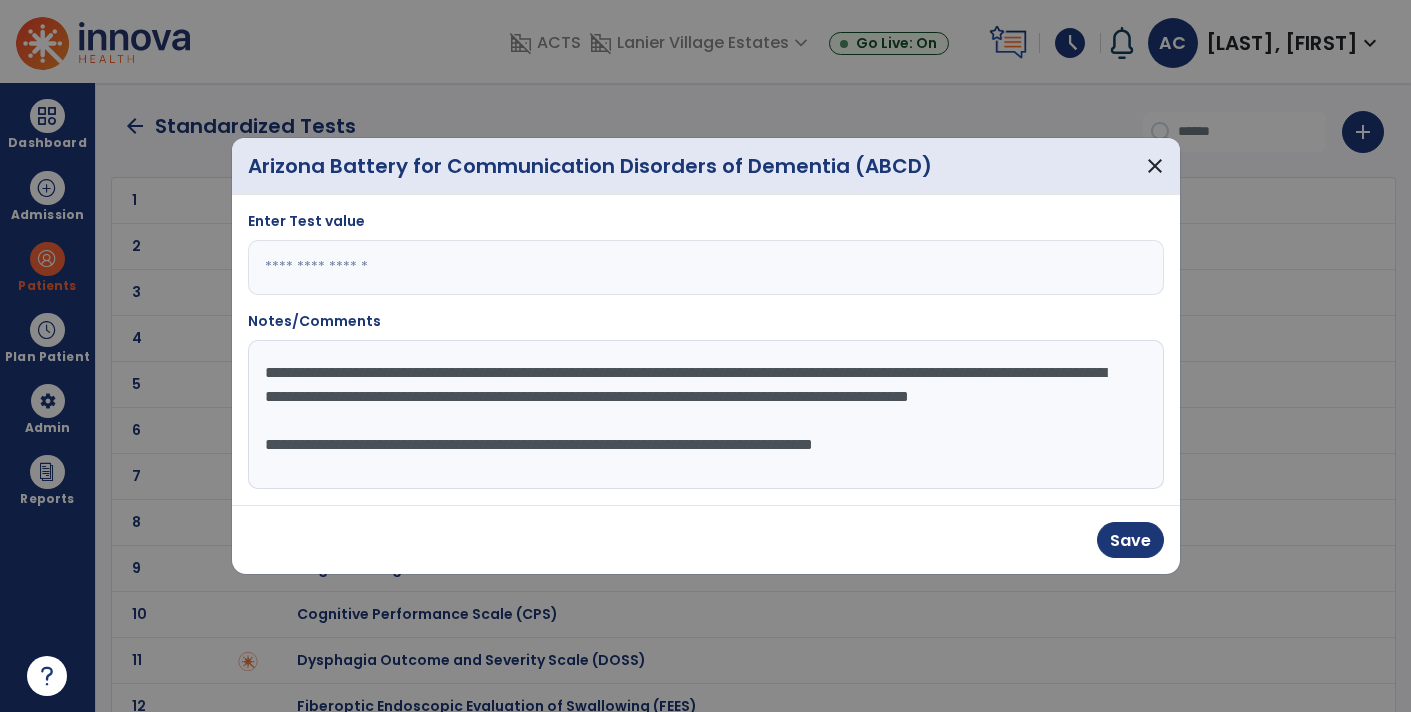 click on "**********" 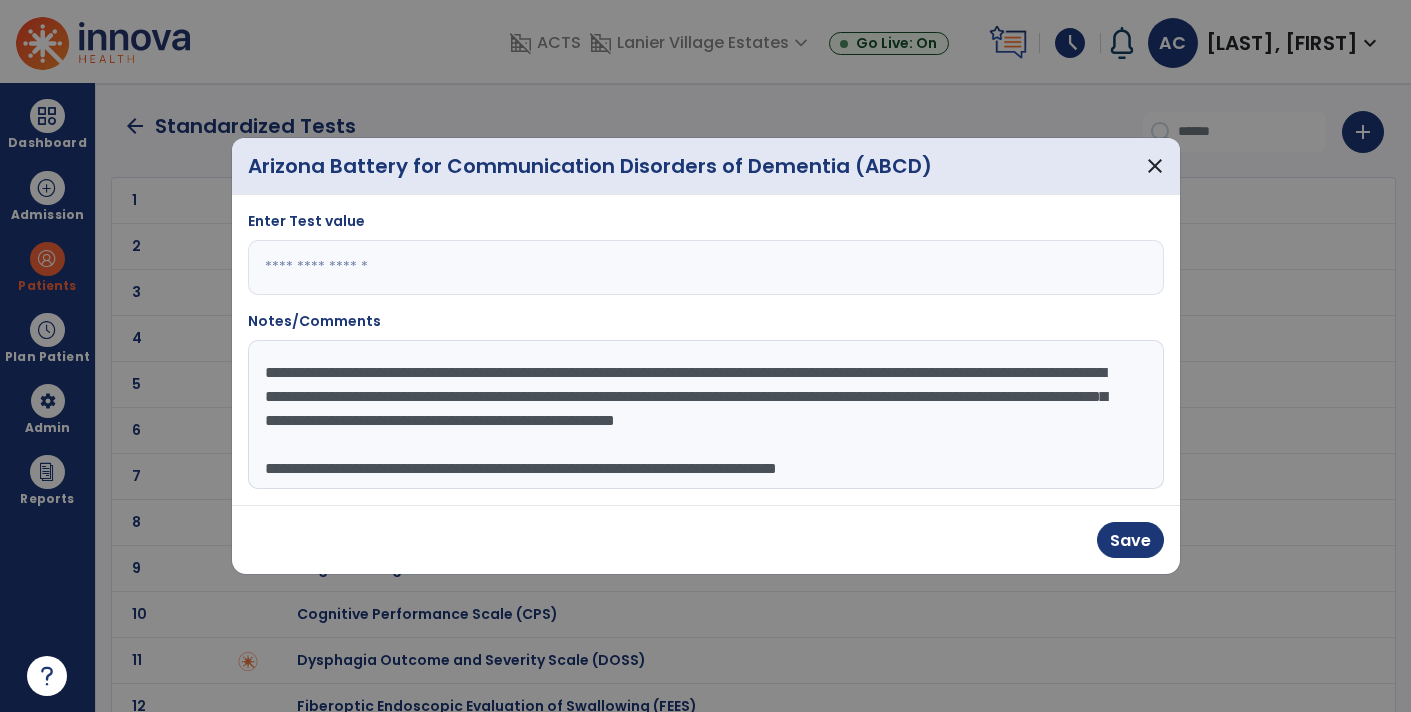 click on "**********" 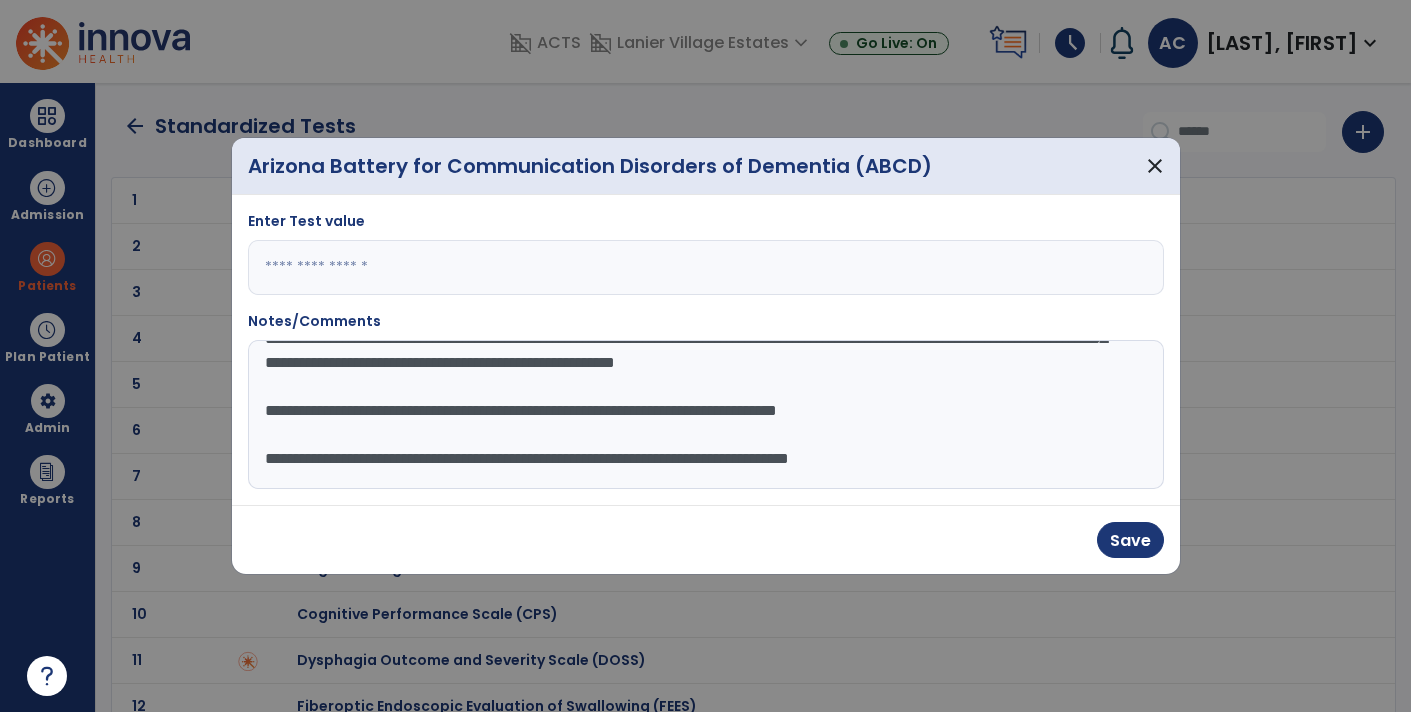 scroll, scrollTop: 65, scrollLeft: 0, axis: vertical 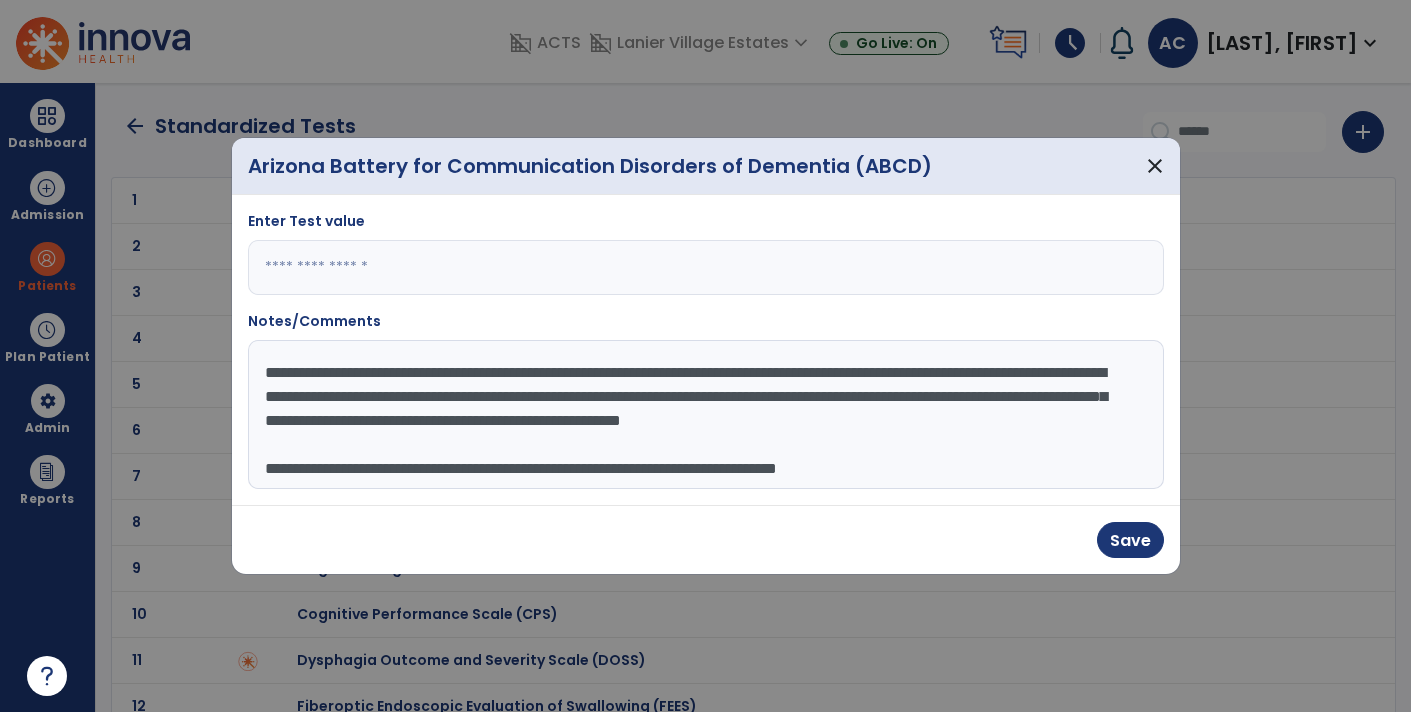 click on "**********" 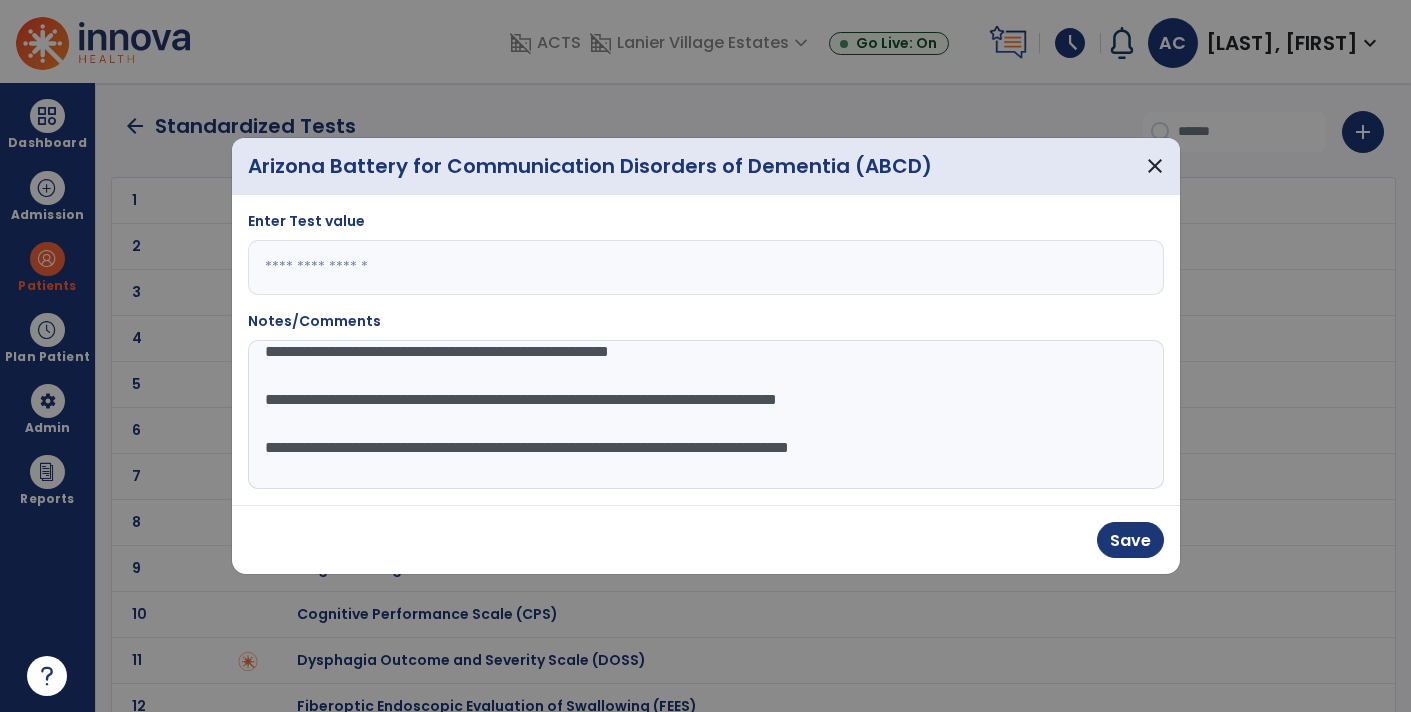 click on "**********" 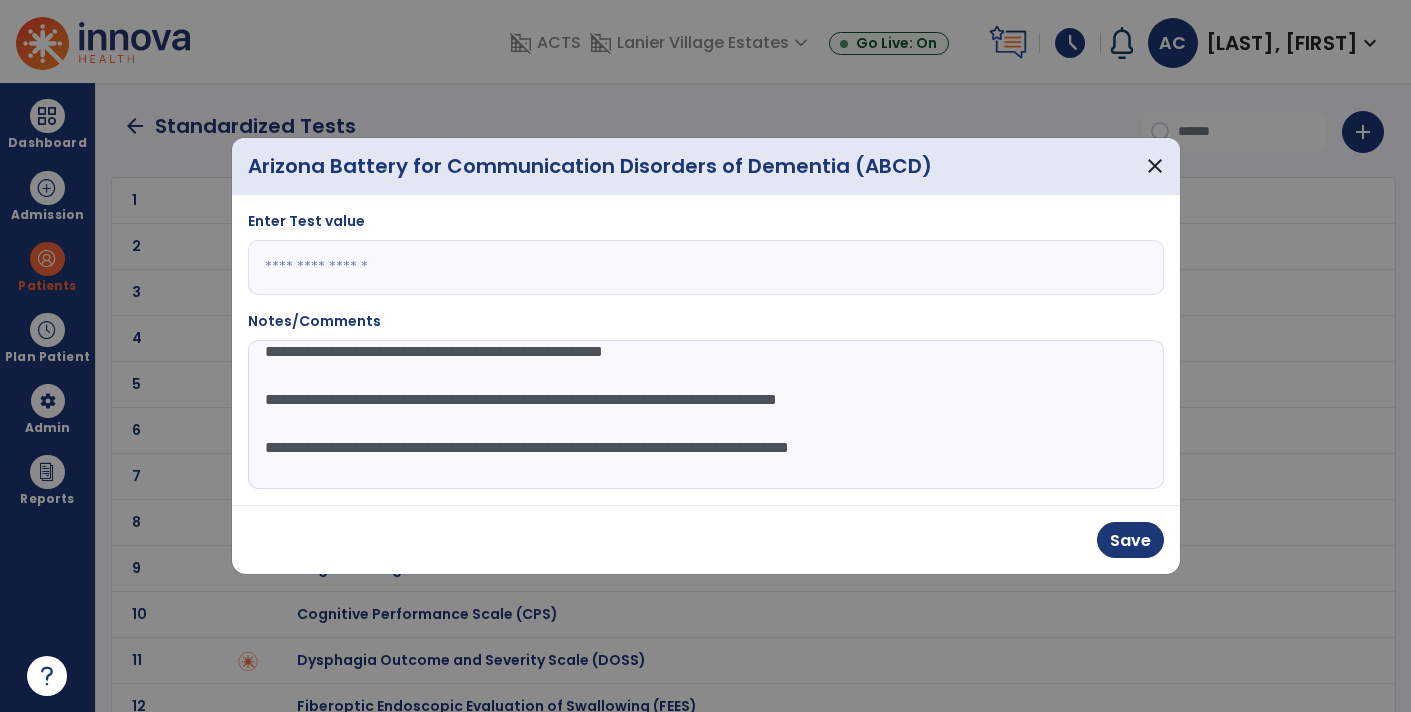 click on "**********" 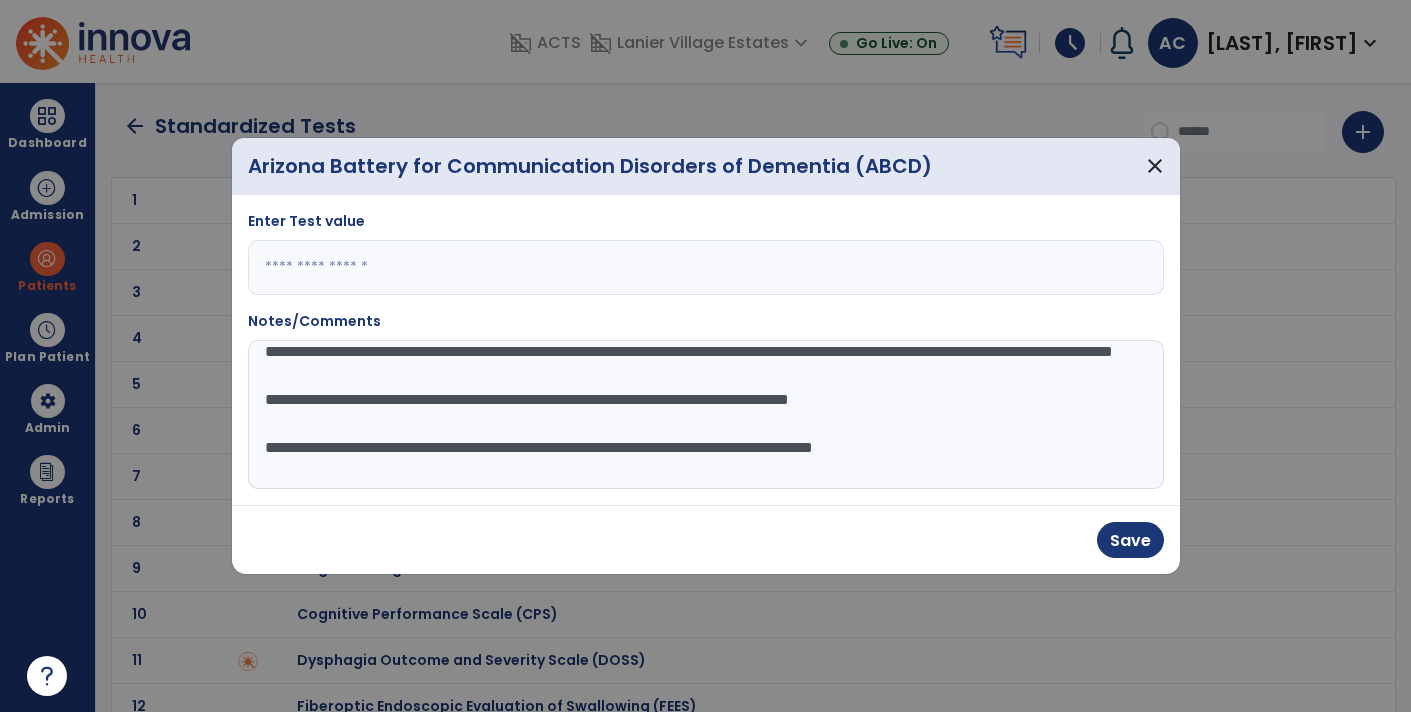 click on "**********" 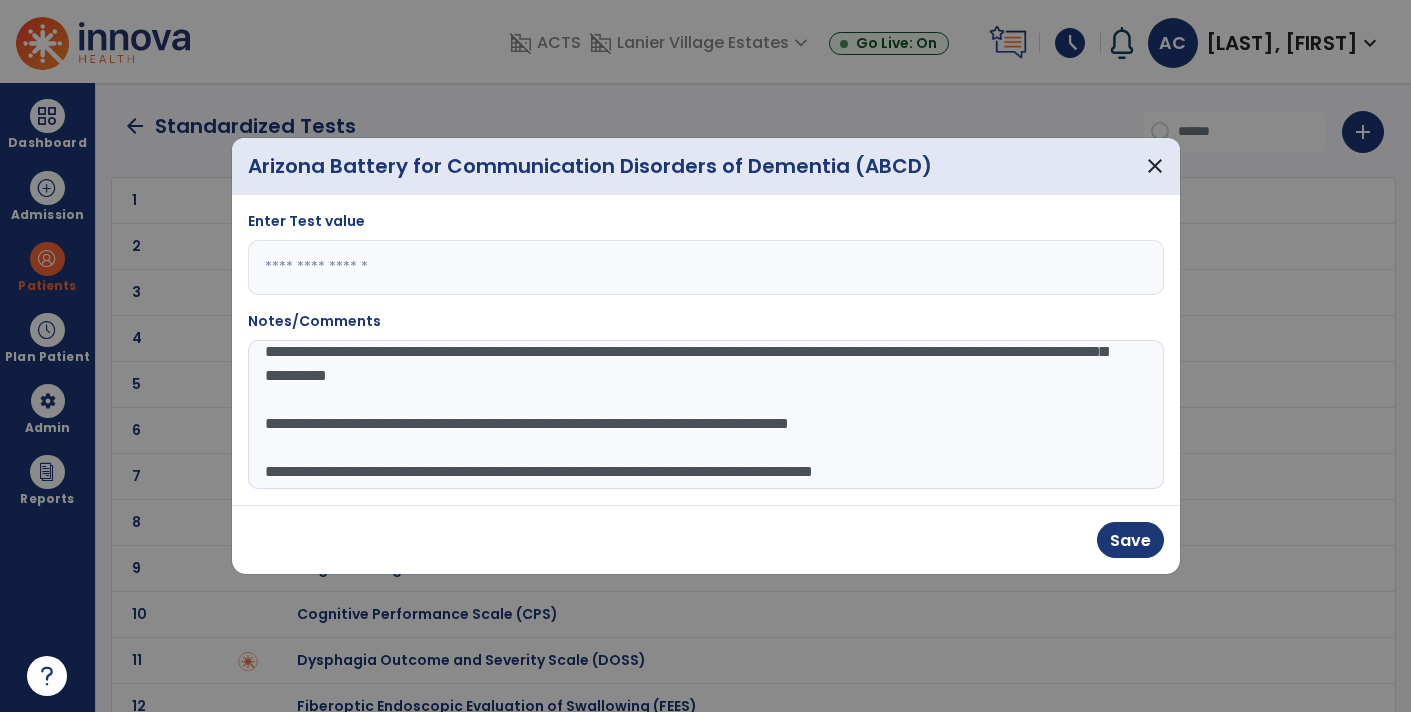 click on "**********" 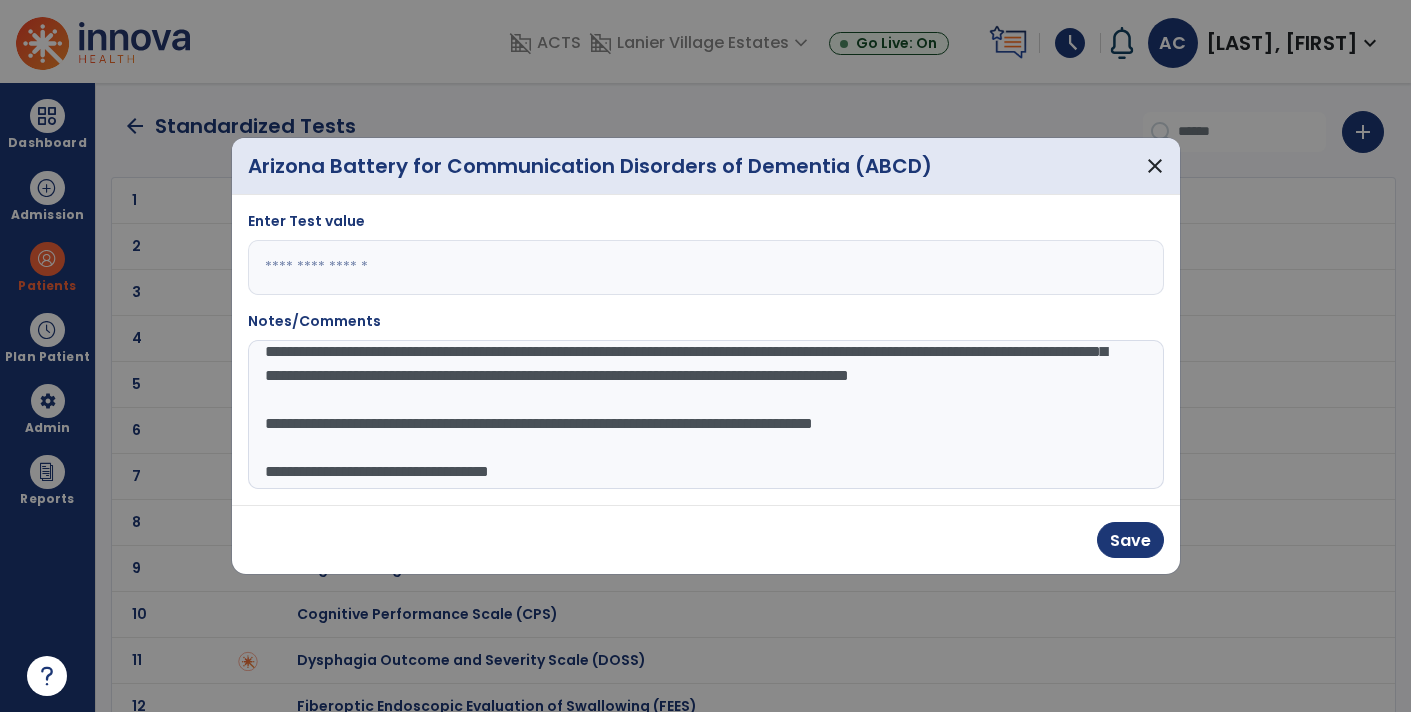 click on "**********" 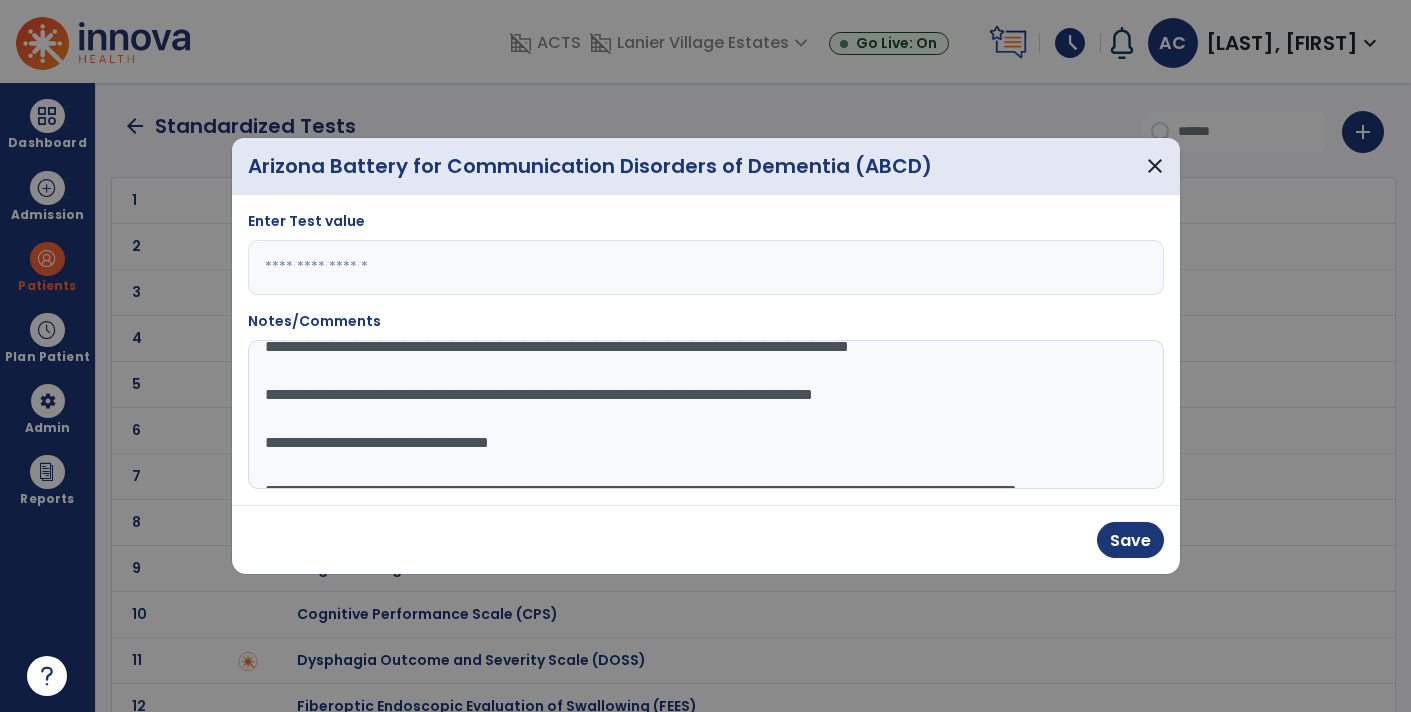 click on "**********" 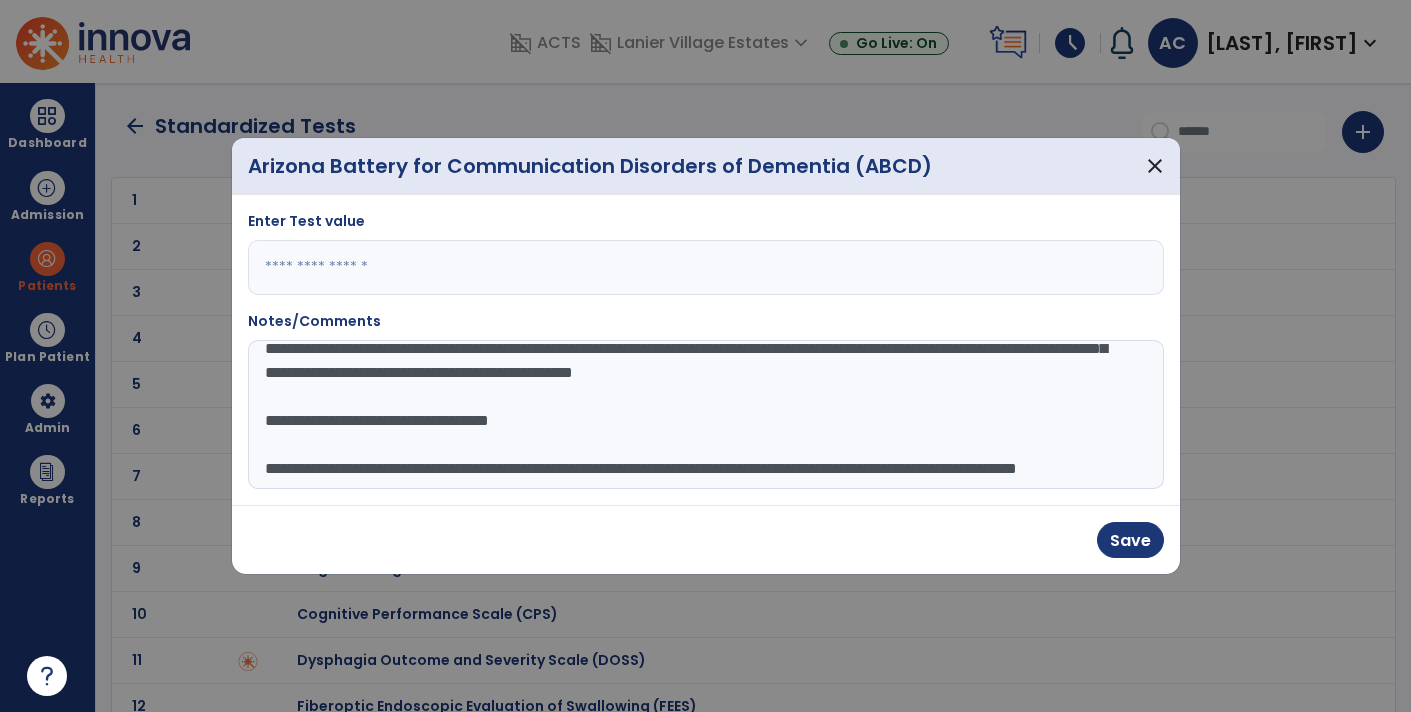 click on "**********" 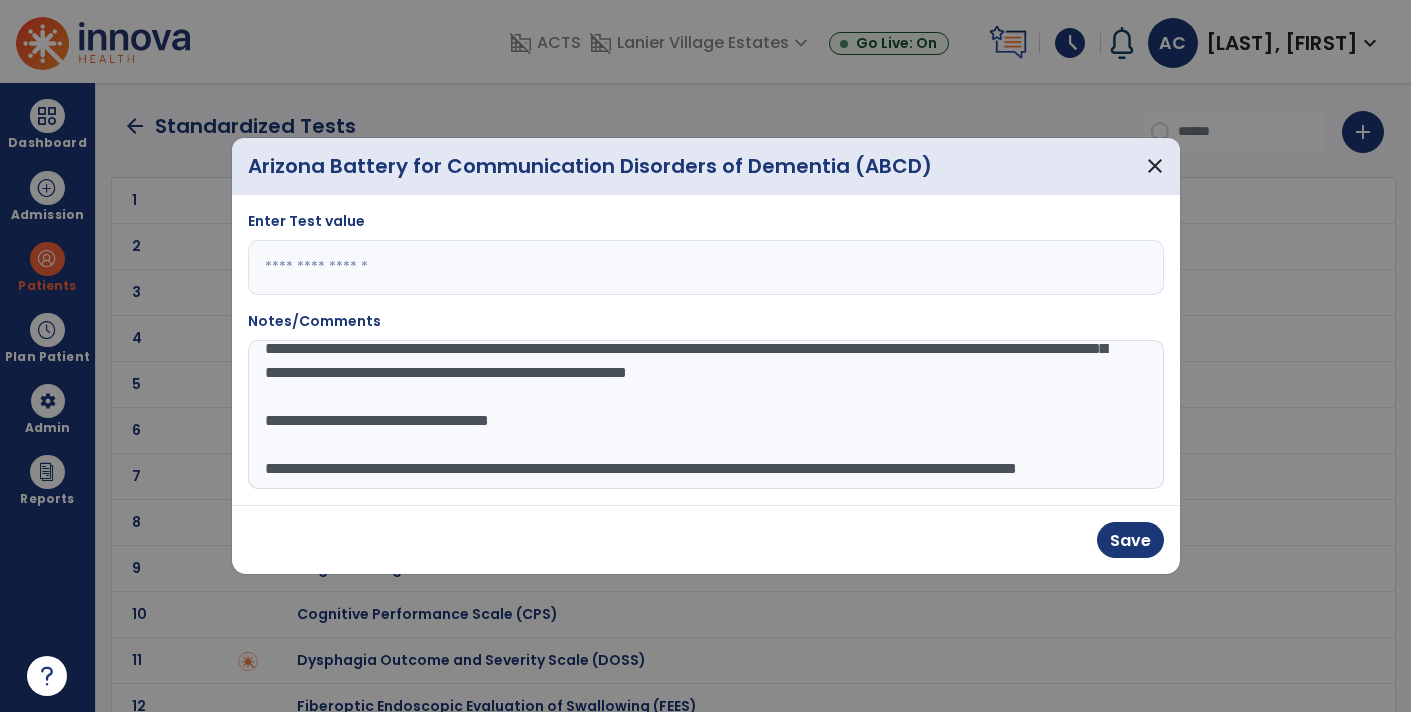 scroll, scrollTop: 138, scrollLeft: 0, axis: vertical 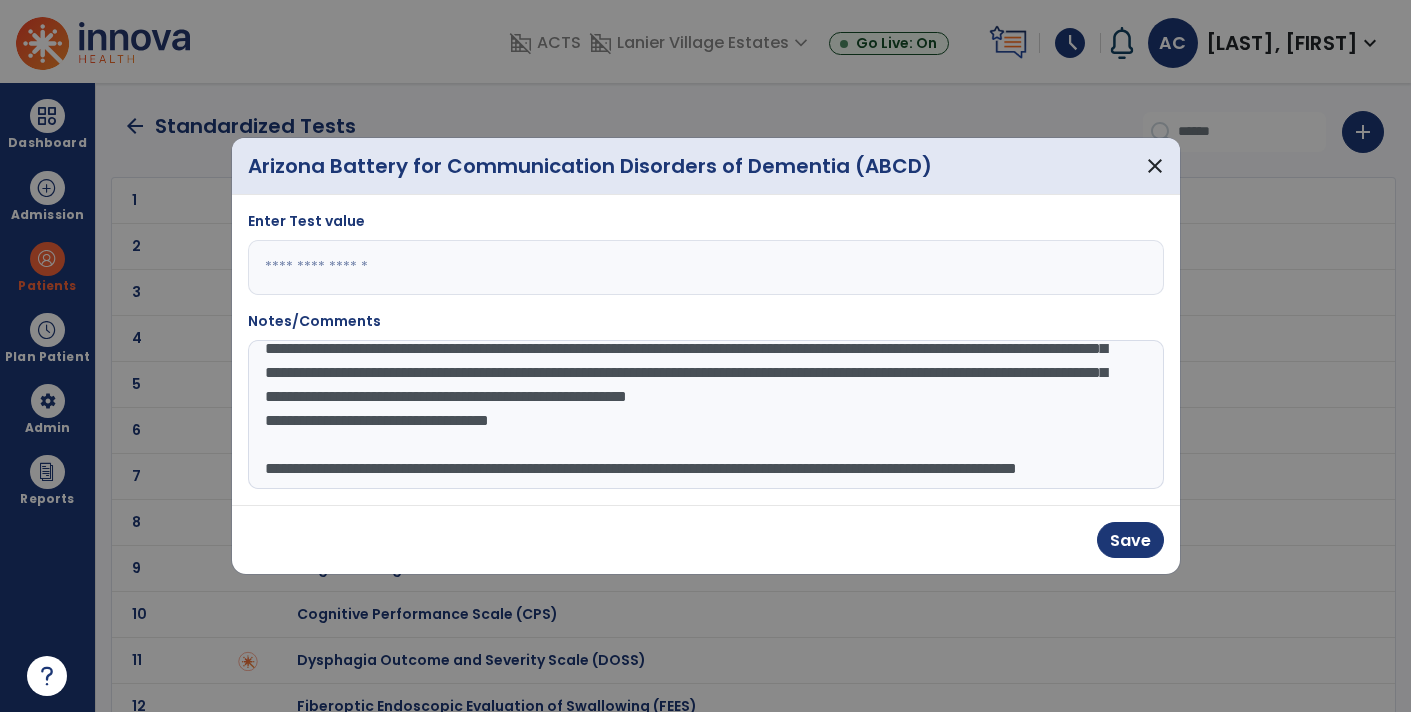click on "**********" 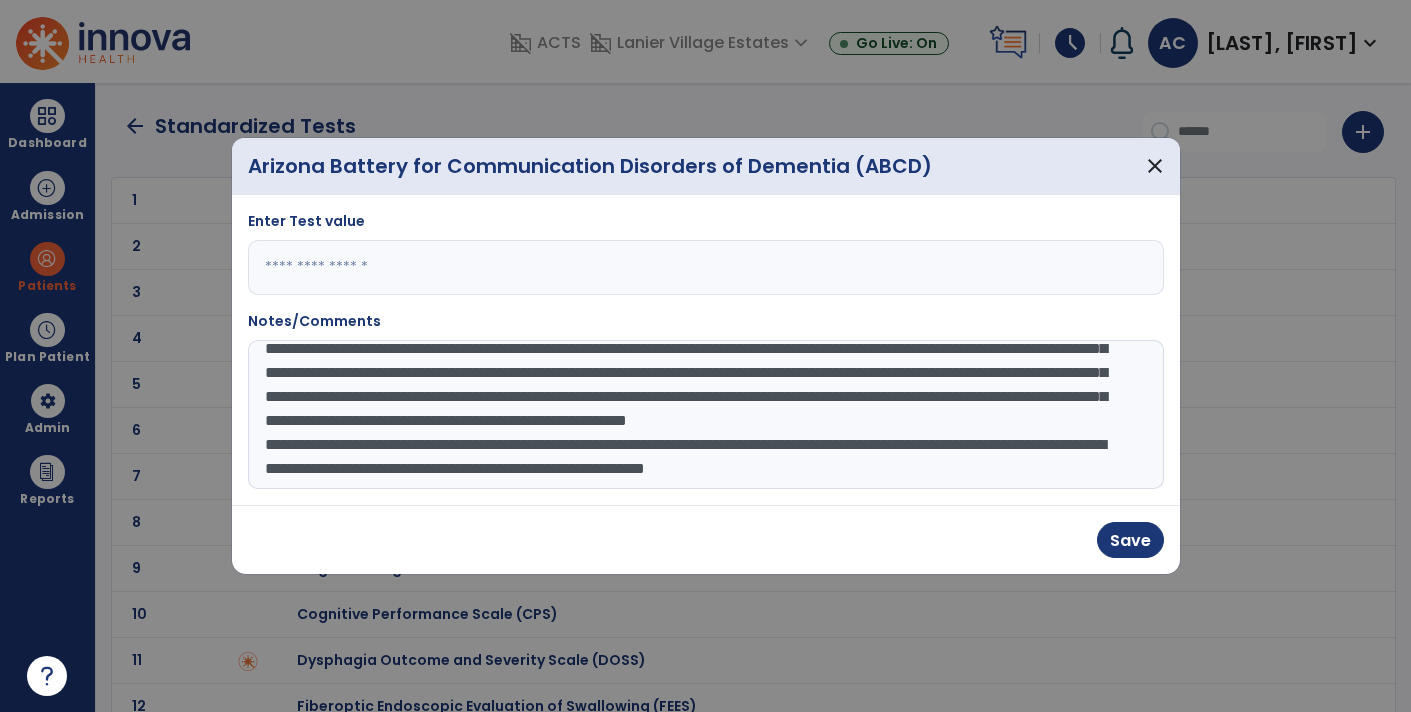 scroll, scrollTop: 96, scrollLeft: 0, axis: vertical 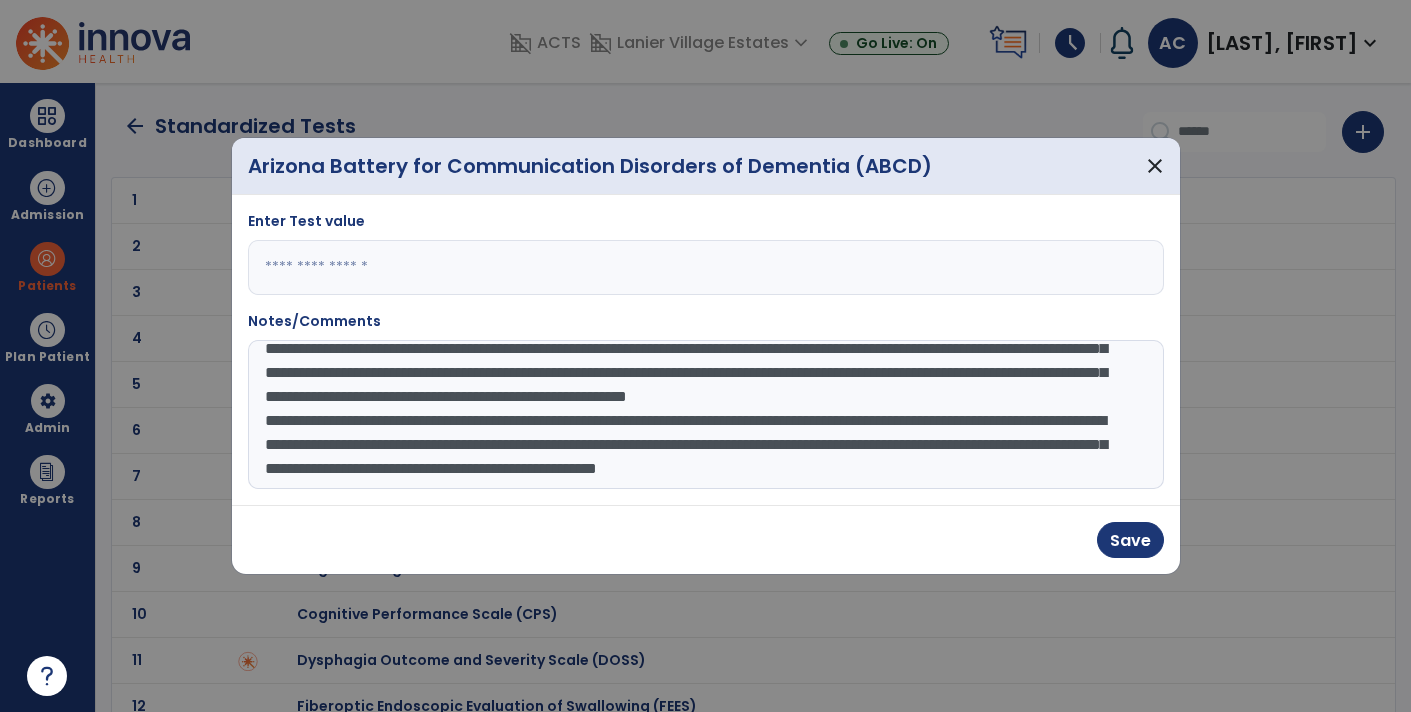type on "**********" 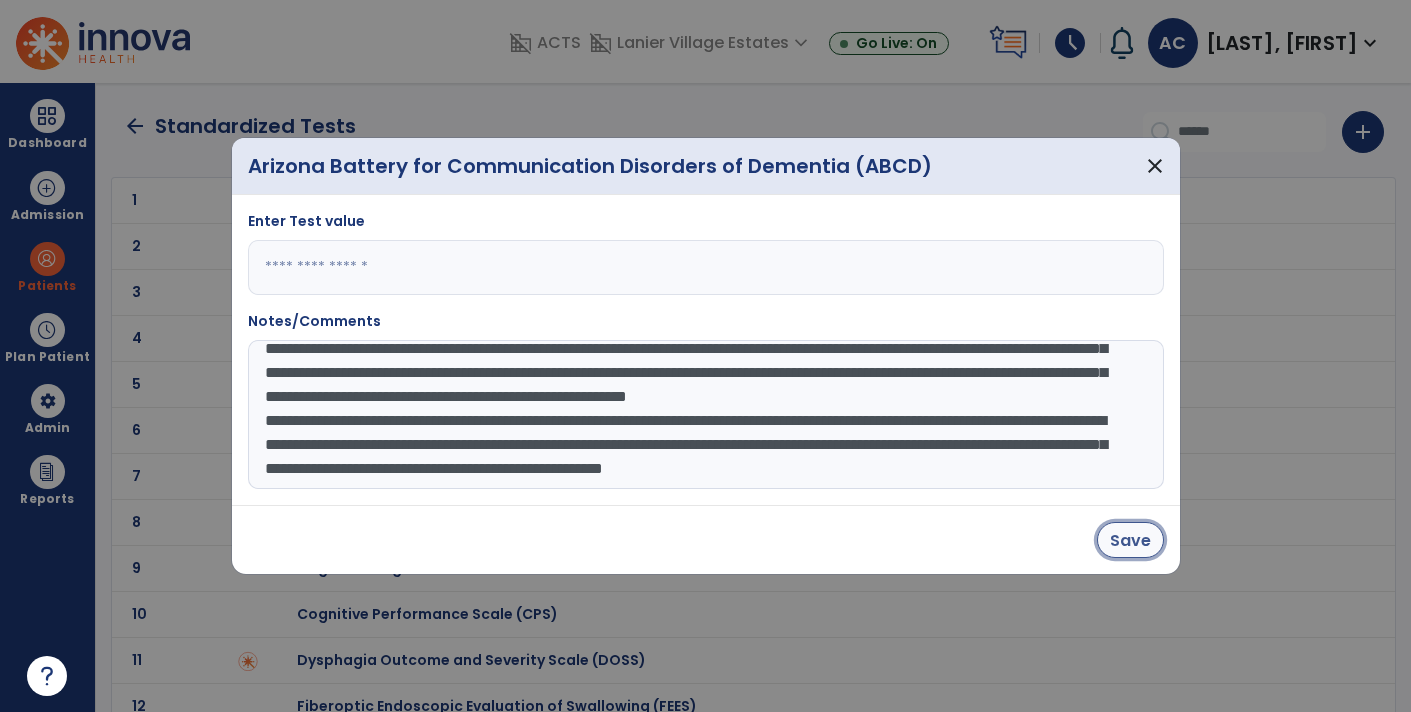 click on "Save" at bounding box center [1130, 540] 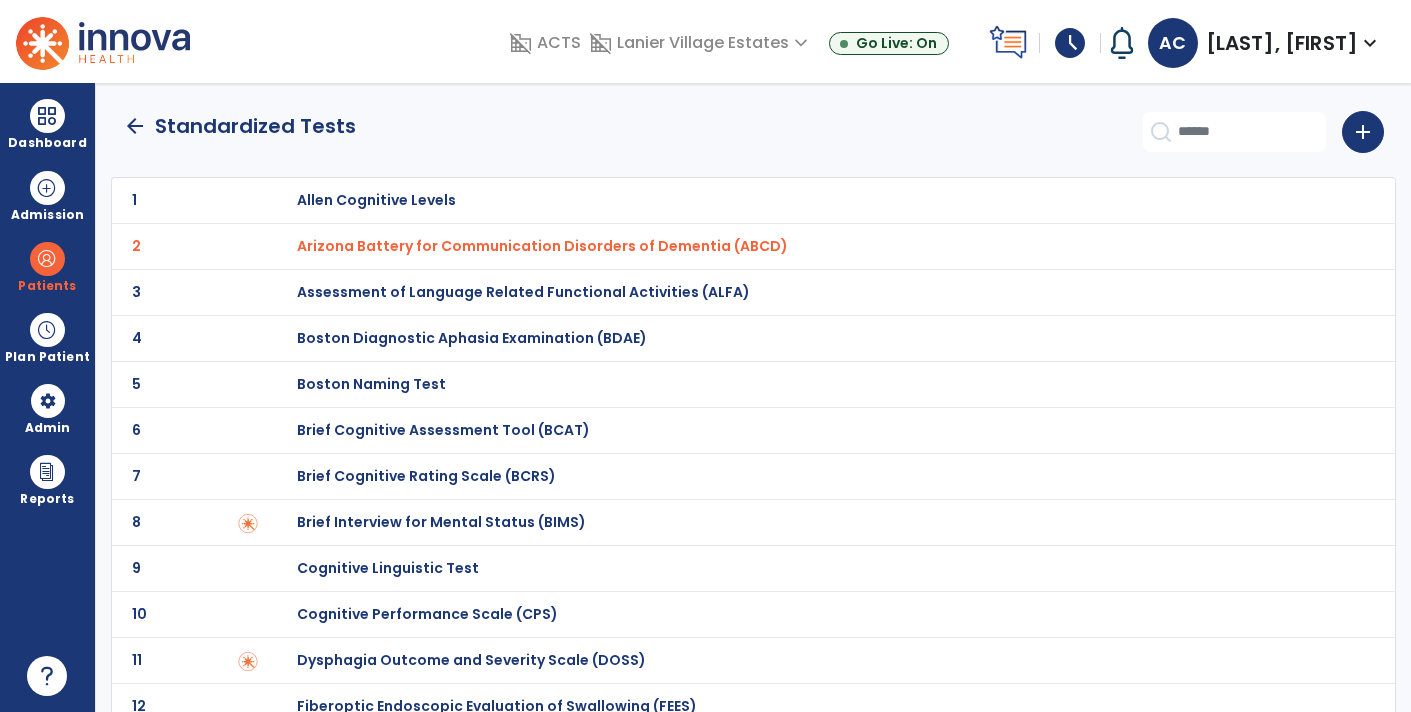 click on "arrow_back" 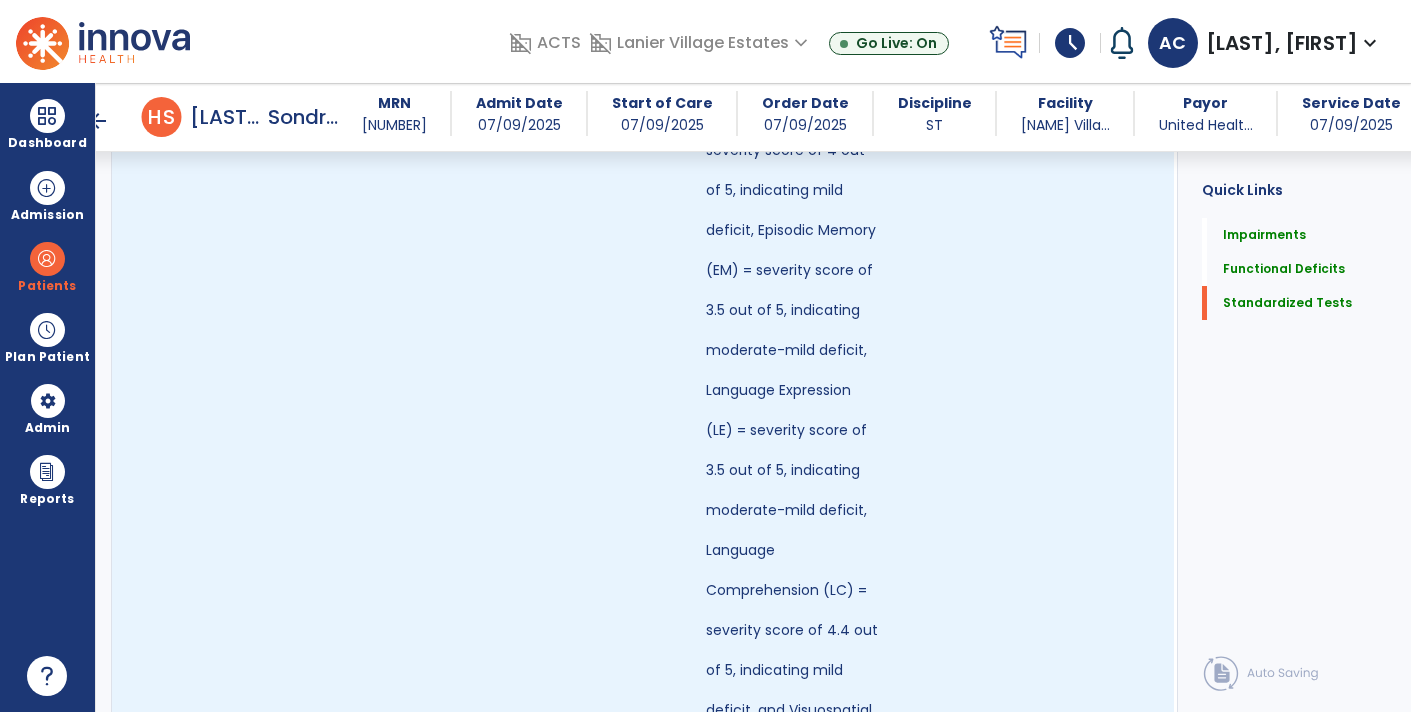 scroll, scrollTop: 3759, scrollLeft: 0, axis: vertical 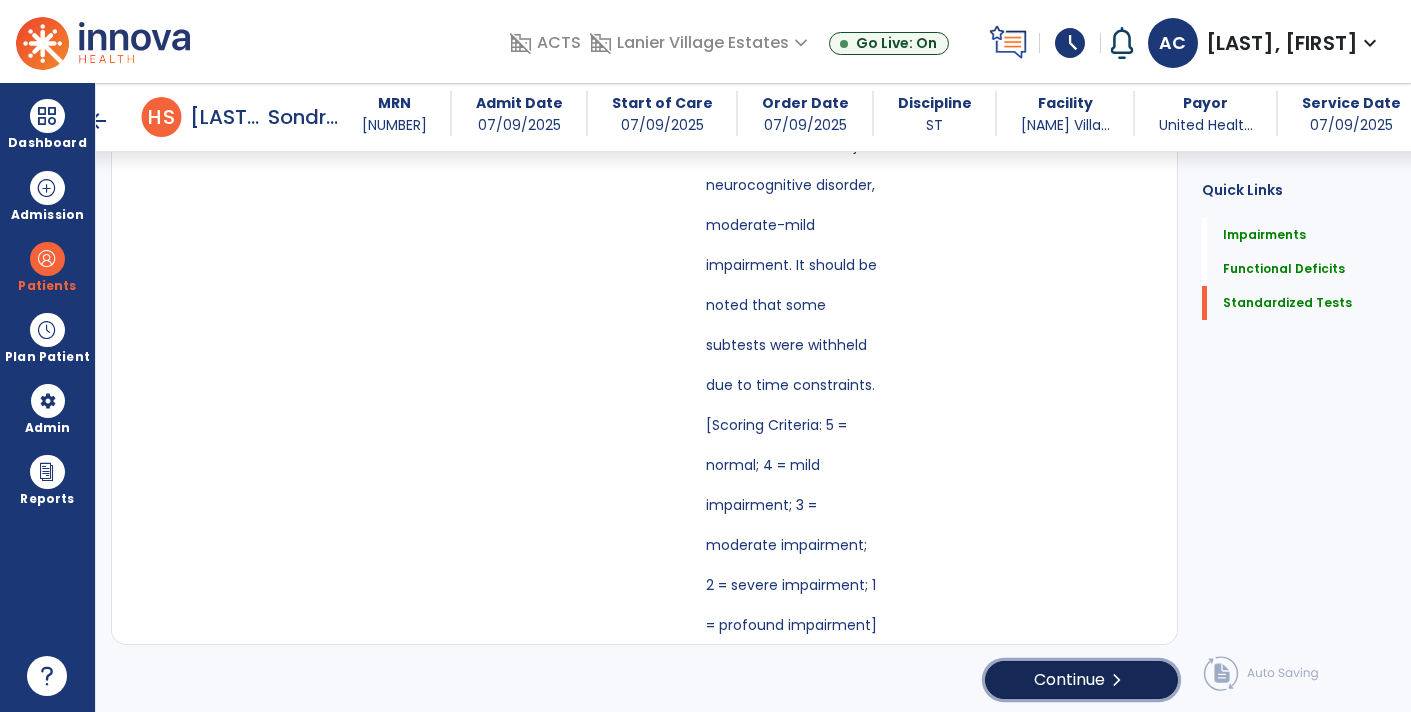 click on "Continue  chevron_right" 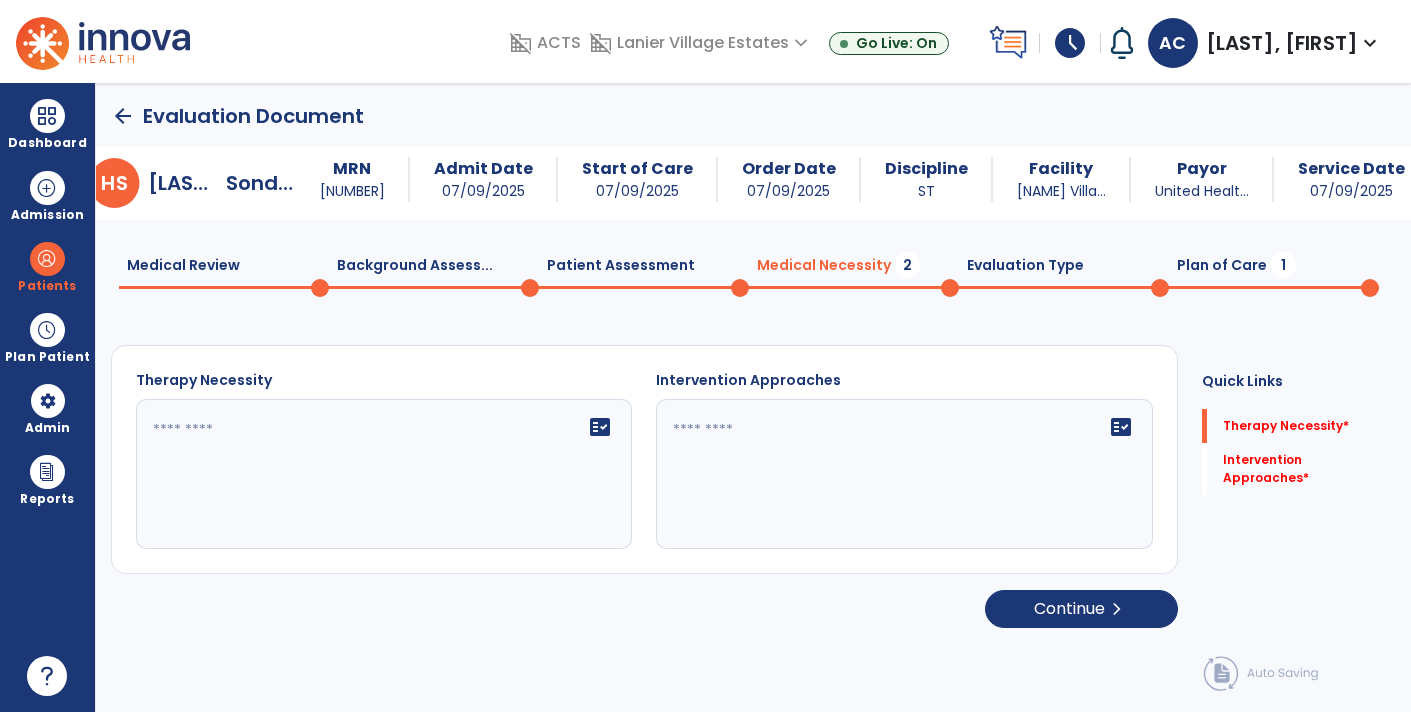 scroll, scrollTop: 0, scrollLeft: 0, axis: both 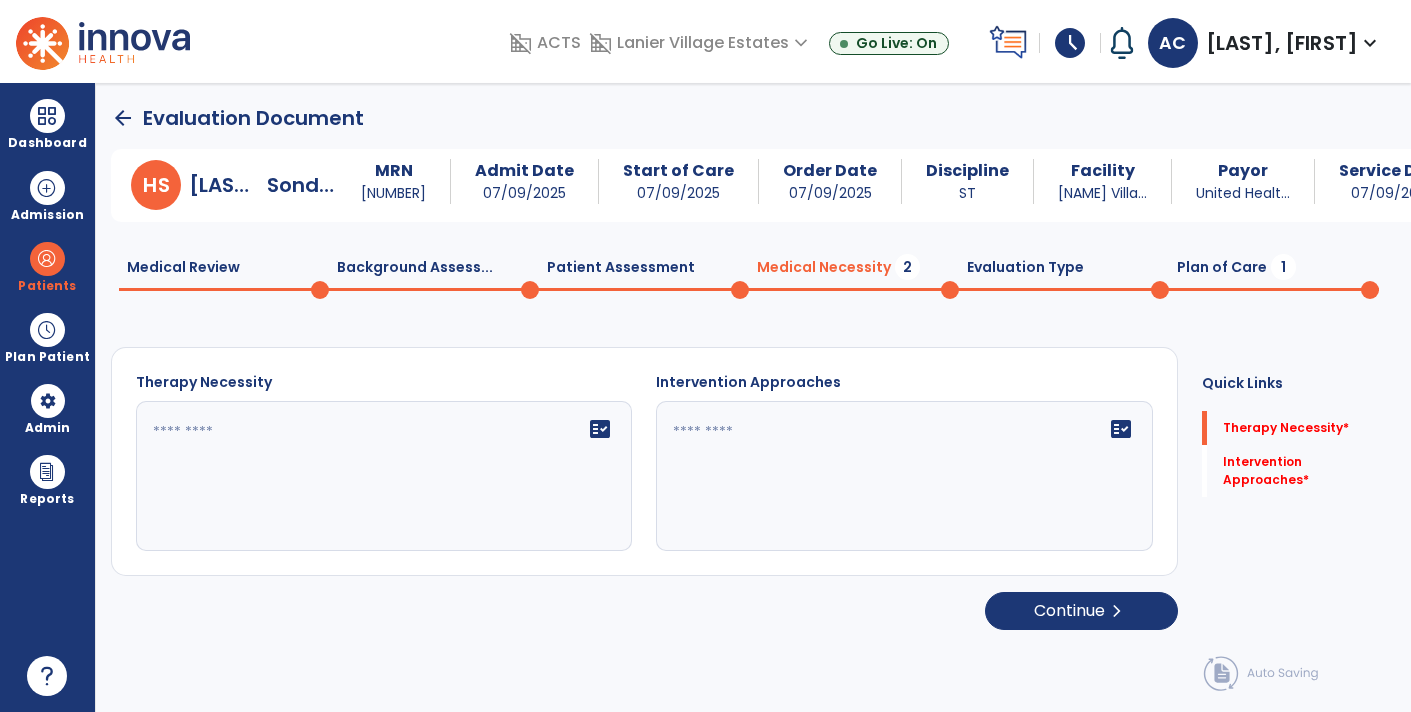 click 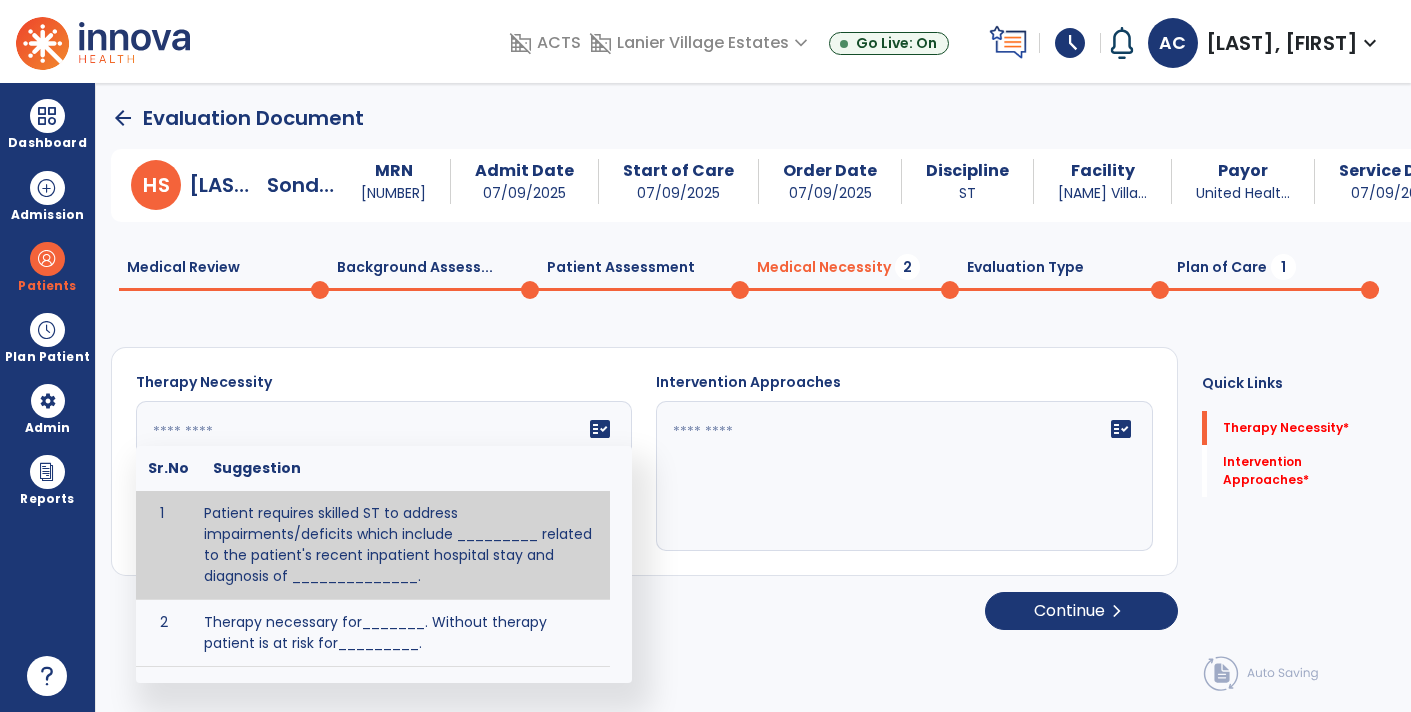 paste on "**********" 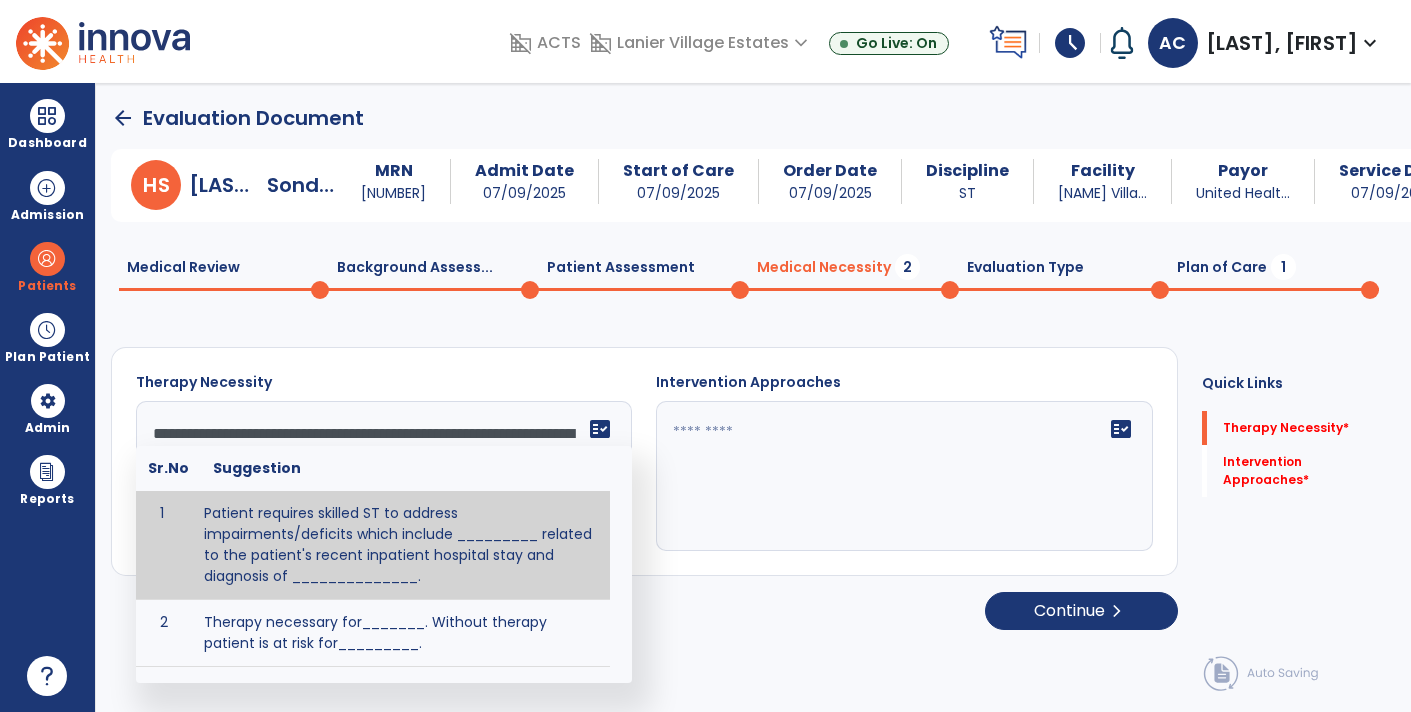 scroll, scrollTop: 158, scrollLeft: 0, axis: vertical 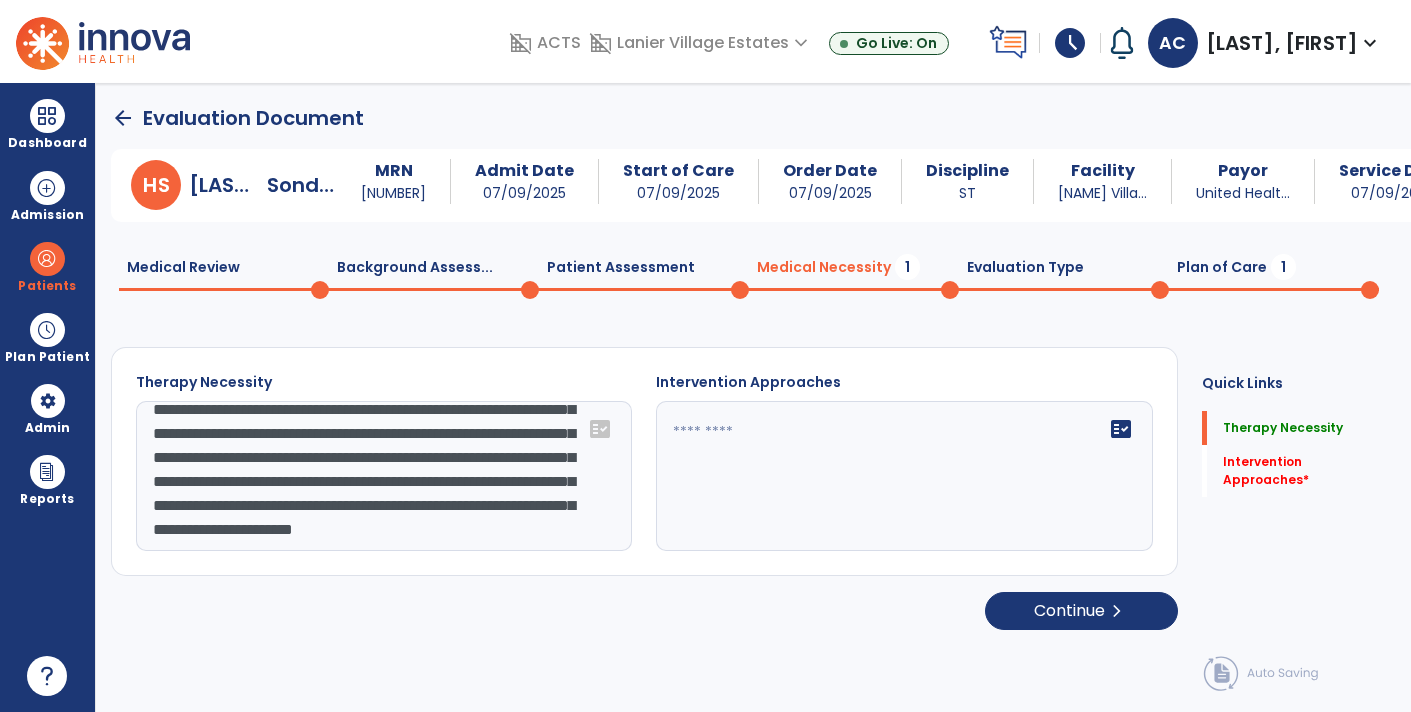 type on "**********" 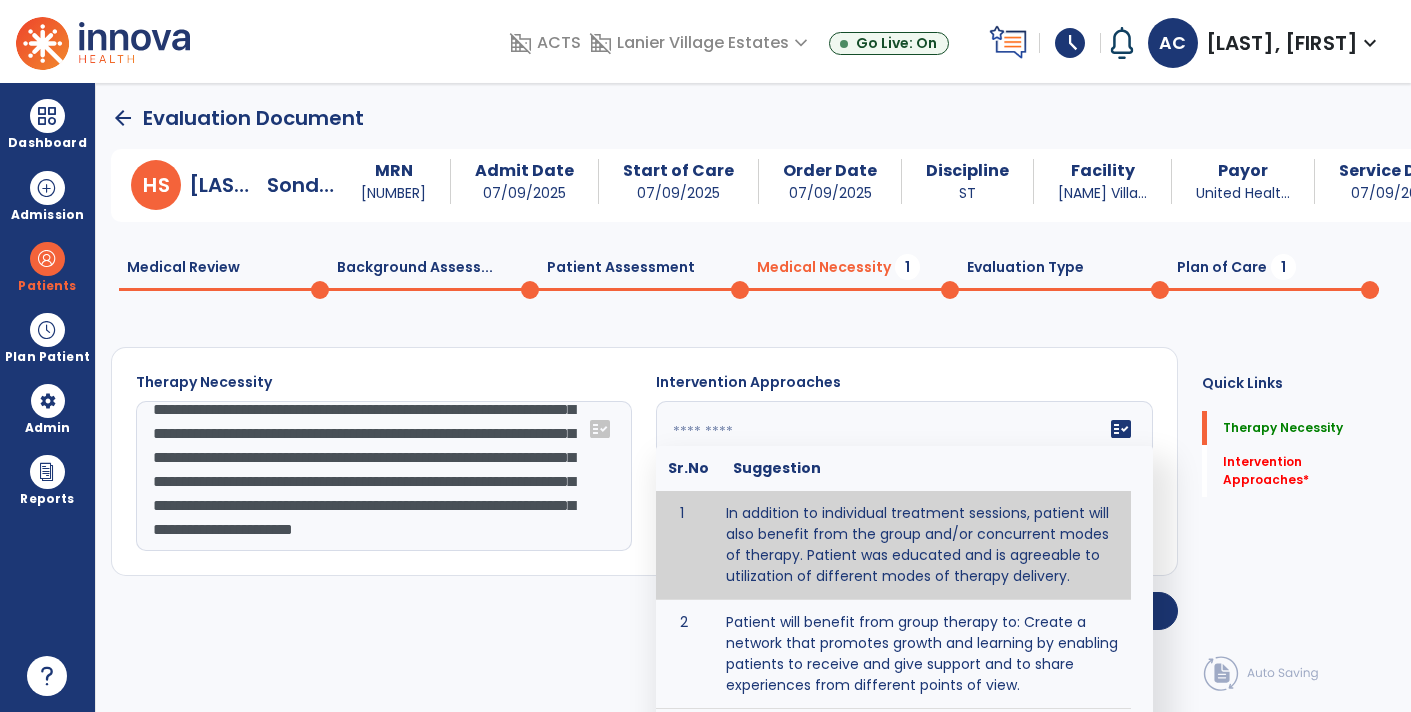 paste on "**********" 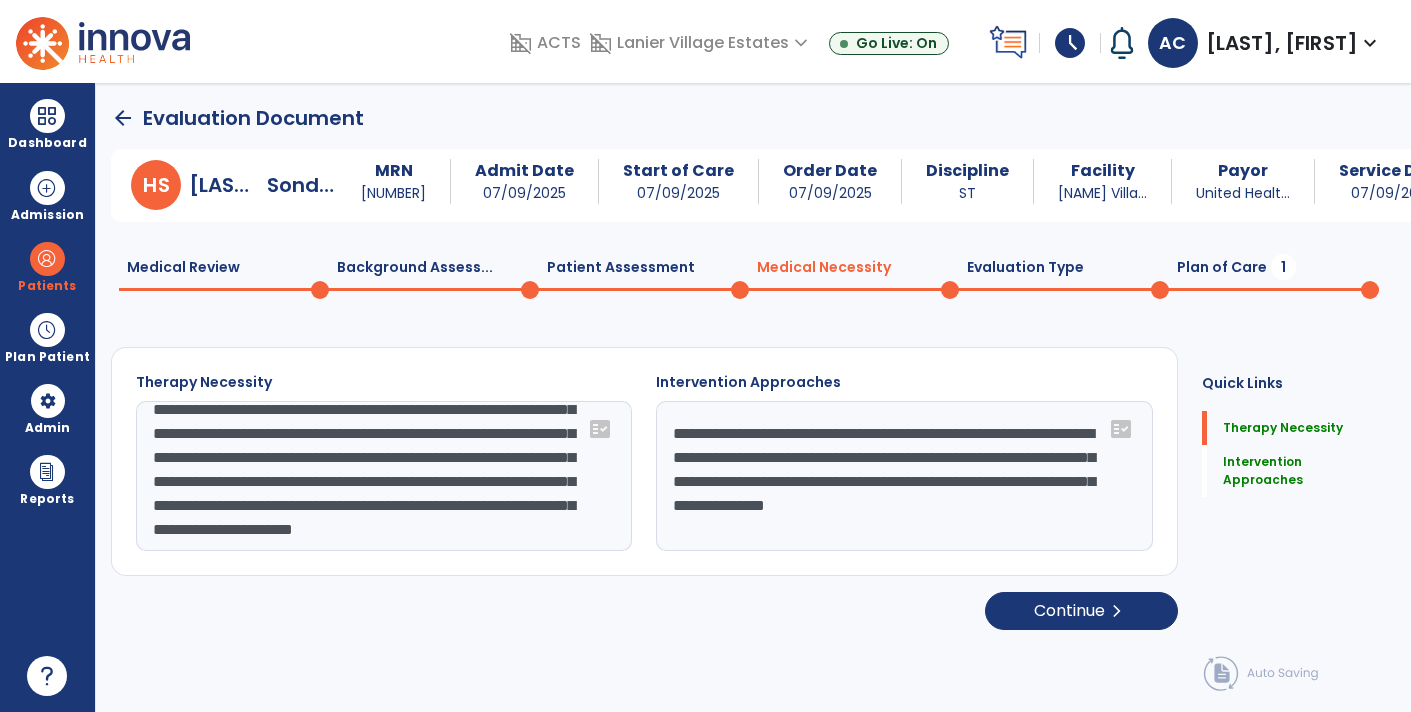 type on "**********" 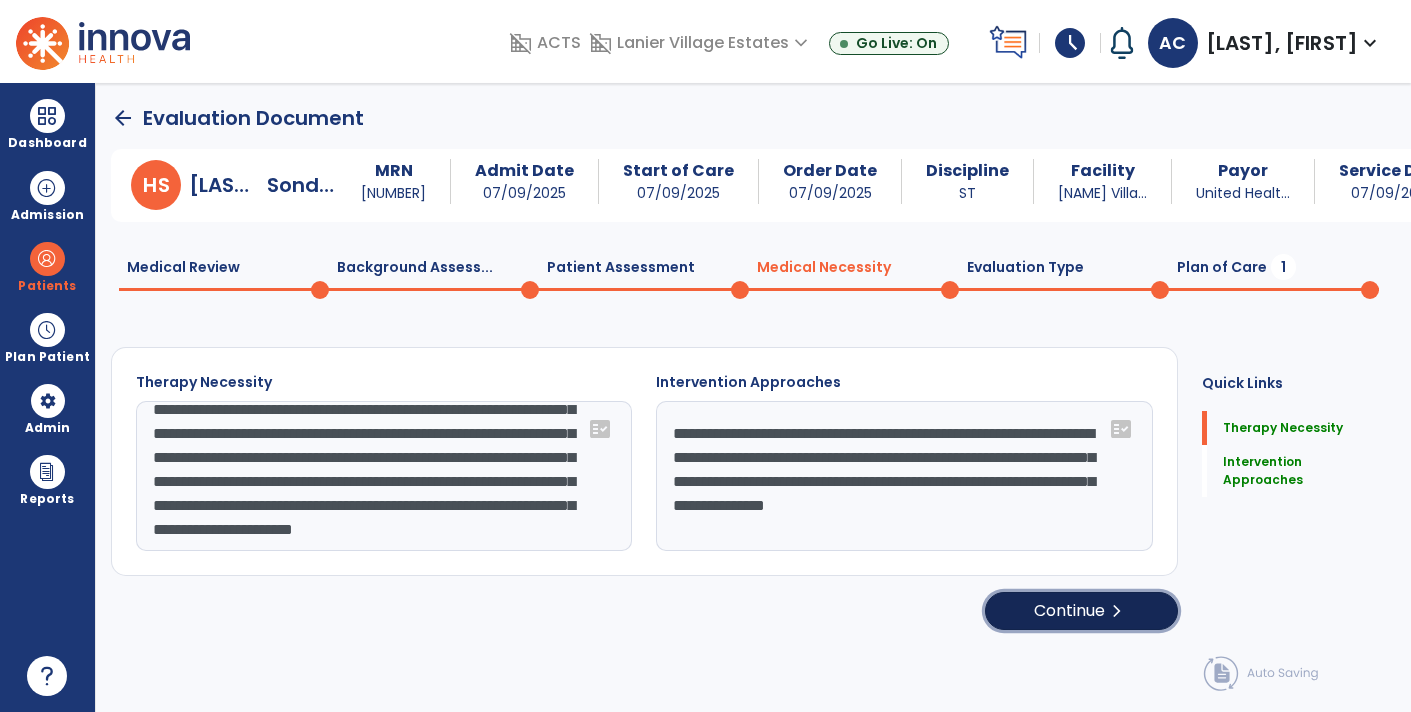 click on "Continue  chevron_right" 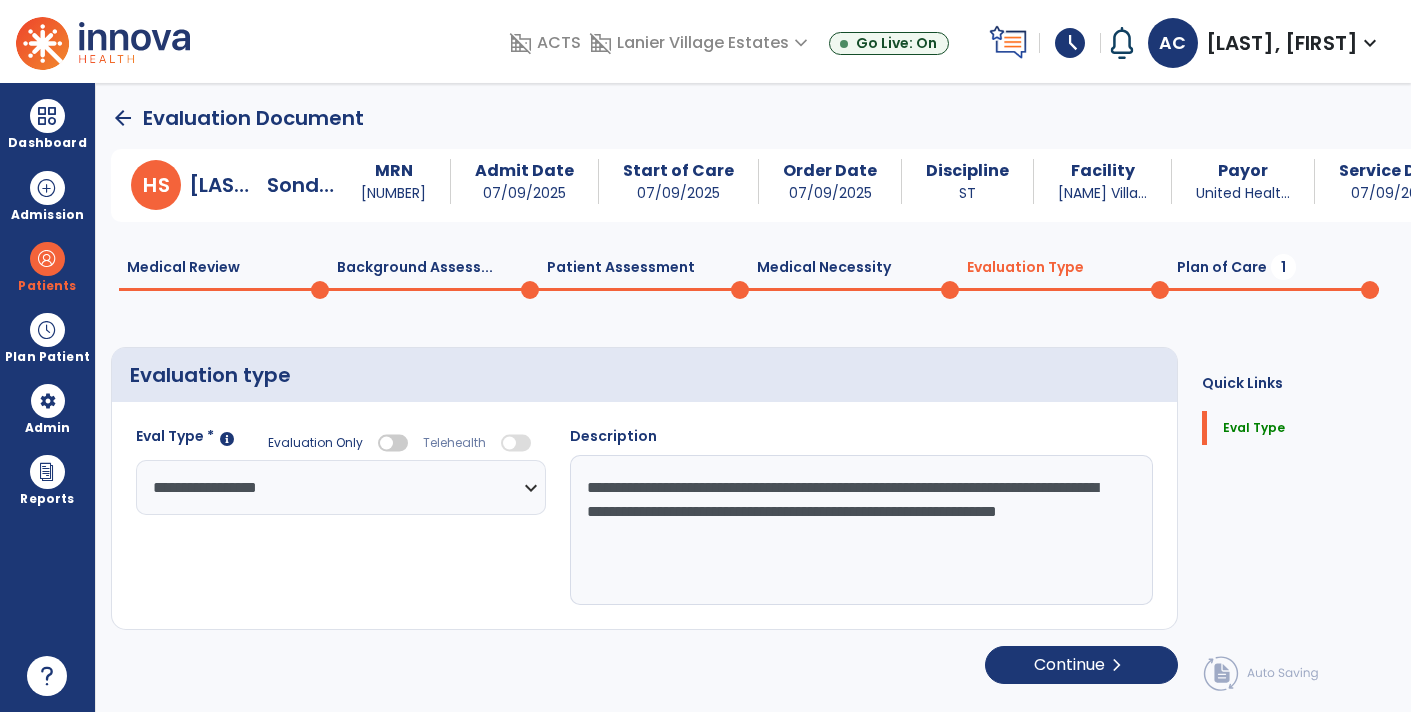 select on "**********" 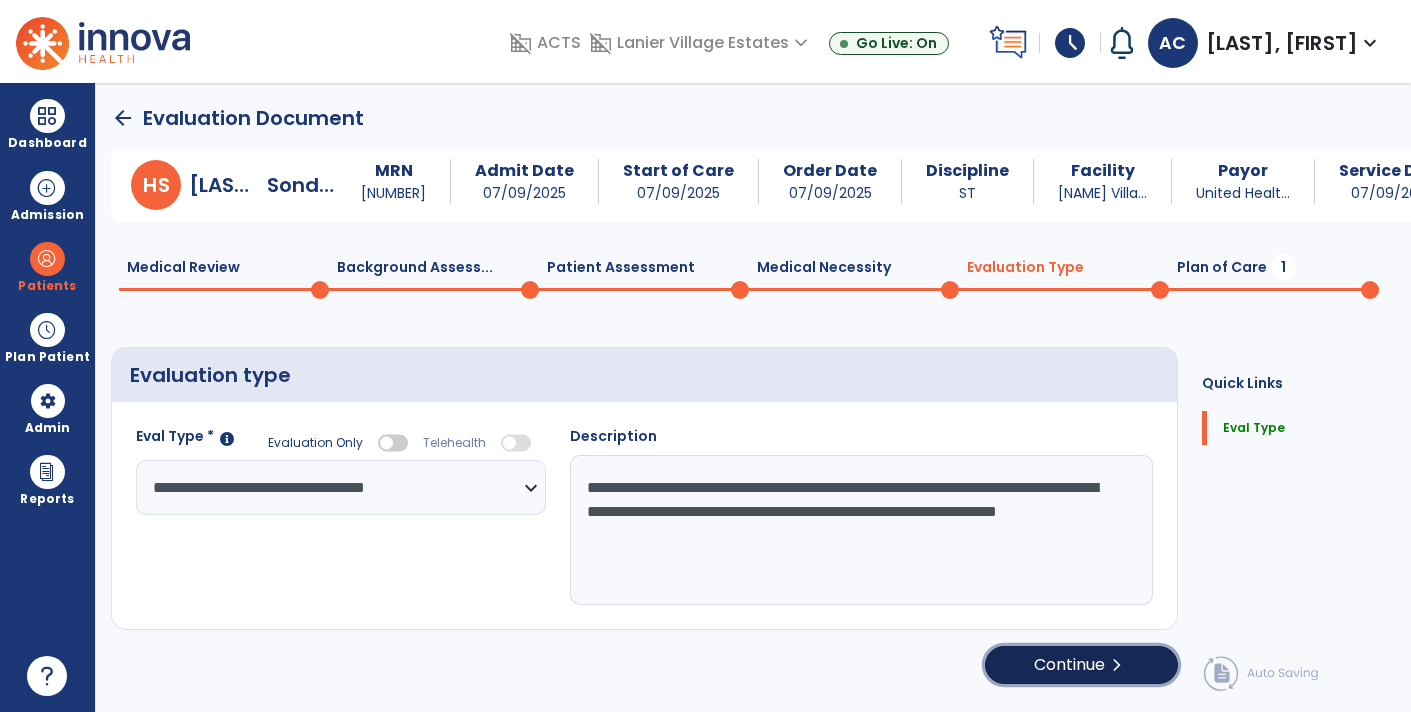 click on "Continue  chevron_right" 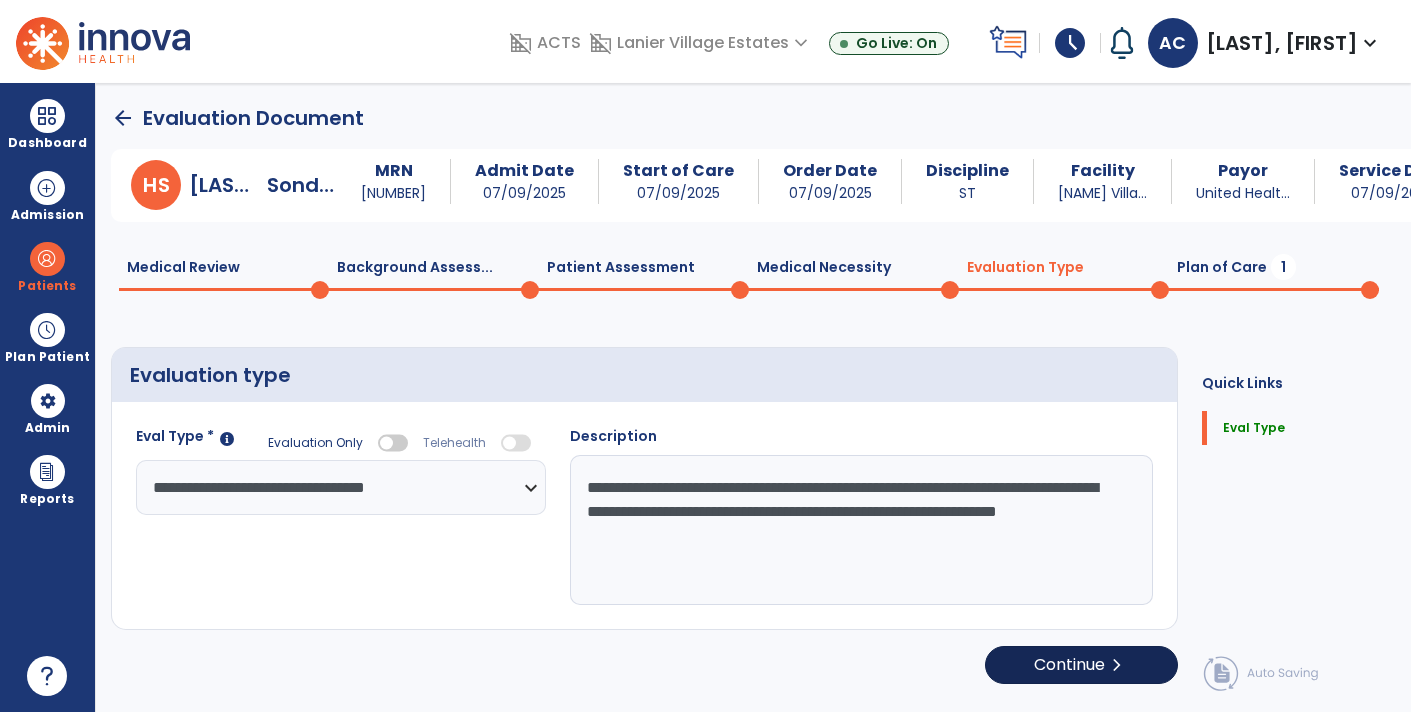 select on "**" 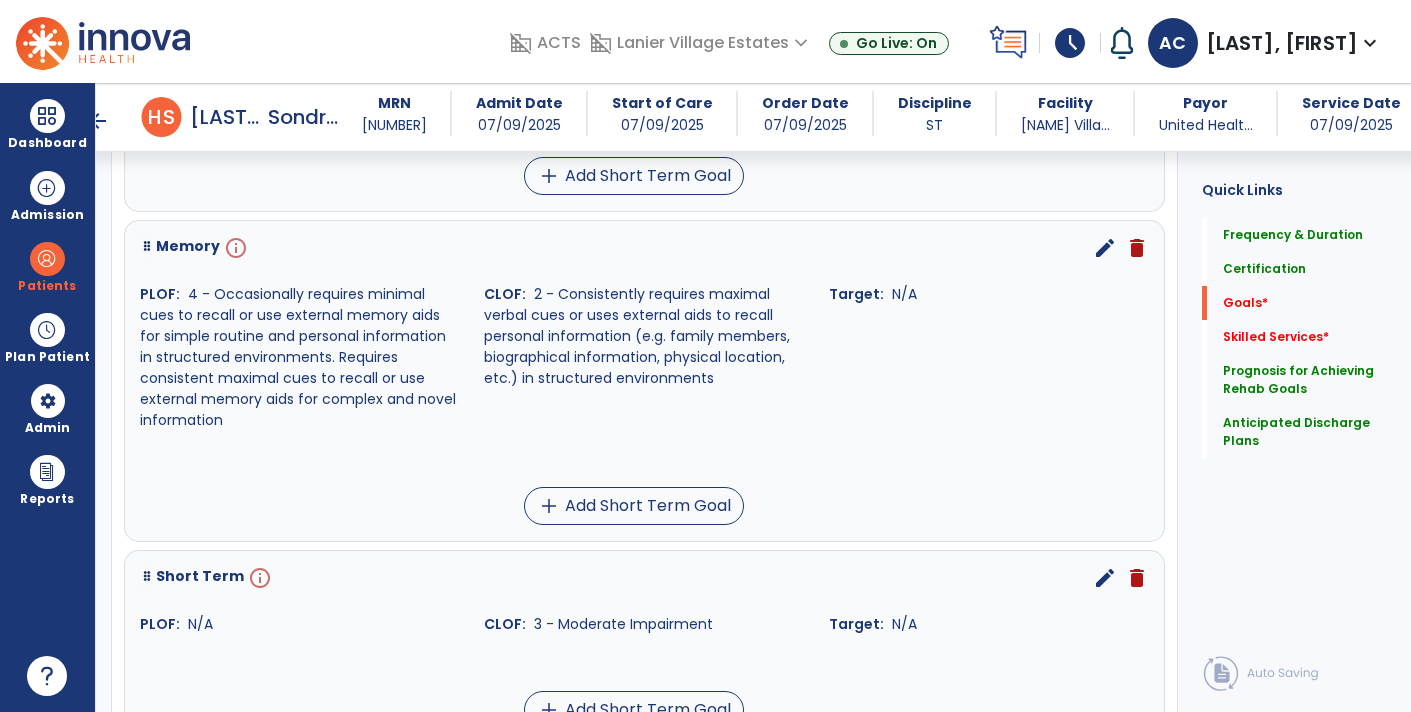 scroll, scrollTop: 1165, scrollLeft: 0, axis: vertical 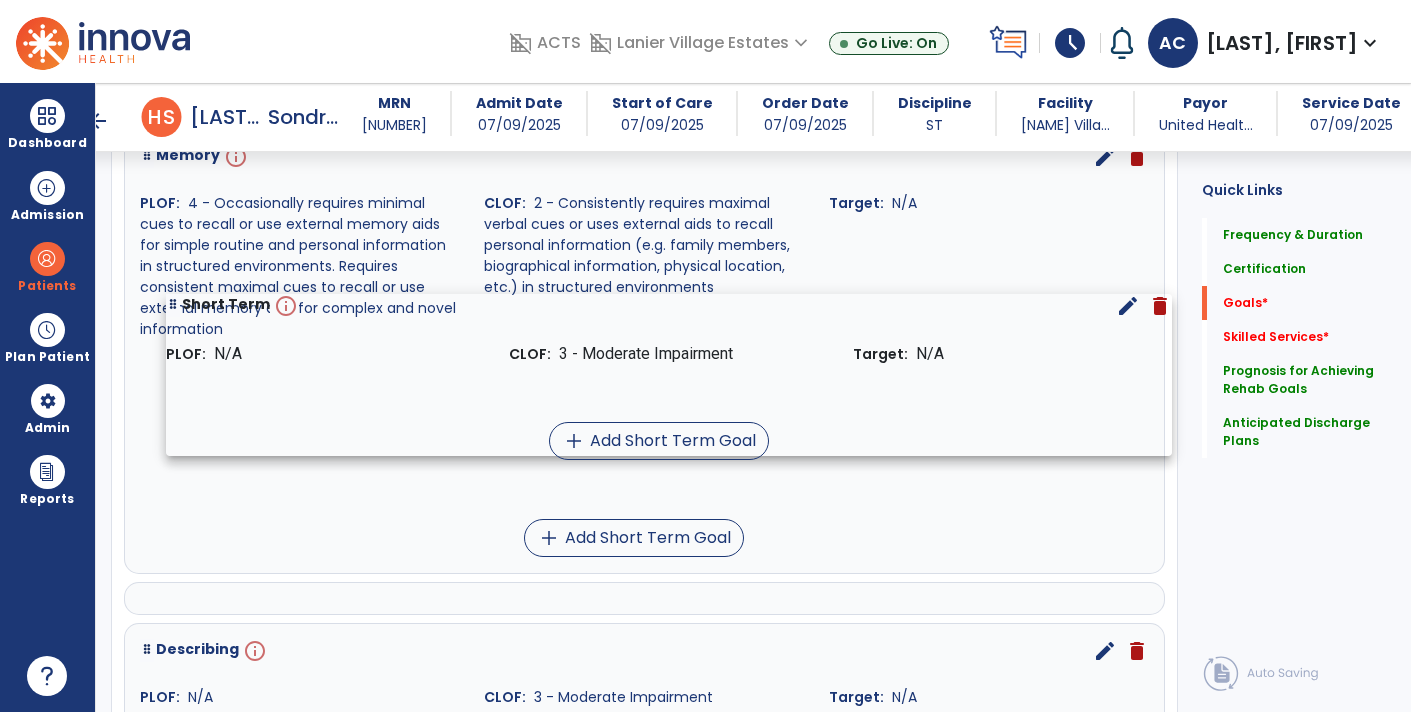 drag, startPoint x: 346, startPoint y: 527, endPoint x: 373, endPoint y: 351, distance: 178.05898 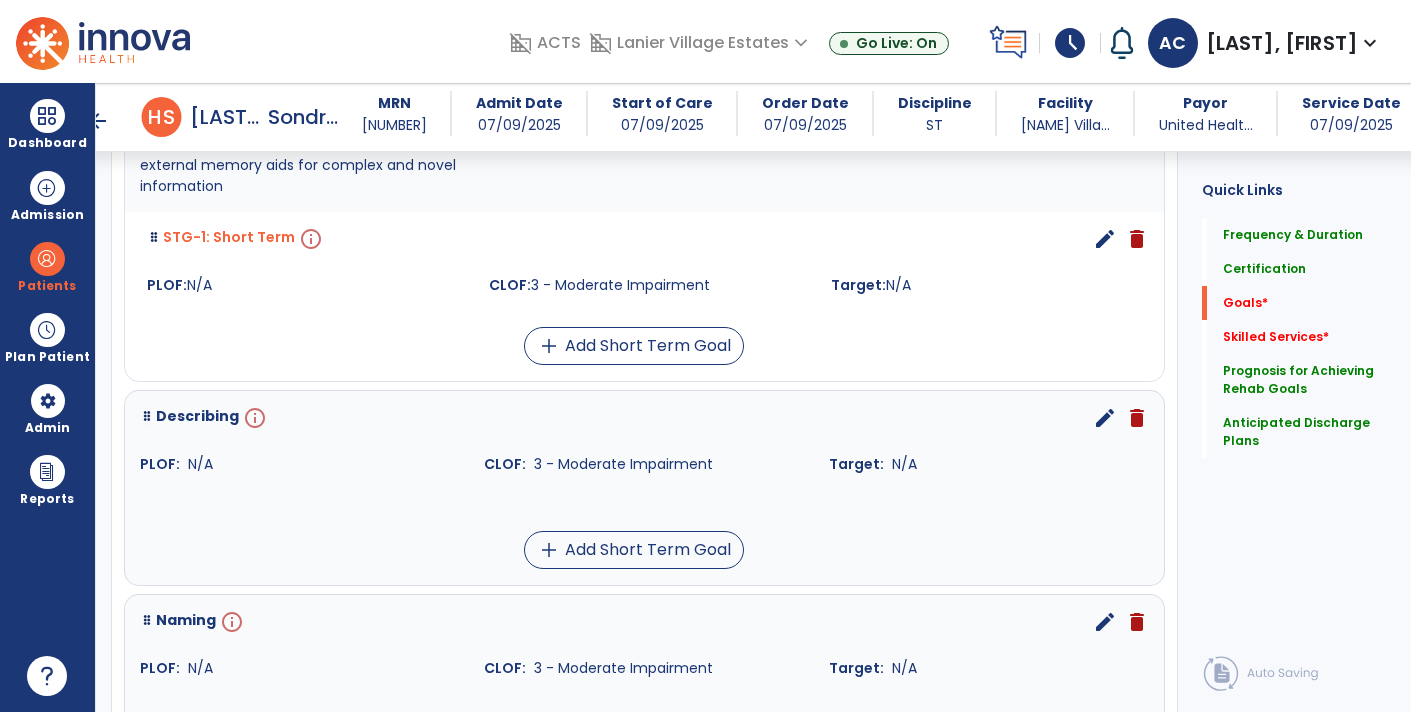 scroll, scrollTop: 1309, scrollLeft: 0, axis: vertical 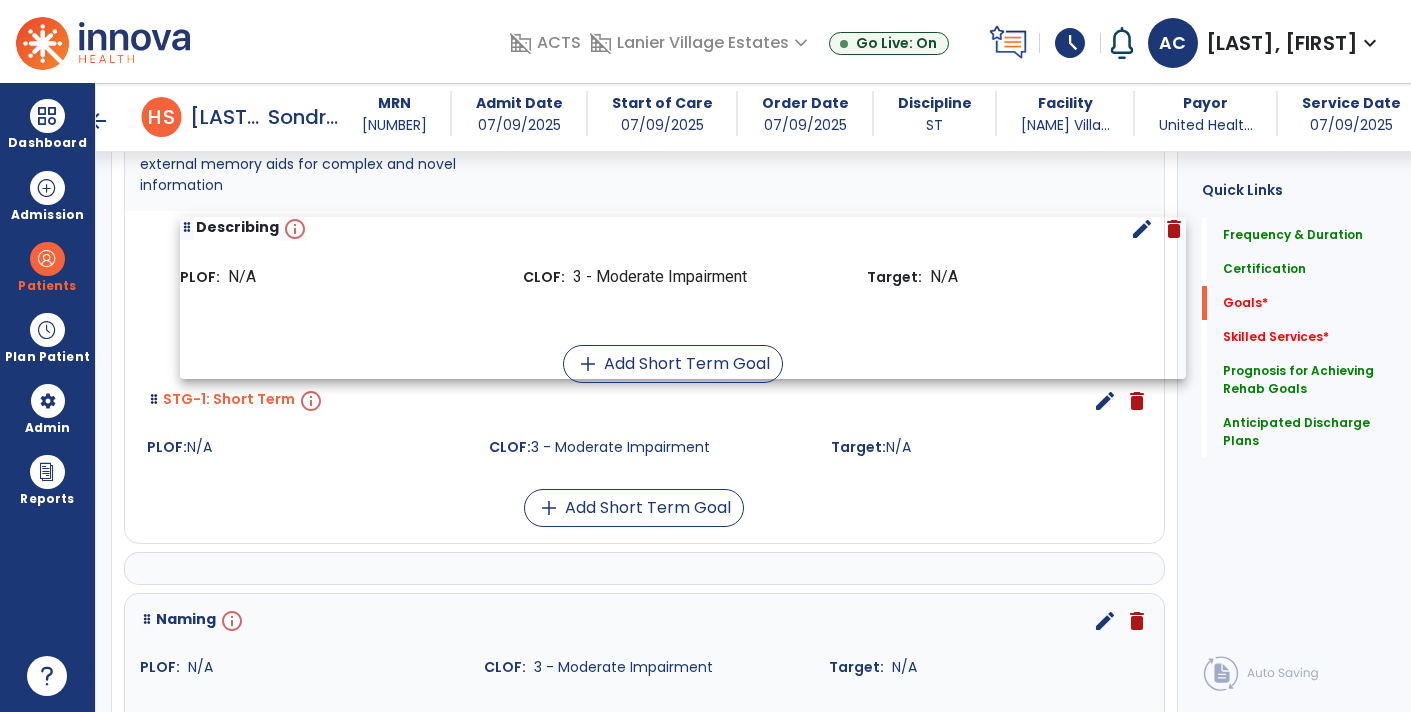 drag, startPoint x: 349, startPoint y: 454, endPoint x: 392, endPoint y: 270, distance: 188.95767 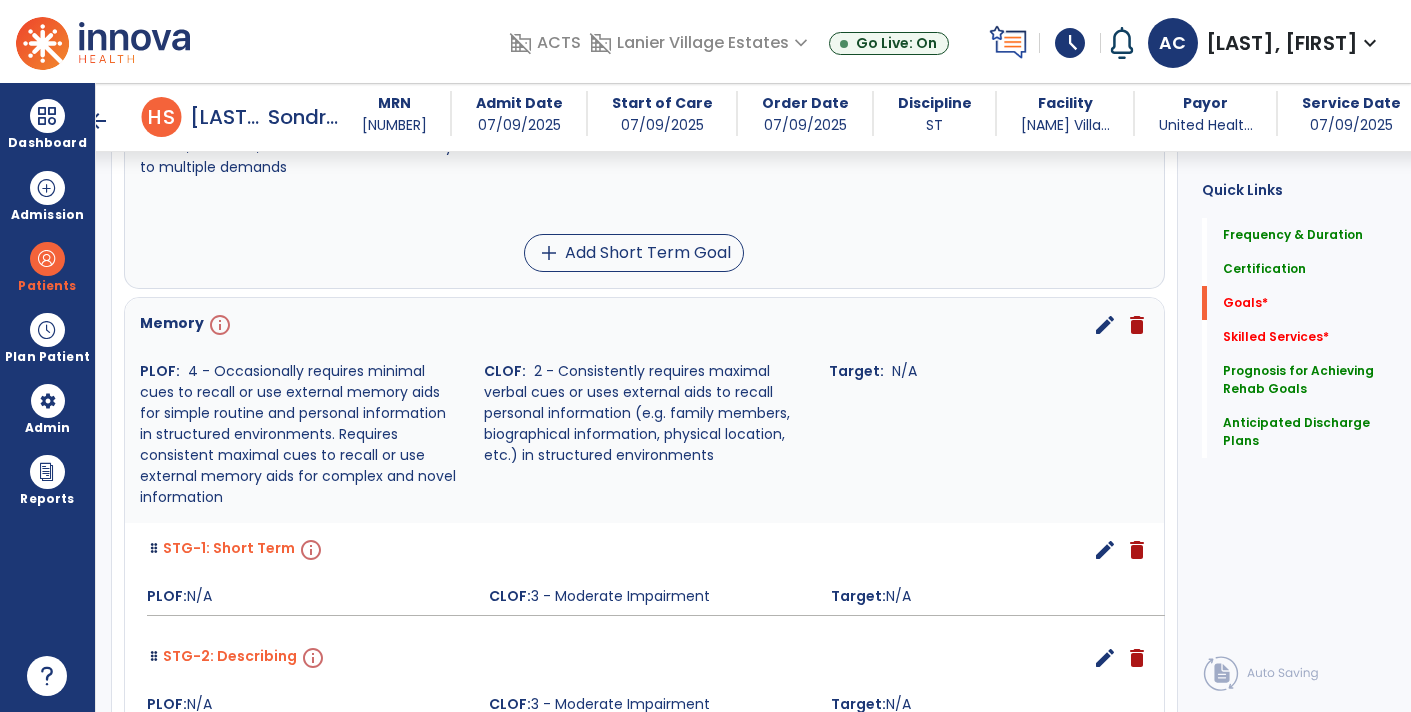 scroll, scrollTop: 994, scrollLeft: 0, axis: vertical 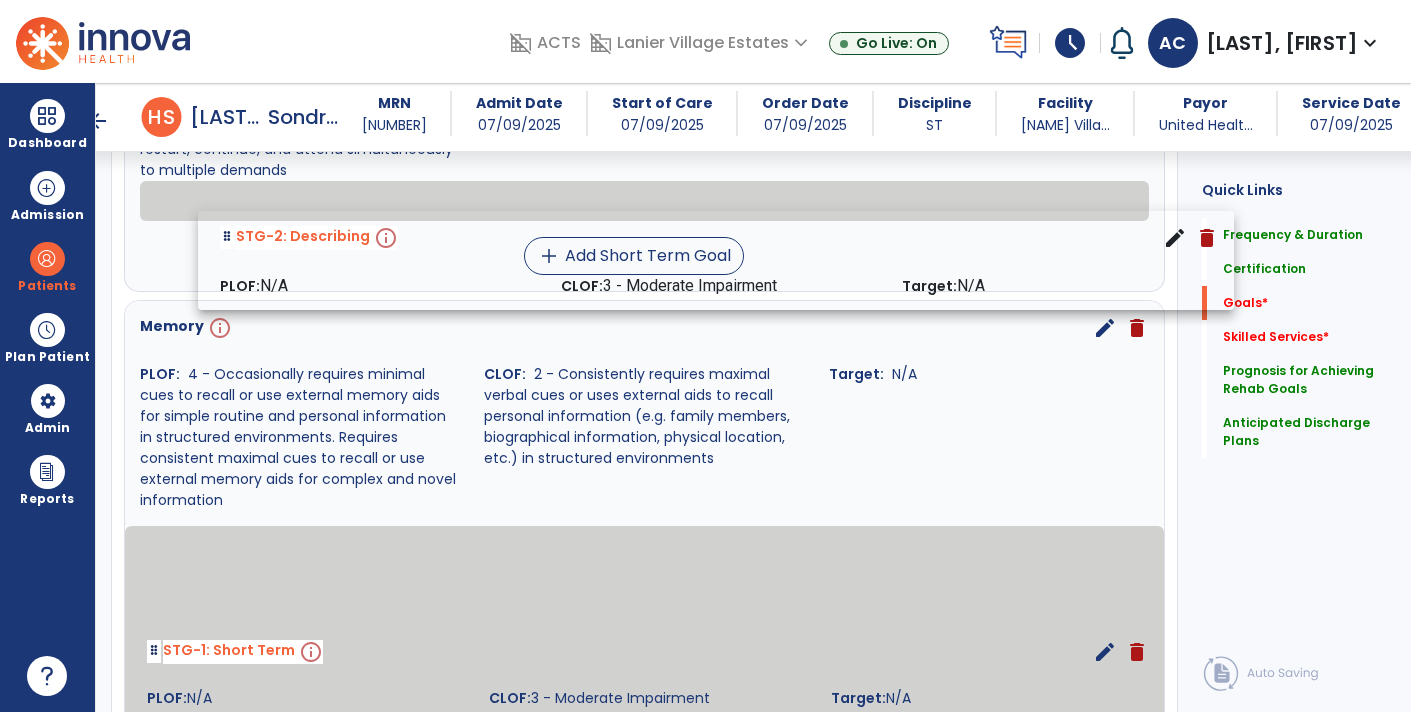 drag, startPoint x: 275, startPoint y: 649, endPoint x: 349, endPoint y: 230, distance: 425.48444 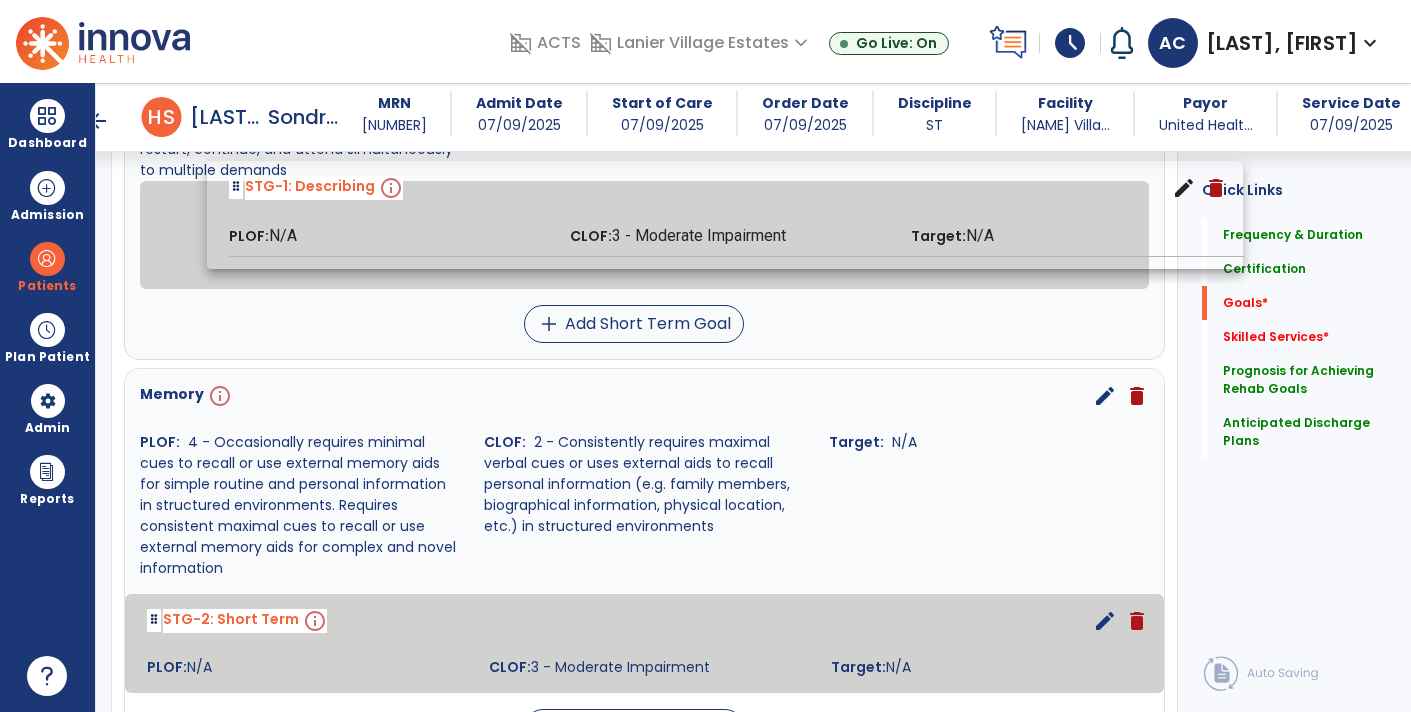 drag, startPoint x: 260, startPoint y: 557, endPoint x: 343, endPoint y: 196, distance: 370.41867 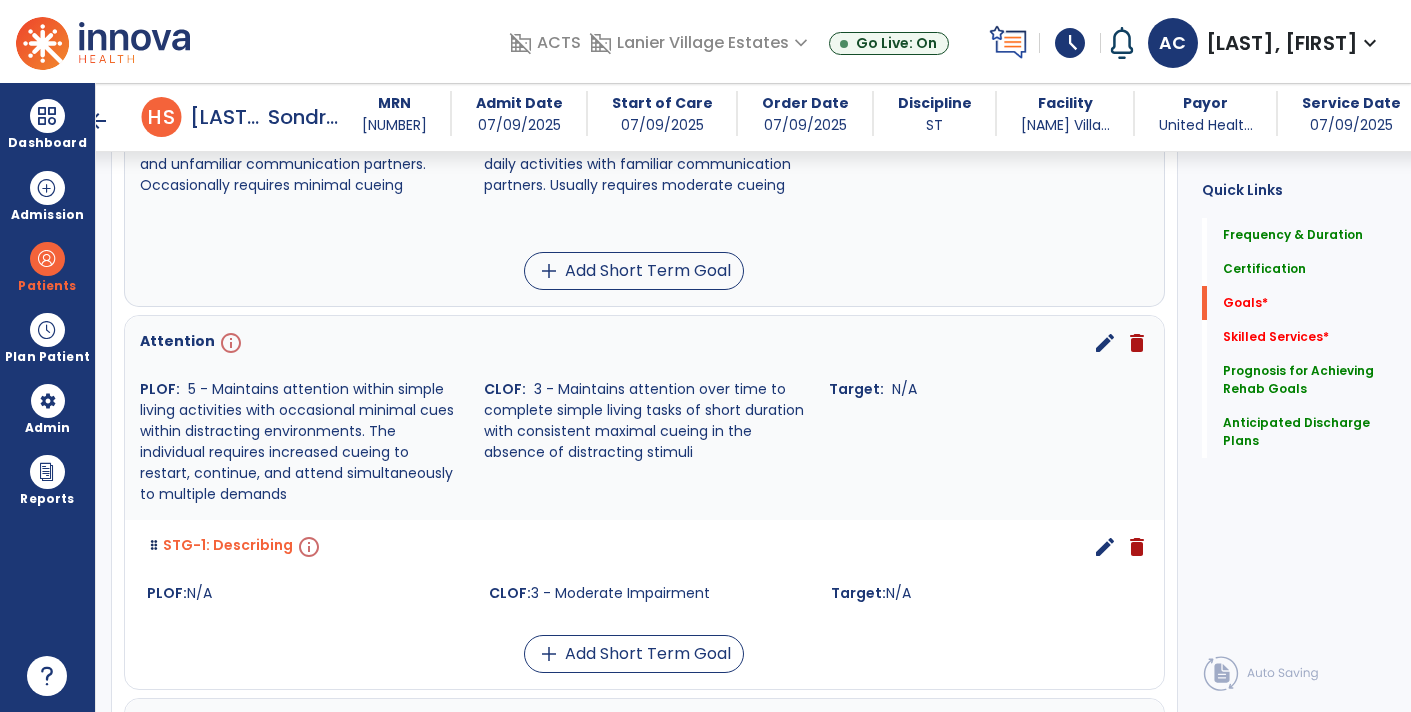 scroll, scrollTop: 671, scrollLeft: 0, axis: vertical 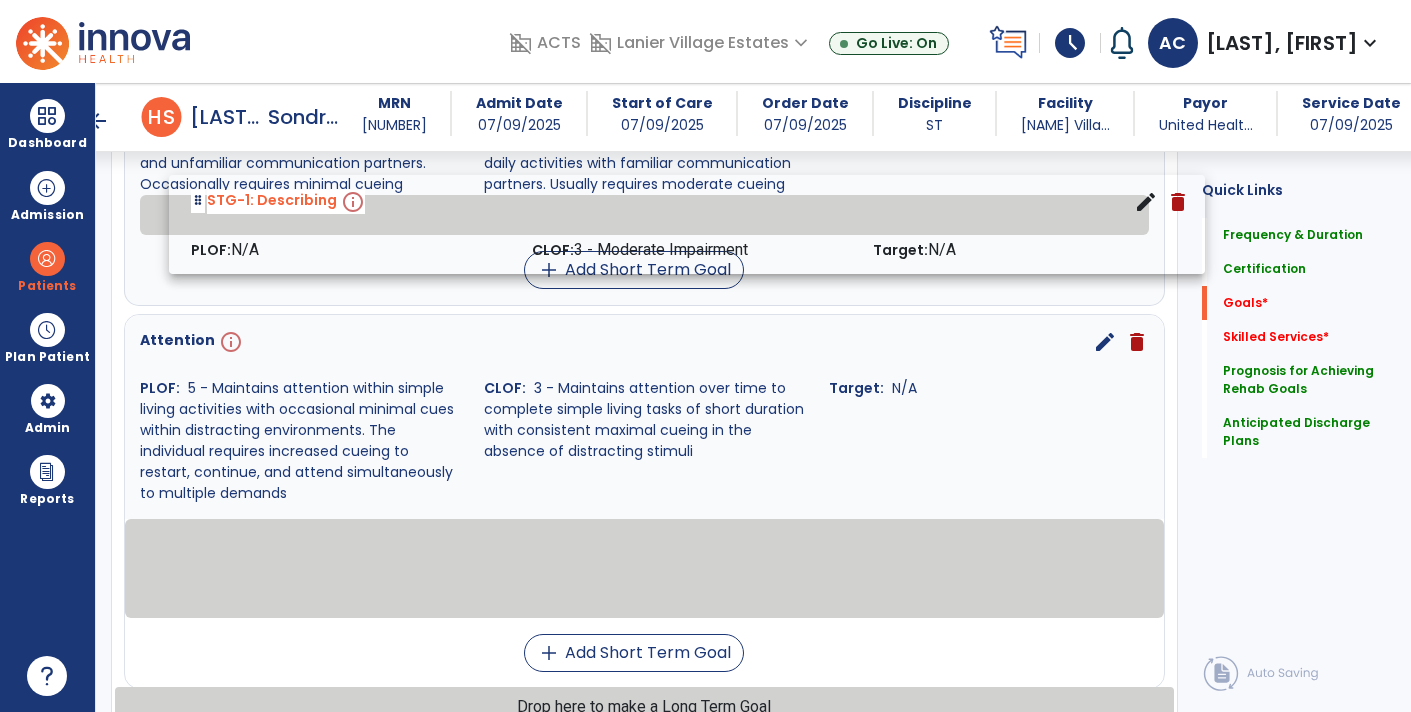 drag, startPoint x: 264, startPoint y: 580, endPoint x: 309, endPoint y: 239, distance: 343.9564 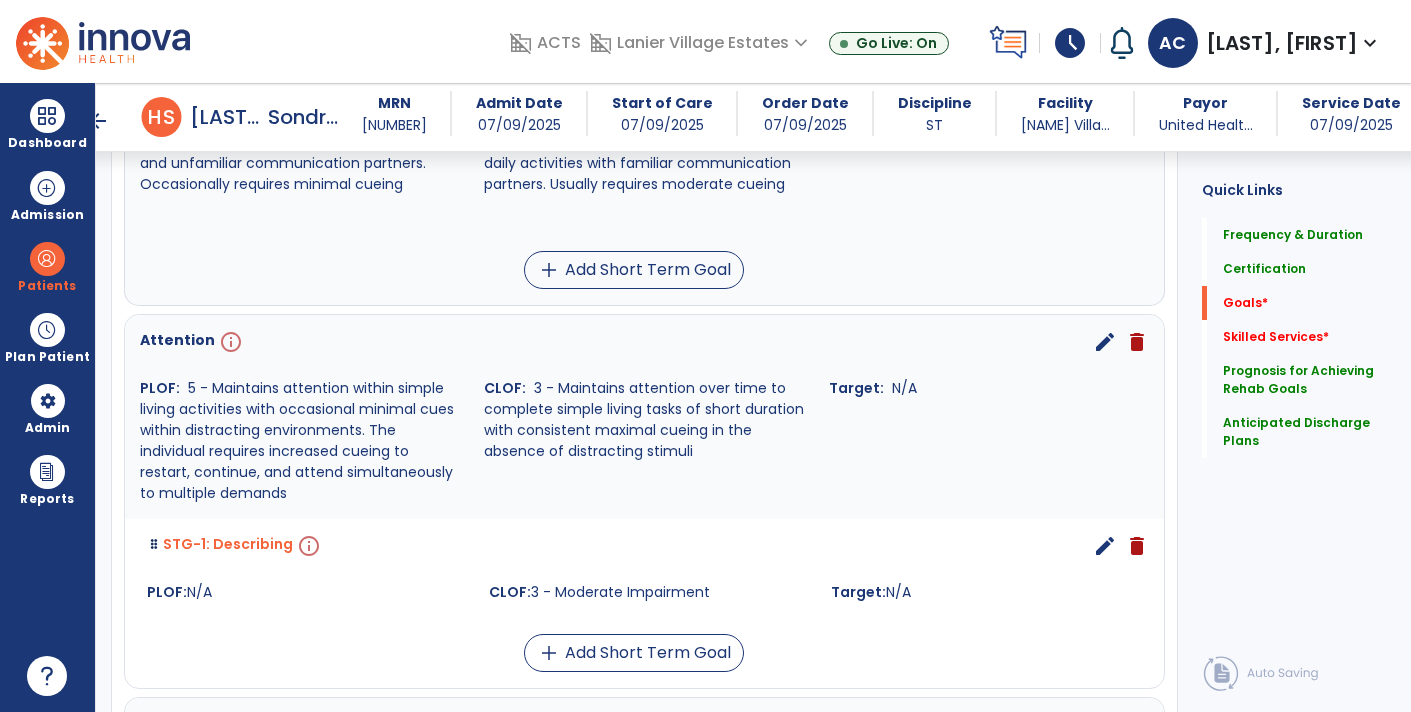 drag, startPoint x: 275, startPoint y: 571, endPoint x: 376, endPoint y: 297, distance: 292.02225 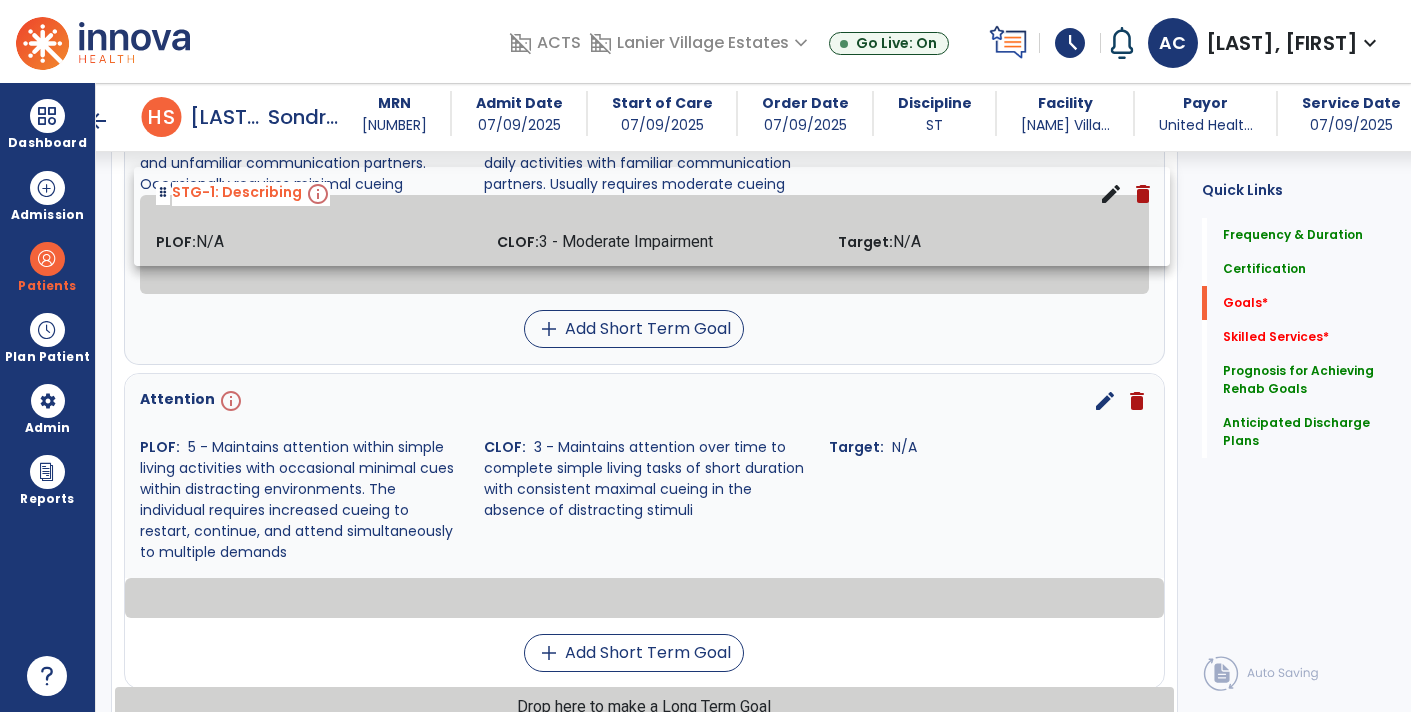 drag, startPoint x: 346, startPoint y: 552, endPoint x: 356, endPoint y: 203, distance: 349.14325 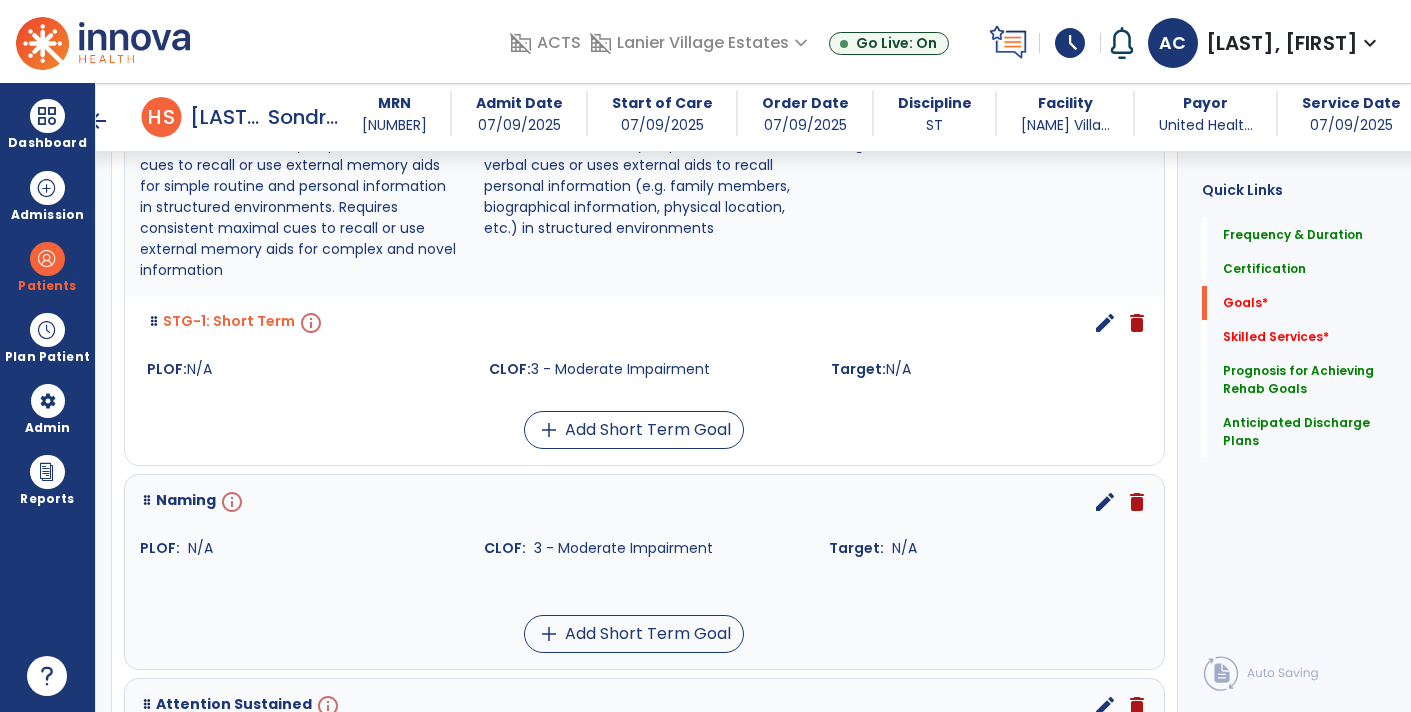 scroll, scrollTop: 1300, scrollLeft: 0, axis: vertical 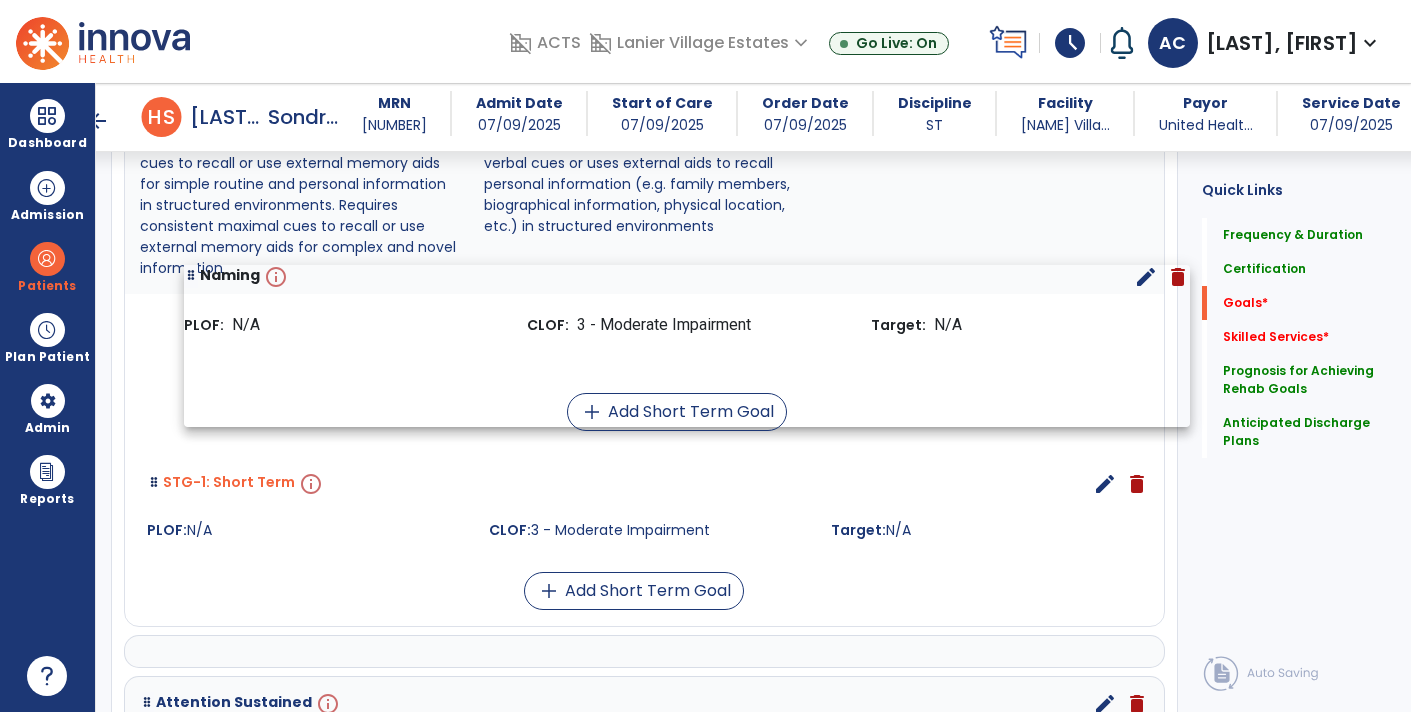 drag, startPoint x: 310, startPoint y: 582, endPoint x: 355, endPoint y: 364, distance: 222.59605 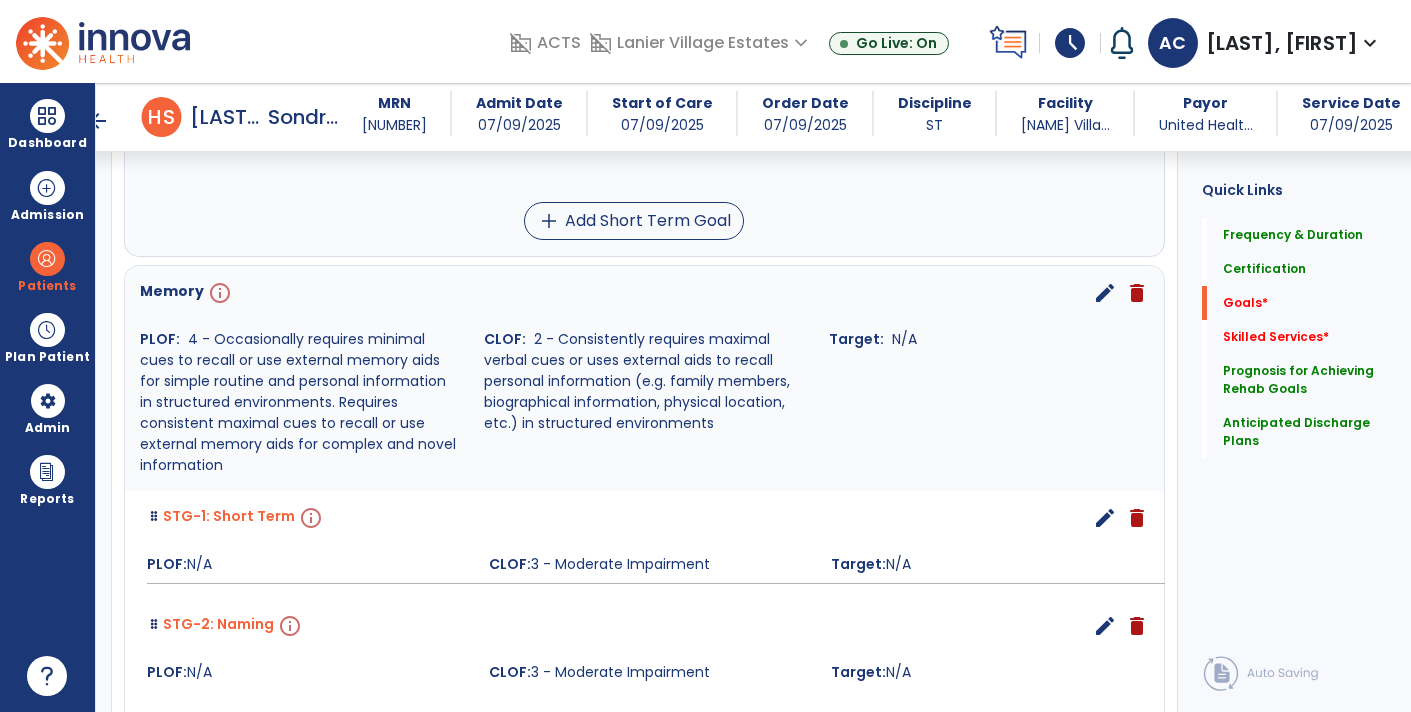 scroll, scrollTop: 1091, scrollLeft: 0, axis: vertical 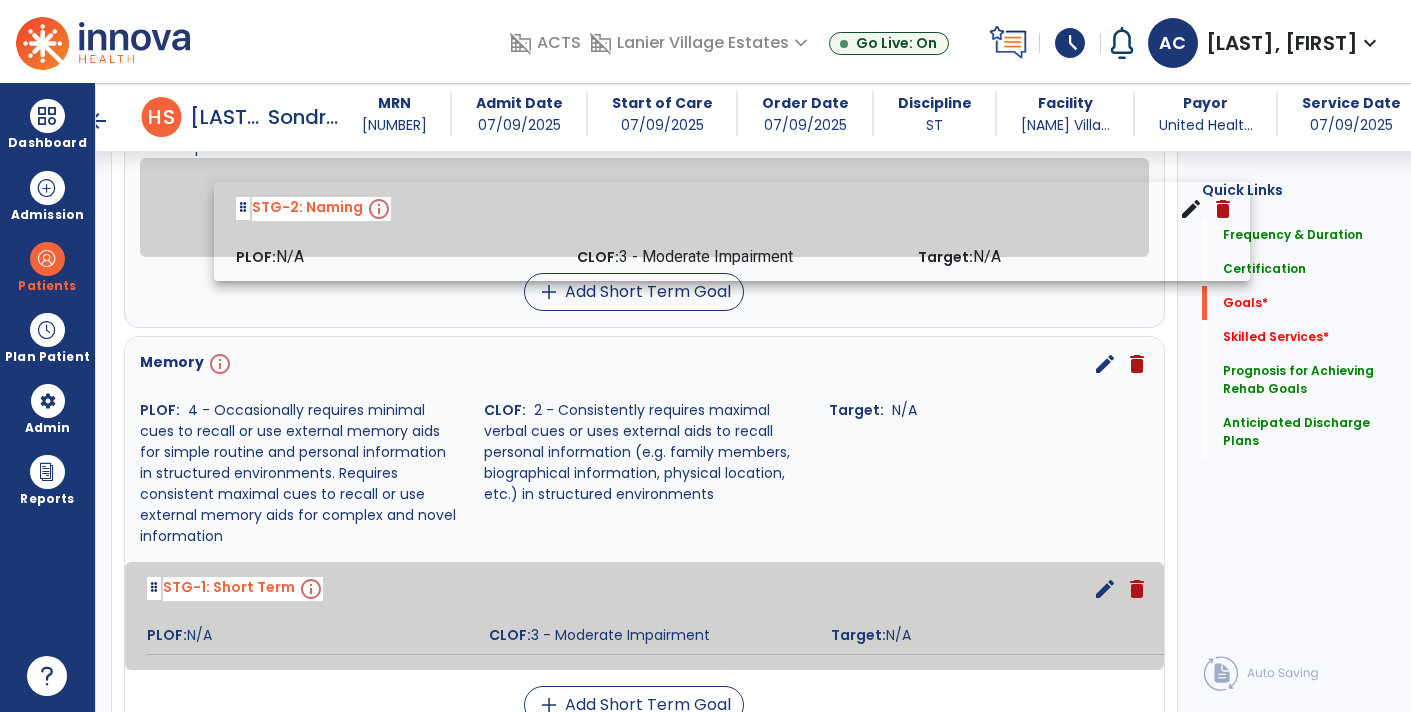 drag, startPoint x: 237, startPoint y: 625, endPoint x: 327, endPoint y: 202, distance: 432.4685 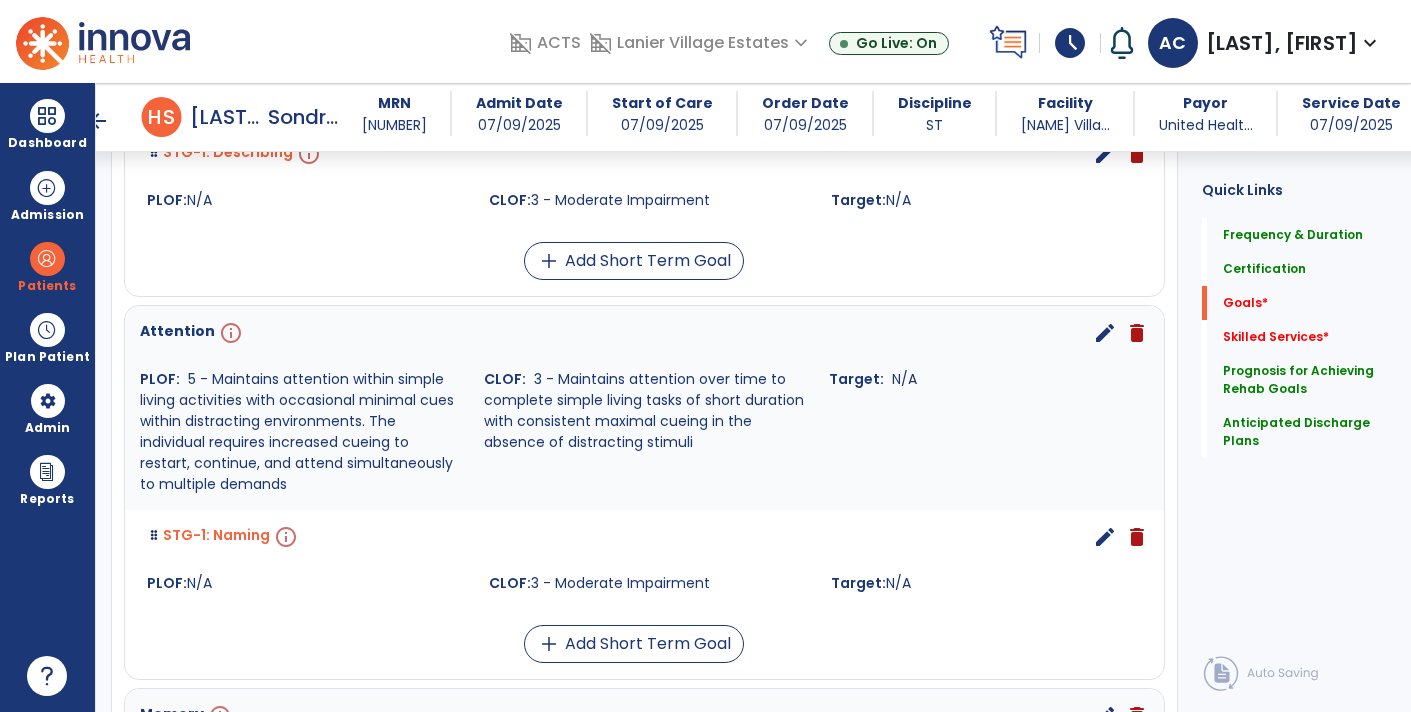 scroll, scrollTop: 741, scrollLeft: 0, axis: vertical 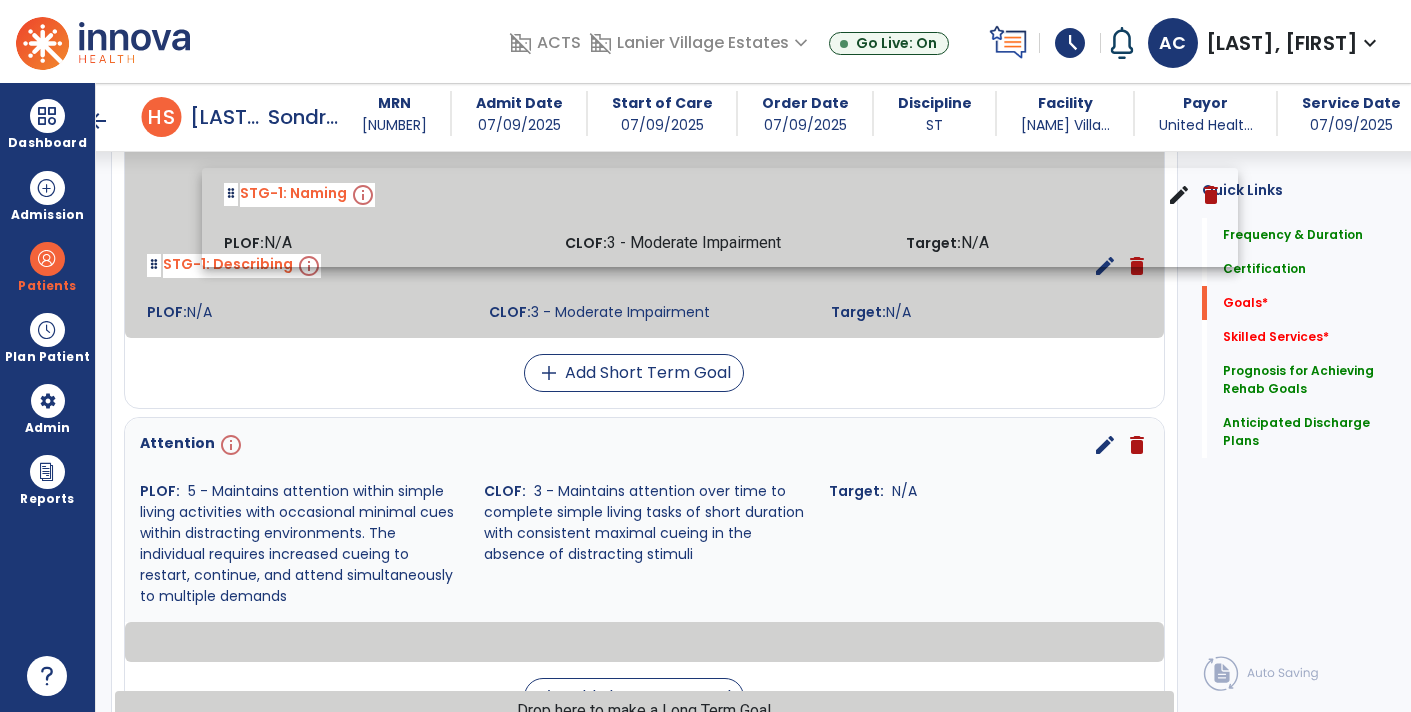 drag, startPoint x: 259, startPoint y: 577, endPoint x: 337, endPoint y: 223, distance: 362.4914 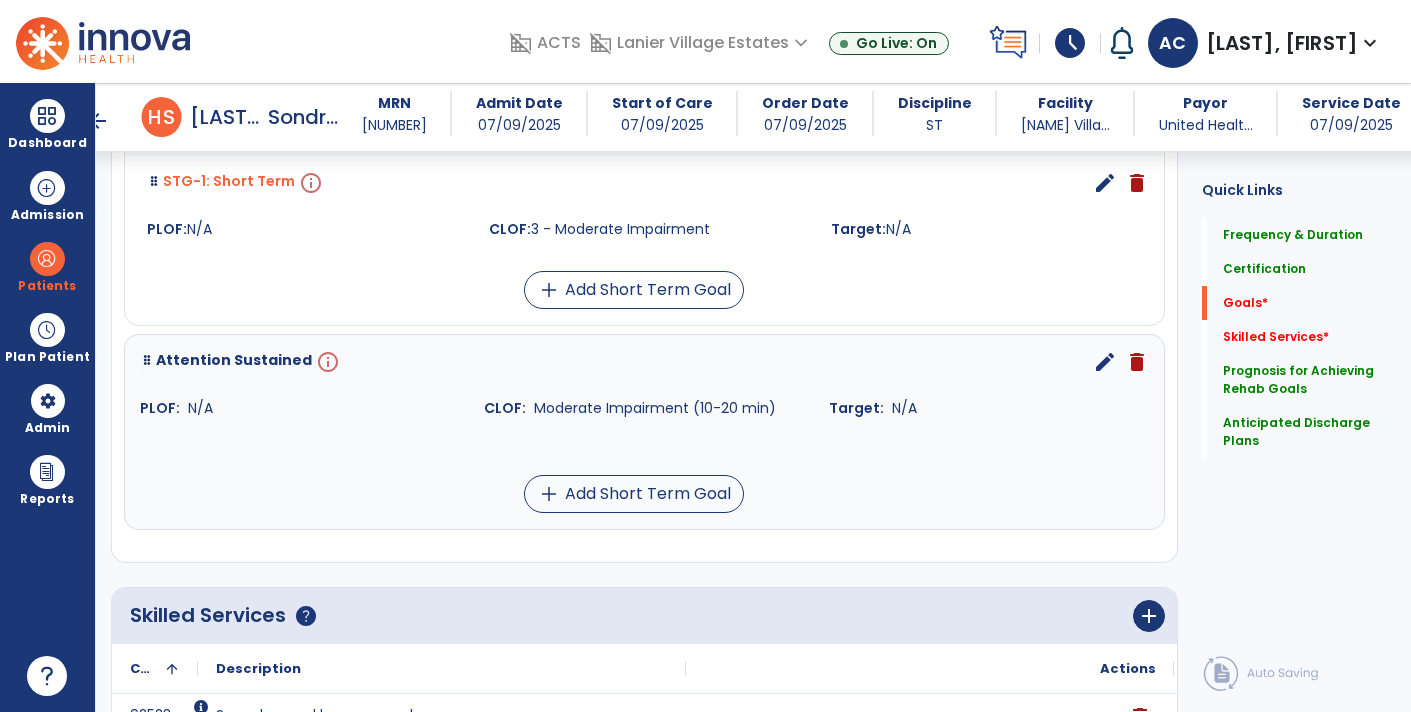 scroll, scrollTop: 1546, scrollLeft: 0, axis: vertical 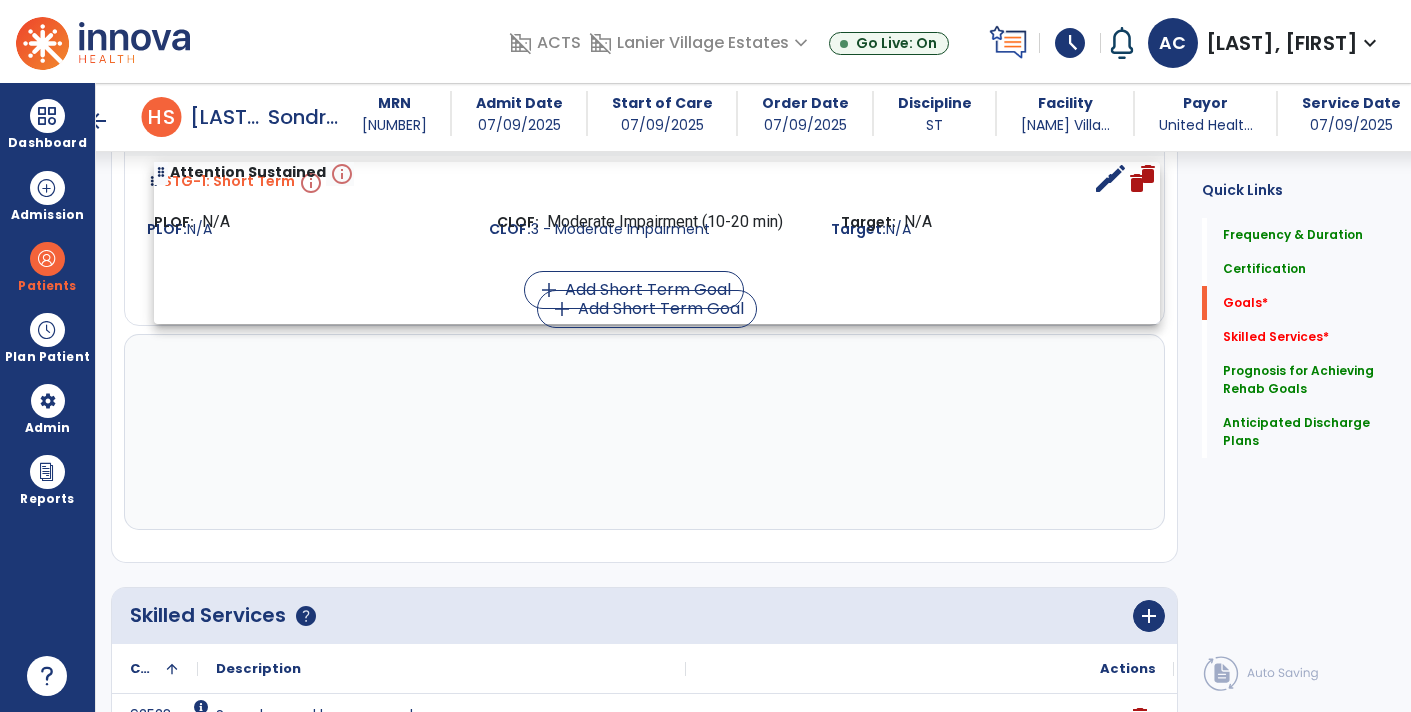 drag, startPoint x: 296, startPoint y: 440, endPoint x: 311, endPoint y: 257, distance: 183.61372 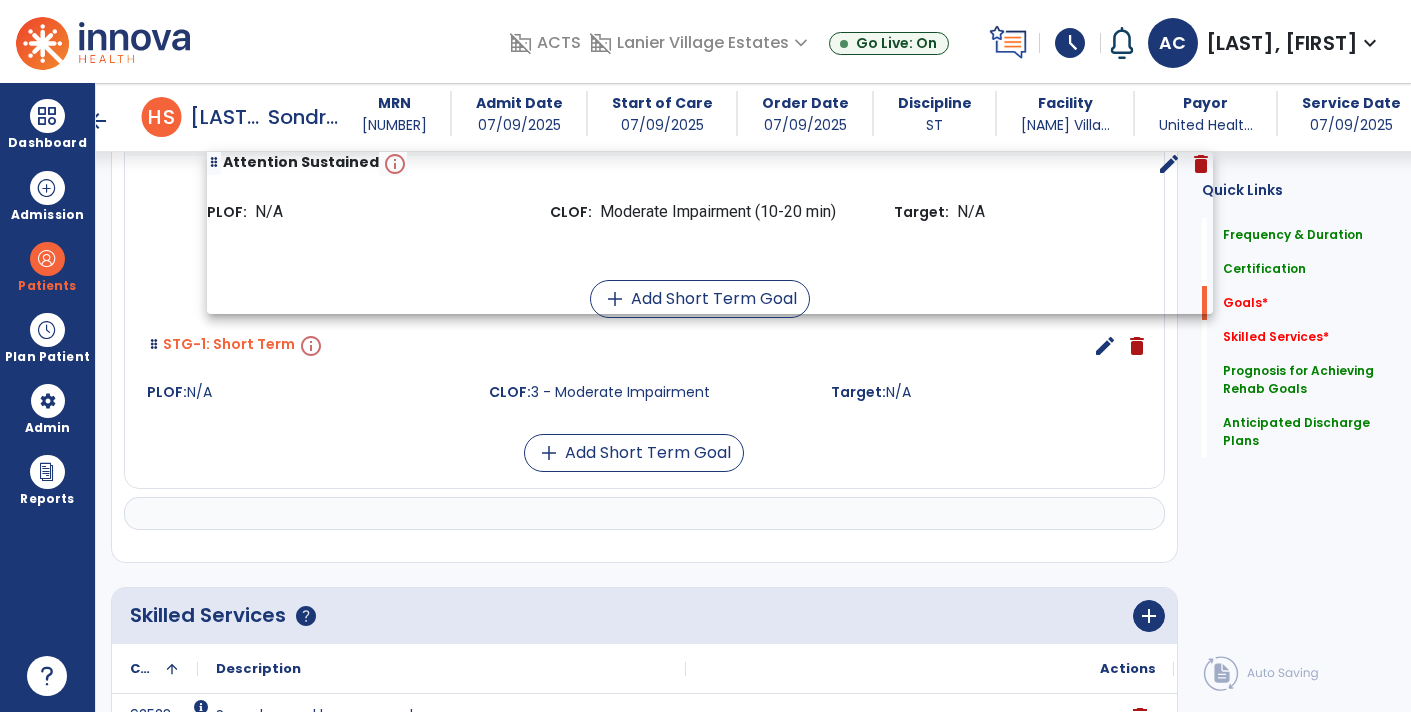 drag, startPoint x: 280, startPoint y: 409, endPoint x: 347, endPoint y: 220, distance: 200.5243 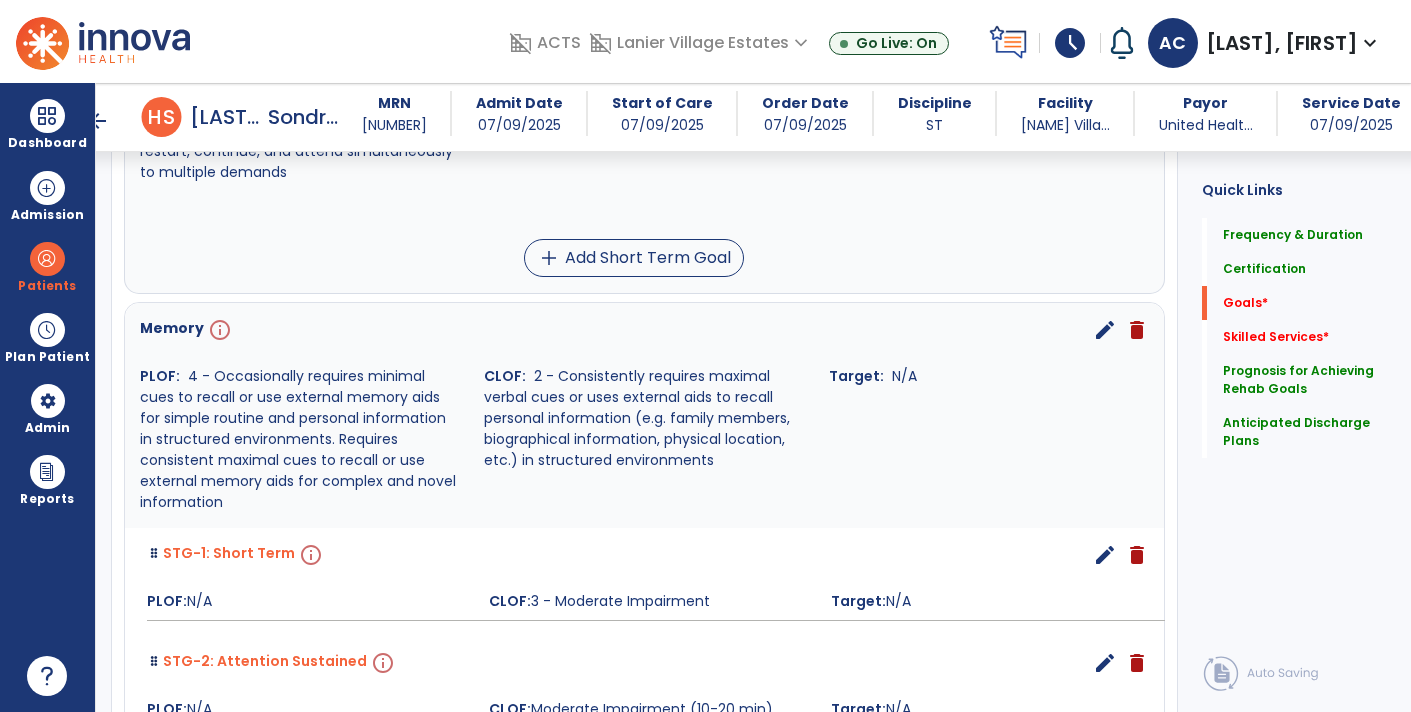 scroll, scrollTop: 1200, scrollLeft: 0, axis: vertical 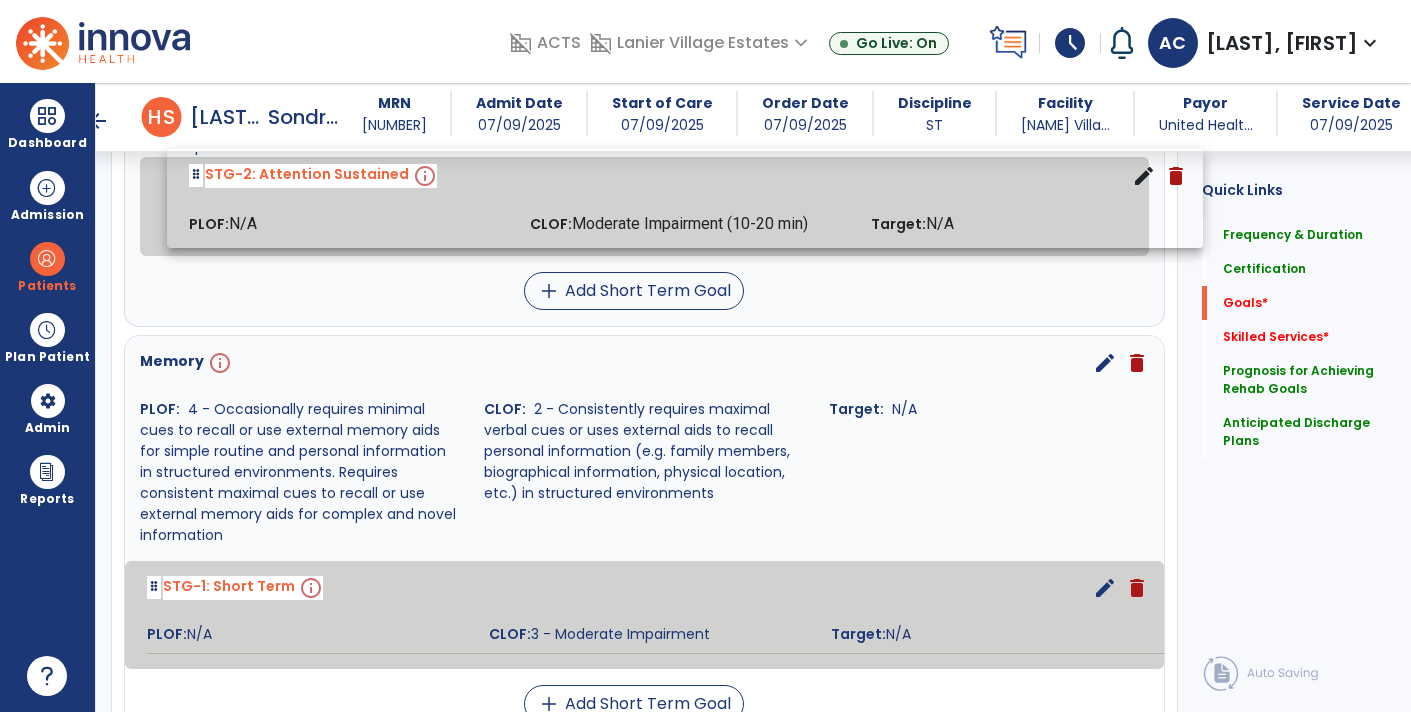 drag, startPoint x: 336, startPoint y: 645, endPoint x: 379, endPoint y: 188, distance: 459.01852 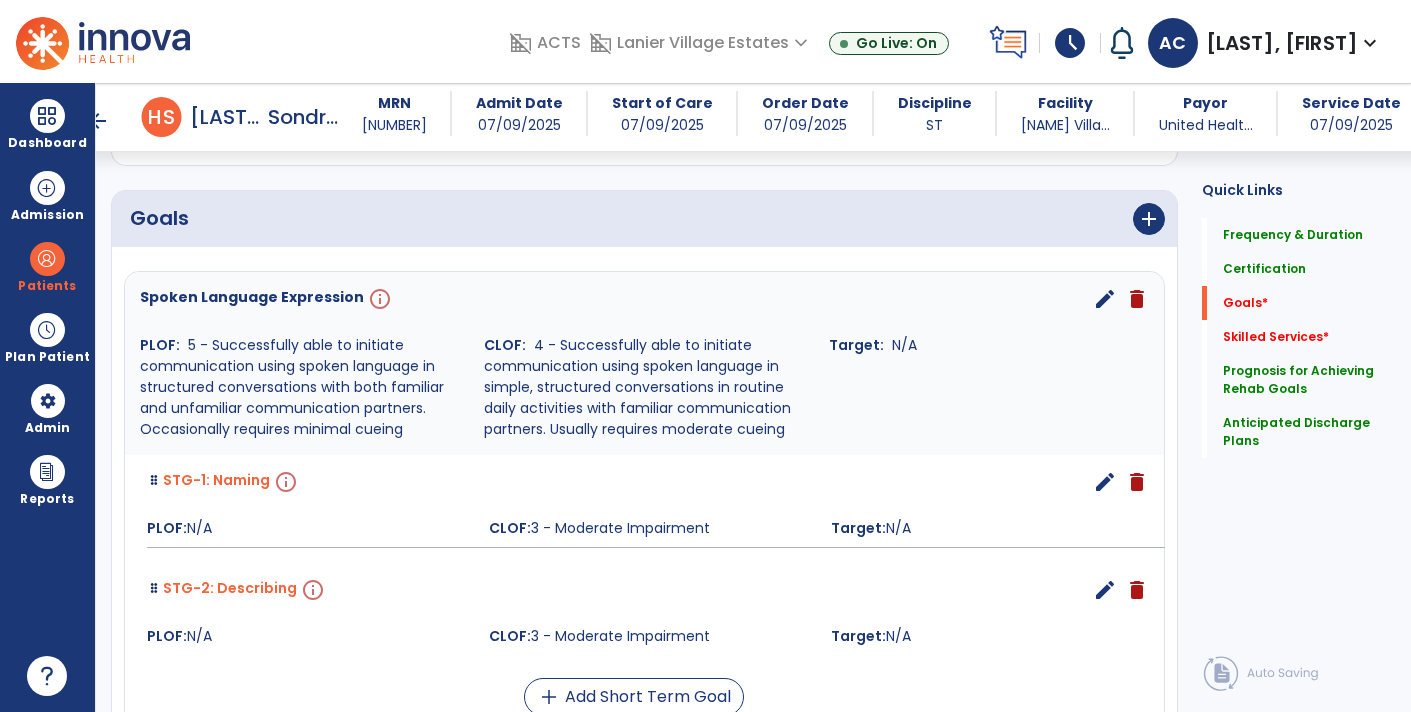 scroll, scrollTop: 429, scrollLeft: 0, axis: vertical 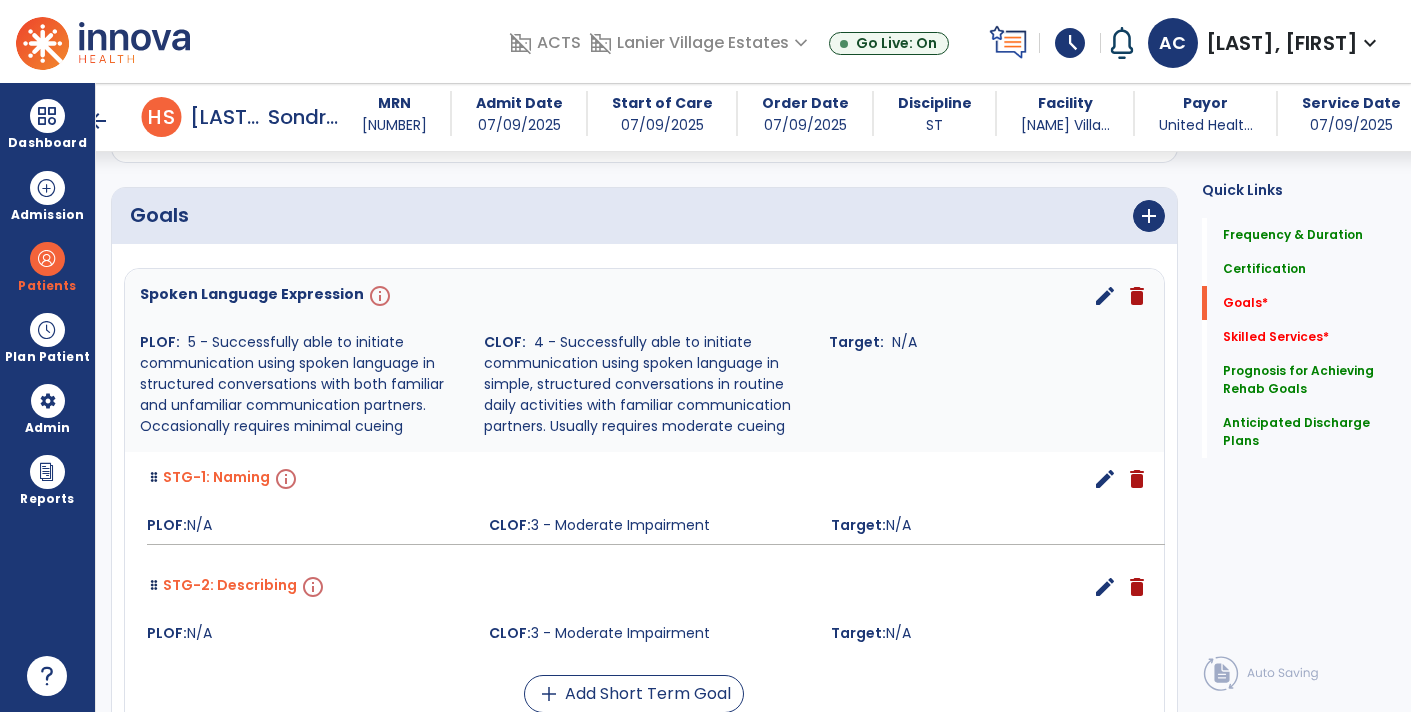 click on "edit" at bounding box center [1105, 296] 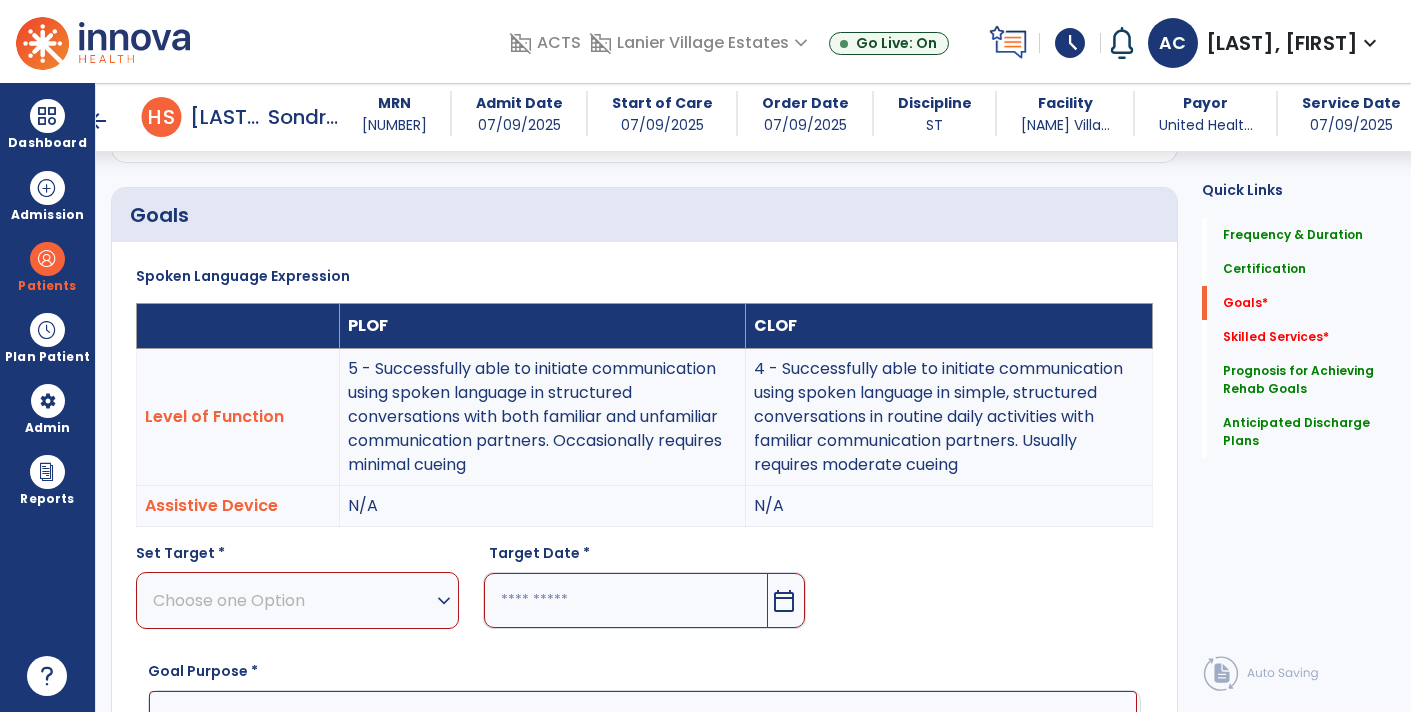 scroll, scrollTop: 83, scrollLeft: 0, axis: vertical 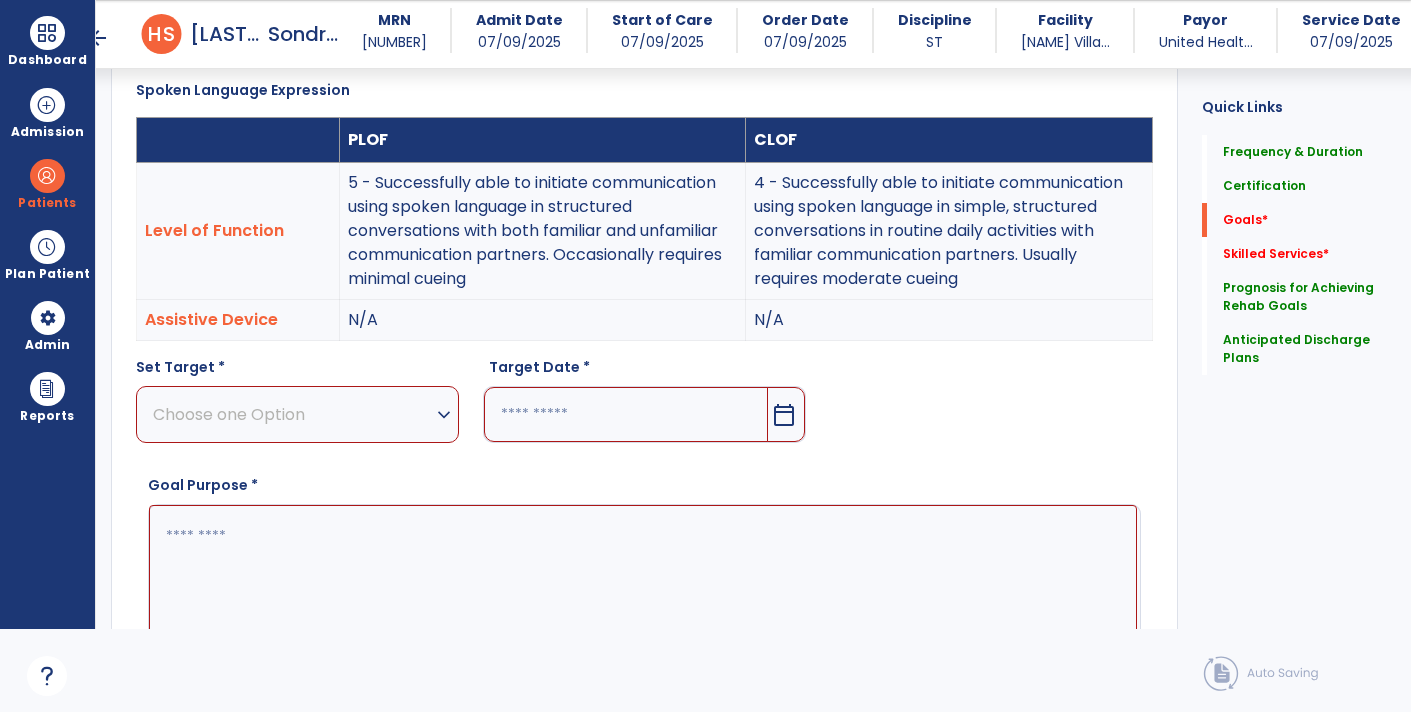 click on "calendar_today" at bounding box center [786, 414] 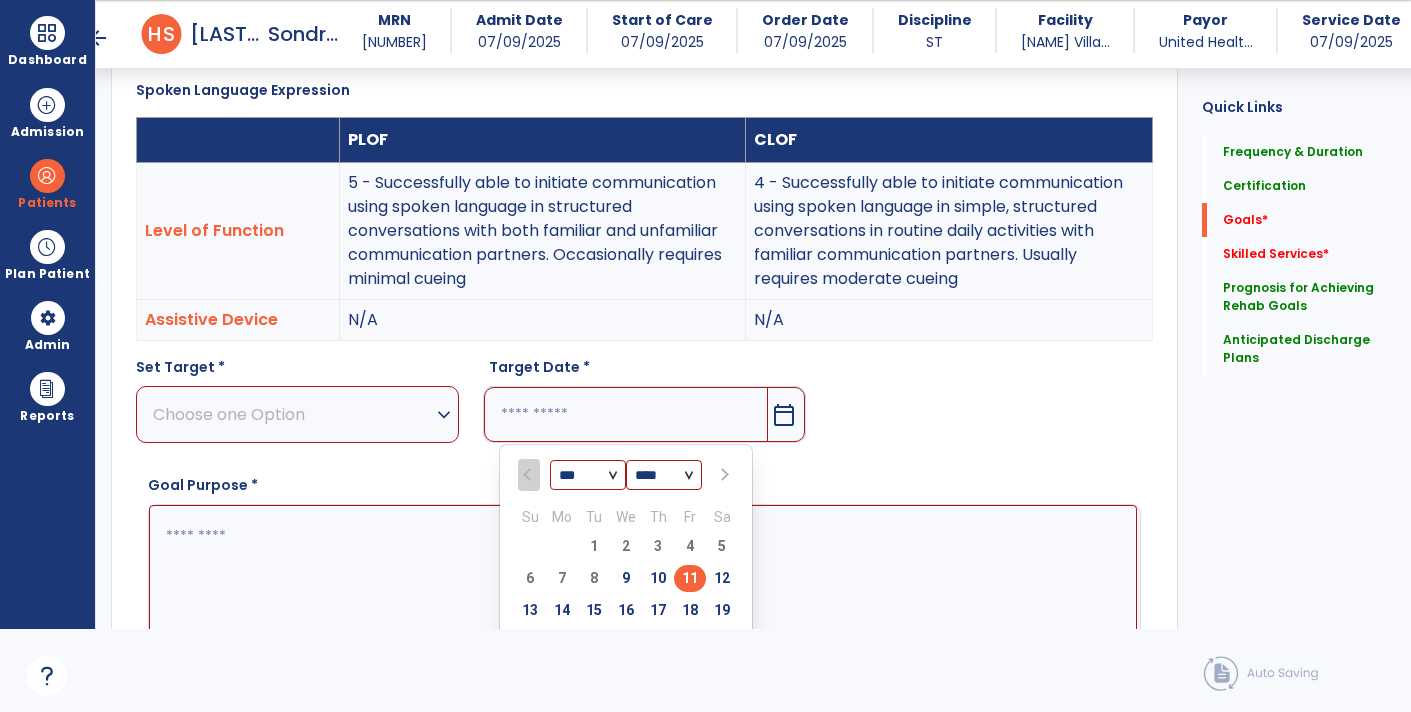 click at bounding box center [722, 475] 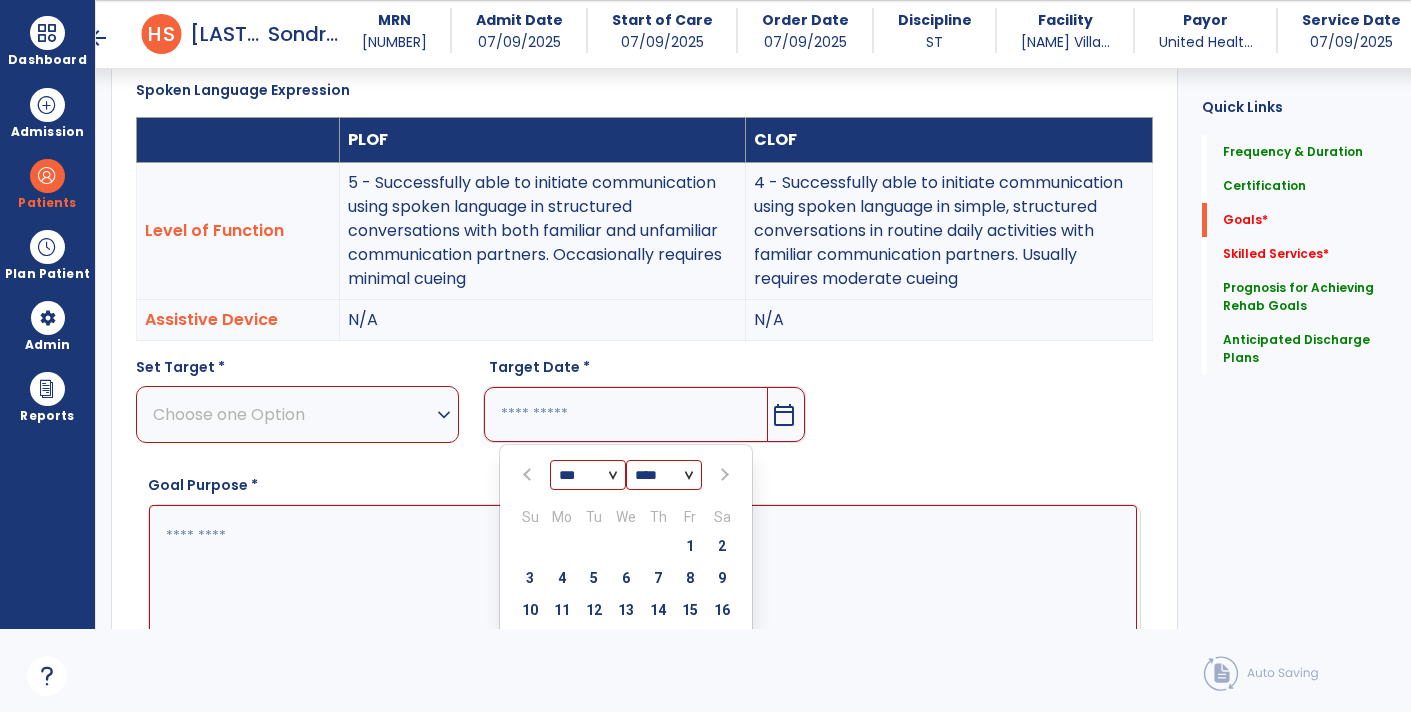 click at bounding box center (722, 475) 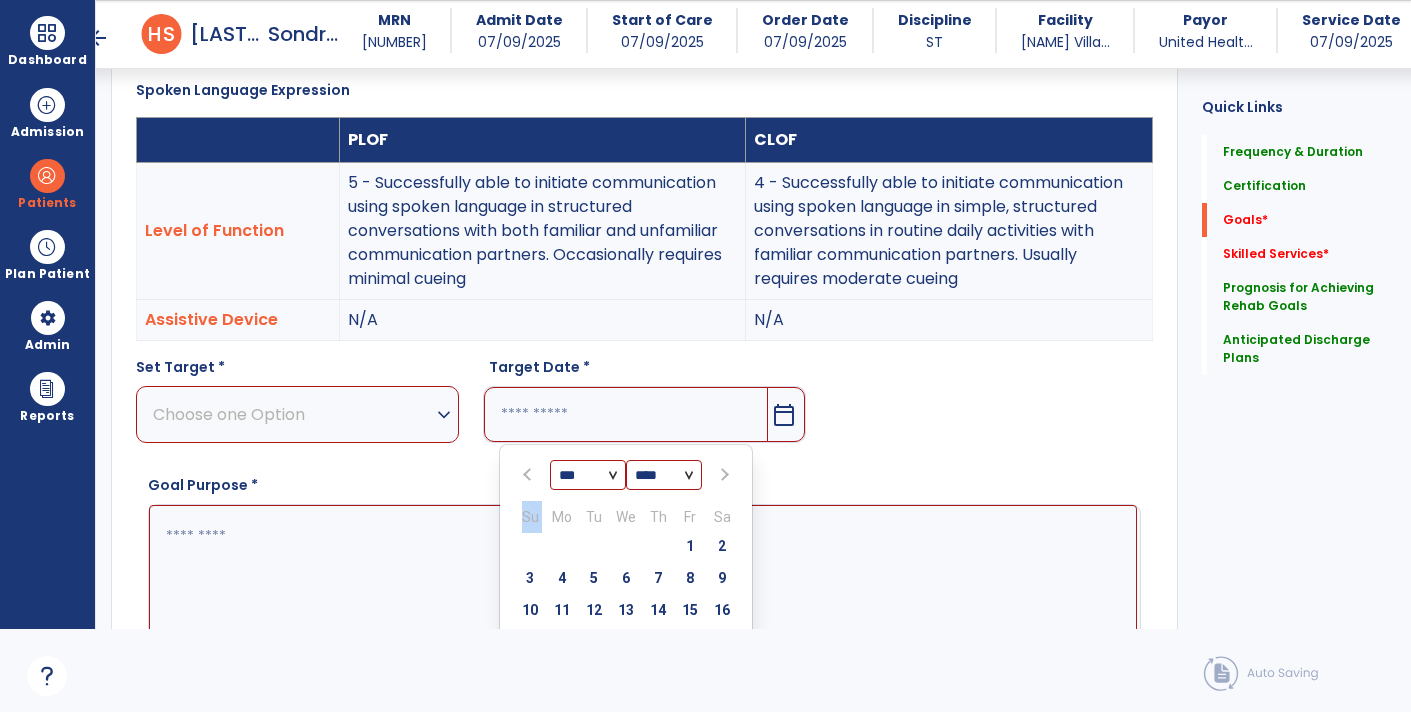 click at bounding box center [722, 475] 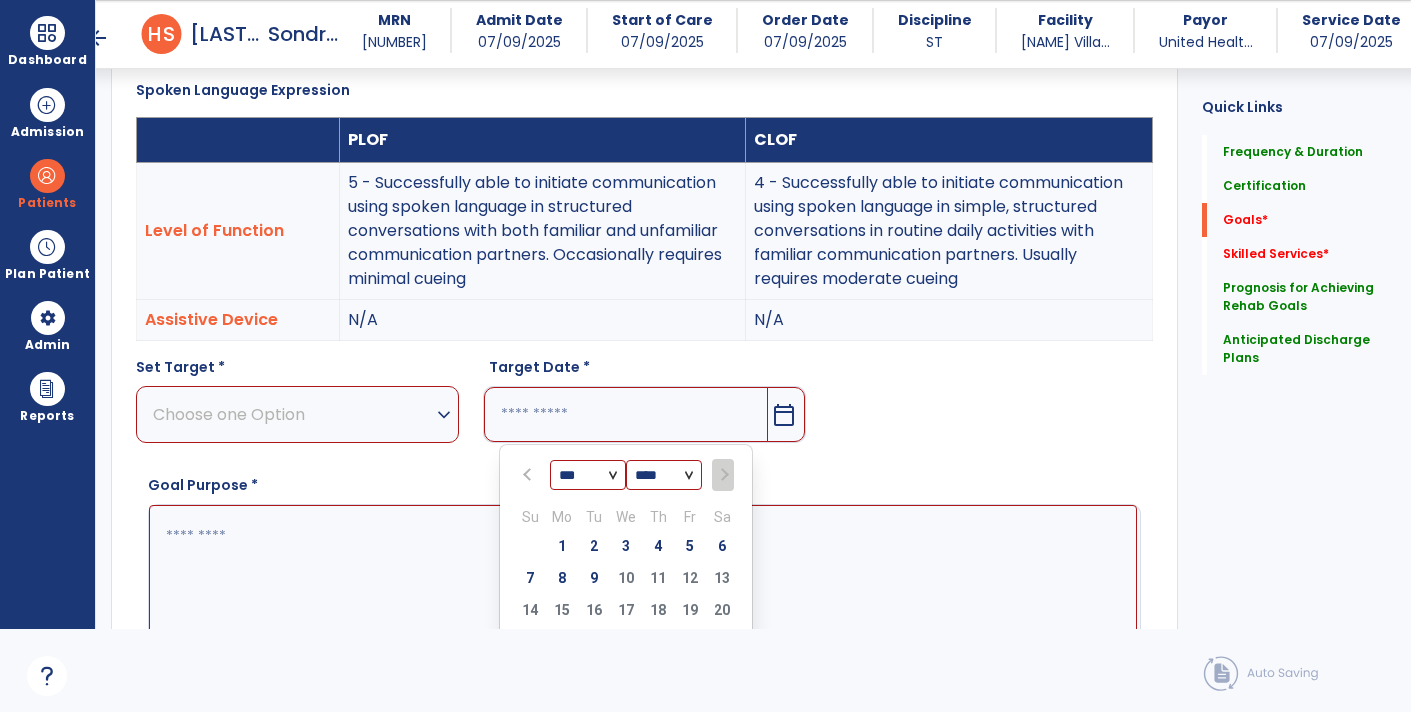 click at bounding box center (722, 475) 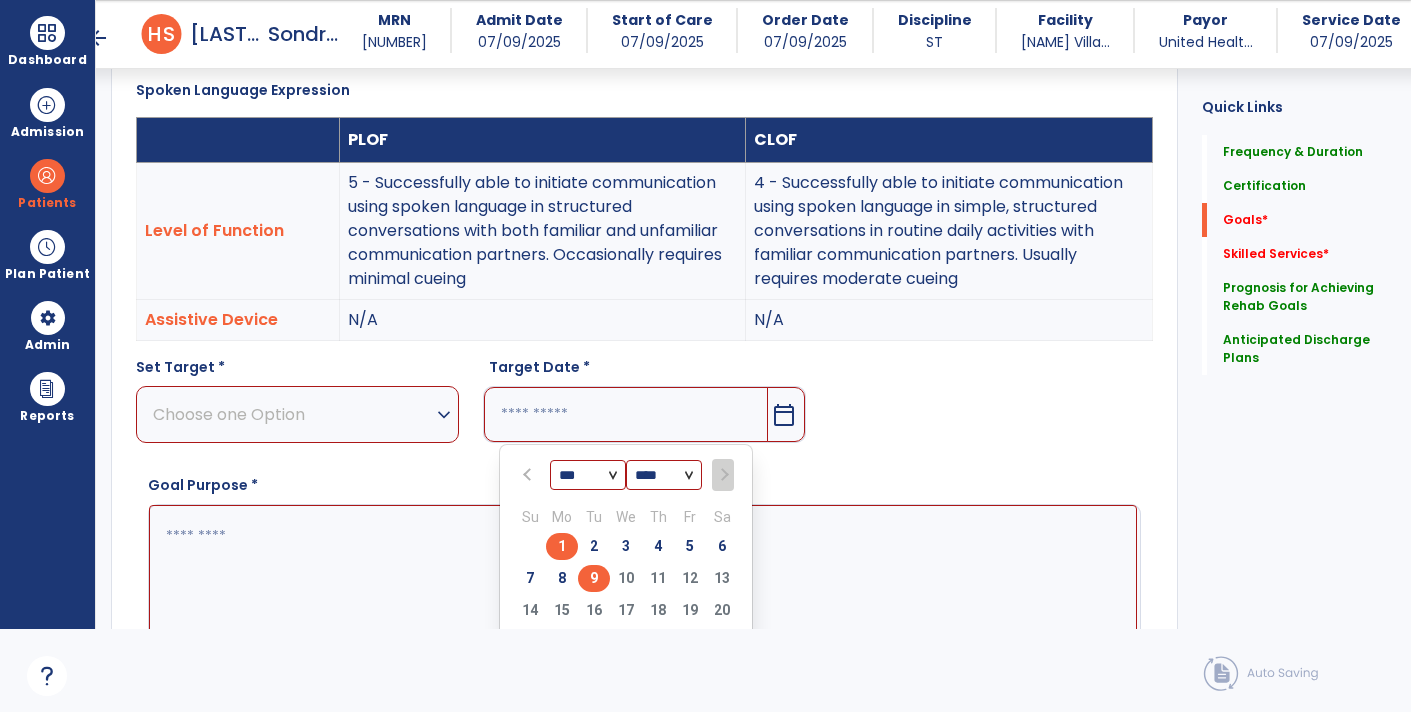 click on "9" at bounding box center [594, 578] 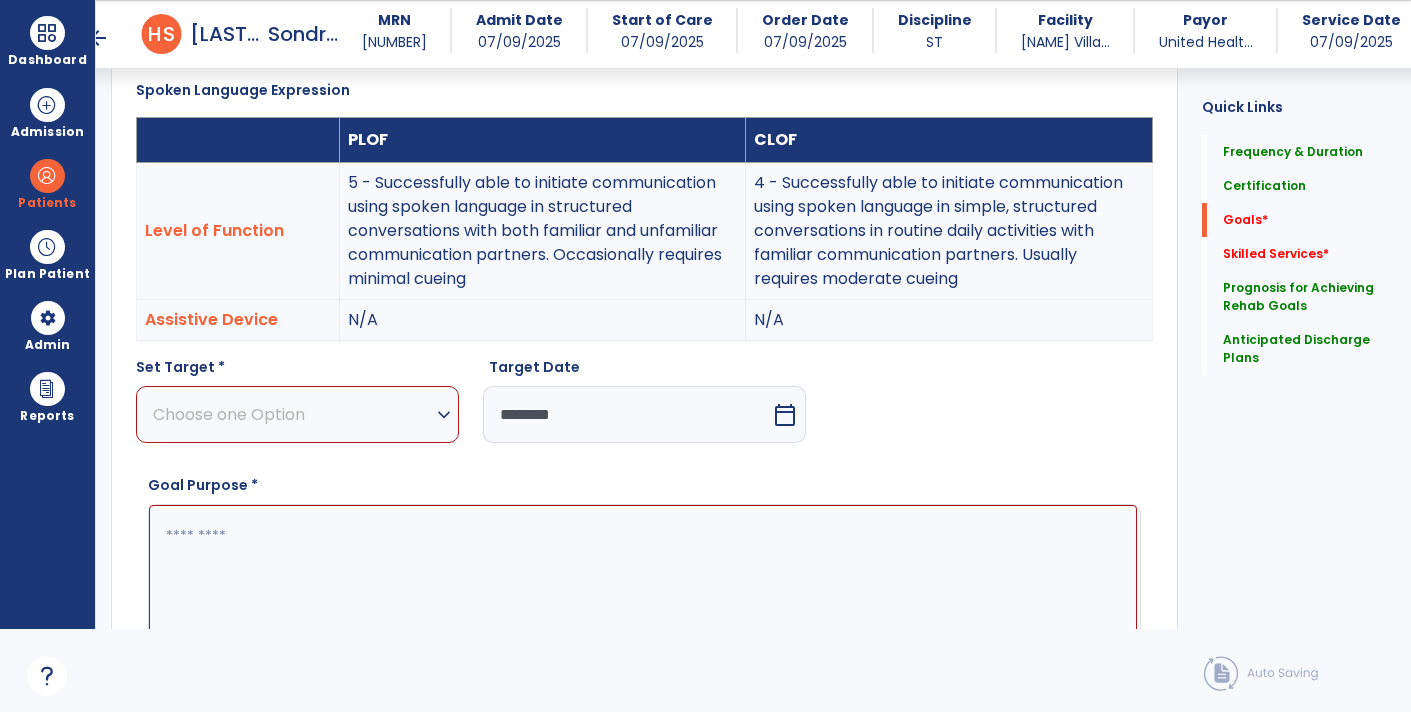 click at bounding box center (643, 579) 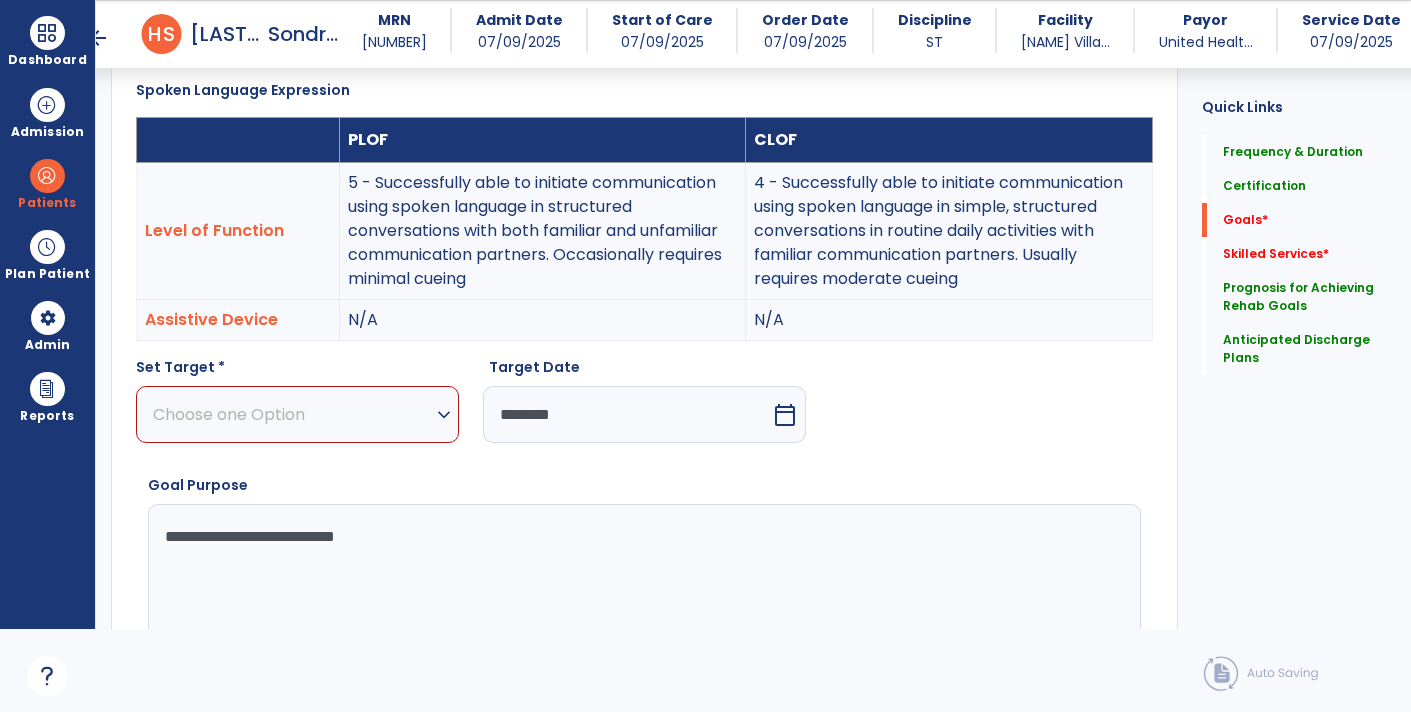 type on "**********" 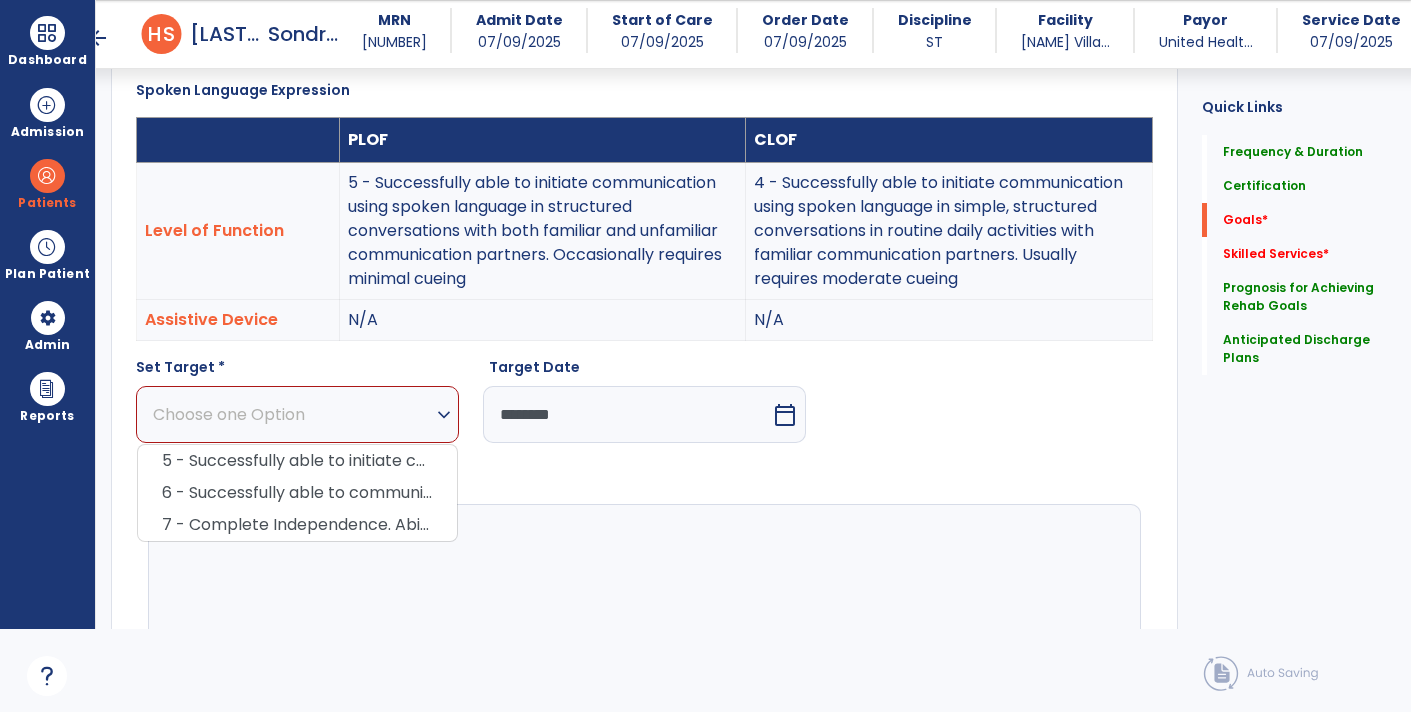 click on "5 - Successfully able to initiate communication using spoken language in structured conversations with both familiar and unfamiliar communication partners. Occasionally requires minimal cueing" at bounding box center [297, 461] 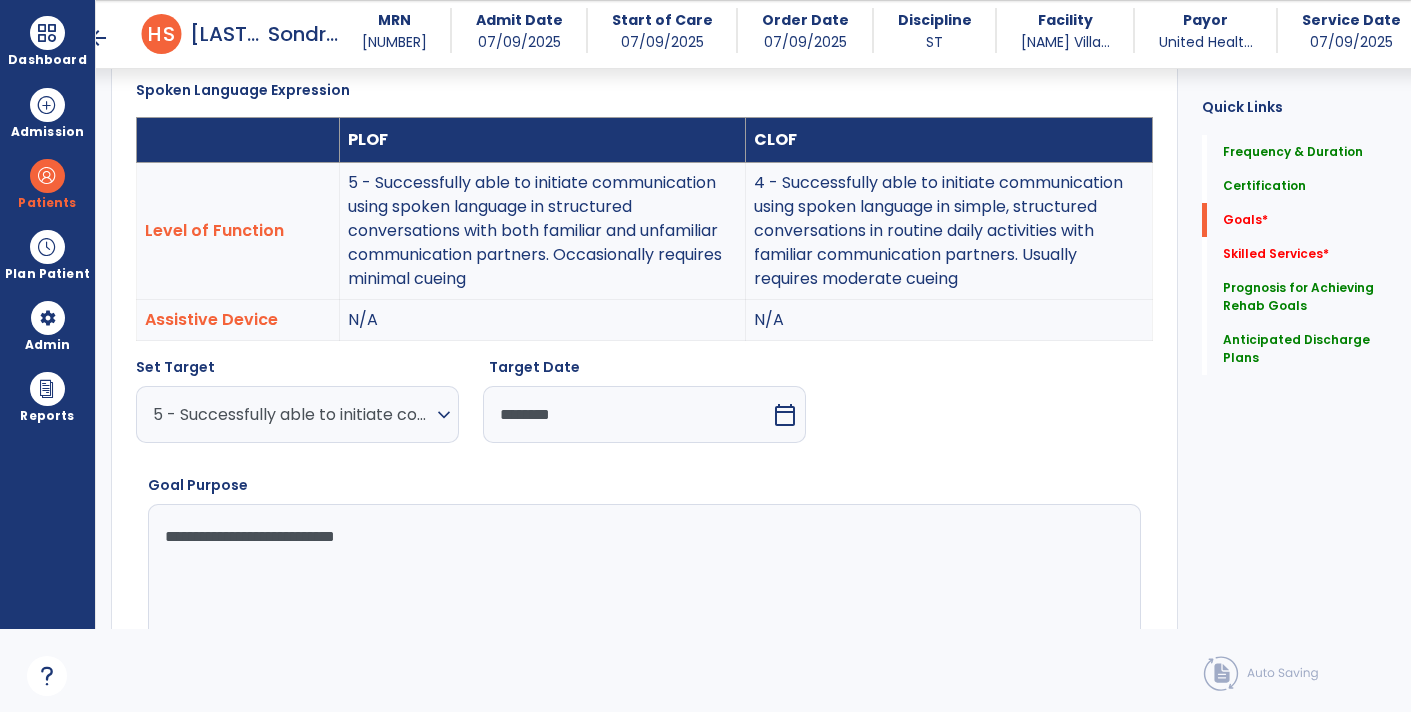 click on "**********" at bounding box center (643, 579) 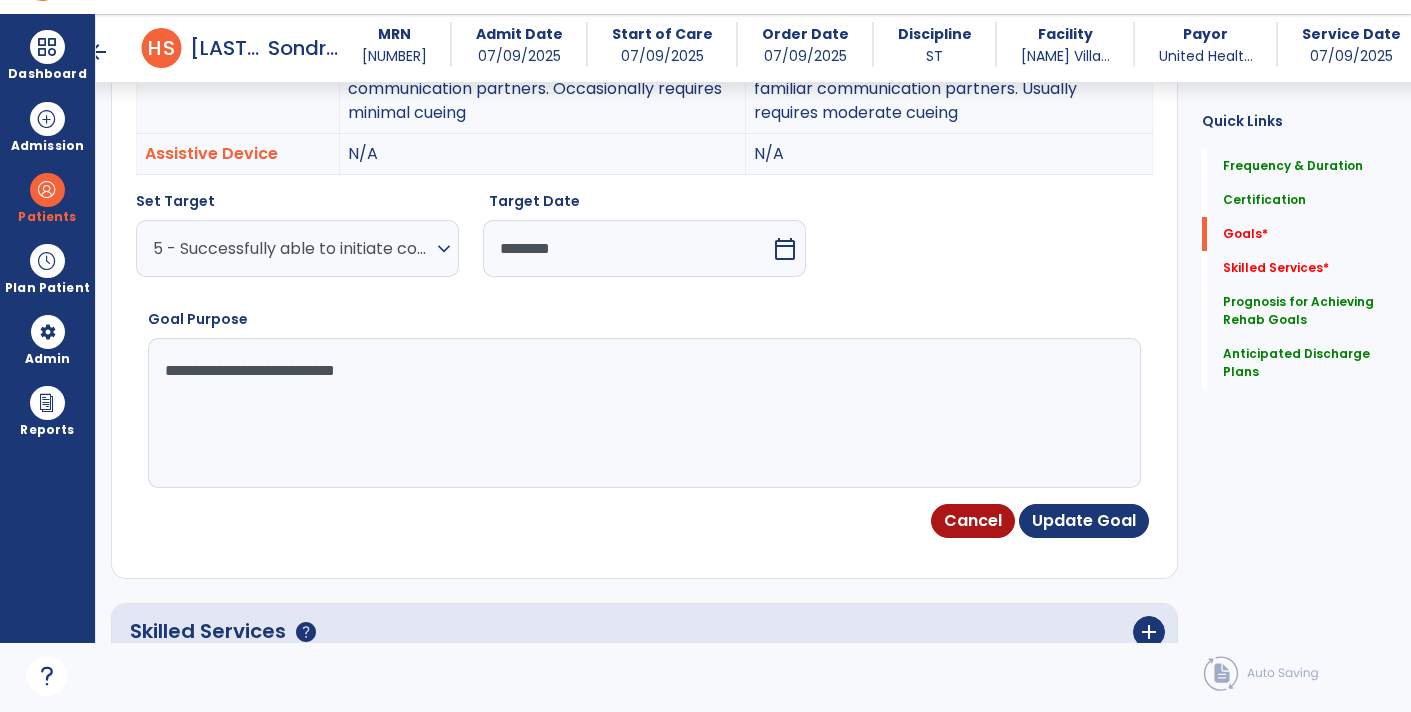 scroll, scrollTop: 766, scrollLeft: 0, axis: vertical 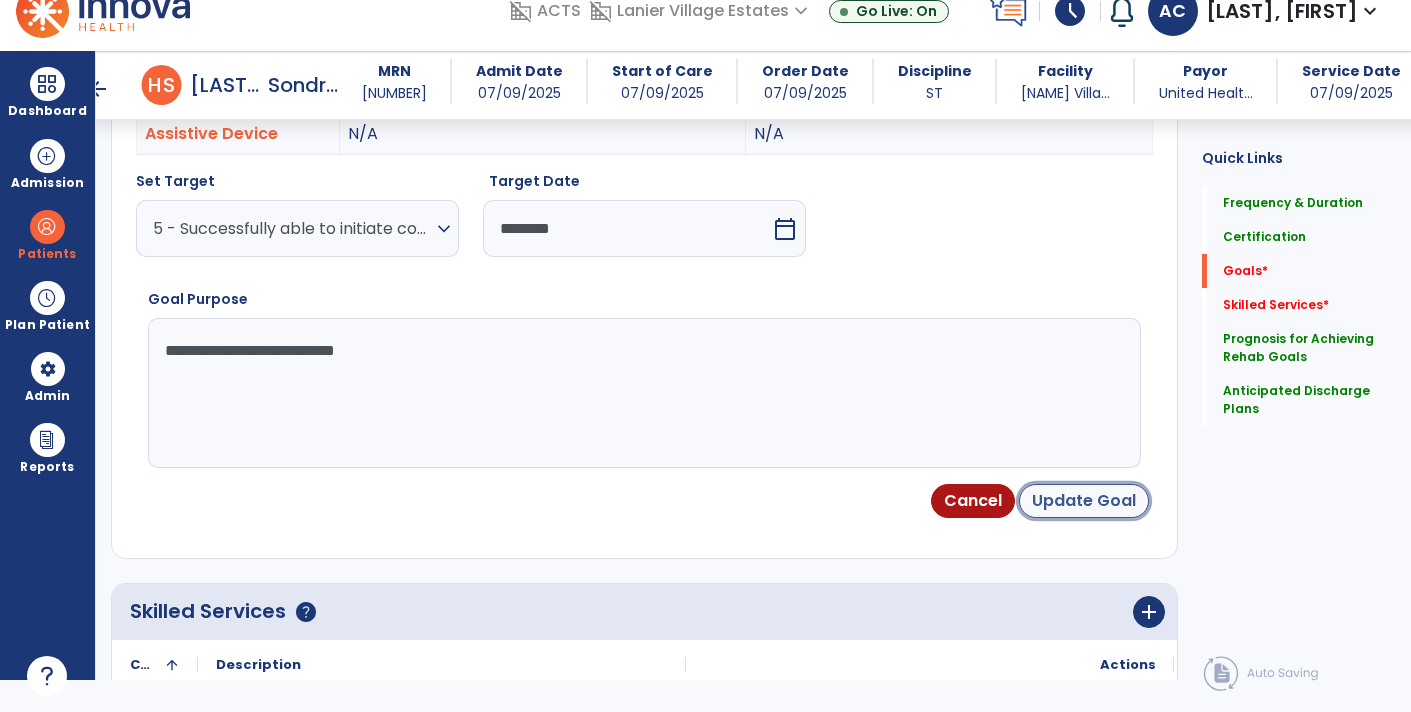 click on "Update Goal" at bounding box center (1084, 501) 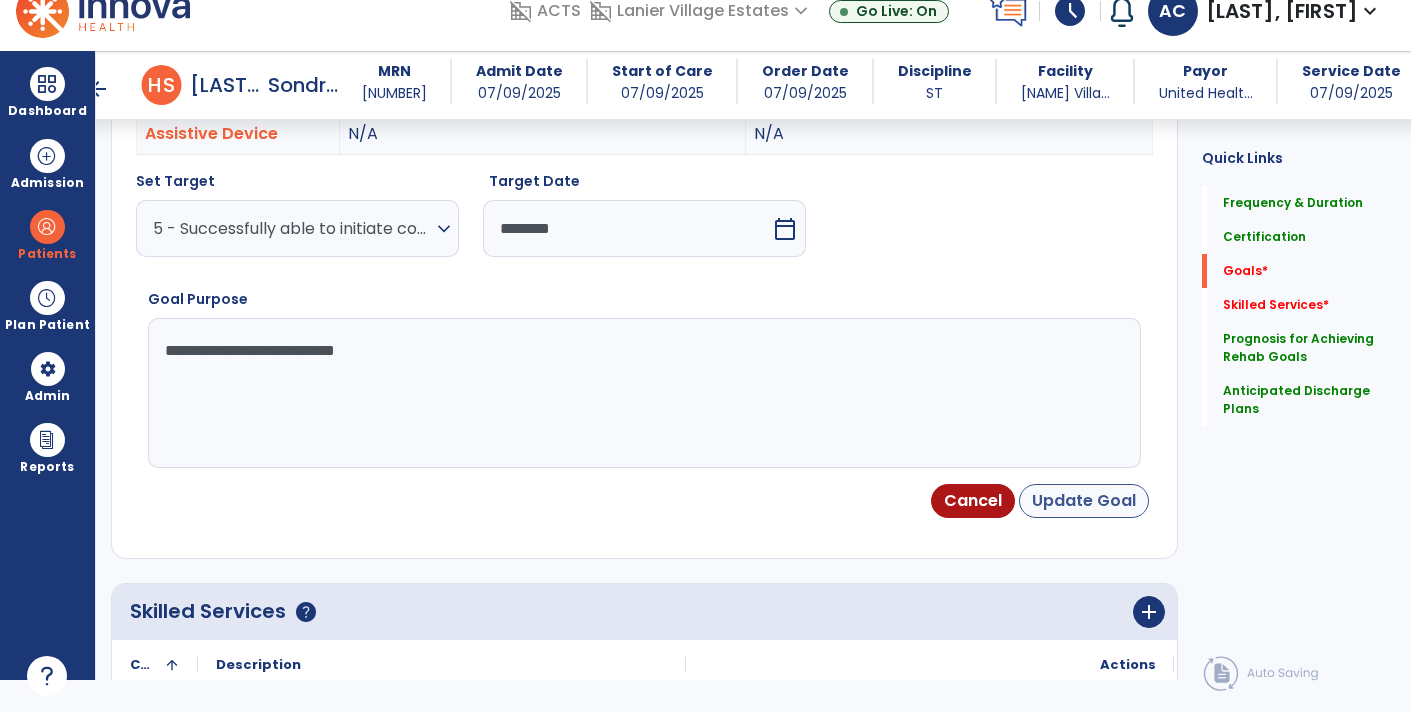 scroll, scrollTop: 84, scrollLeft: 0, axis: vertical 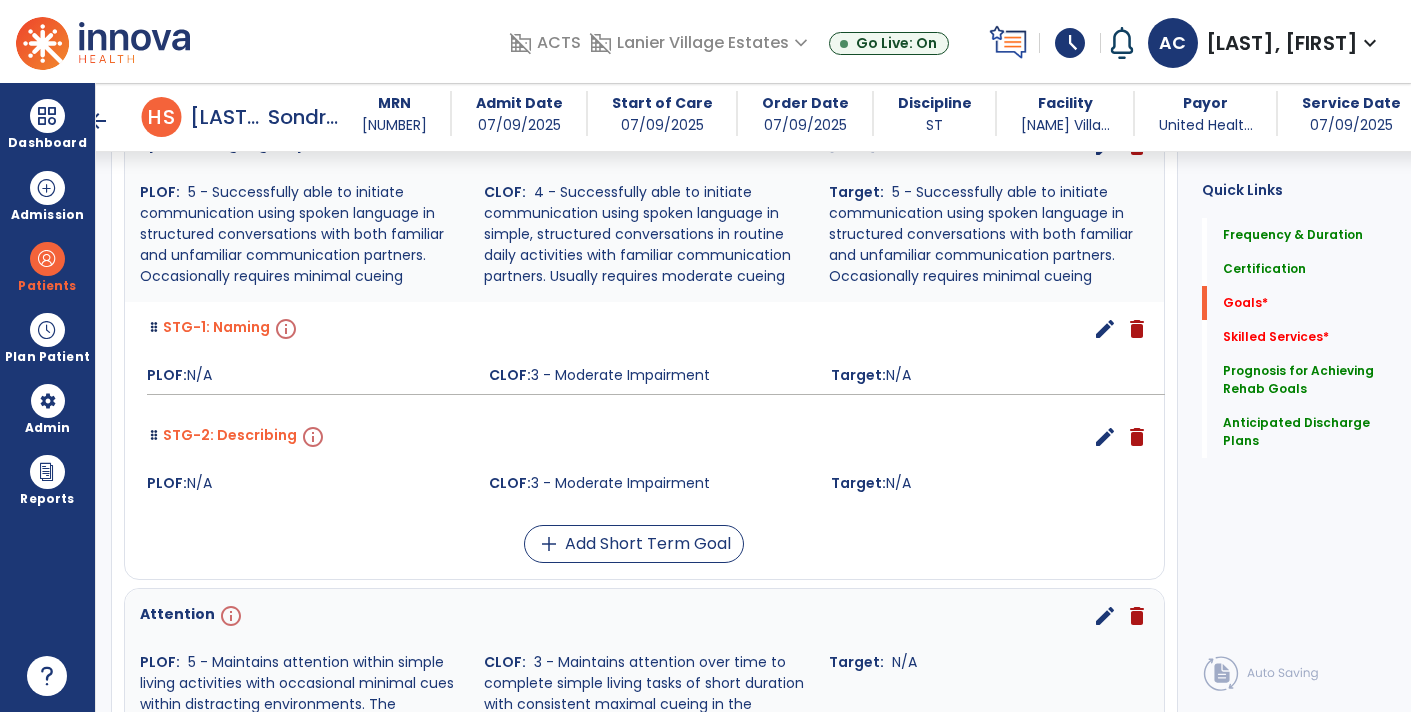click on "edit" at bounding box center [1105, 329] 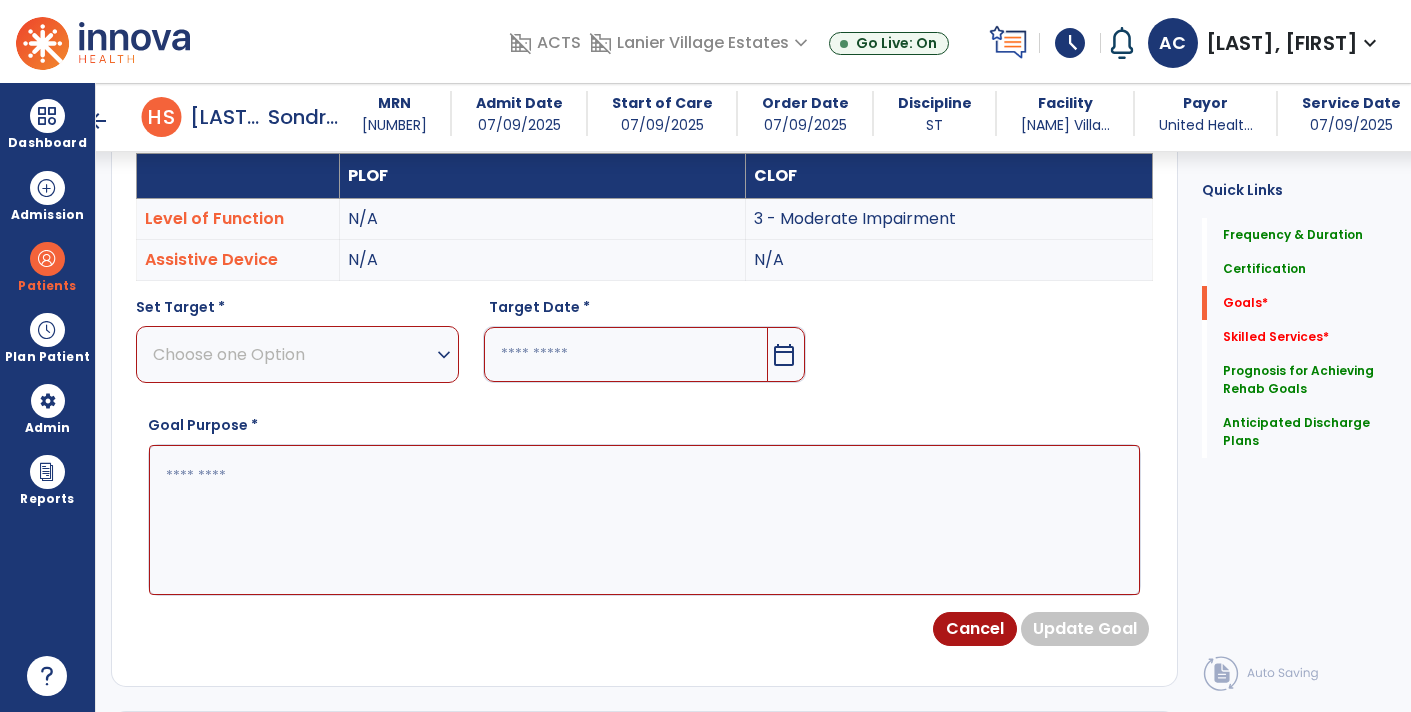 scroll, scrollTop: 62, scrollLeft: 0, axis: vertical 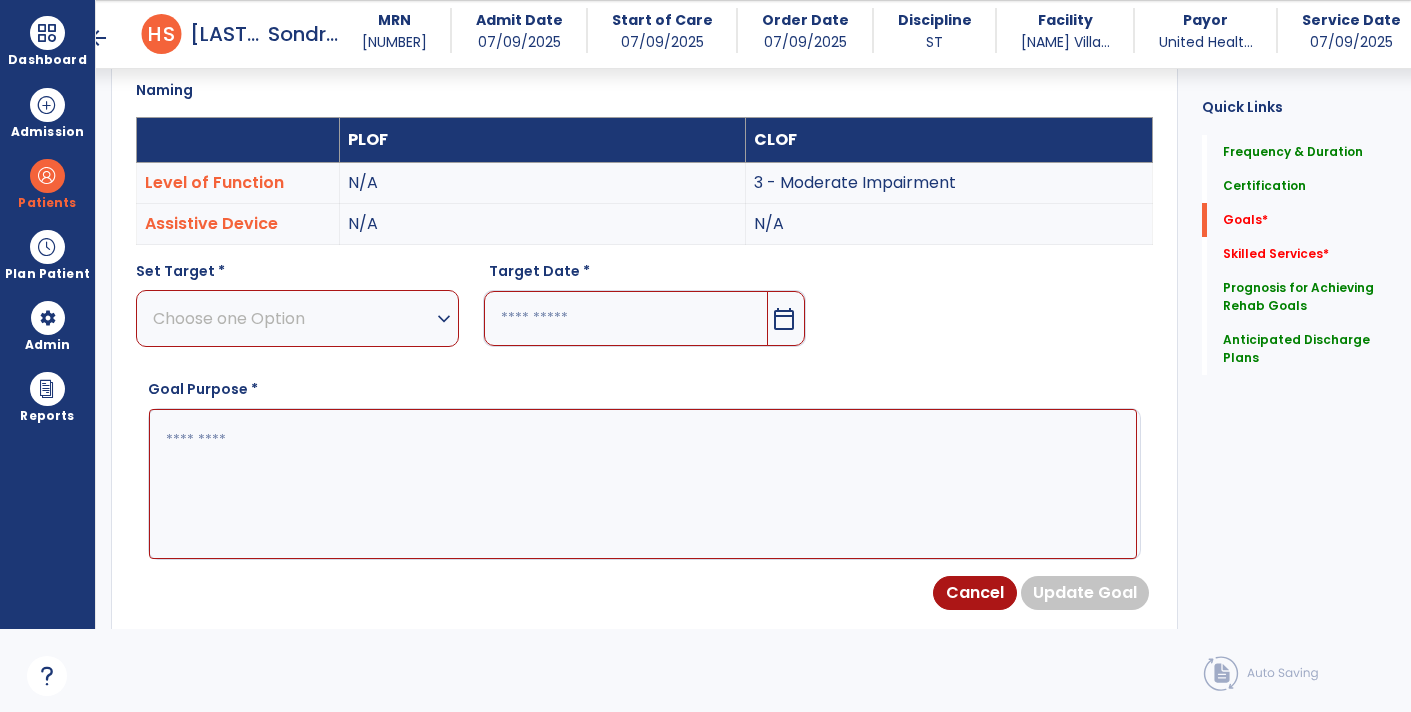 click at bounding box center [643, 483] 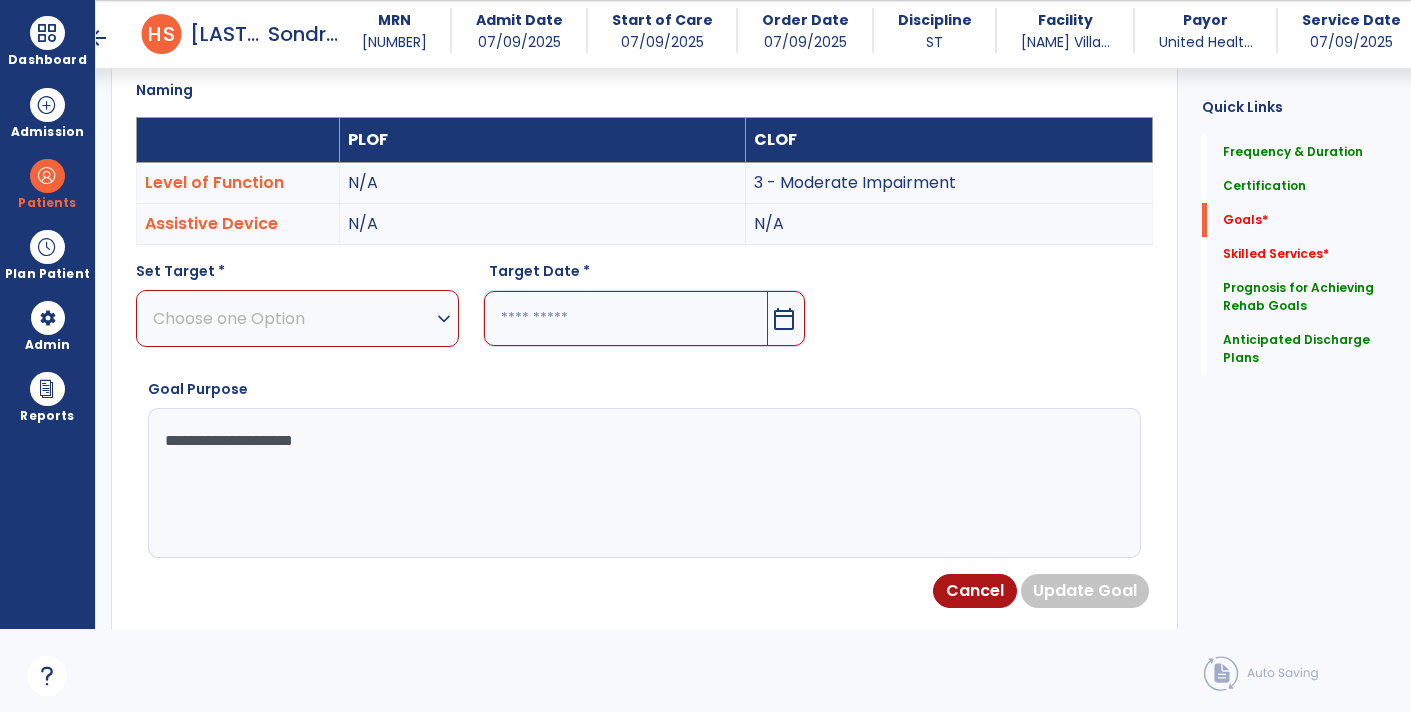 click on "**********" at bounding box center (643, 483) 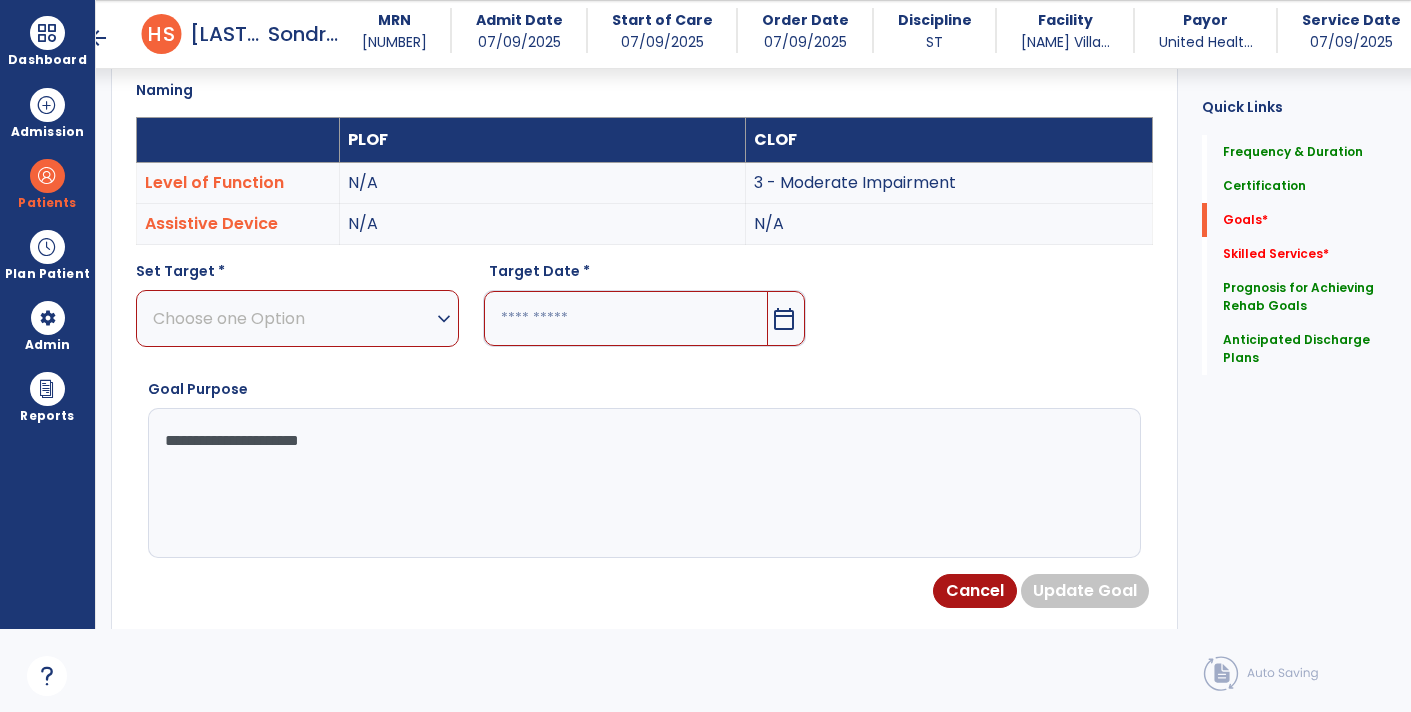 type on "**********" 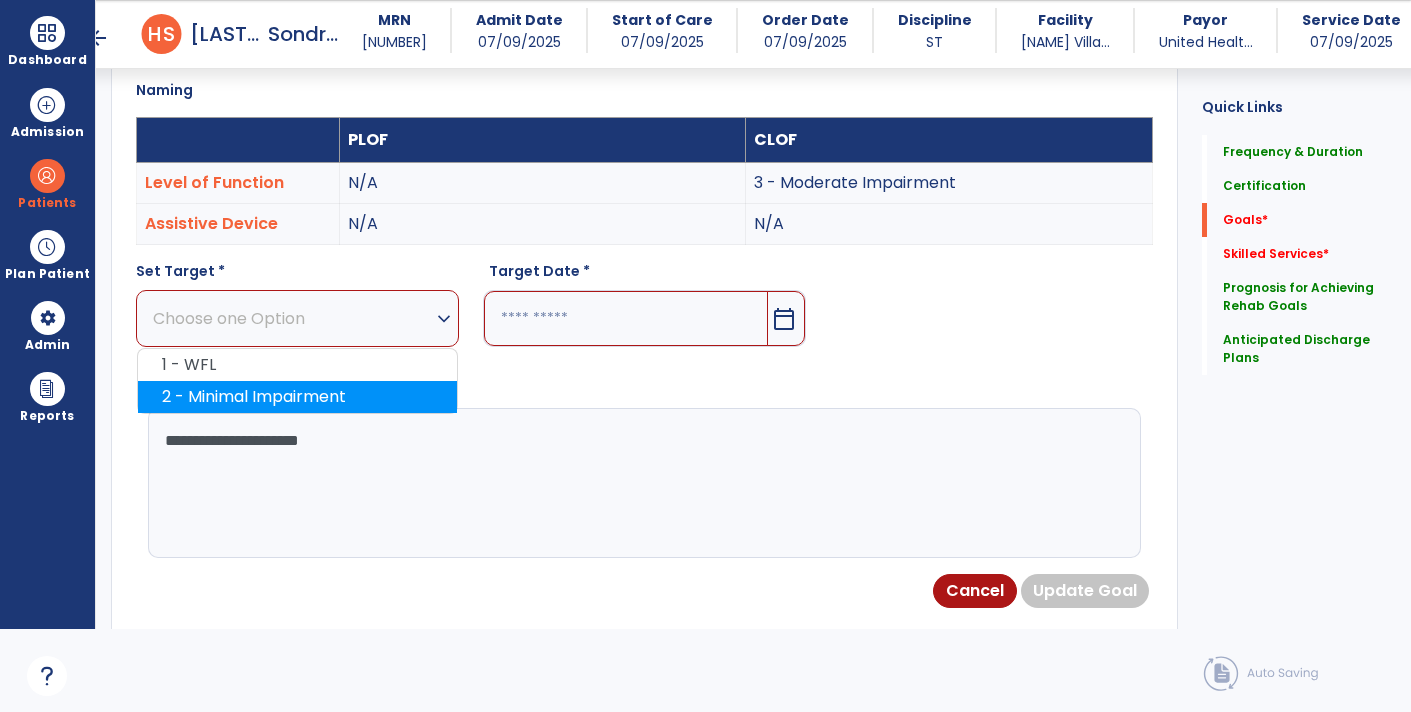 click on "2 - Minimal Impairment" at bounding box center [297, 397] 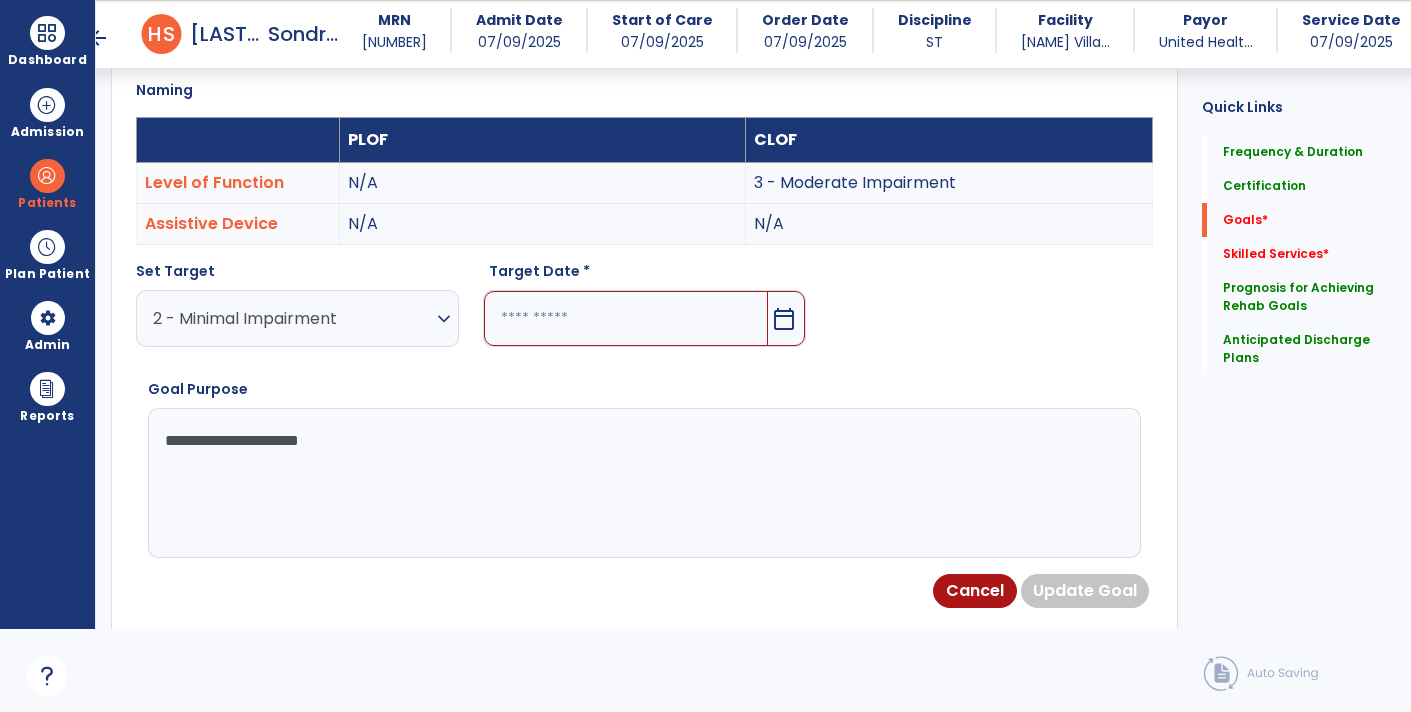 click on "calendar_today" at bounding box center [784, 319] 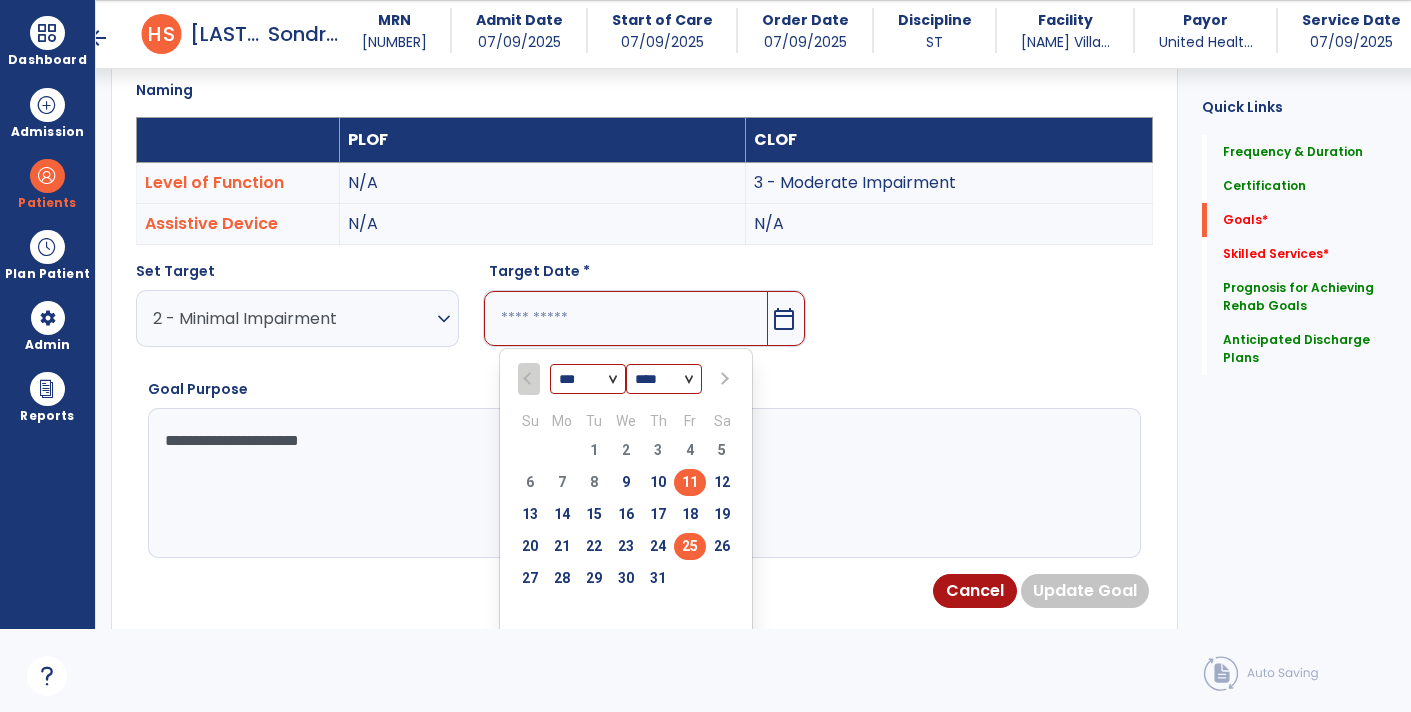 click on "25" at bounding box center (690, 546) 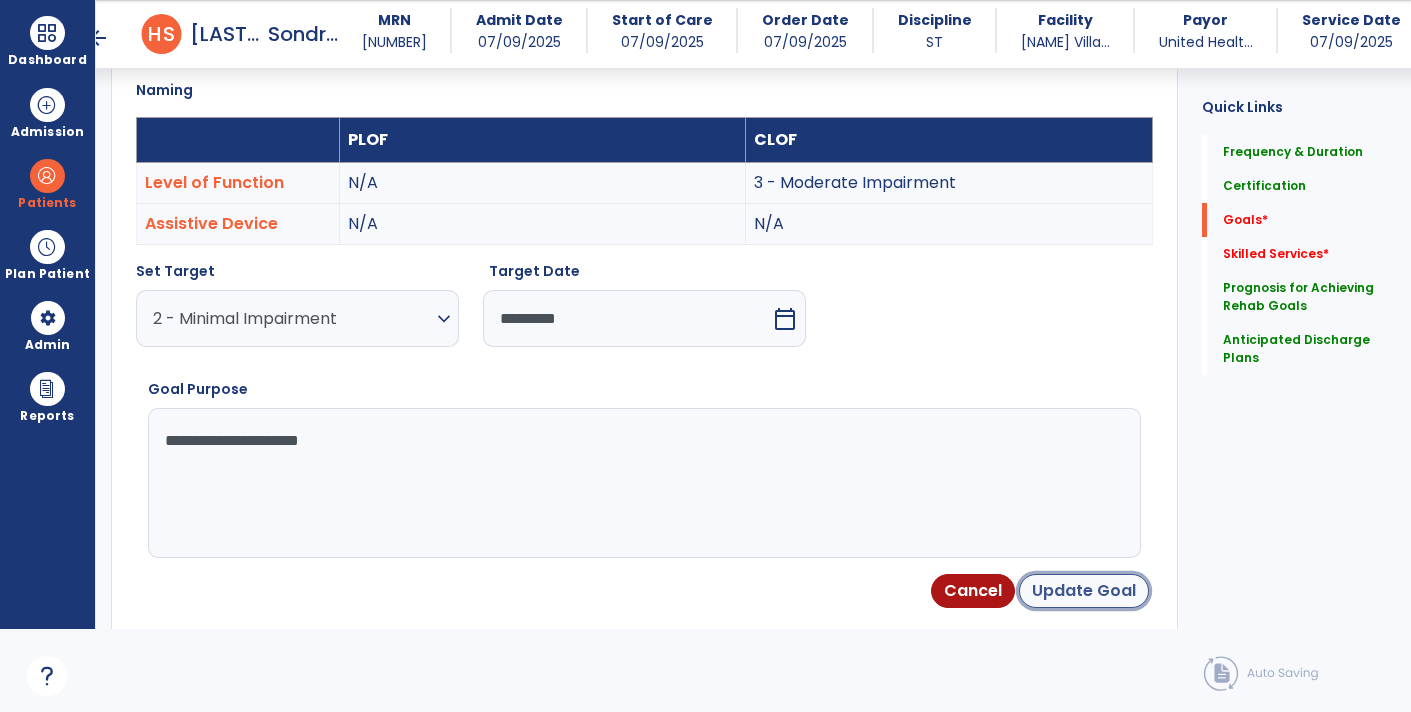 click on "Update Goal" at bounding box center (1084, 591) 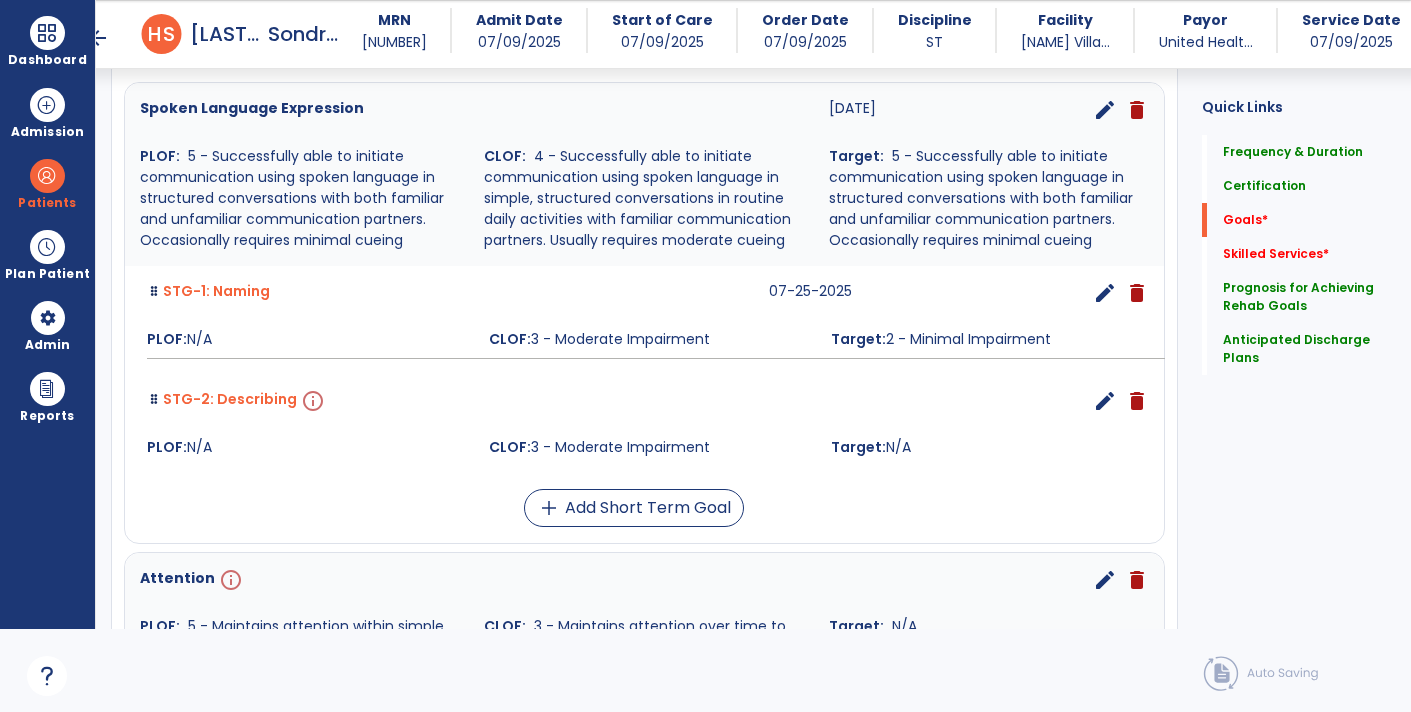 scroll, scrollTop: 0, scrollLeft: 0, axis: both 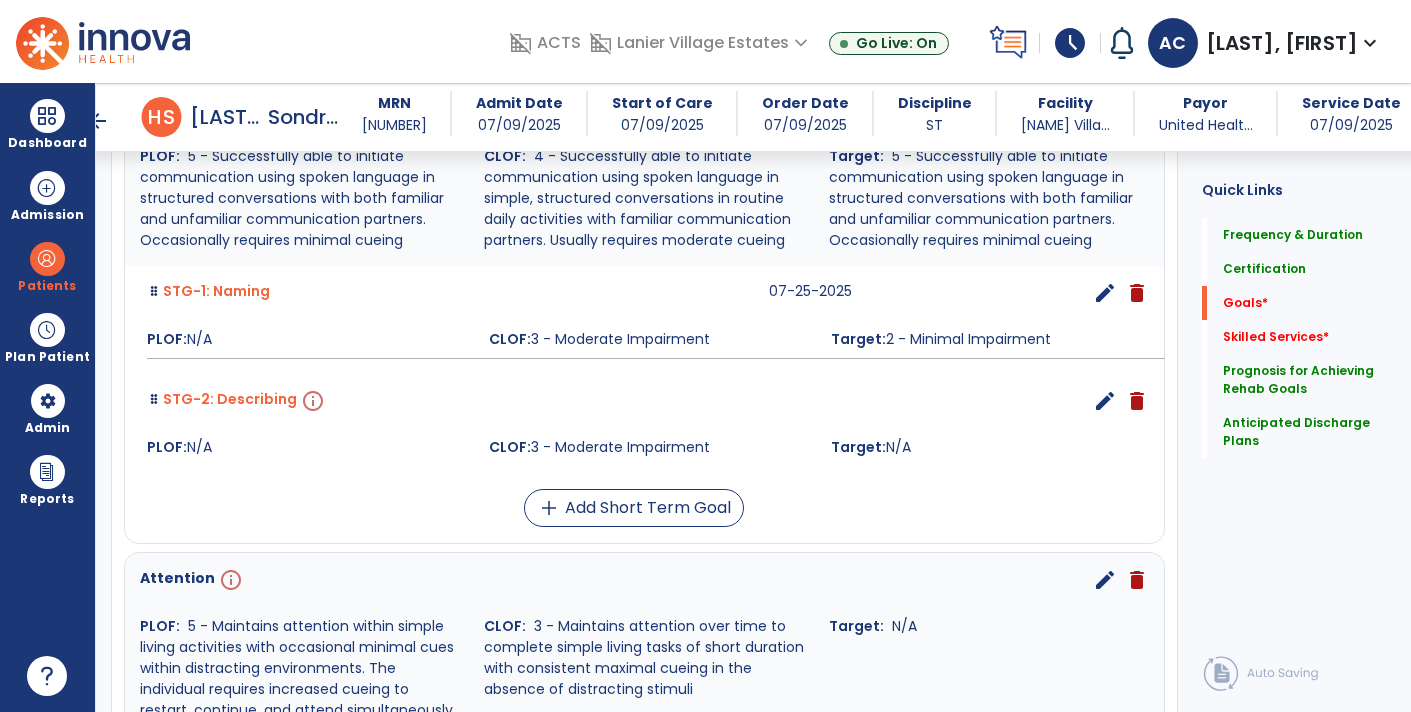 click on "edit" at bounding box center (1105, 401) 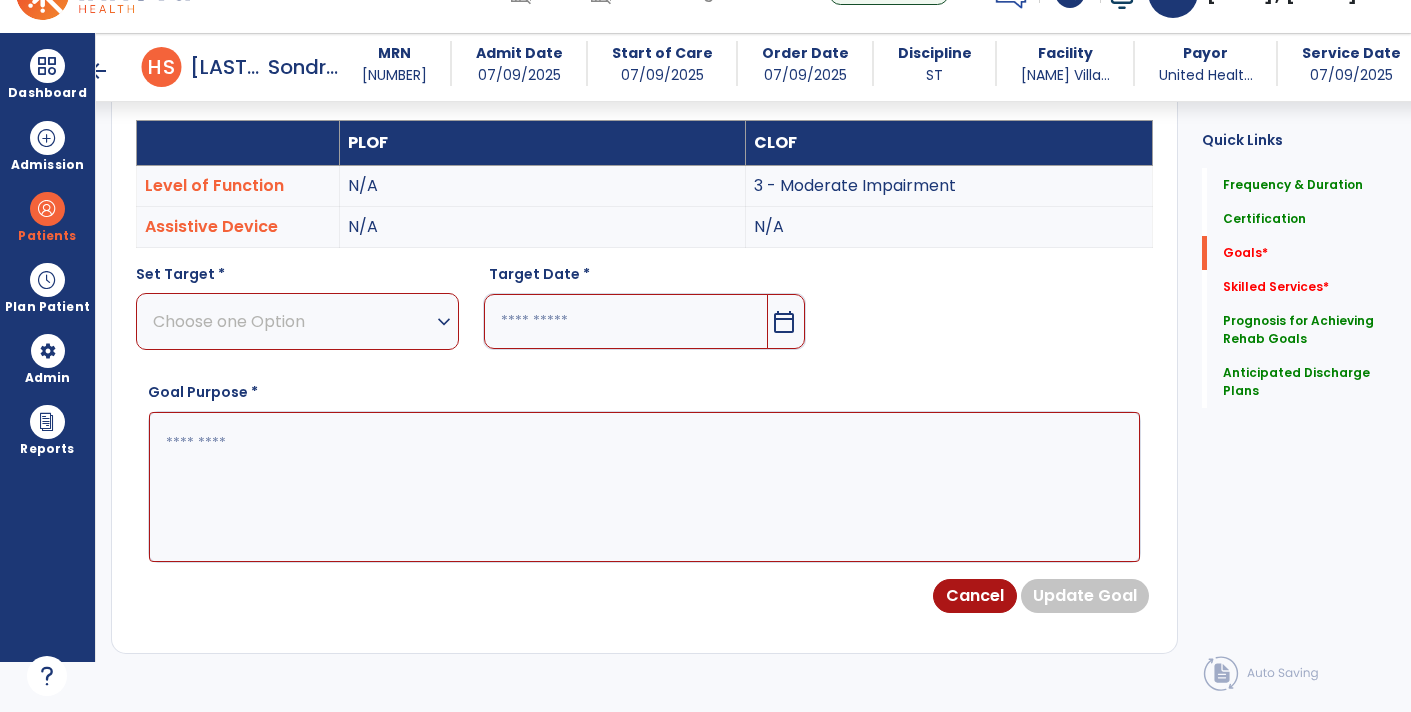 scroll, scrollTop: 532, scrollLeft: 0, axis: vertical 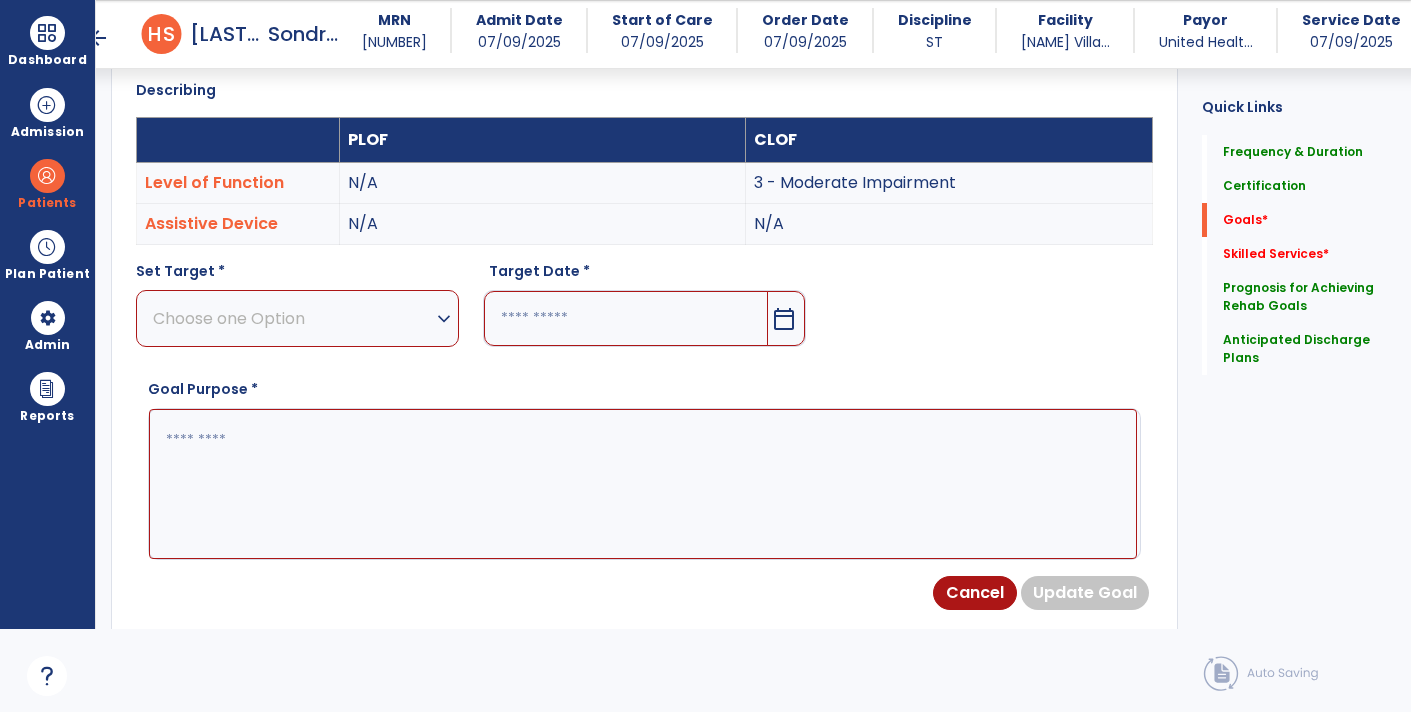 click on "Choose one Option   expand_more" at bounding box center (297, 318) 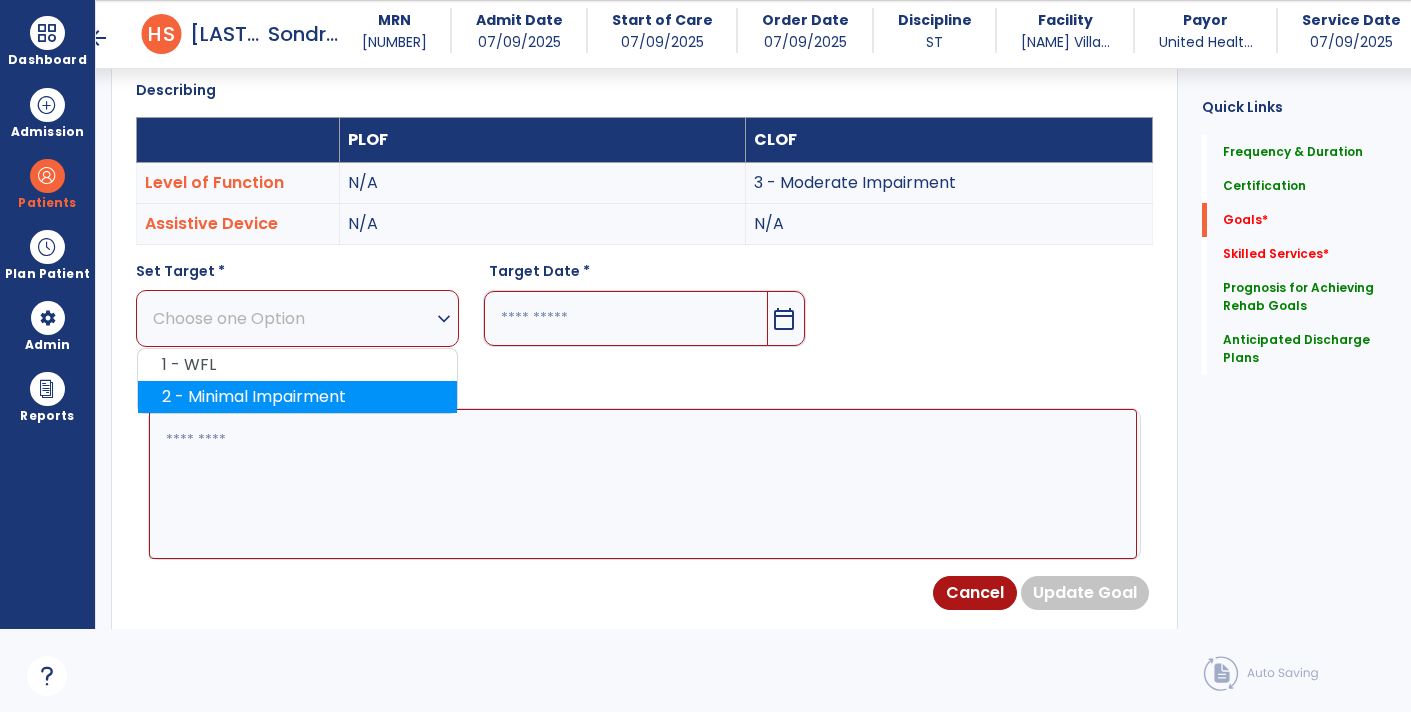 click on "2 - Minimal Impairment" at bounding box center [297, 397] 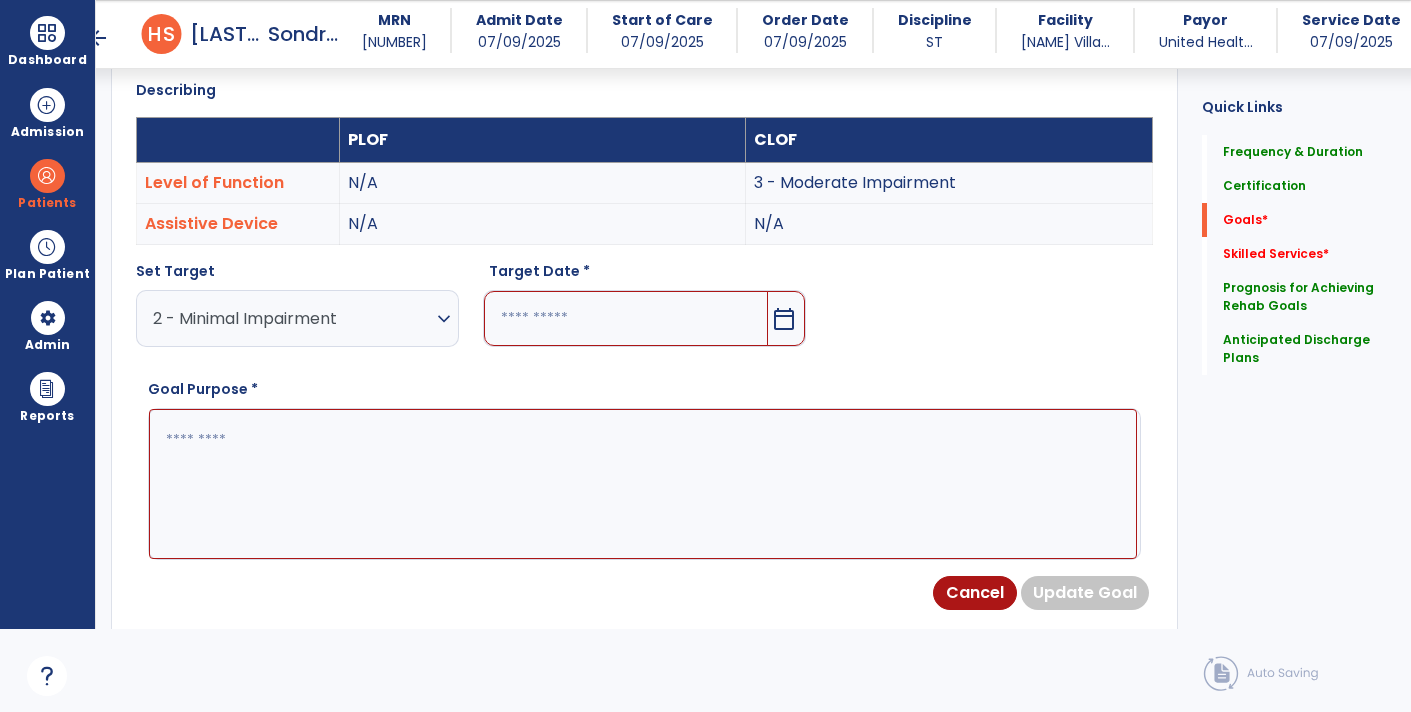 click at bounding box center [643, 483] 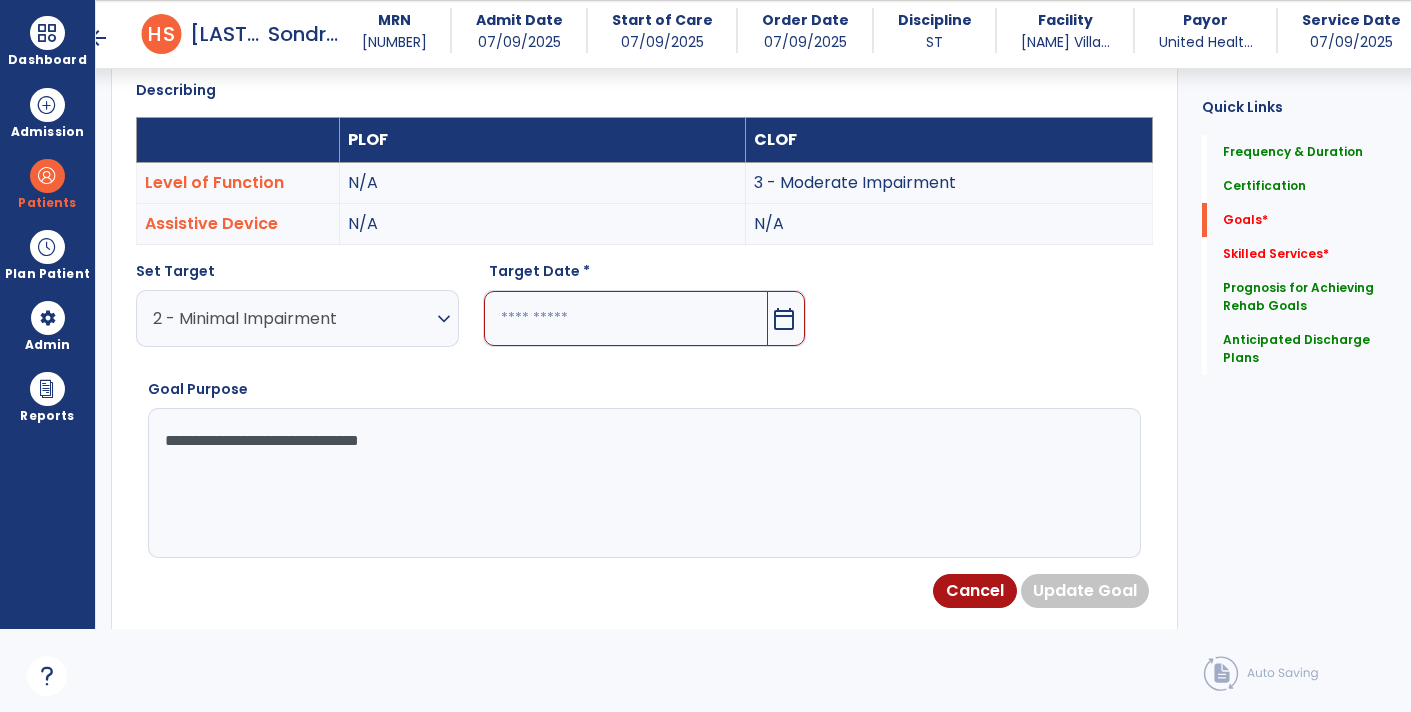 type on "**********" 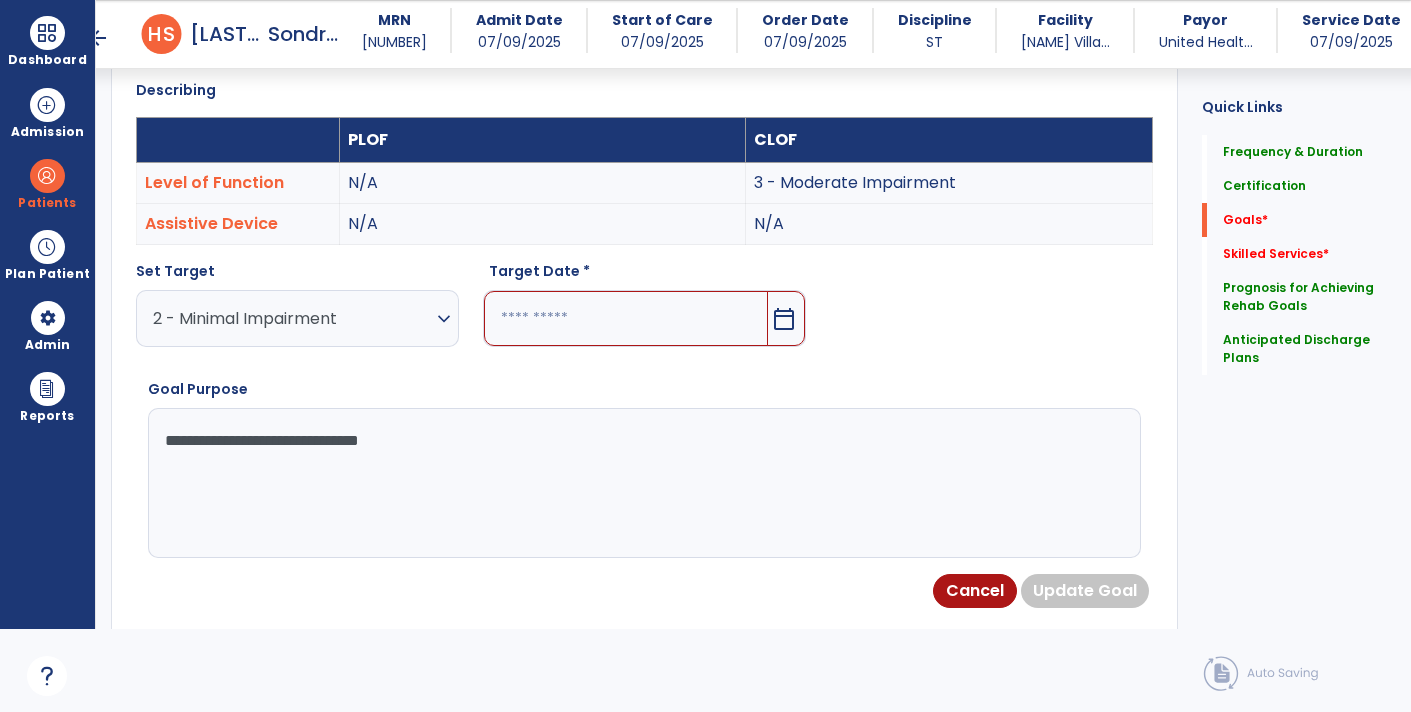click on "2 - Minimal Impairment" at bounding box center (292, 318) 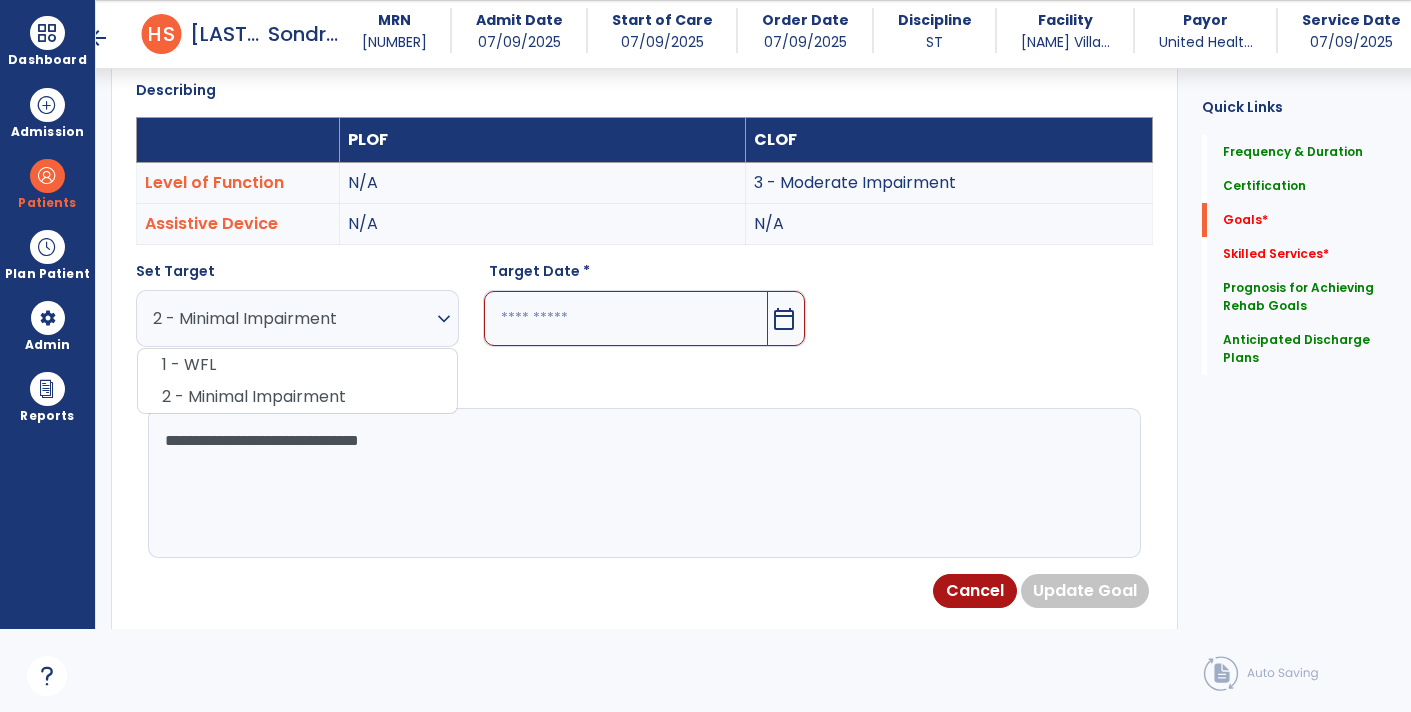click on "**********" at bounding box center [644, 409] 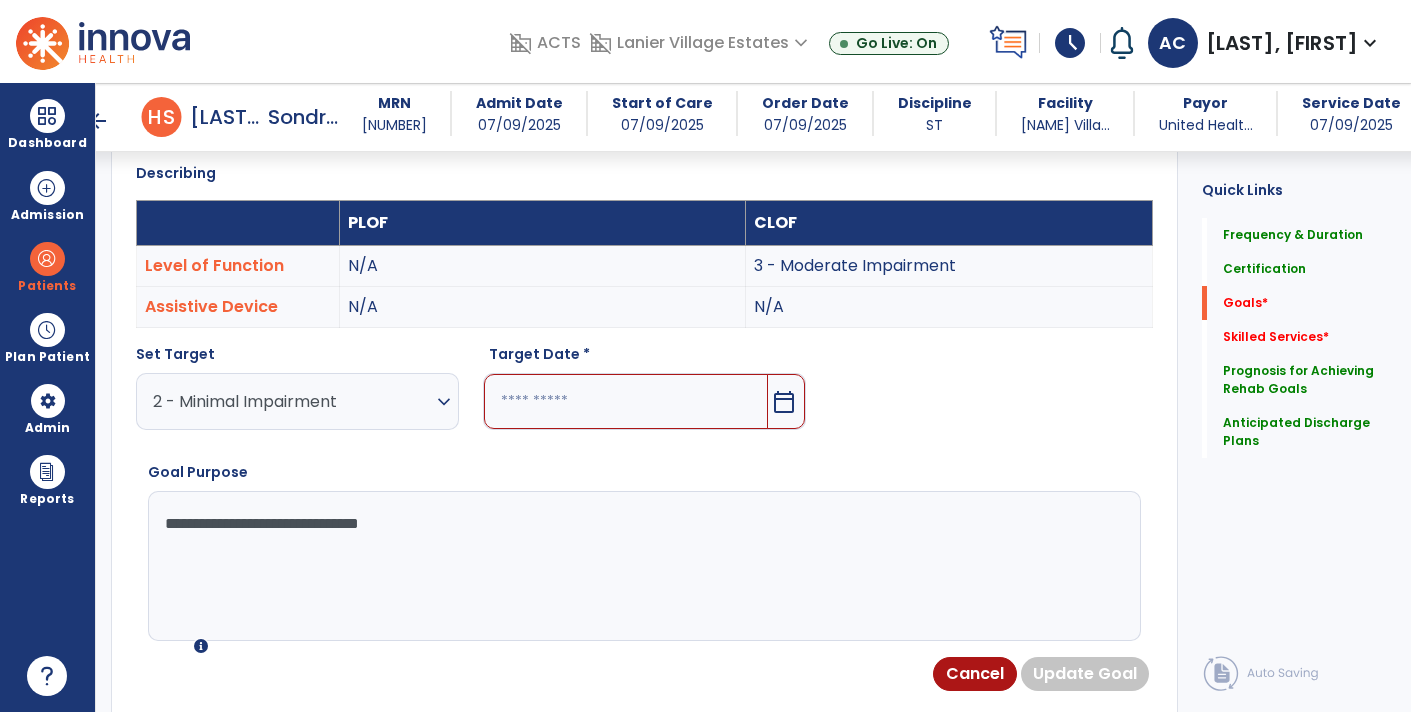 scroll, scrollTop: 878, scrollLeft: 0, axis: vertical 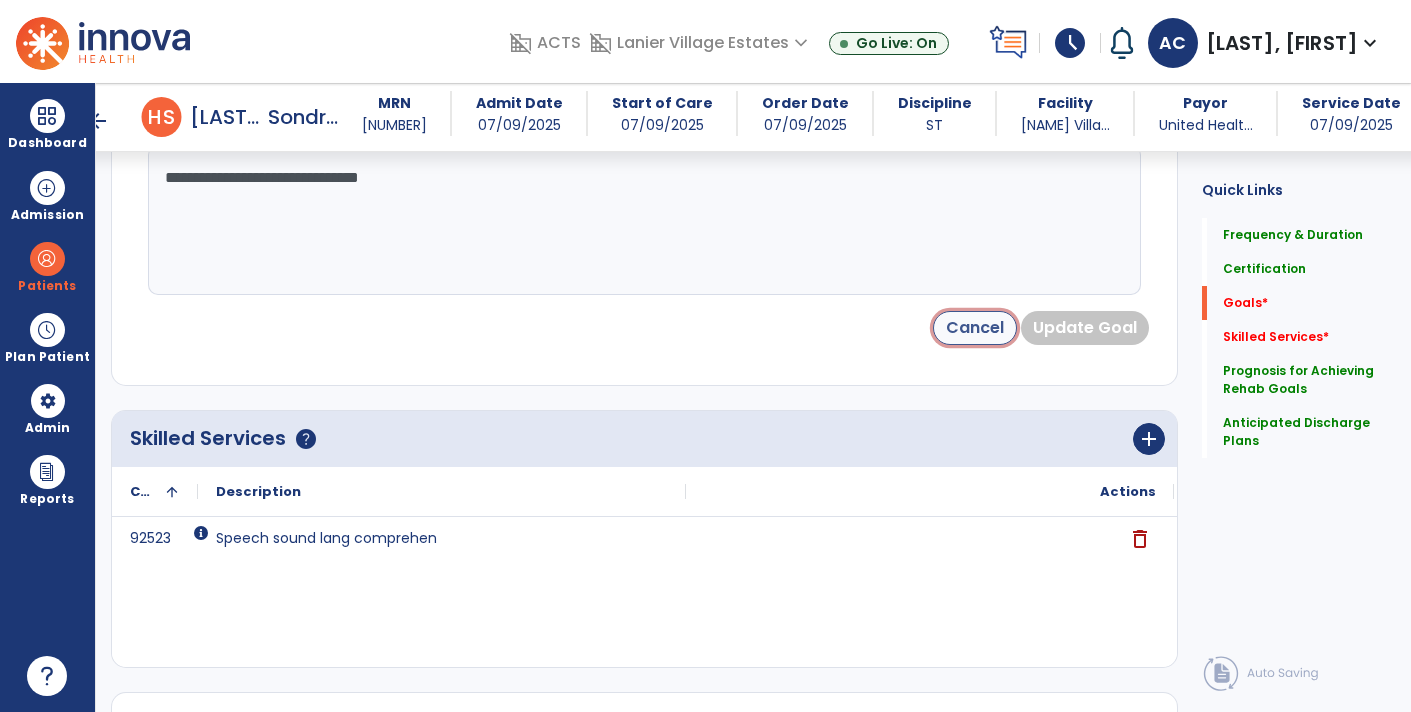 click on "Cancel" at bounding box center [975, 328] 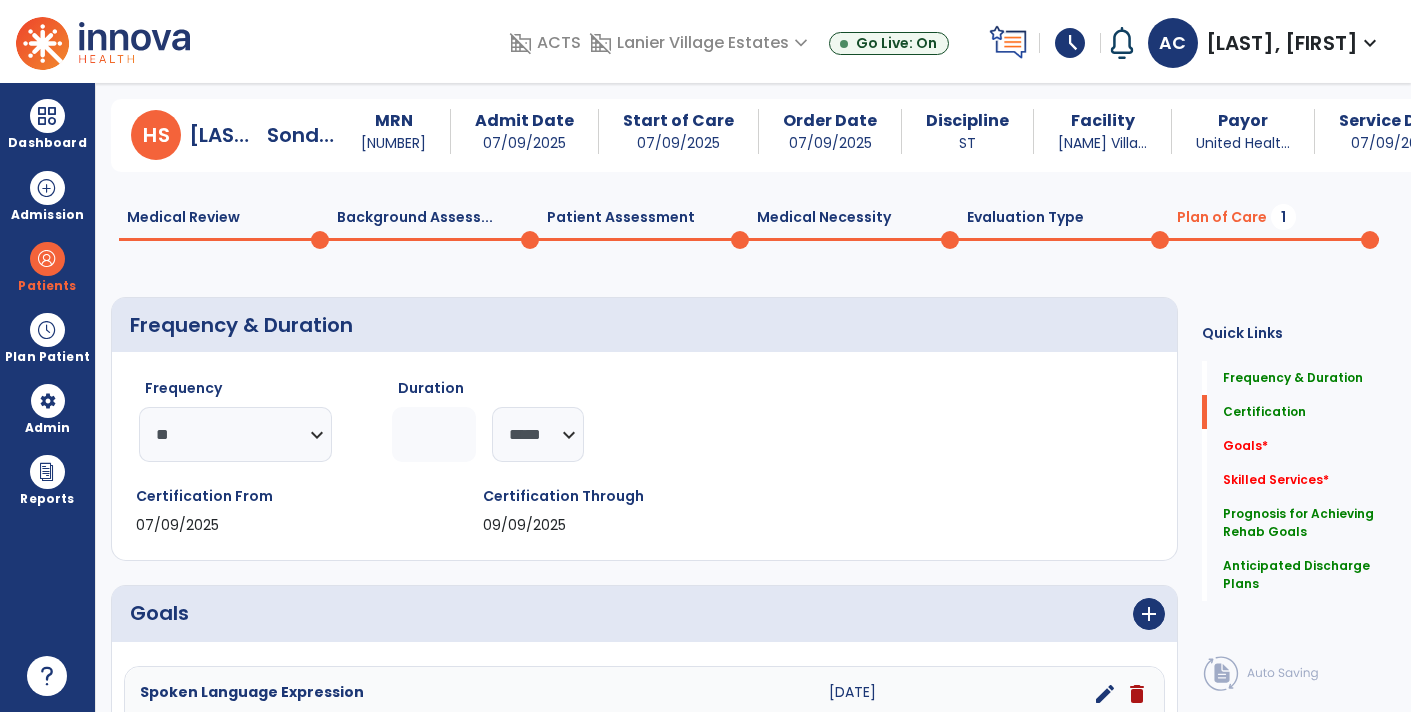 scroll, scrollTop: 0, scrollLeft: 0, axis: both 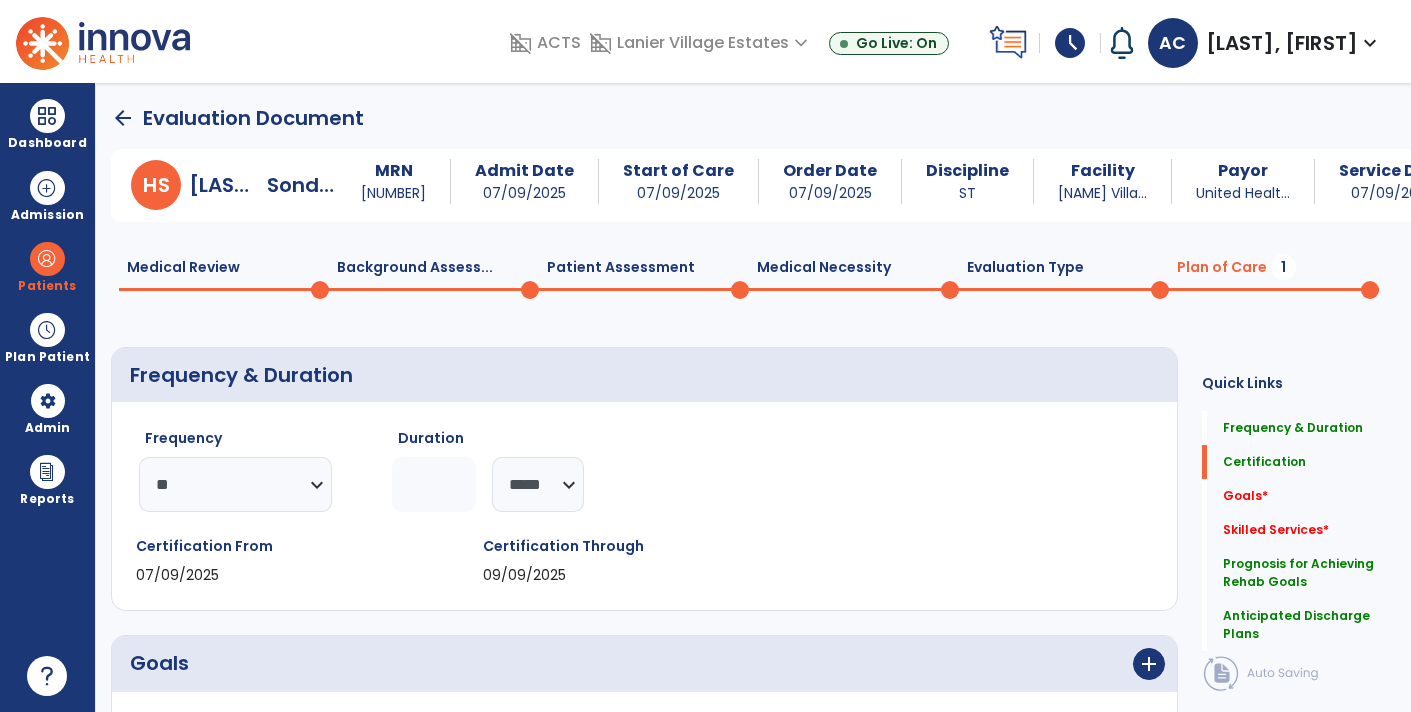 click on "Patient Assessment  0" 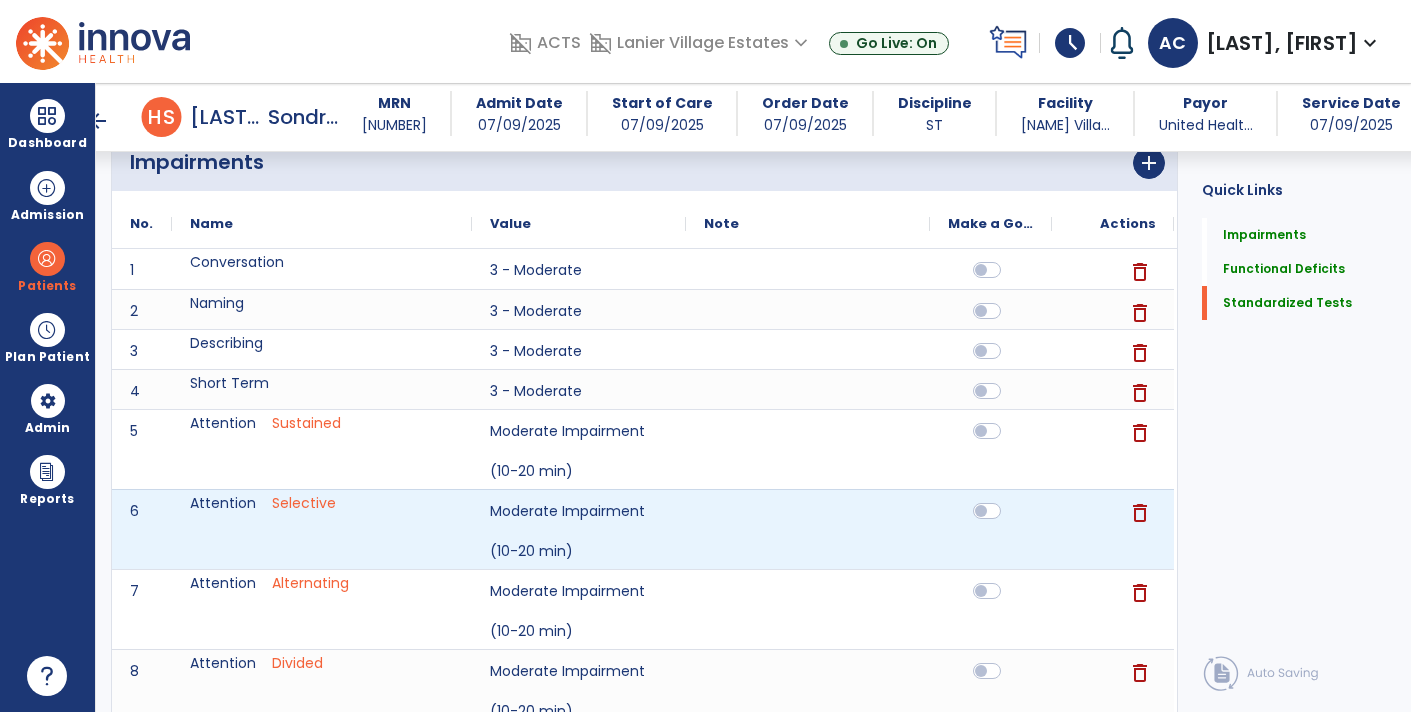 scroll, scrollTop: 194, scrollLeft: 0, axis: vertical 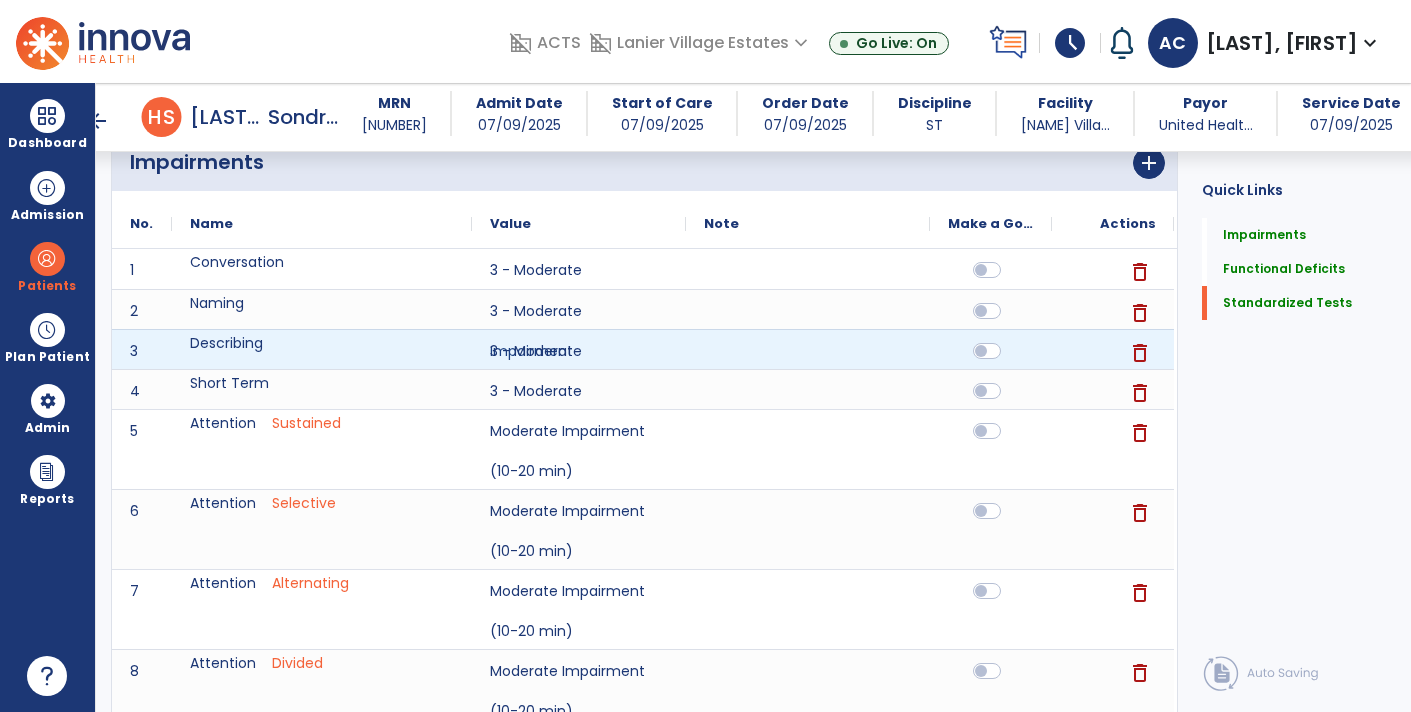 click 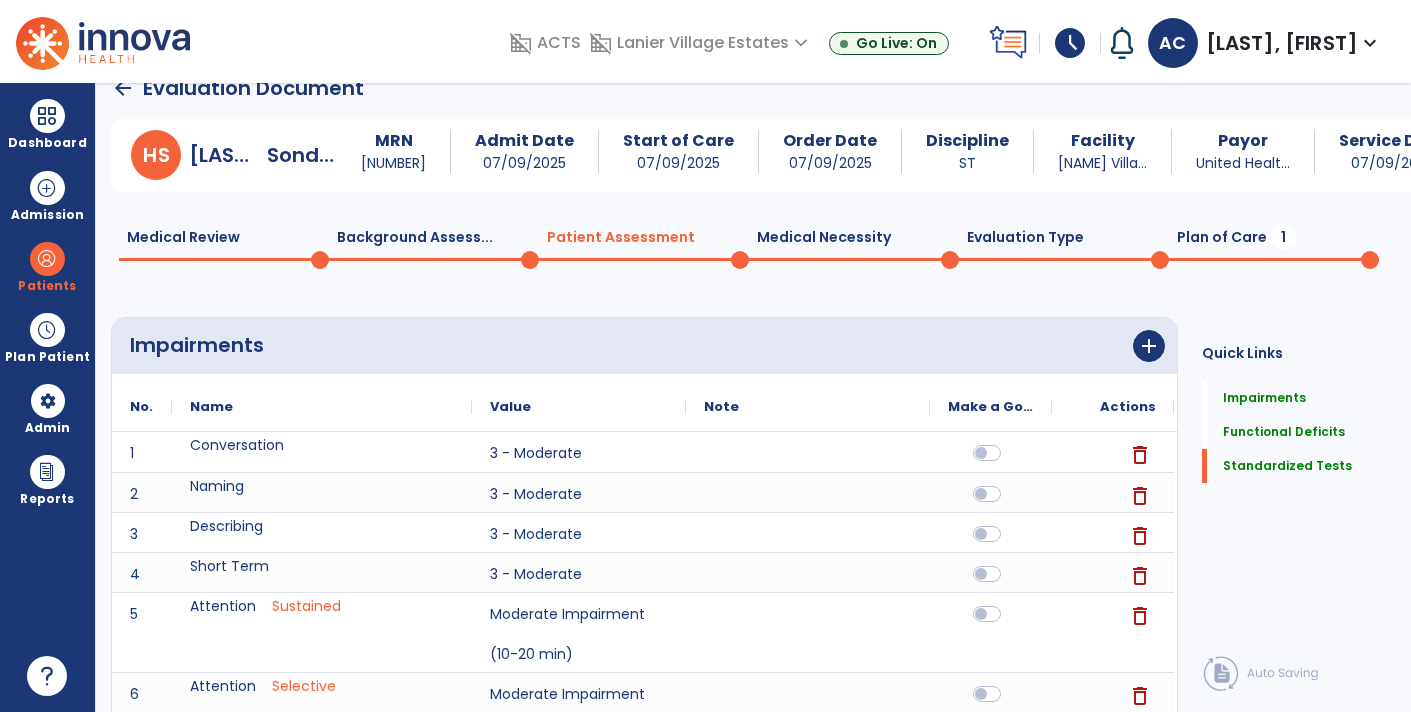 scroll, scrollTop: 30, scrollLeft: 0, axis: vertical 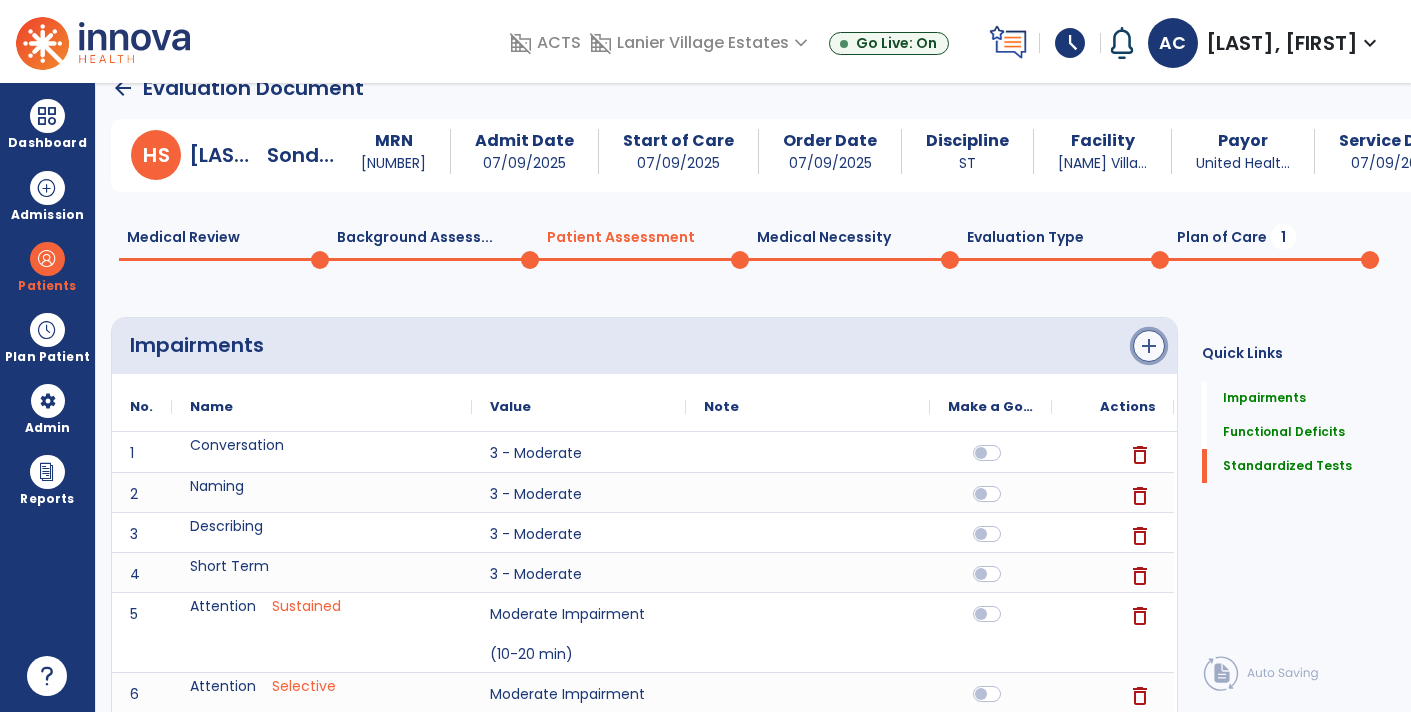 click on "add" 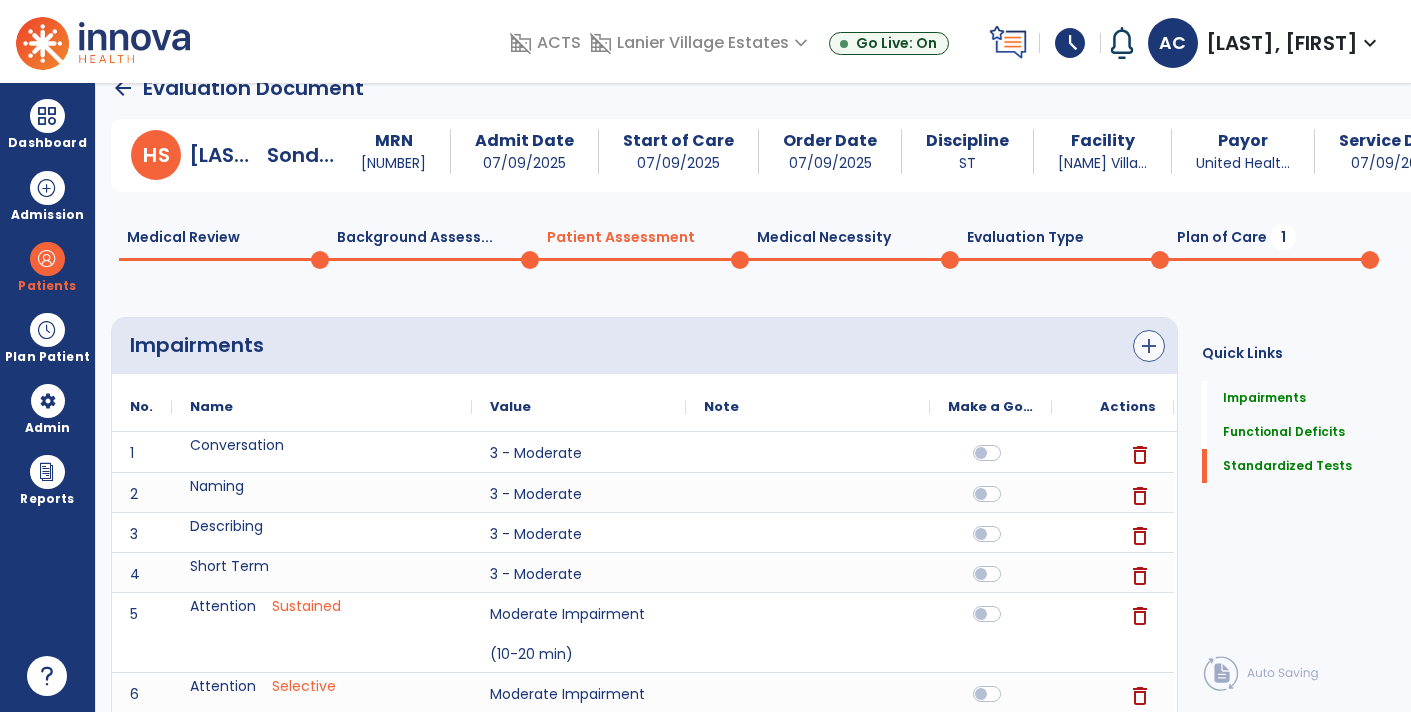 scroll, scrollTop: 0, scrollLeft: 0, axis: both 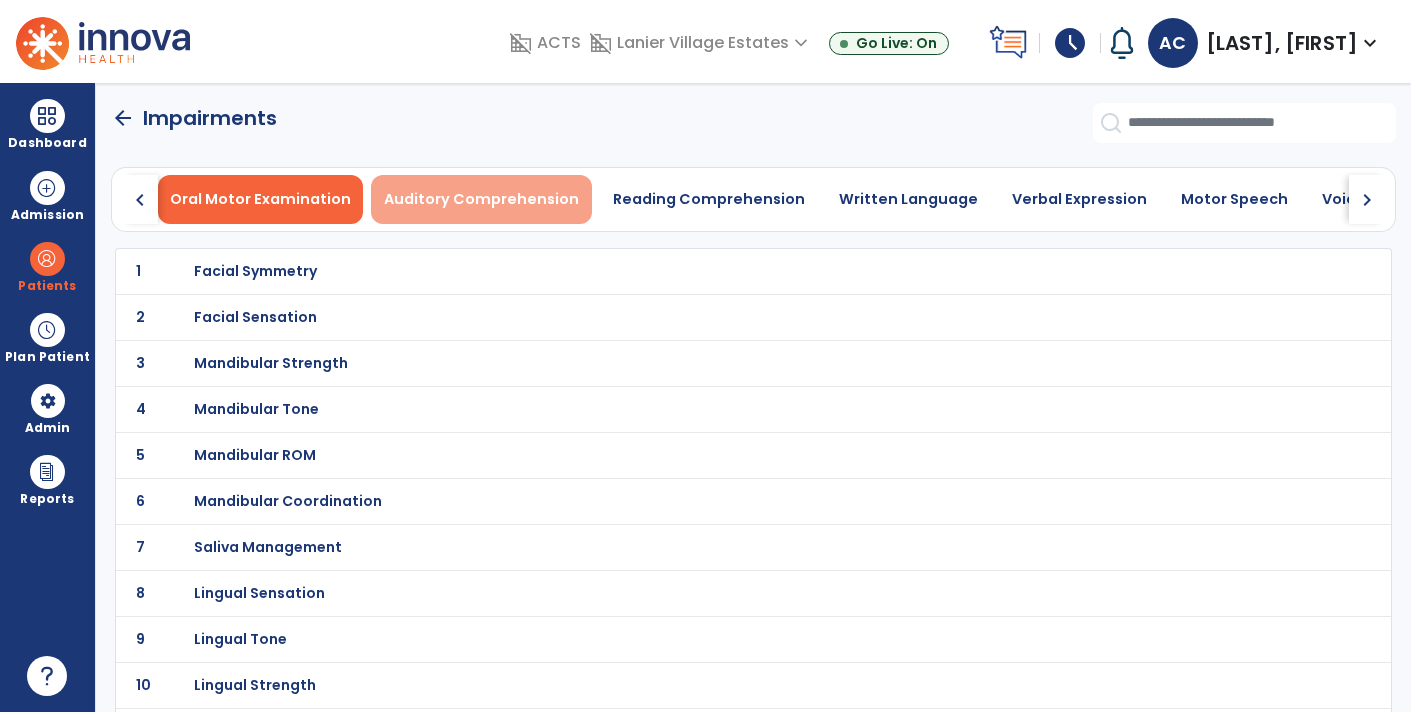 click on "Auditory Comprehension" at bounding box center (481, 199) 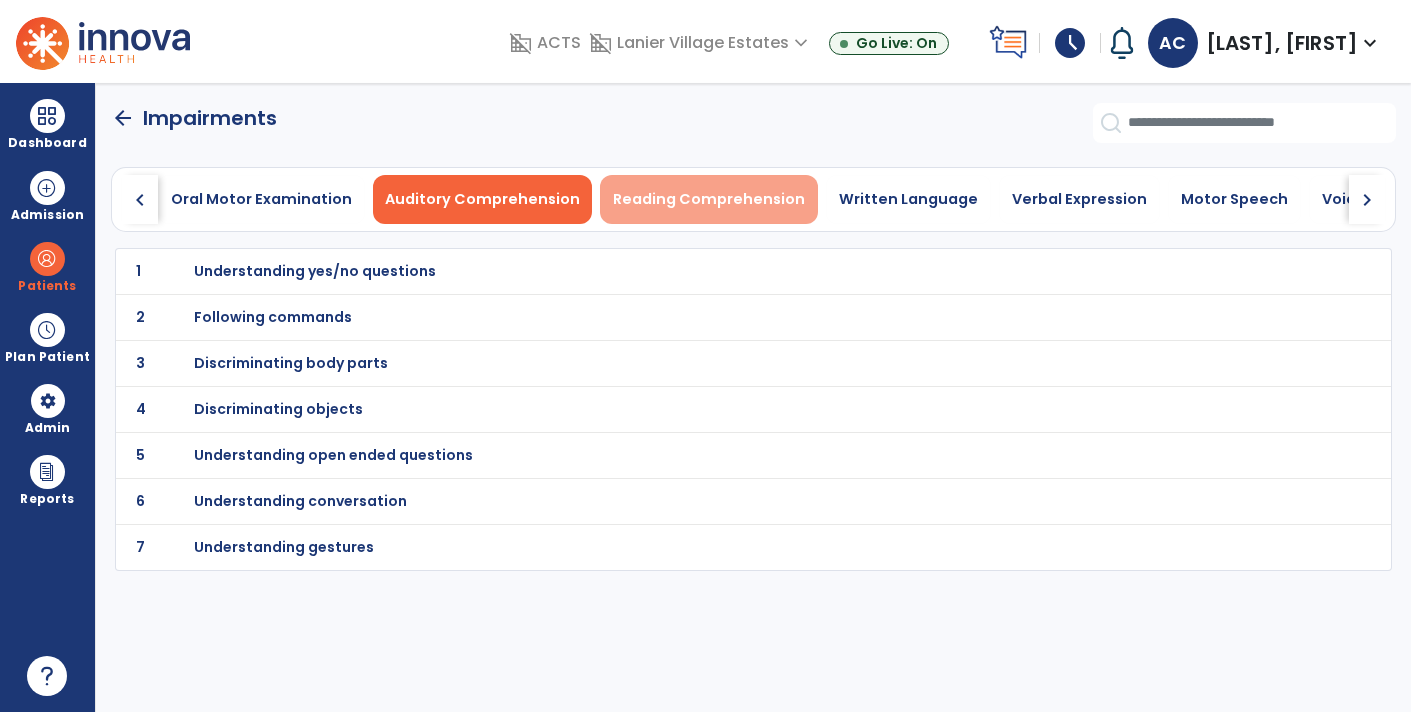 click on "Reading Comprehension" at bounding box center (709, 199) 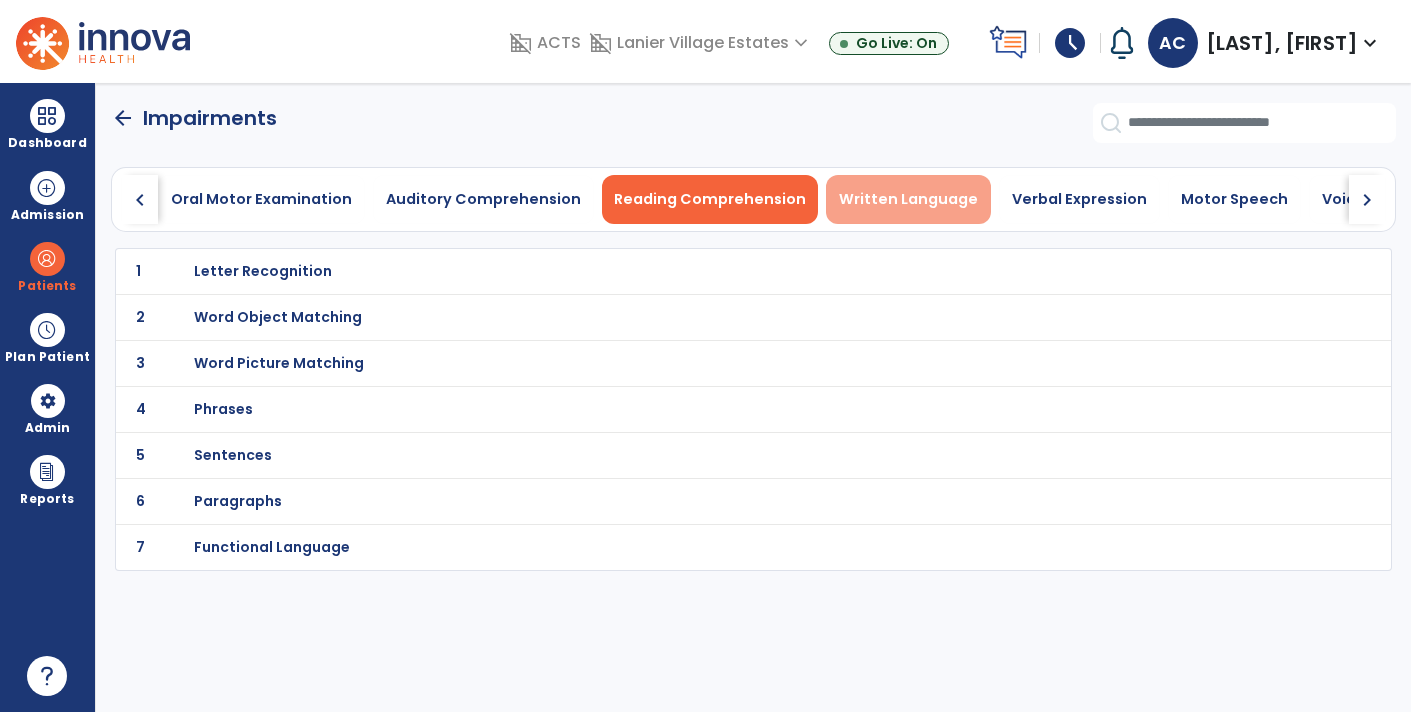click on "Written Language" at bounding box center (908, 199) 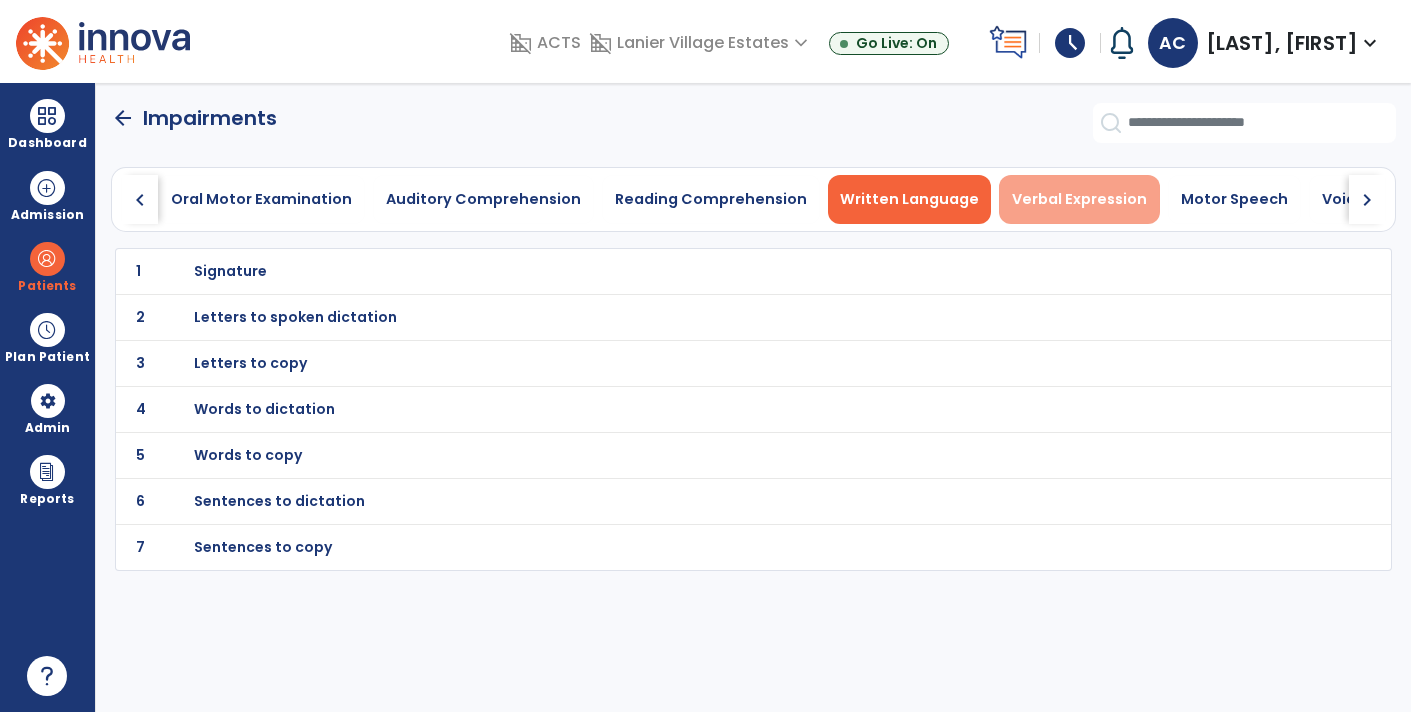 click on "Verbal Expression" at bounding box center (1079, 199) 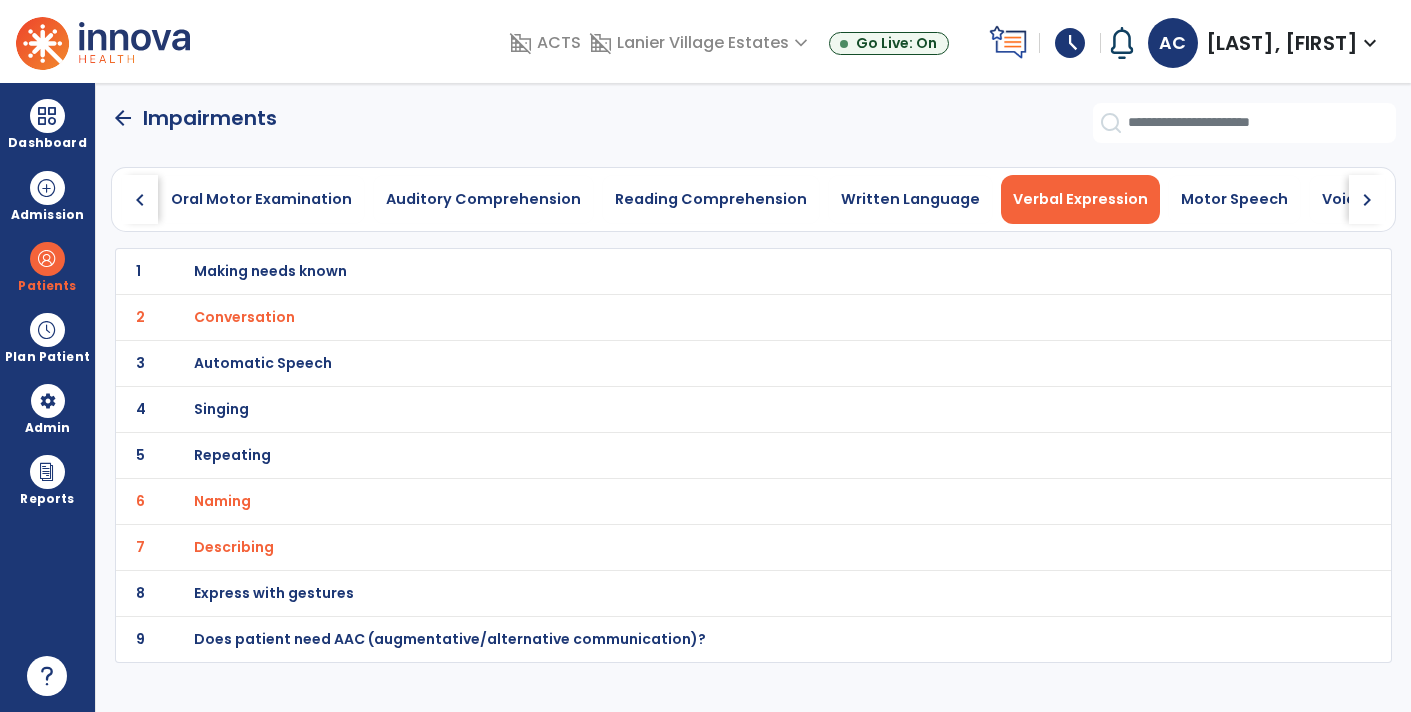 click on "7 Describing" 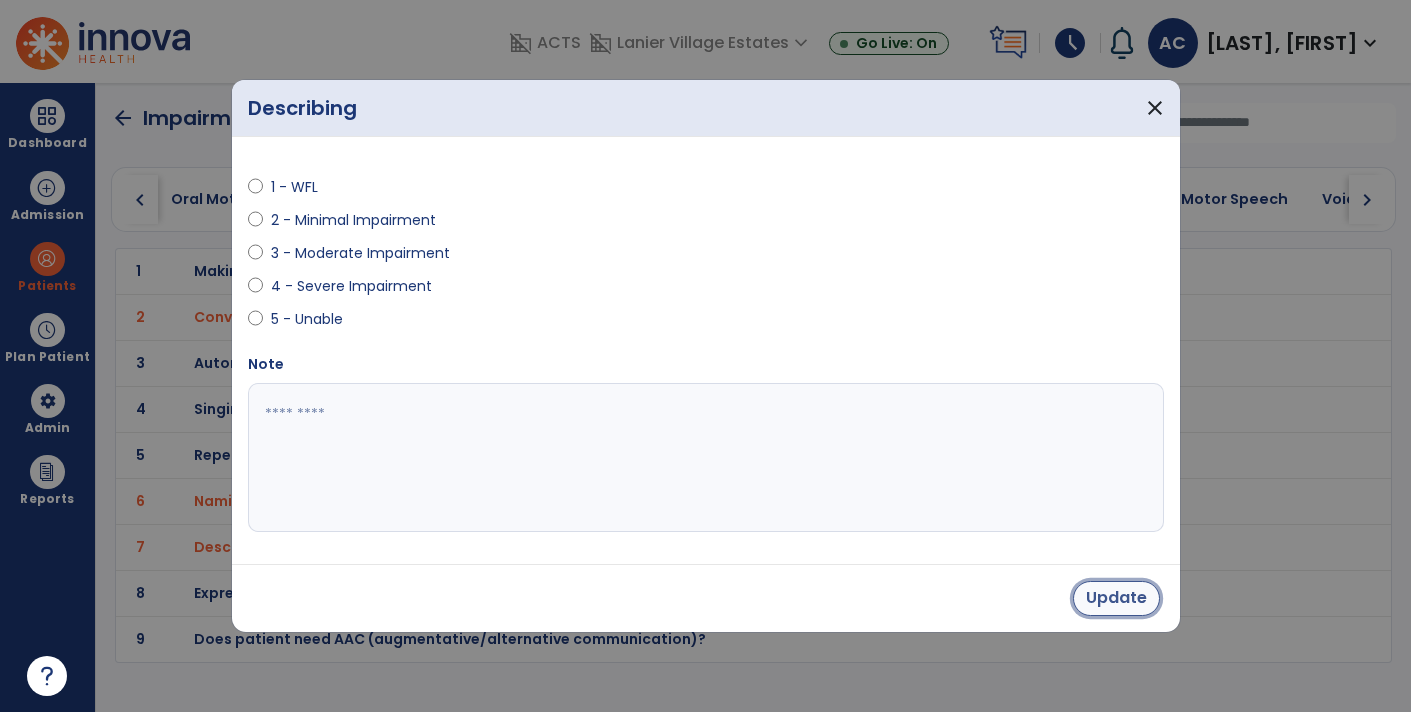 click on "Update" at bounding box center [1116, 598] 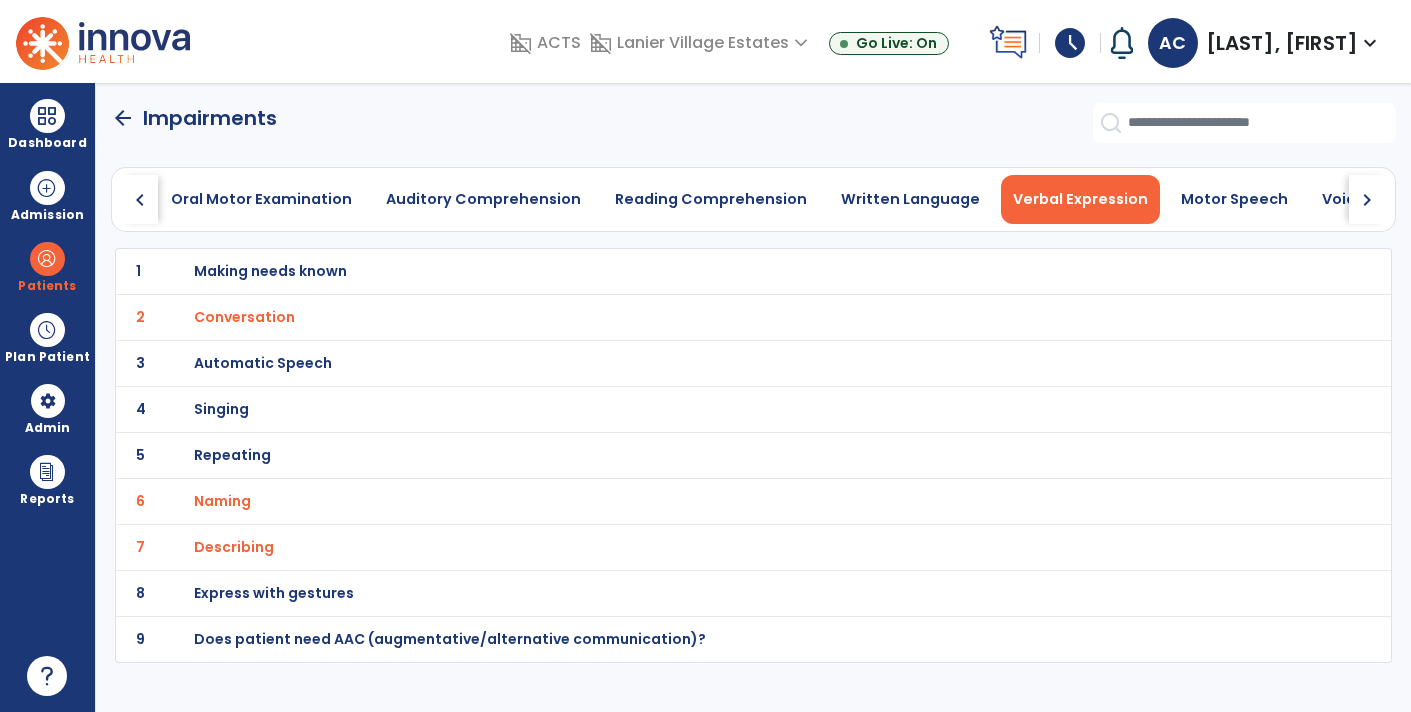 click on "arrow_back" 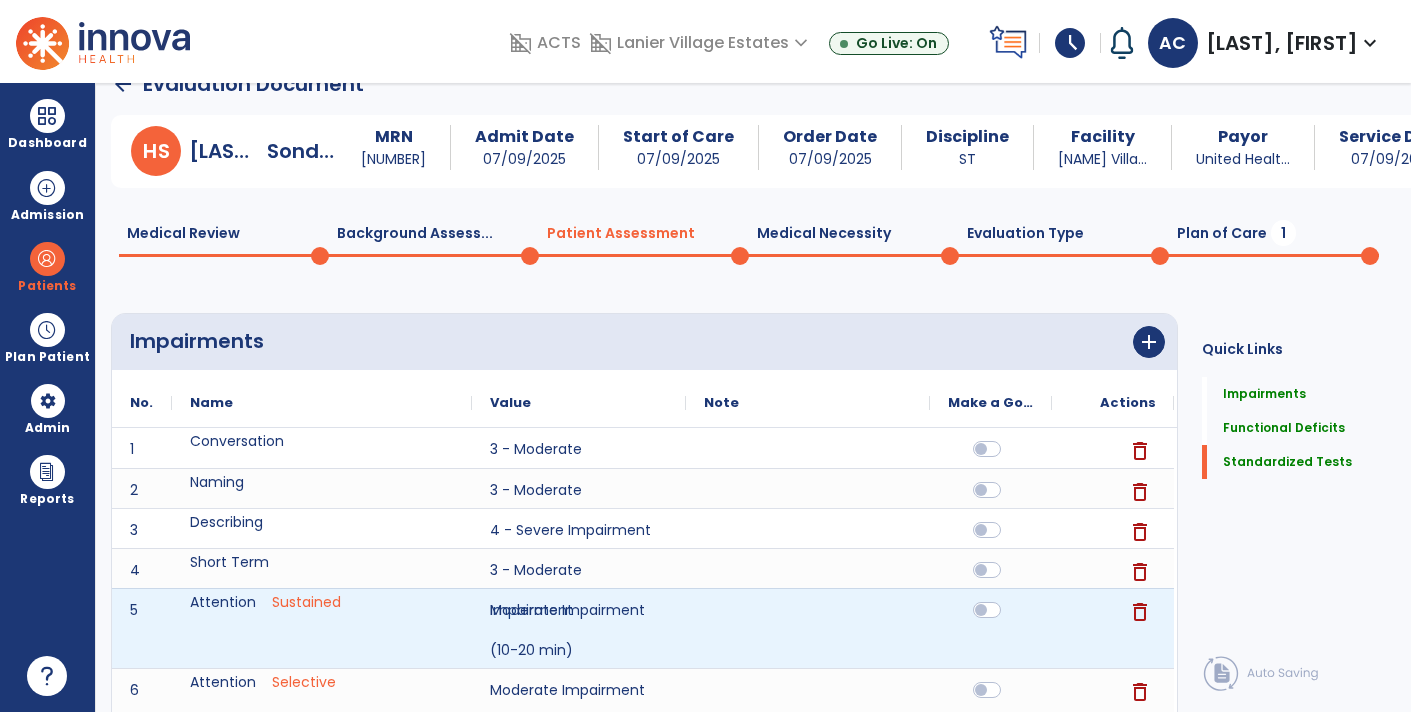 scroll, scrollTop: 38, scrollLeft: 0, axis: vertical 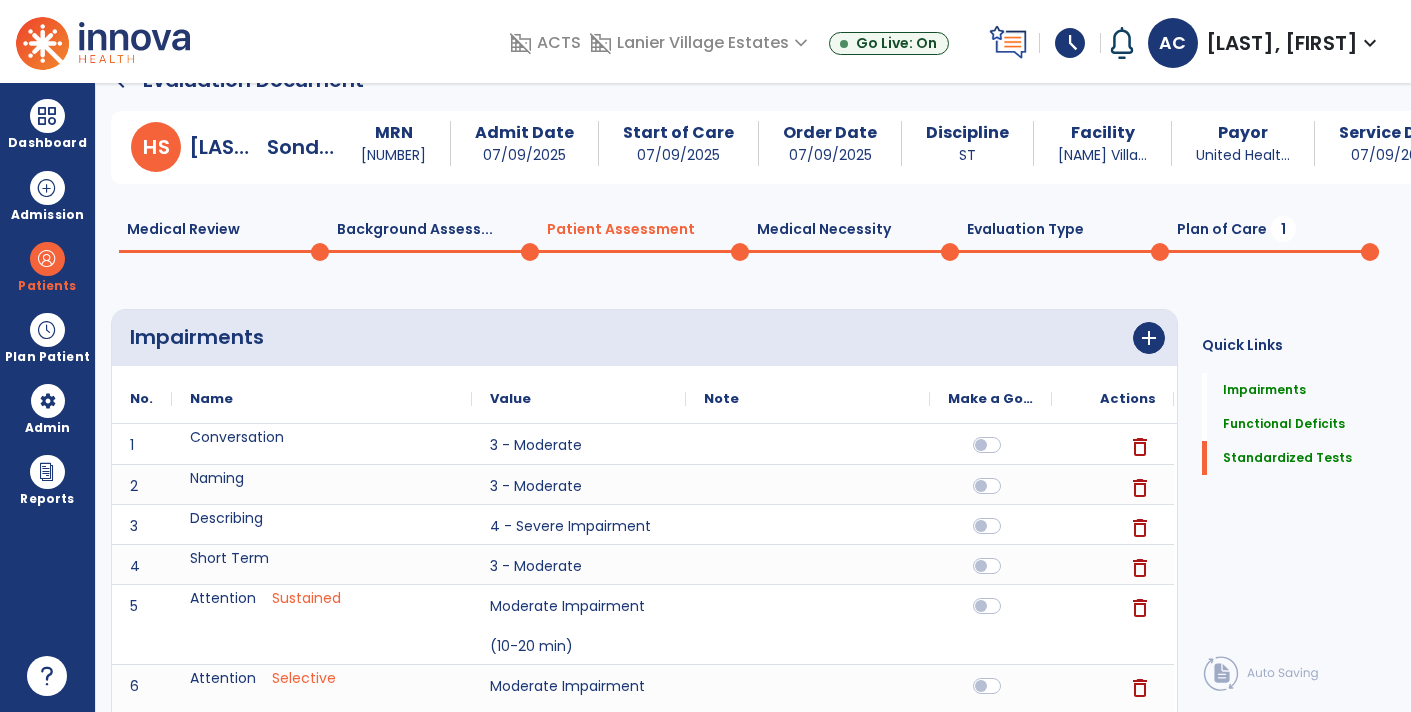 click on "Plan of Care  1" 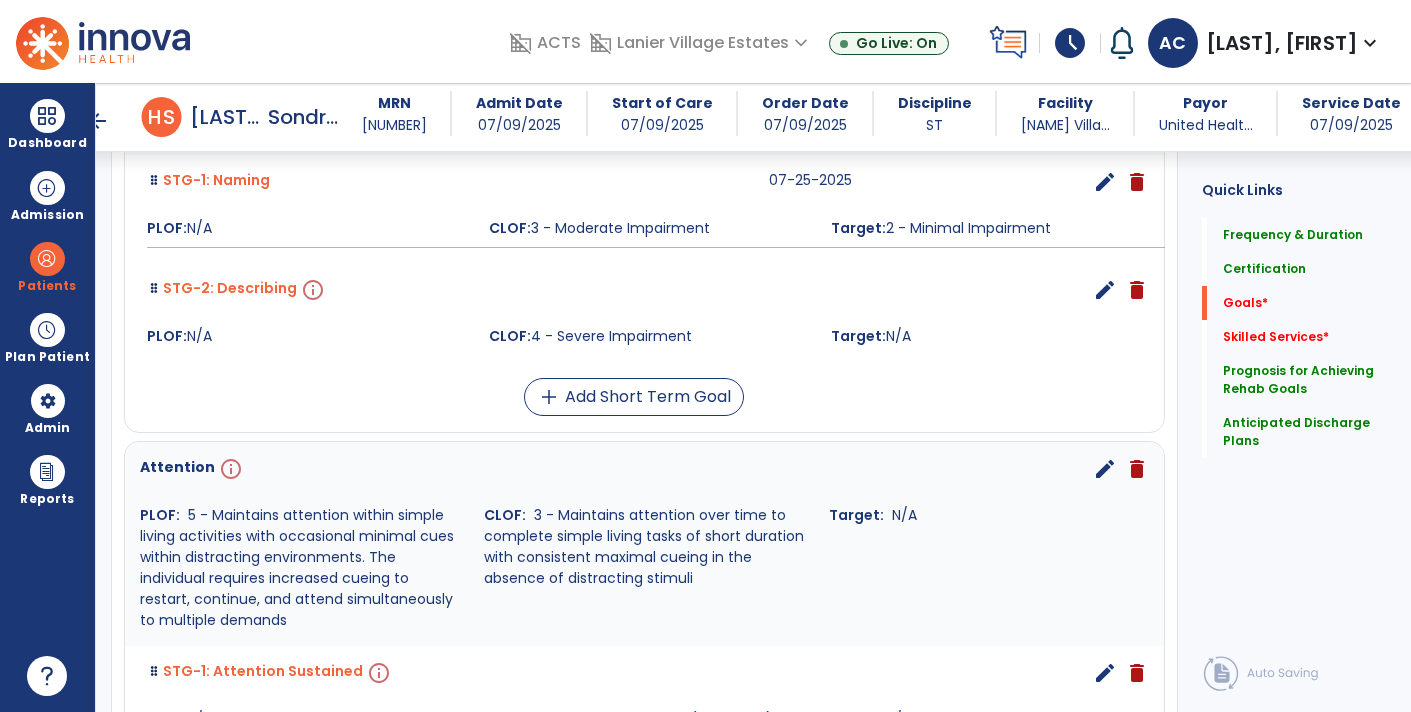 scroll, scrollTop: 723, scrollLeft: 0, axis: vertical 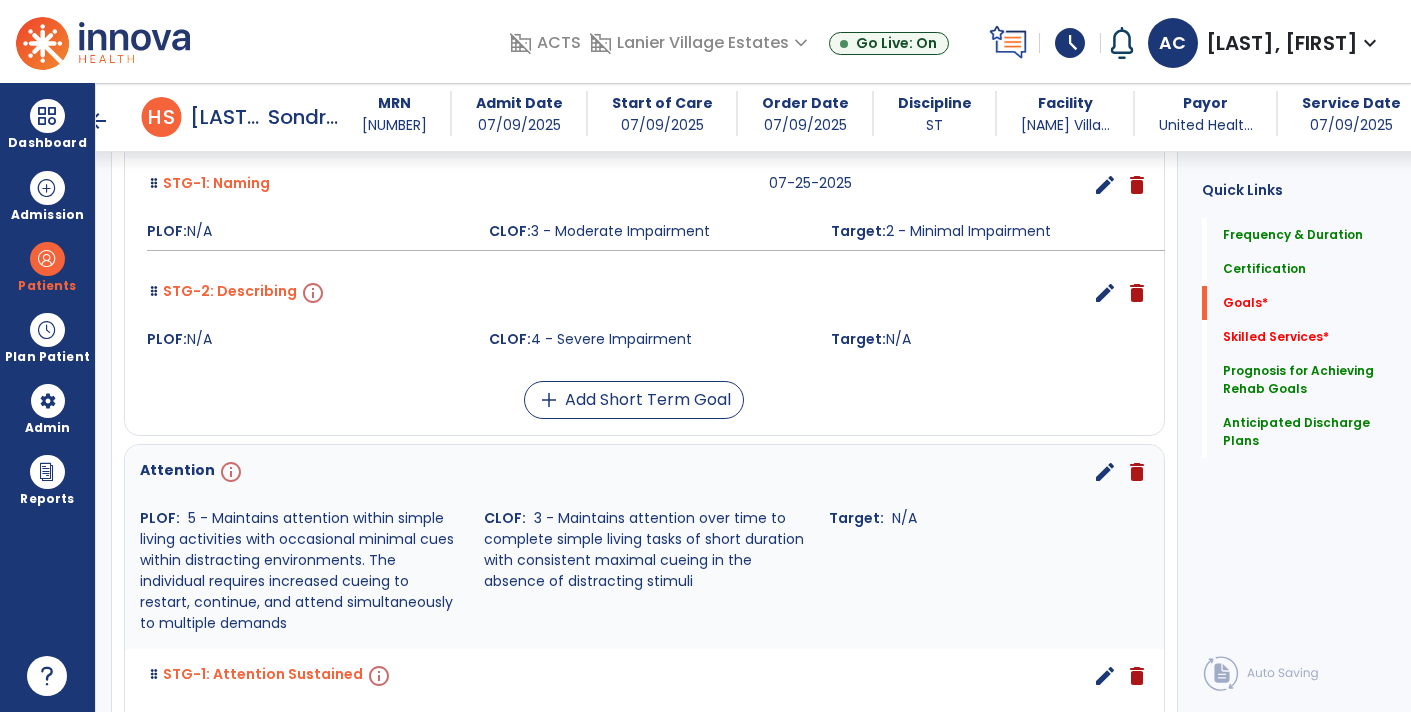 click on "edit" at bounding box center [1105, 293] 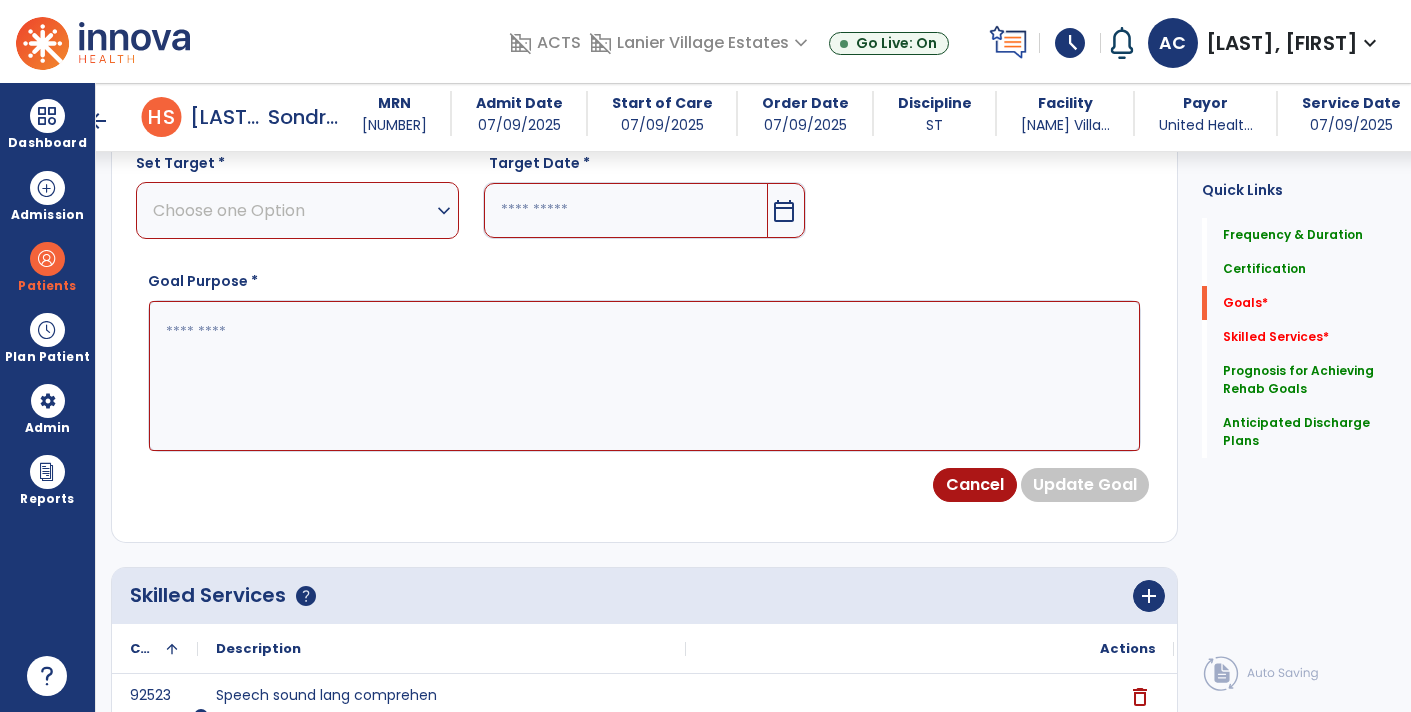 scroll, scrollTop: 571, scrollLeft: 0, axis: vertical 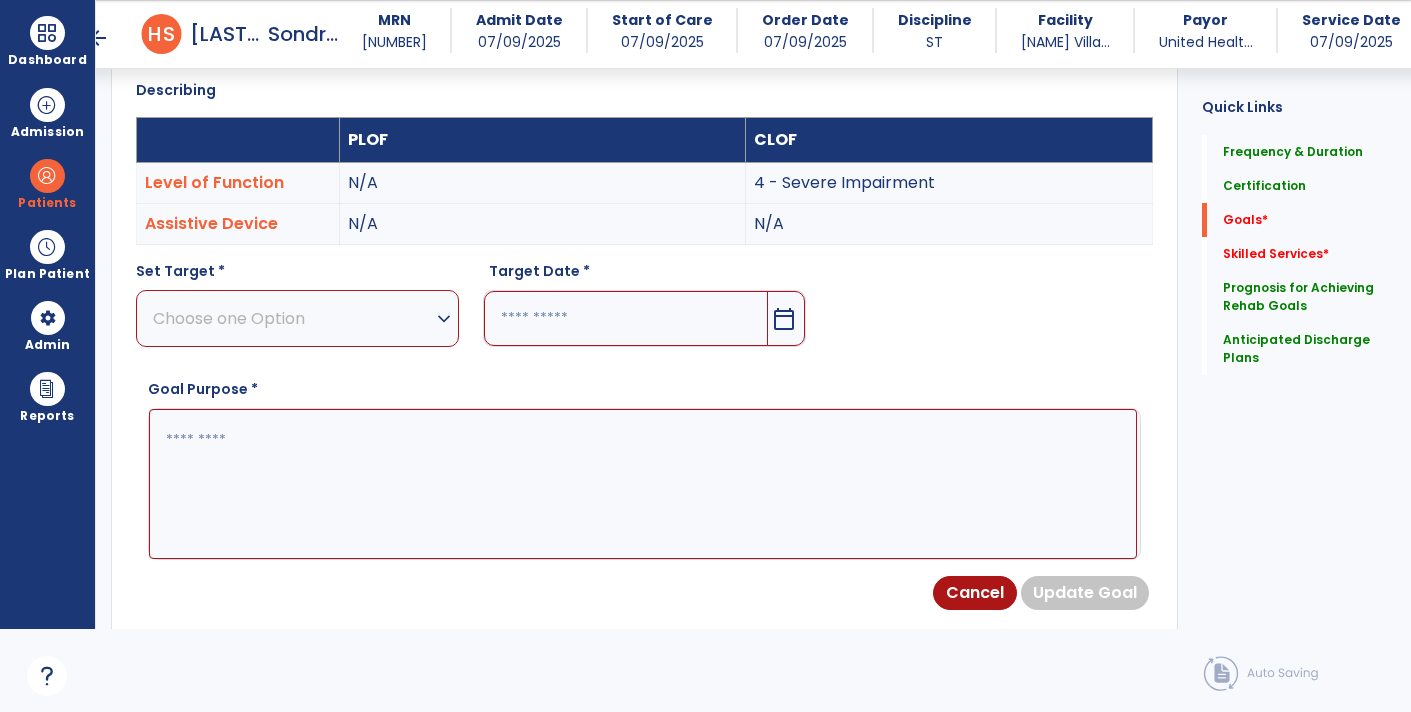 click at bounding box center (643, 483) 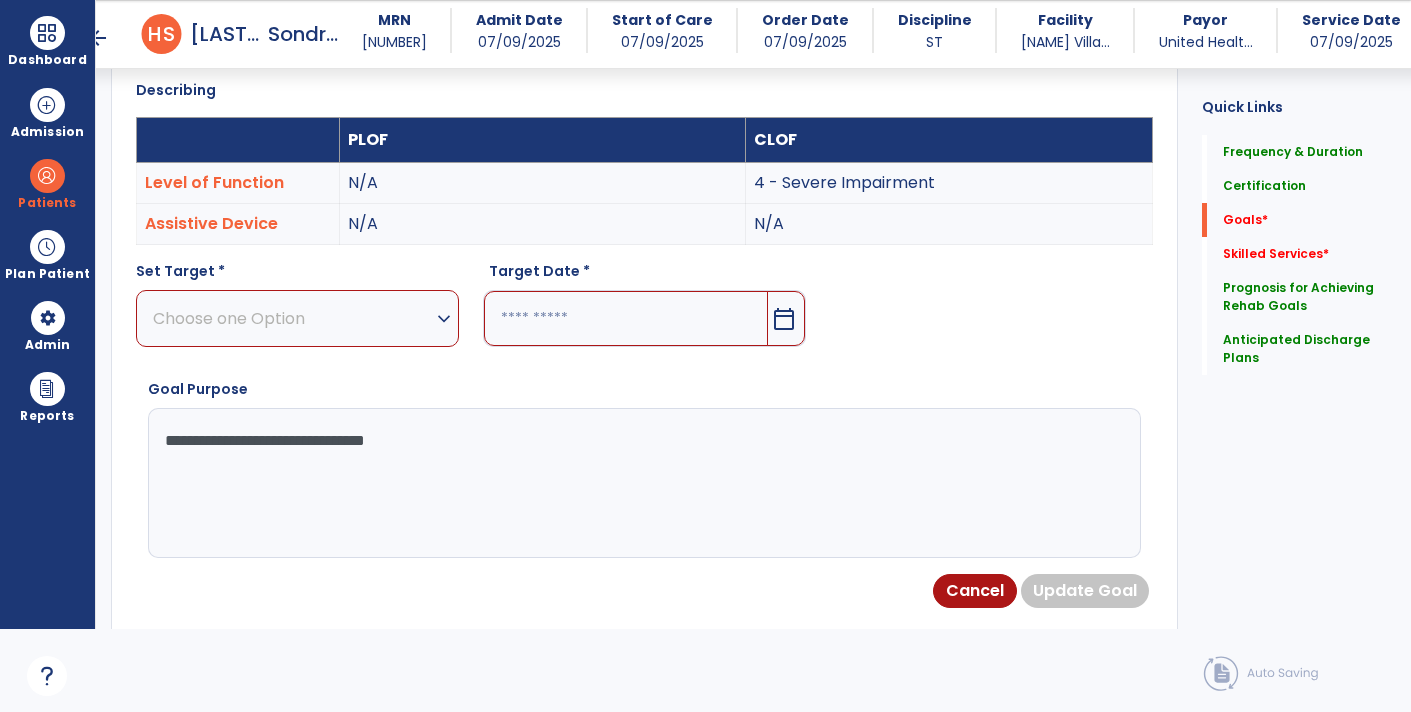 type on "**********" 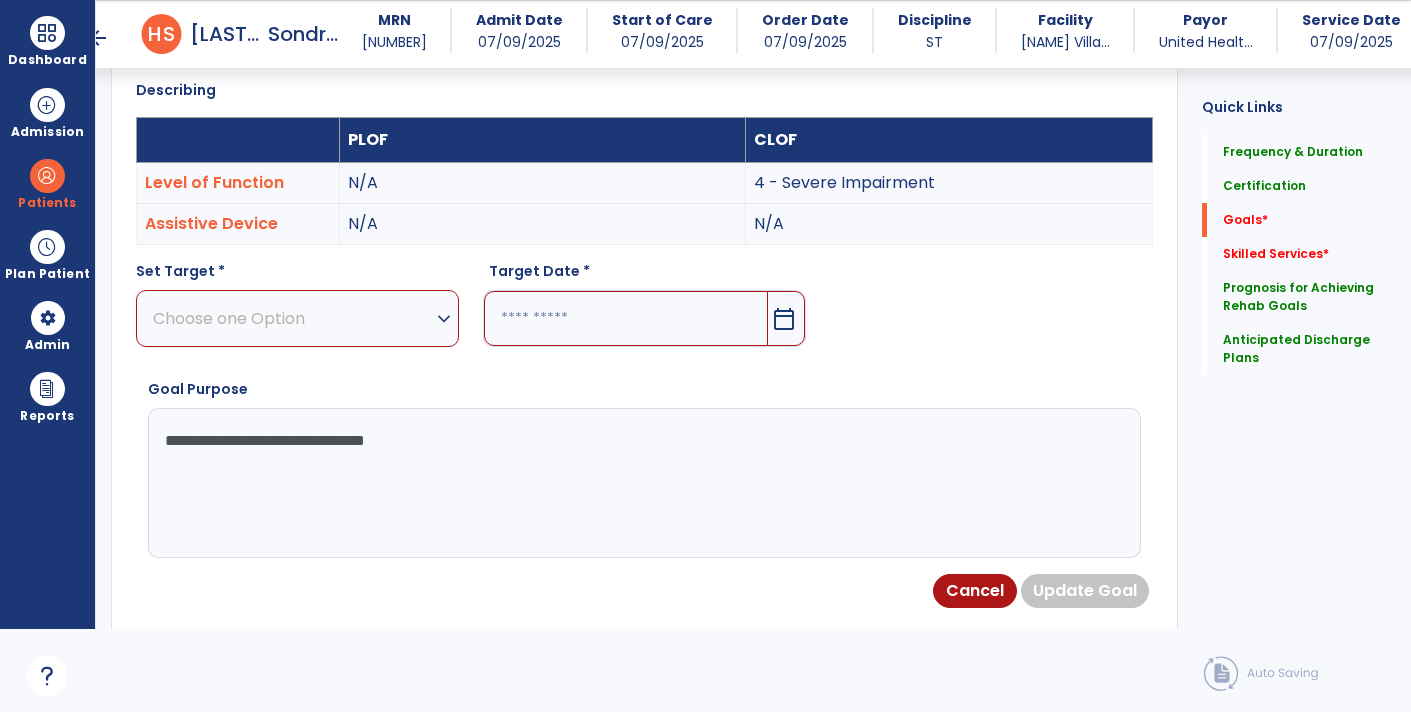 click on "Choose one Option   expand_more" at bounding box center [297, 318] 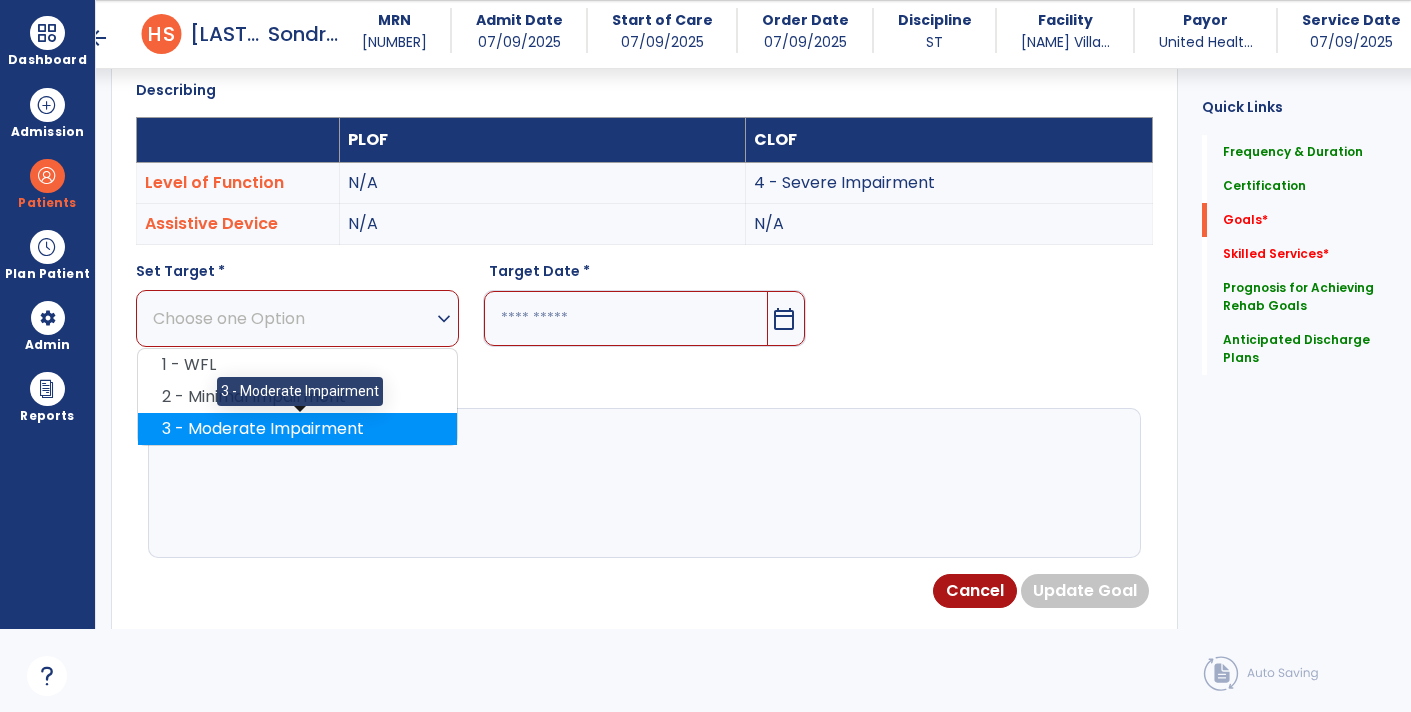 click on "3 - Moderate Impairment" at bounding box center [297, 429] 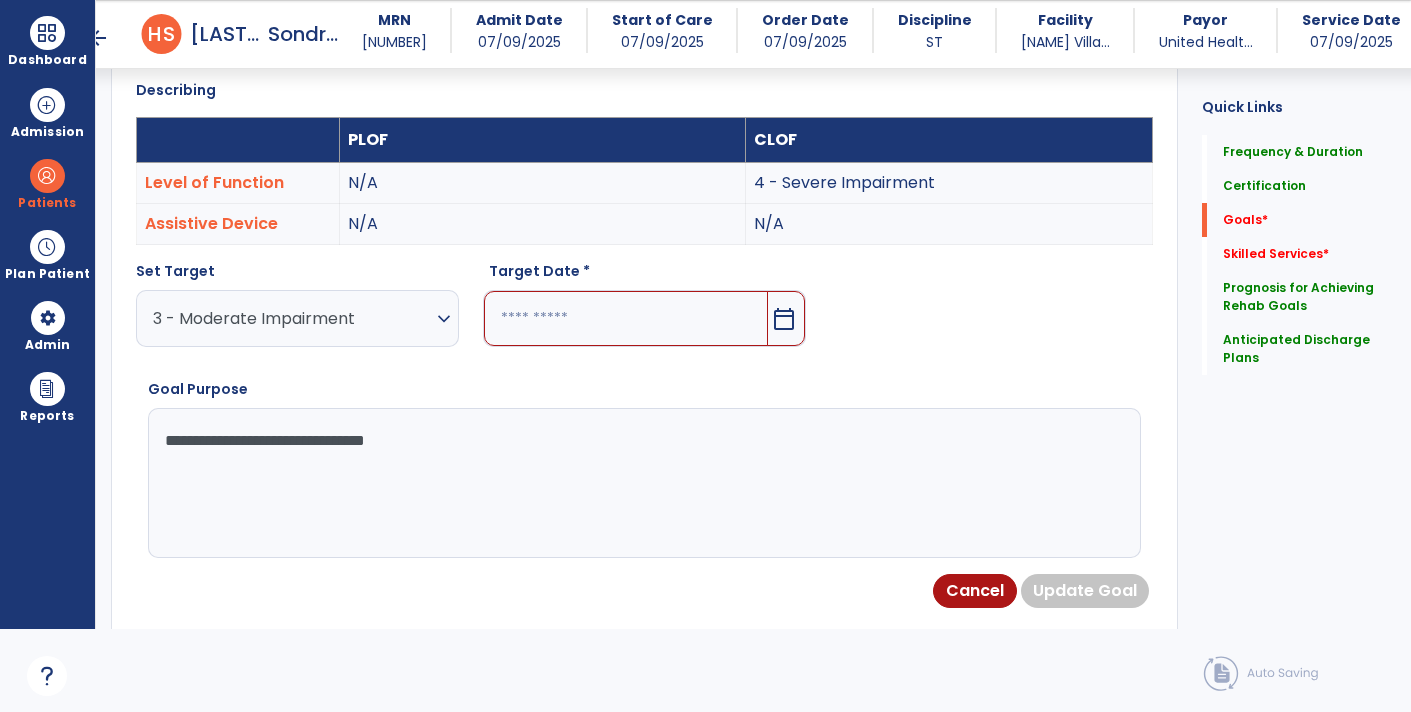 click on "calendar_today" at bounding box center (786, 318) 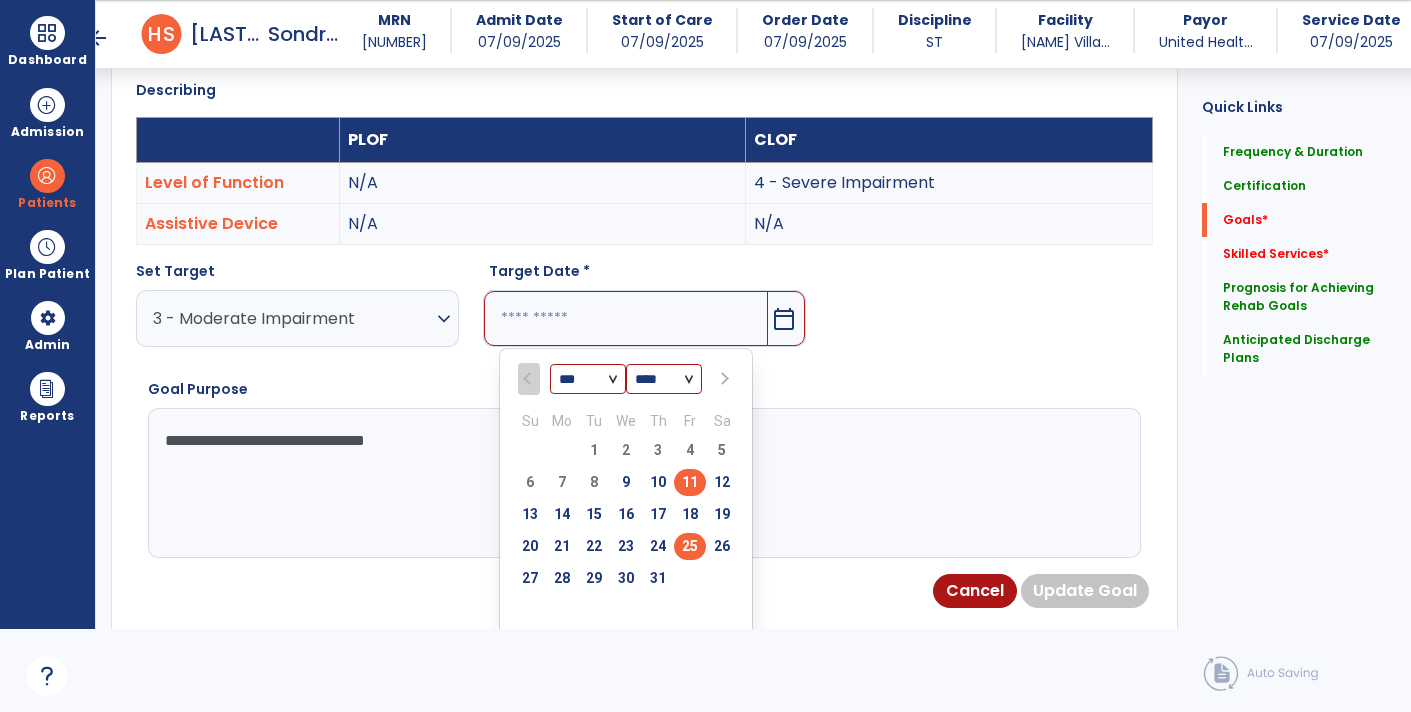 click on "25" at bounding box center (690, 546) 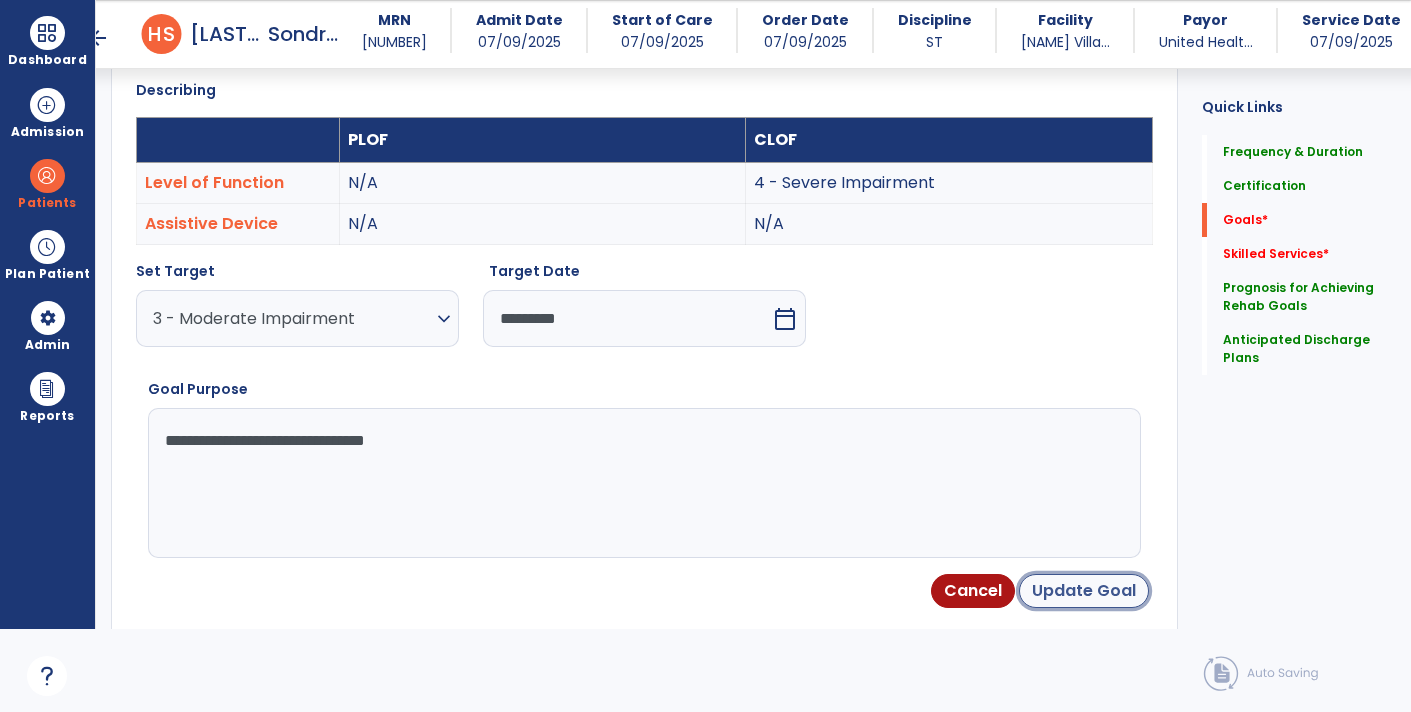 click on "Update Goal" at bounding box center (1084, 591) 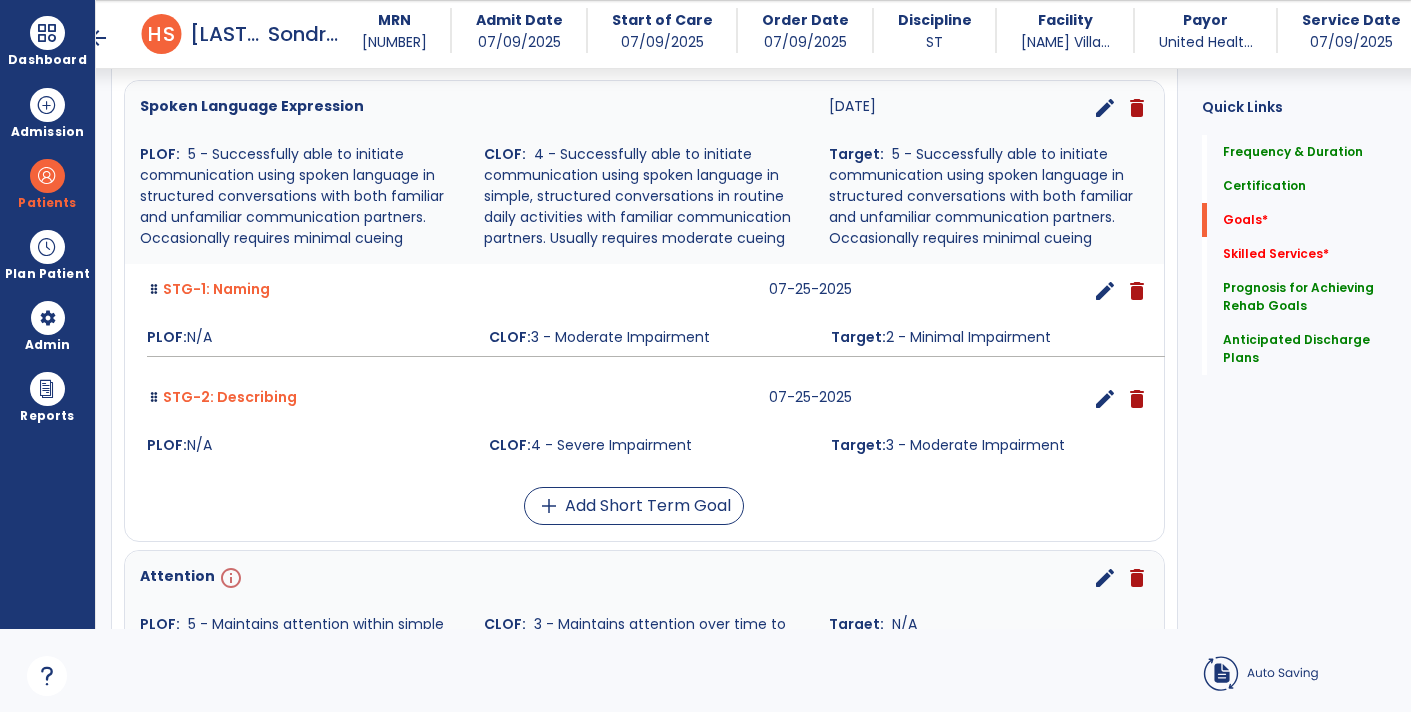 scroll, scrollTop: 0, scrollLeft: 0, axis: both 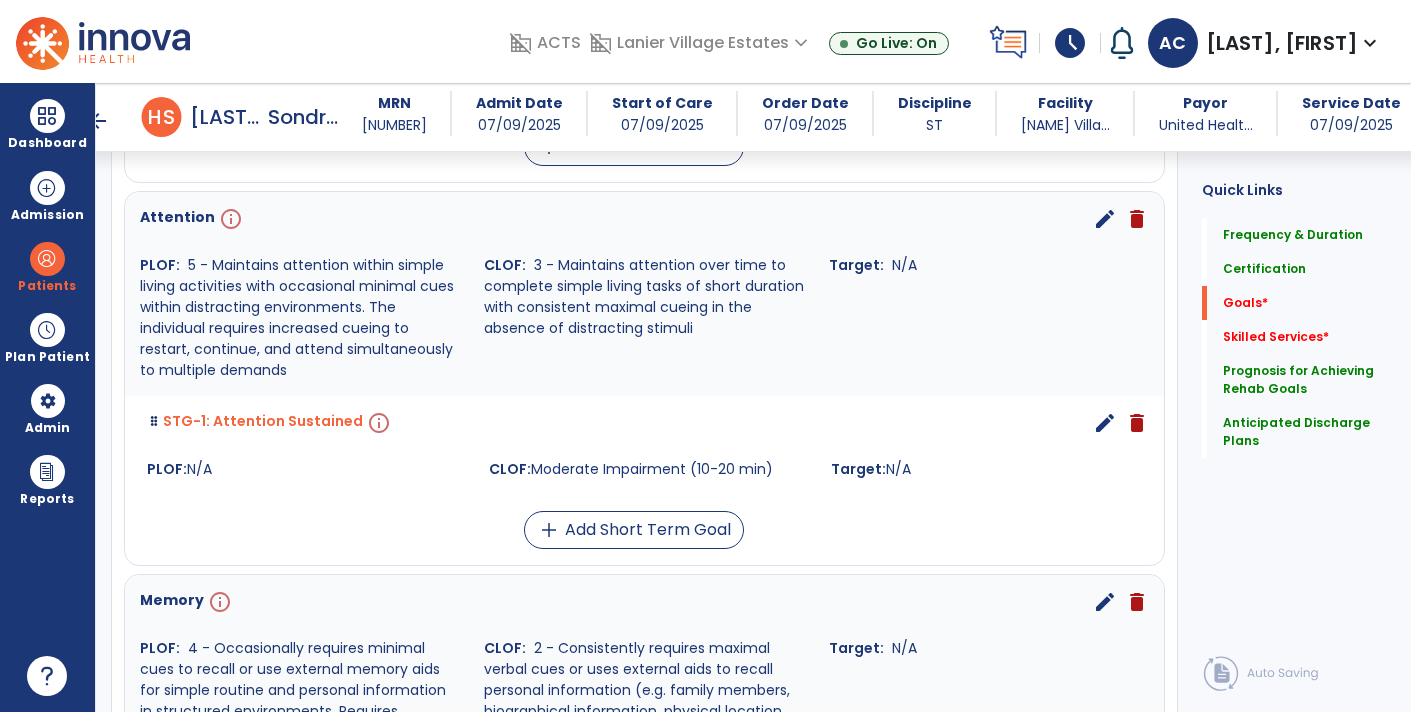 click on "edit" at bounding box center [1105, 219] 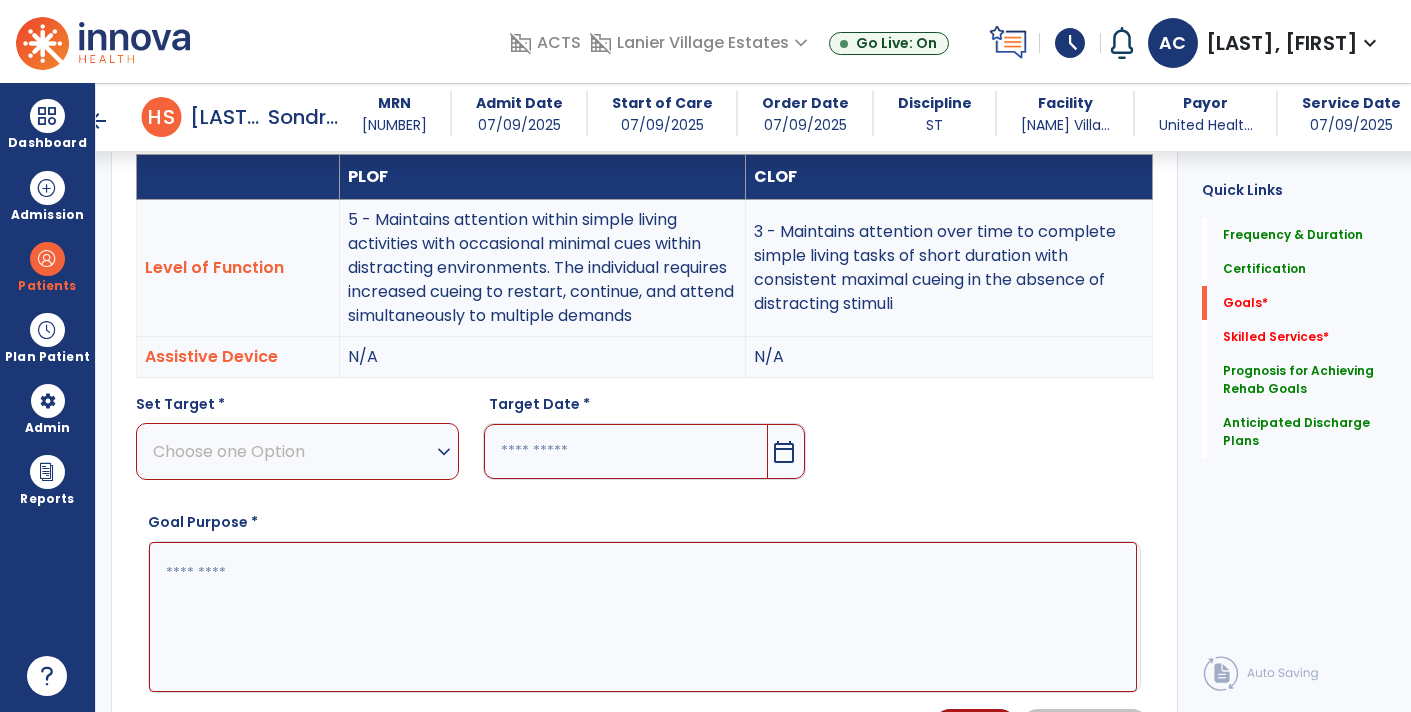 scroll, scrollTop: 532, scrollLeft: 0, axis: vertical 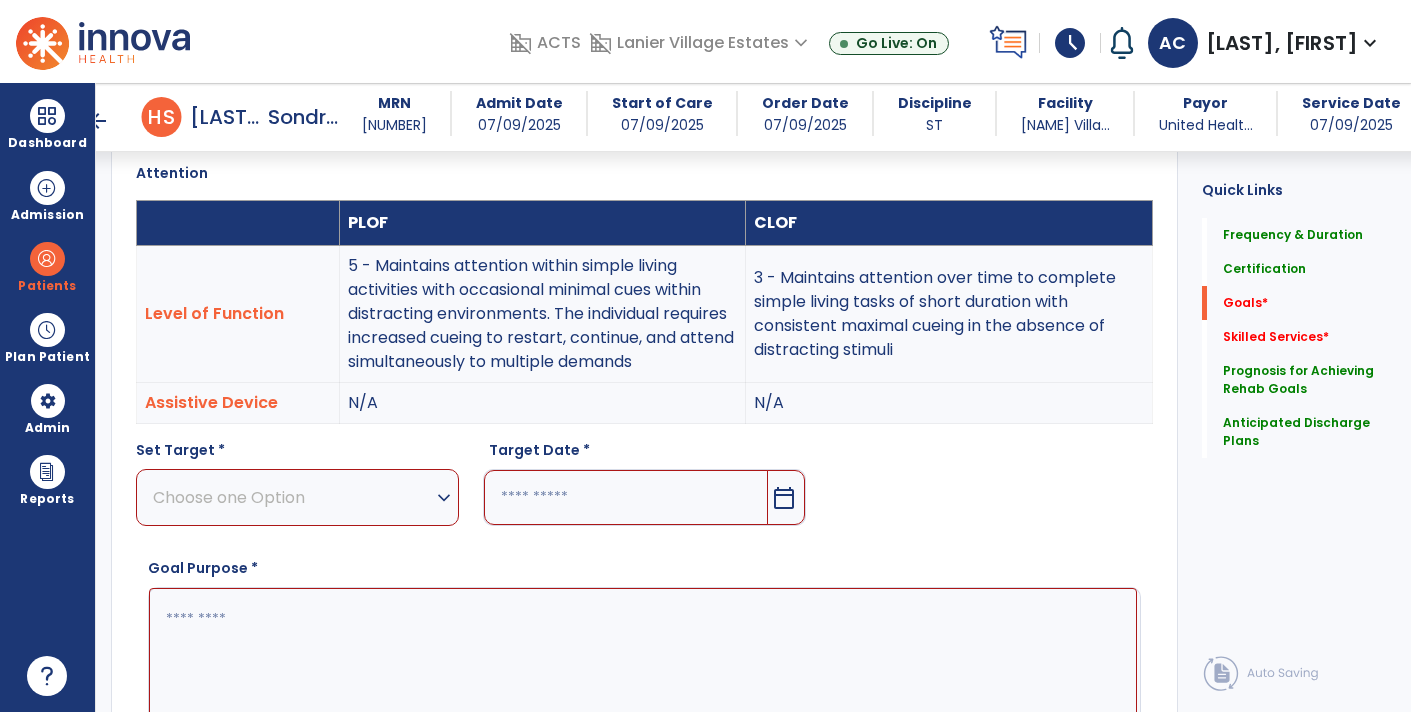 click at bounding box center [643, 662] 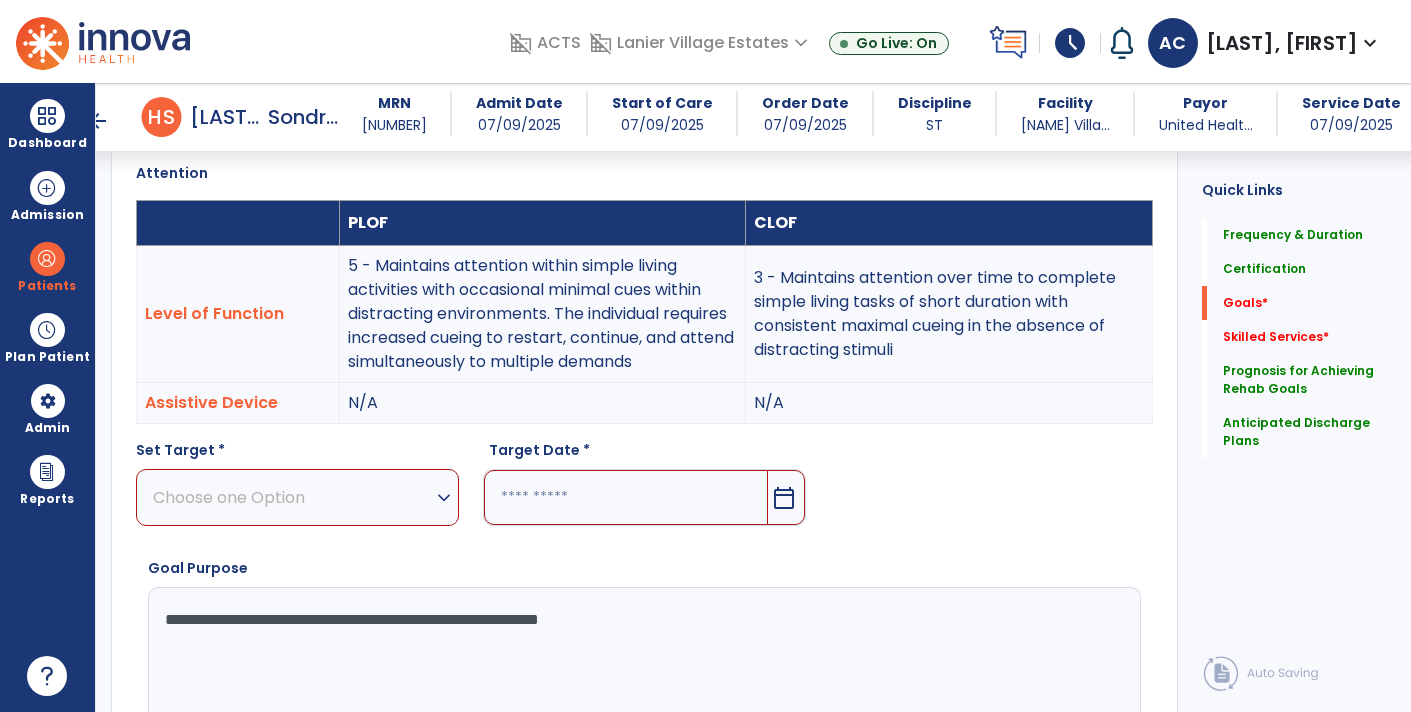 type on "**********" 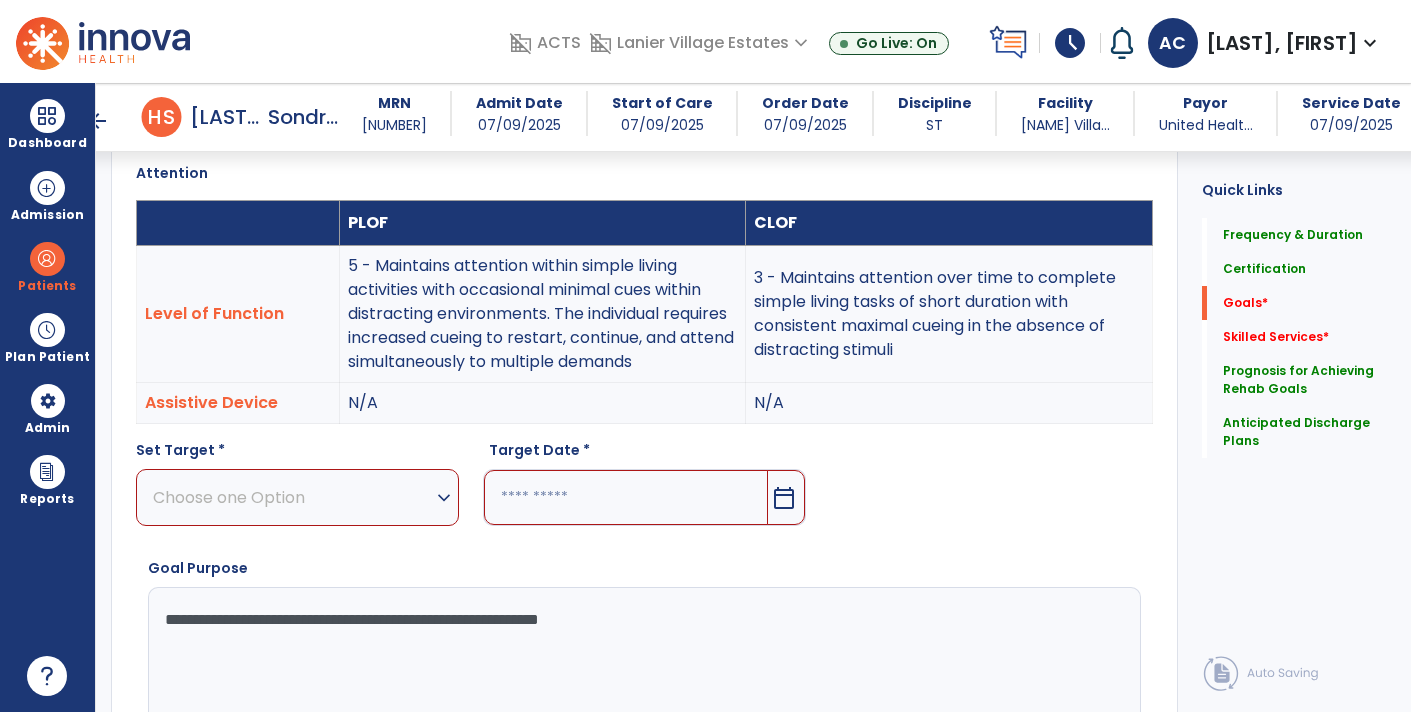 click on "Choose one Option" at bounding box center (292, 497) 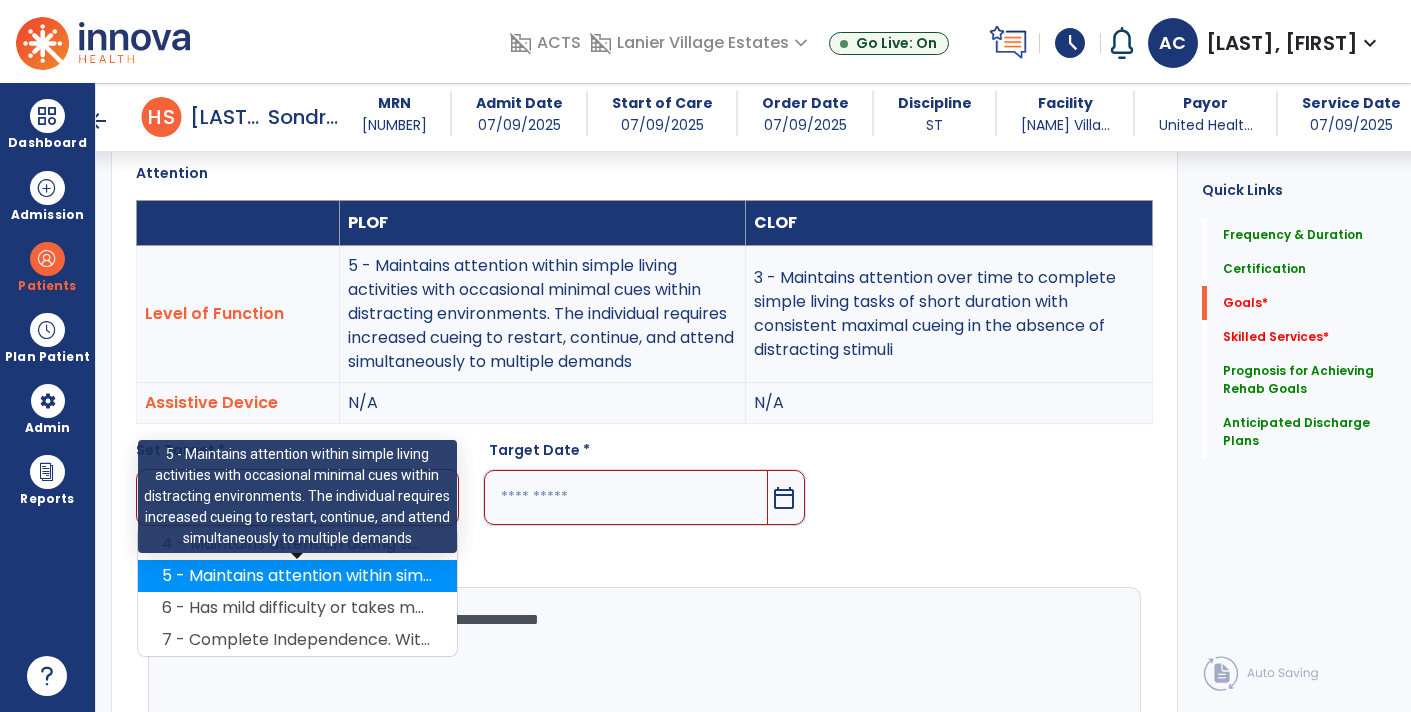 click on "5 - Maintains attention within simple living activities with occasional minimal cues within distracting environments. The individual requires increased cueing to restart, continue, and attend simultaneously to multiple demands" at bounding box center [297, 576] 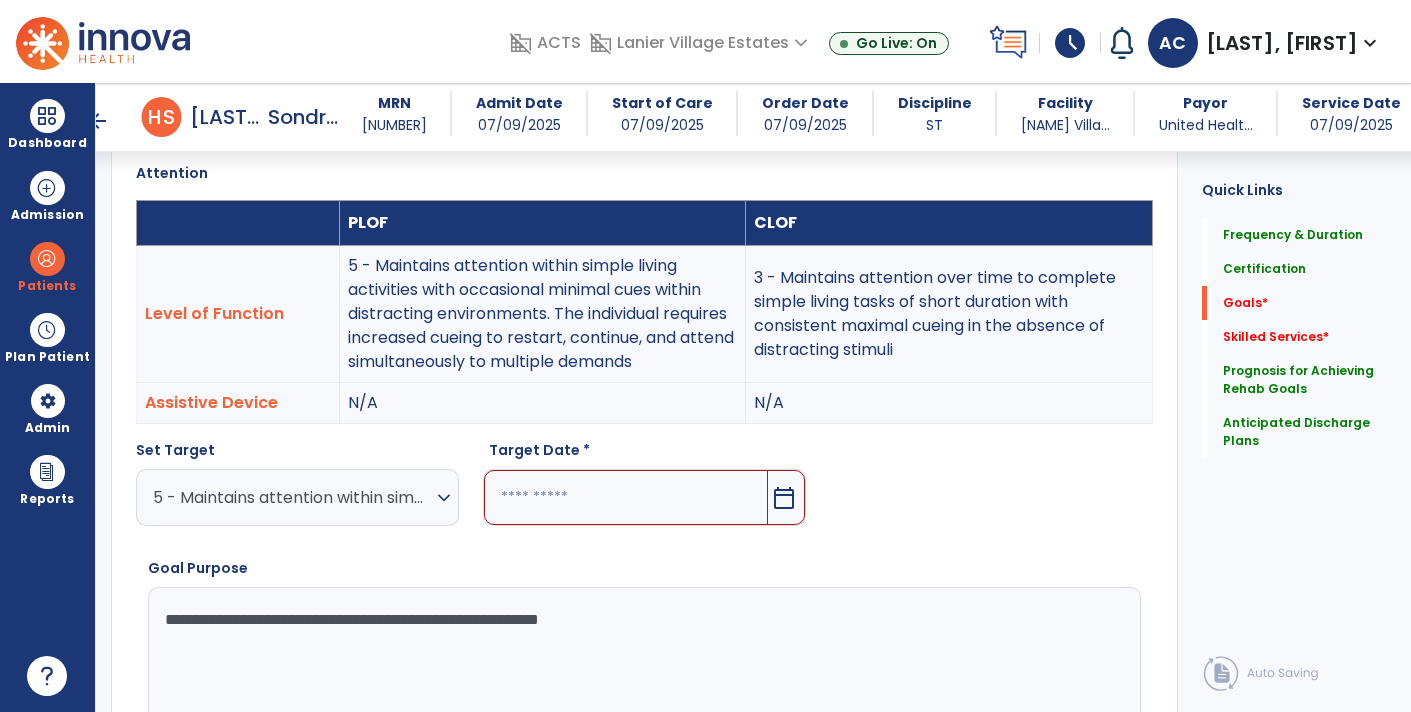 click on "calendar_today" at bounding box center [784, 498] 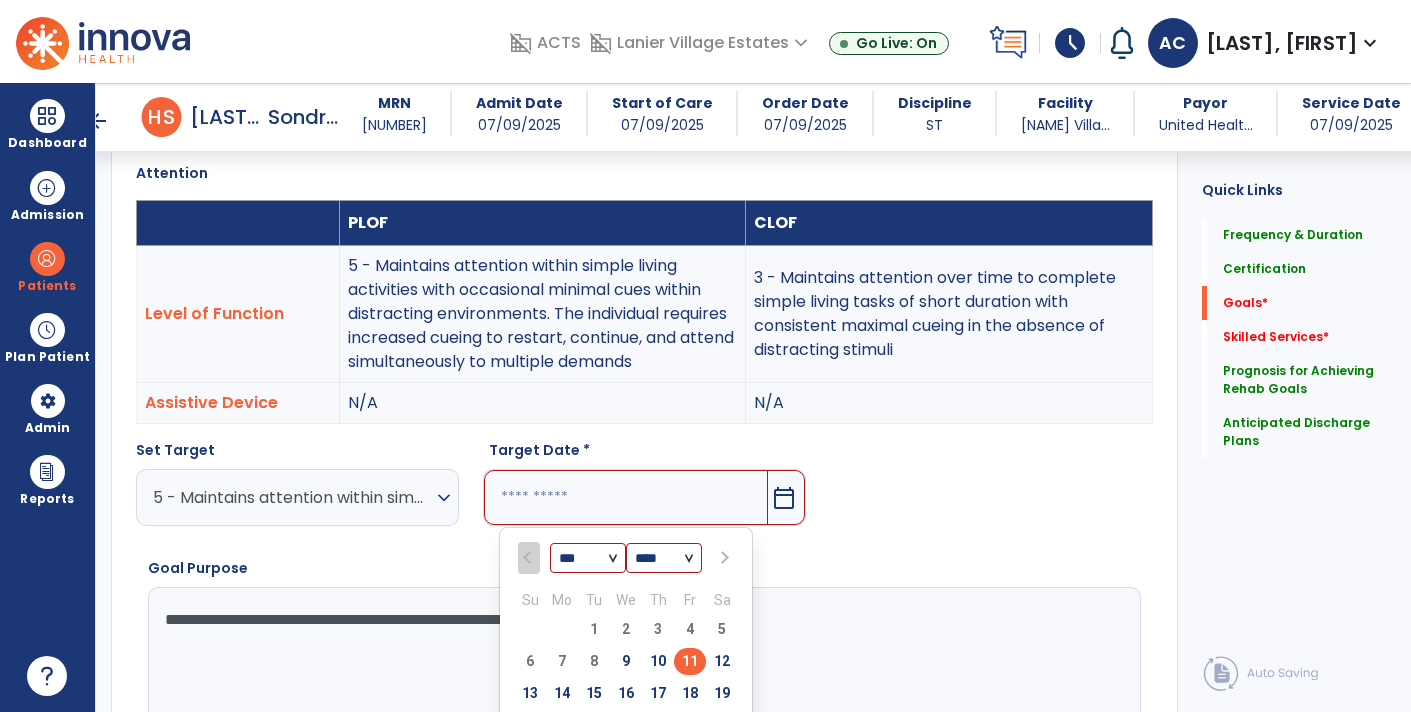 click at bounding box center (723, 558) 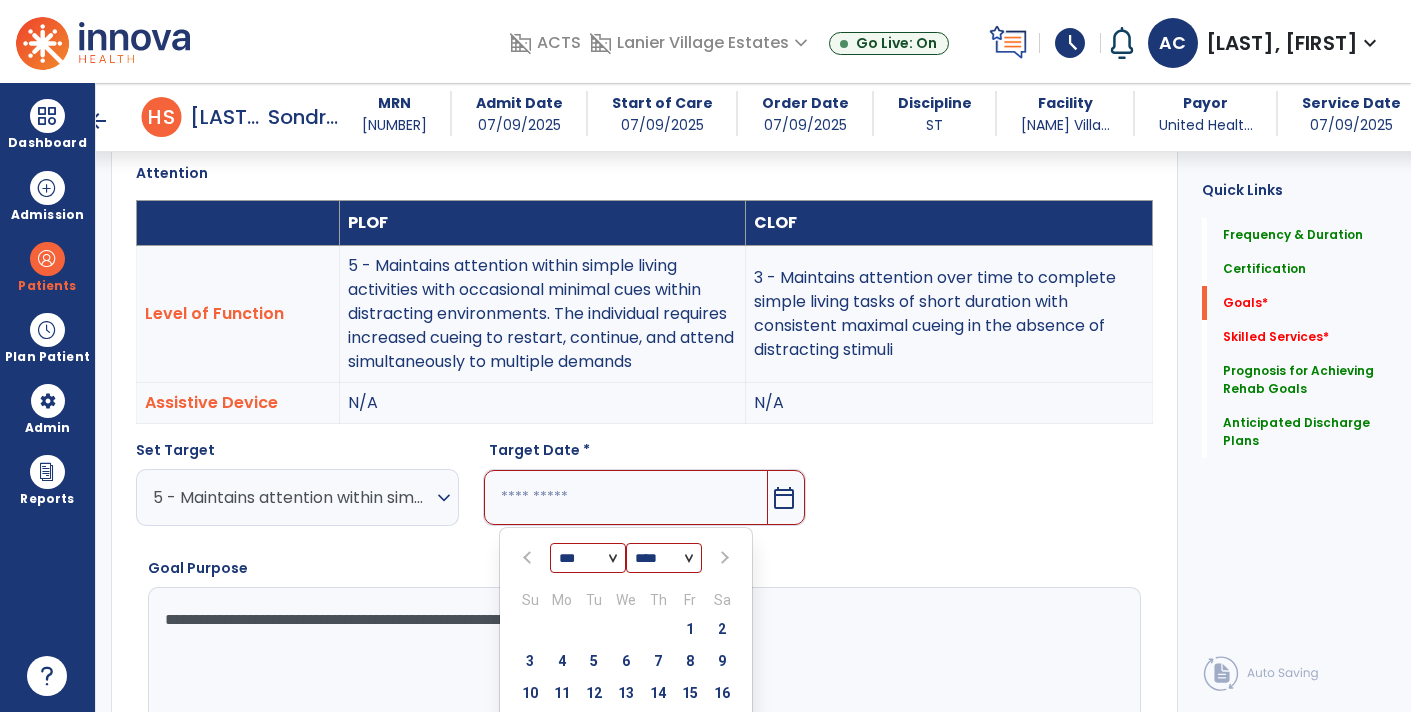 click at bounding box center [723, 558] 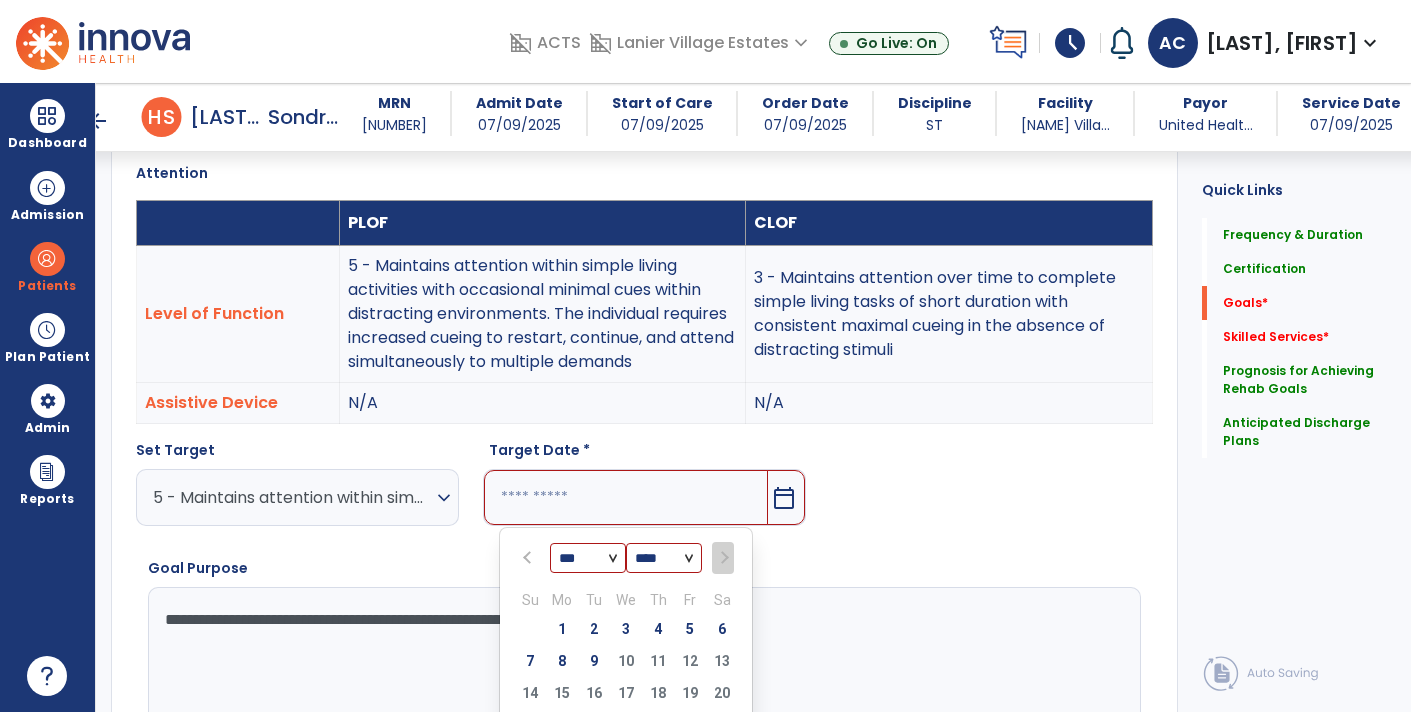 click at bounding box center [722, 558] 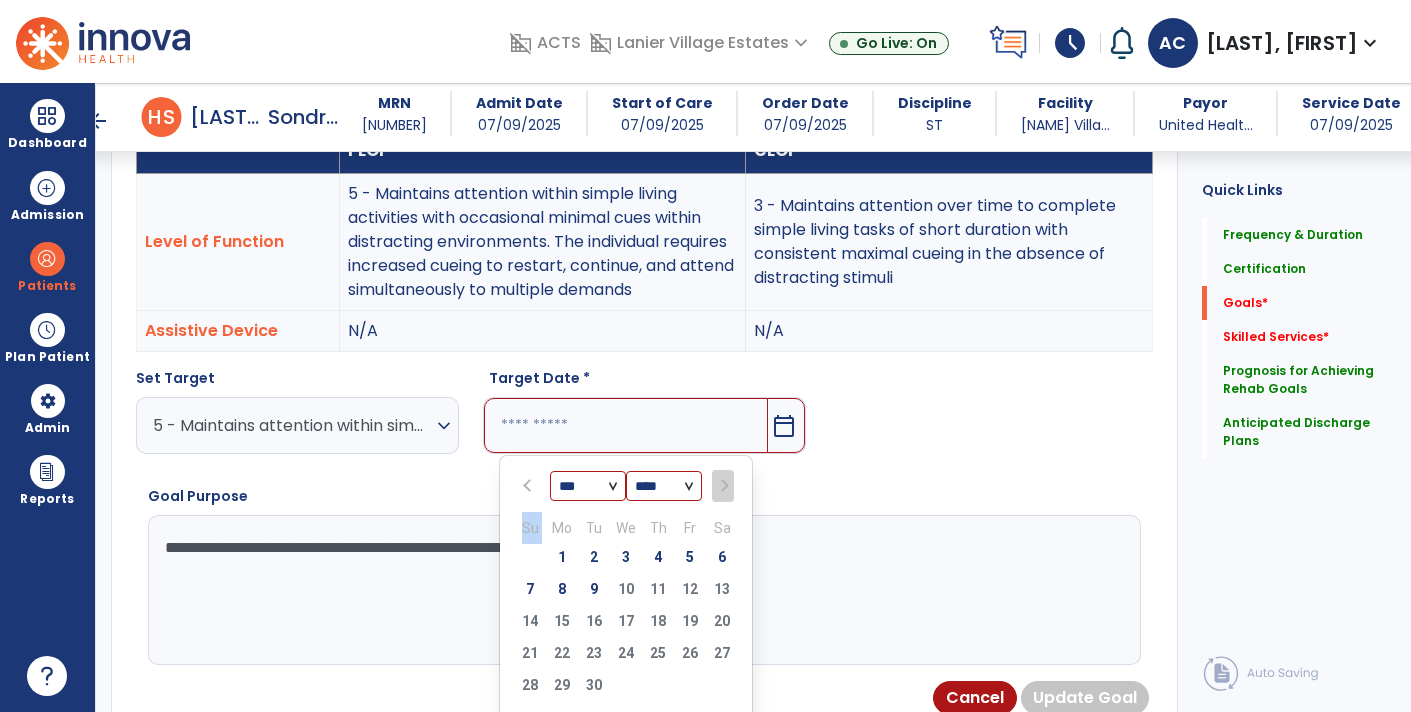scroll, scrollTop: 598, scrollLeft: 0, axis: vertical 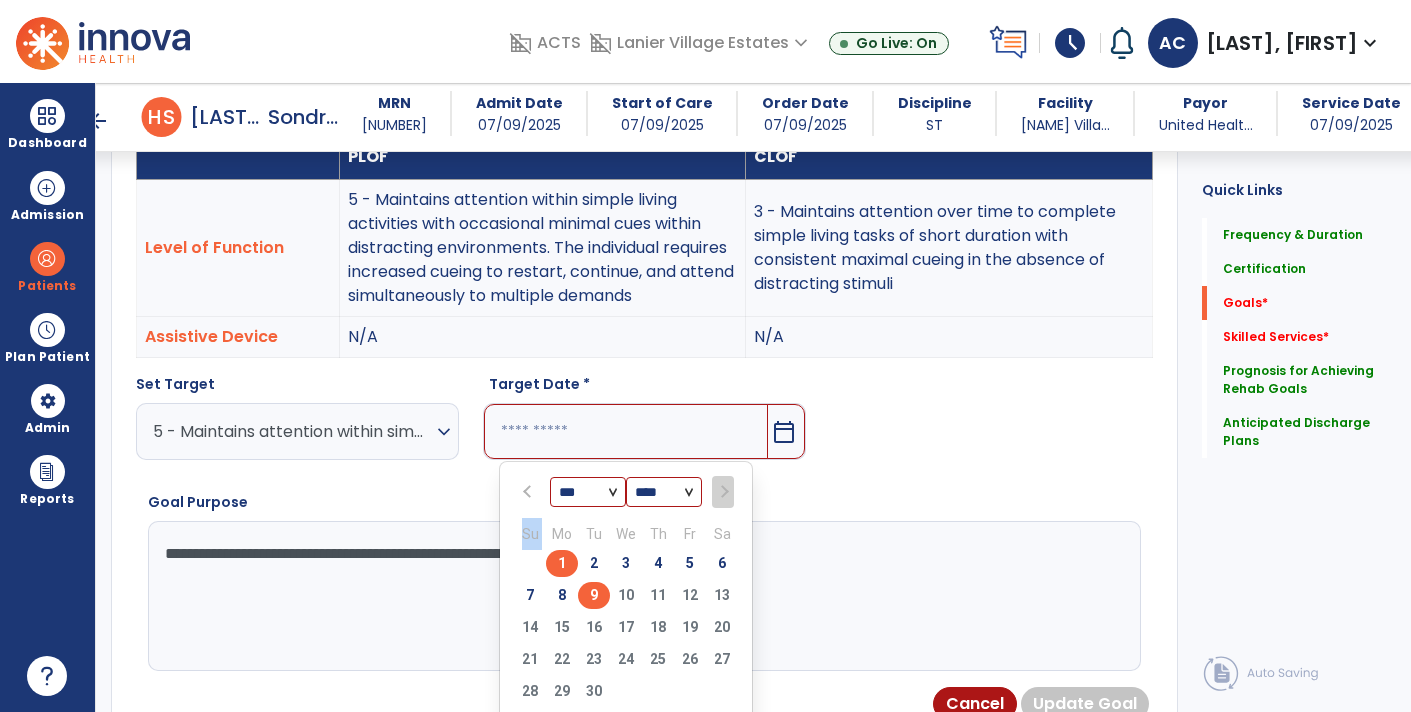 click on "9" at bounding box center [594, 595] 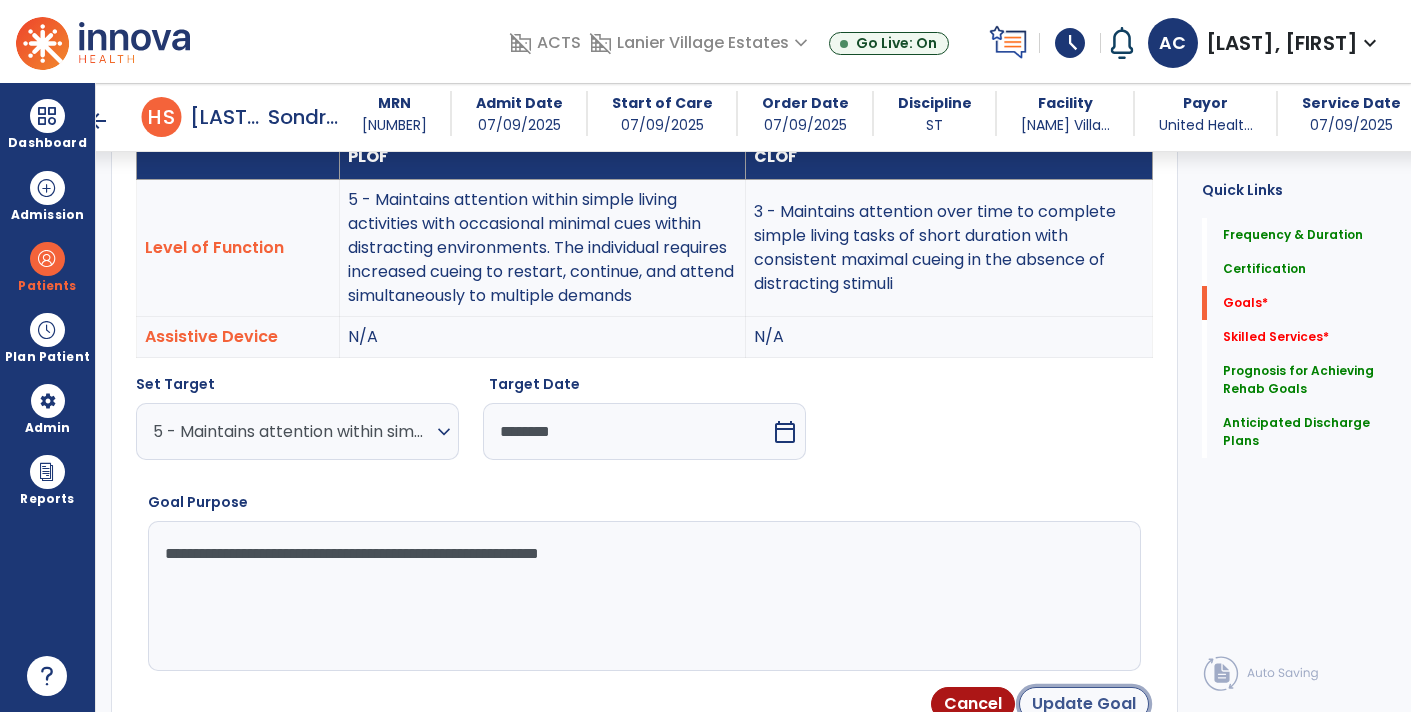 click on "Update Goal" at bounding box center (1084, 704) 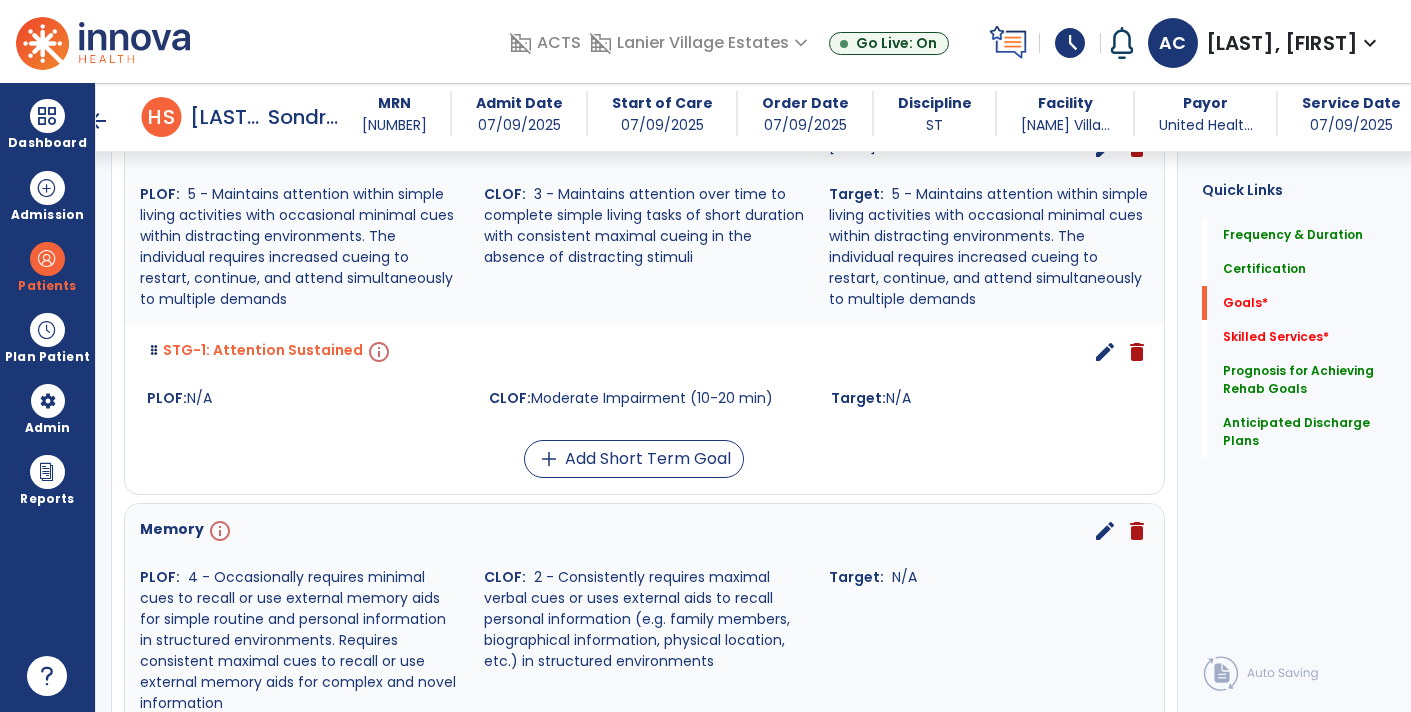 scroll, scrollTop: 1060, scrollLeft: 0, axis: vertical 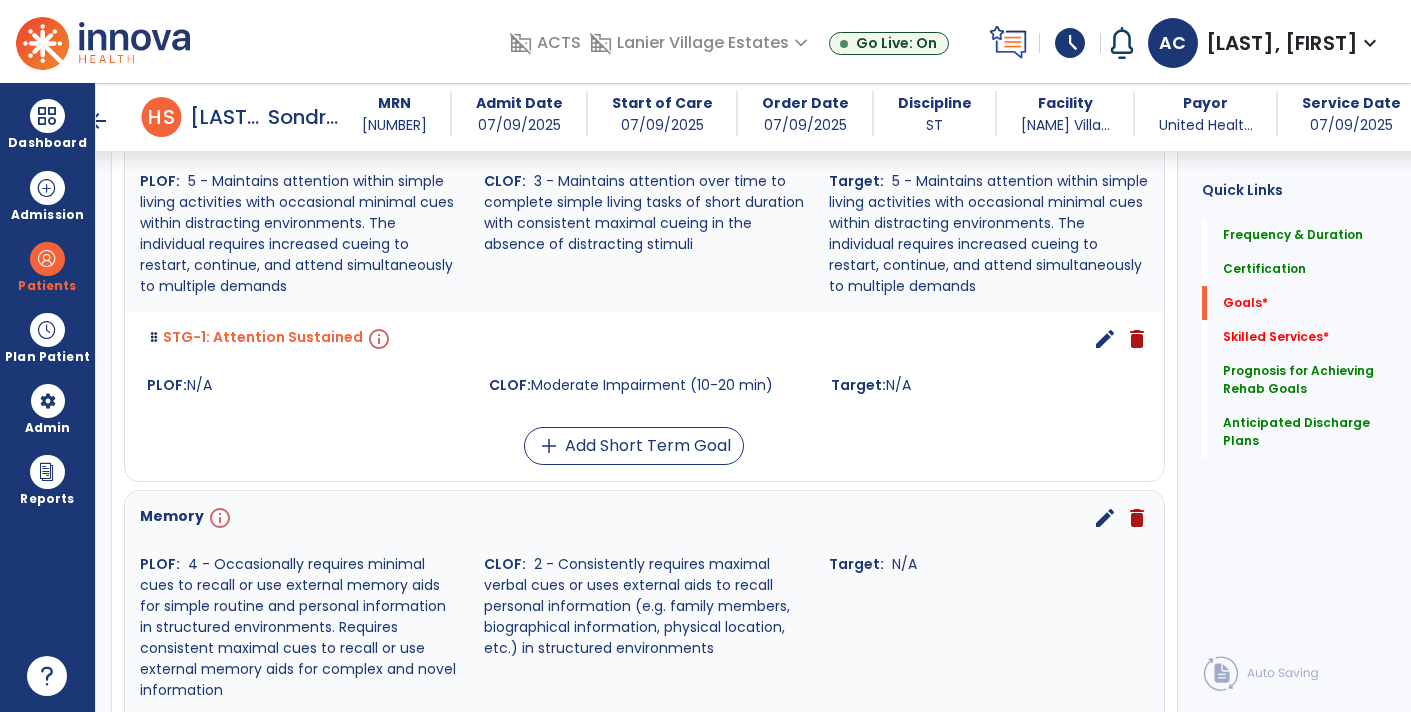 click on "edit" at bounding box center [1105, 339] 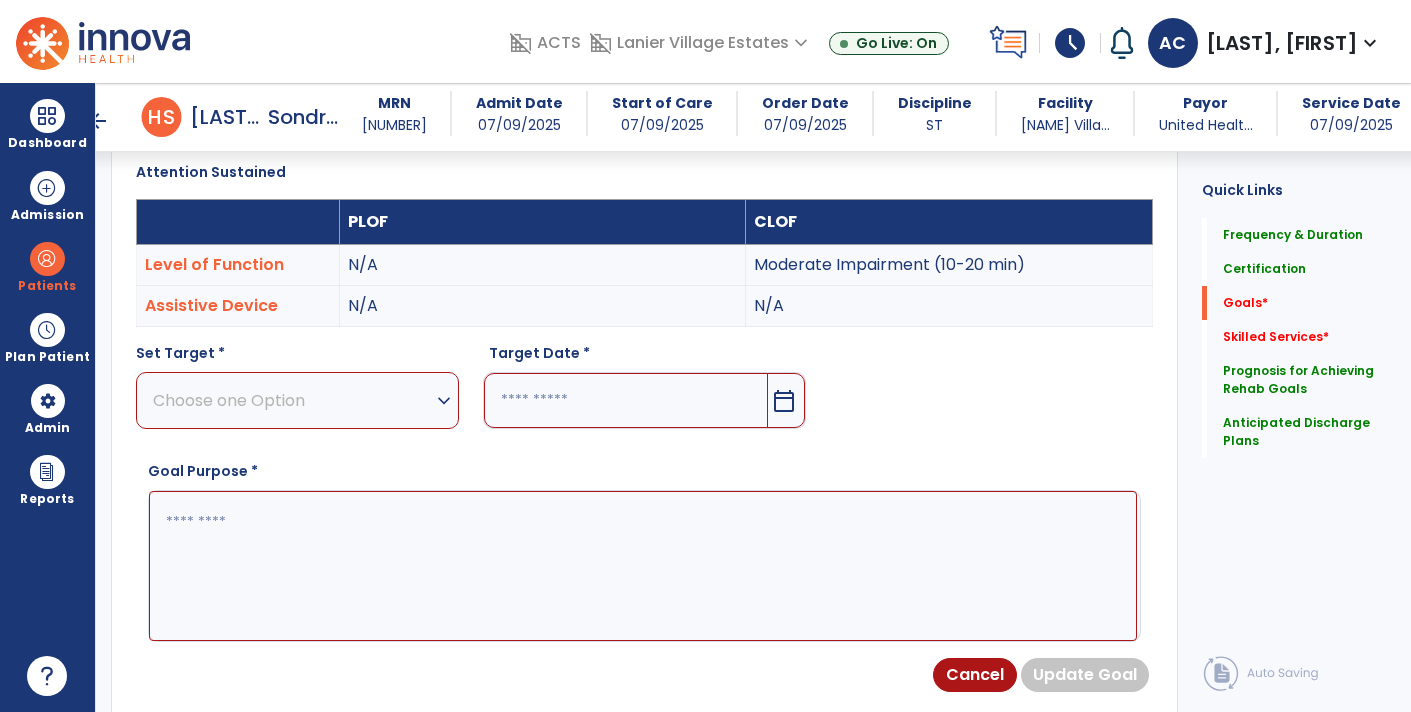 scroll, scrollTop: 532, scrollLeft: 0, axis: vertical 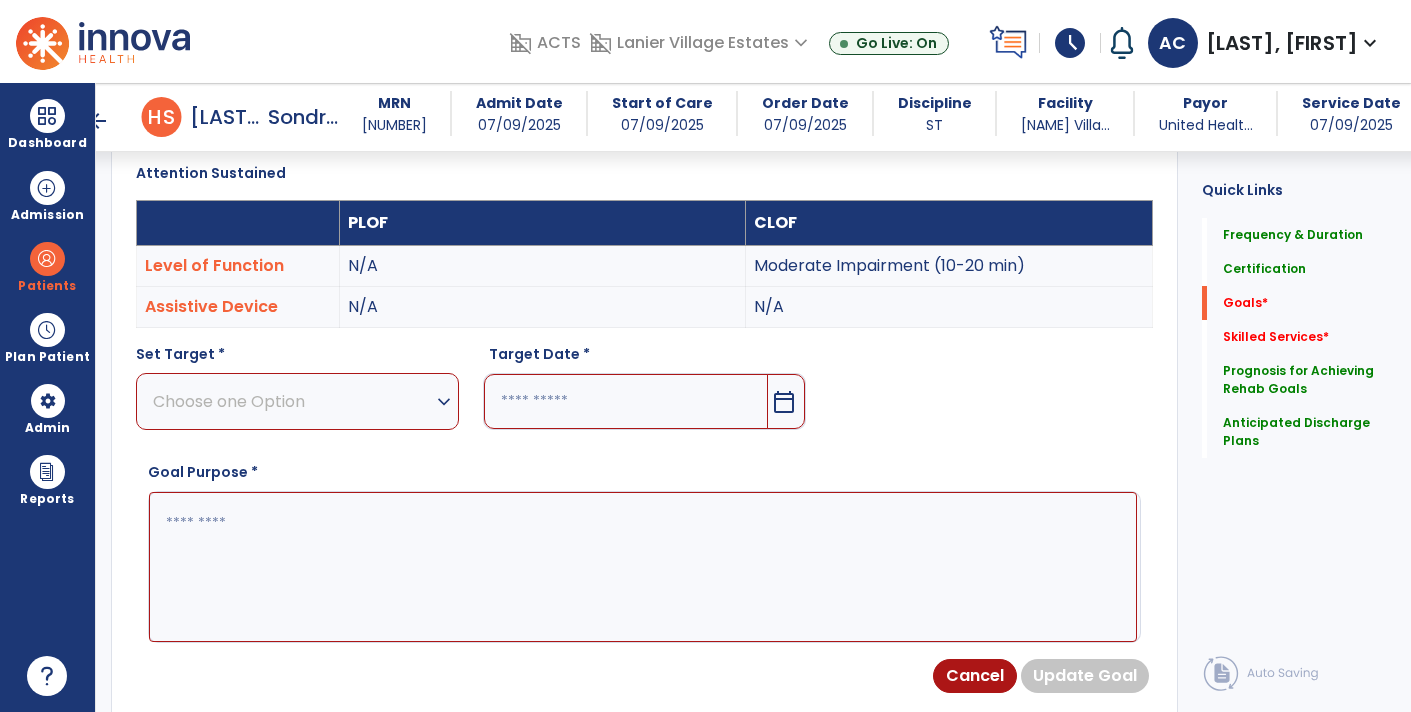 click at bounding box center [643, 566] 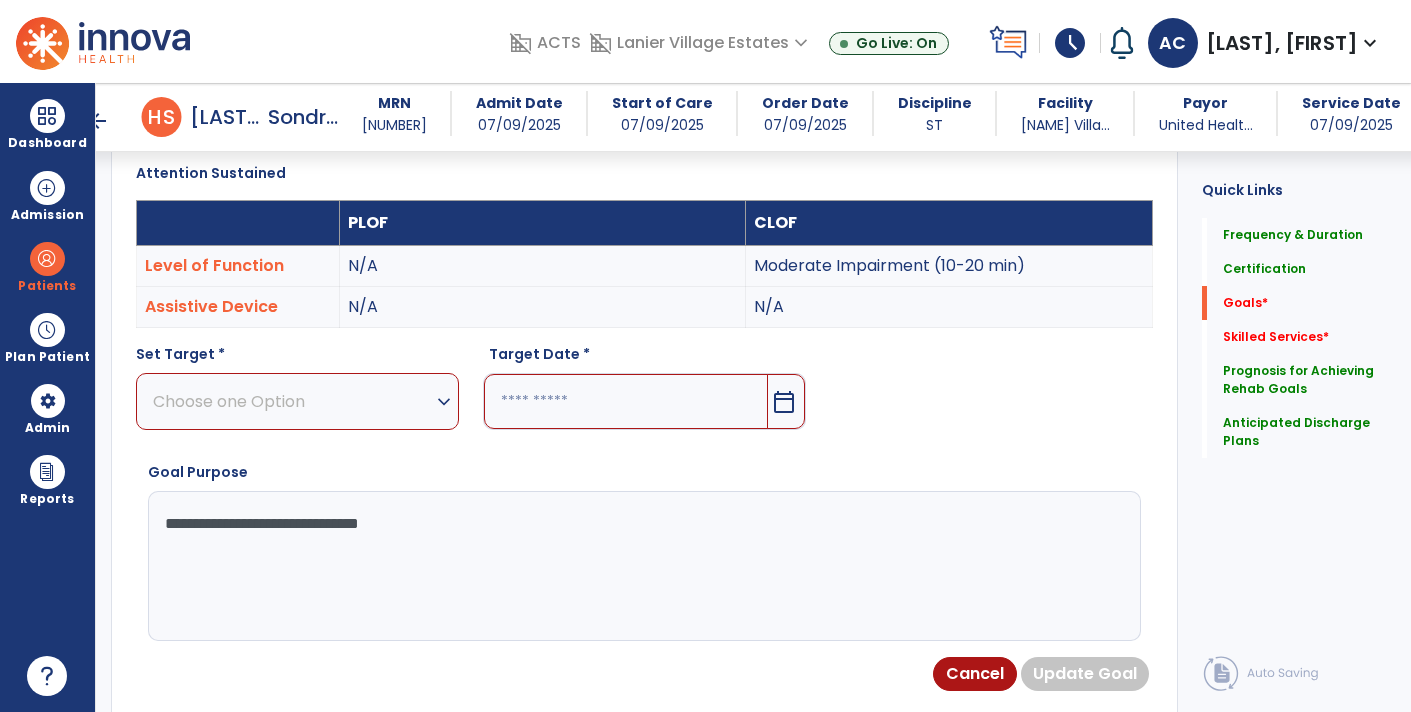 type on "**********" 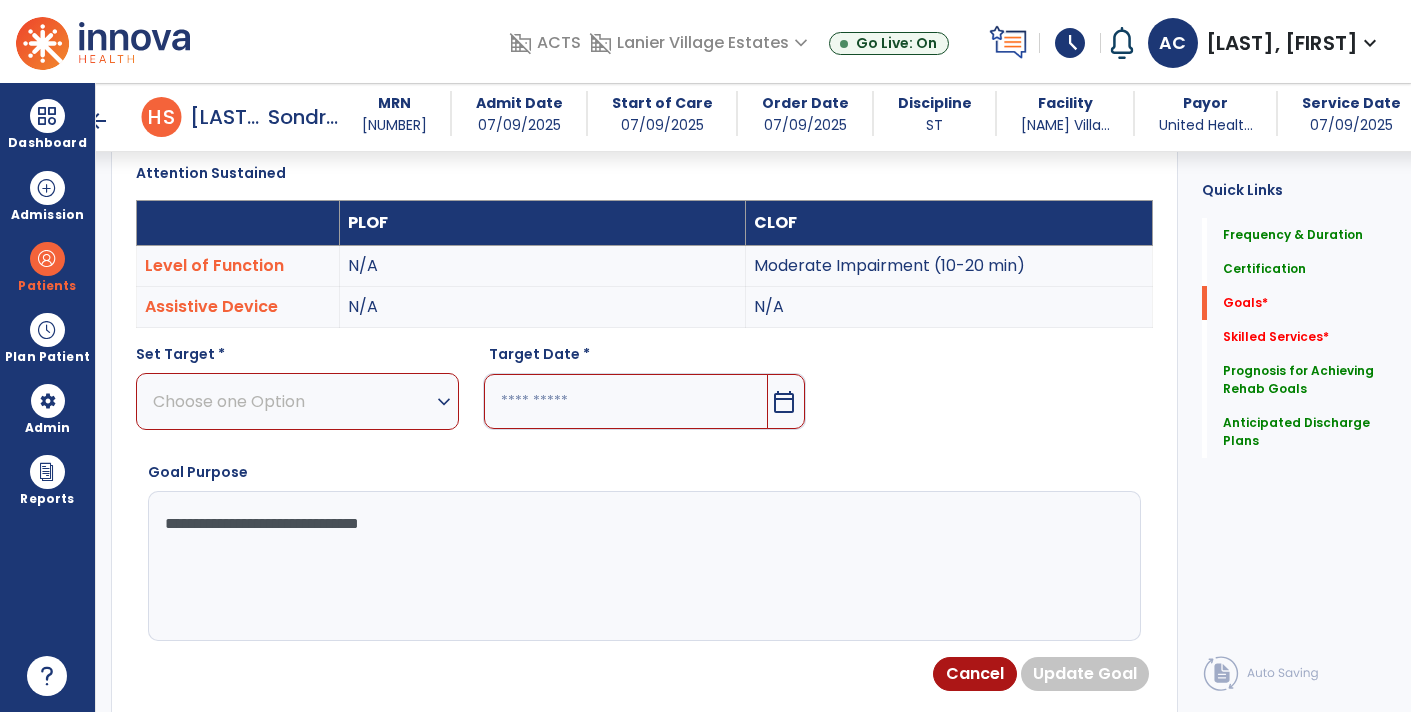click on "Choose one Option   expand_more" at bounding box center (297, 401) 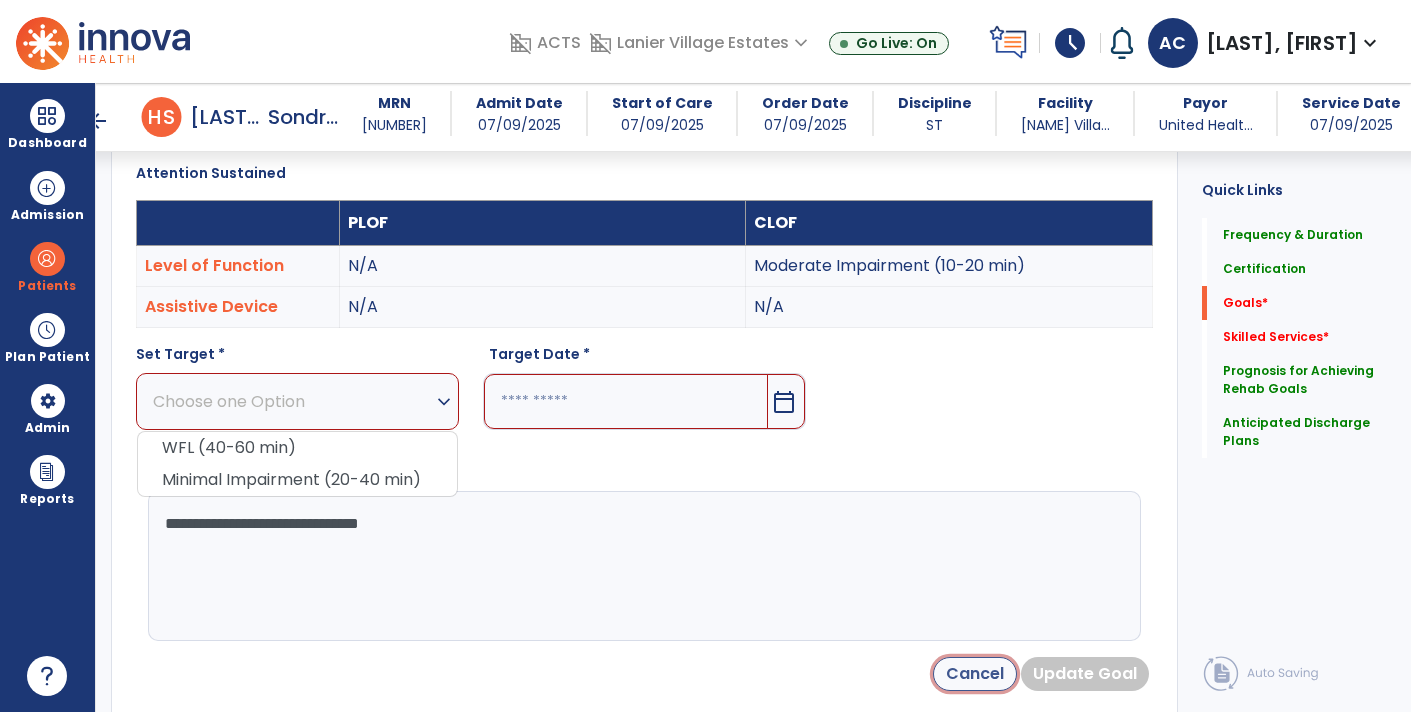 click on "Cancel" at bounding box center [975, 674] 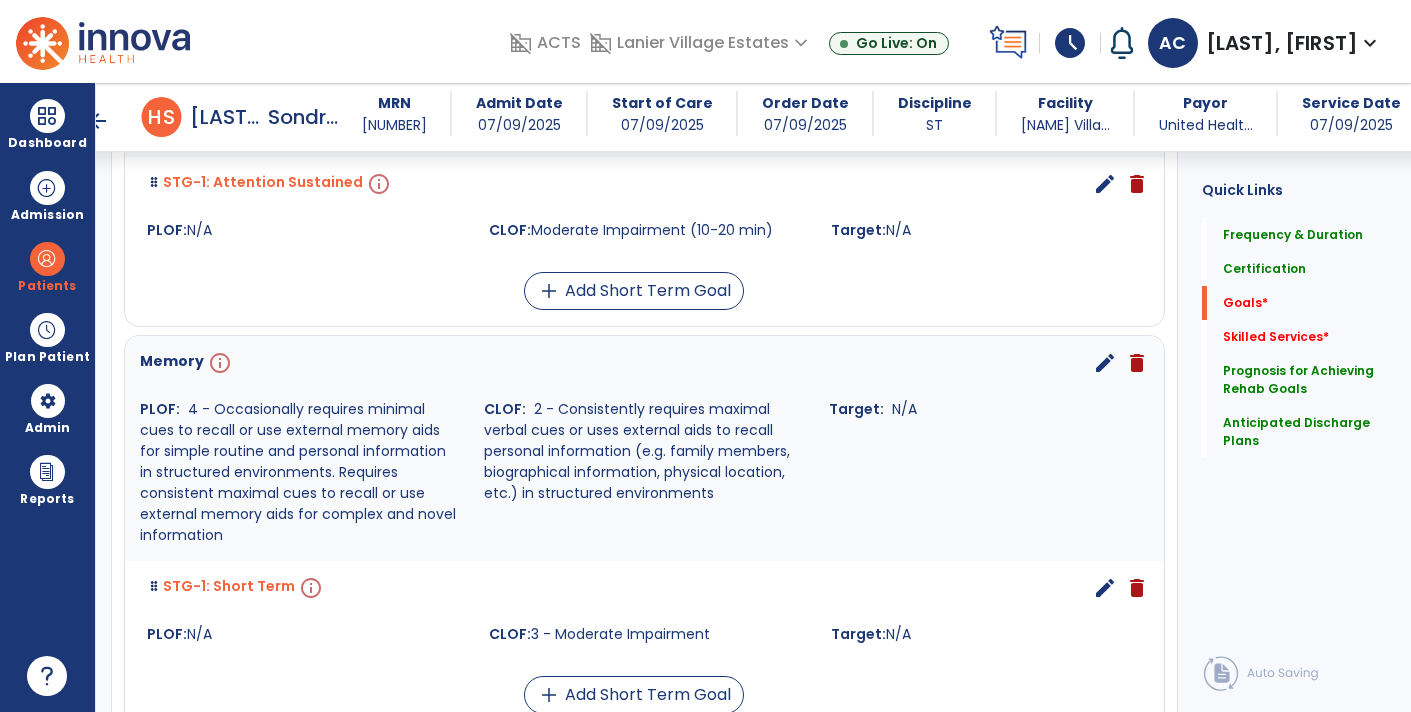 scroll, scrollTop: 1214, scrollLeft: 0, axis: vertical 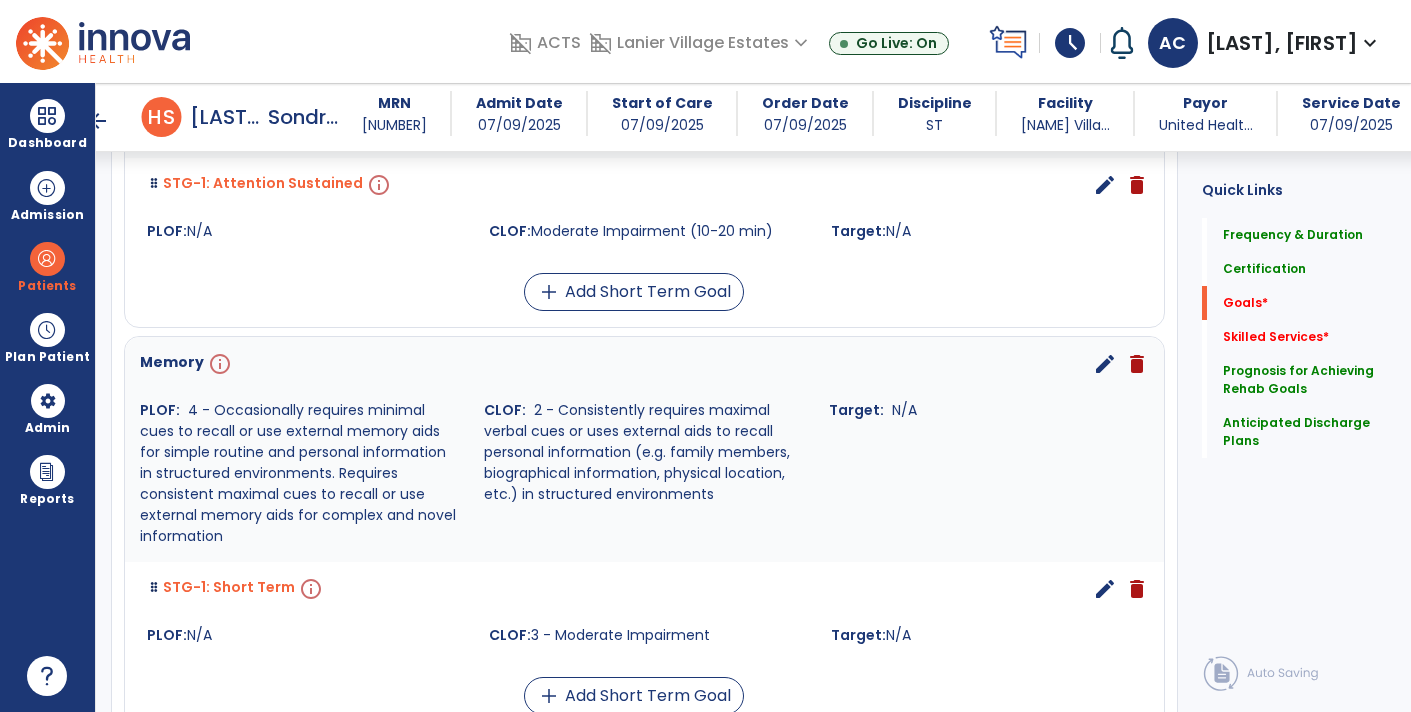 click on "edit" at bounding box center [1105, 364] 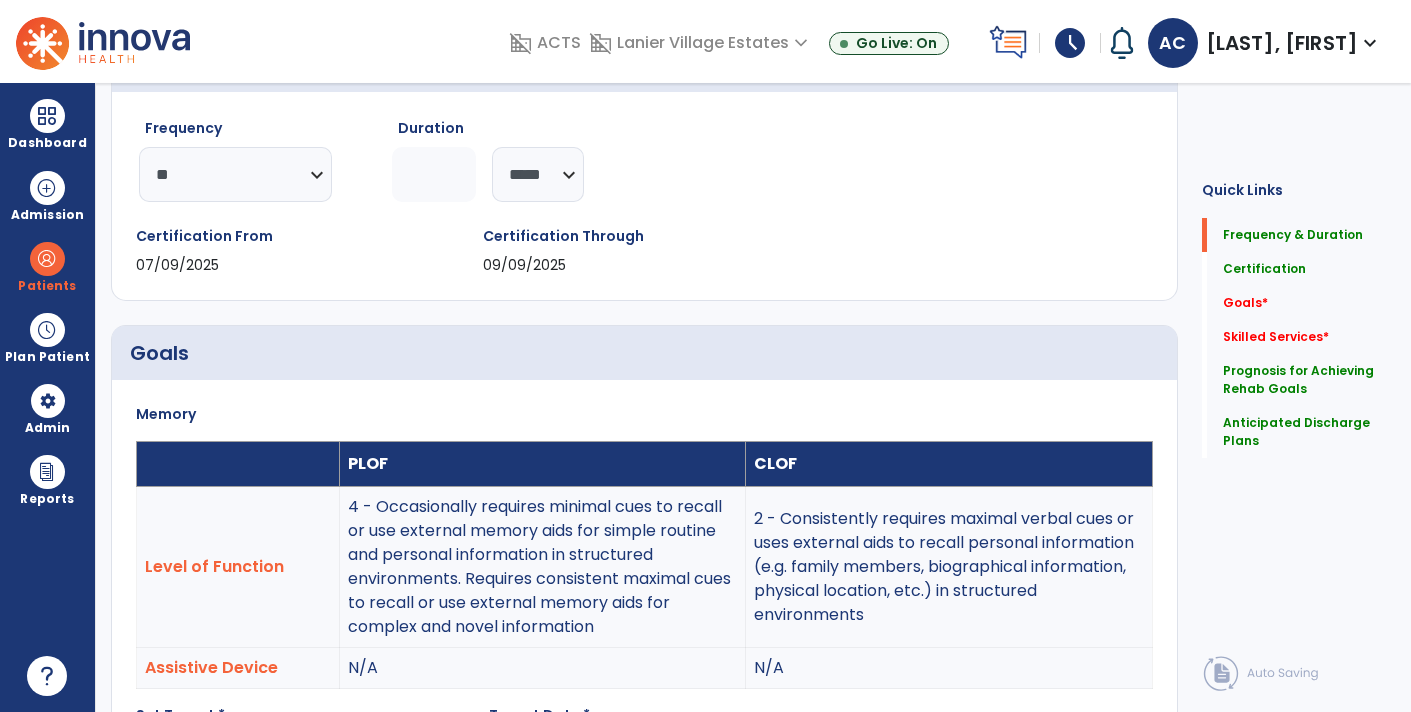 scroll, scrollTop: 0, scrollLeft: 0, axis: both 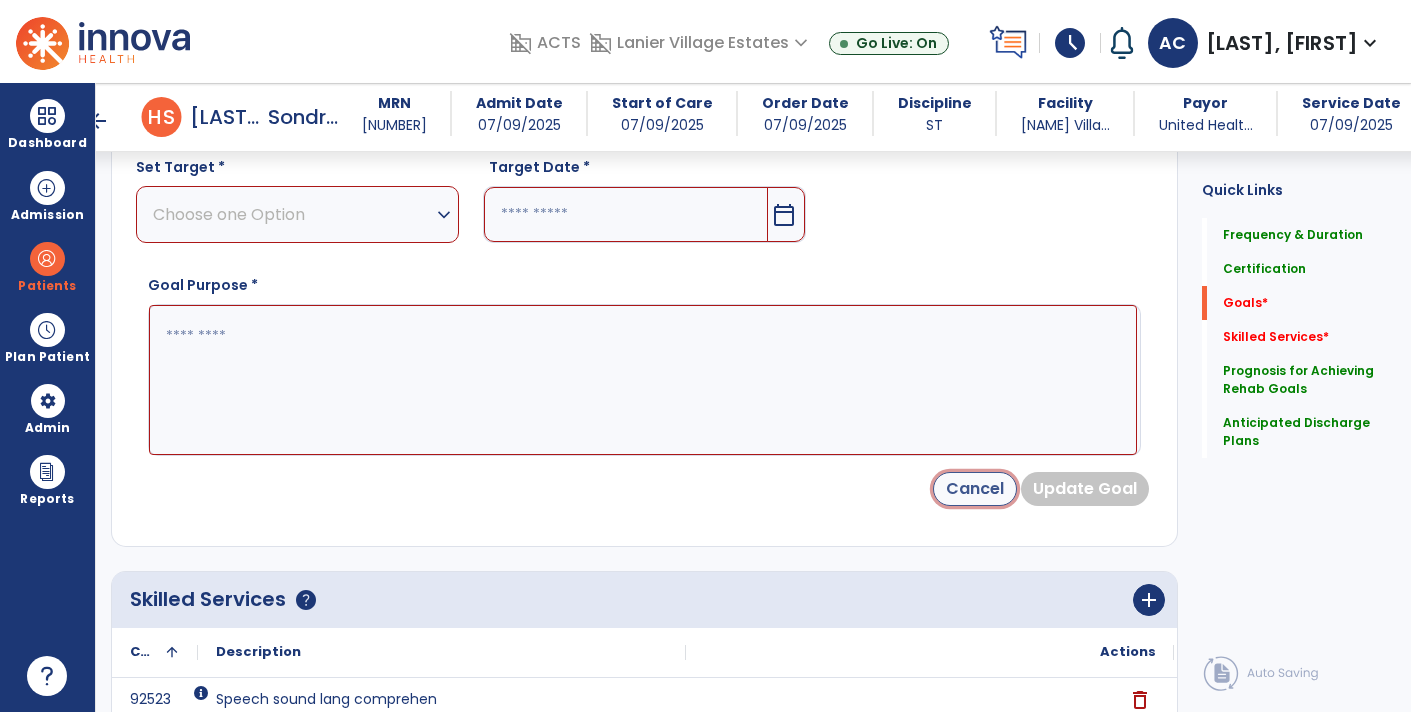 click on "Cancel" at bounding box center (975, 489) 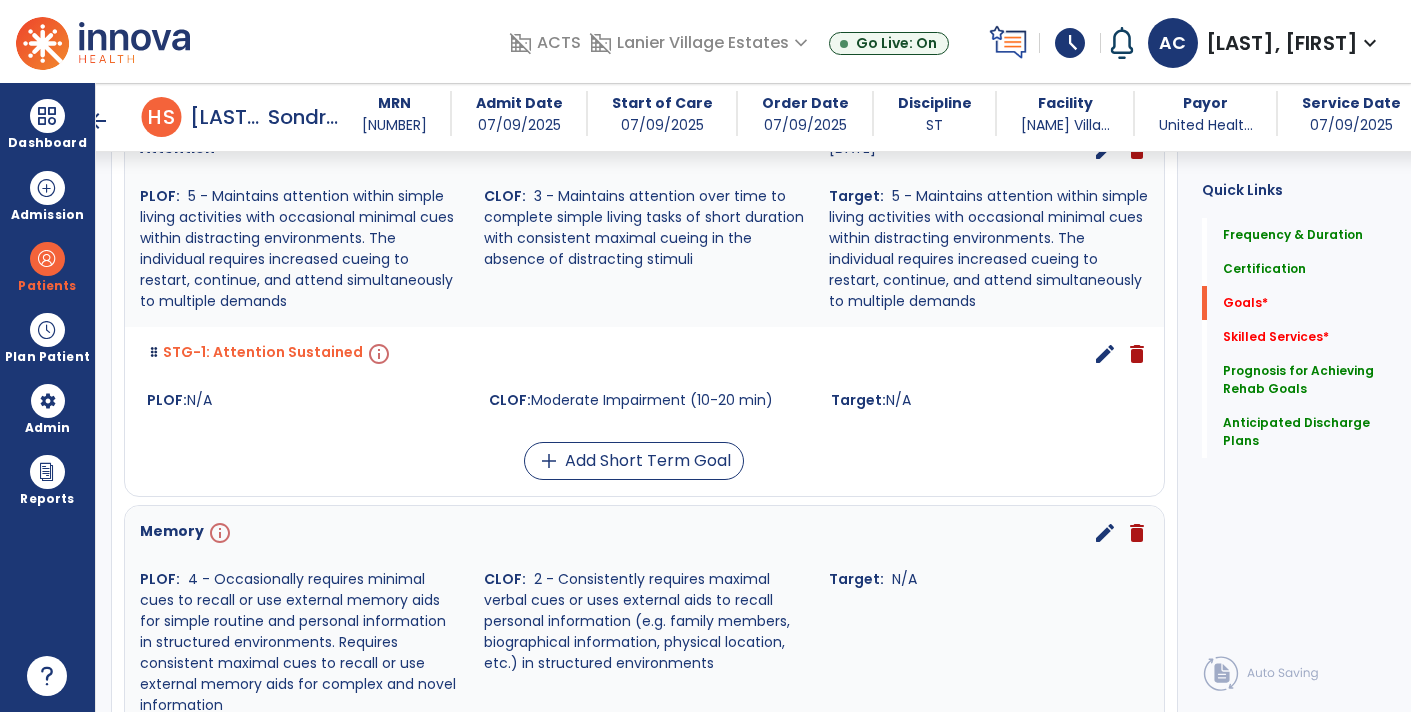 scroll, scrollTop: 1045, scrollLeft: 0, axis: vertical 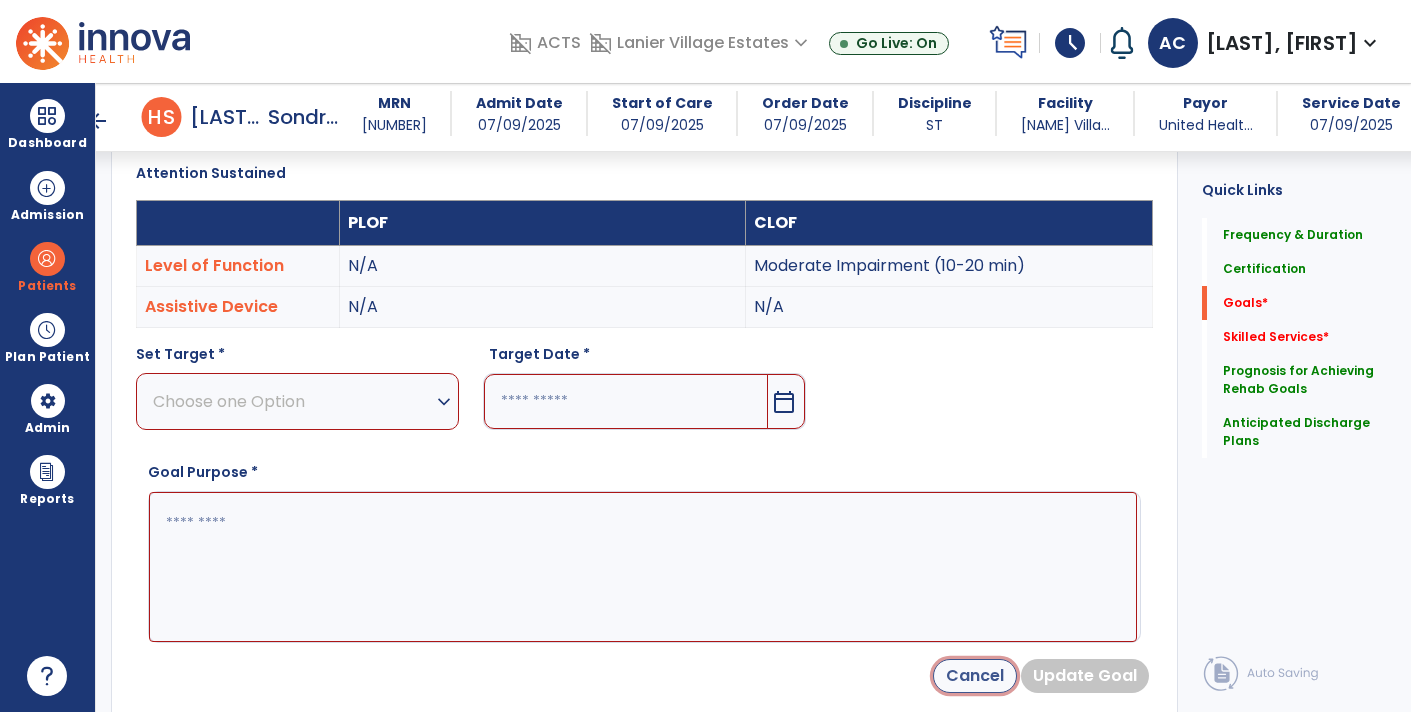 click on "Cancel" at bounding box center (975, 676) 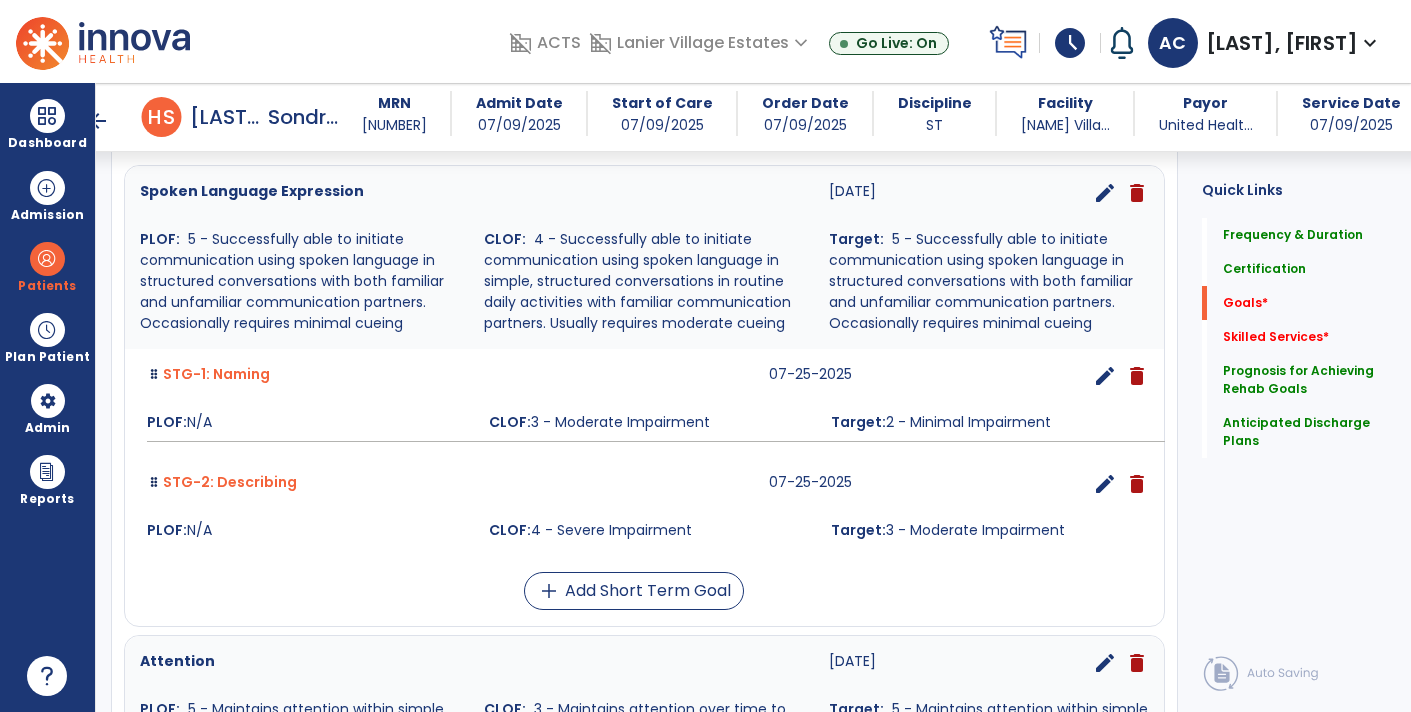 scroll, scrollTop: 0, scrollLeft: 0, axis: both 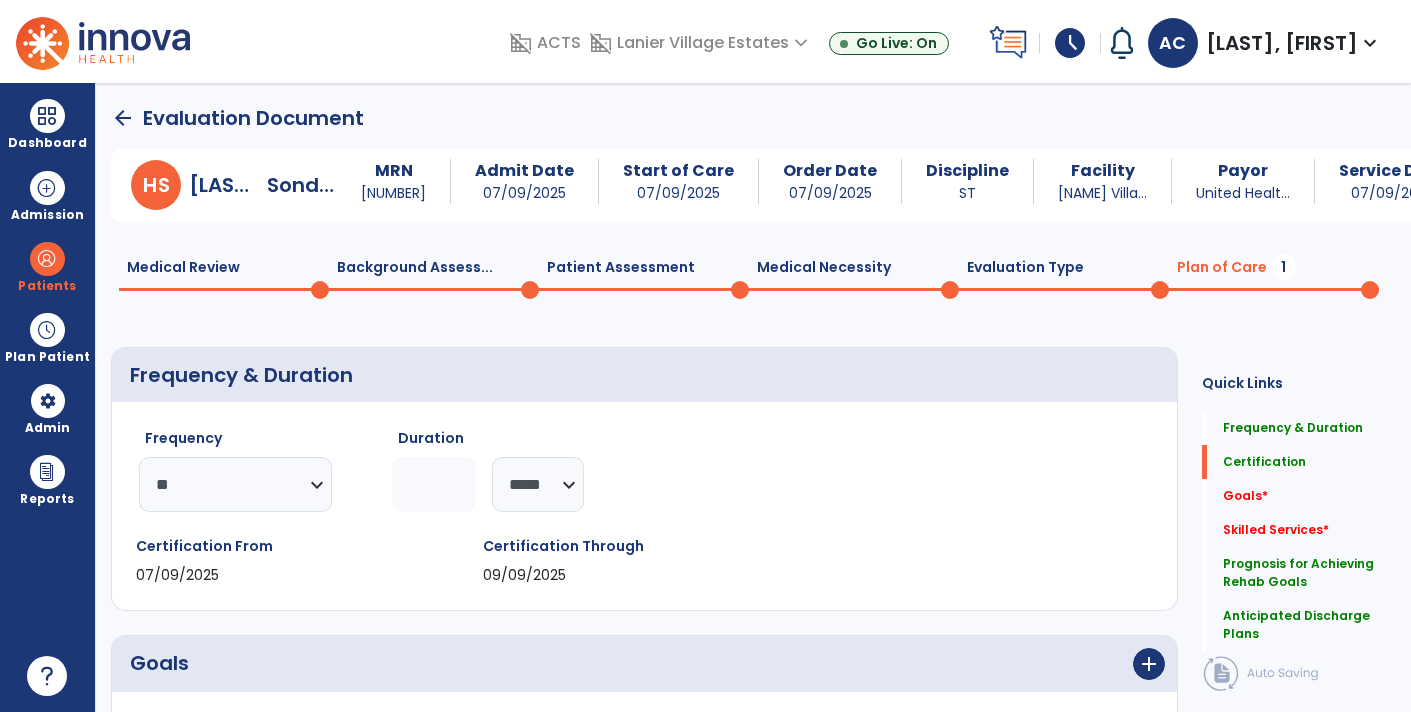 click on "arrow_back" 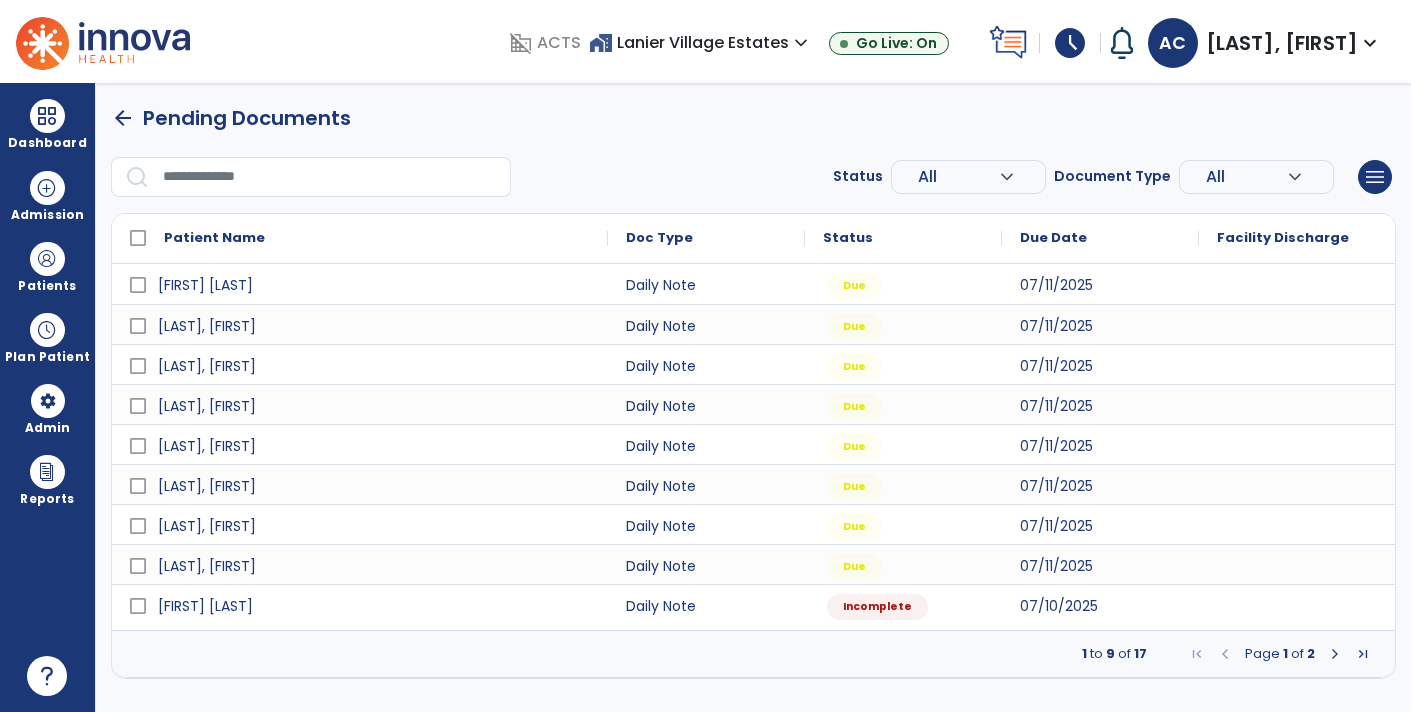 click at bounding box center [1335, 654] 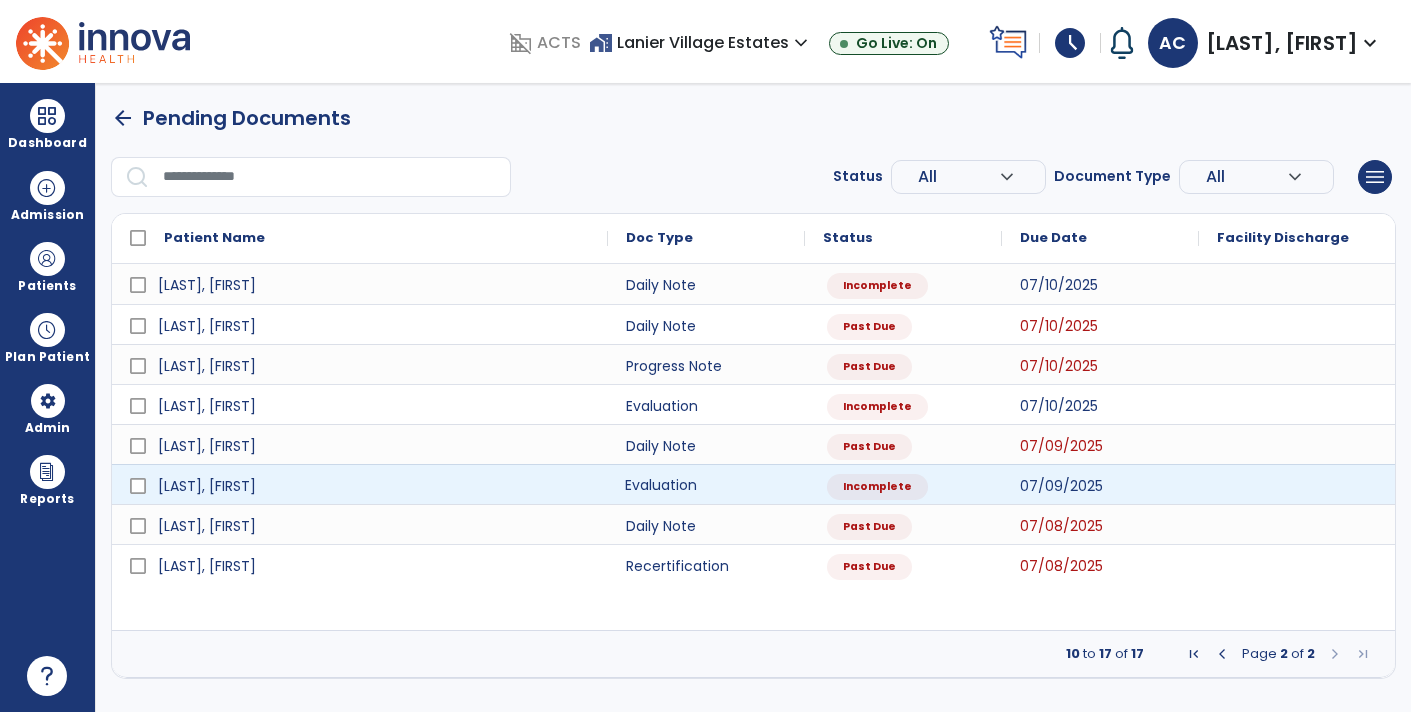 click on "Evaluation" at bounding box center [706, 484] 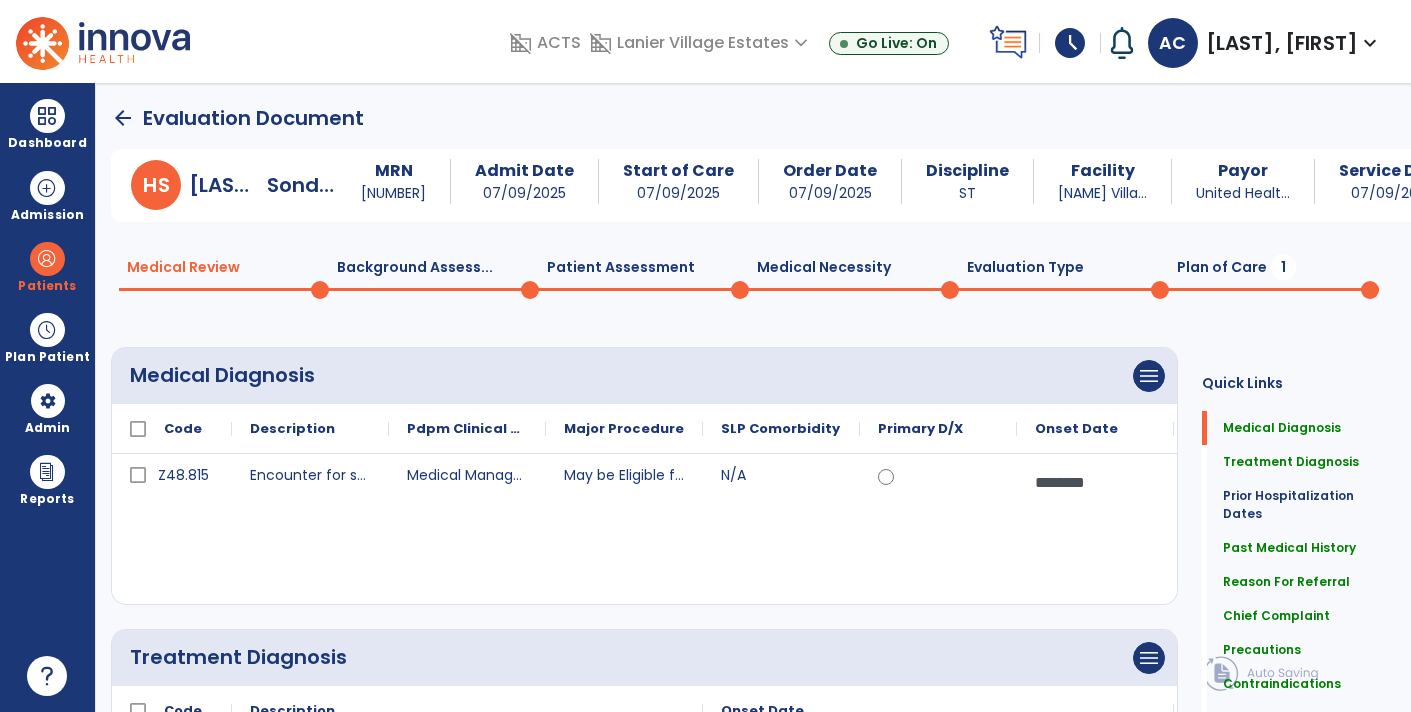 click on "Patient Assessment  0" 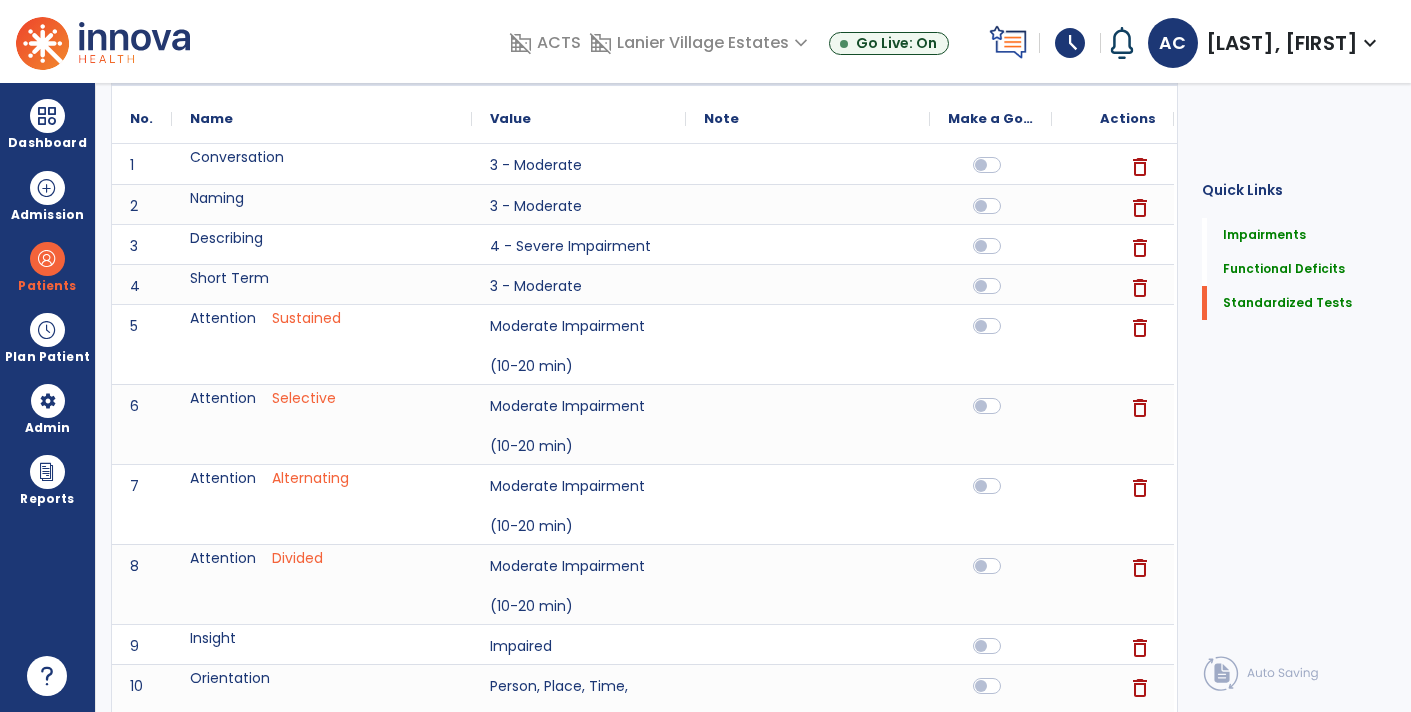 scroll, scrollTop: 0, scrollLeft: 0, axis: both 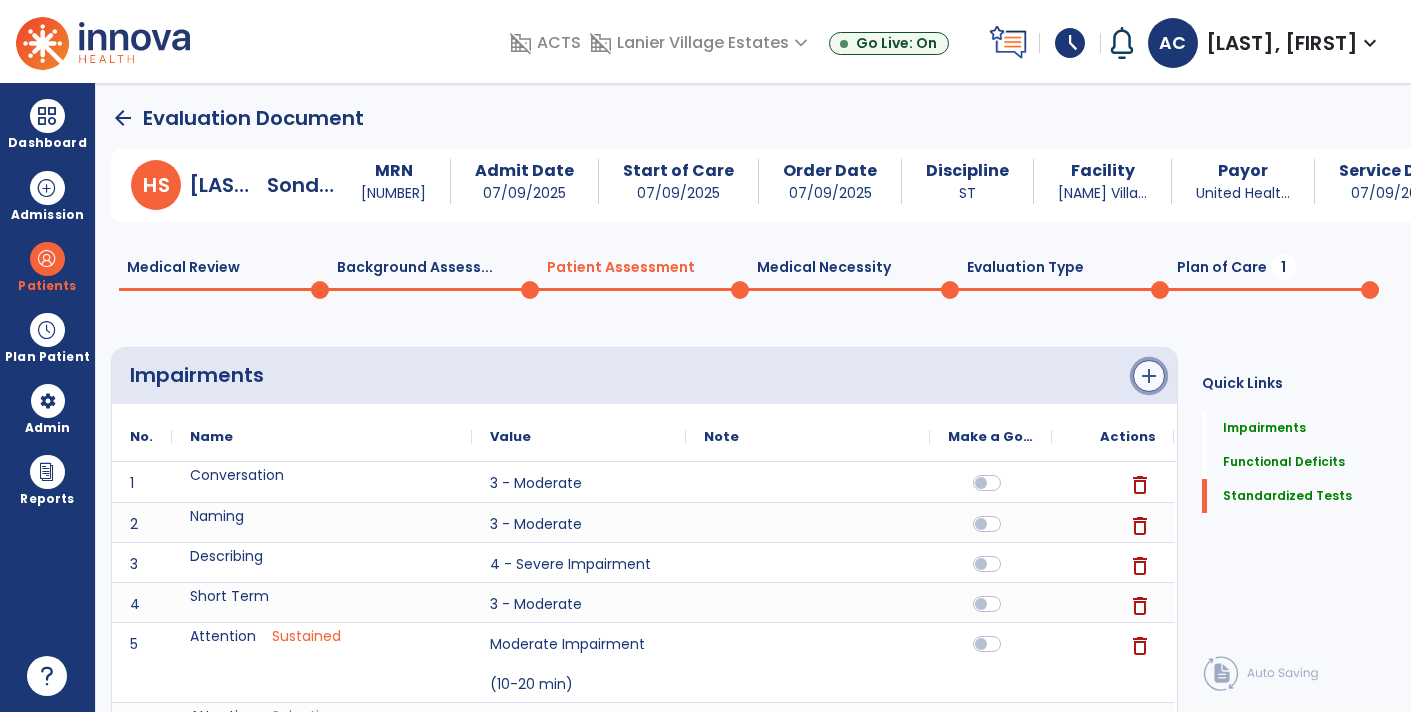 click on "add" 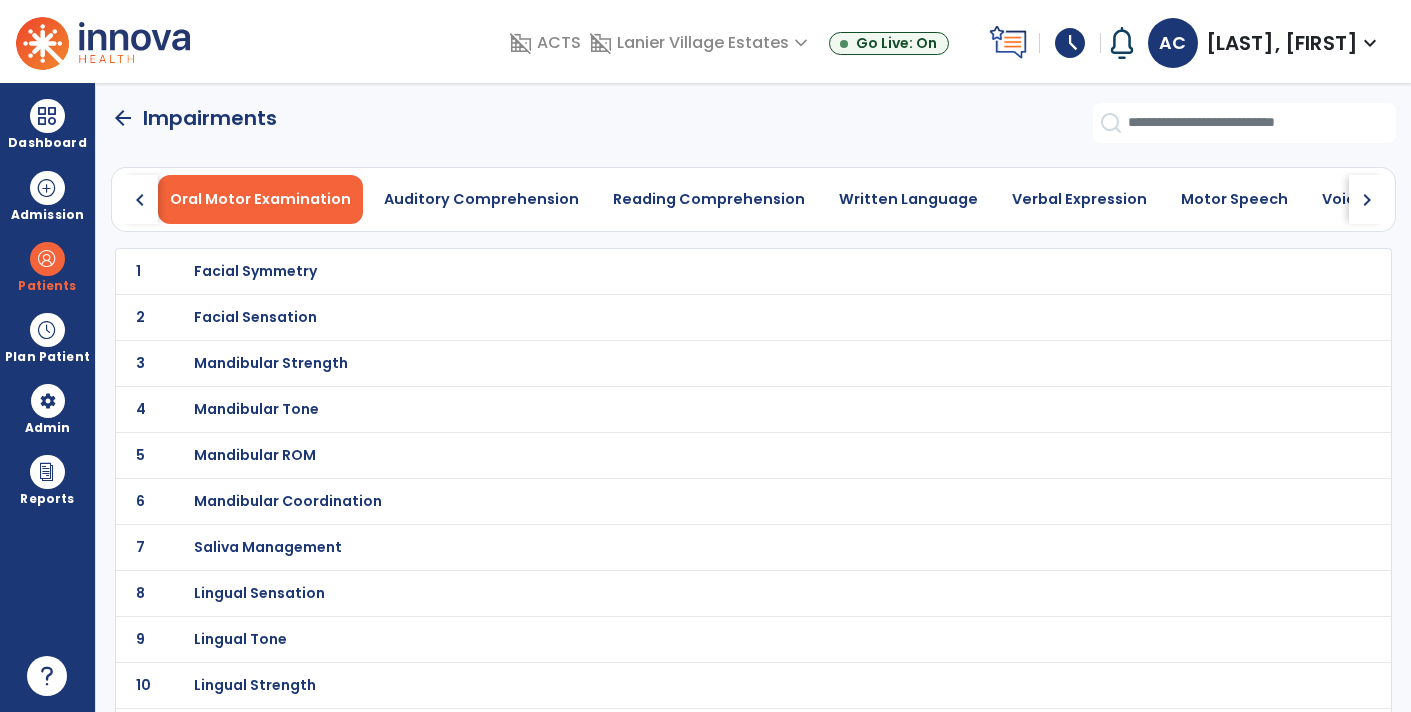 click on "chevron_left   Oral Motor Examination   Auditory Comprehension   Reading Comprehension   Written Language   Verbal Expression   Motor Speech   Voice Evaluation   General Processing   Memory   Executive Functioning   Pragmatics   Other Cognitive Skills   Swallowing   chevron_right" 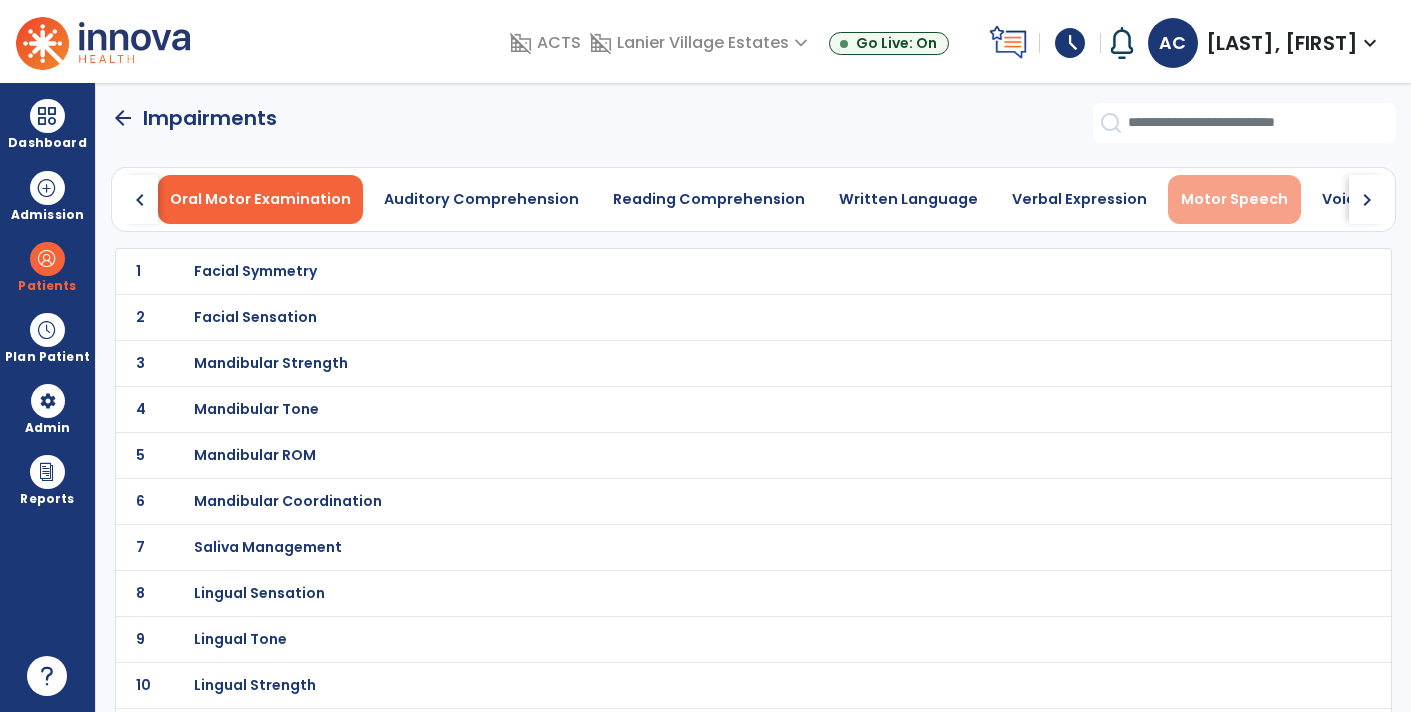 click on "Motor Speech" at bounding box center (1234, 199) 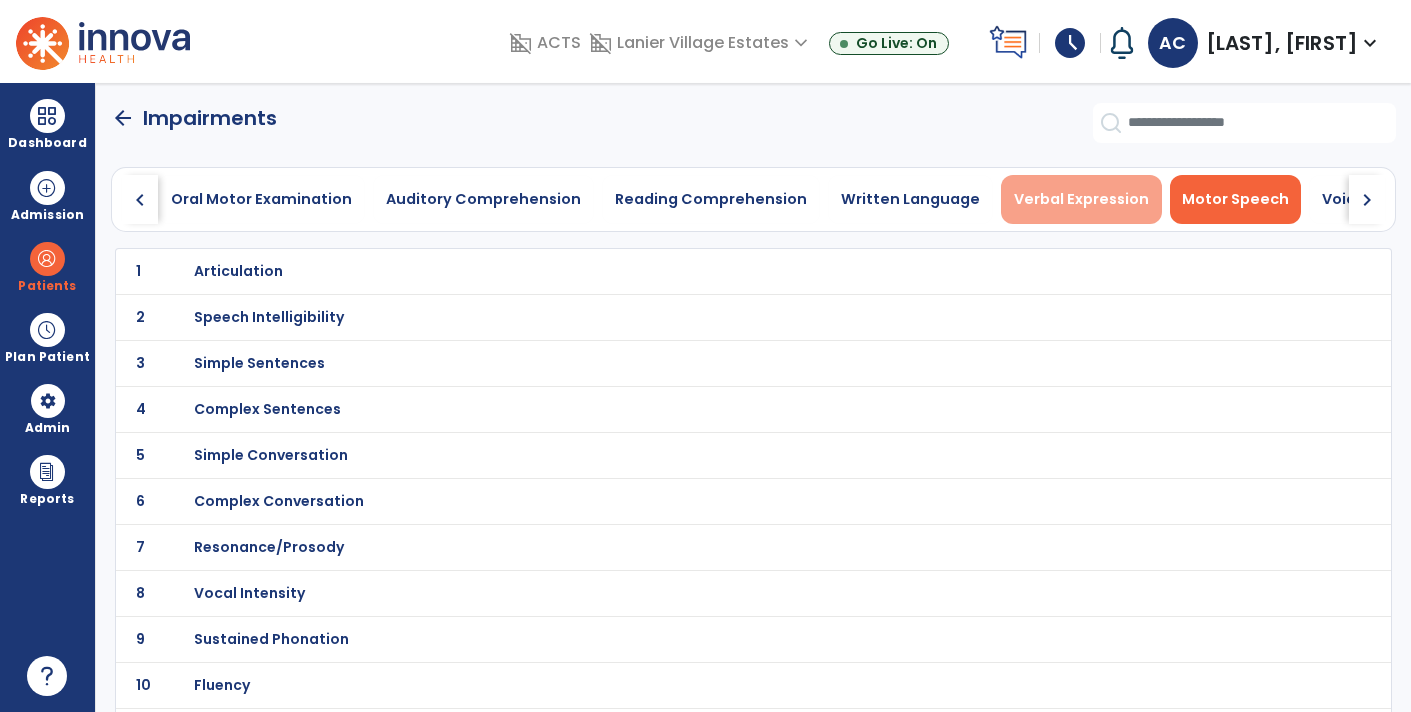 click on "Verbal Expression" at bounding box center (1081, 199) 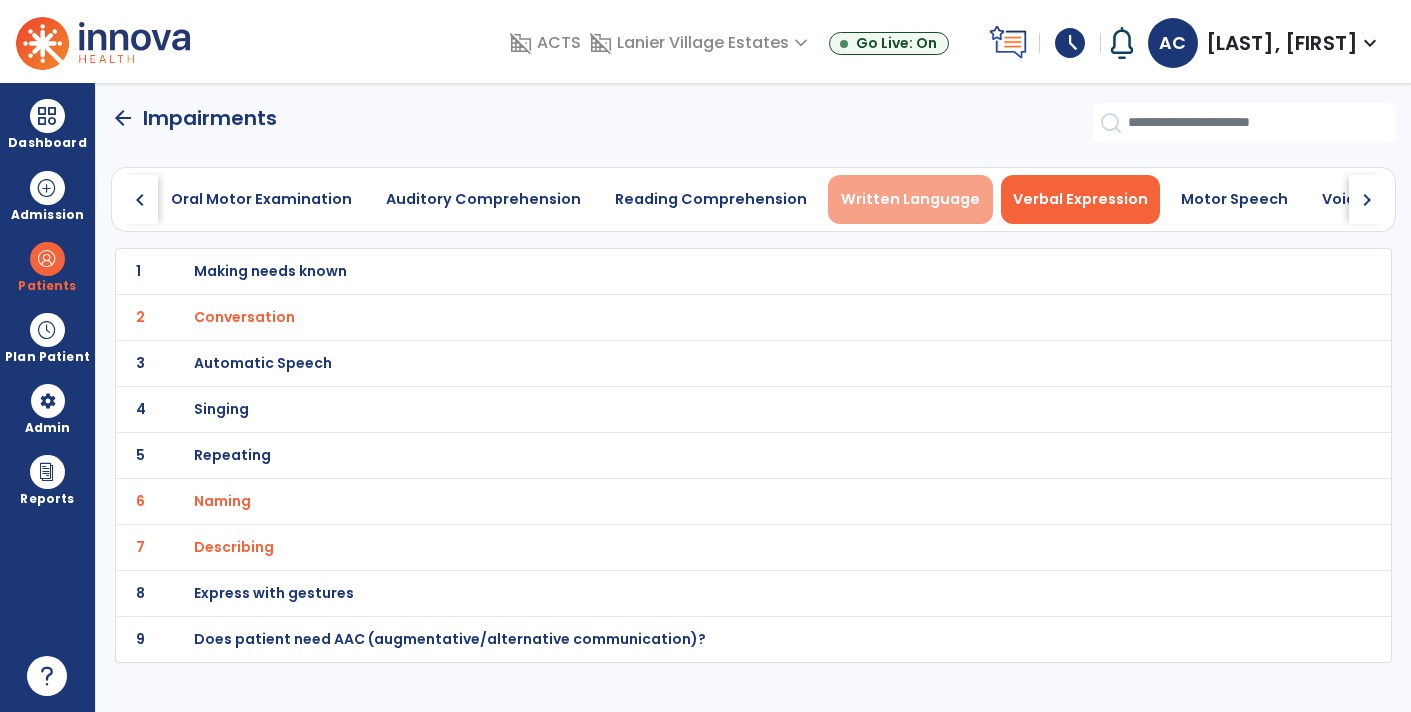 click on "Written Language" at bounding box center (910, 199) 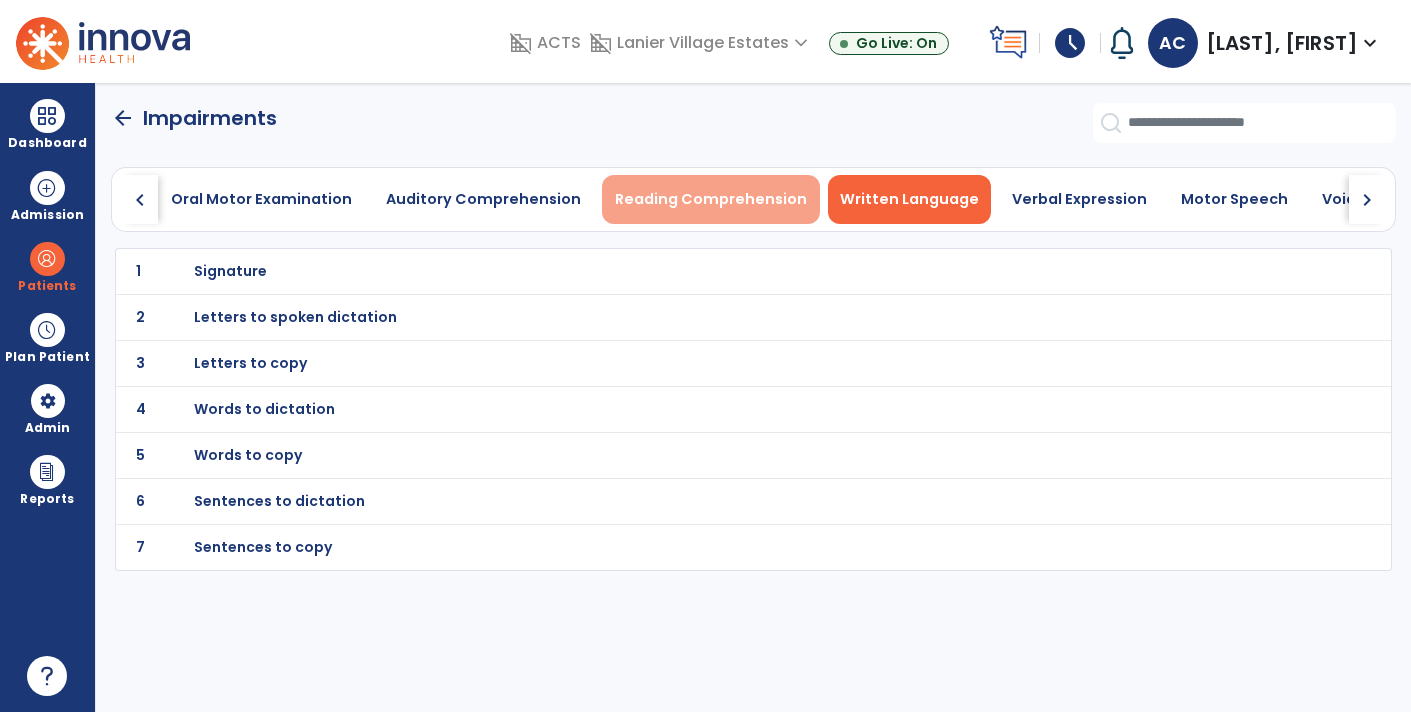 click on "Reading Comprehension" at bounding box center [711, 199] 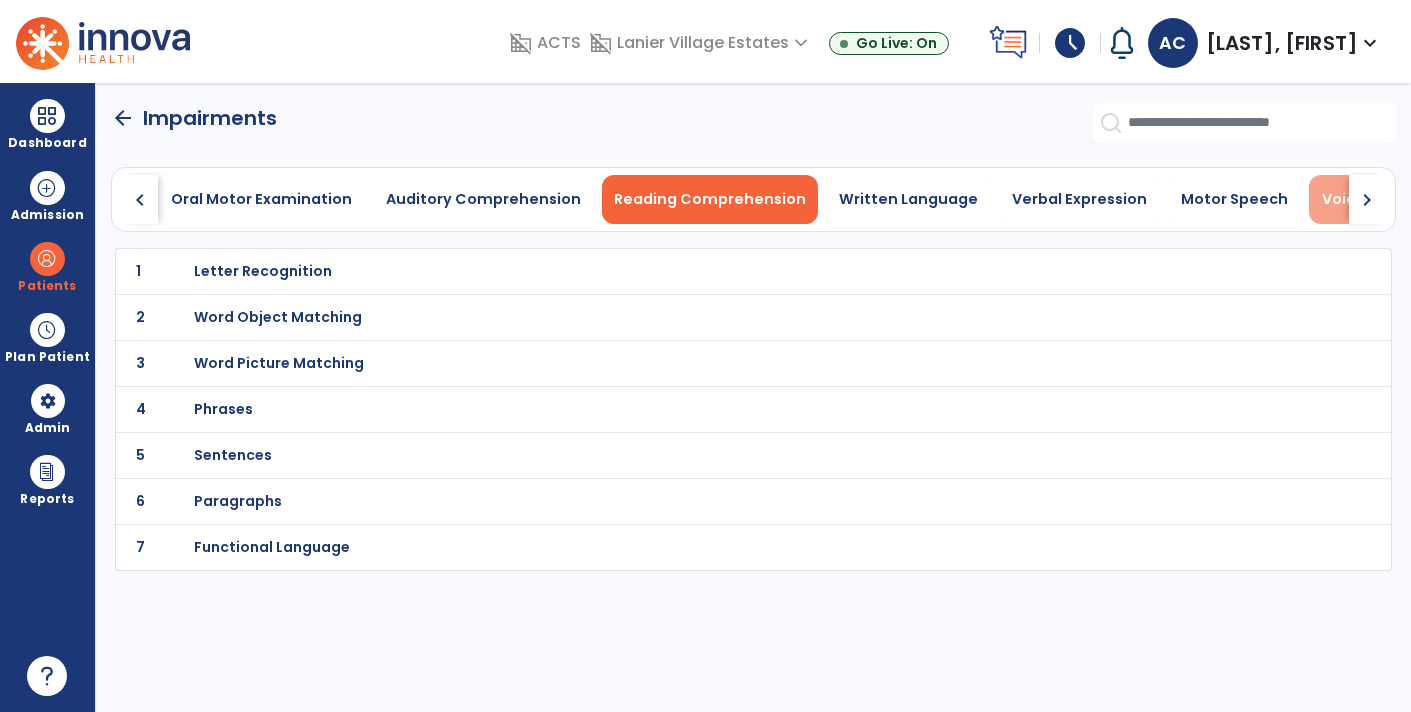 click on "Voice Evaluation" at bounding box center (1386, 199) 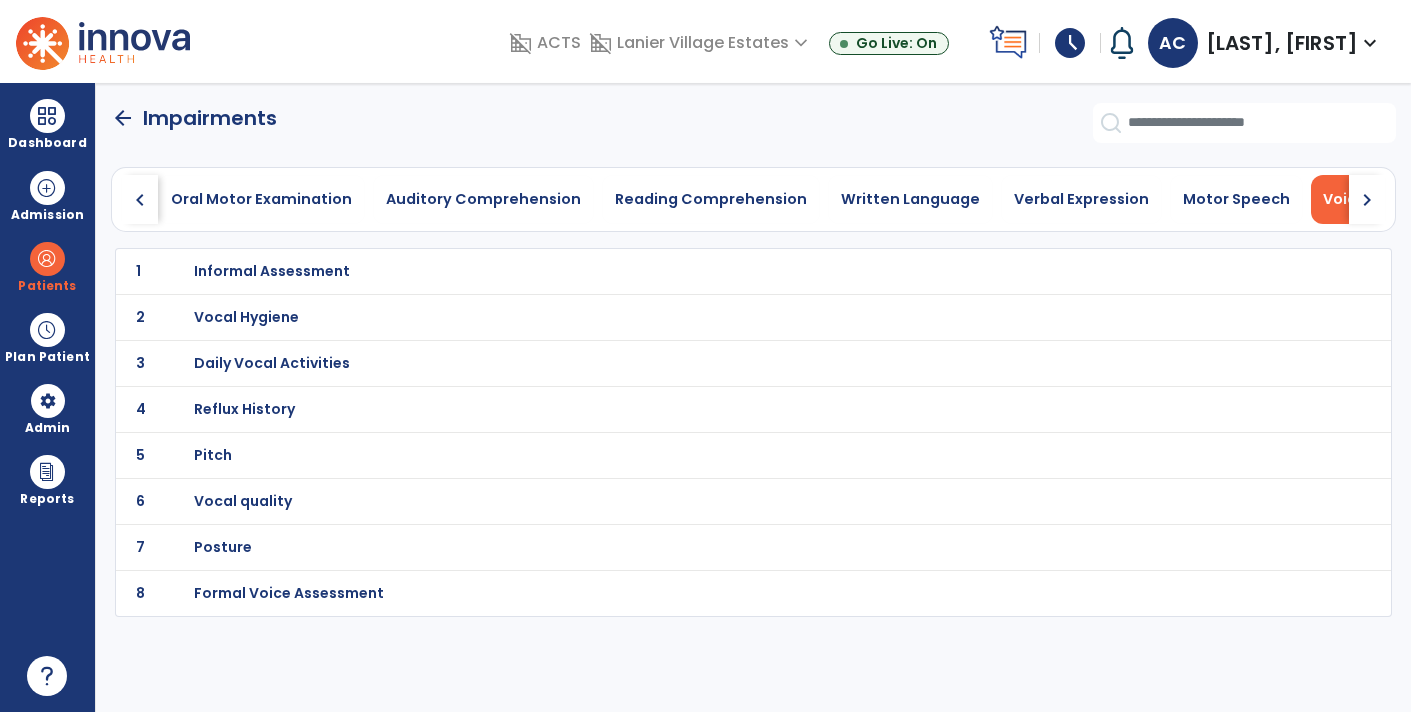 click on "chevron_right" 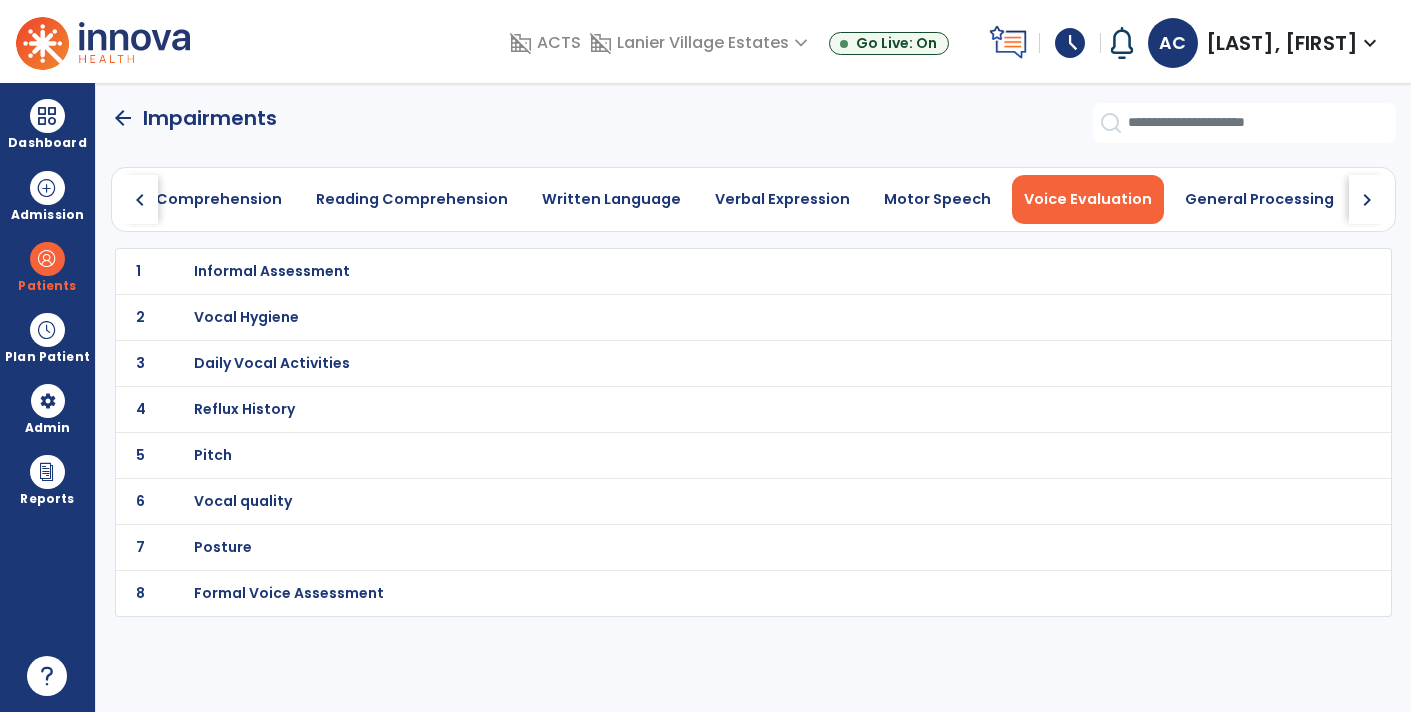 click on "chevron_right" 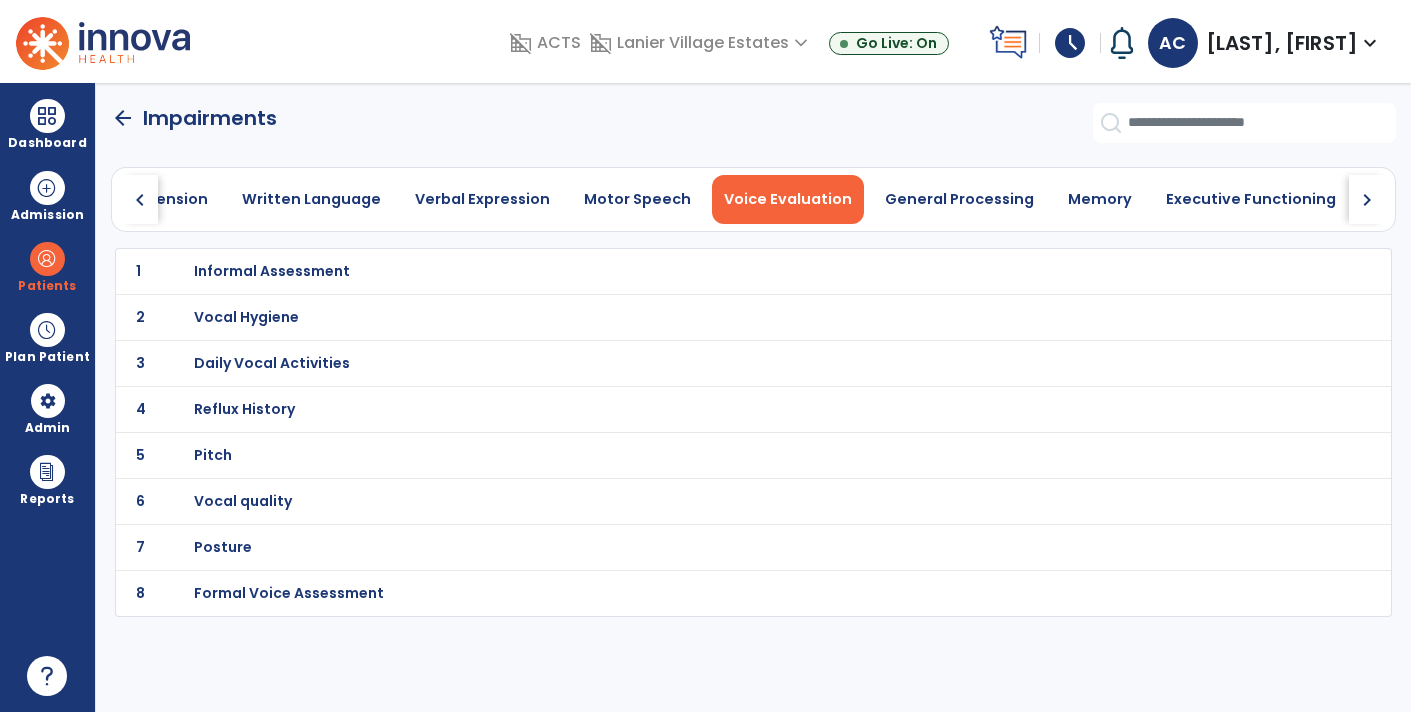 click on "chevron_right" 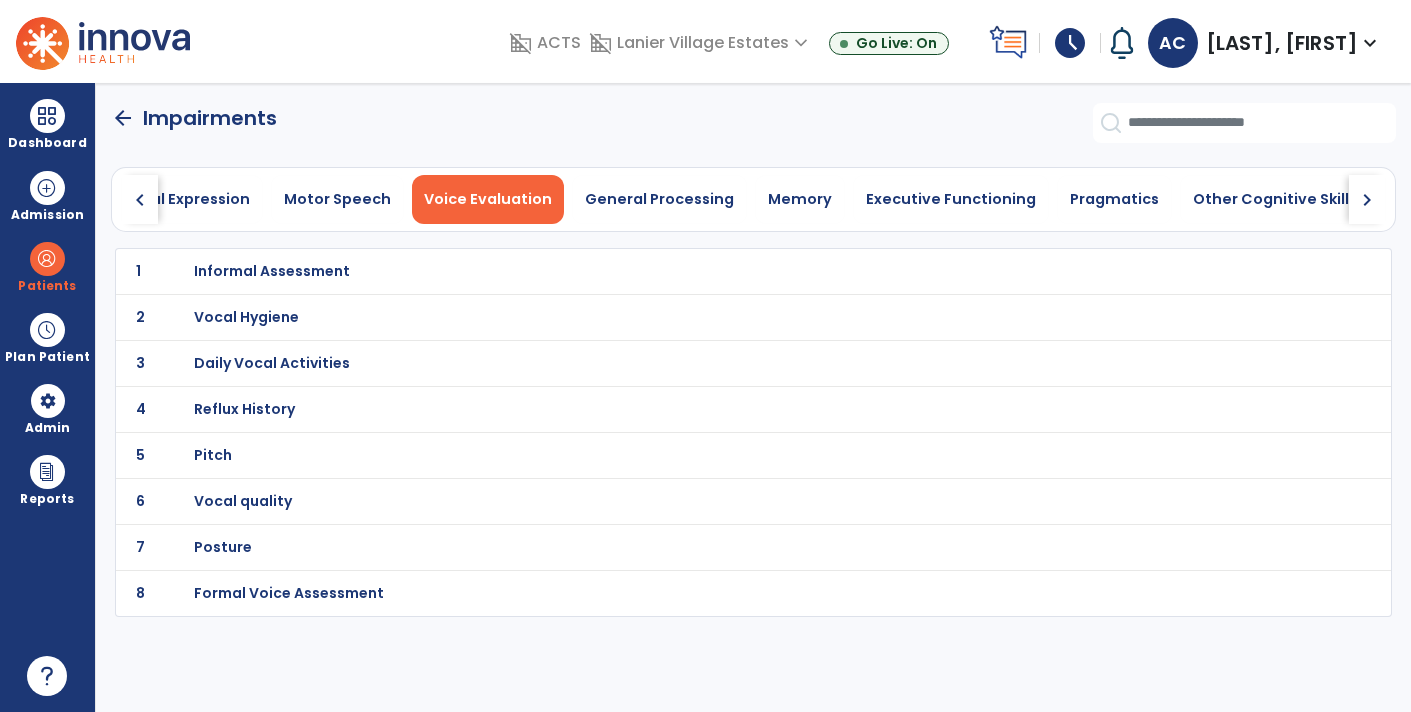 click on "chevron_right" 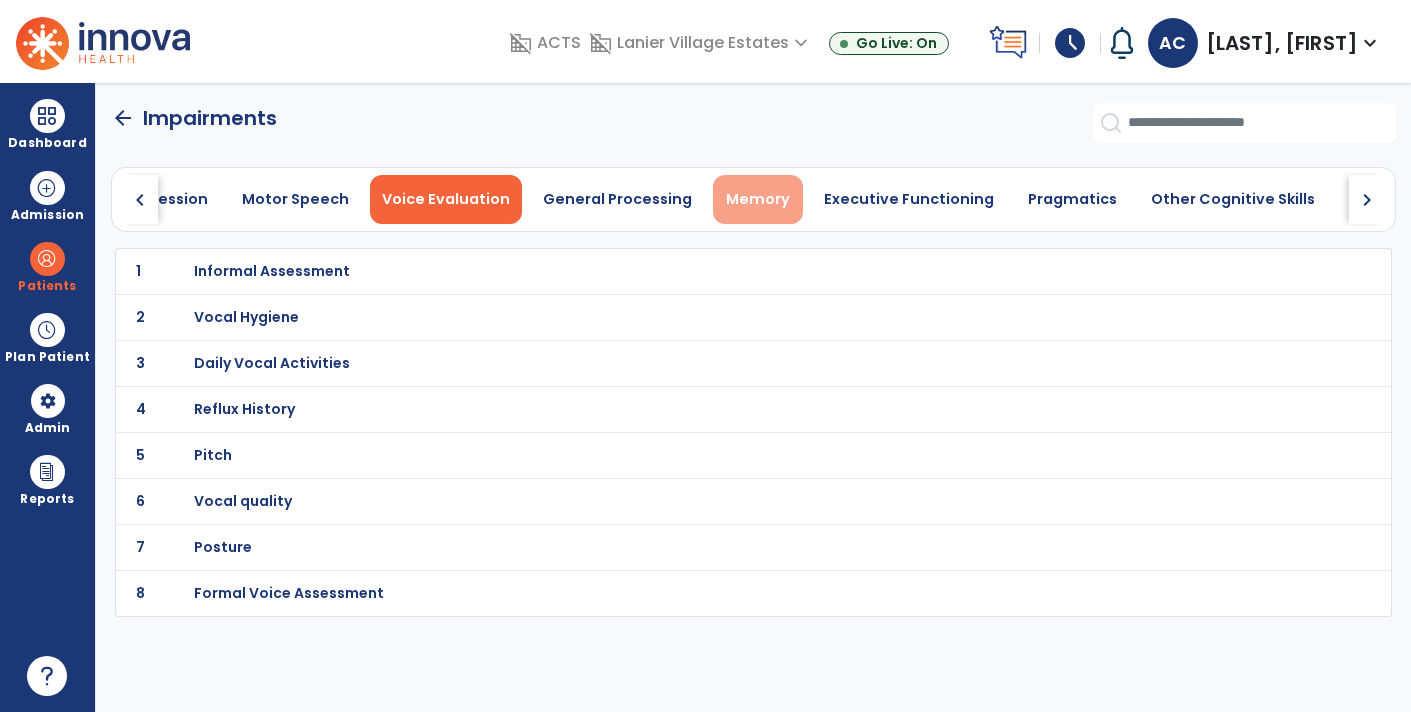 click on "Memory" at bounding box center [758, 199] 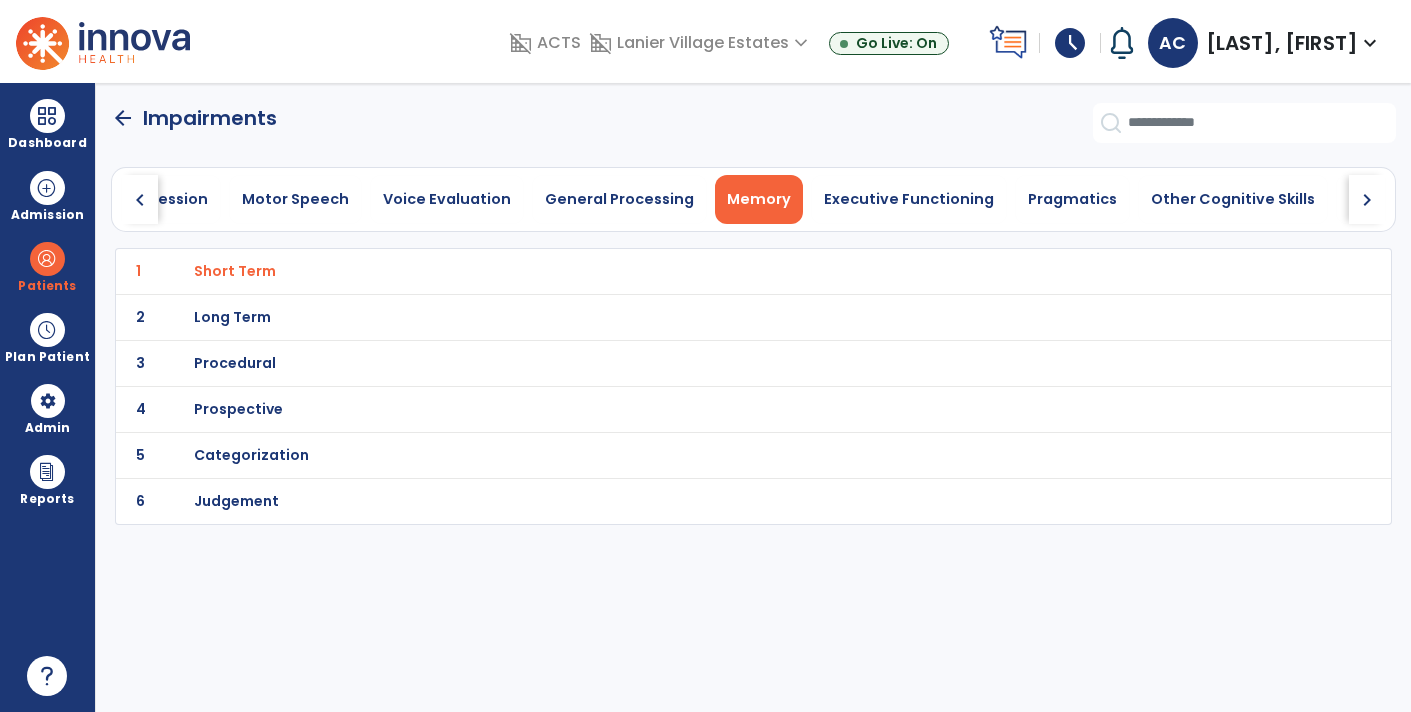 scroll, scrollTop: 0, scrollLeft: 939, axis: horizontal 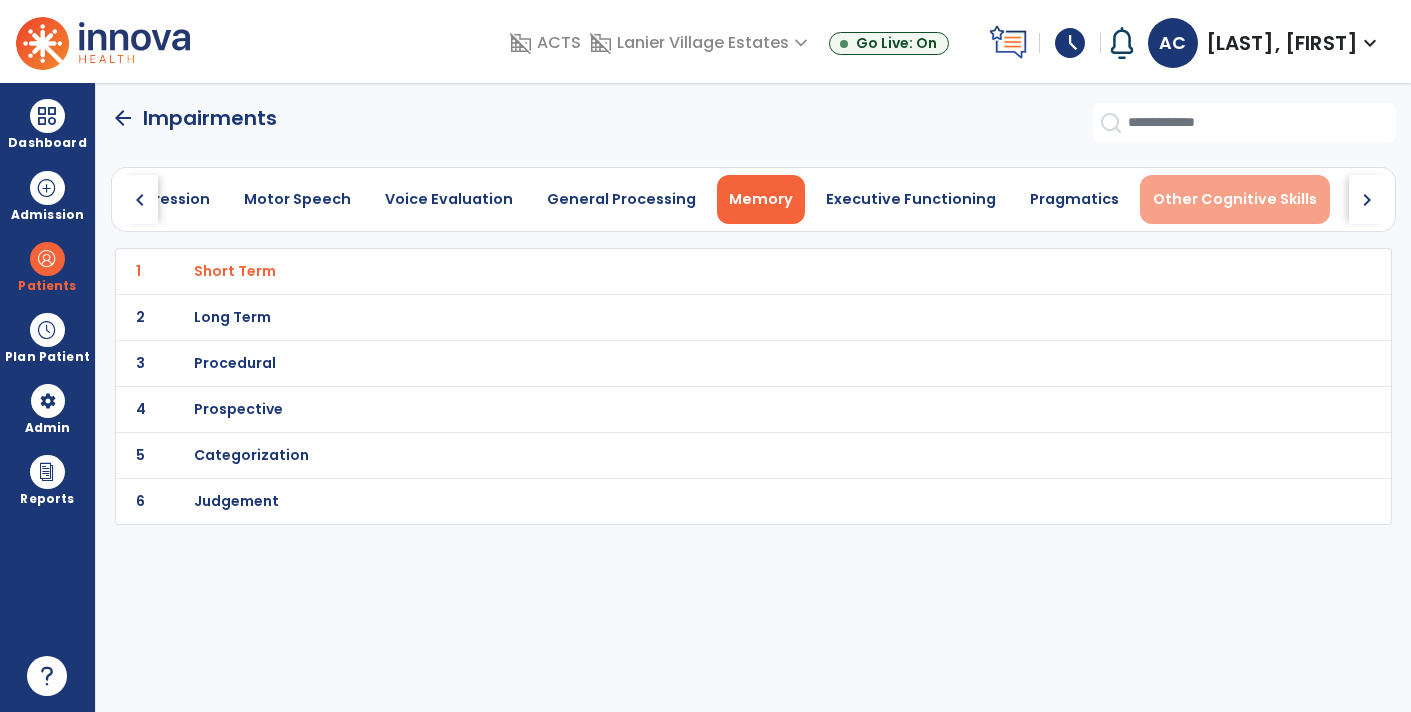 click on "Other Cognitive Skills" at bounding box center (1235, 199) 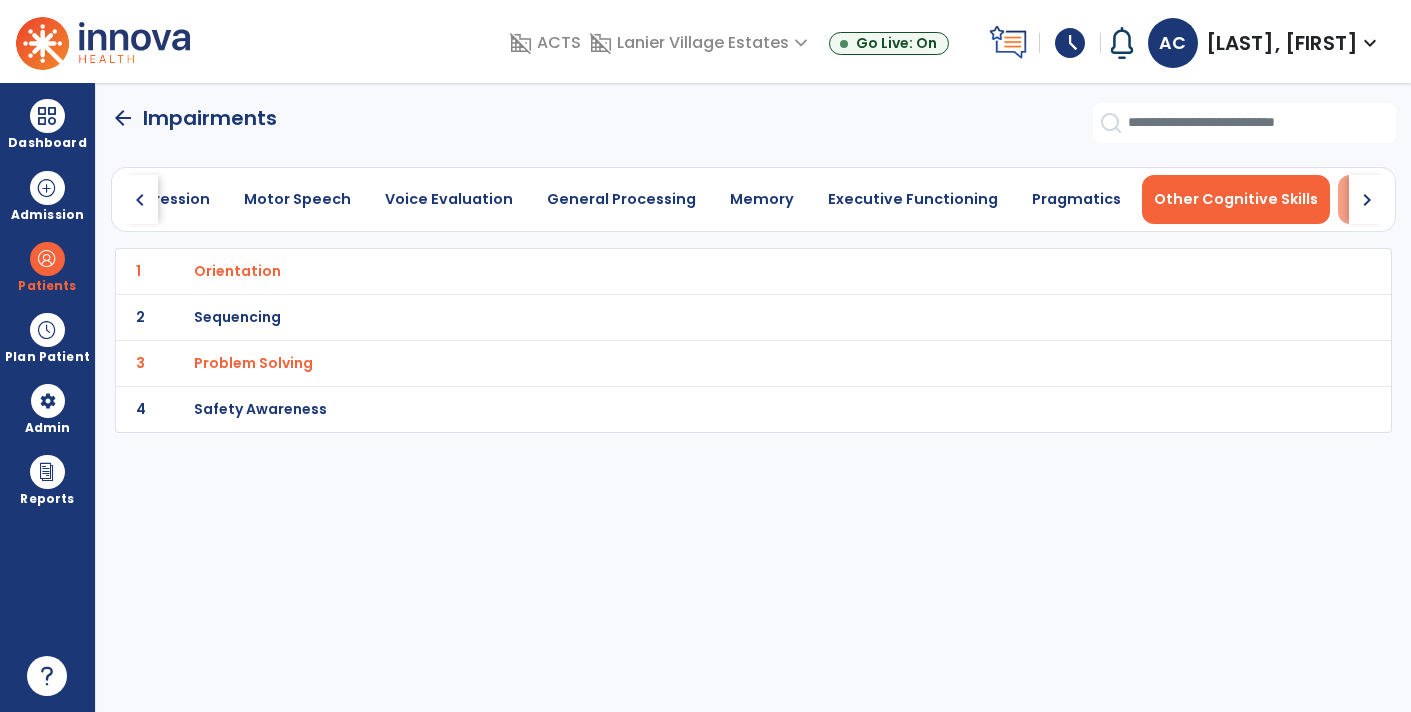 click on "Swallowing" at bounding box center (1393, 199) 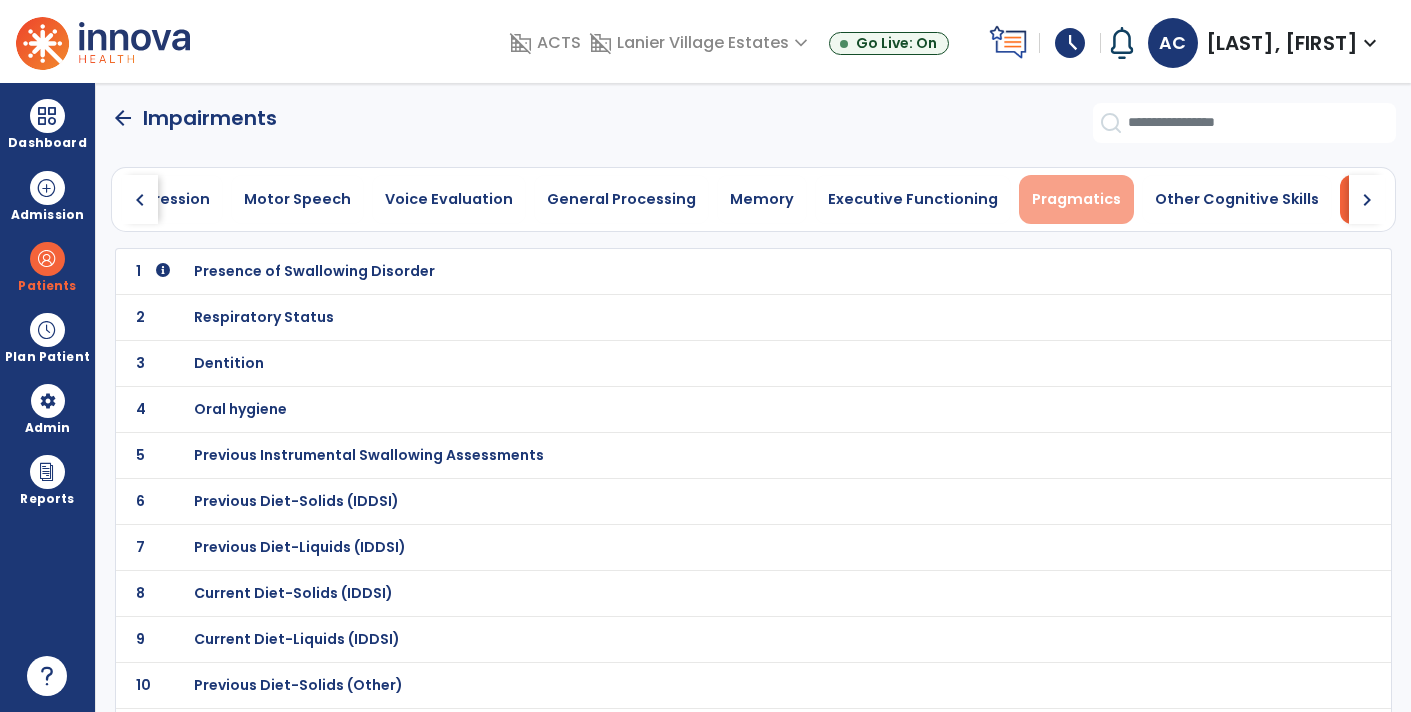 click on "Pragmatics" at bounding box center (1076, 199) 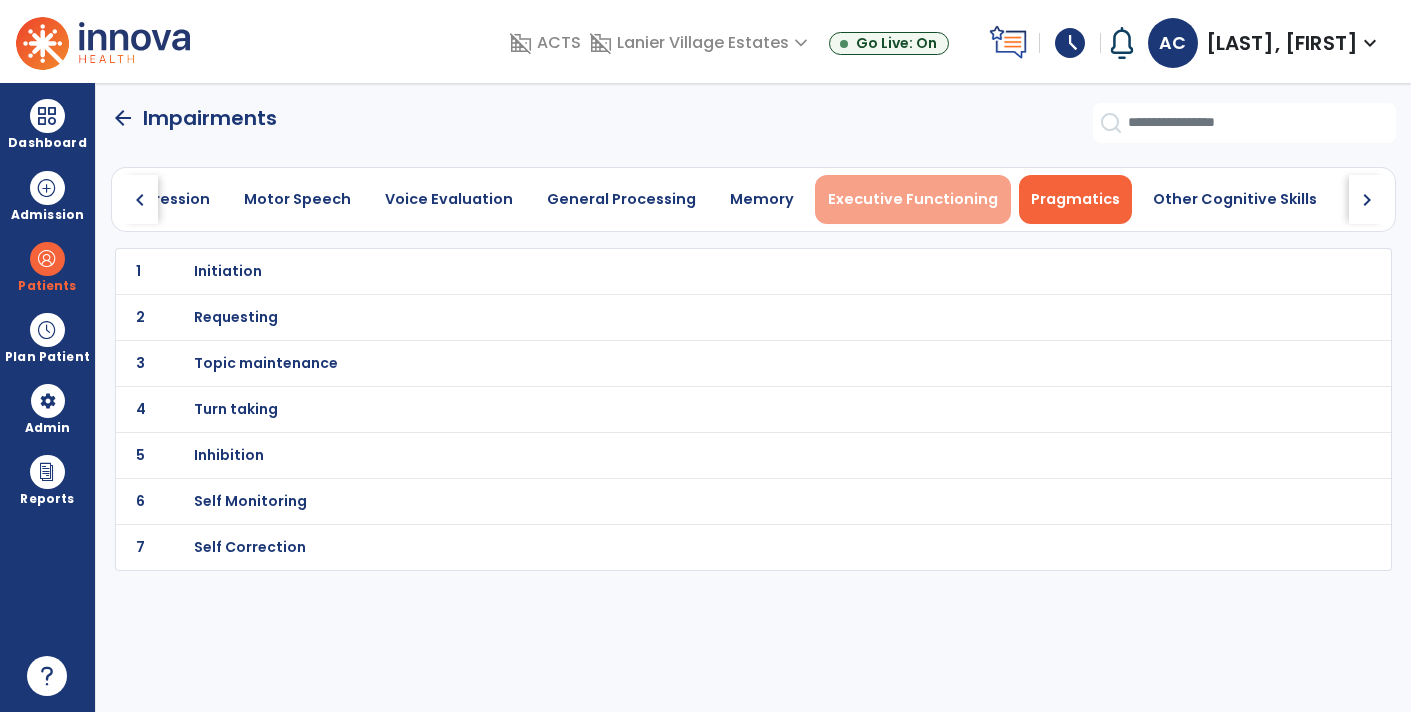 click on "Executive Functioning" at bounding box center (913, 199) 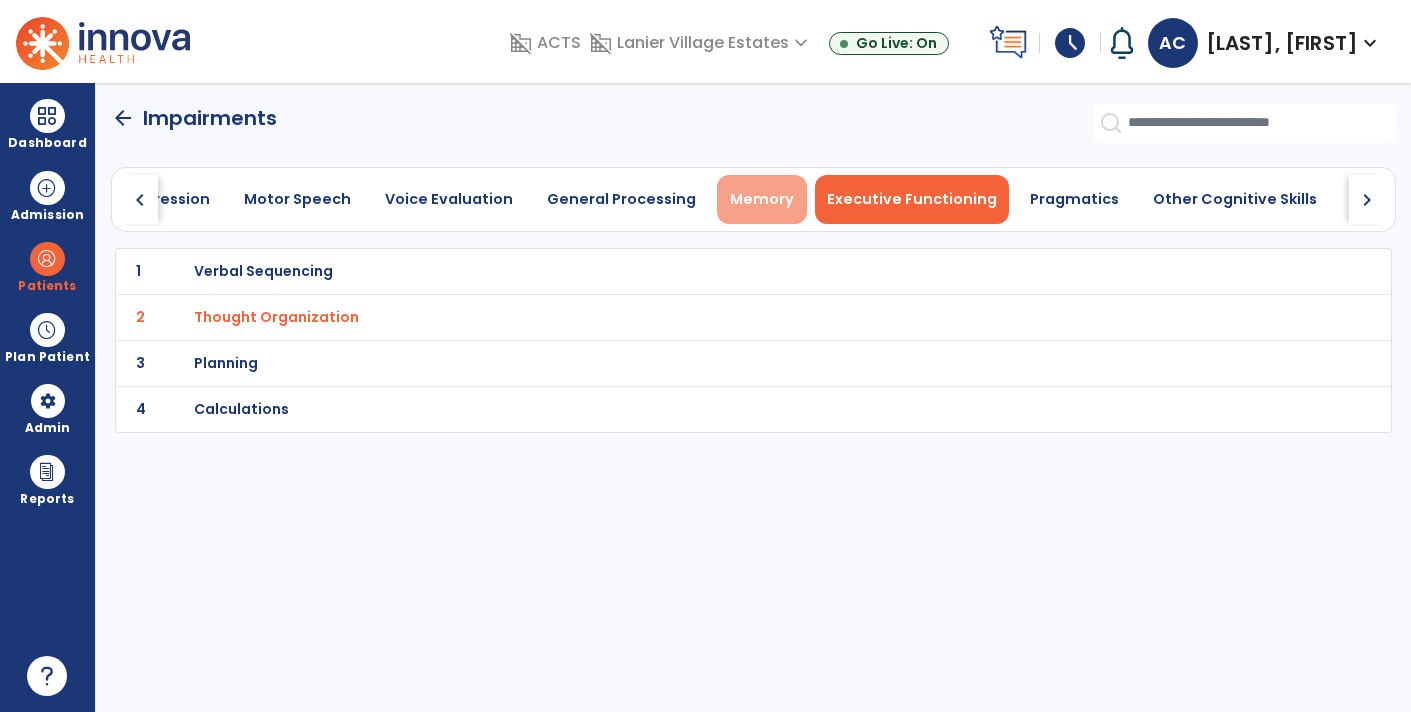 click on "Memory" at bounding box center [762, 199] 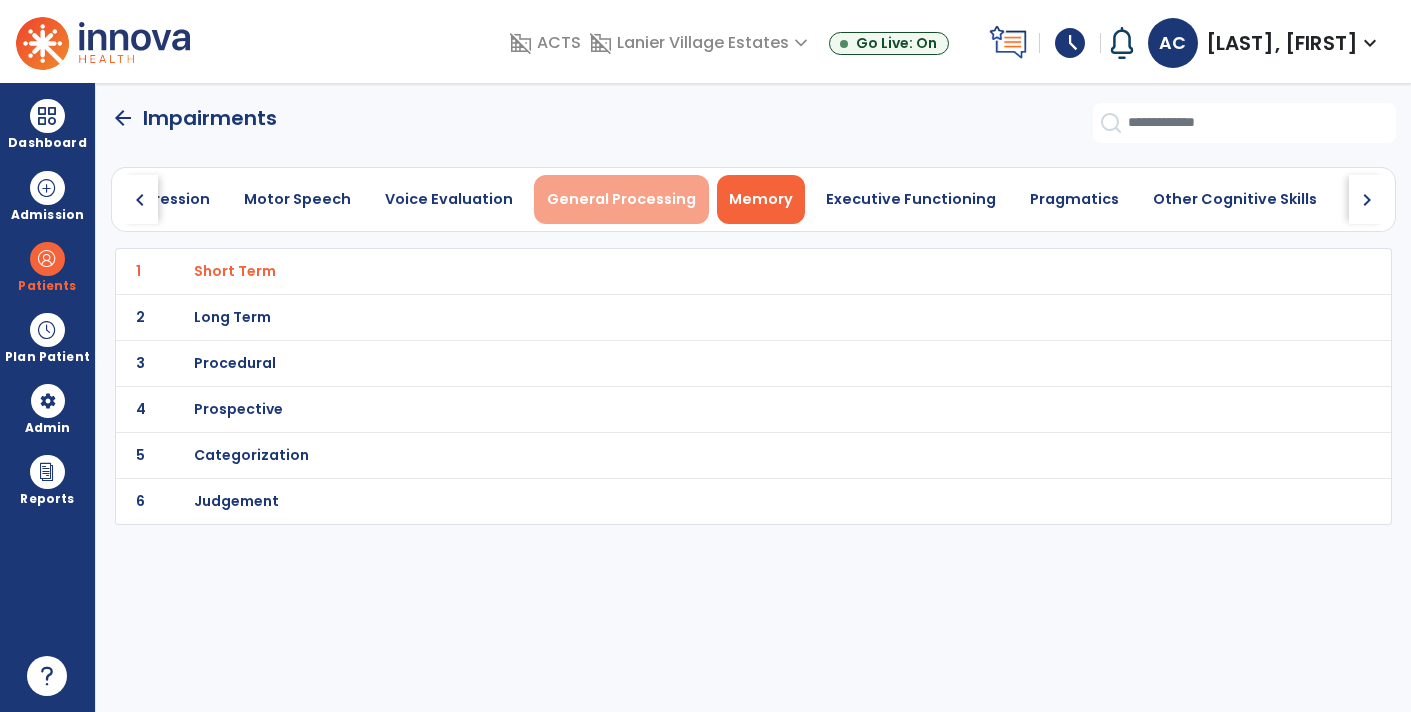 click on "General Processing" at bounding box center [621, 199] 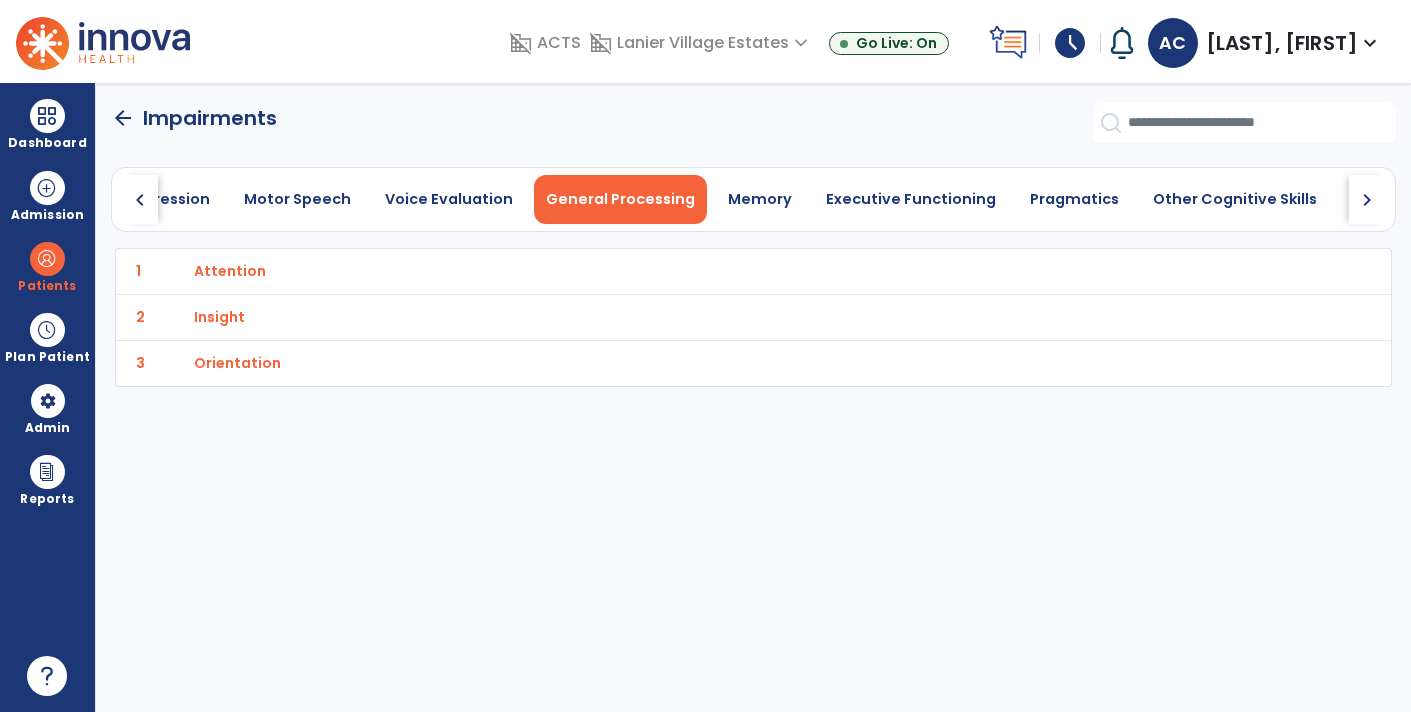 click on "Attention" at bounding box center [230, 271] 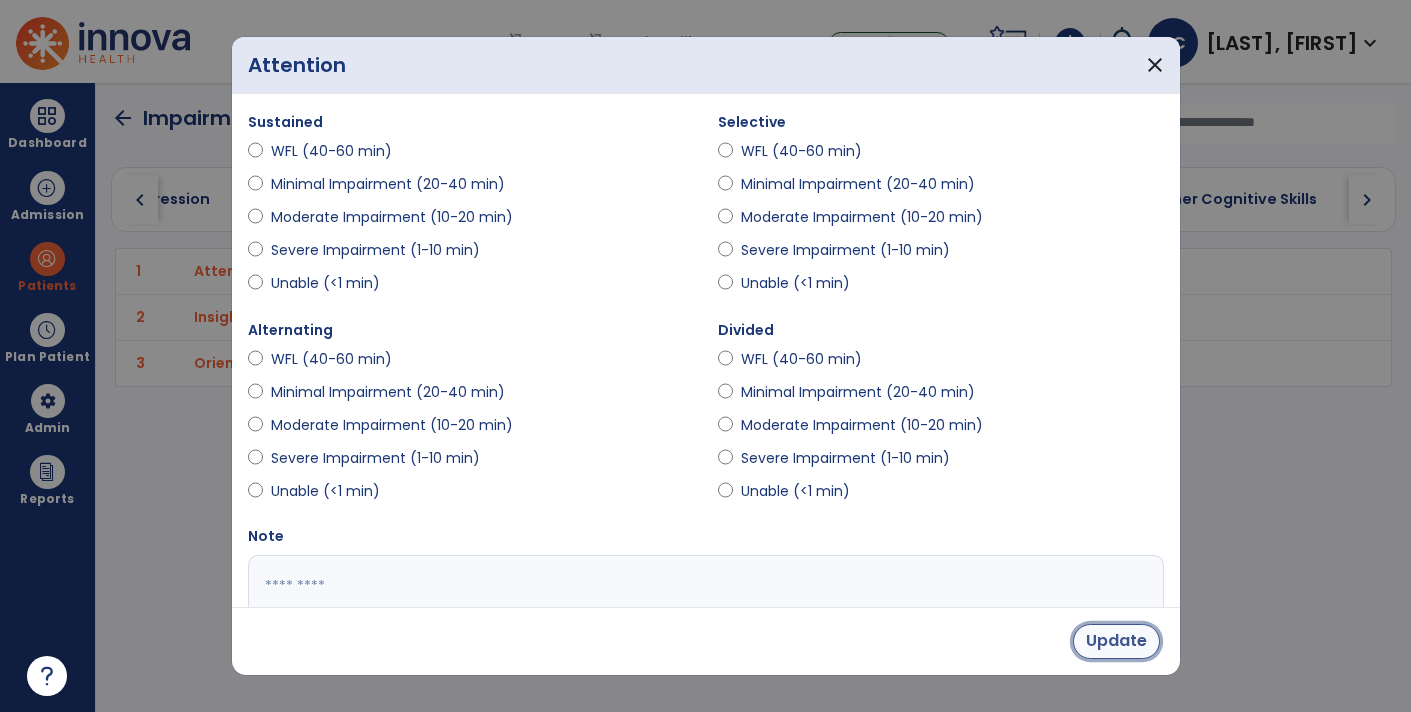 click on "Update" at bounding box center (1116, 641) 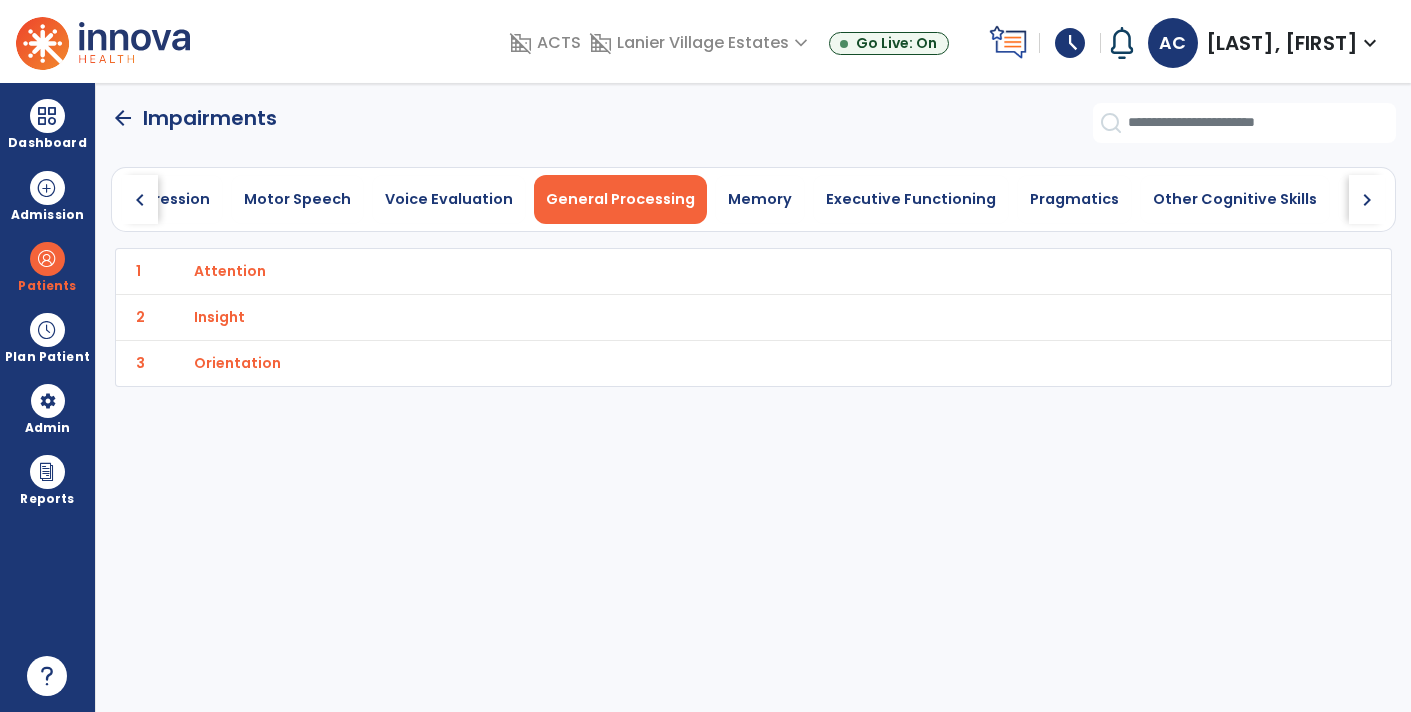 click on "arrow_back" 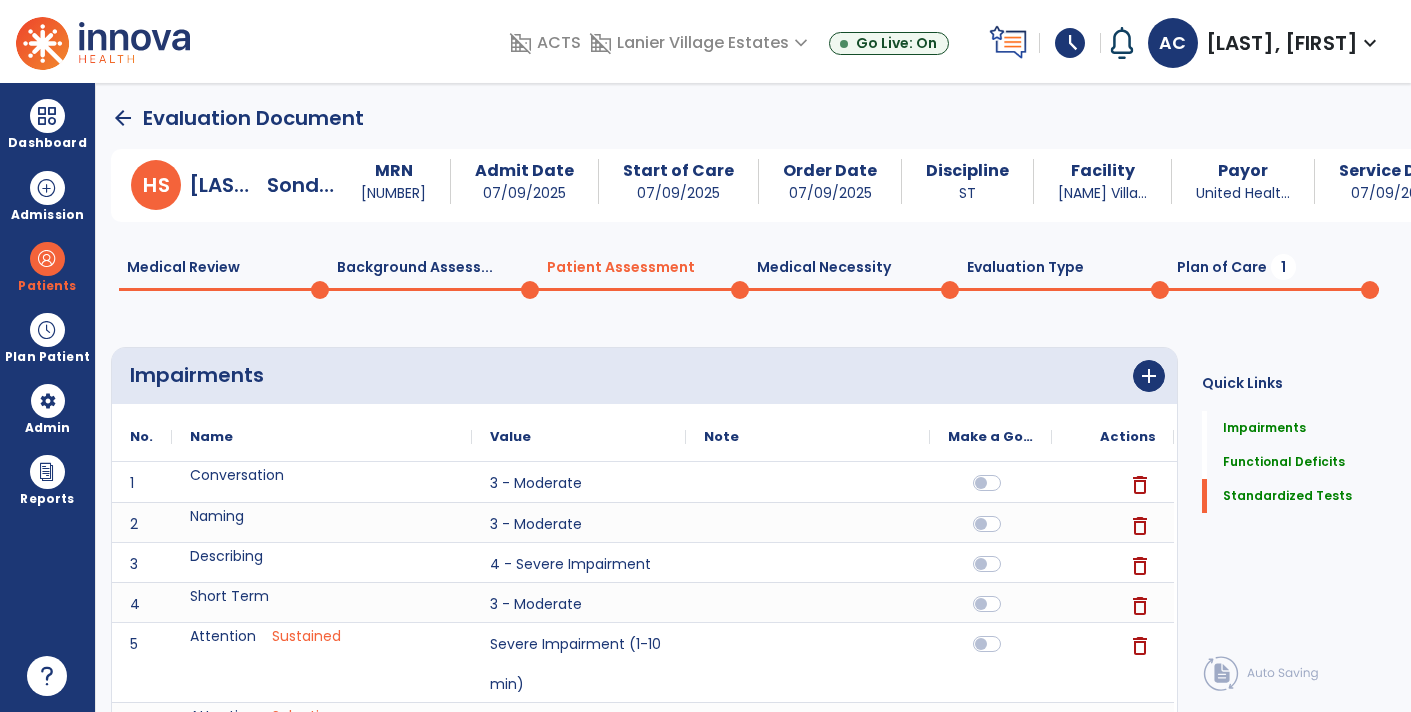 click on "Plan of Care  1" 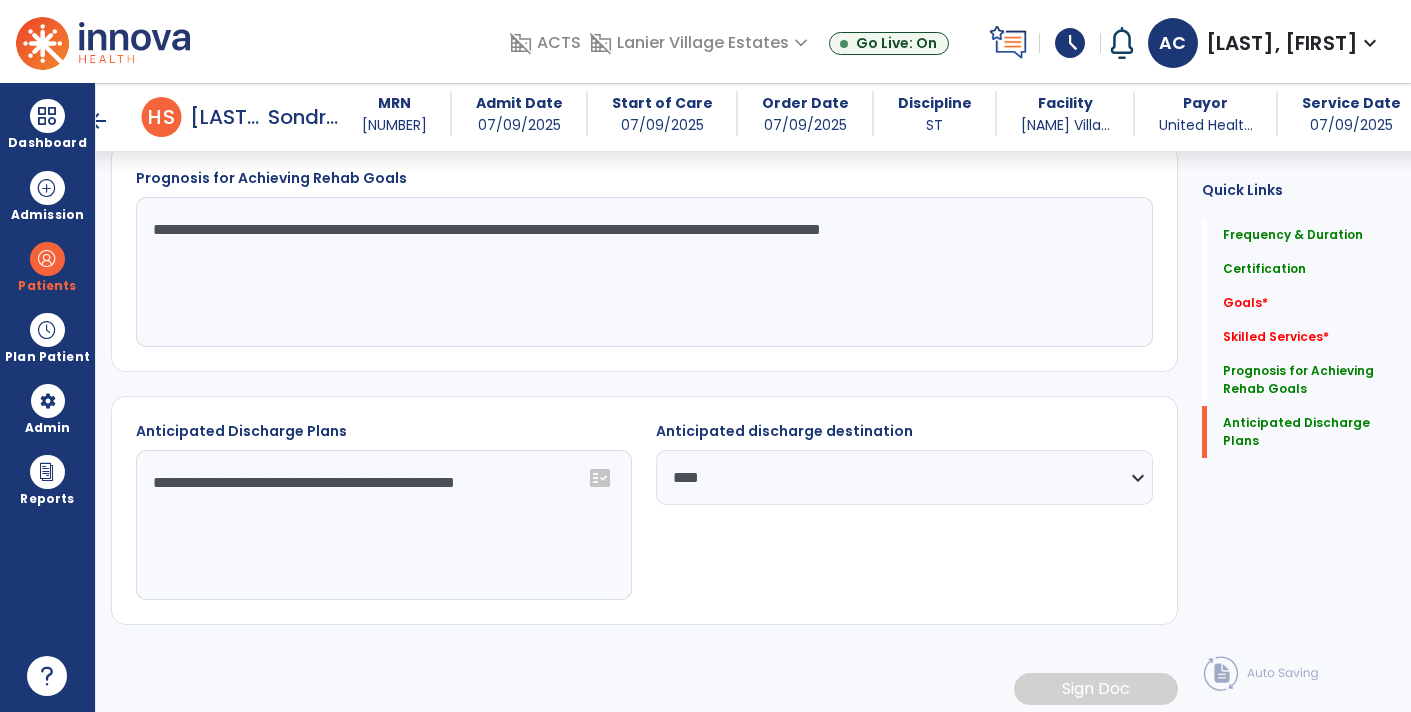 click on "**********" 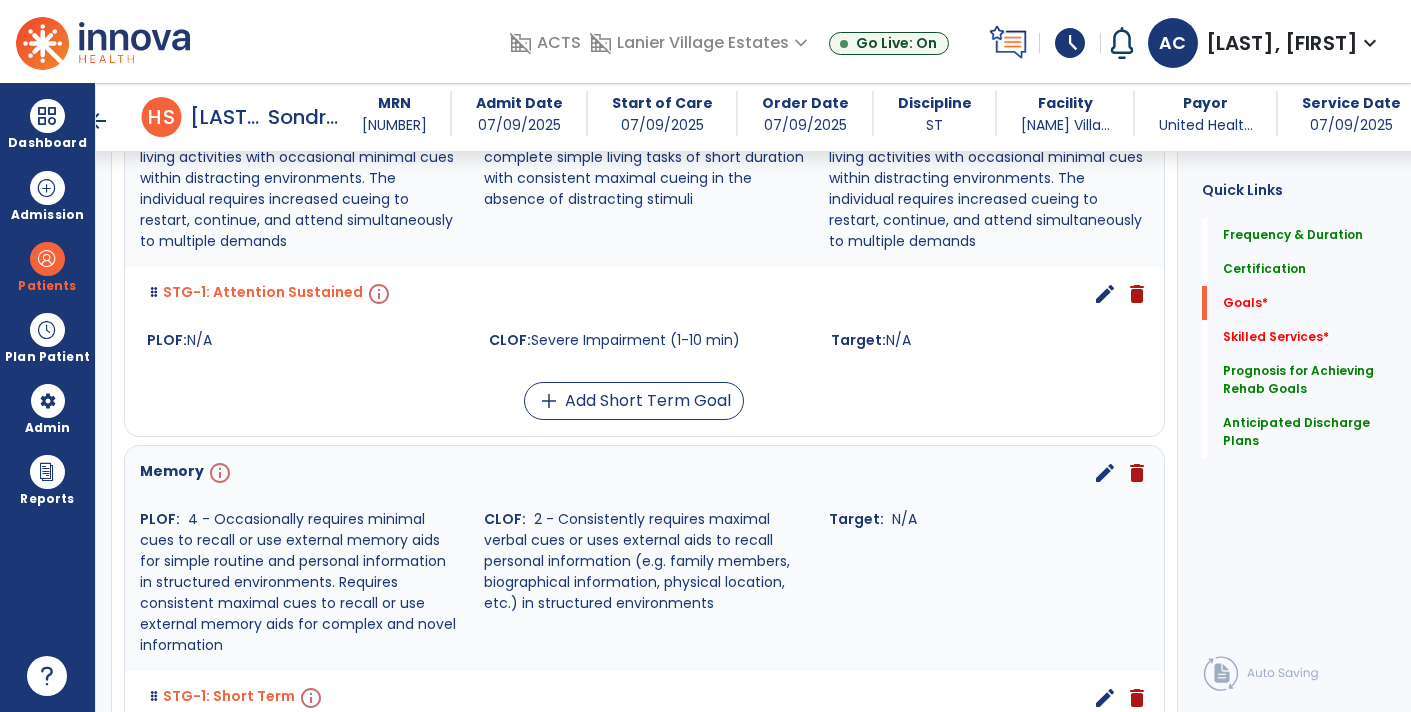 scroll, scrollTop: 1094, scrollLeft: 0, axis: vertical 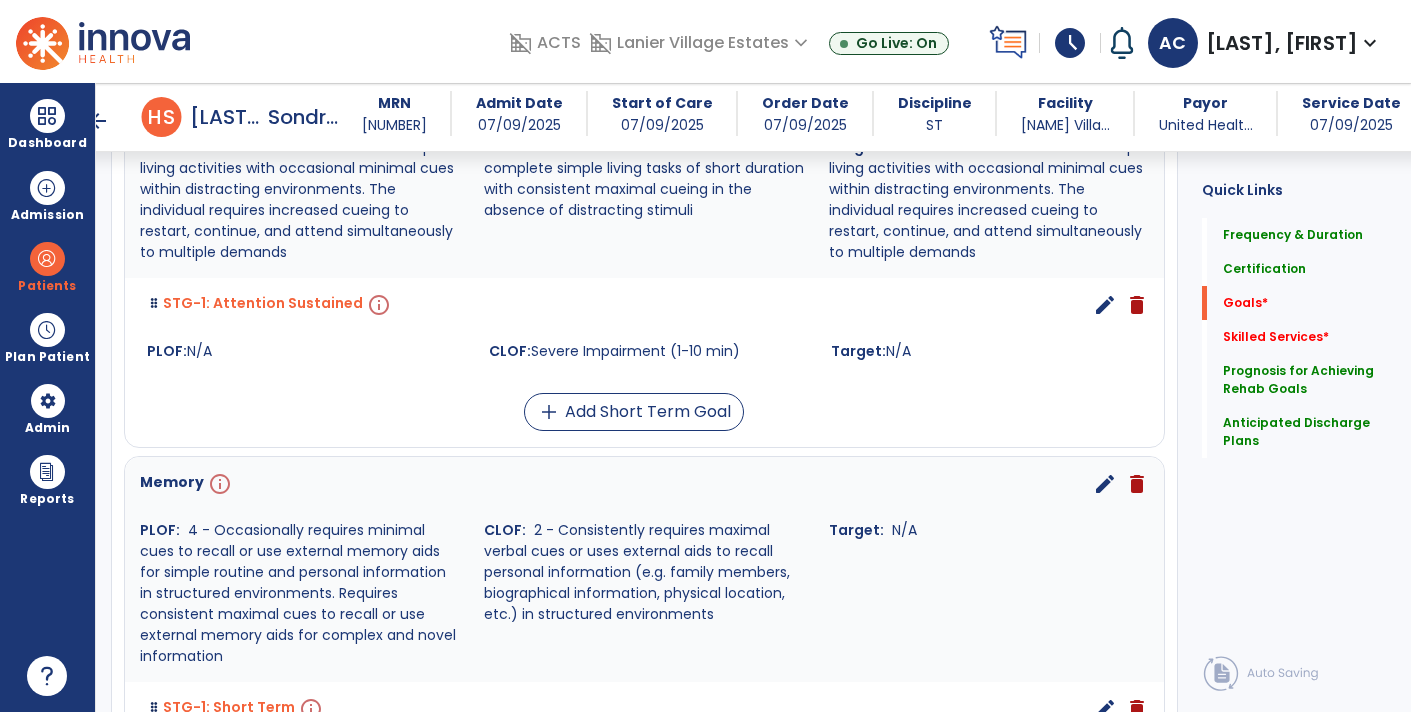 click on "edit" at bounding box center (1105, 305) 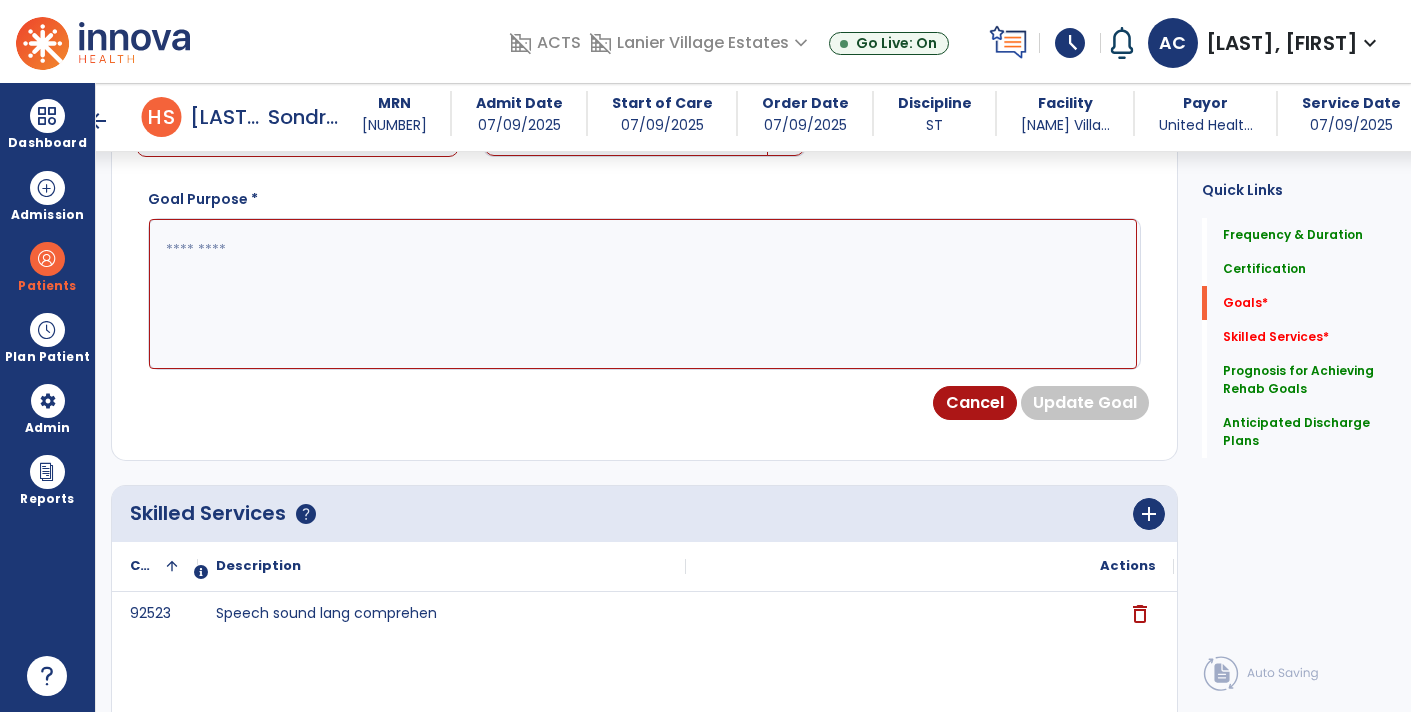 scroll, scrollTop: 532, scrollLeft: 0, axis: vertical 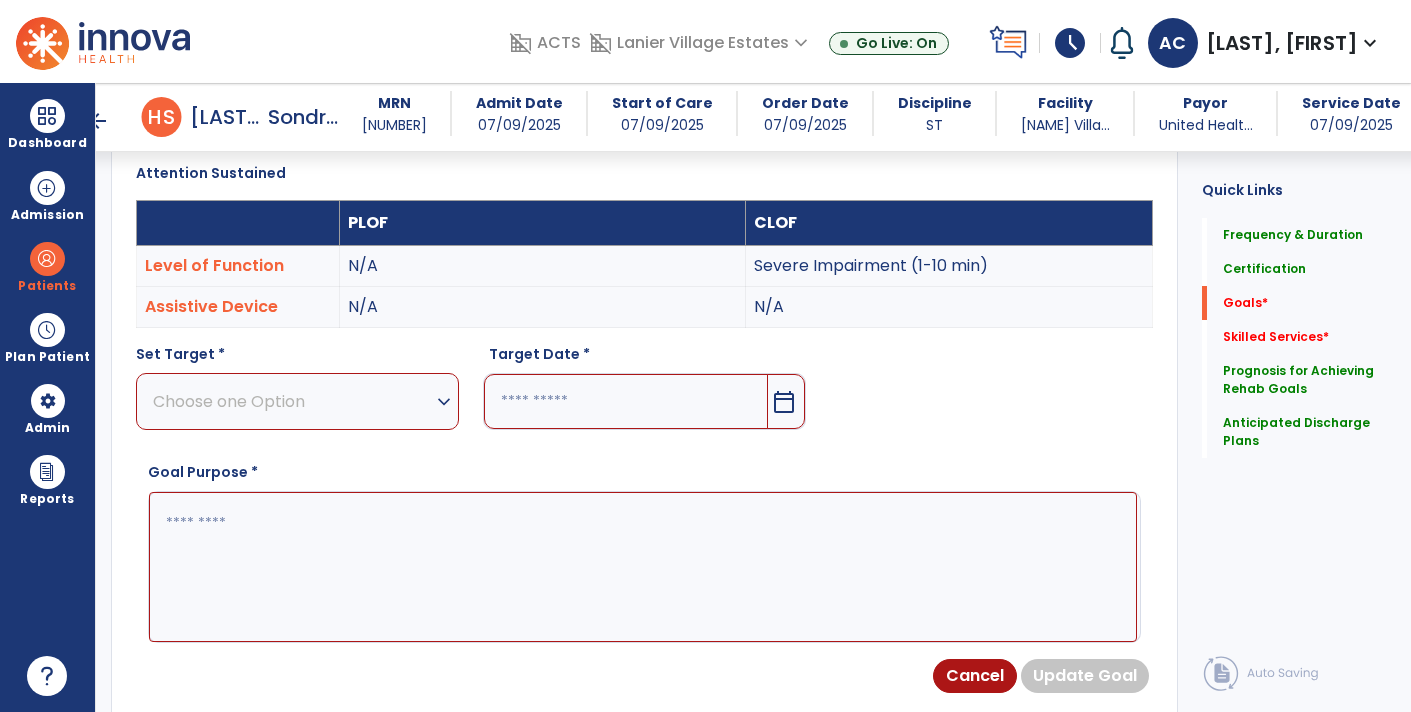click on "Choose one Option" at bounding box center (292, 401) 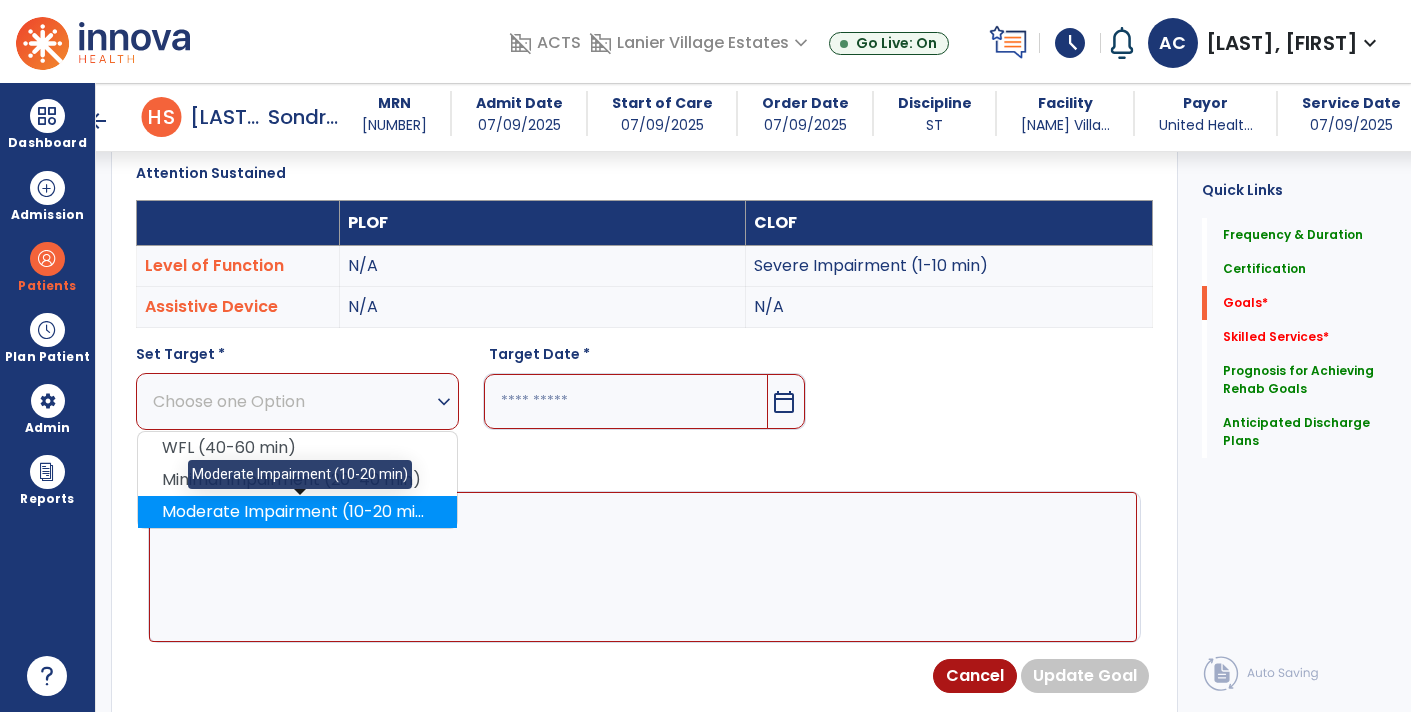 click on "Moderate Impairment (10-20 min)" at bounding box center (297, 512) 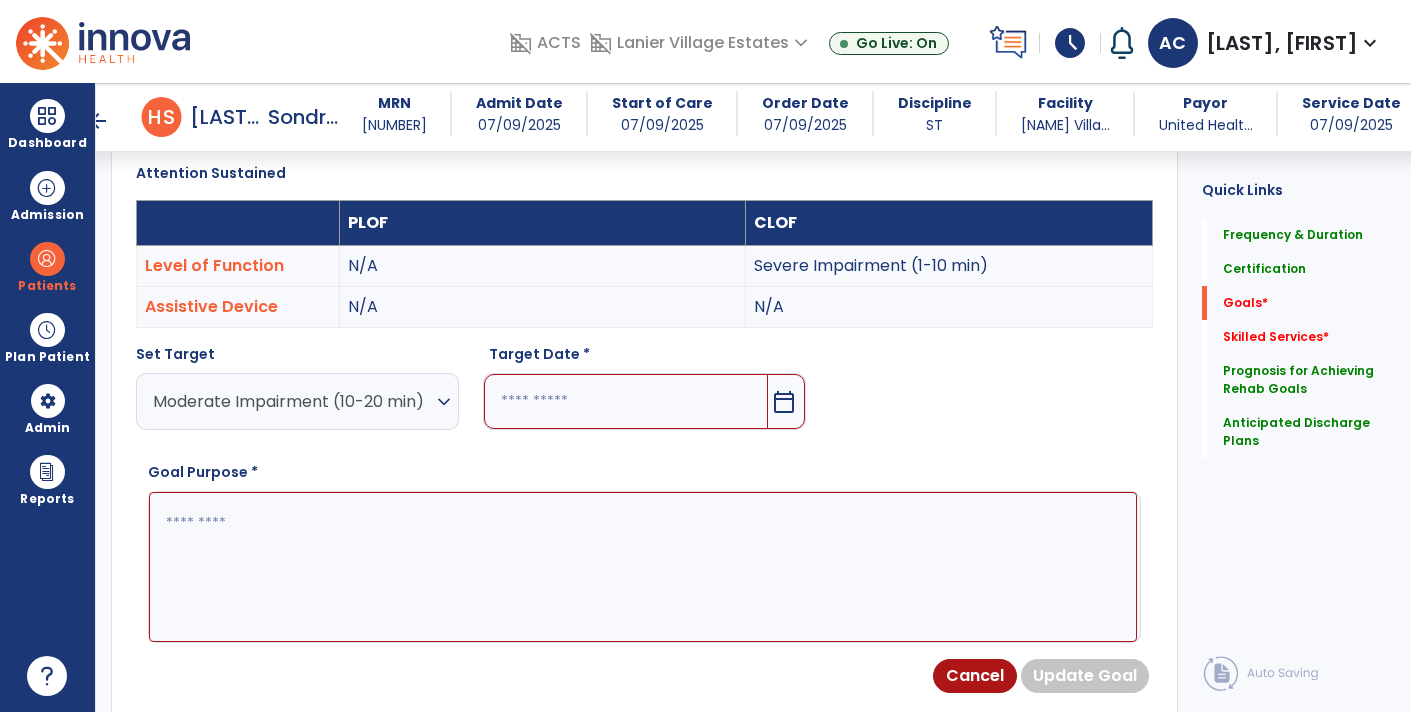 click at bounding box center [643, 566] 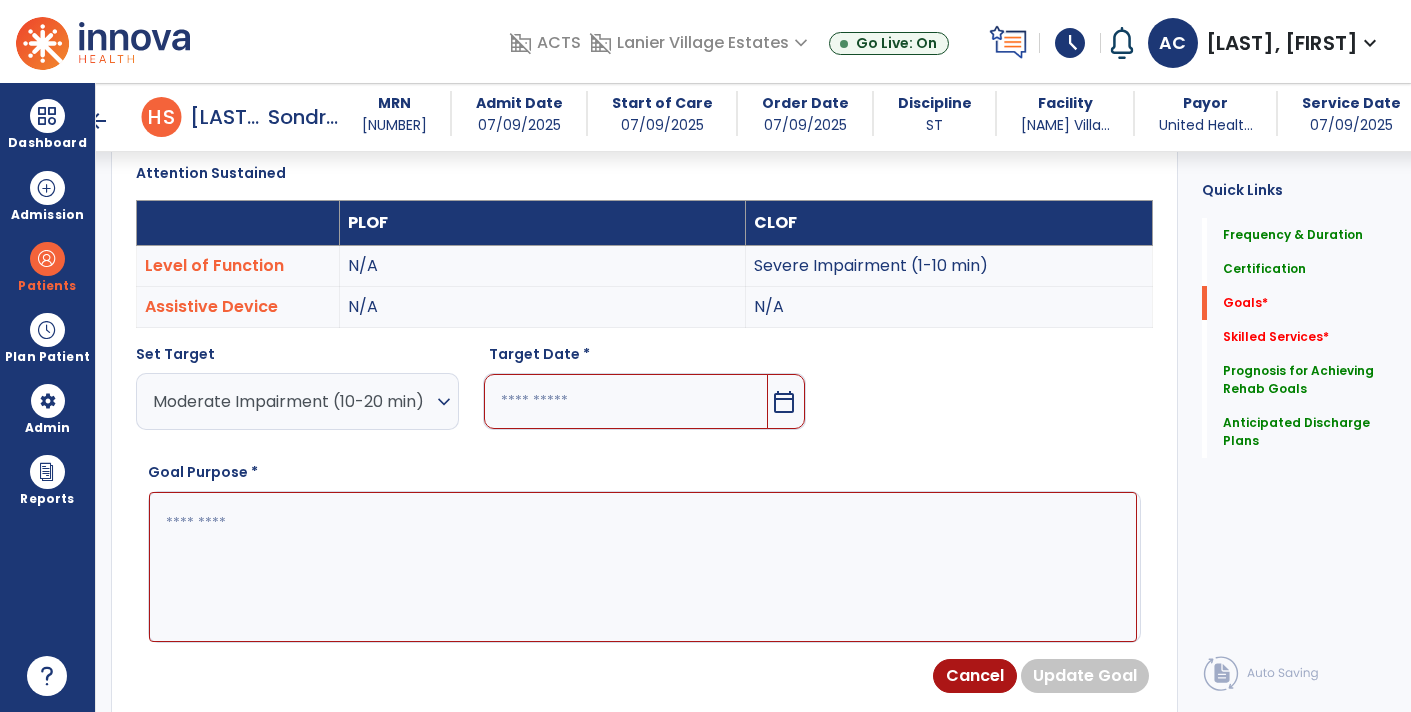 paste on "**********" 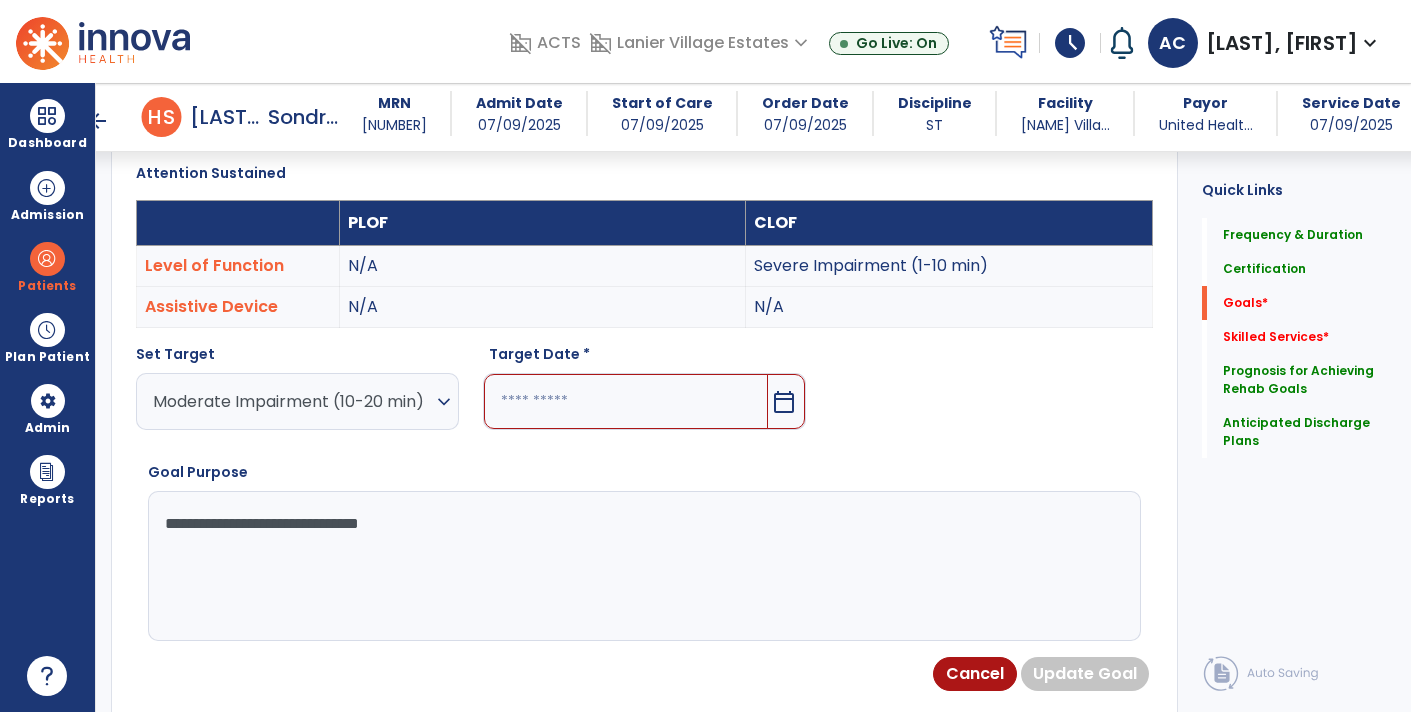 type on "**********" 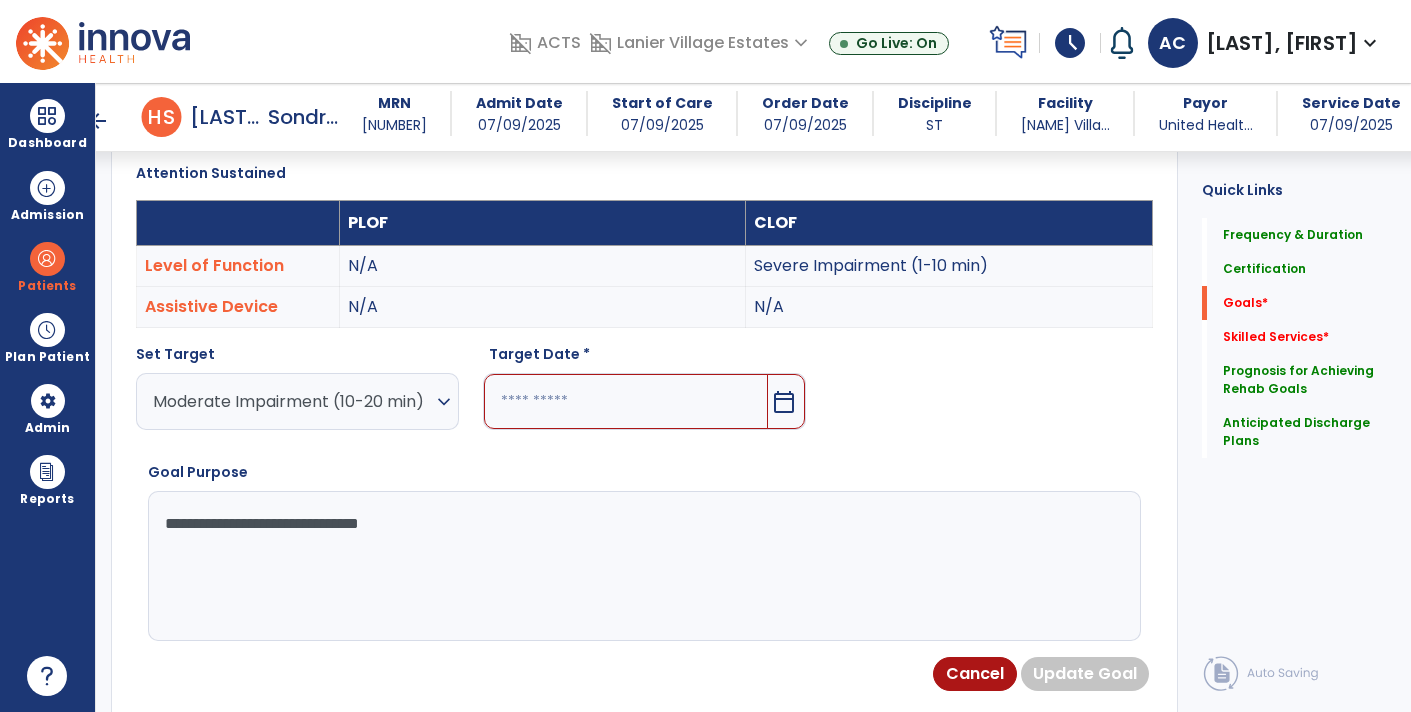click on "calendar_today" at bounding box center (786, 401) 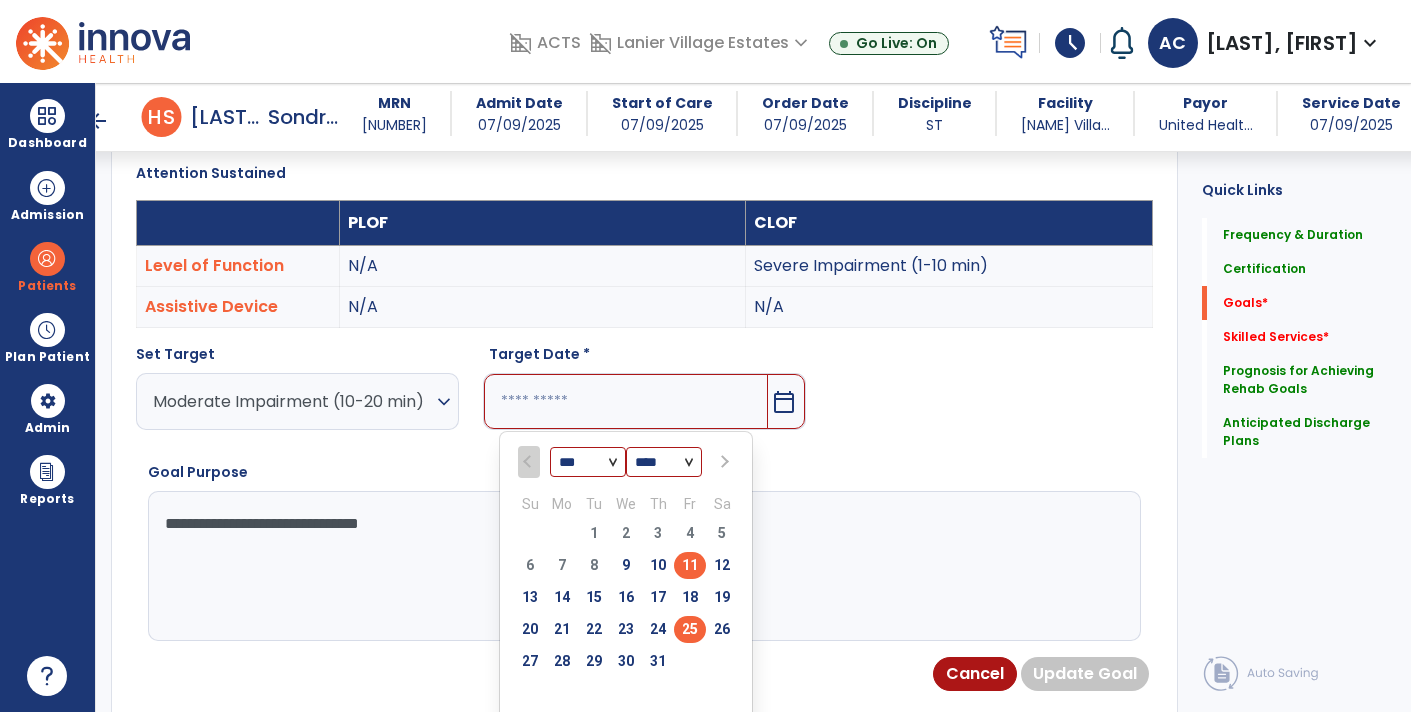 click on "25" at bounding box center [690, 629] 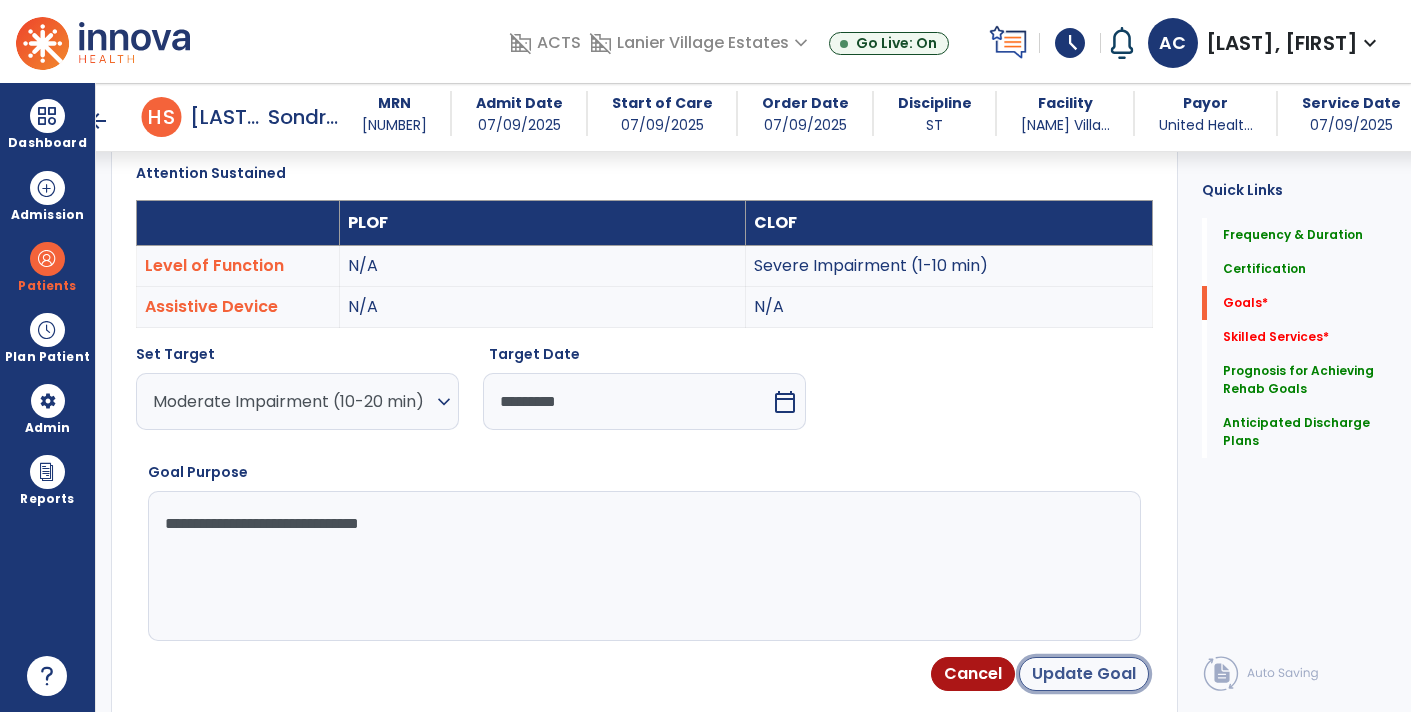 click on "Update Goal" at bounding box center [1084, 674] 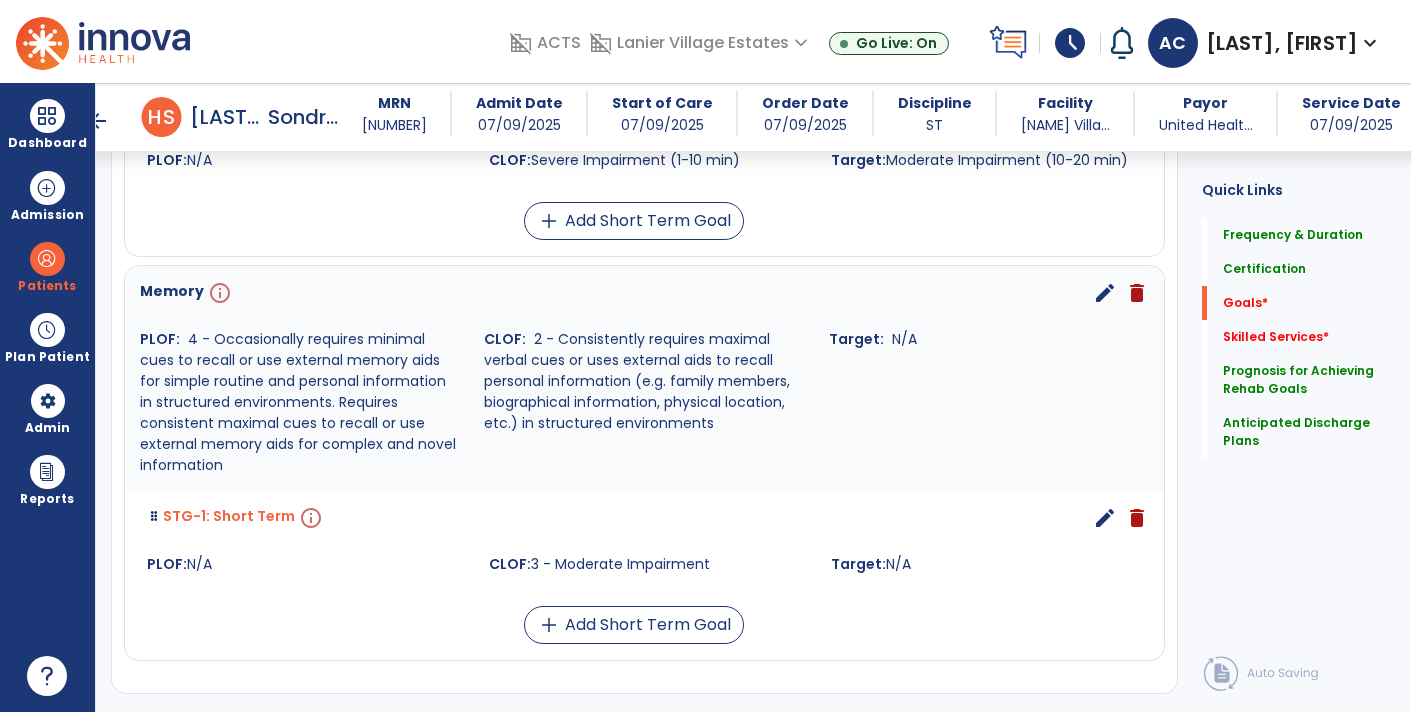 scroll, scrollTop: 1288, scrollLeft: 0, axis: vertical 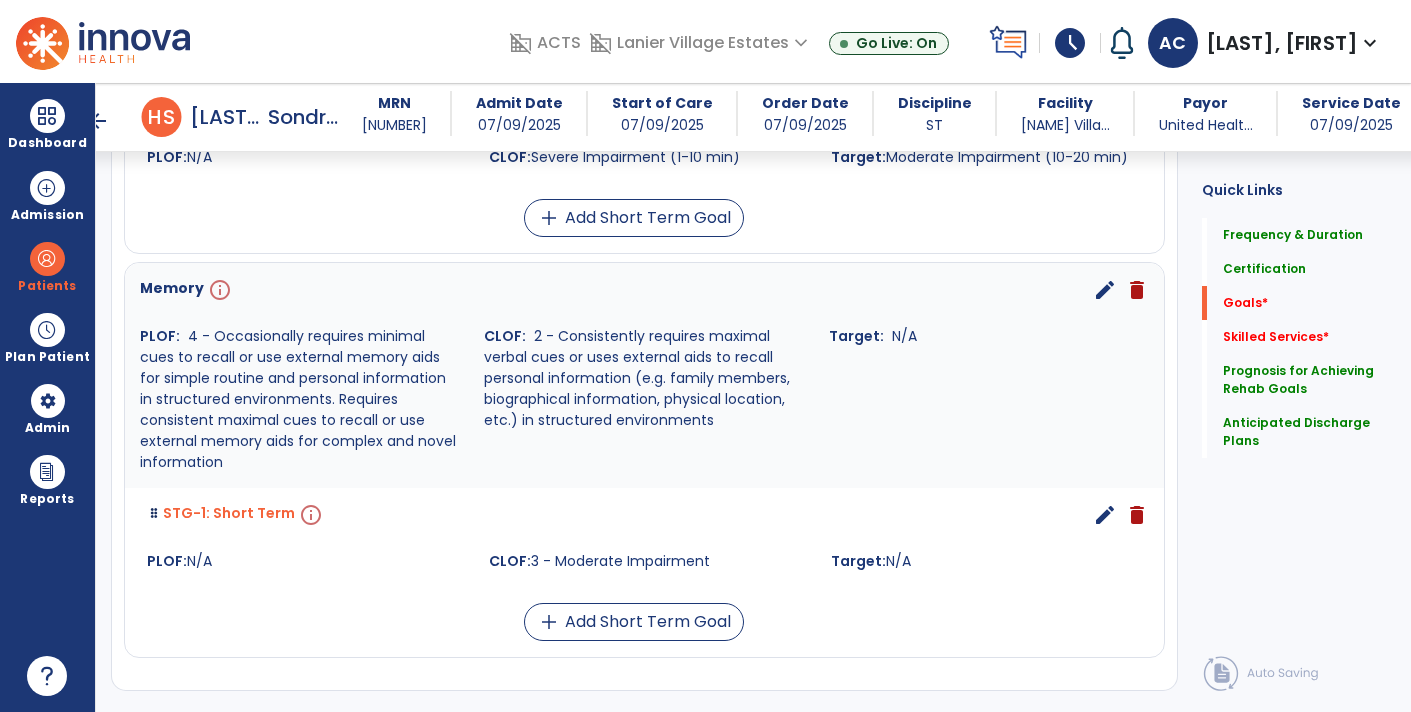 click on "edit" at bounding box center [1105, 290] 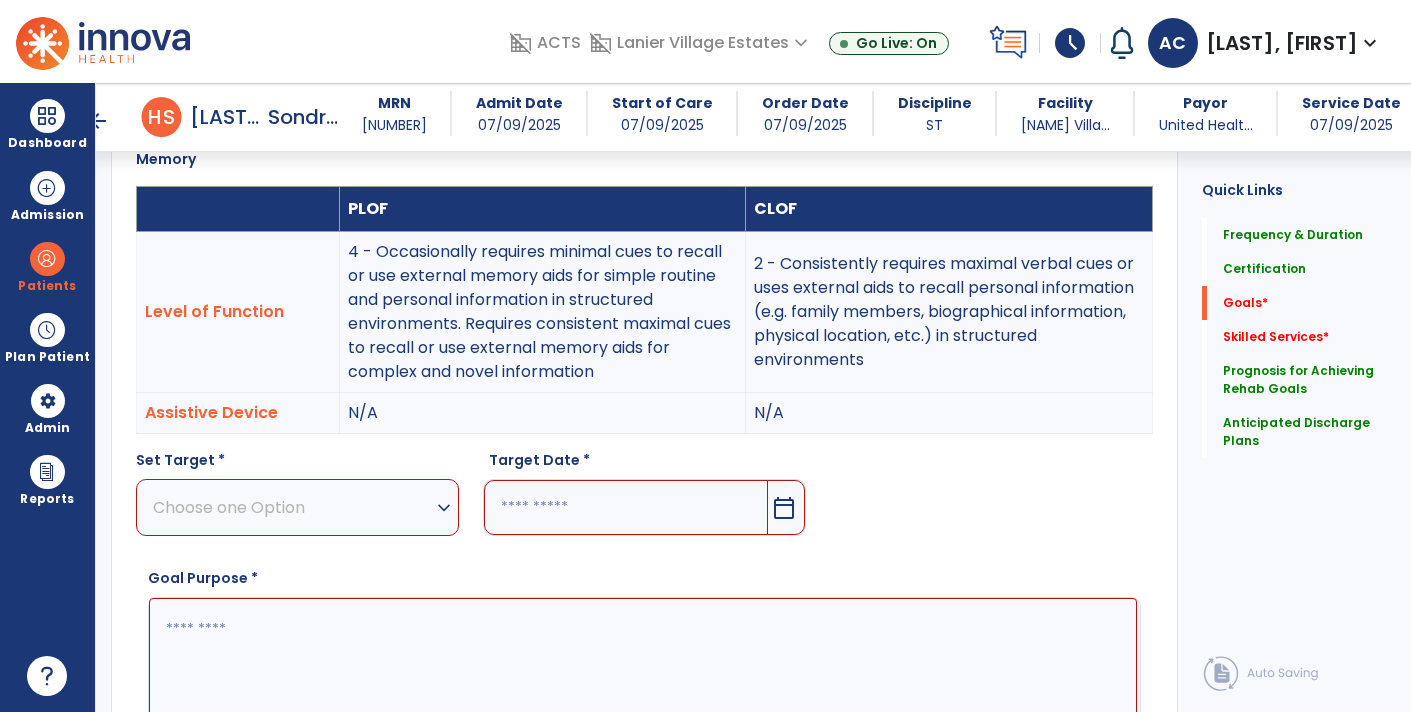 scroll, scrollTop: 532, scrollLeft: 0, axis: vertical 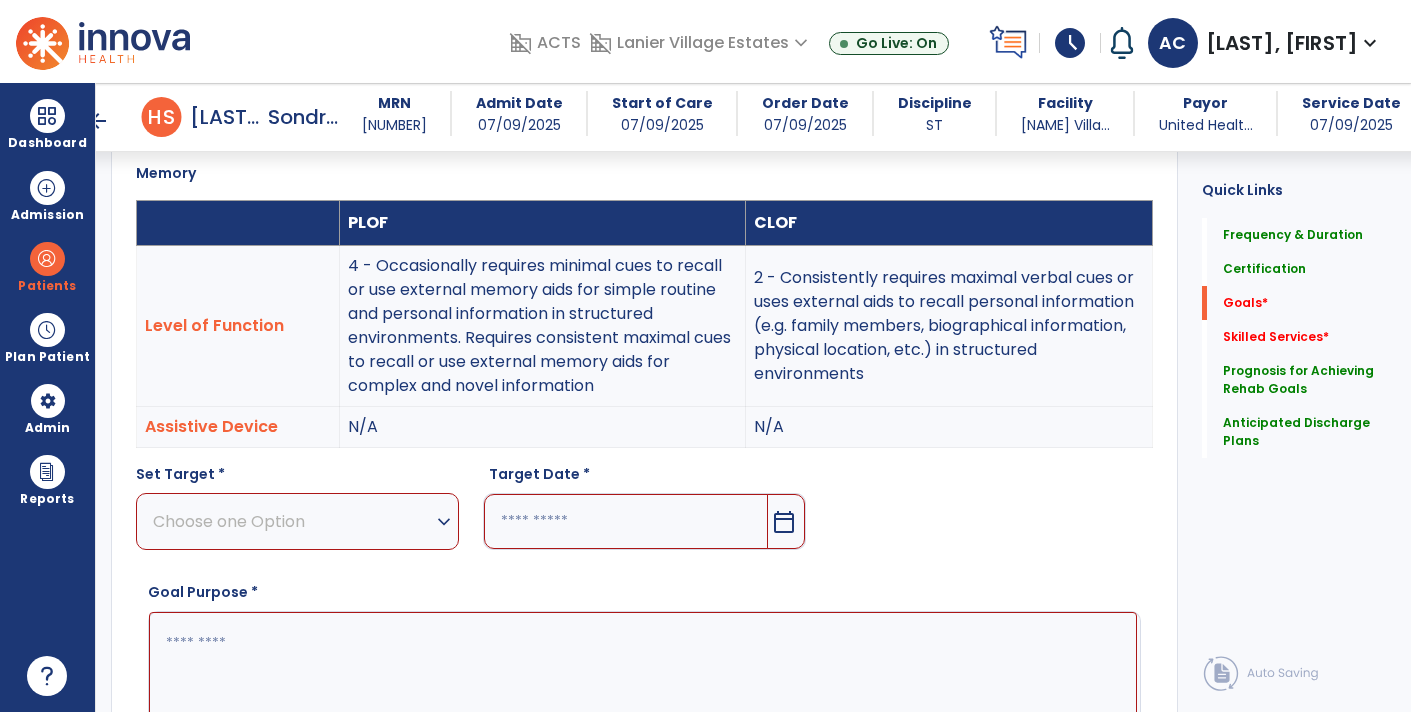 click on "calendar_today" at bounding box center (784, 522) 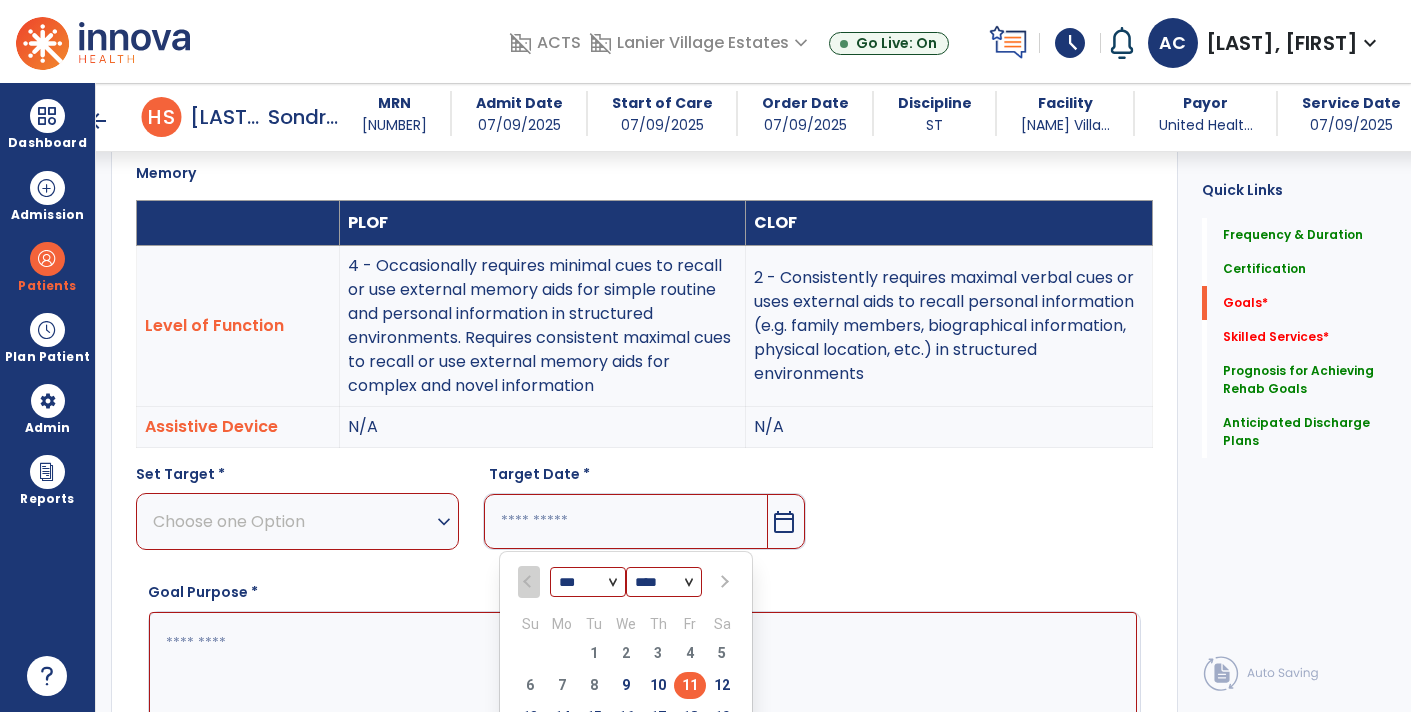 click at bounding box center (722, 582) 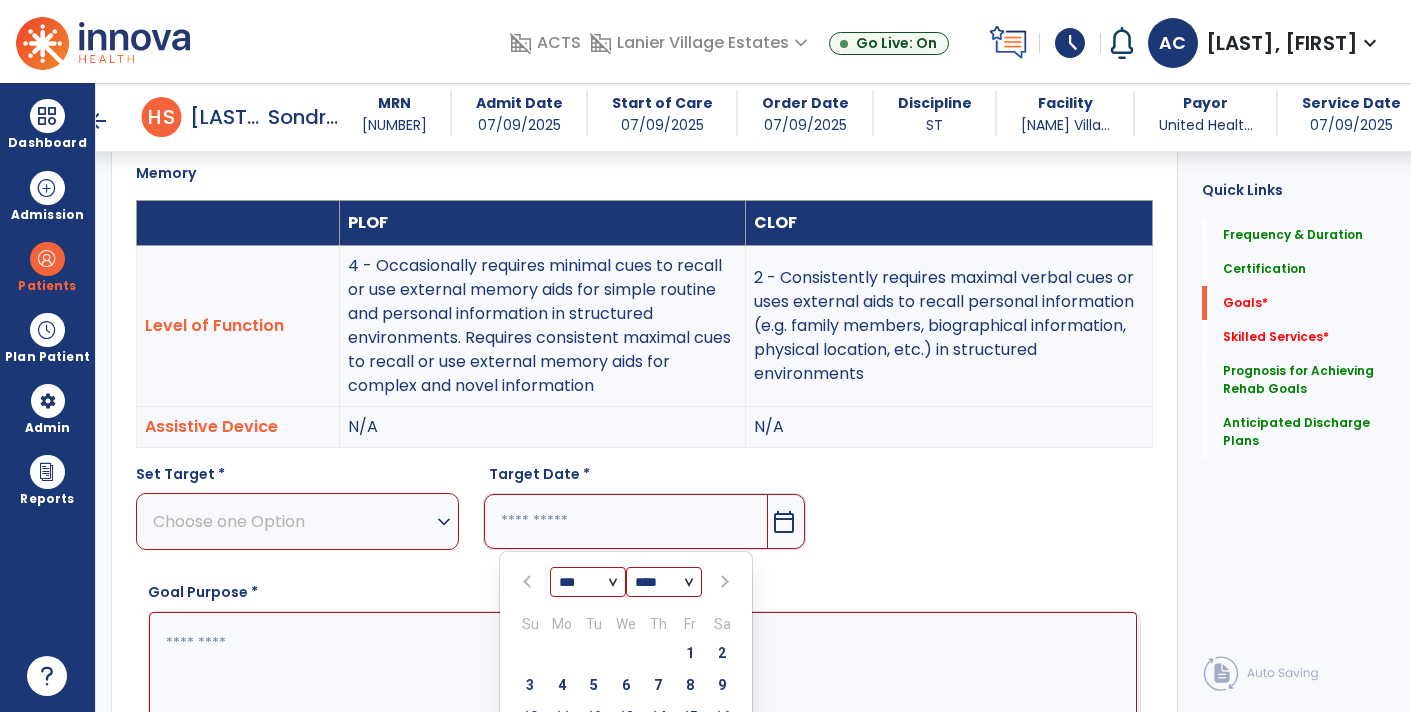 click at bounding box center [722, 582] 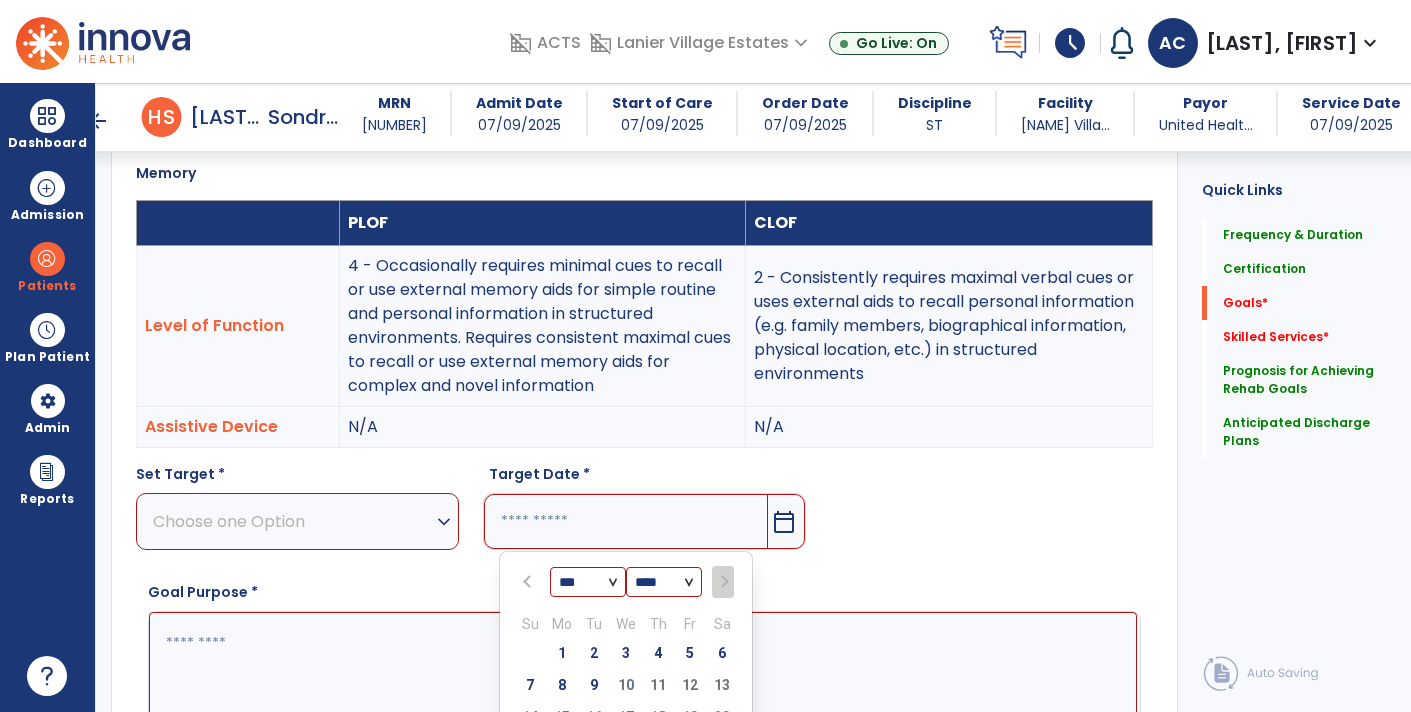 click at bounding box center [722, 582] 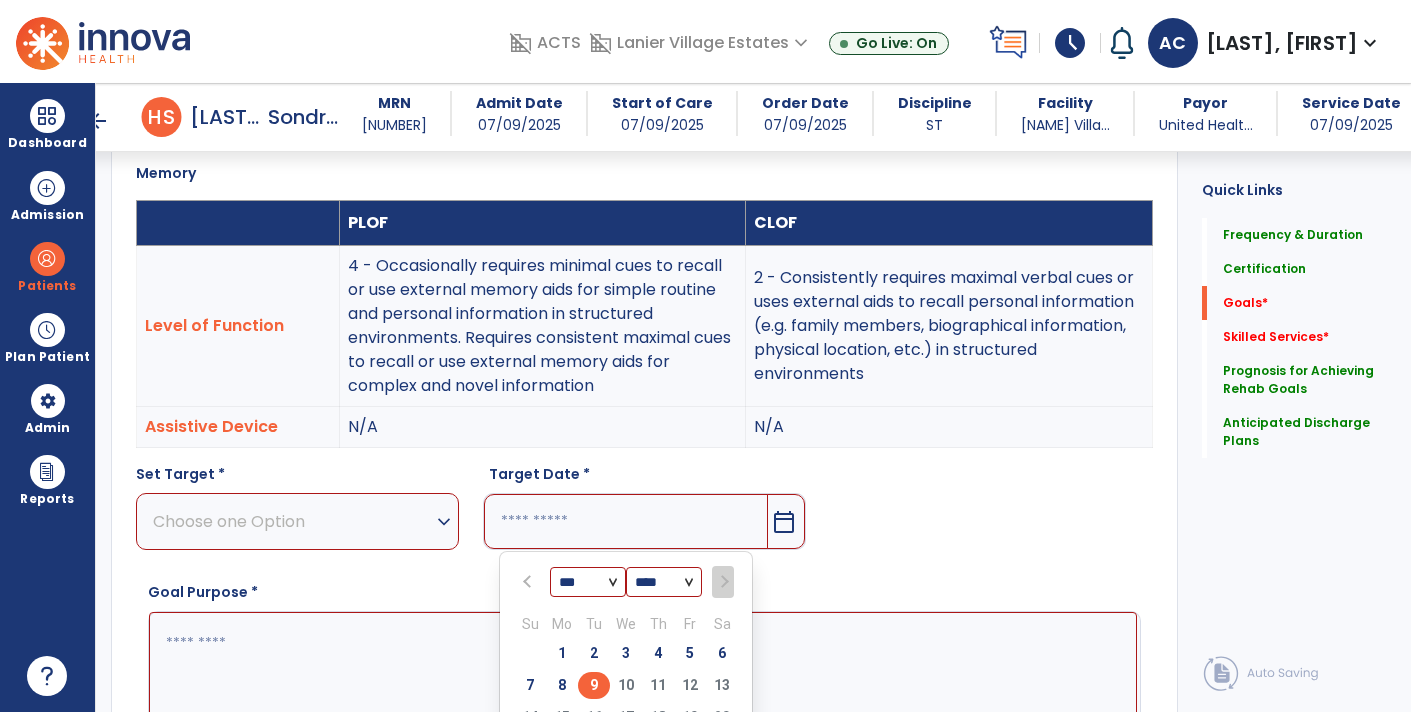 click on "9" at bounding box center [594, 685] 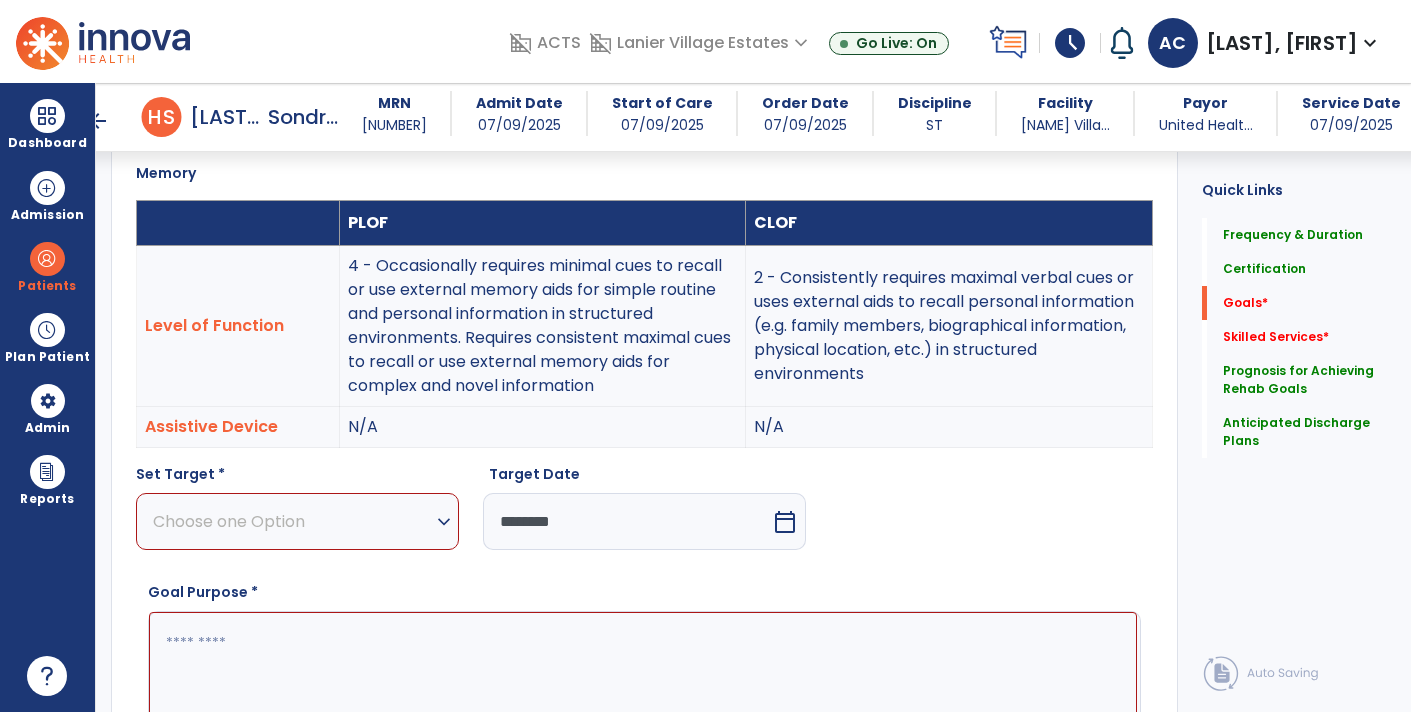 click on "Choose one Option" at bounding box center [292, 521] 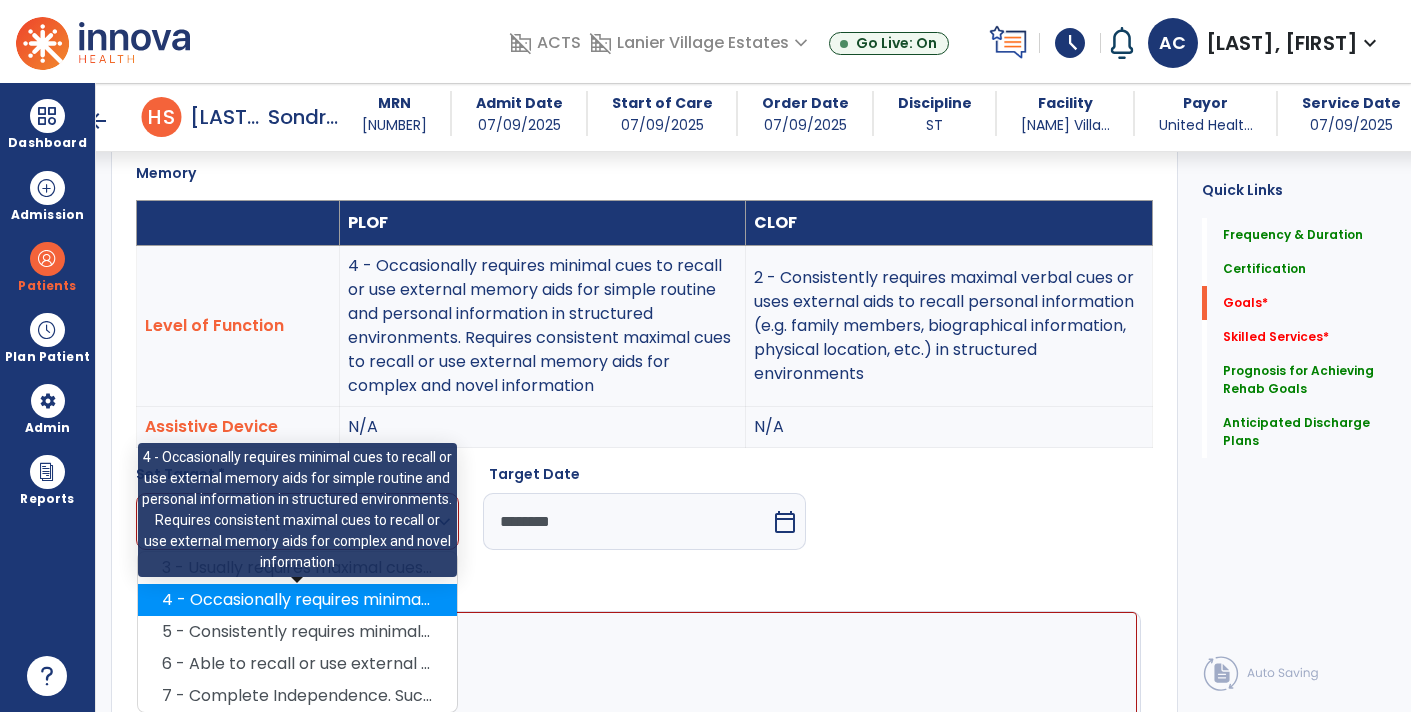 click on "4 - Occasionally requires minimal cues to recall or use external memory aids for simple routine and personal information in structured environments. Requires consistent maximal cues to recall or use external memory aids for complex and novel information" at bounding box center [297, 600] 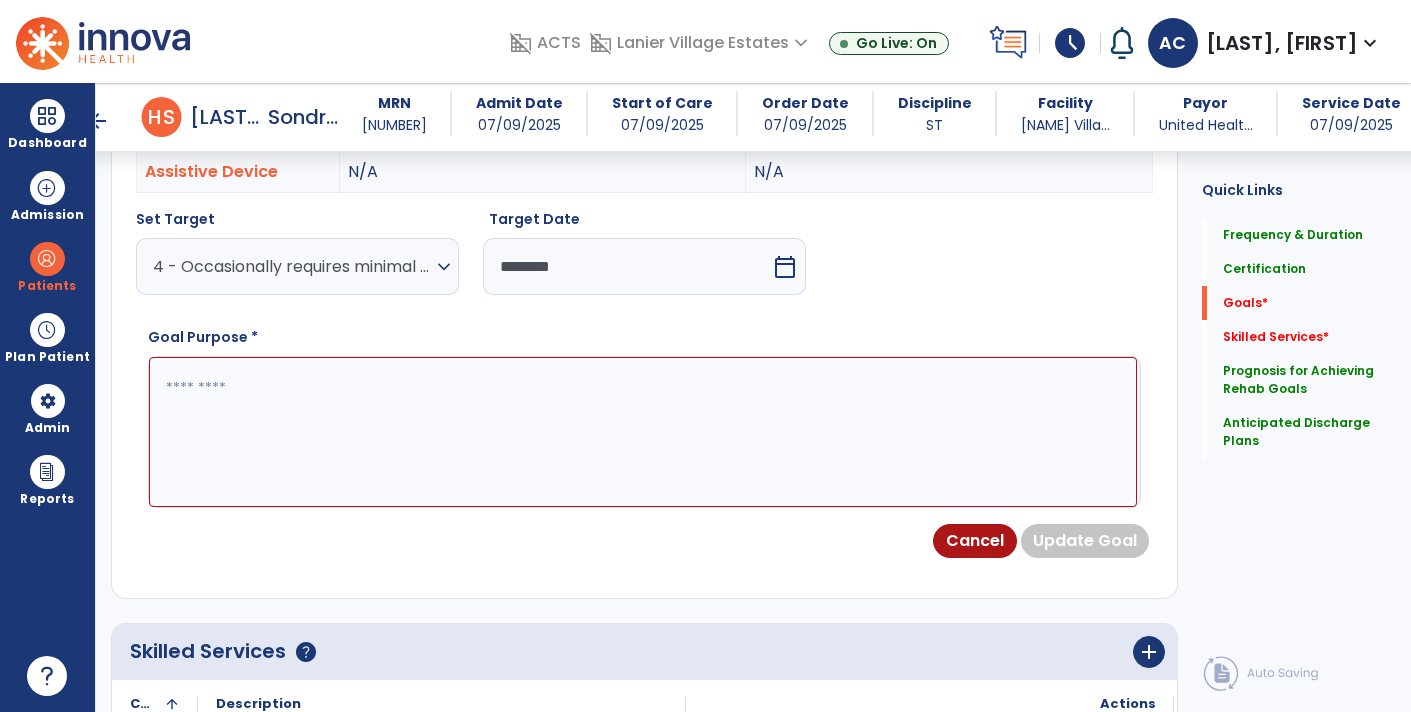 scroll, scrollTop: 785, scrollLeft: 0, axis: vertical 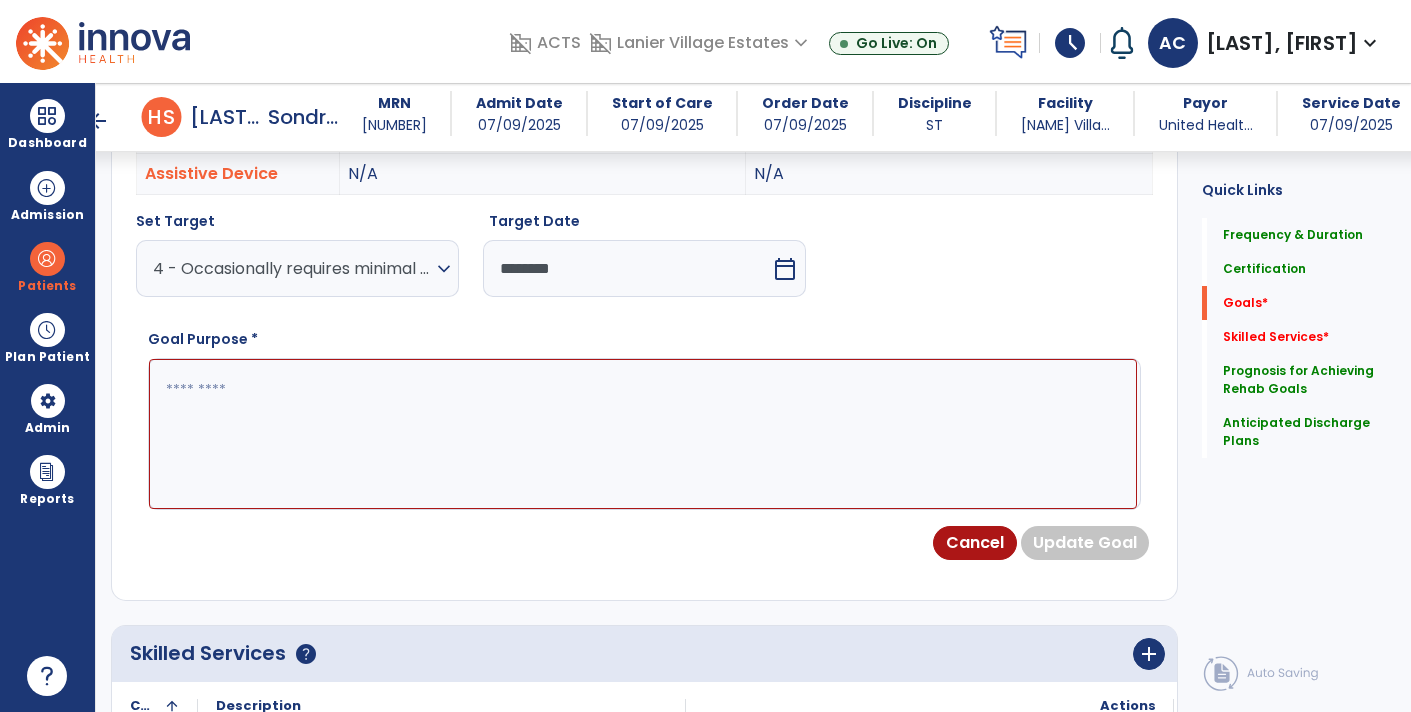 click at bounding box center [643, 433] 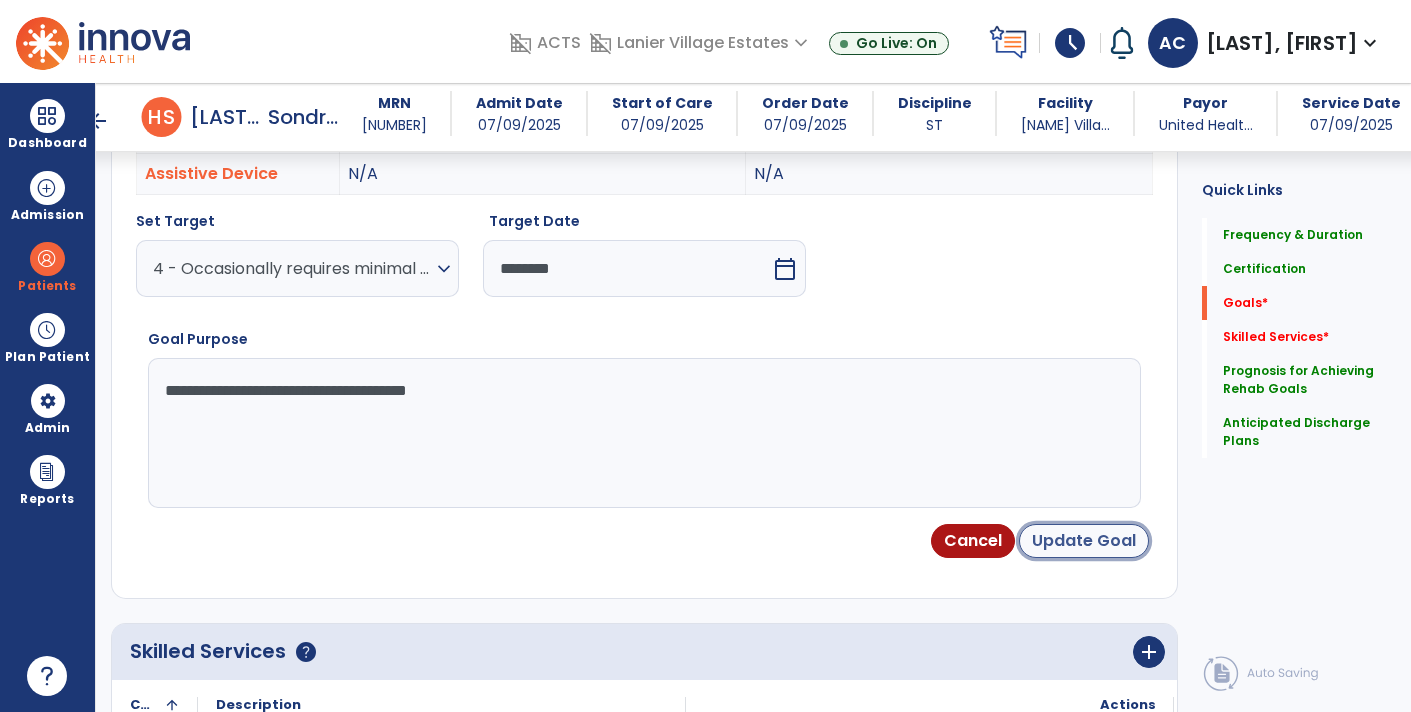click on "Update Goal" at bounding box center [1084, 541] 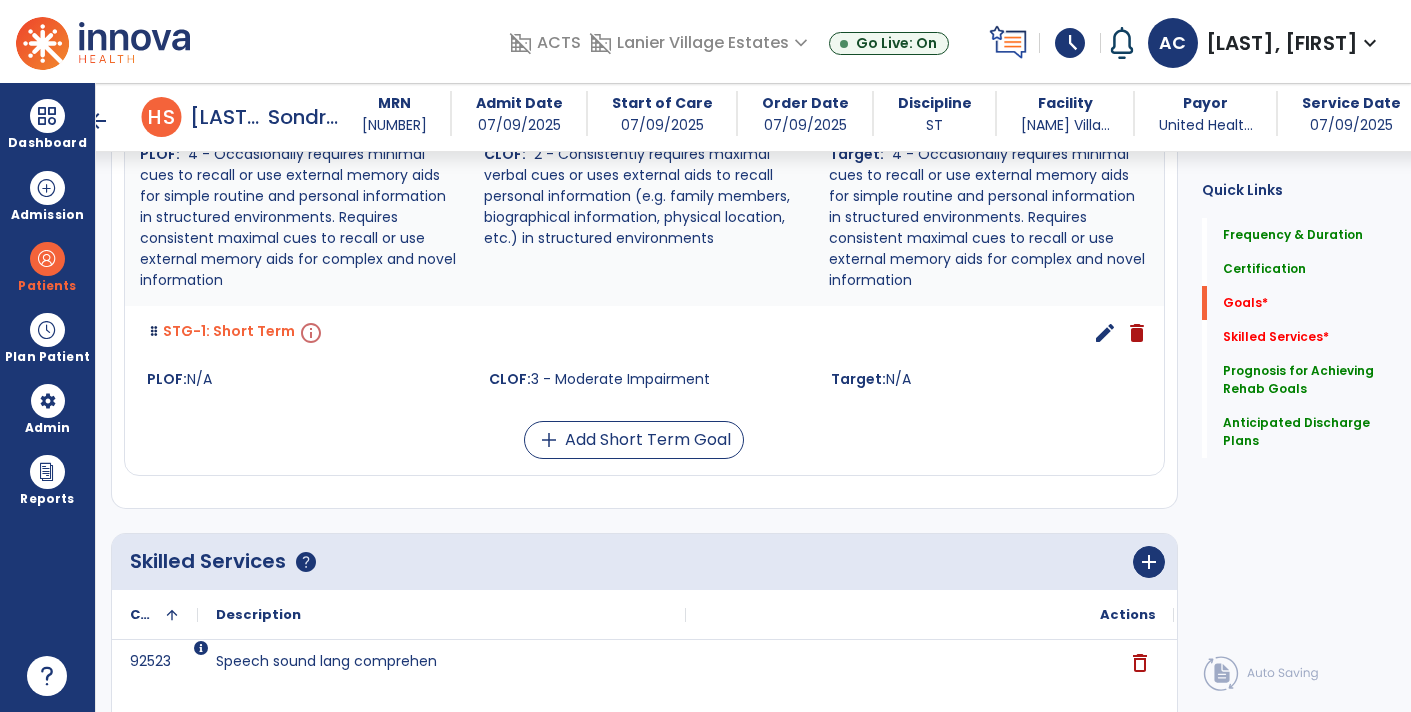 scroll, scrollTop: 1466, scrollLeft: 0, axis: vertical 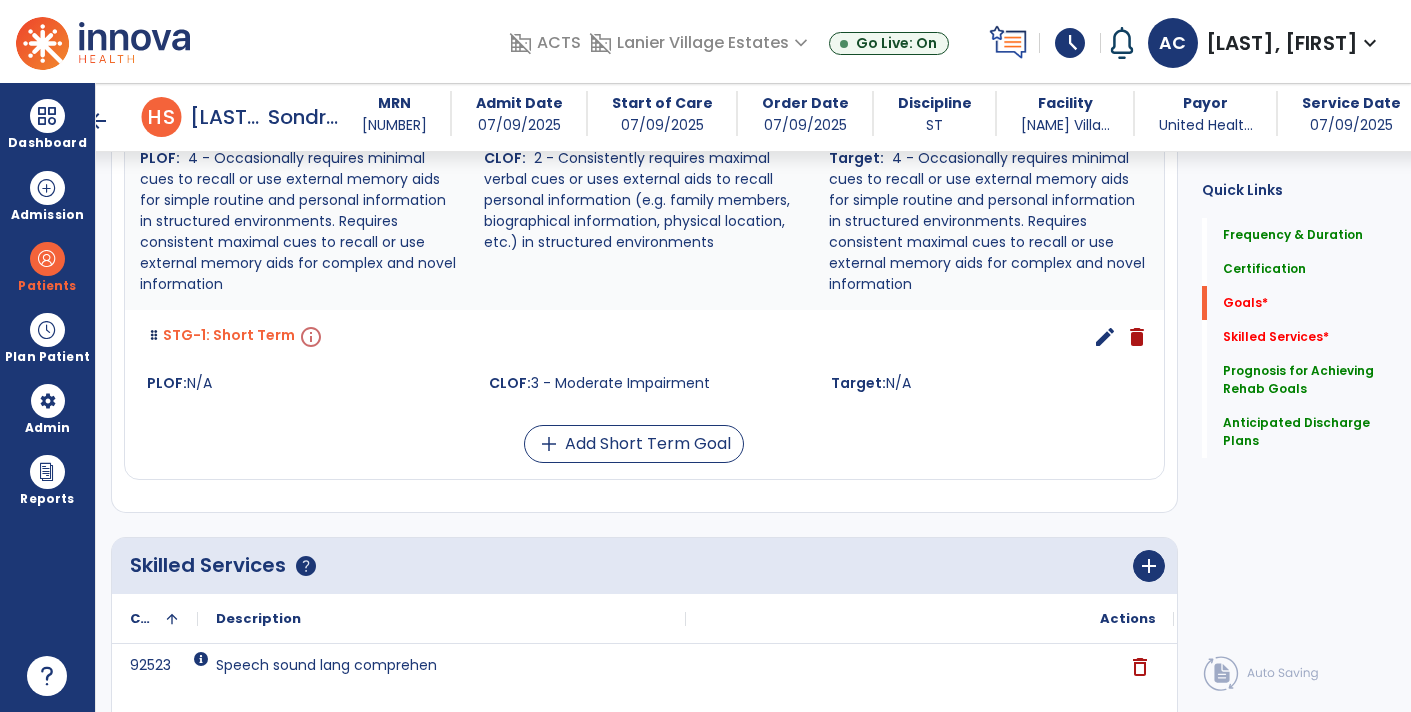 click on "edit" at bounding box center [1105, 337] 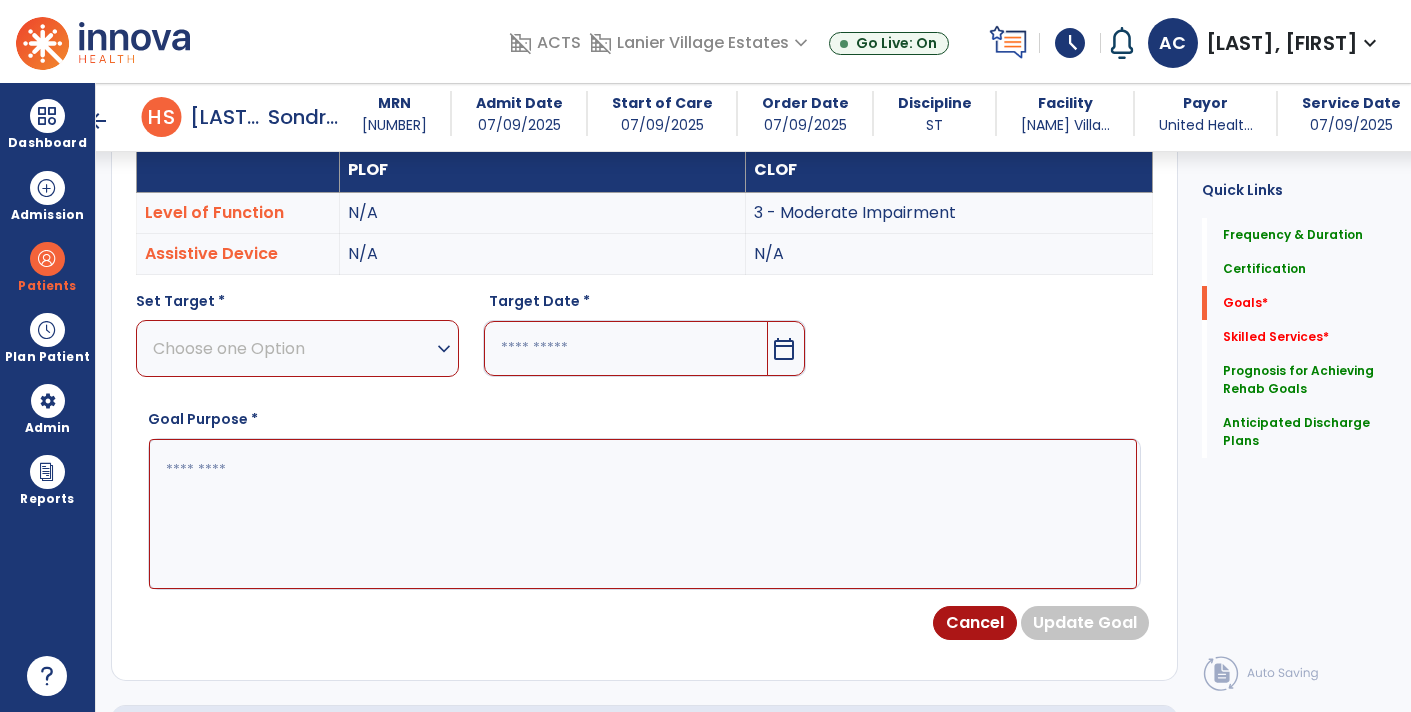 scroll, scrollTop: 532, scrollLeft: 0, axis: vertical 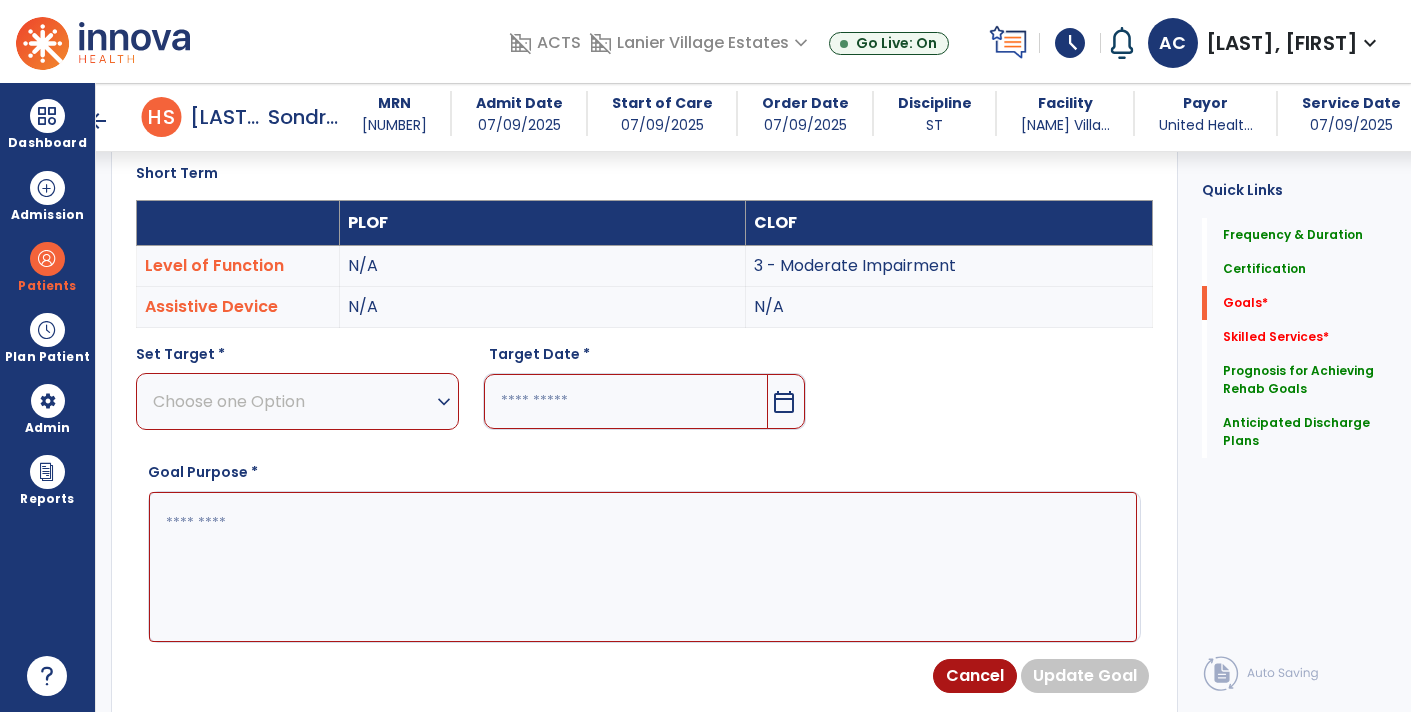 click at bounding box center [643, 566] 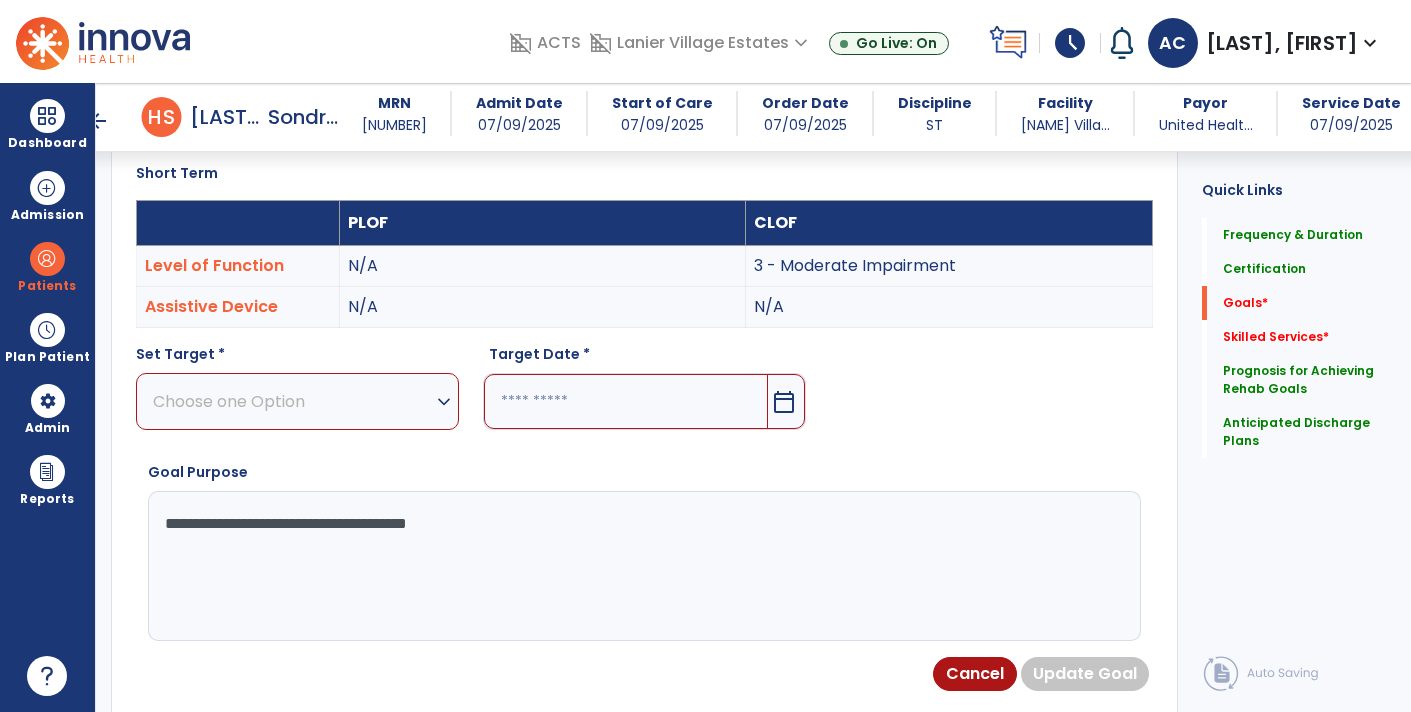type on "**********" 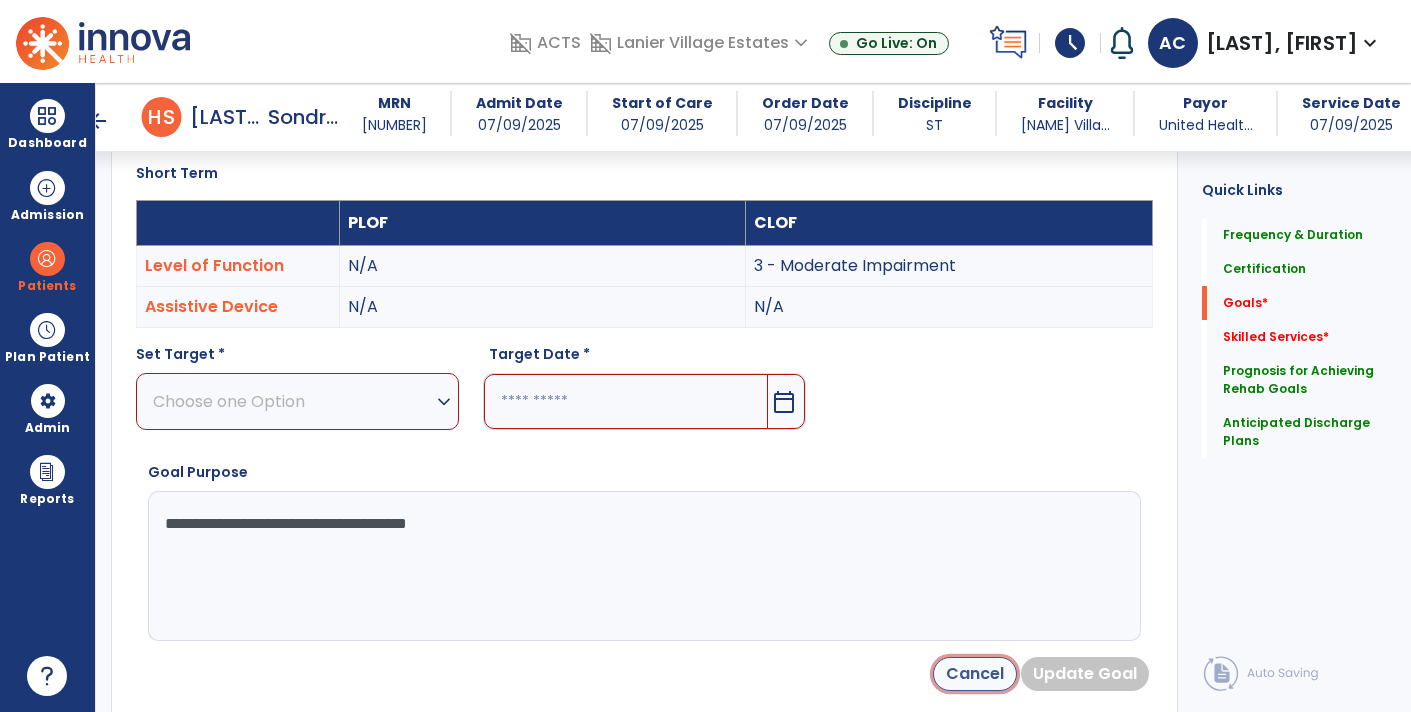 click on "Cancel" at bounding box center [975, 674] 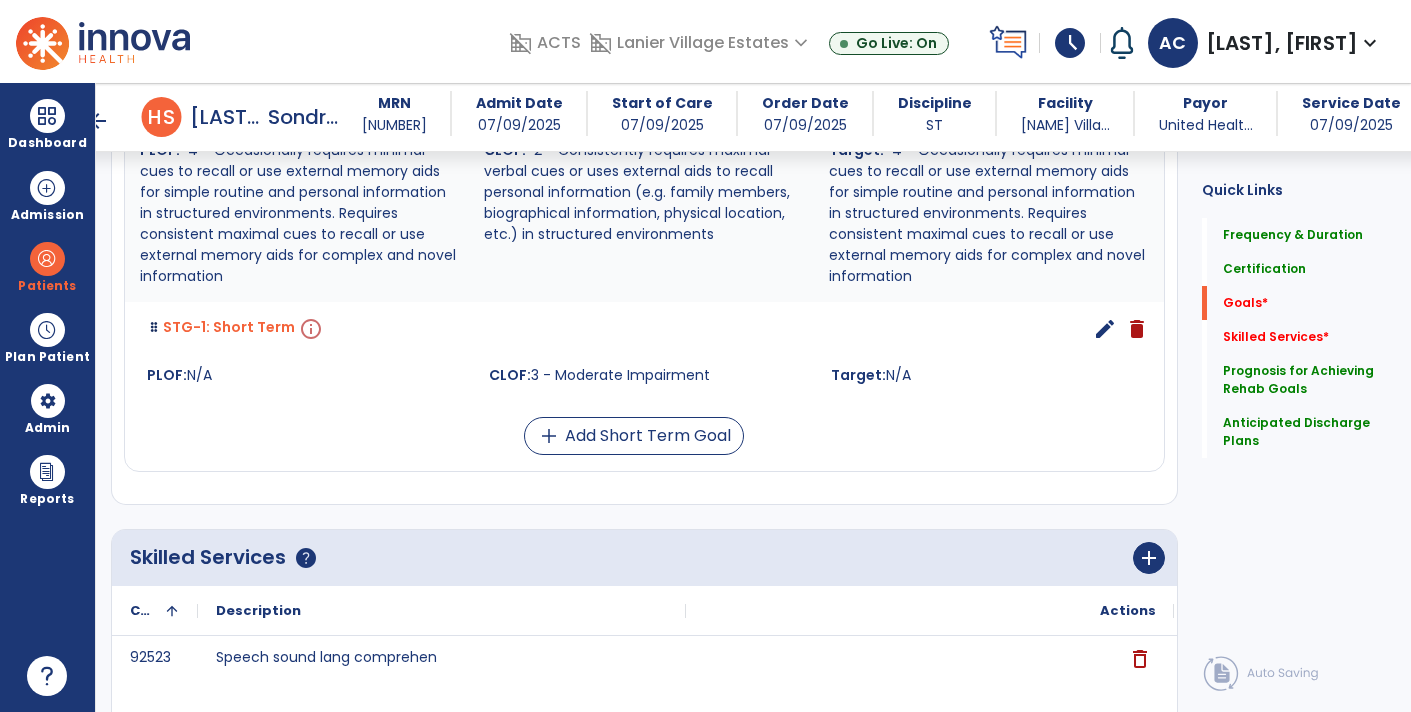 scroll, scrollTop: 1238, scrollLeft: 0, axis: vertical 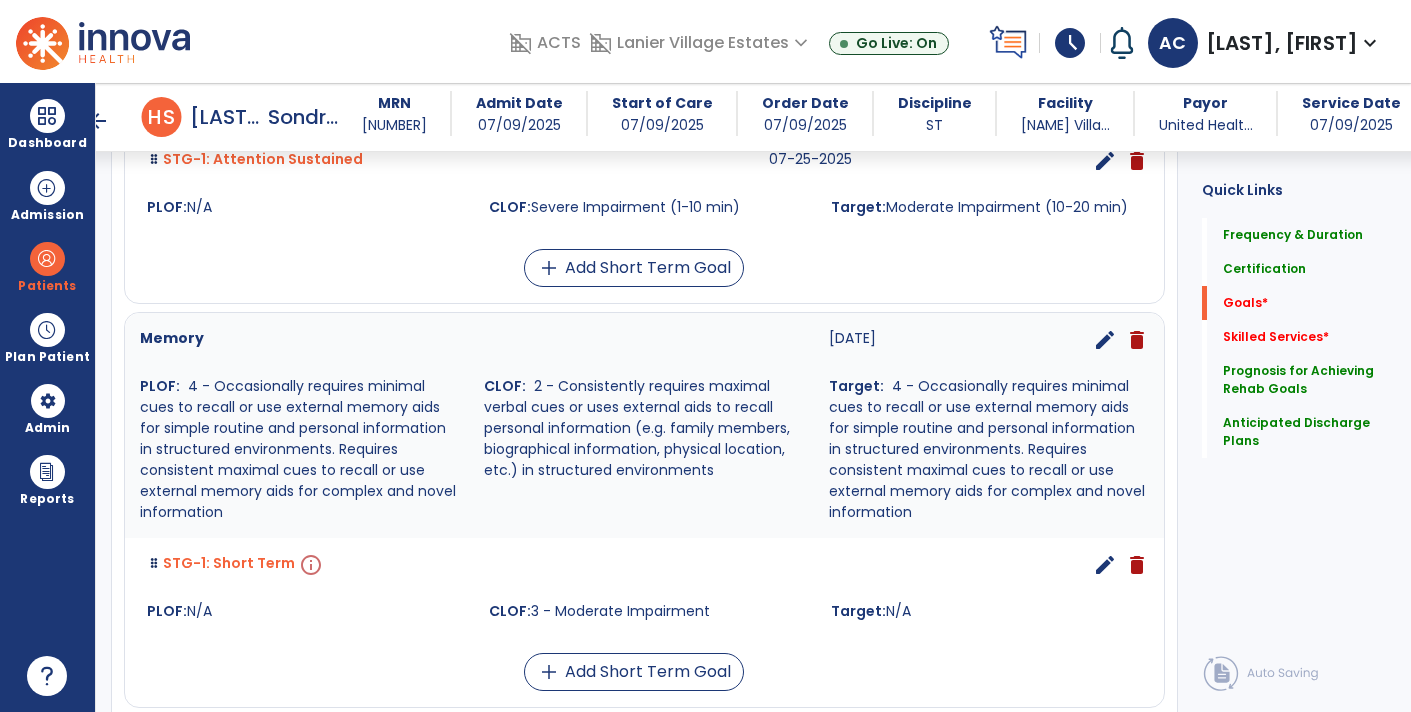 click on "edit" at bounding box center (1105, 340) 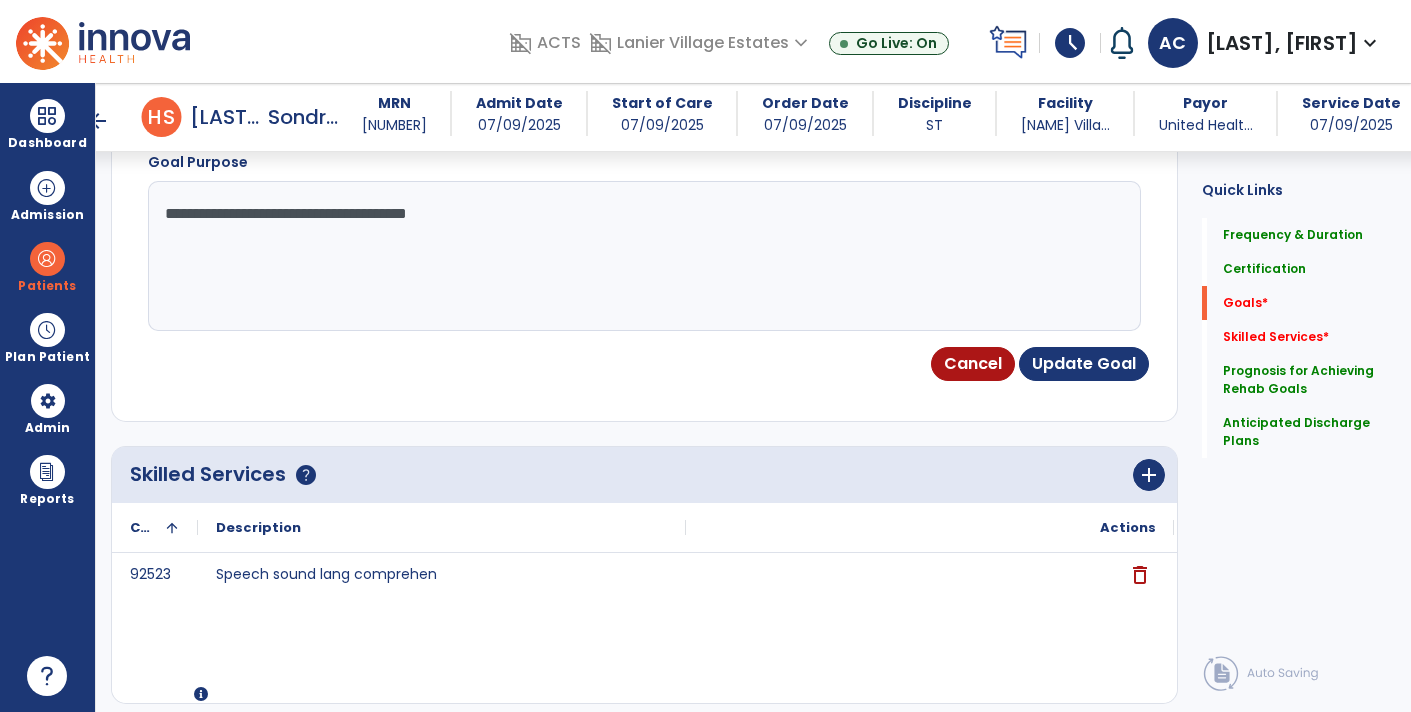 scroll, scrollTop: 1018, scrollLeft: 0, axis: vertical 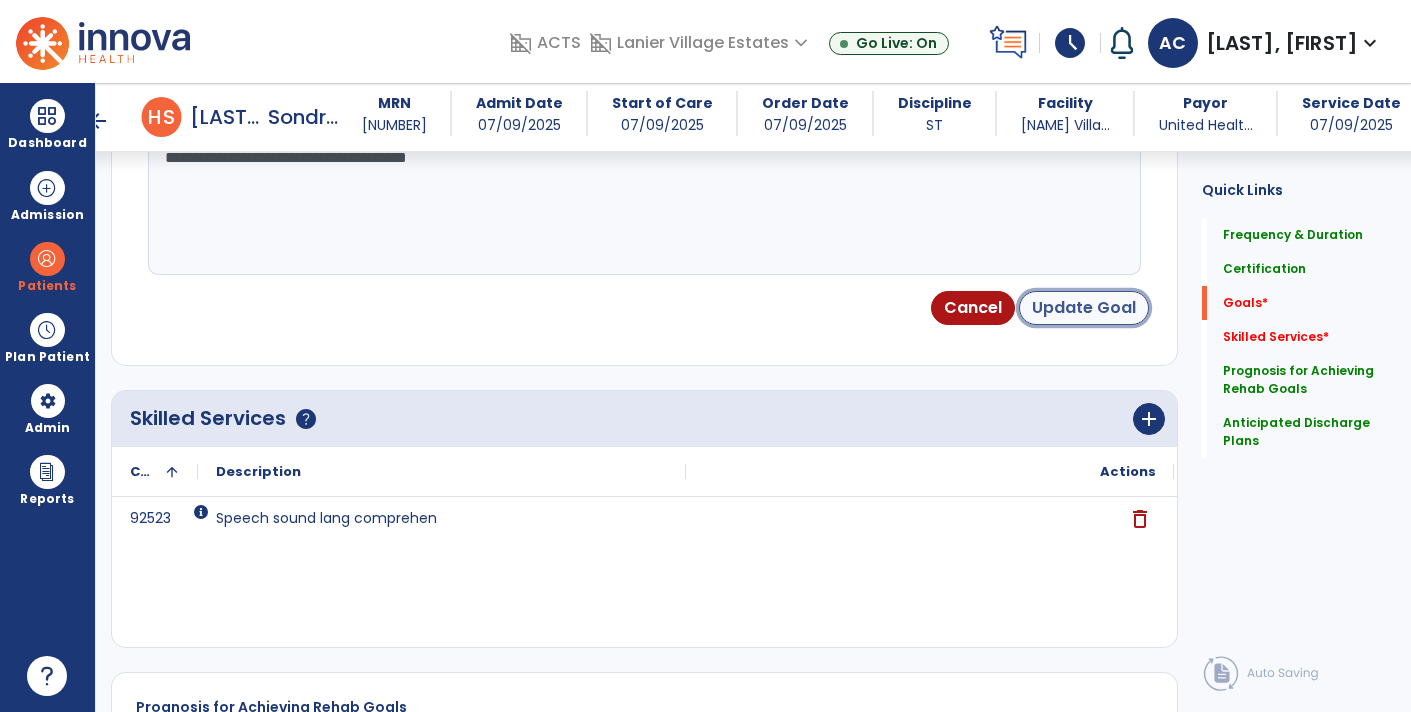 click on "Update Goal" at bounding box center [1084, 308] 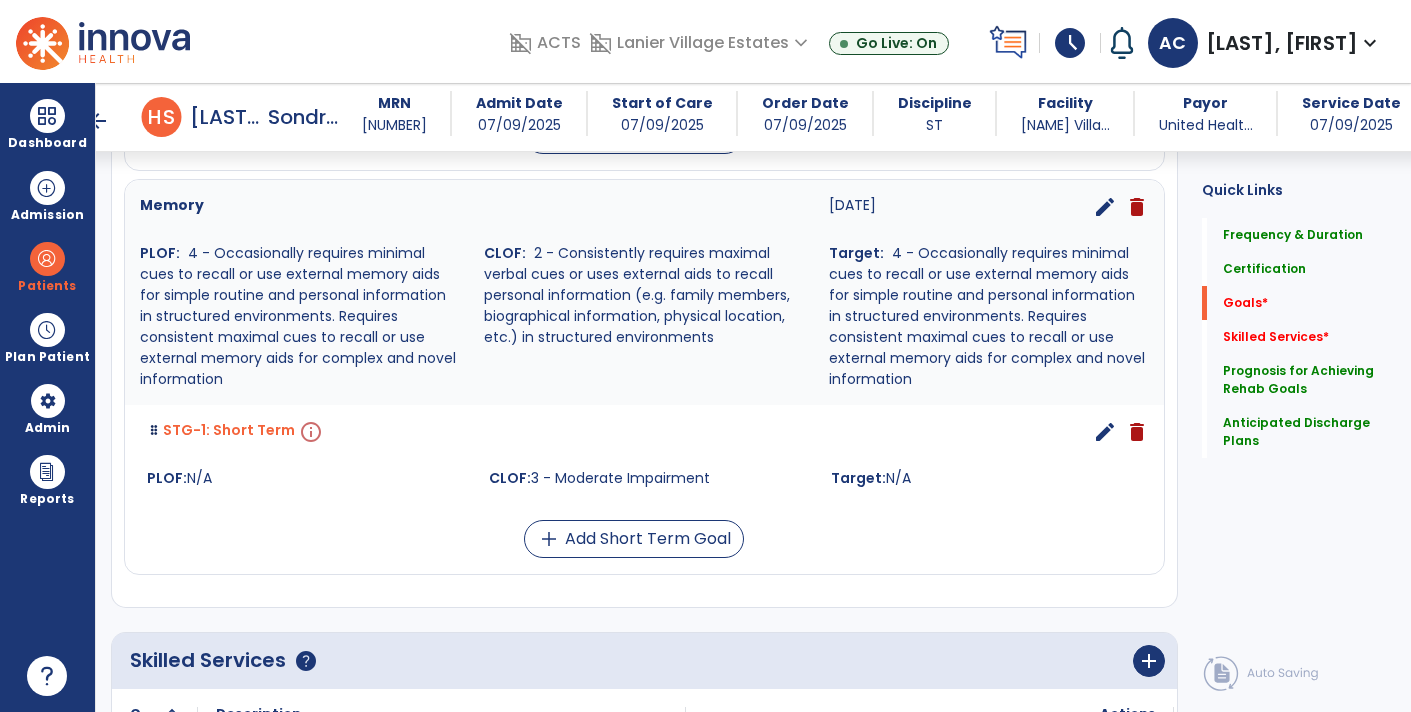 scroll, scrollTop: 1379, scrollLeft: 0, axis: vertical 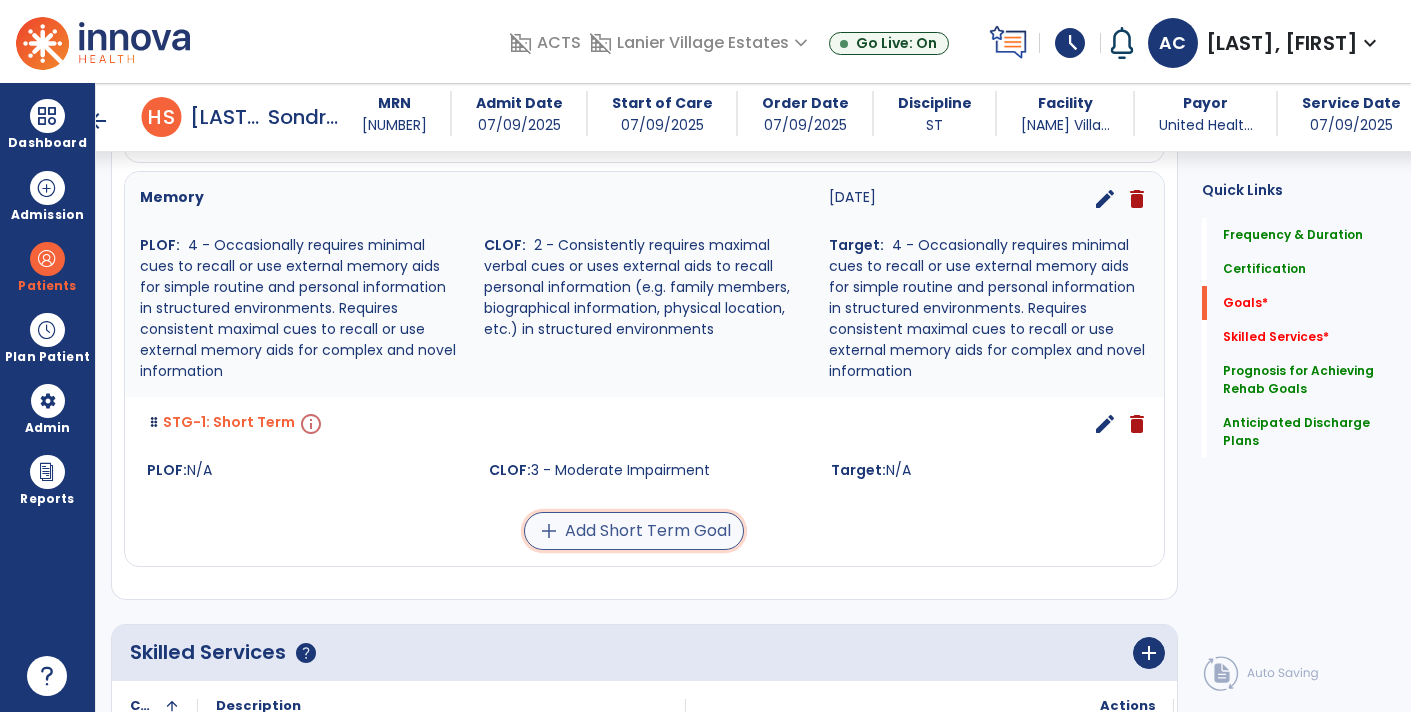 click on "add  Add Short Term Goal" at bounding box center (634, 531) 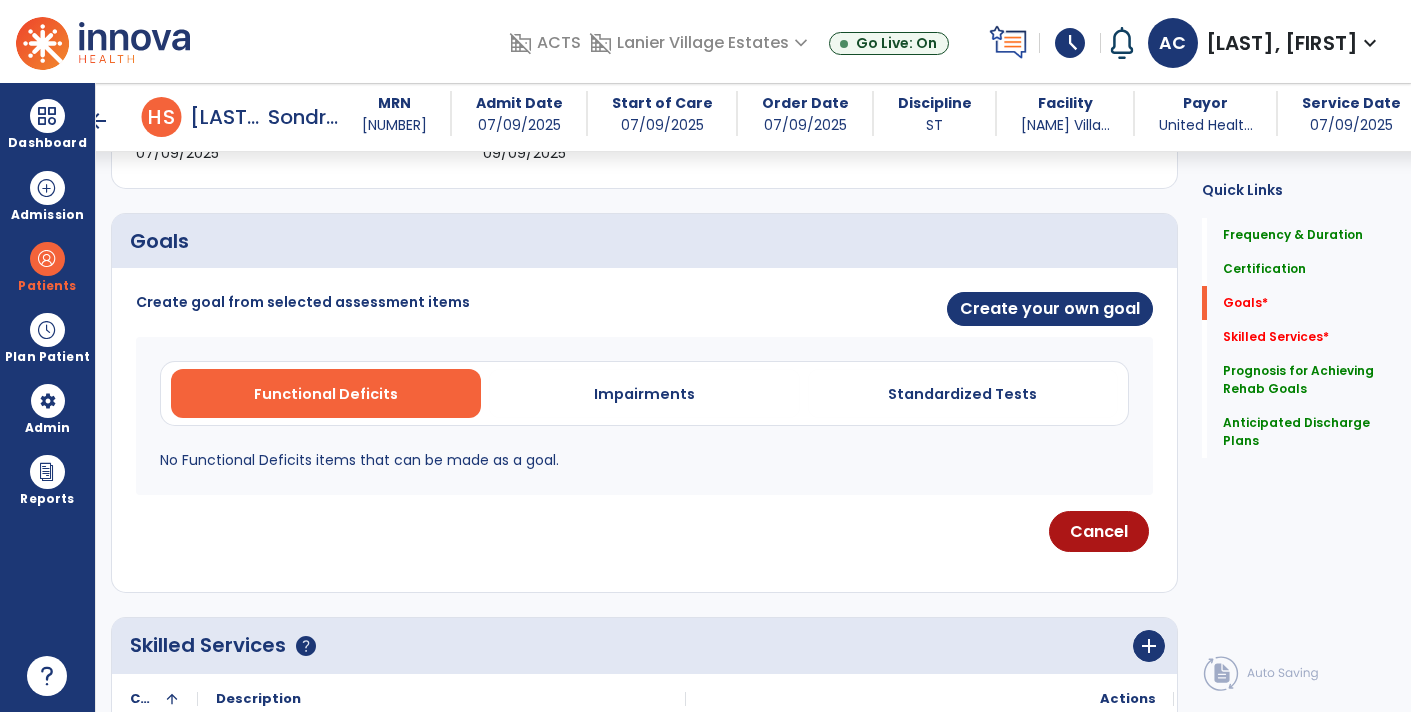 scroll, scrollTop: 401, scrollLeft: 0, axis: vertical 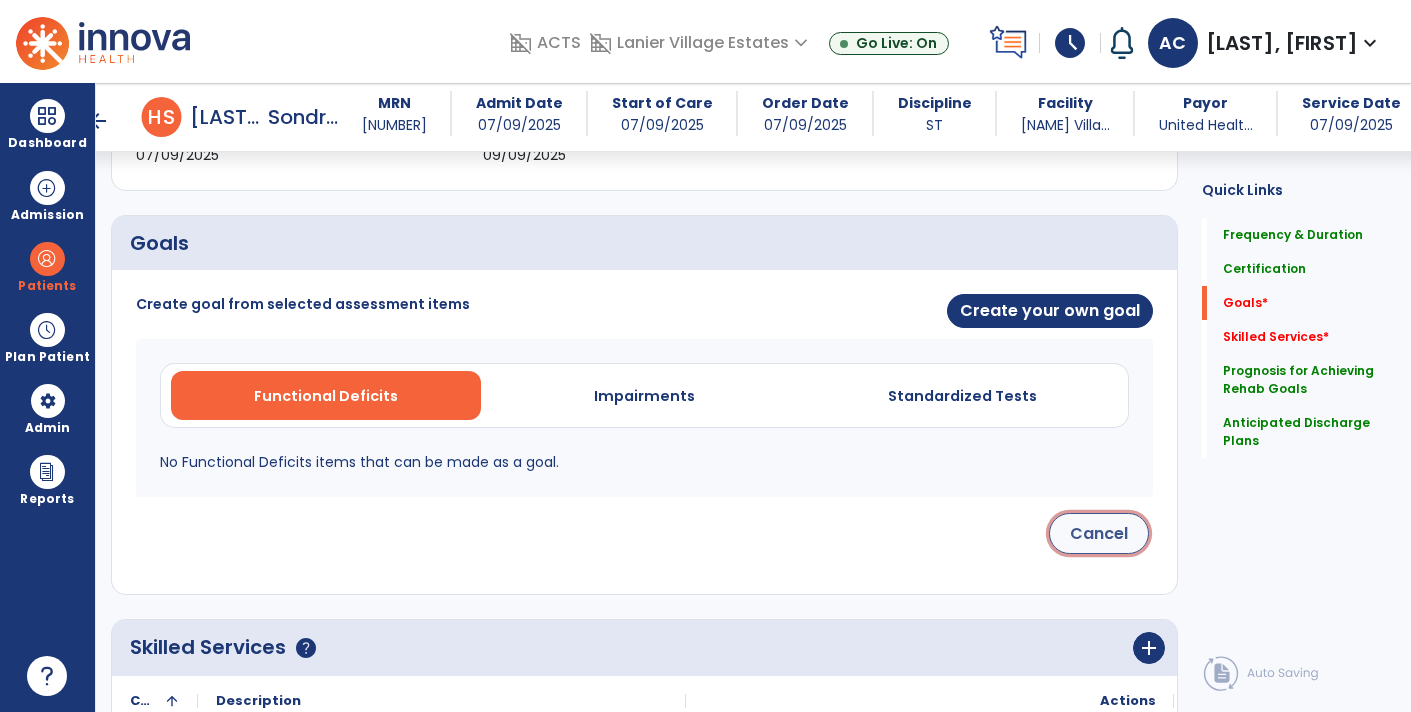click on "Cancel" at bounding box center (1099, 533) 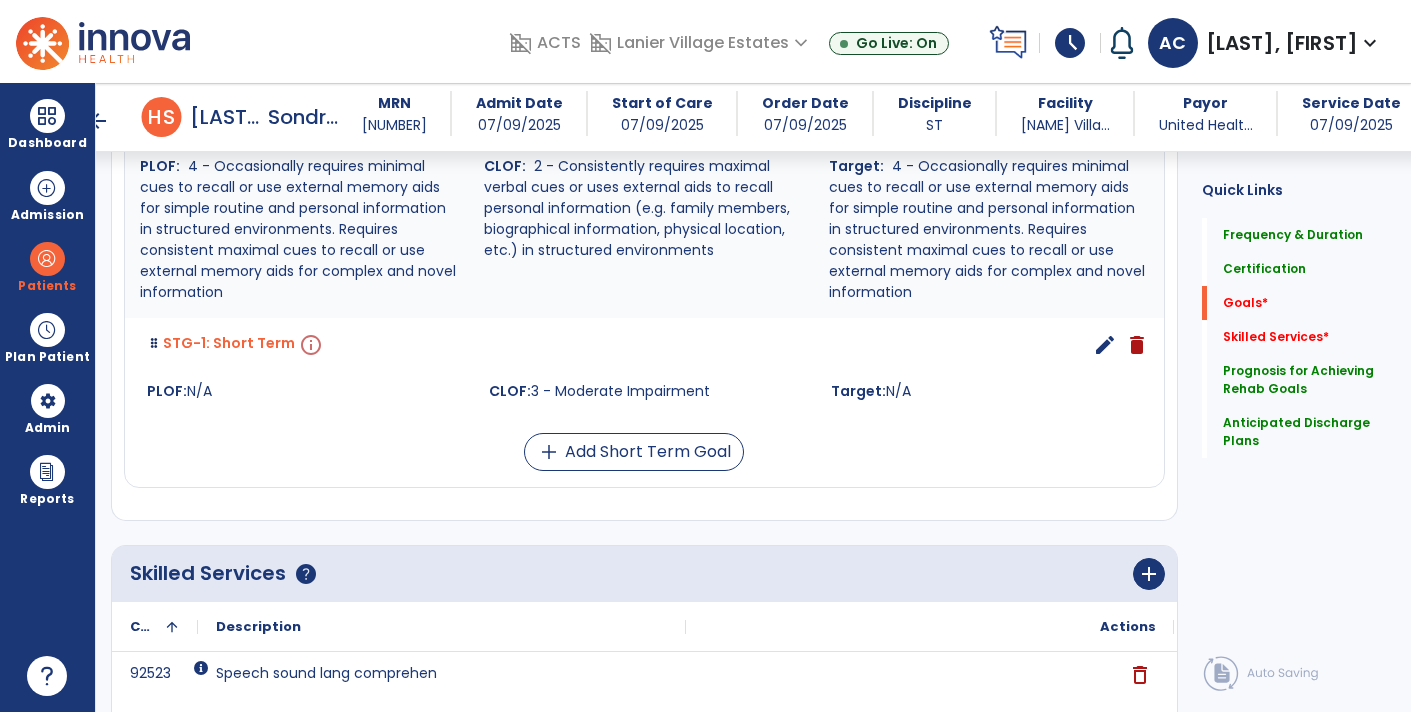 scroll, scrollTop: 1457, scrollLeft: 0, axis: vertical 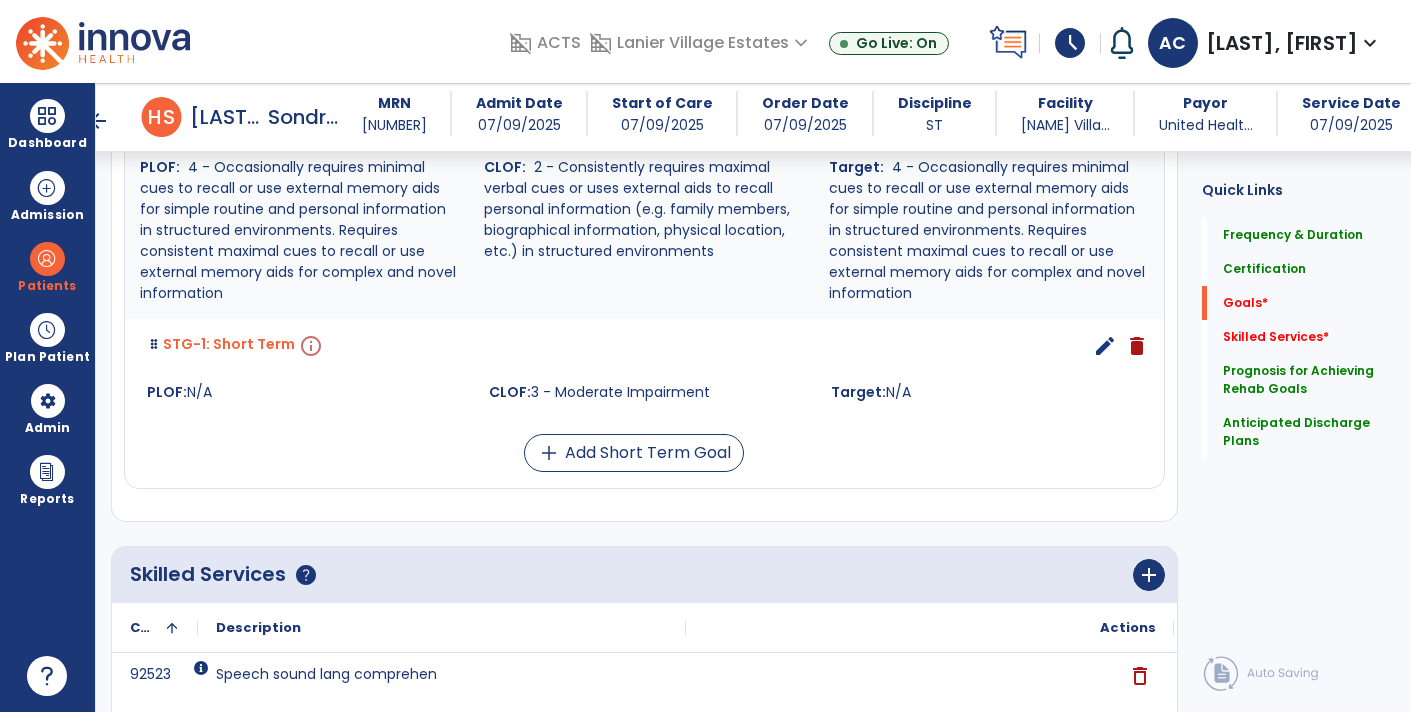 click on "edit" at bounding box center (1105, 346) 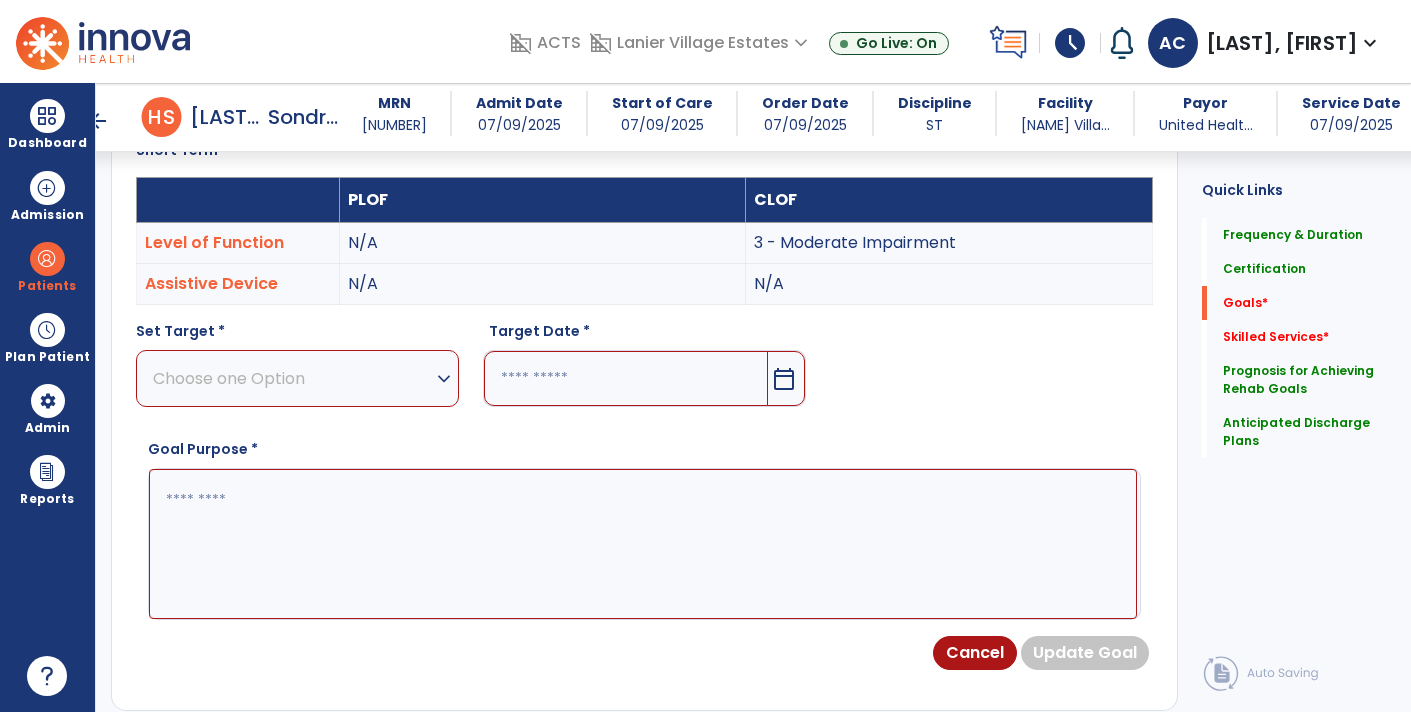 scroll, scrollTop: 532, scrollLeft: 0, axis: vertical 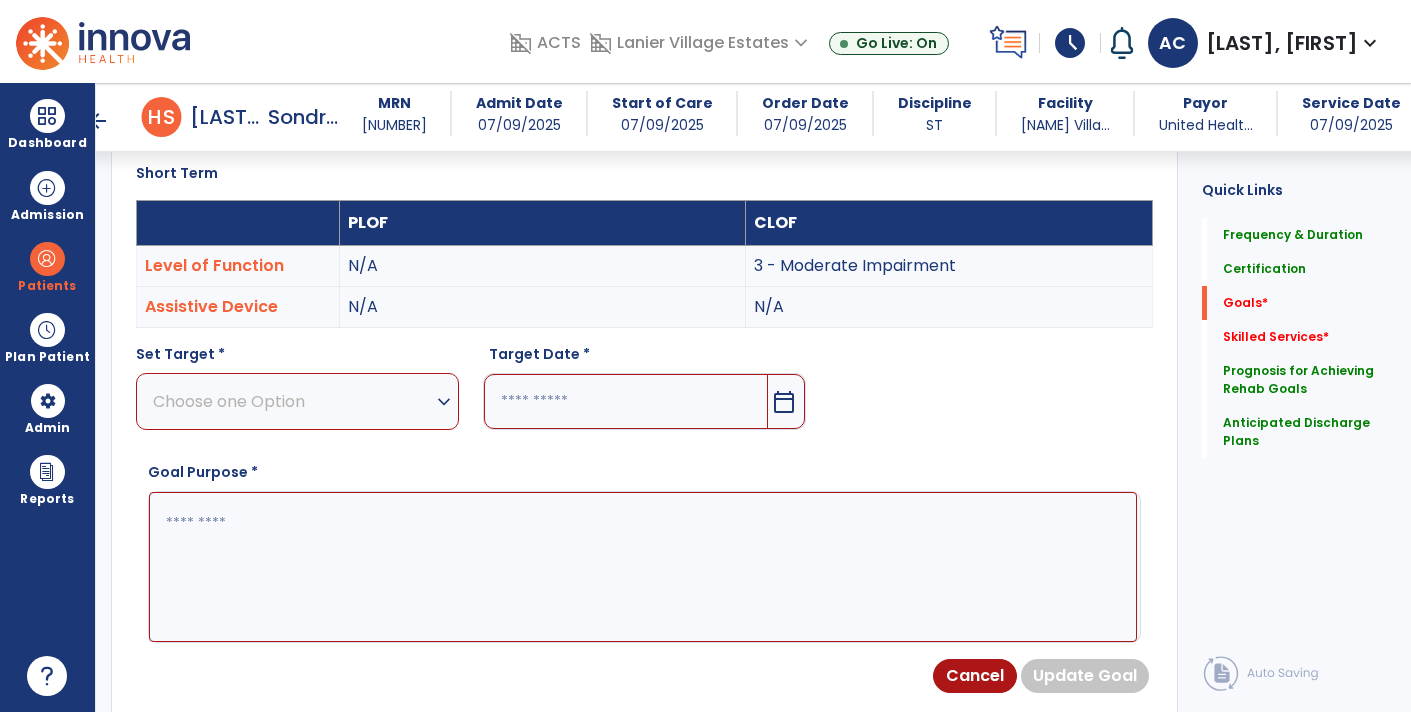 click on "Choose one Option" at bounding box center (292, 401) 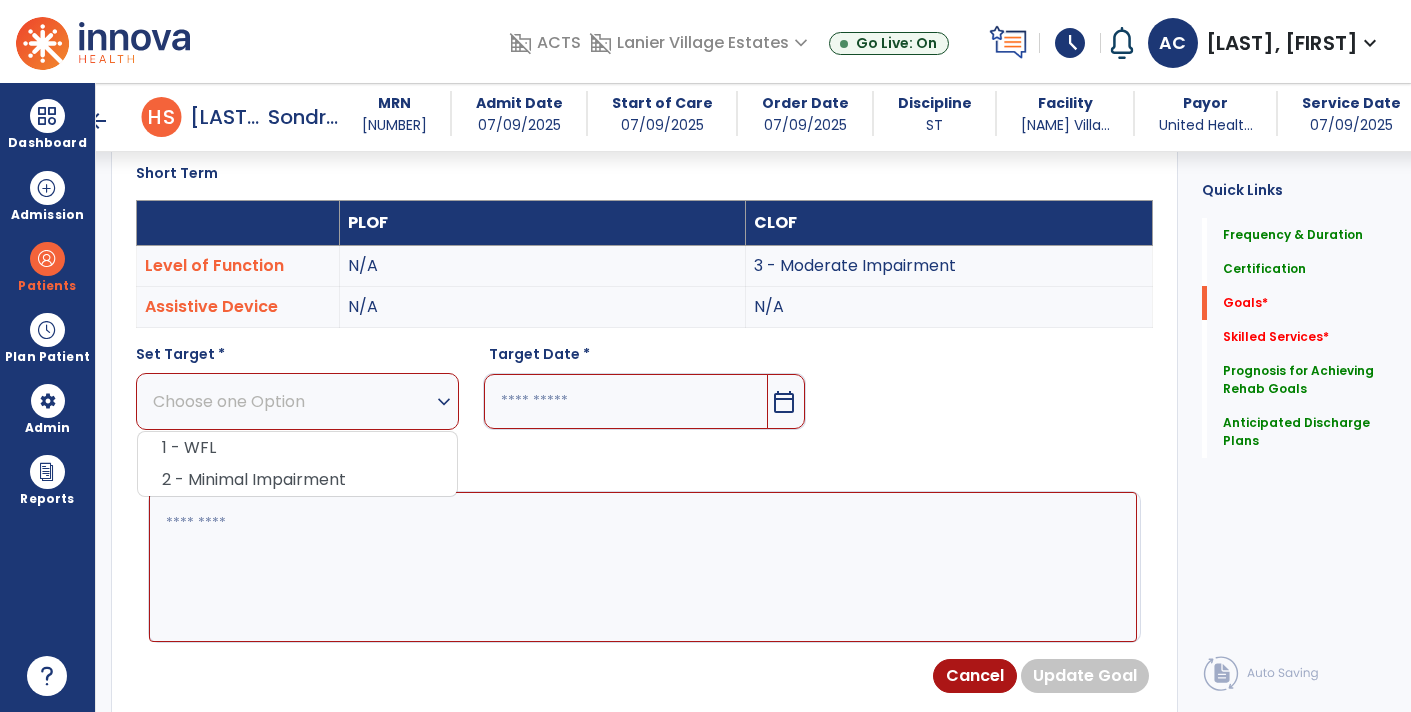 click on "Short Term PLOF CLOF Level of Function  N/A   3 - Moderate Impairment  Assistive Device  N/A   N/A  Set Target *  Choose one Option   expand_more   1 - WFL   2 - Minimal Impairment  Target Date *  calendar_today  Goal Purpose *  Cancel   Update Goal" at bounding box center (644, 435) 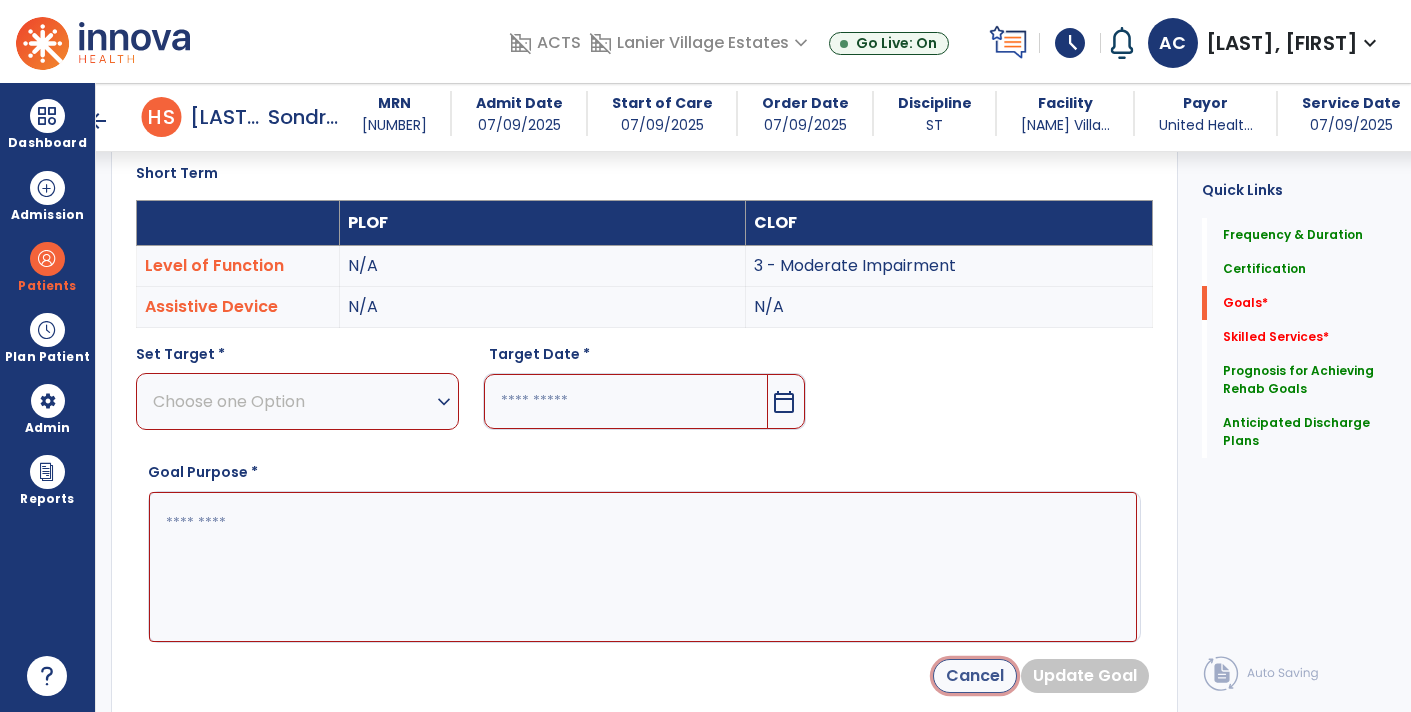 click on "Cancel" at bounding box center [975, 676] 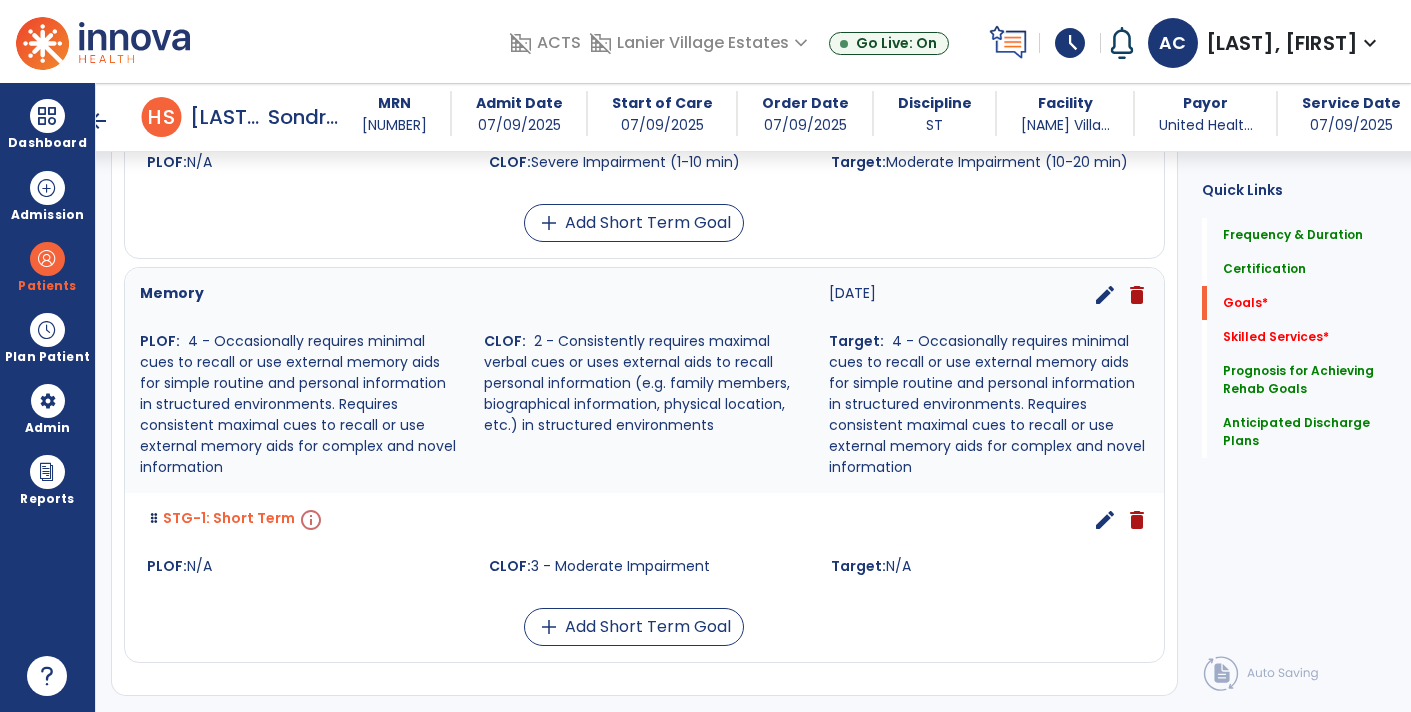 scroll, scrollTop: 0, scrollLeft: 0, axis: both 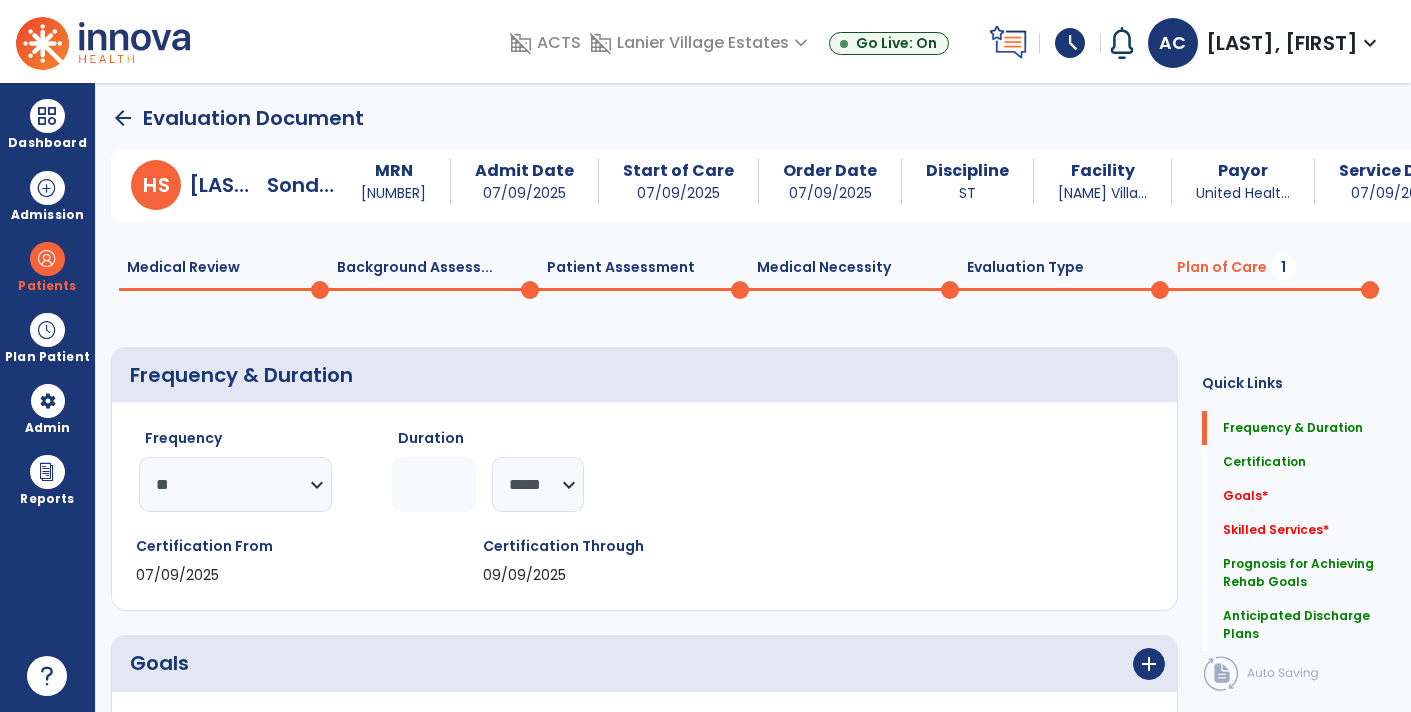 click on "Patient Assessment  0" 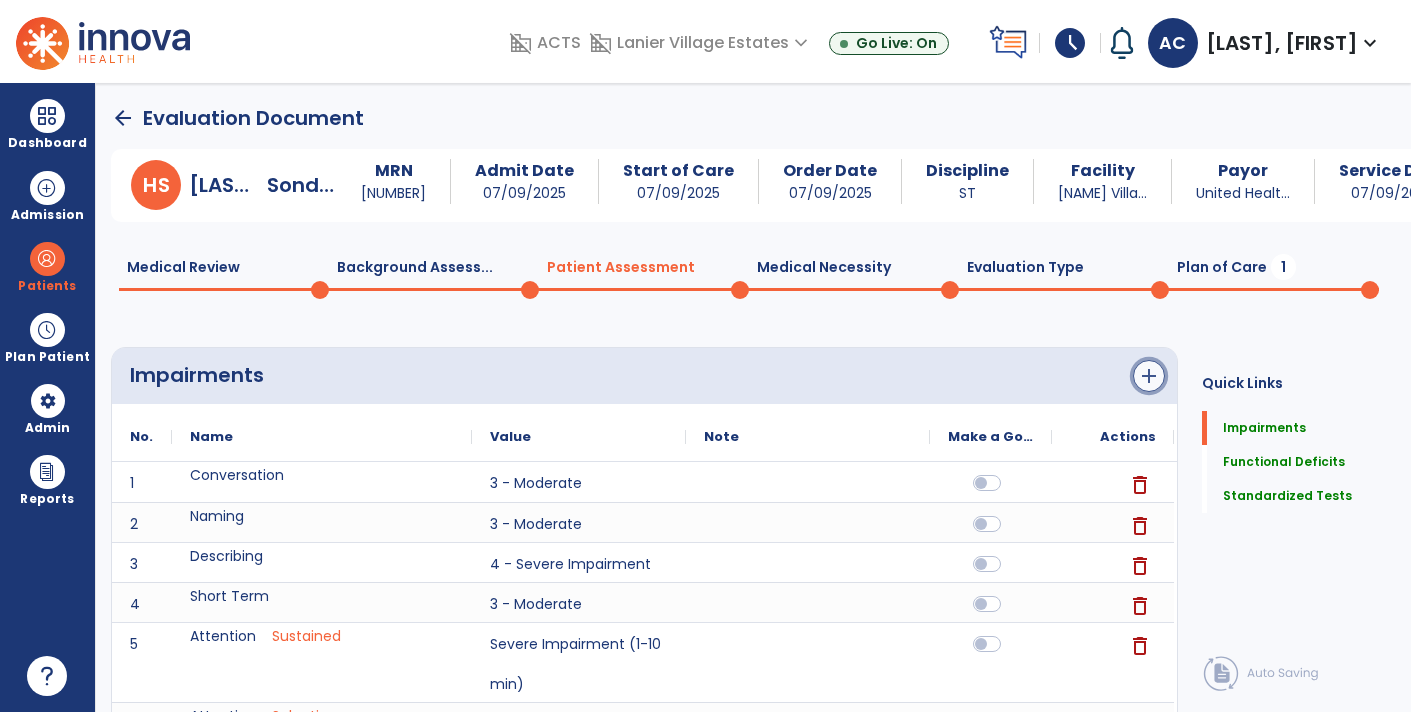 click on "add" 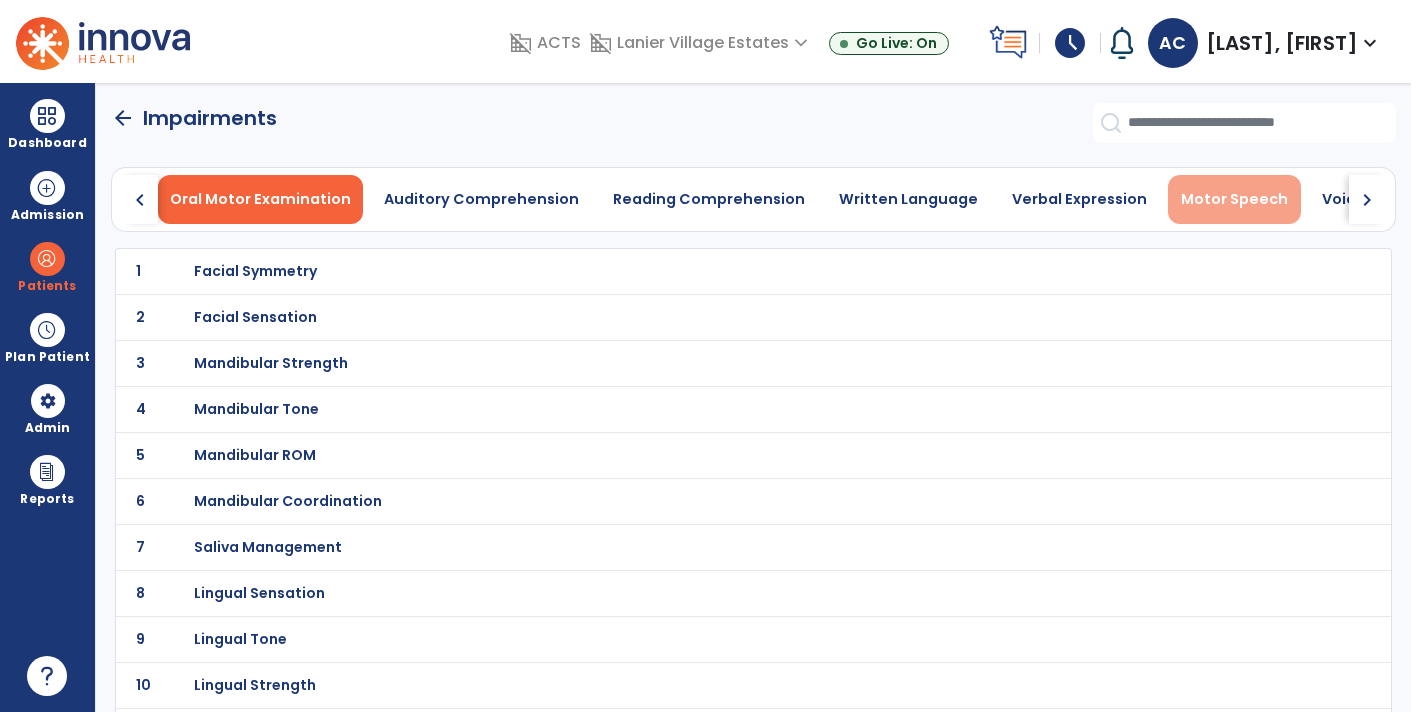 click on "Motor Speech" at bounding box center (1234, 199) 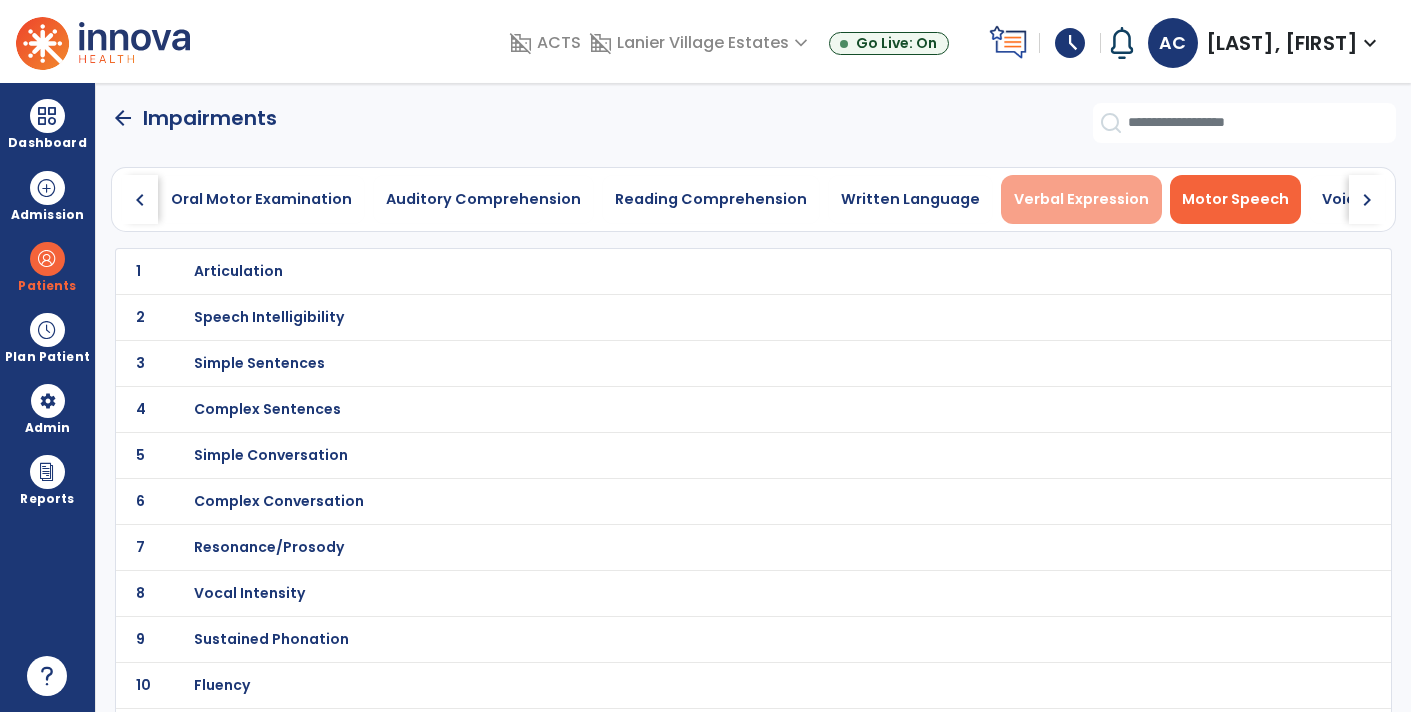 click on "Verbal Expression" at bounding box center (1081, 199) 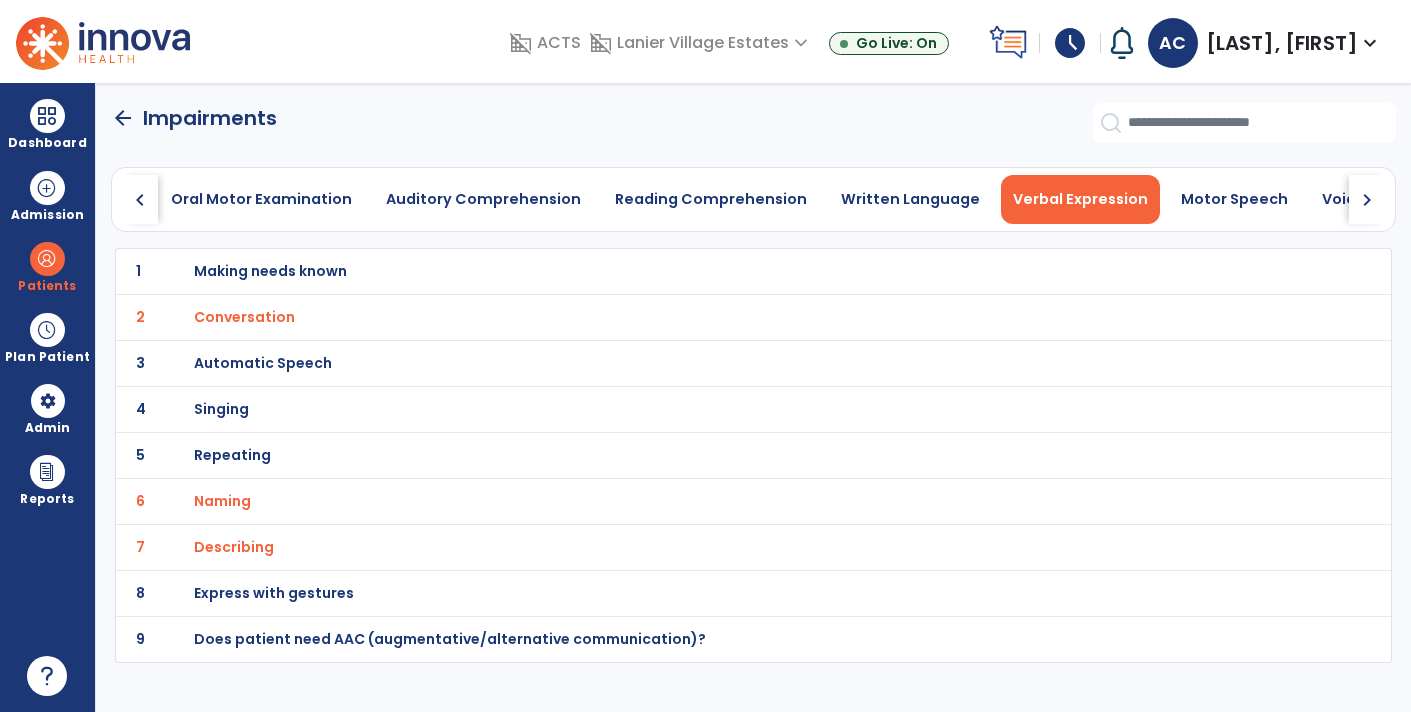 click on "Oral Motor Examination   Auditory Comprehension   Reading Comprehension   Written Language   Verbal Expression   Motor Speech   Voice Evaluation   General Processing   Memory   Executive Functioning   Pragmatics   Other Cognitive Skills   Swallowing" at bounding box center (754, 199) 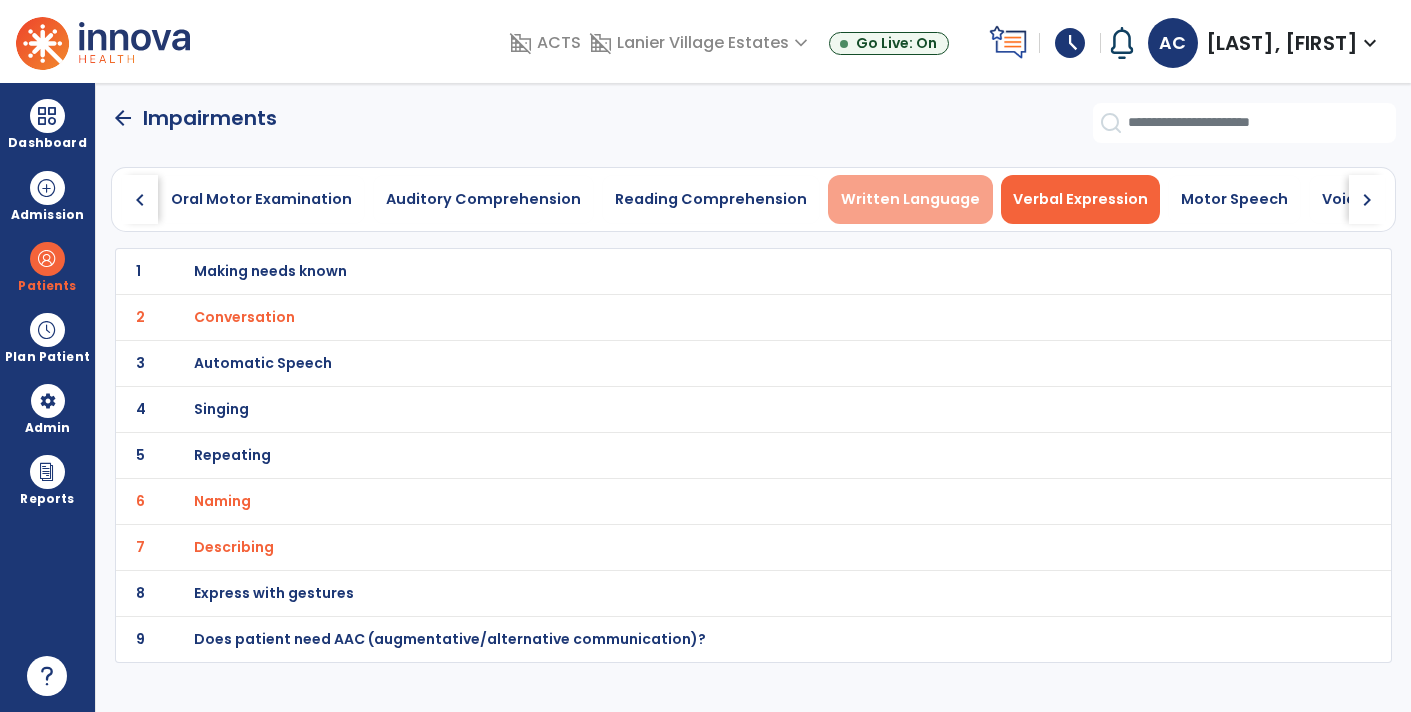 click on "Written Language" at bounding box center [910, 199] 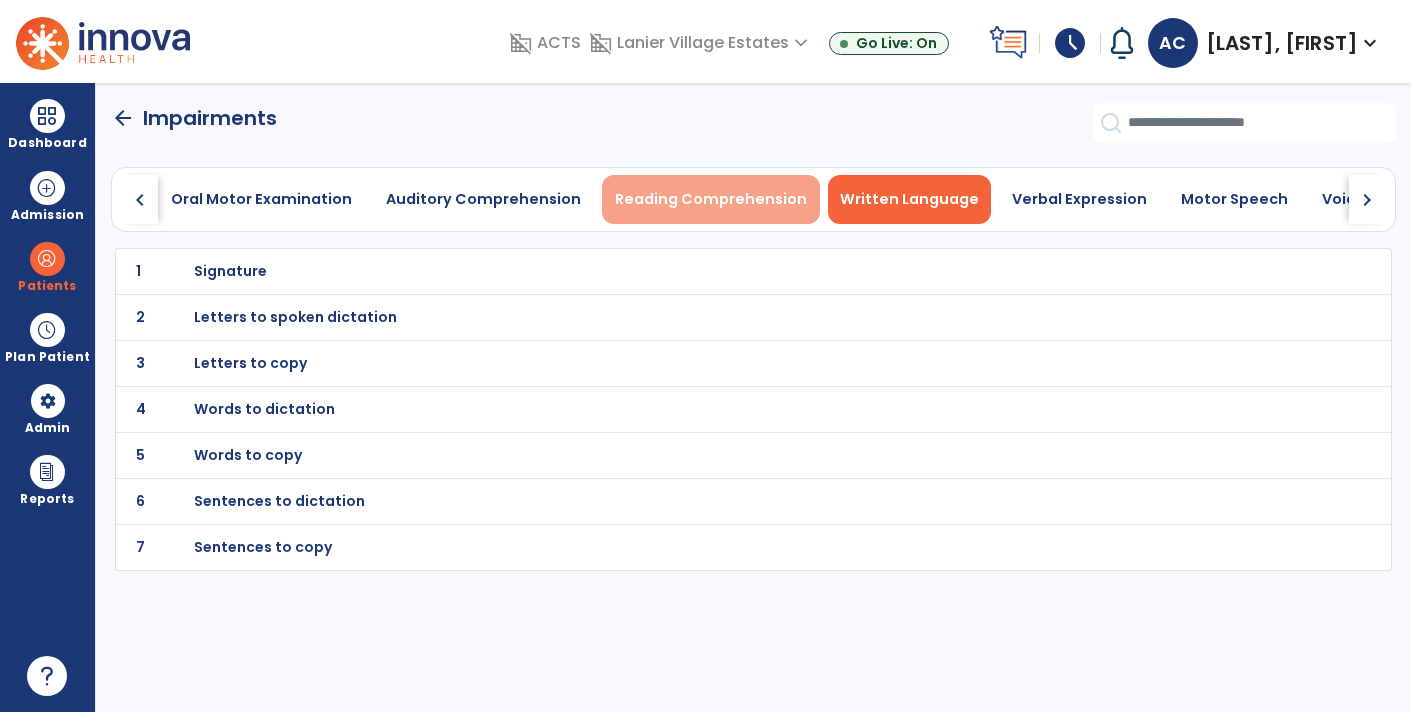 click on "Reading Comprehension" at bounding box center [711, 199] 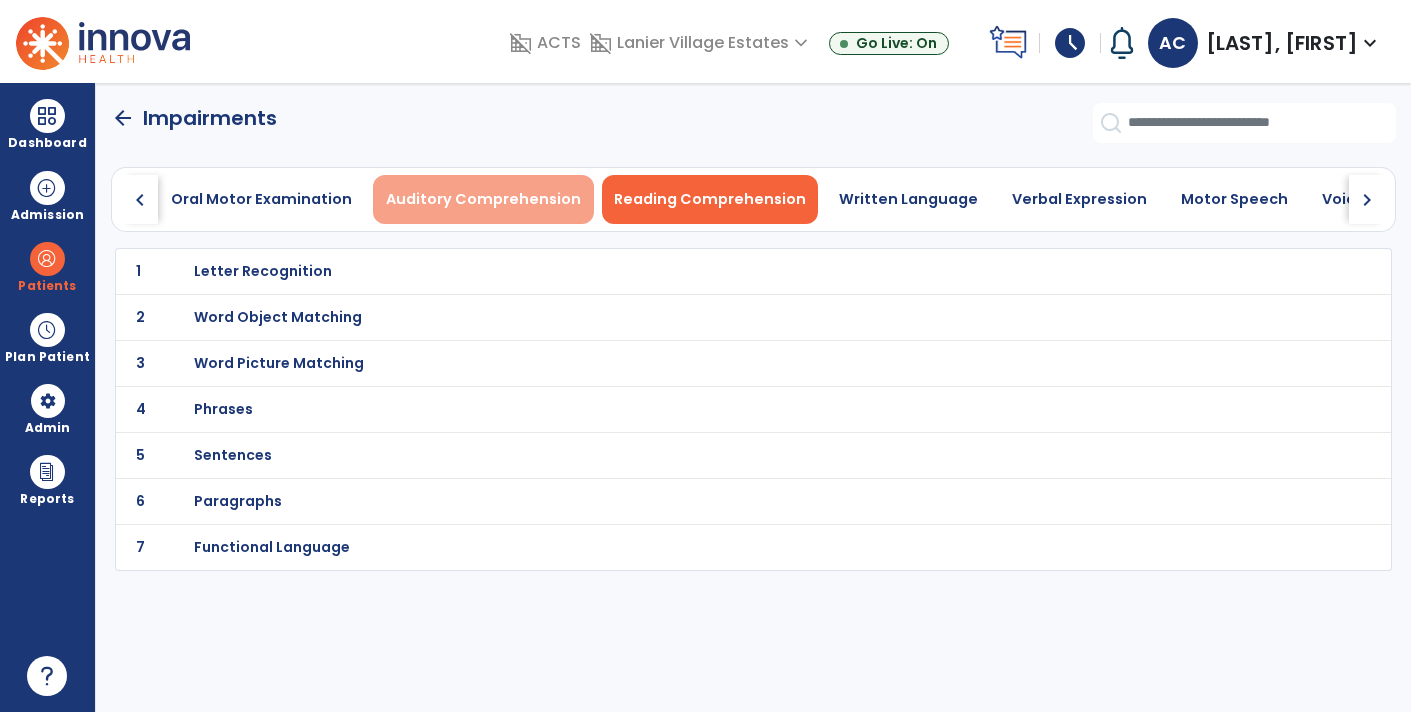 click on "Auditory Comprehension" at bounding box center (483, 199) 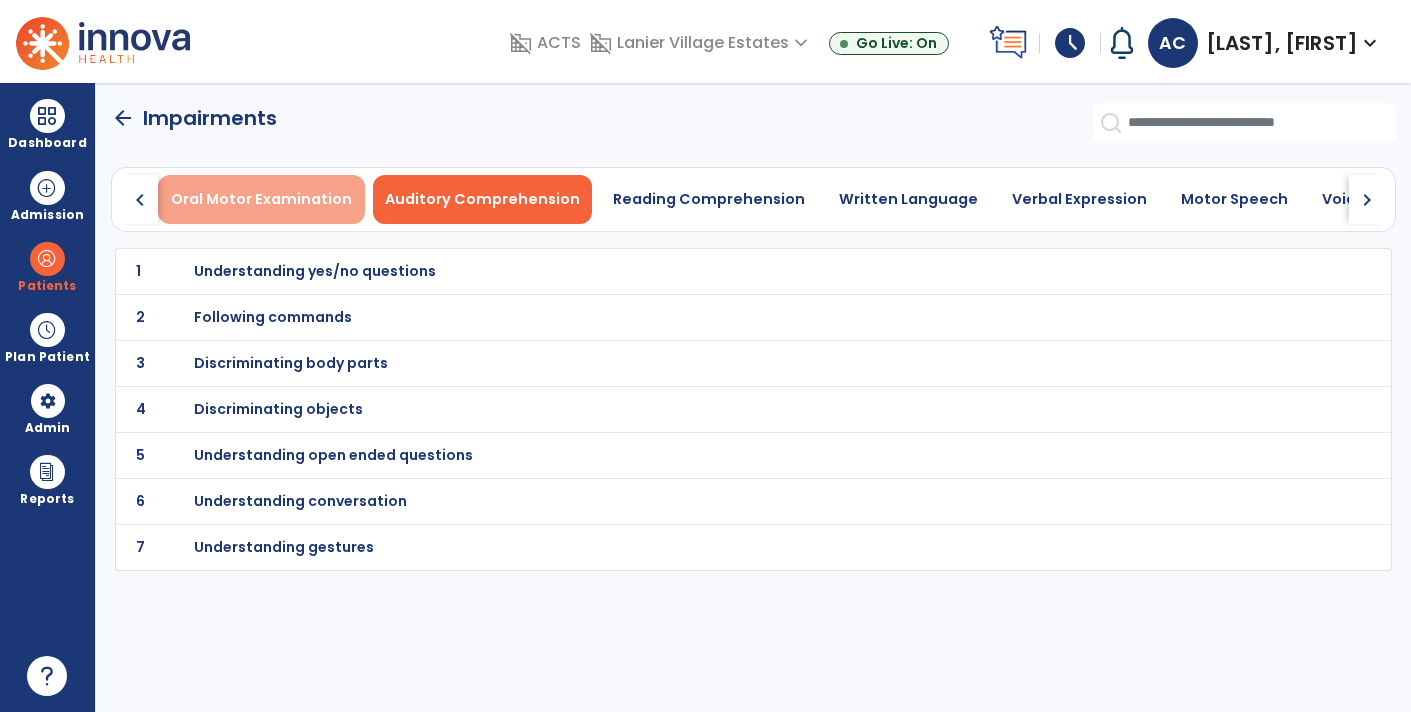 click on "Oral Motor Examination" at bounding box center [261, 199] 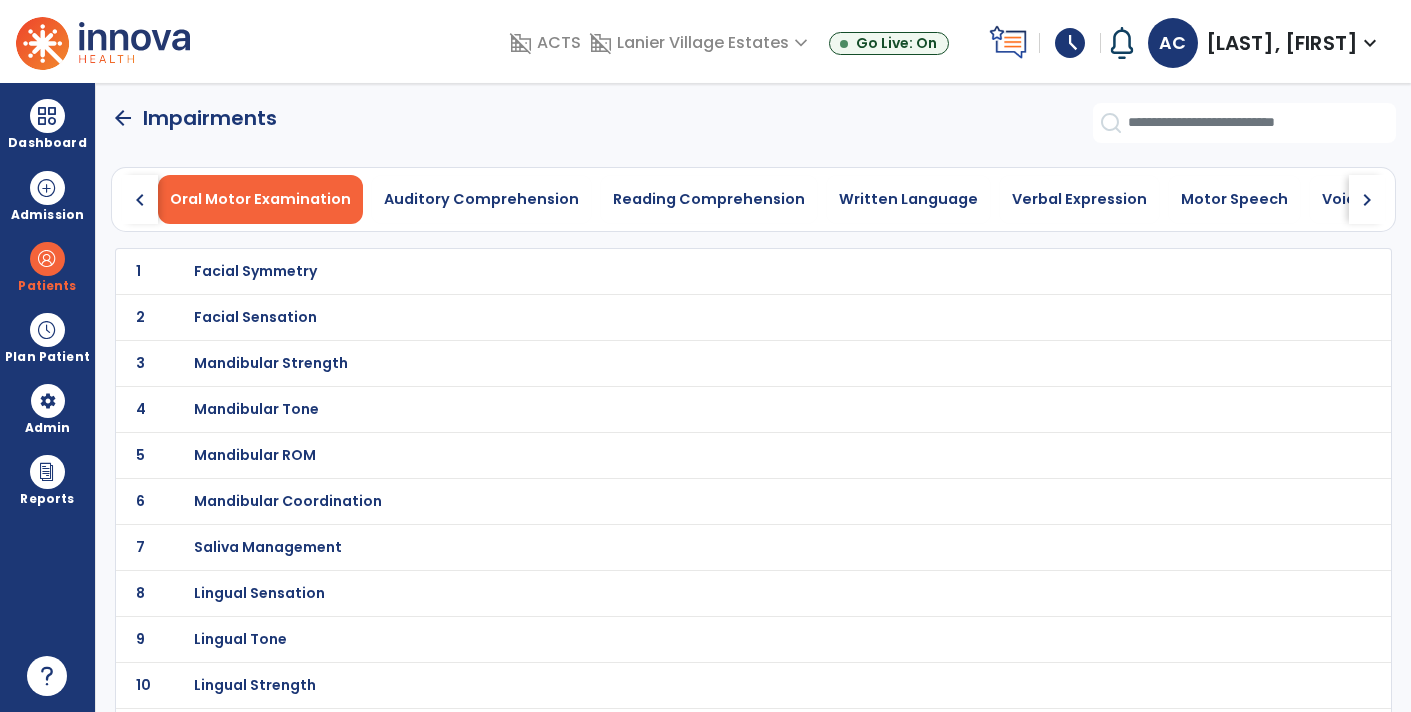 click on "chevron_right" 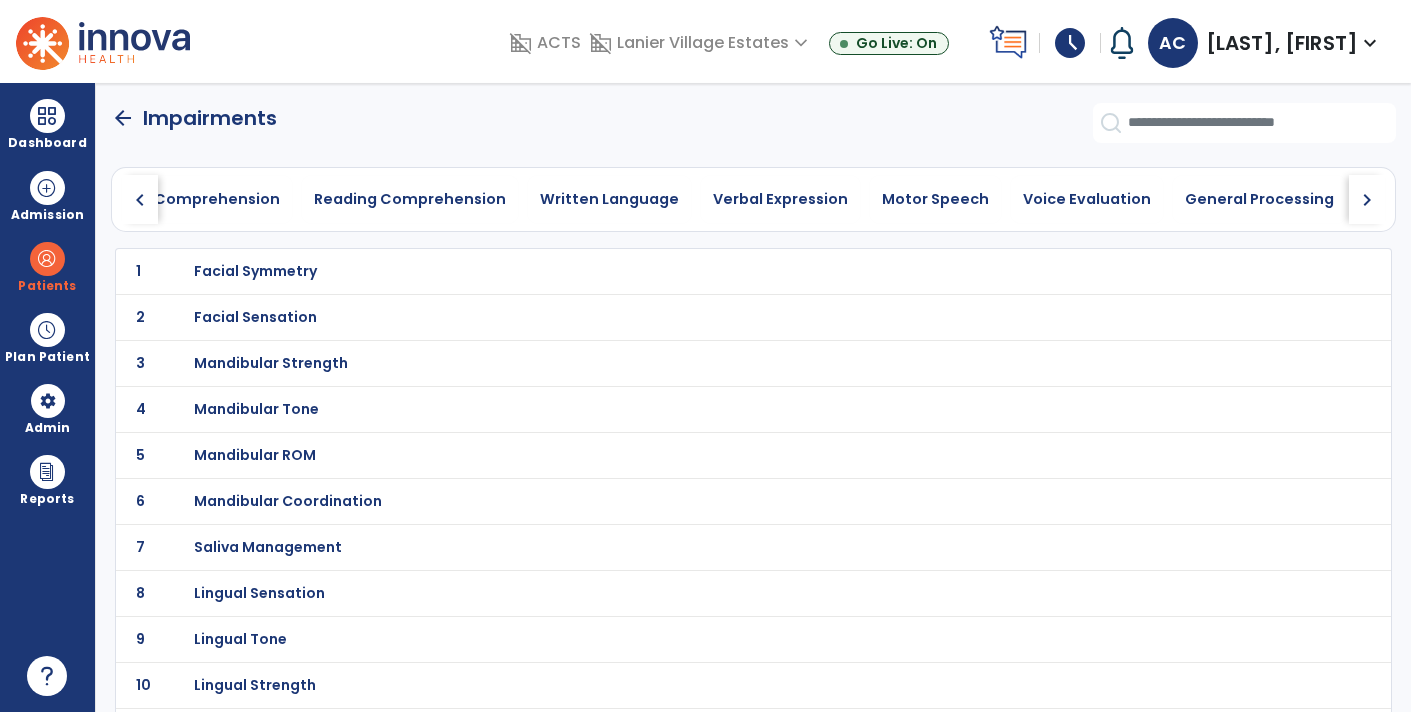click on "chevron_right" 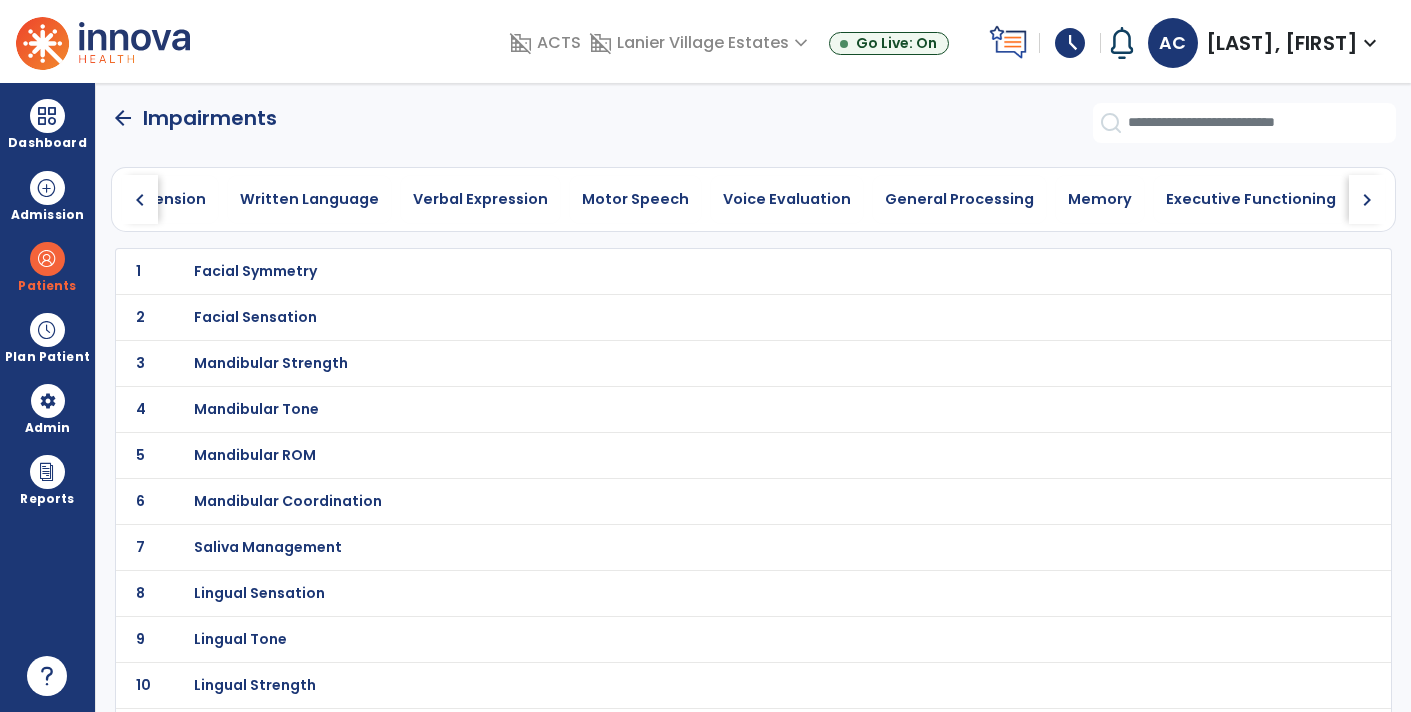 click on "chevron_right" 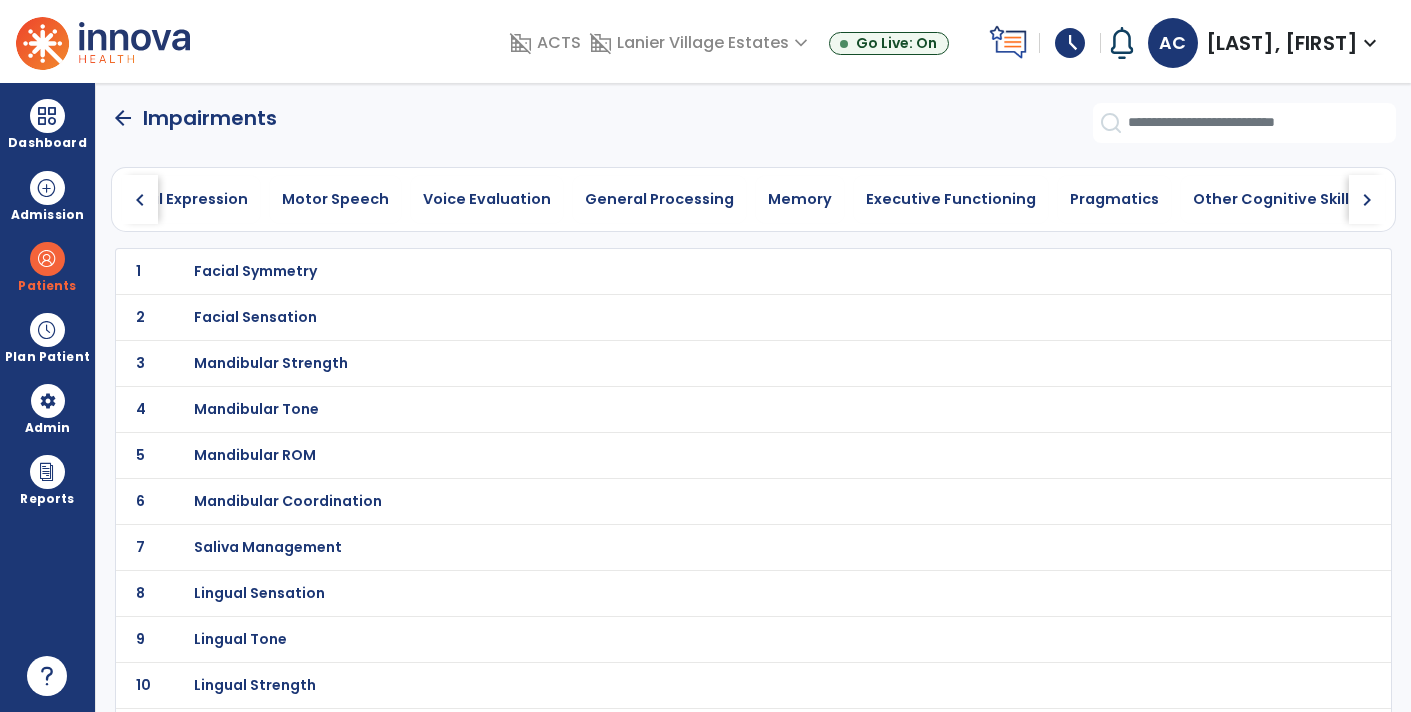 click on "chevron_right" 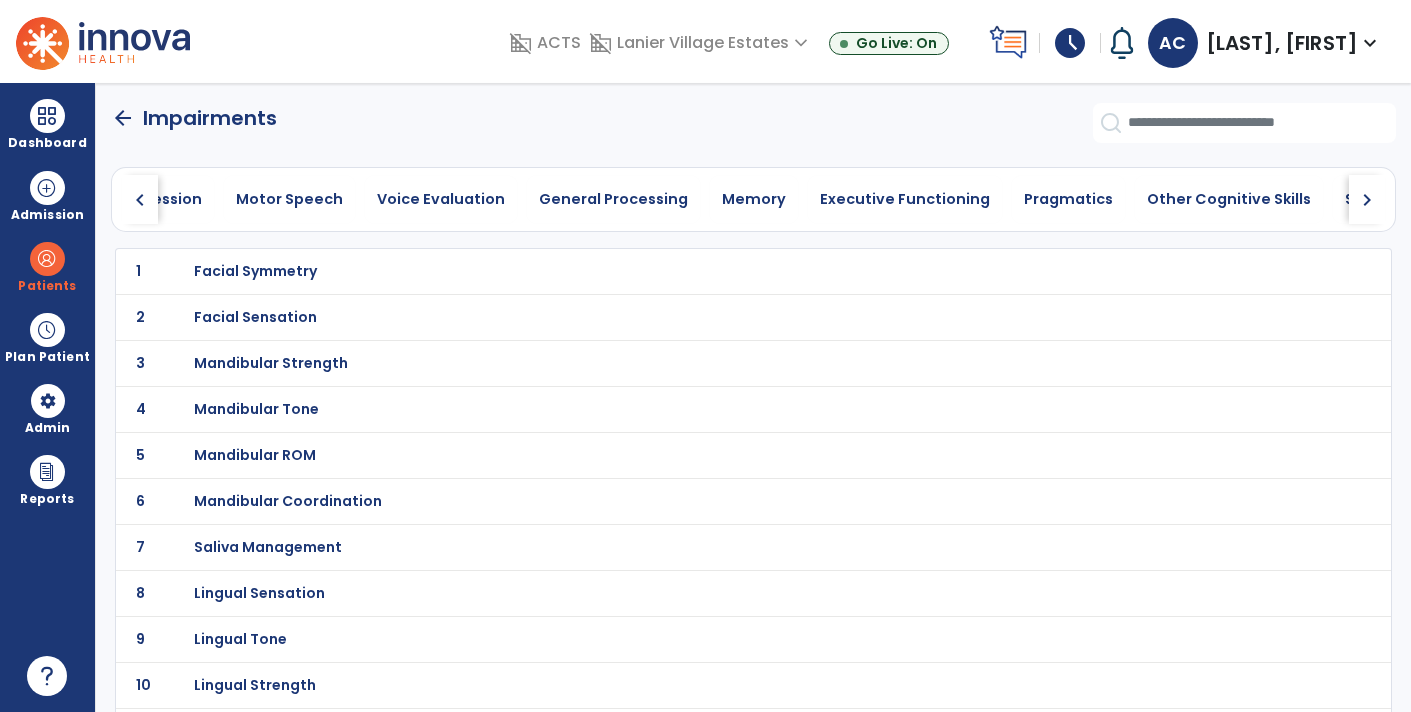 click on "chevron_right" 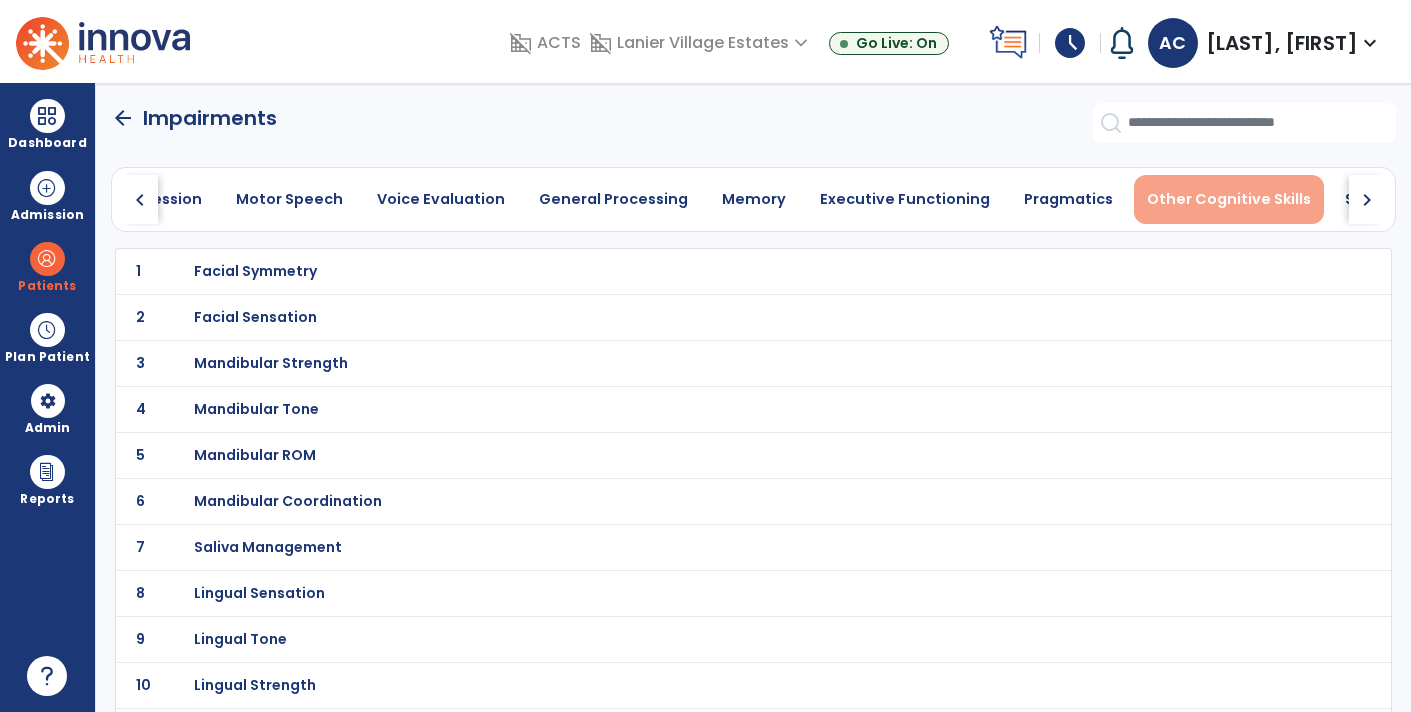 click on "Other Cognitive Skills" at bounding box center [1229, 199] 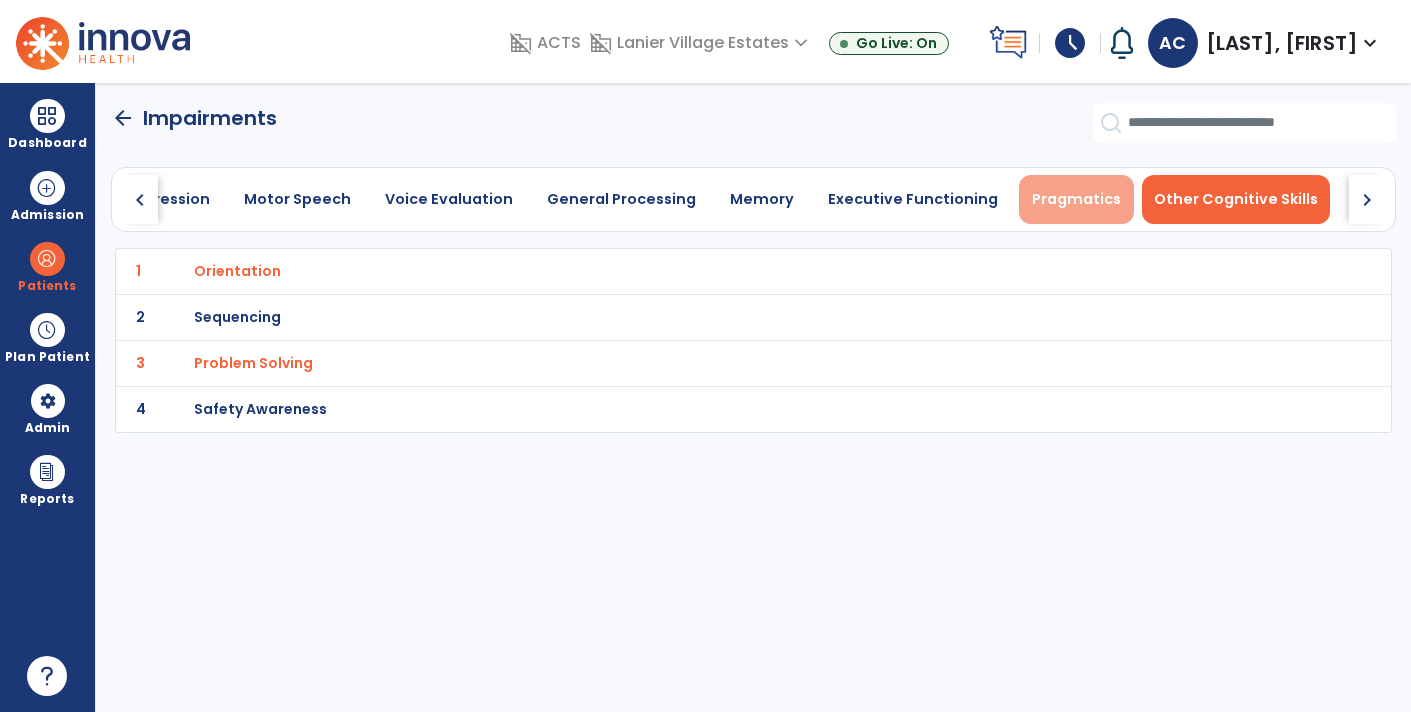 click on "Pragmatics" at bounding box center (1076, 199) 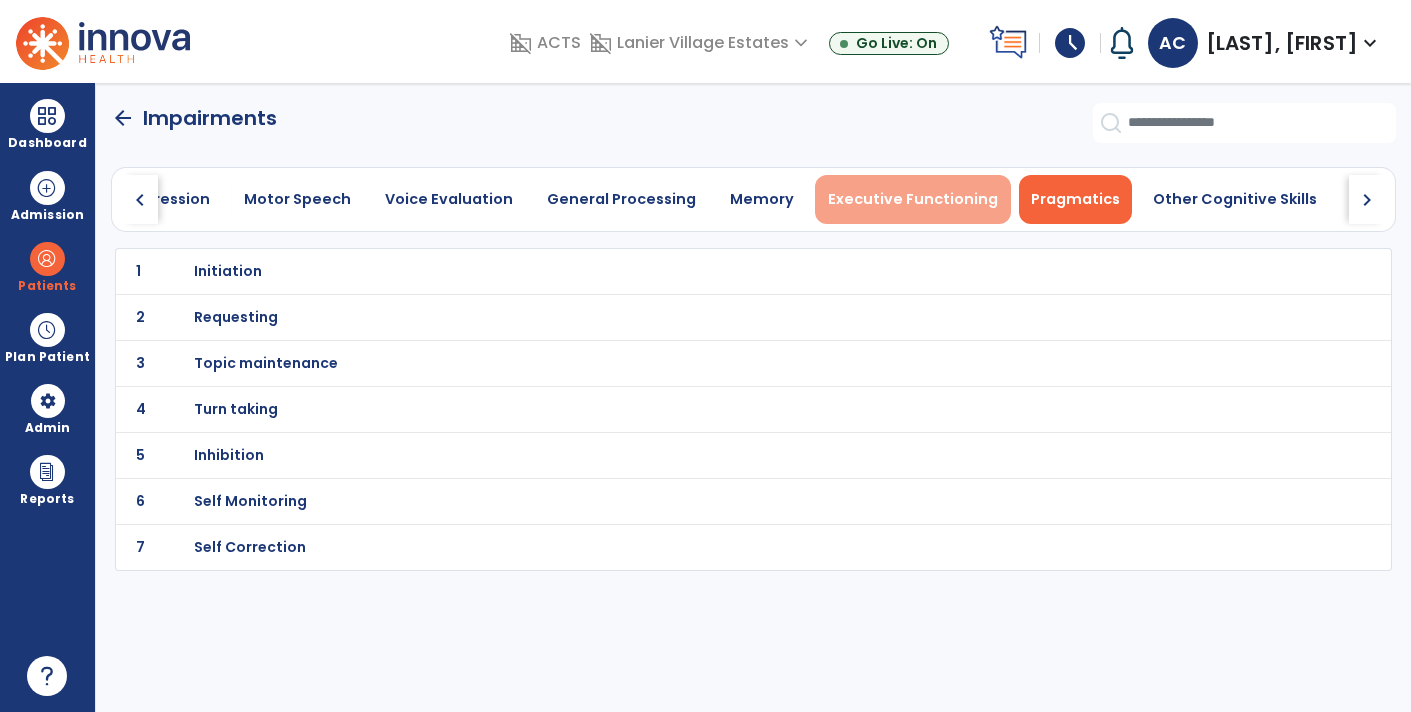 click on "Executive Functioning" at bounding box center (913, 199) 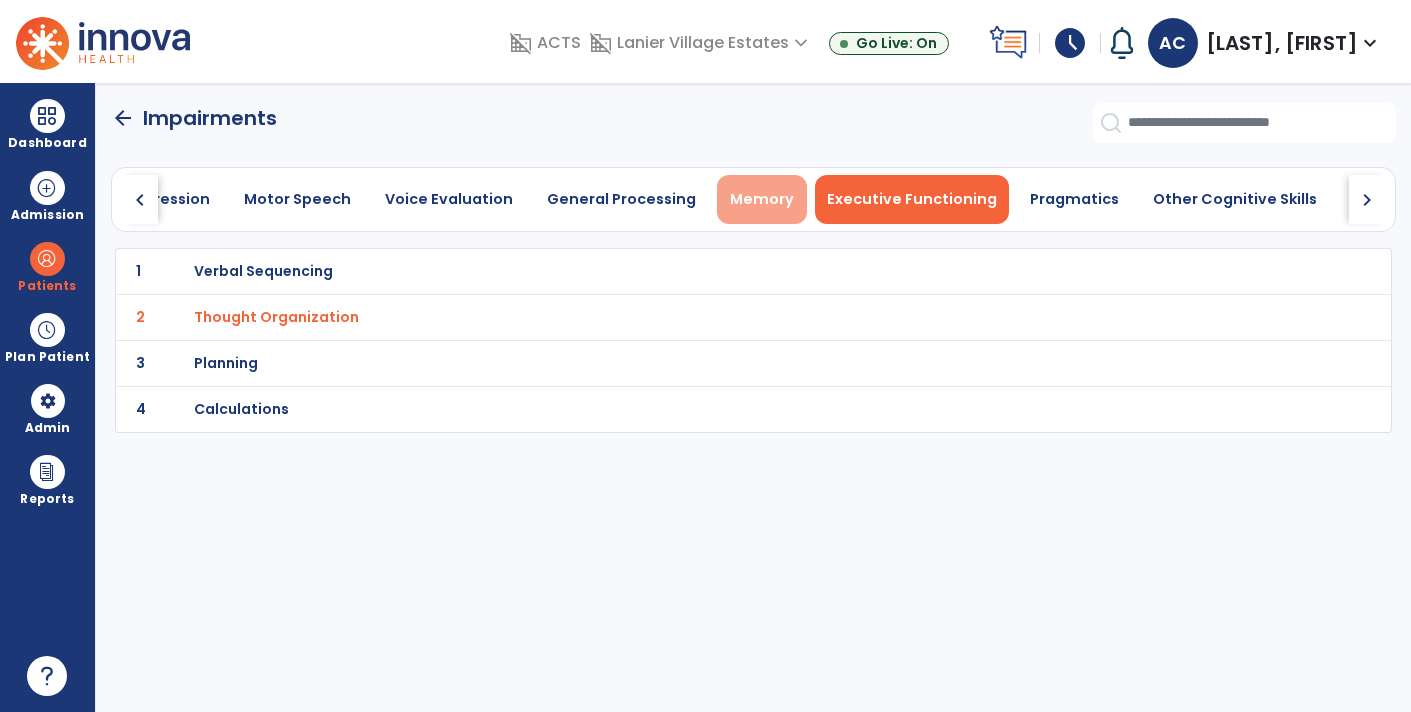 click on "Memory" at bounding box center (762, 199) 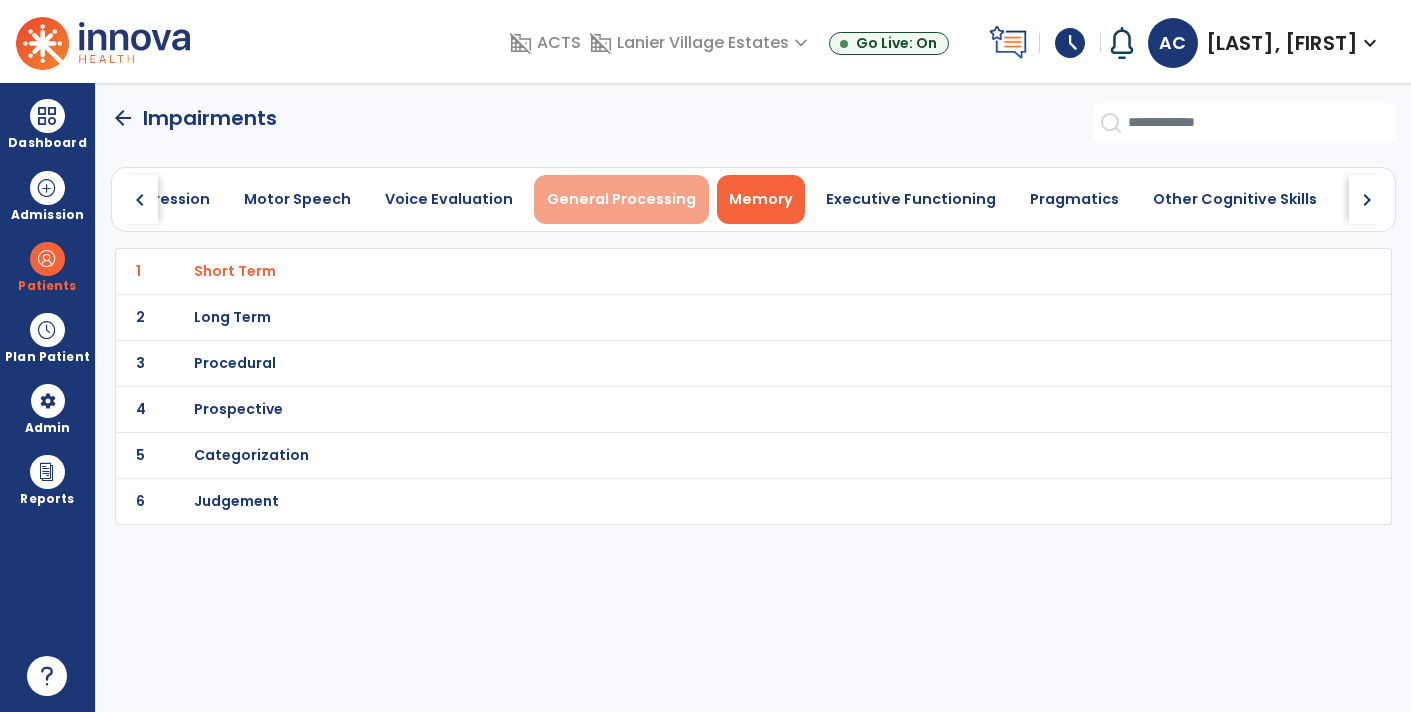 click on "General Processing" at bounding box center (621, 199) 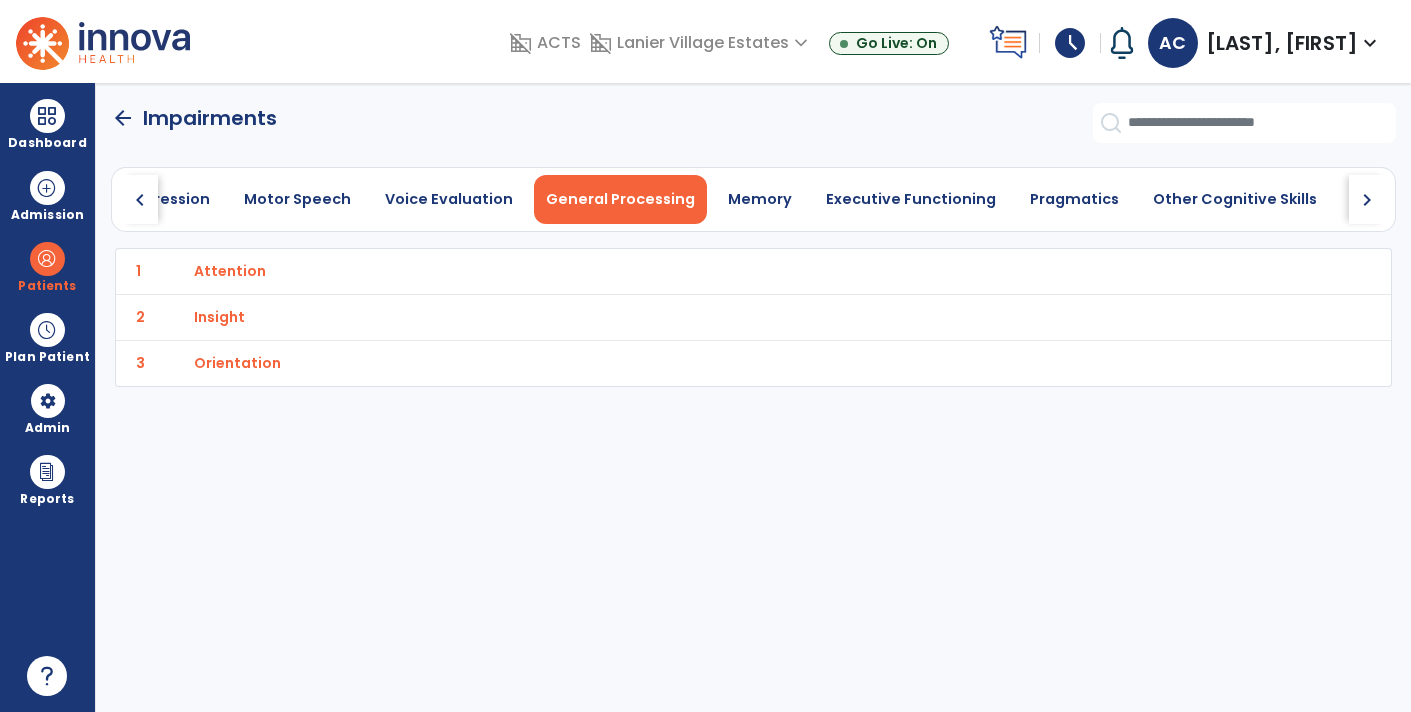 click on "Attention" at bounding box center [230, 271] 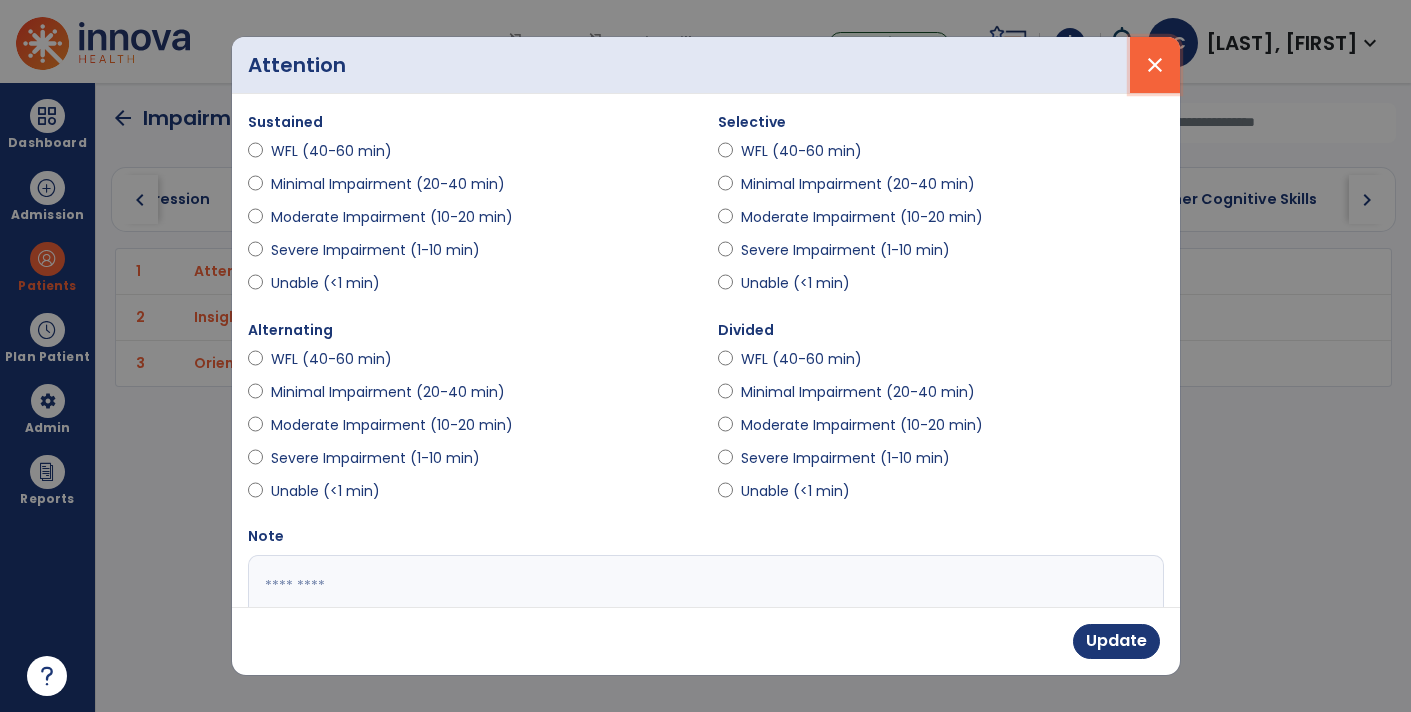 click on "close" at bounding box center [1155, 65] 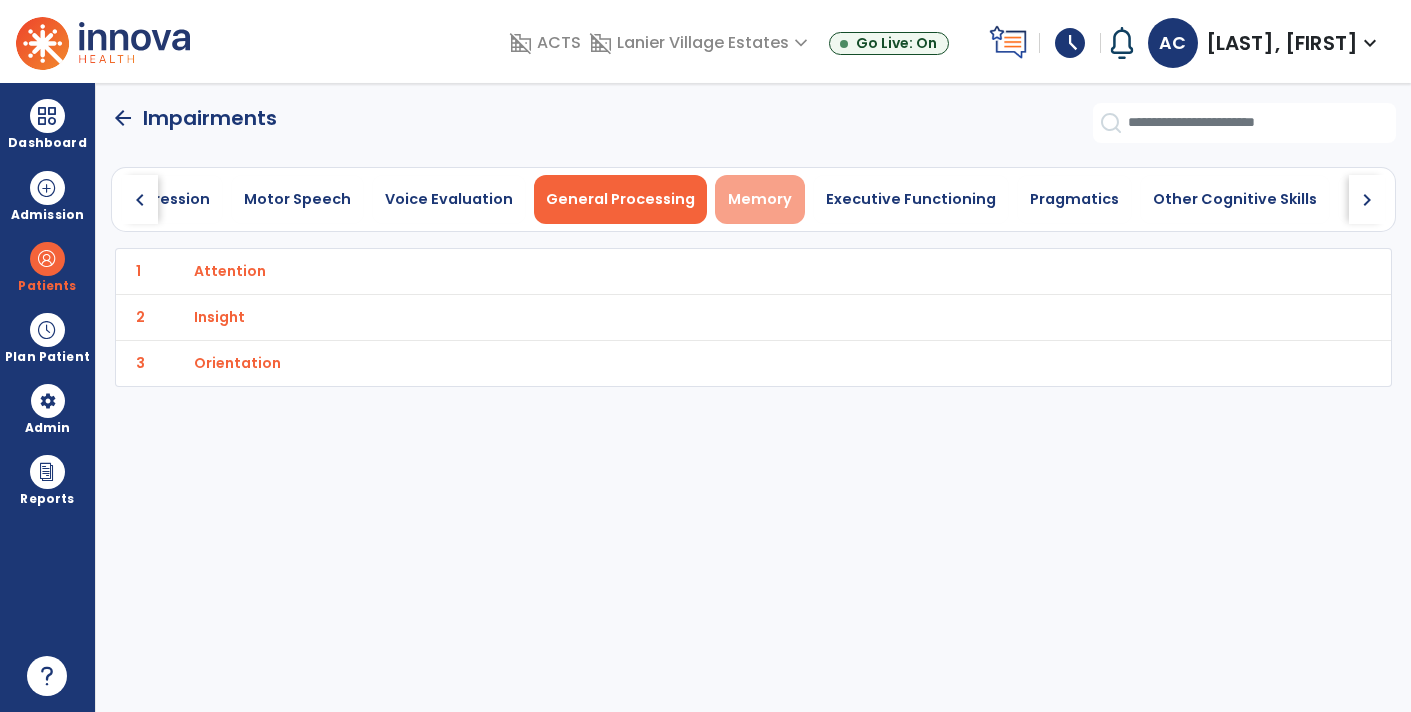 click on "Memory" at bounding box center (760, 199) 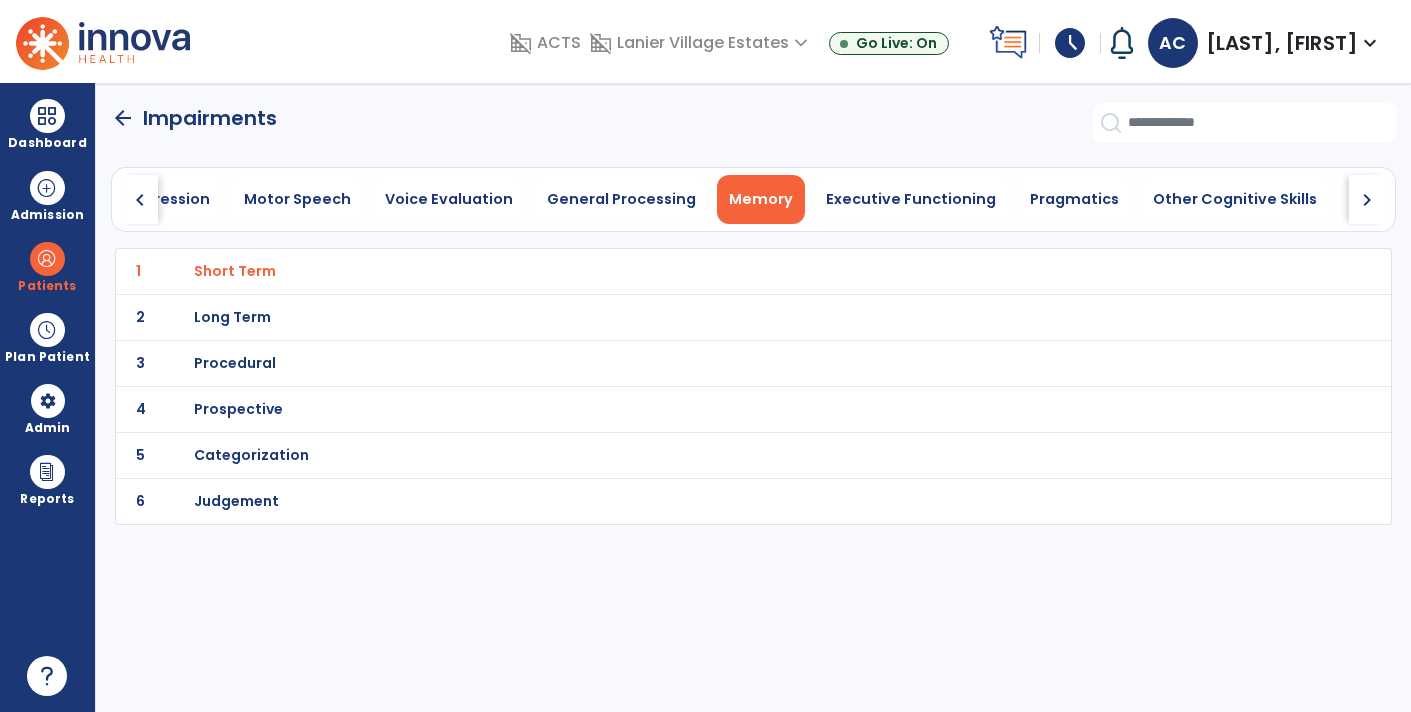 click on "Short Term" at bounding box center (710, 271) 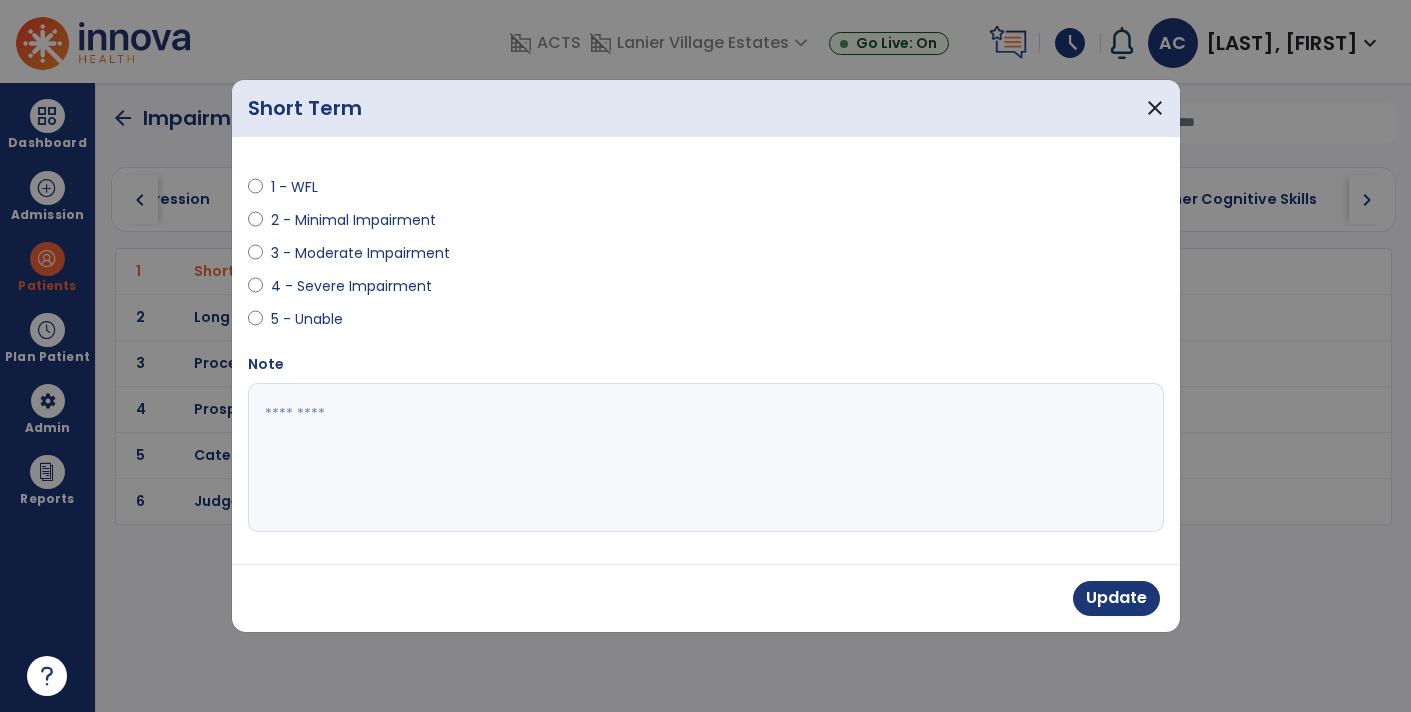 click on "4 - Severe Impairment" at bounding box center [351, 286] 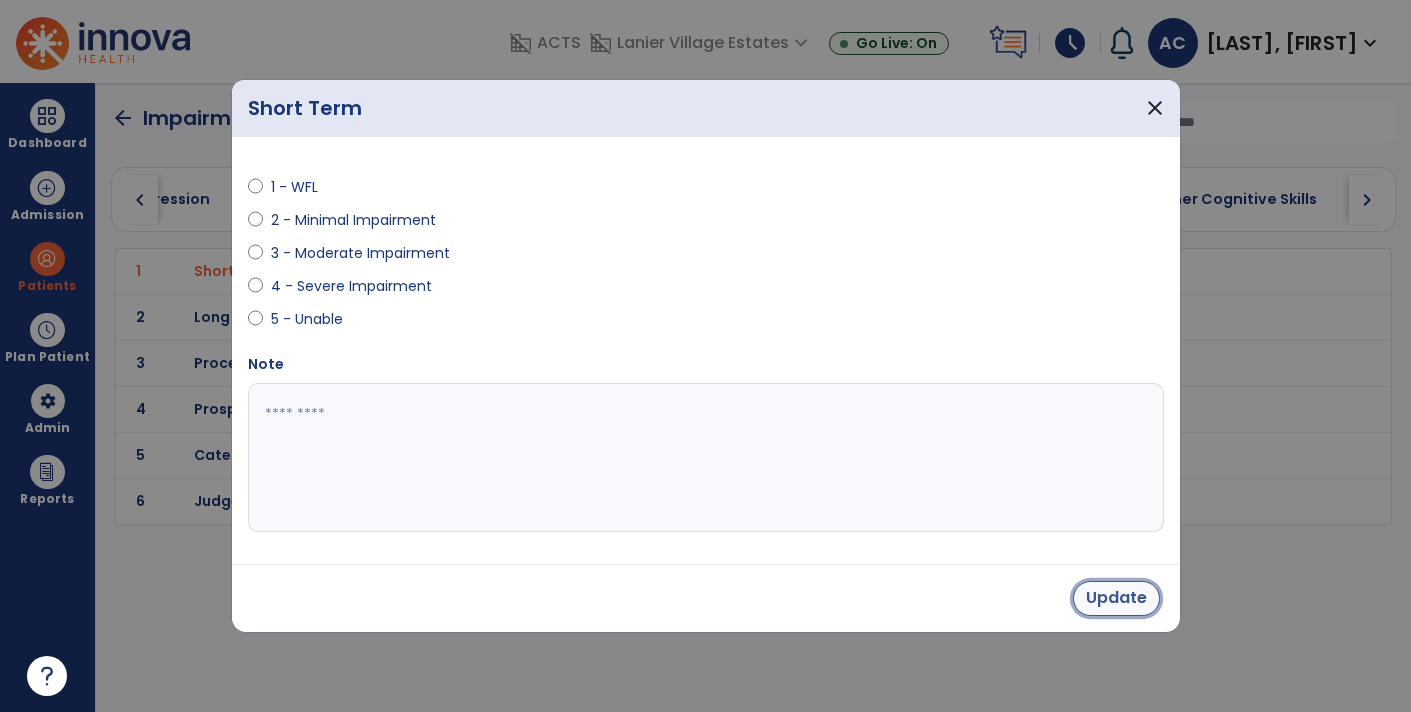 click on "Update" at bounding box center [1116, 598] 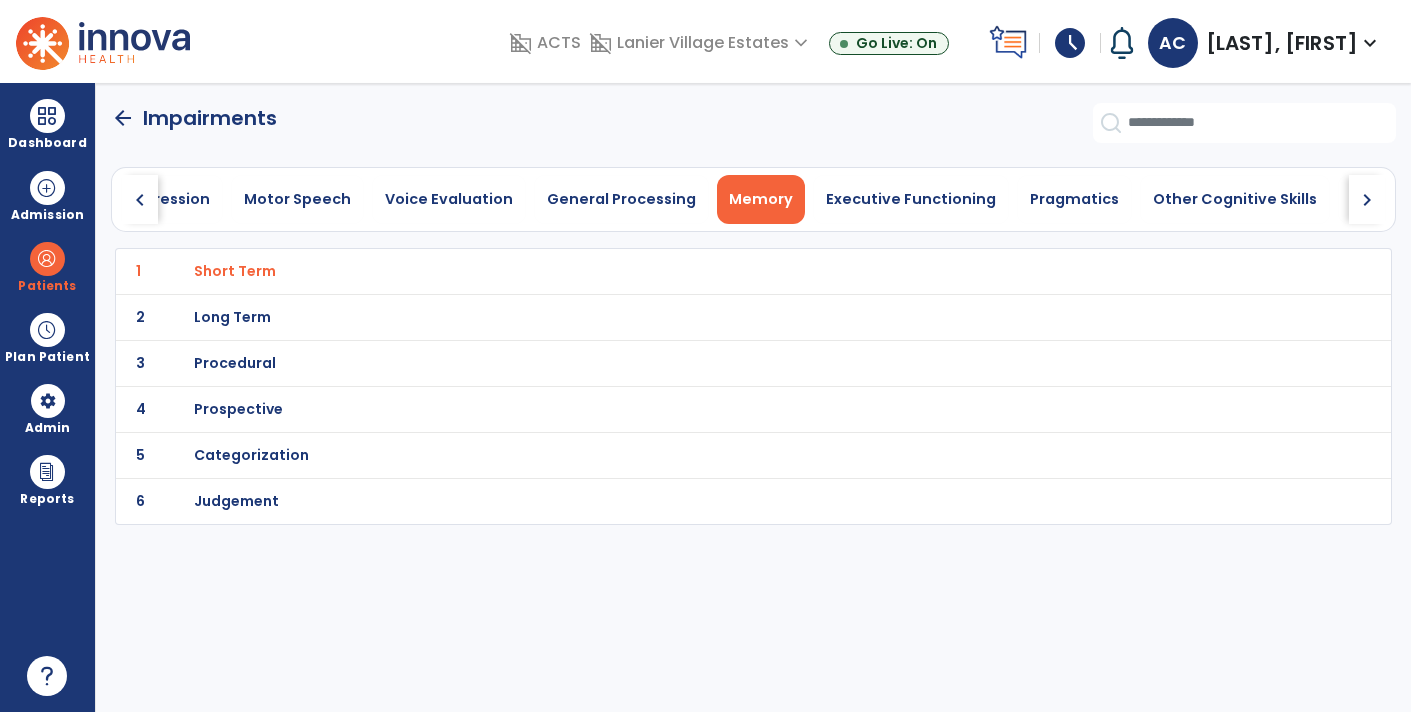 click on "arrow_back" 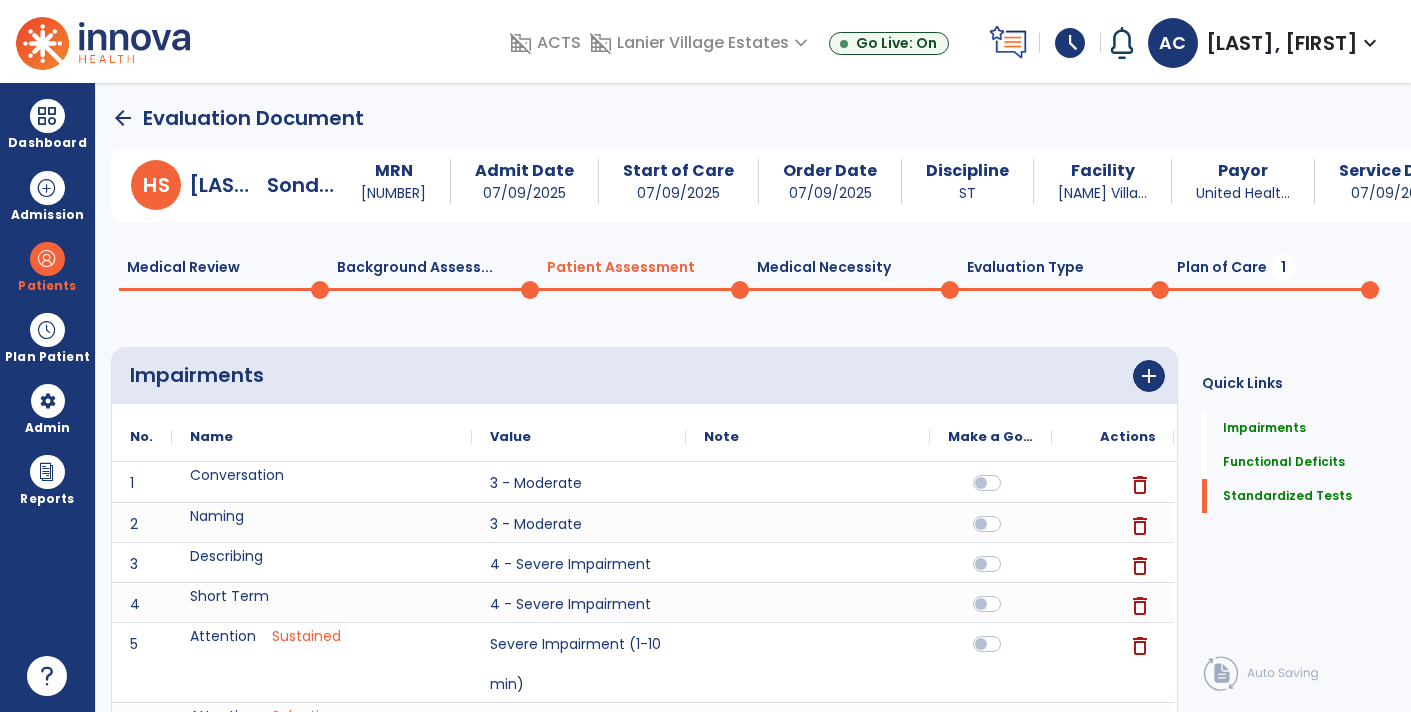 click on "Plan of Care  1" 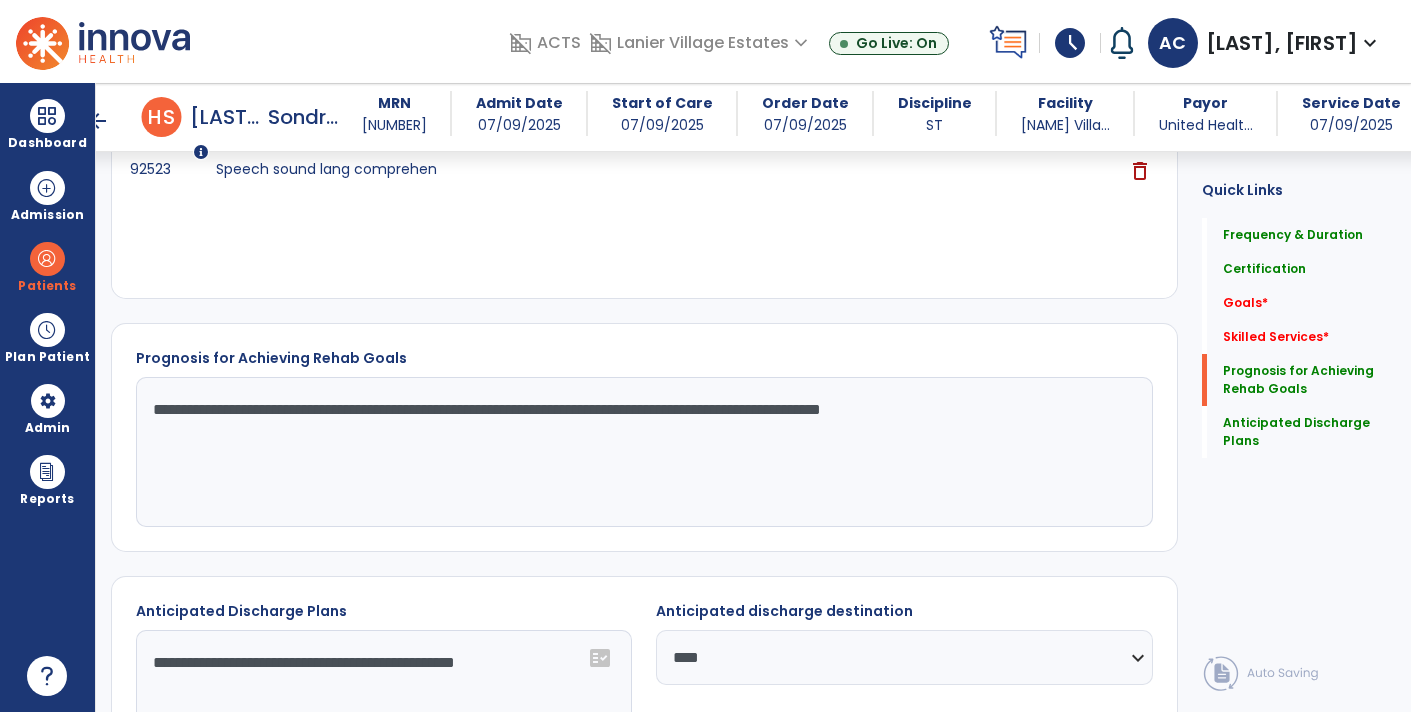 scroll, scrollTop: 2142, scrollLeft: 0, axis: vertical 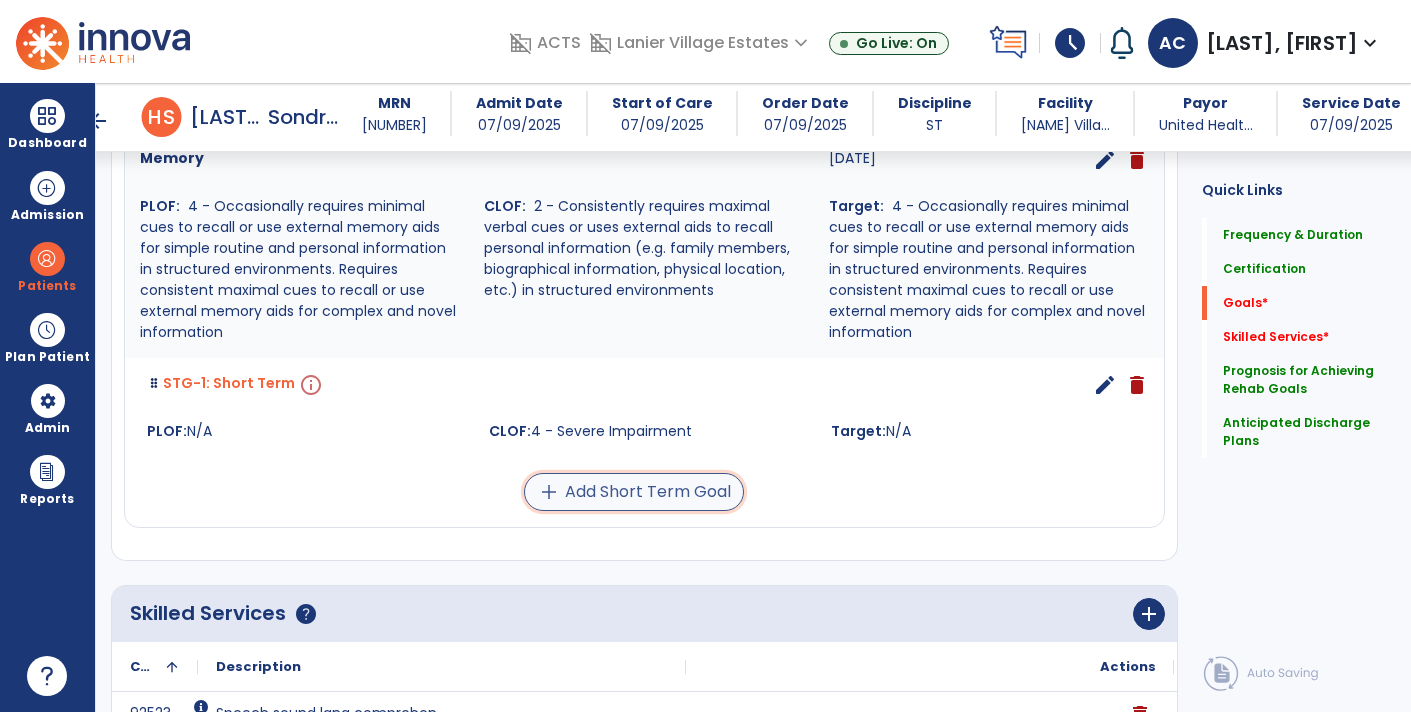 click on "add  Add Short Term Goal" at bounding box center [634, 492] 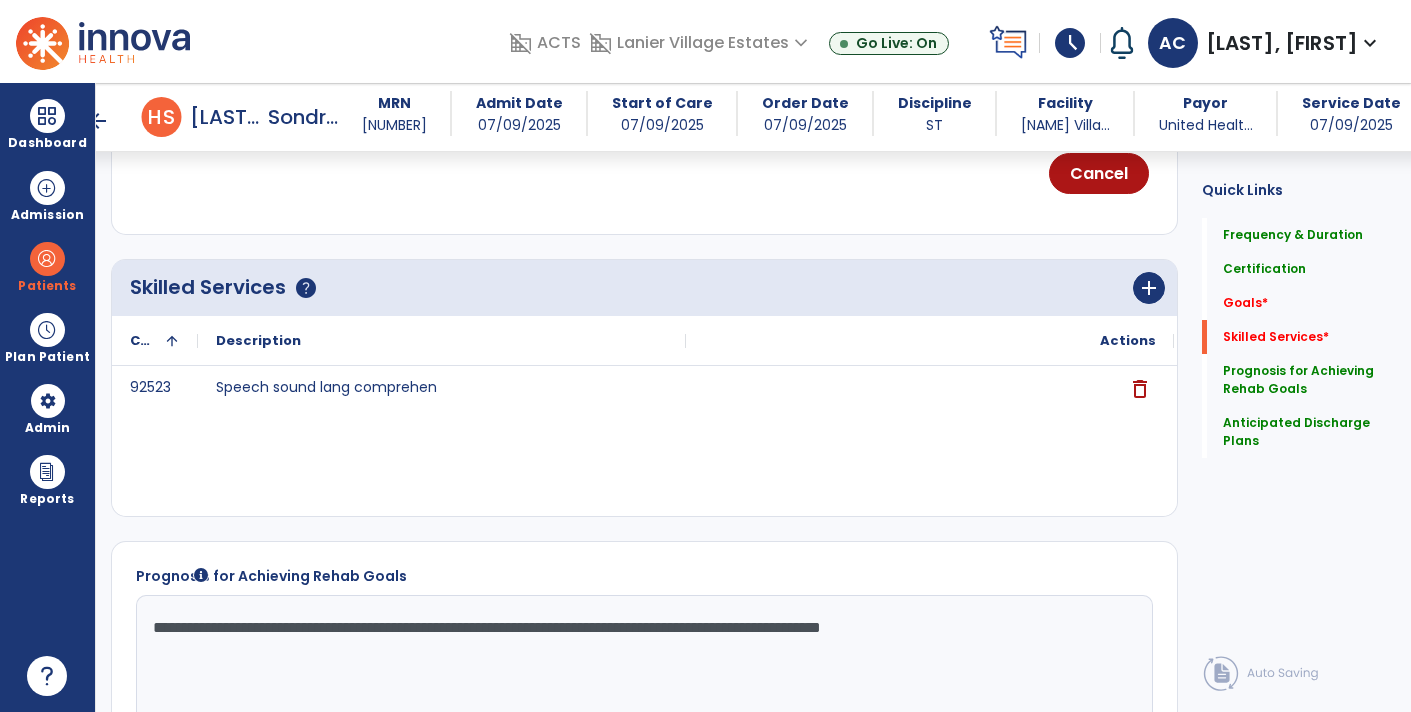 scroll, scrollTop: 509, scrollLeft: 0, axis: vertical 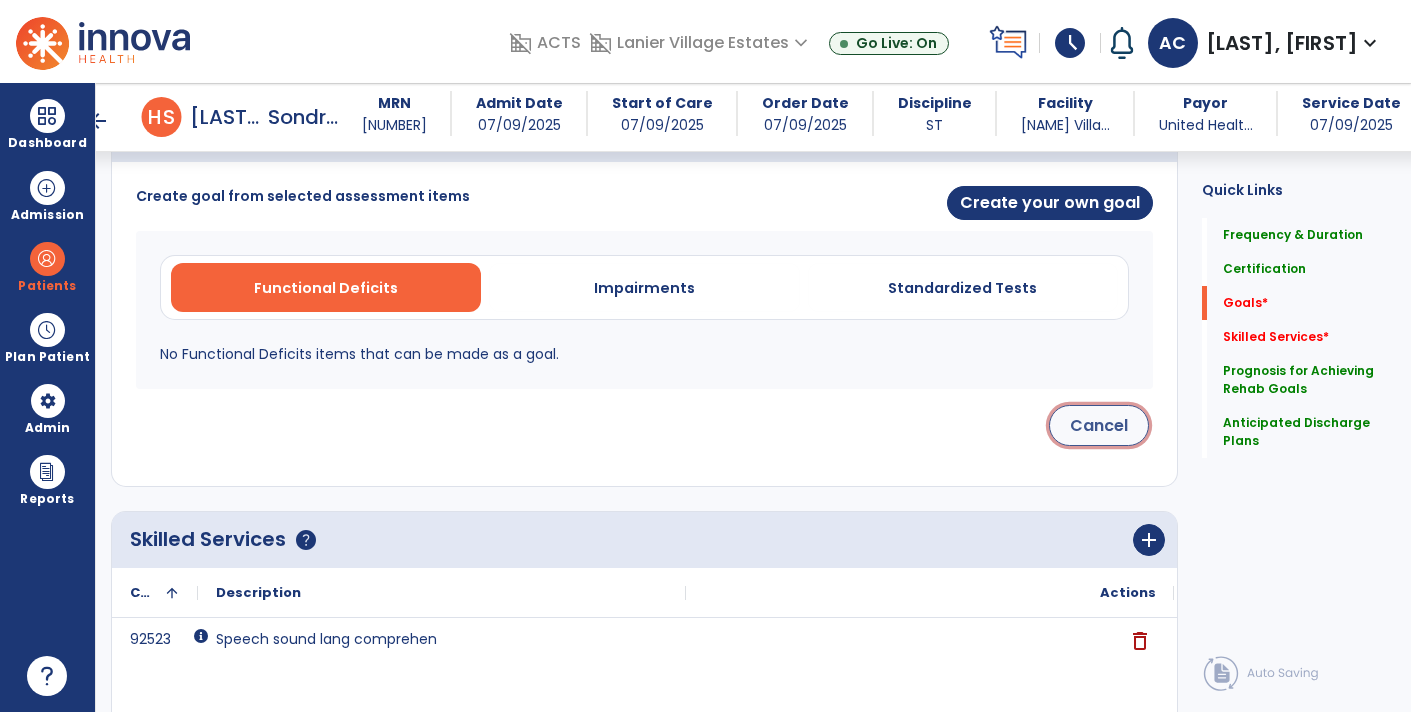 click on "Cancel" at bounding box center (1099, 425) 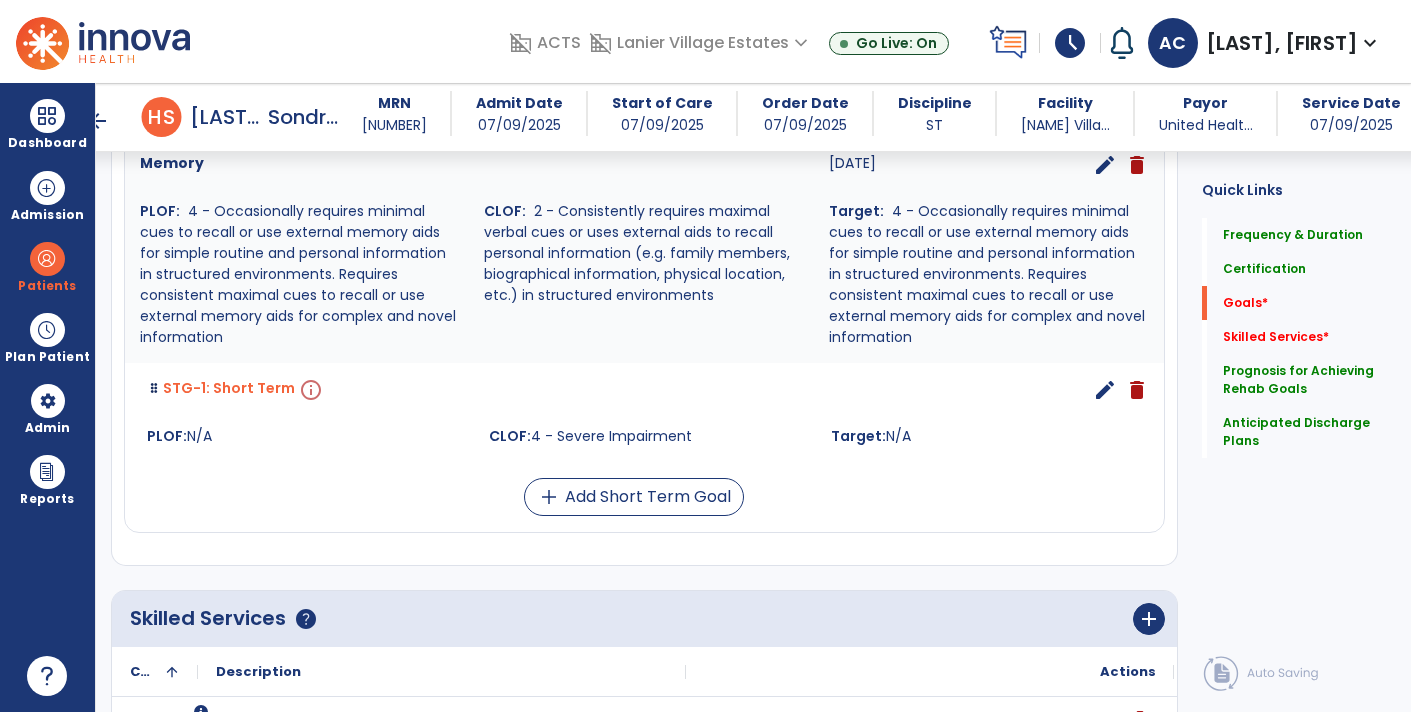 click on "edit" at bounding box center [1105, 390] 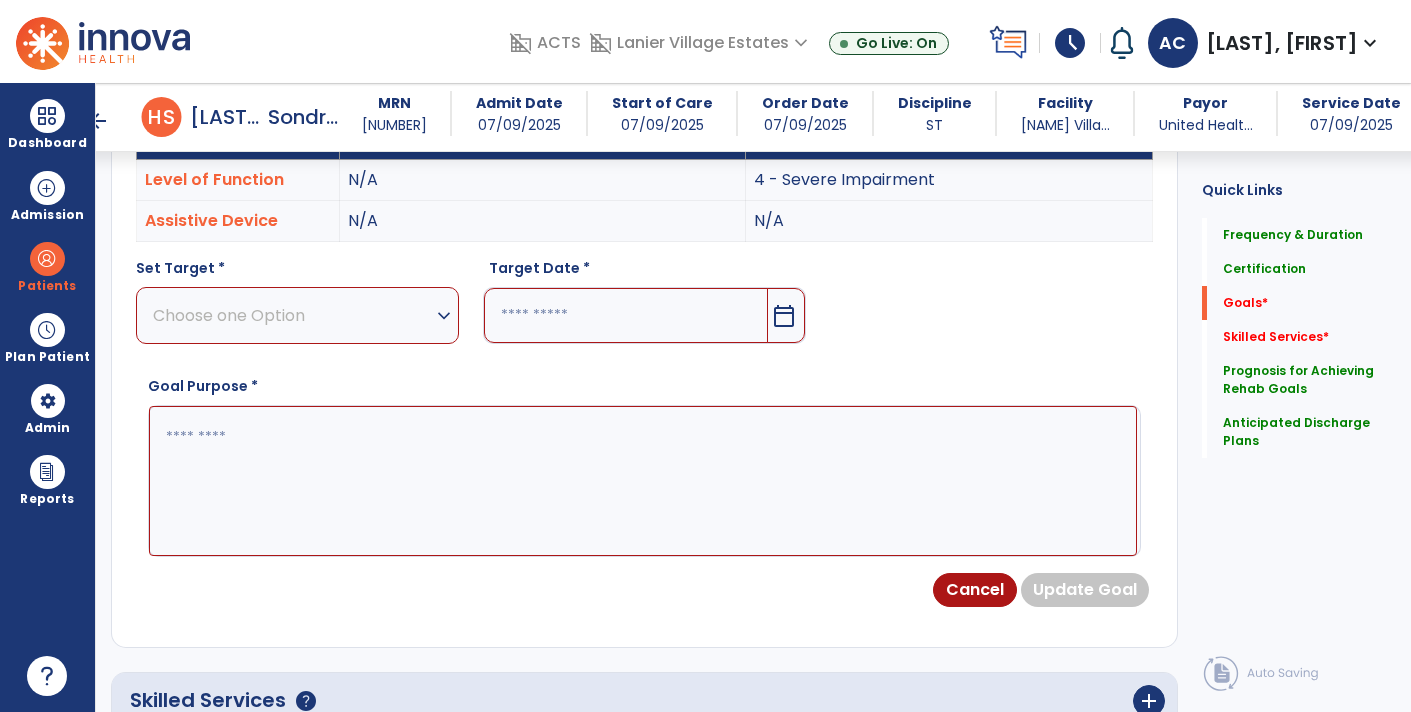 scroll, scrollTop: 532, scrollLeft: 0, axis: vertical 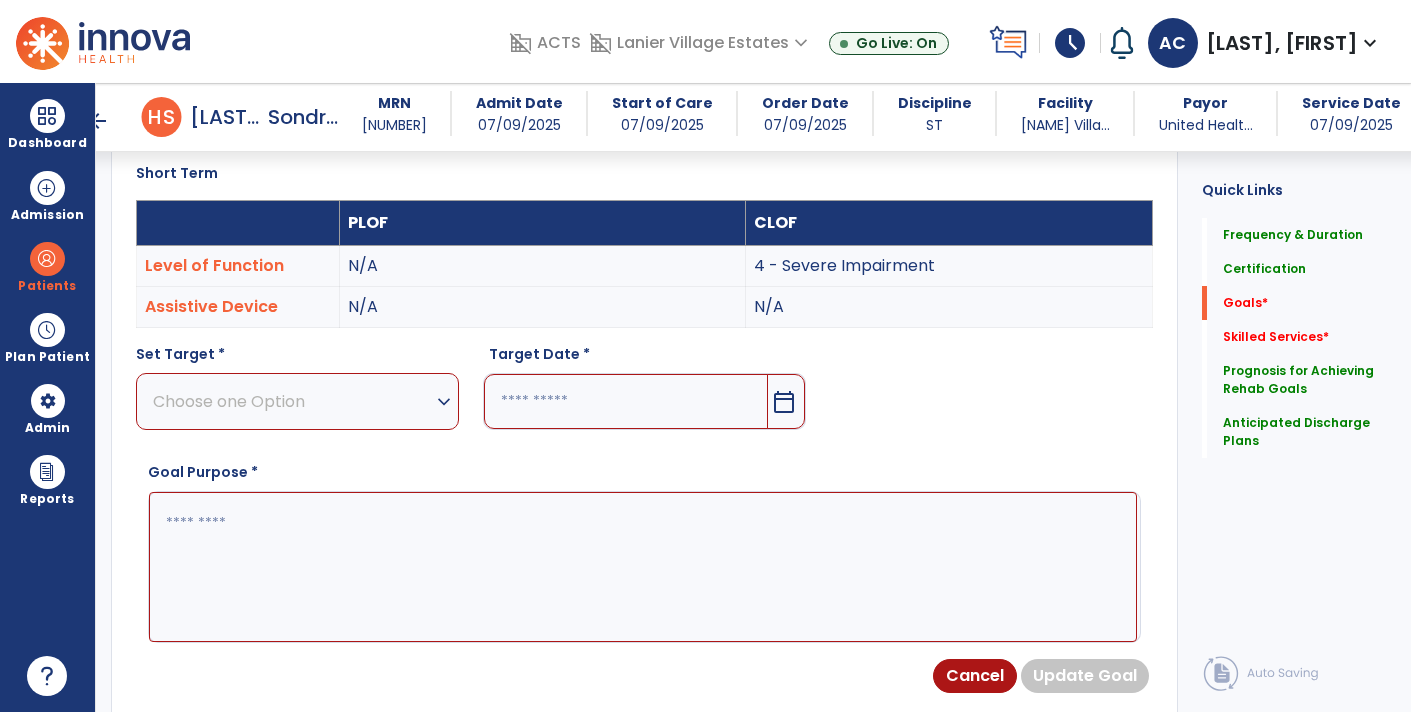 click at bounding box center [643, 566] 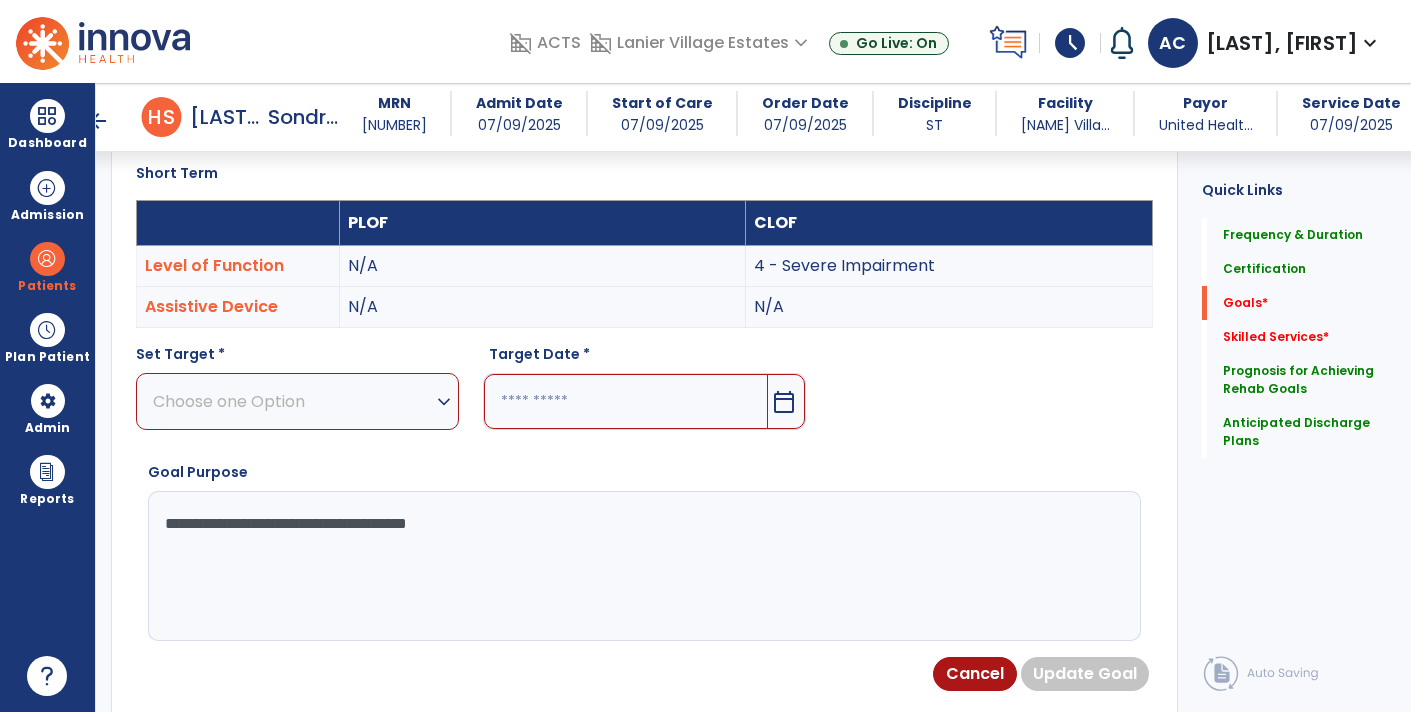 type on "**********" 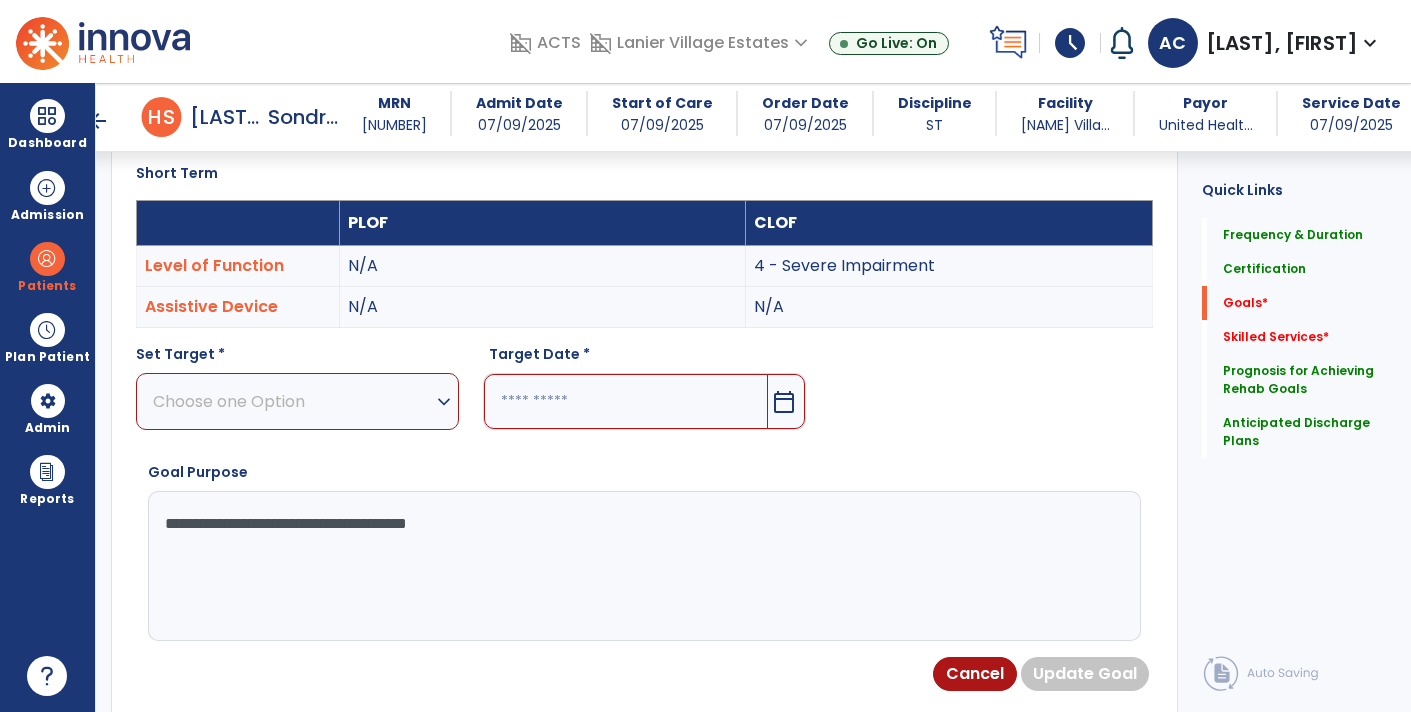 click on "expand_more" at bounding box center [444, 402] 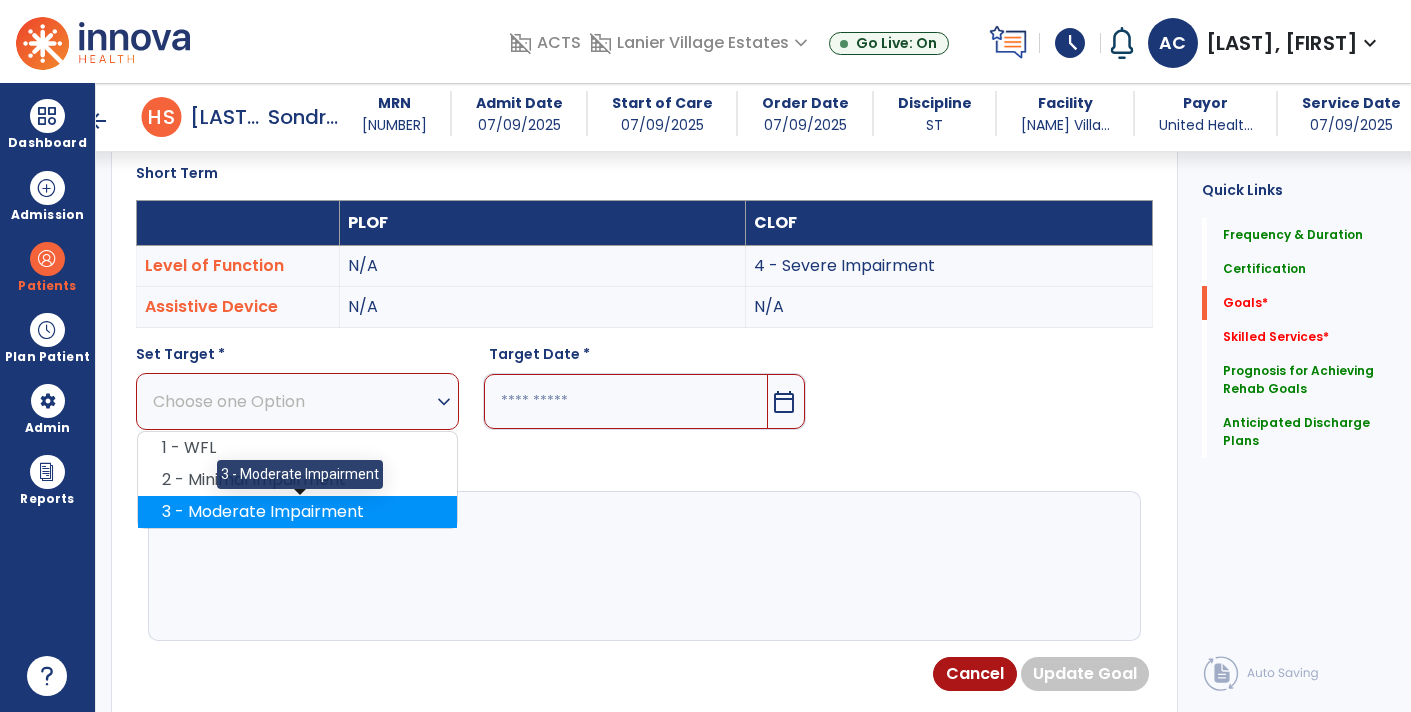 click on "3 - Moderate Impairment" at bounding box center (297, 512) 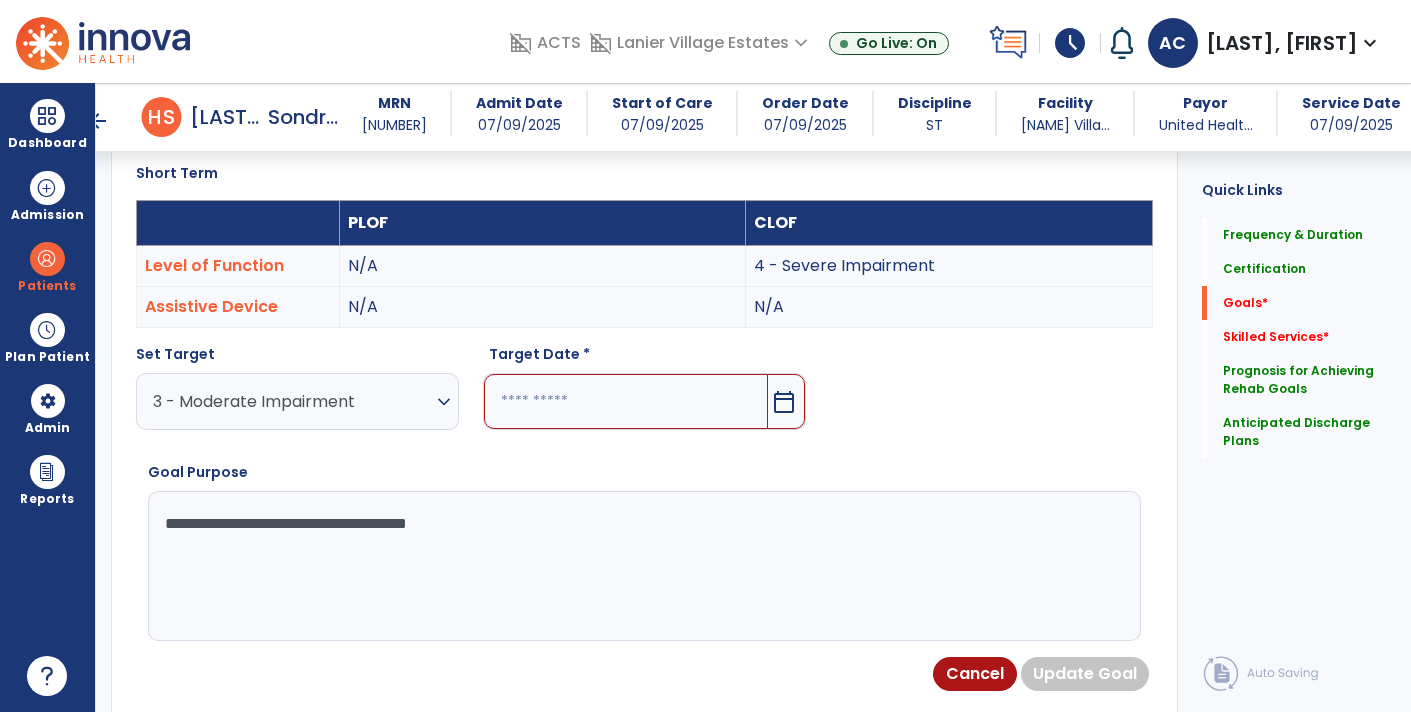 click on "calendar_today" at bounding box center [784, 402] 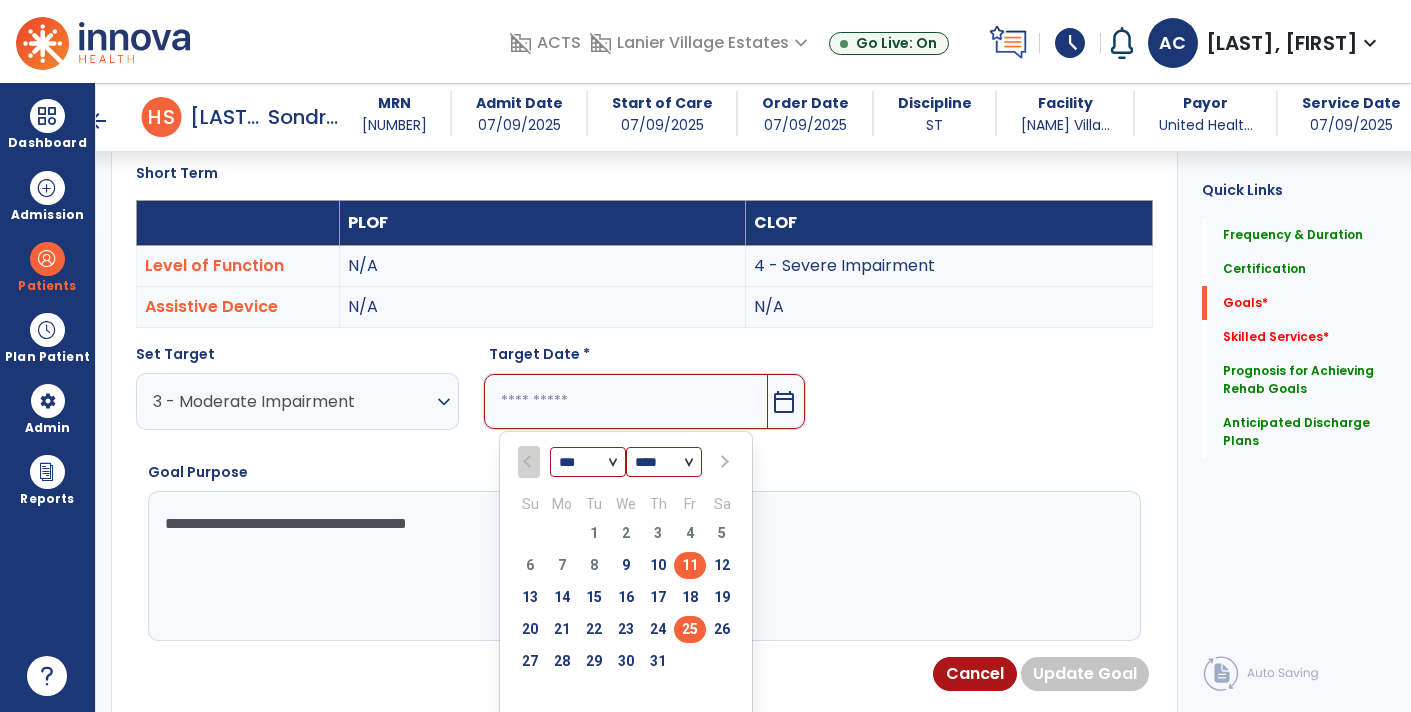 click on "25" at bounding box center (690, 632) 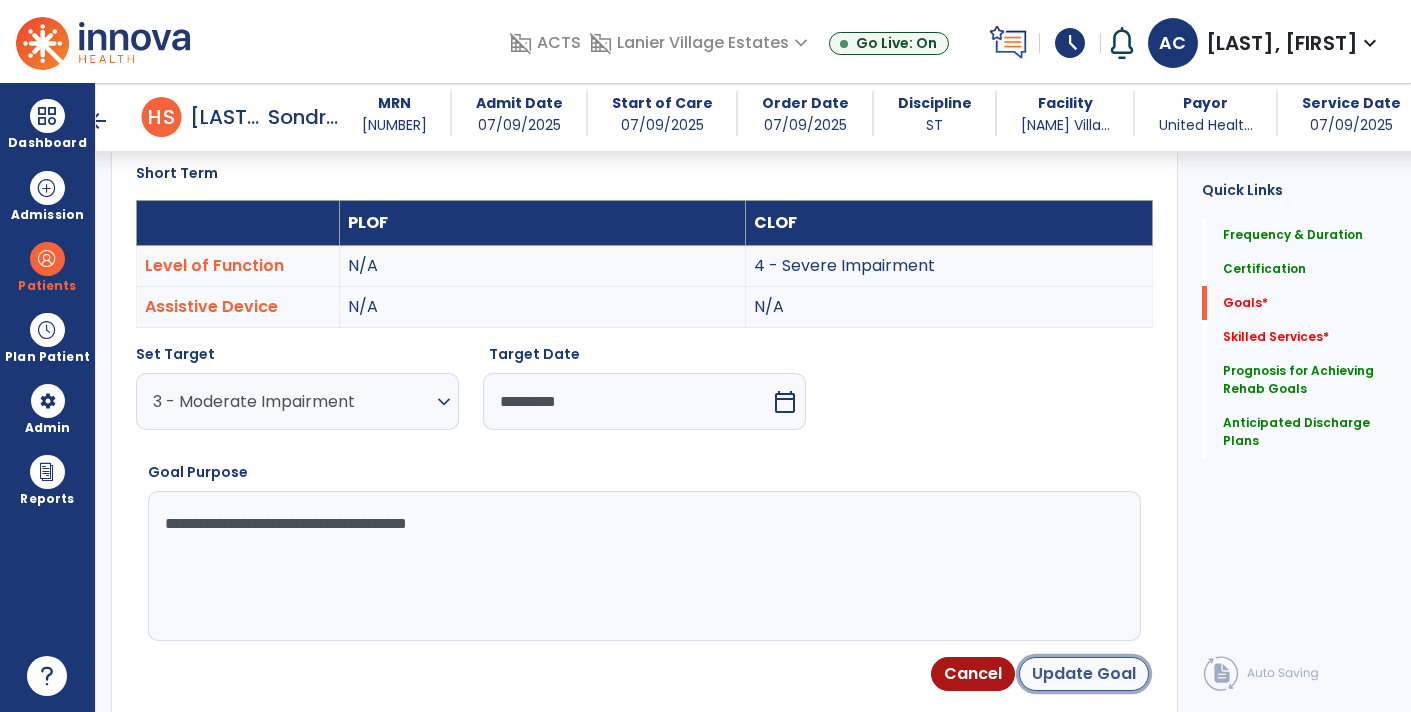 click on "Update Goal" at bounding box center [1084, 674] 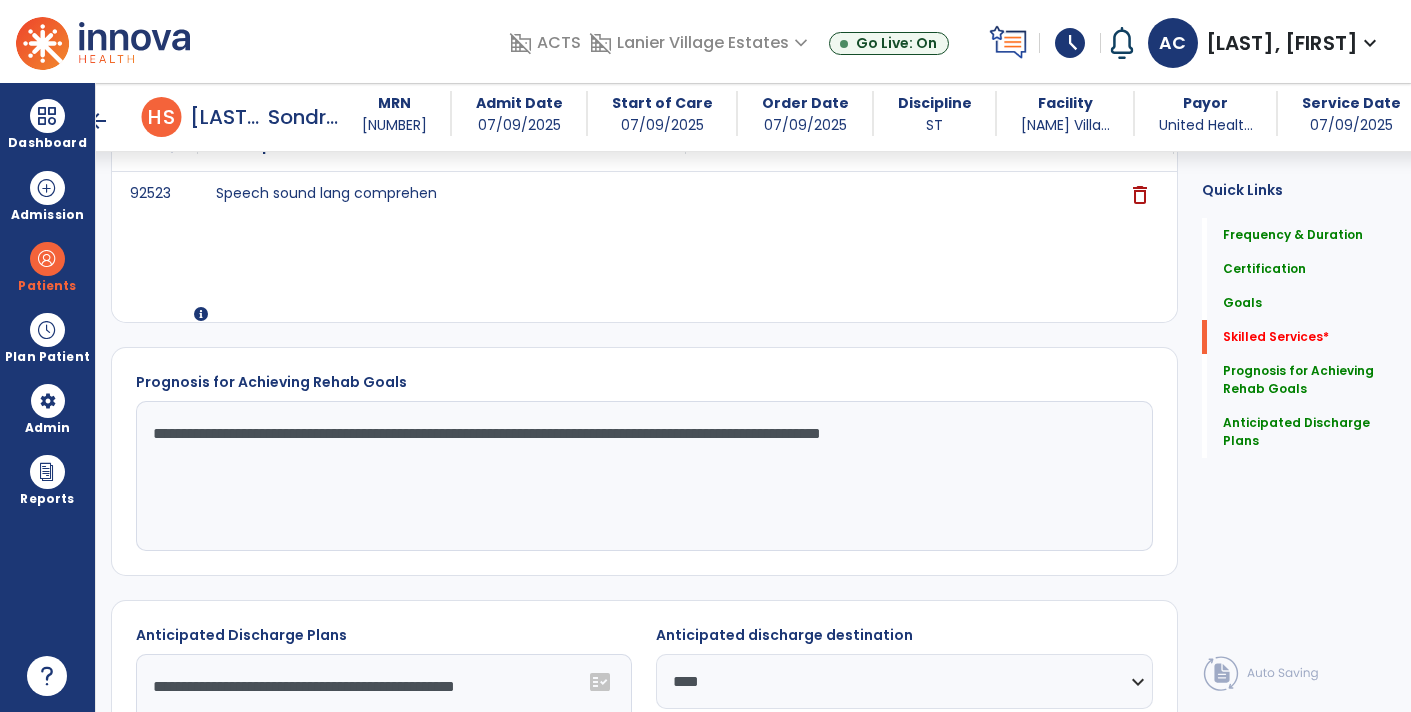 scroll, scrollTop: 1804, scrollLeft: 0, axis: vertical 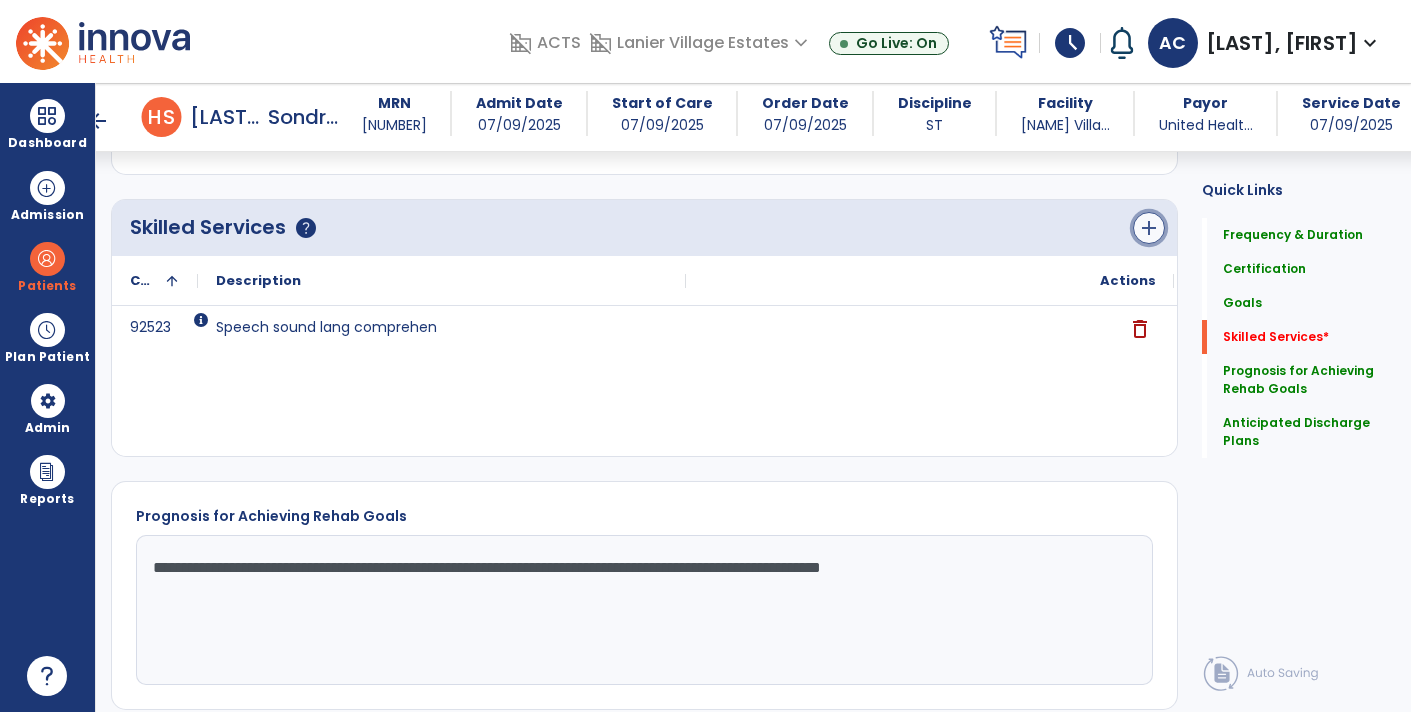 click on "add" 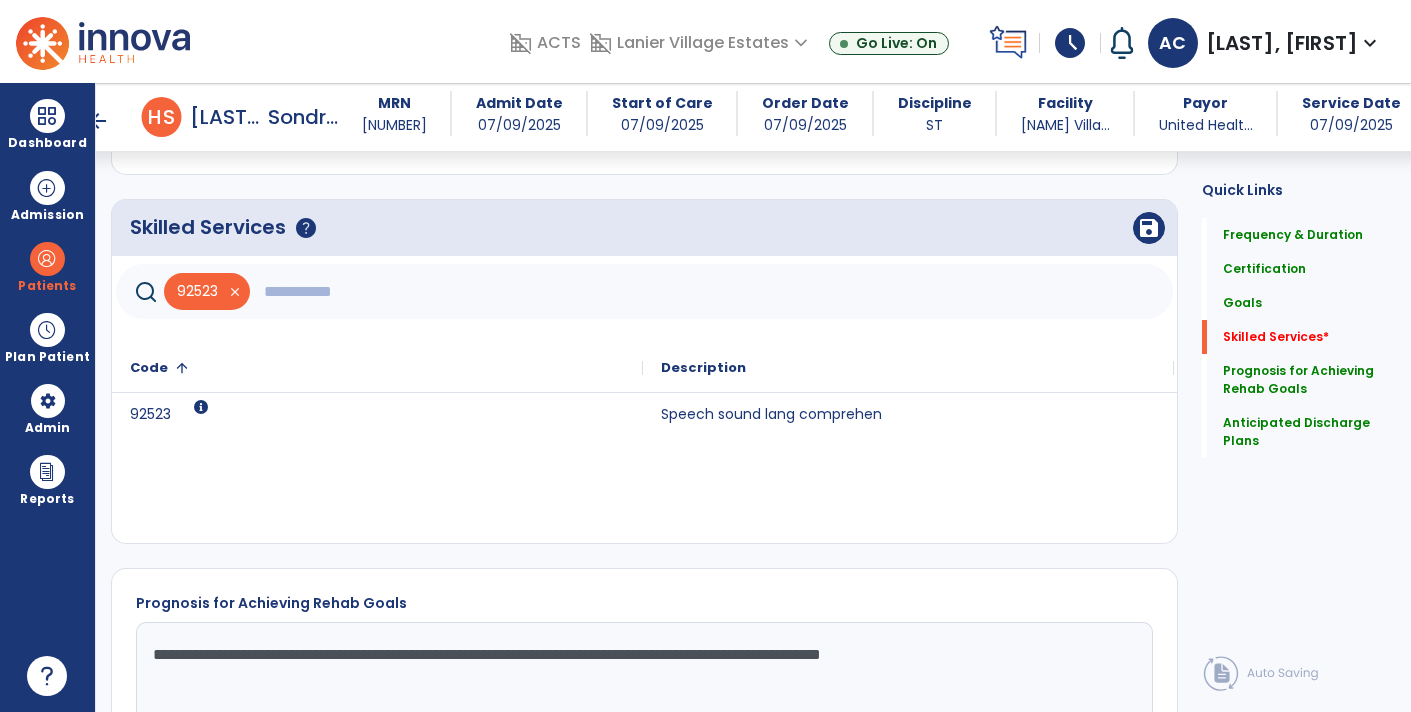 click 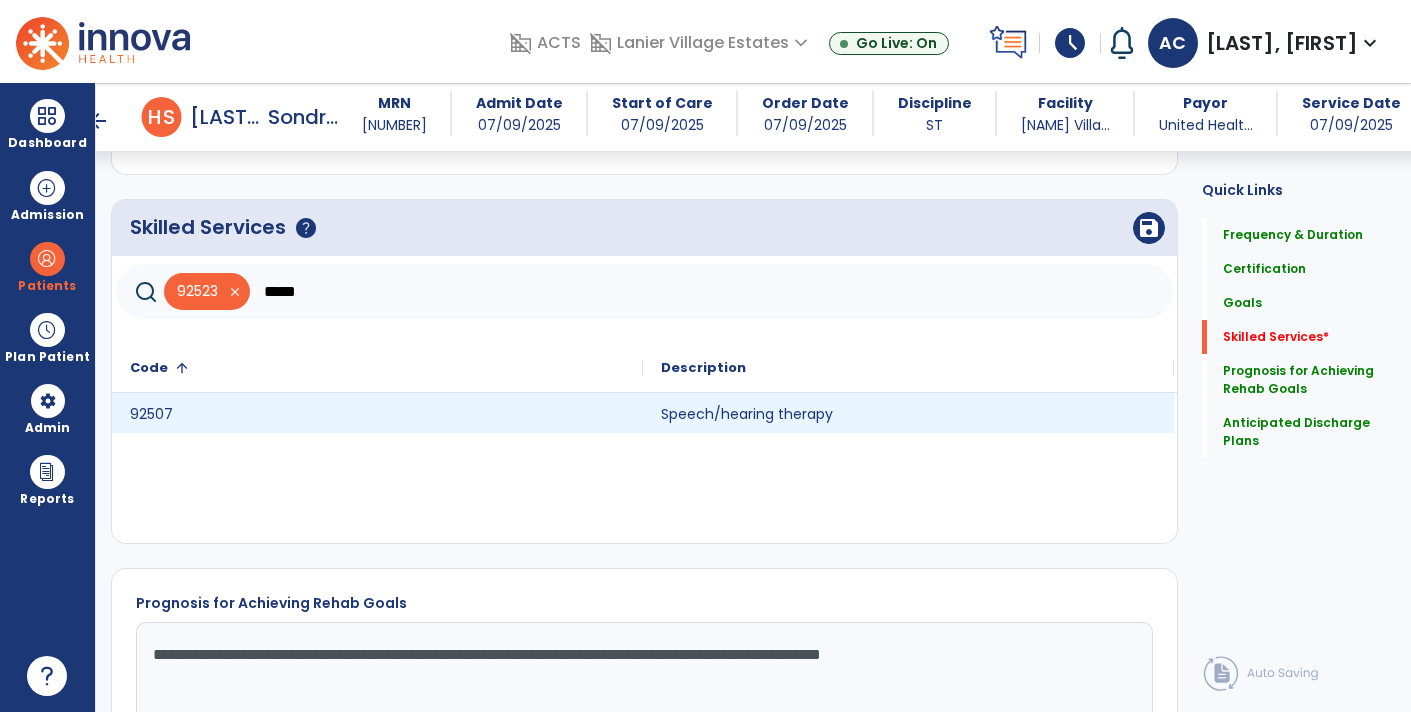 type on "*****" 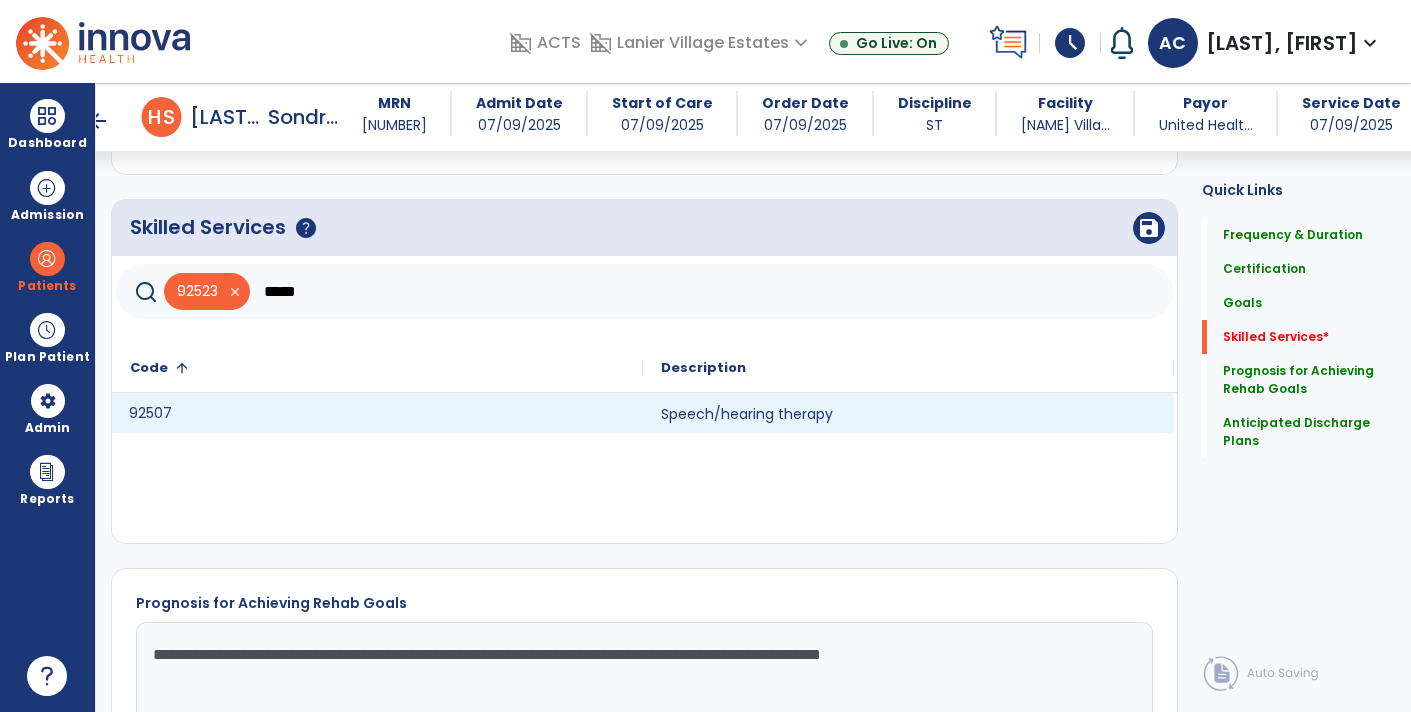 click on "92507" 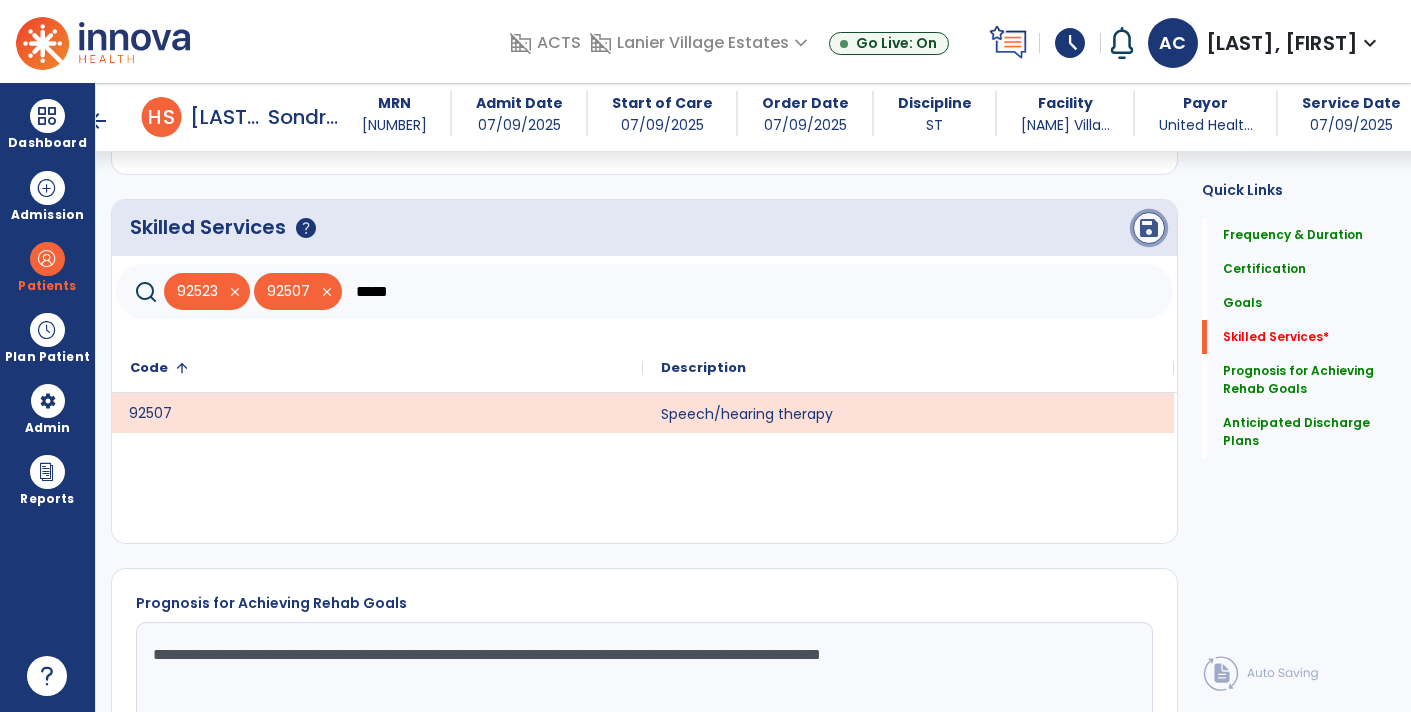 click on "save" 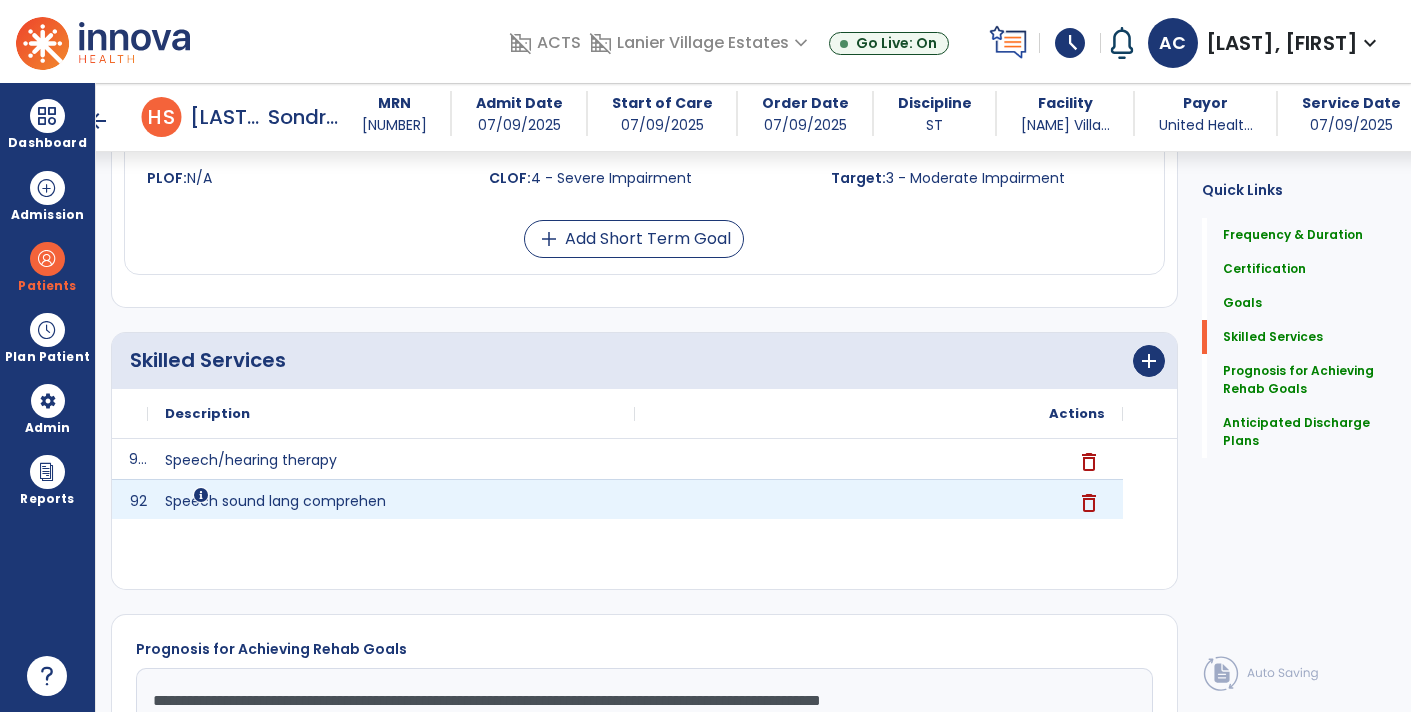 scroll, scrollTop: 2144, scrollLeft: 0, axis: vertical 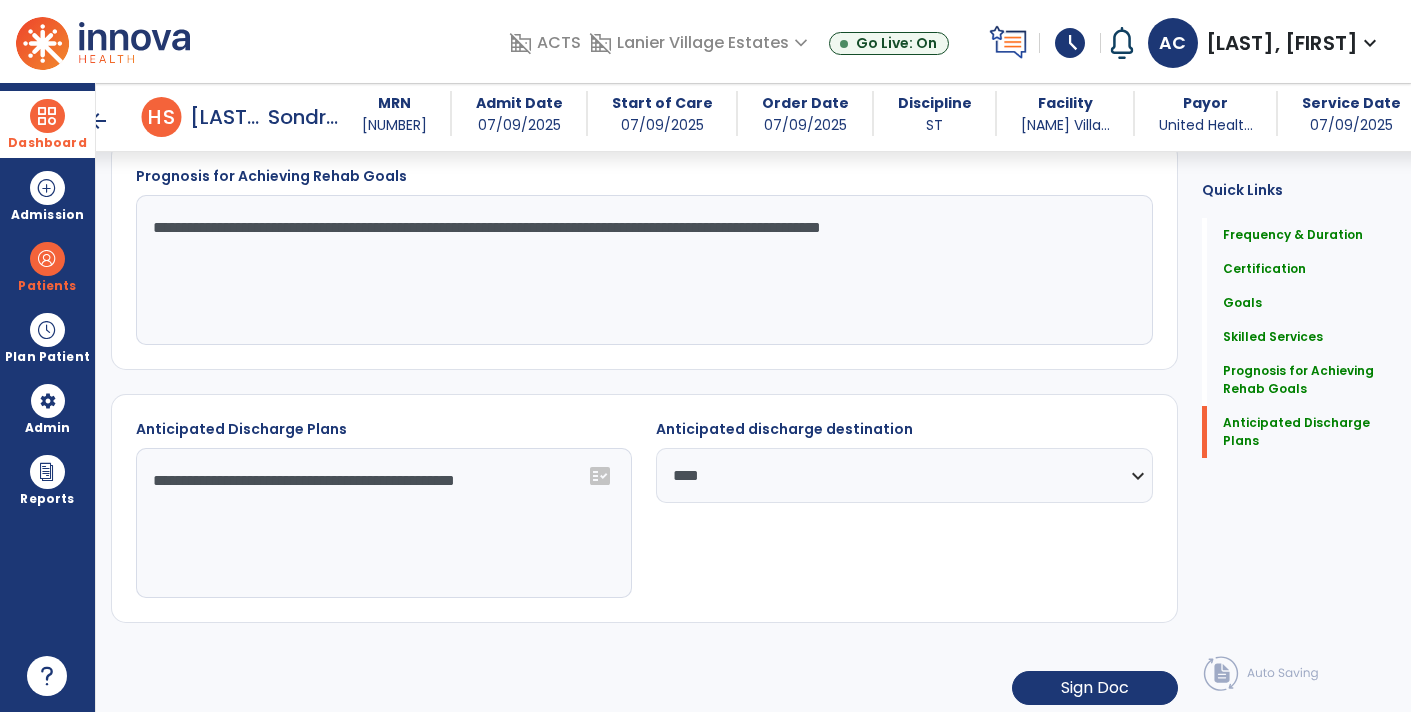click at bounding box center [47, 116] 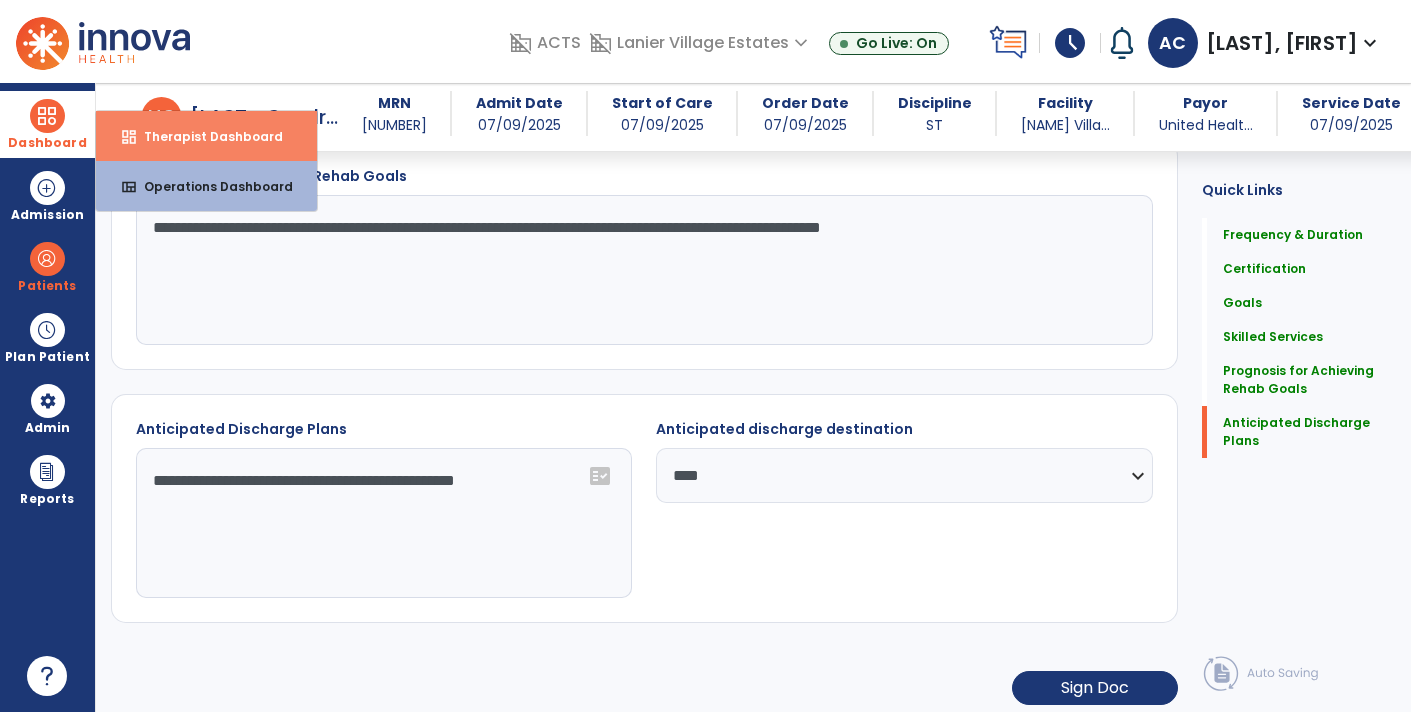 click on "dashboard  Therapist Dashboard" at bounding box center [206, 136] 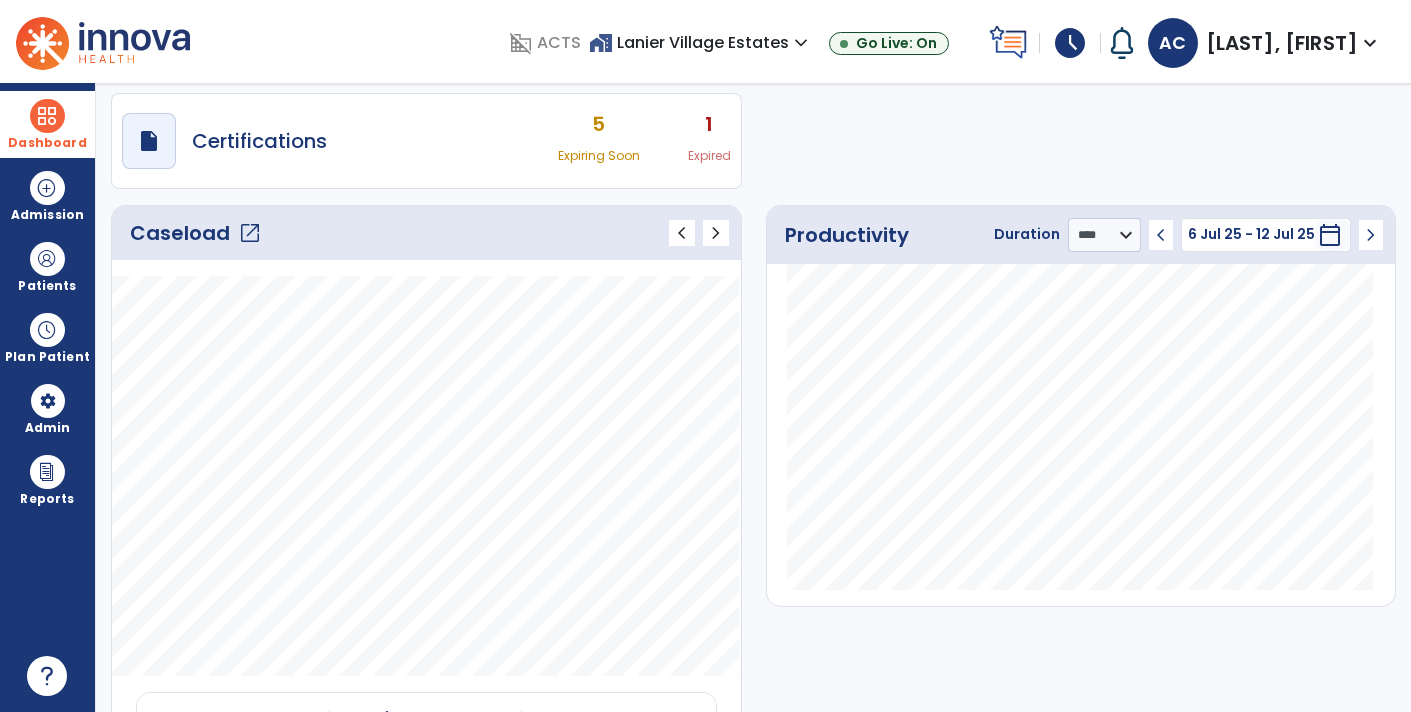 scroll, scrollTop: 0, scrollLeft: 0, axis: both 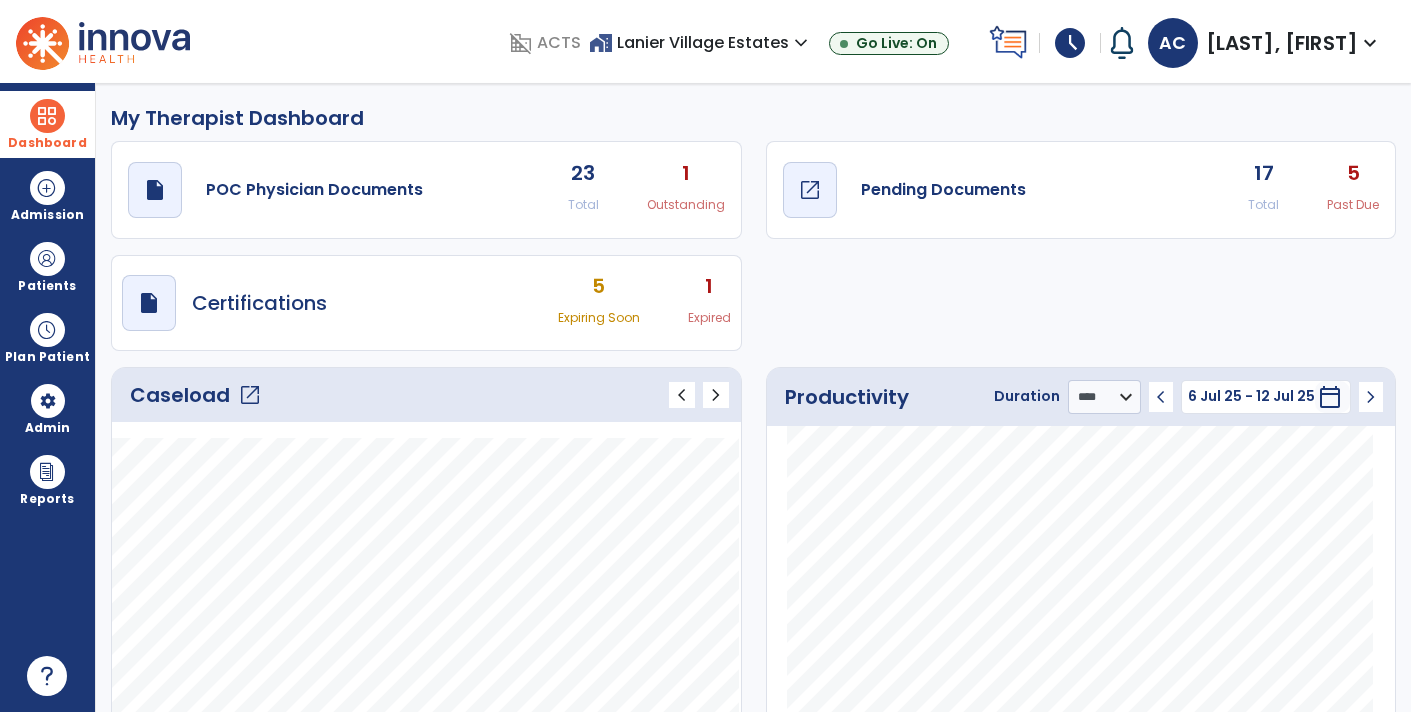 click on "draft   open_in_new  Pending Documents" 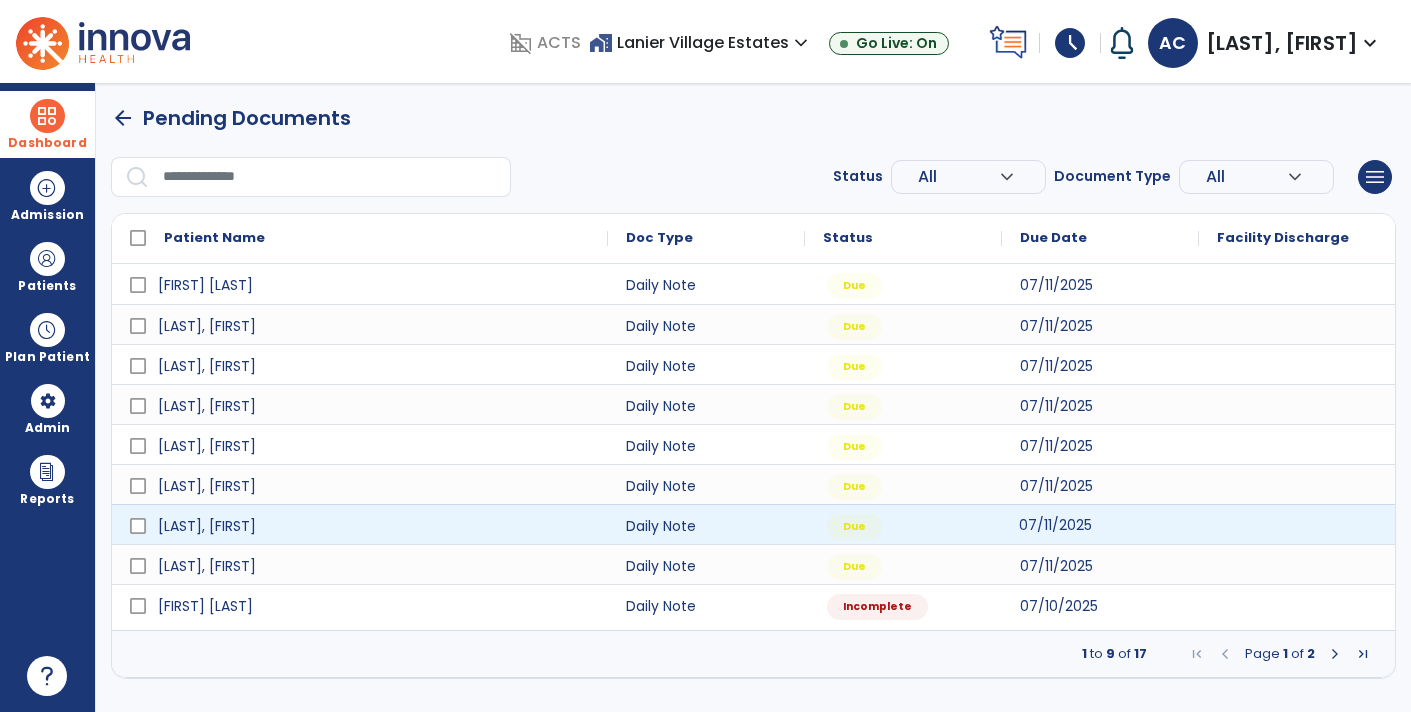 click on "07/11/2025" at bounding box center (1055, 525) 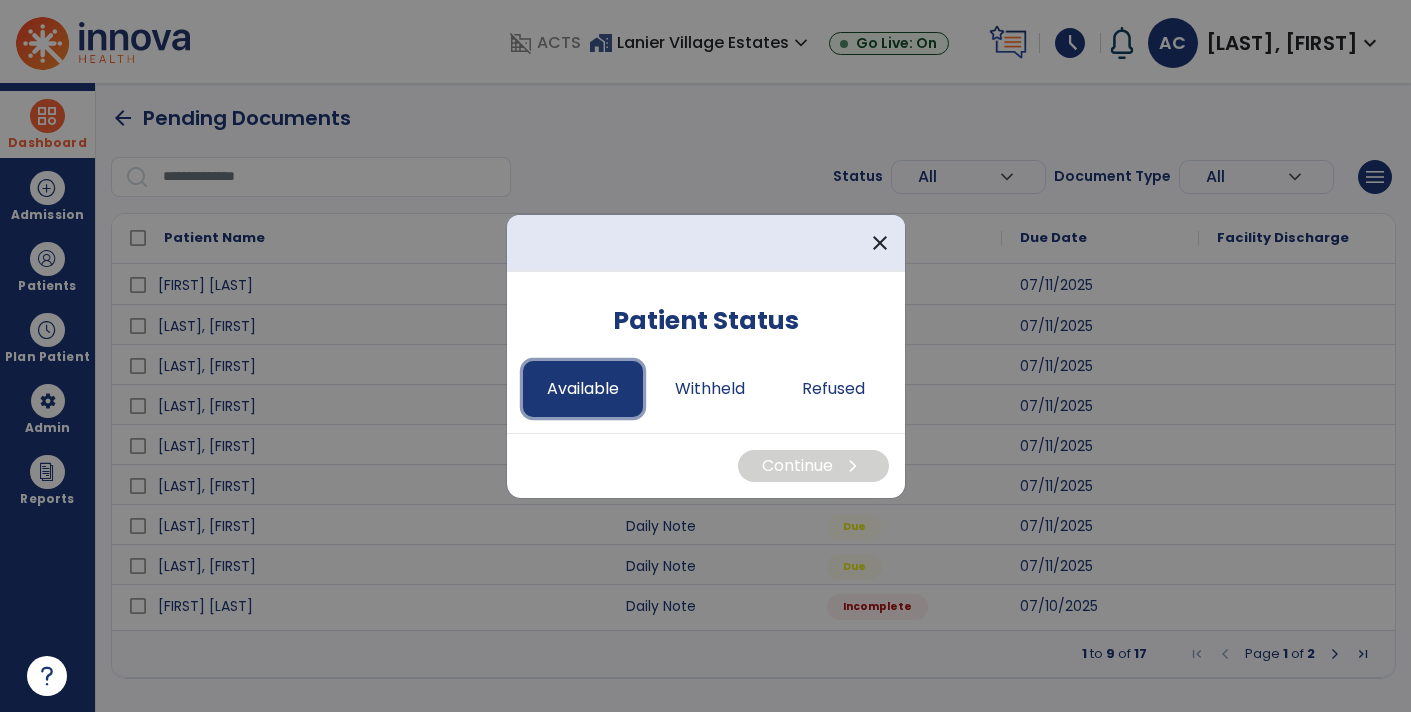 click on "Available" at bounding box center (583, 389) 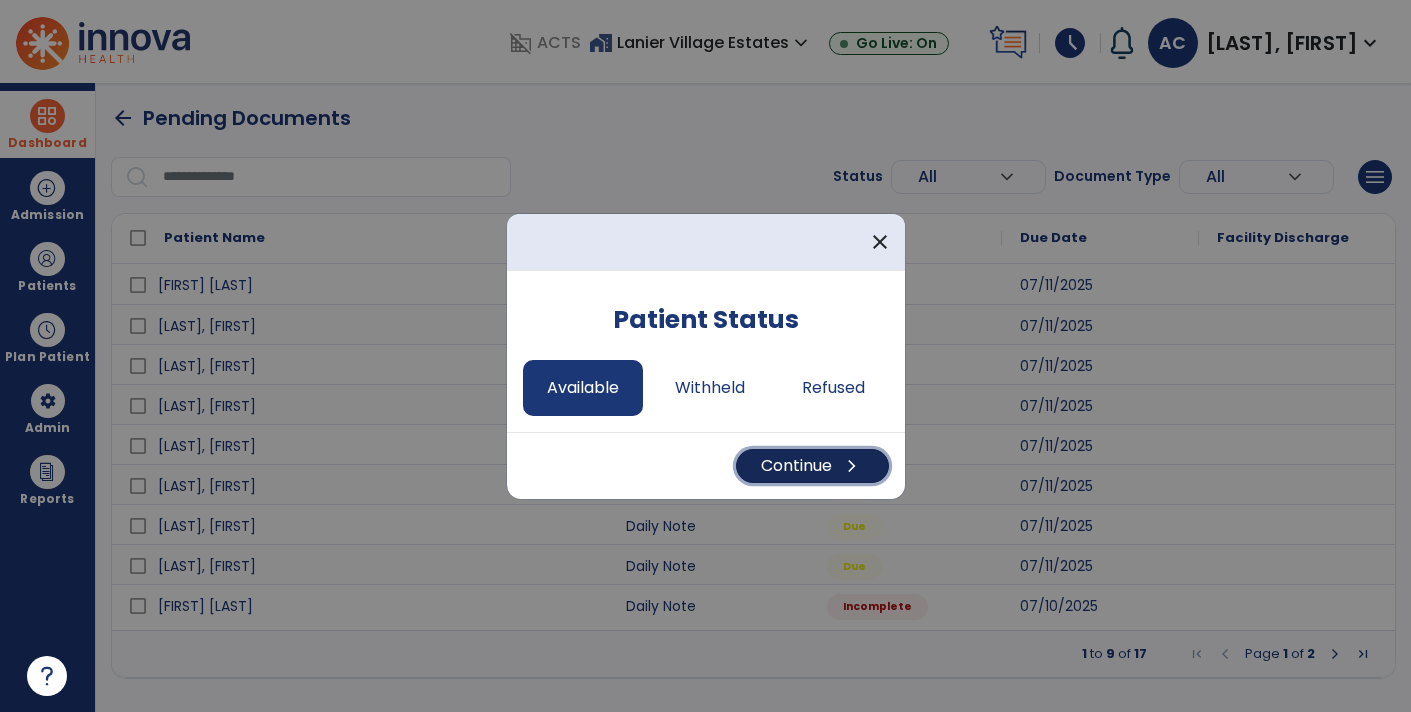 click on "Continue   chevron_right" at bounding box center [812, 466] 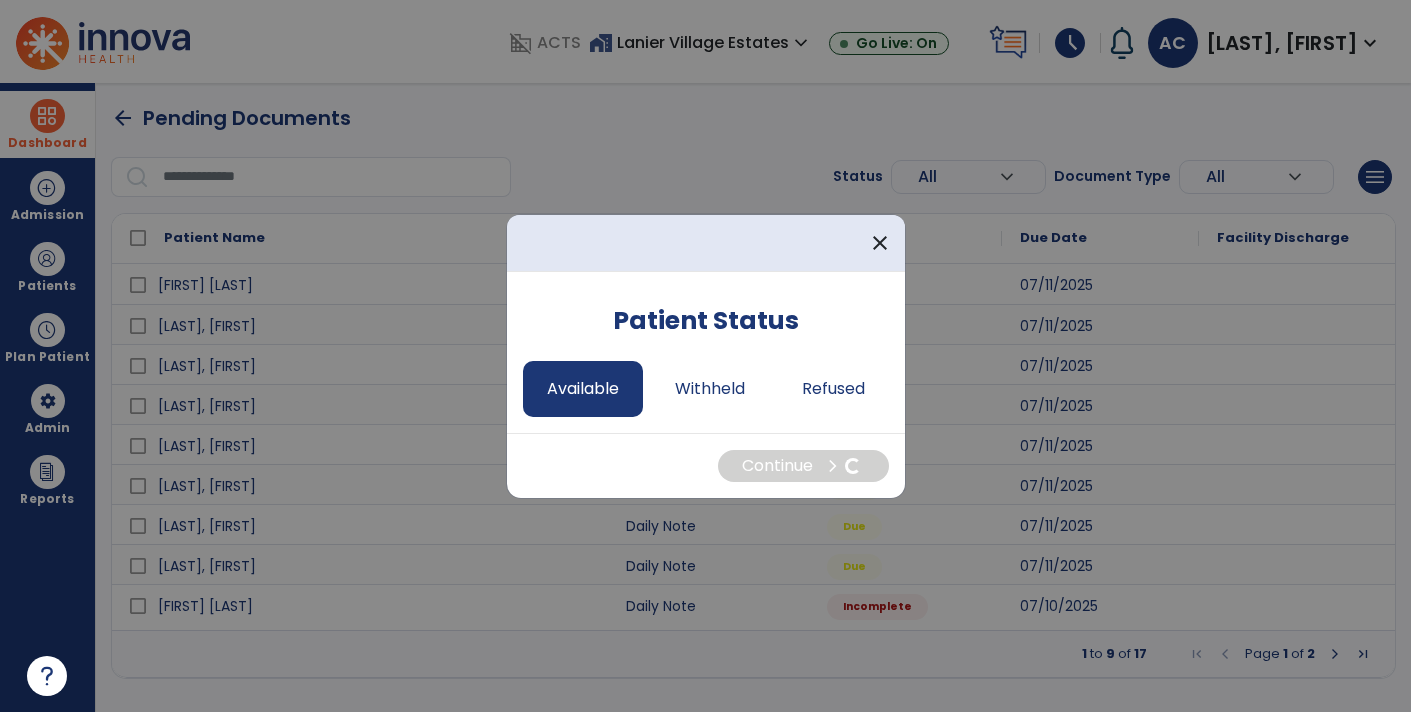 select on "*" 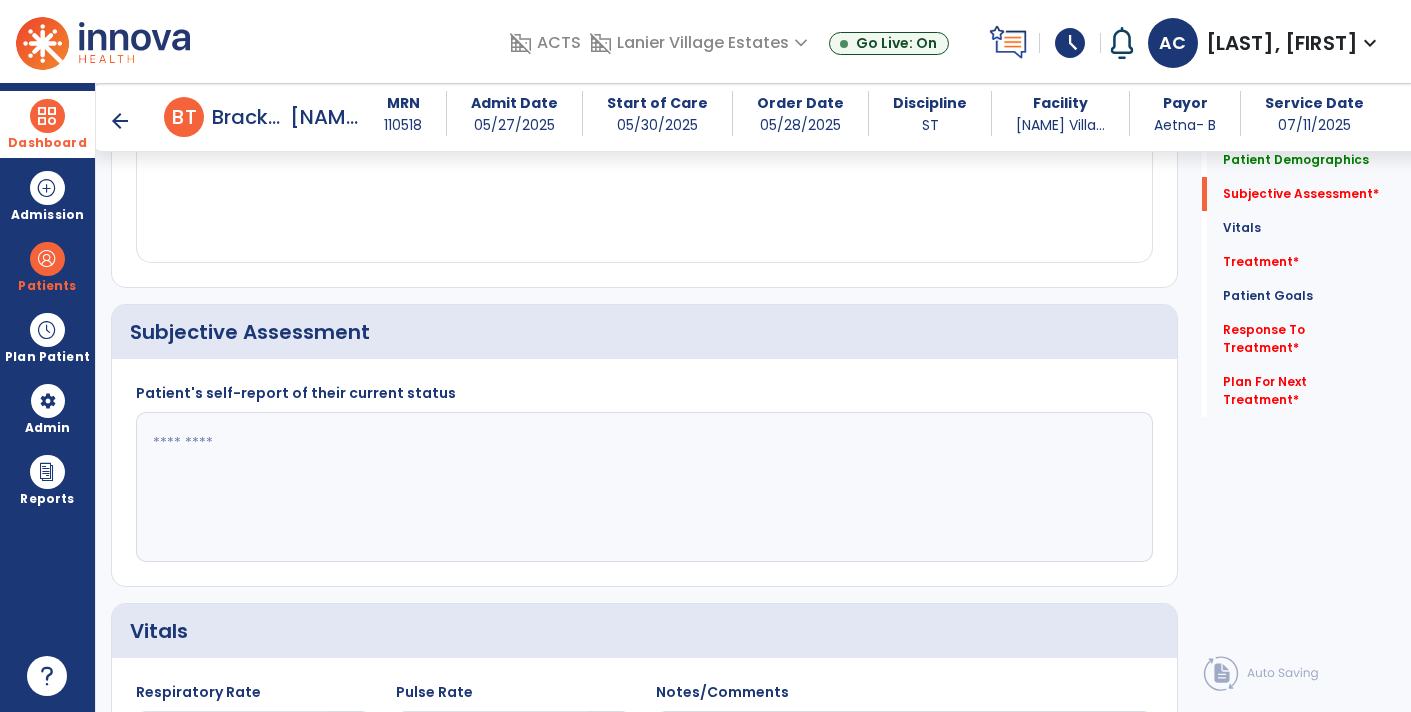 scroll, scrollTop: 335, scrollLeft: 0, axis: vertical 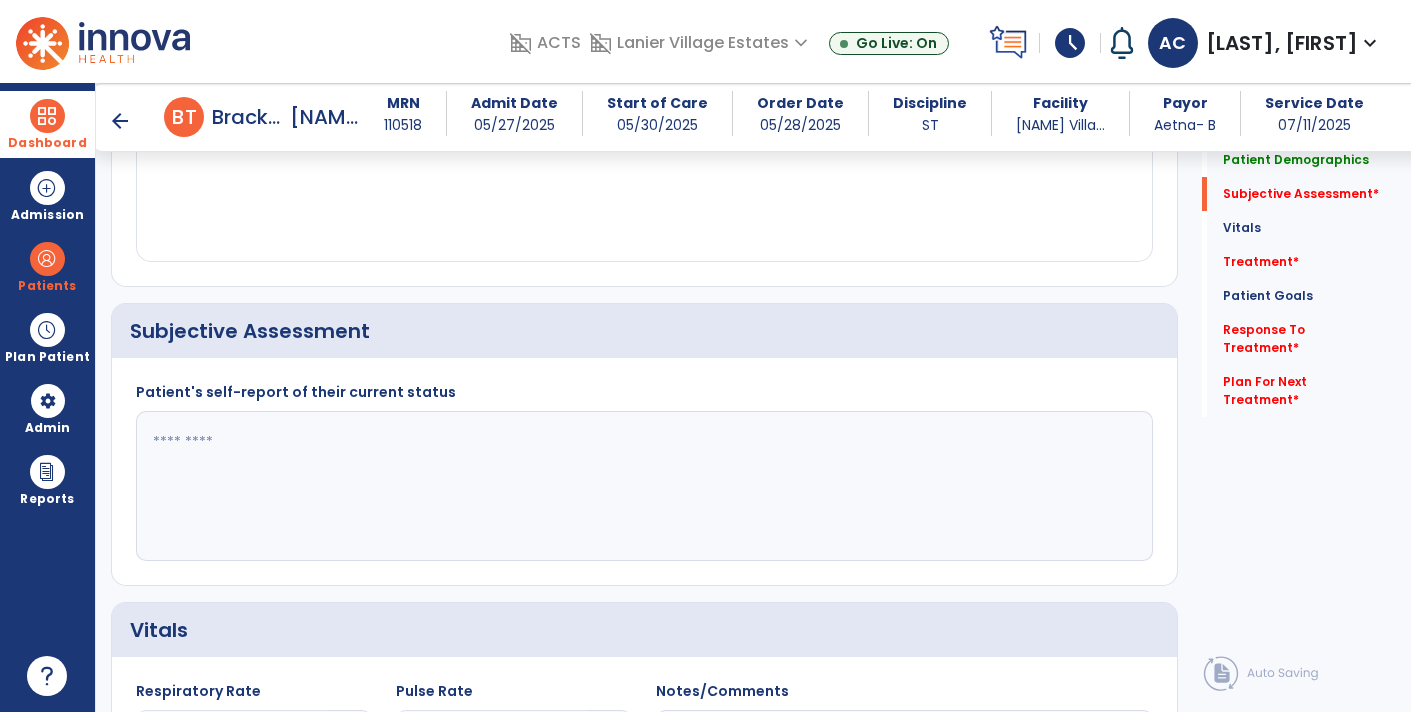 click 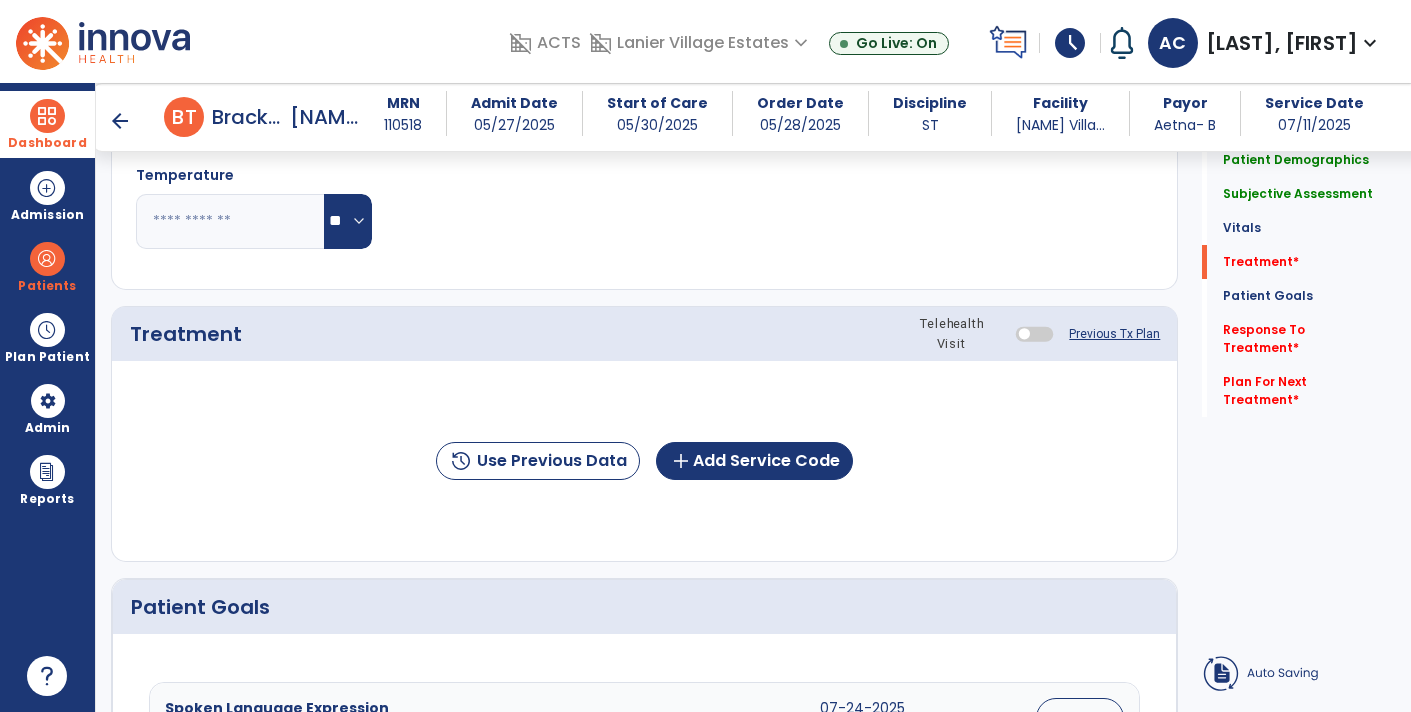 scroll, scrollTop: 1075, scrollLeft: 0, axis: vertical 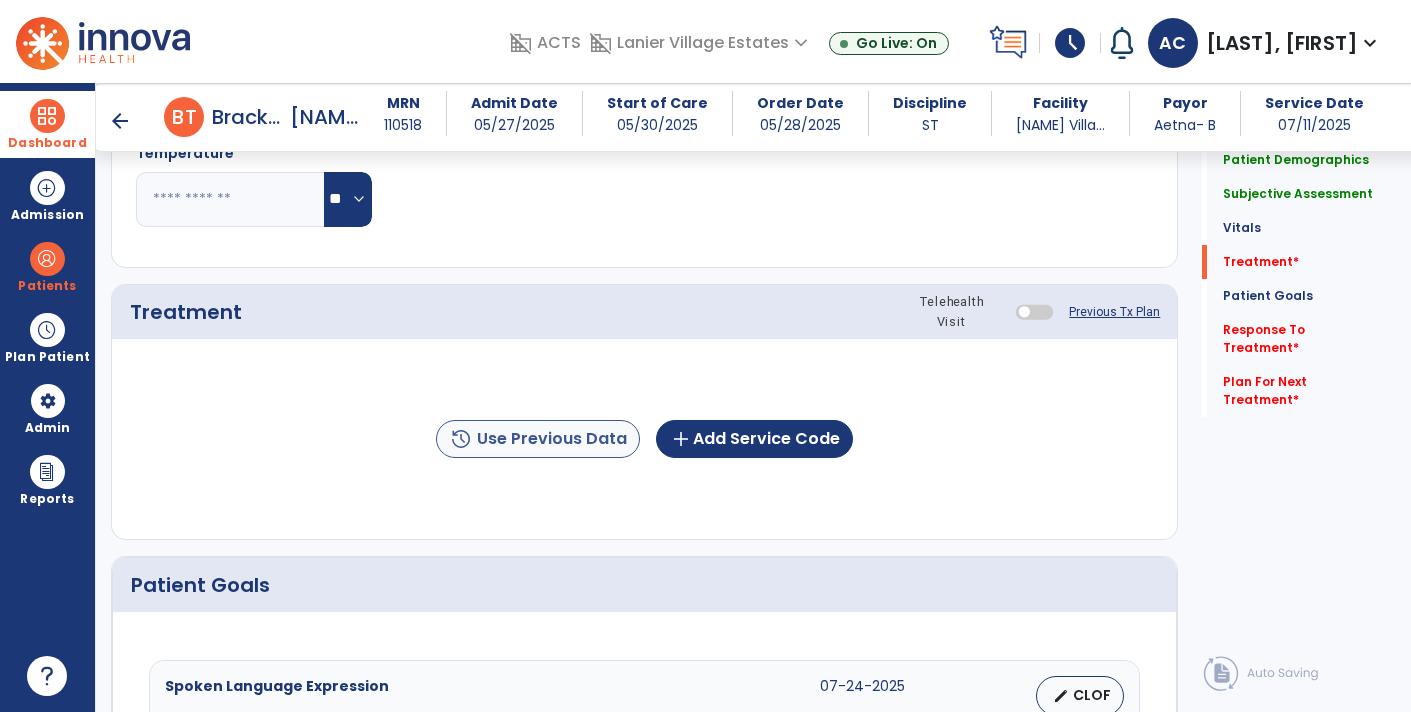 type on "**********" 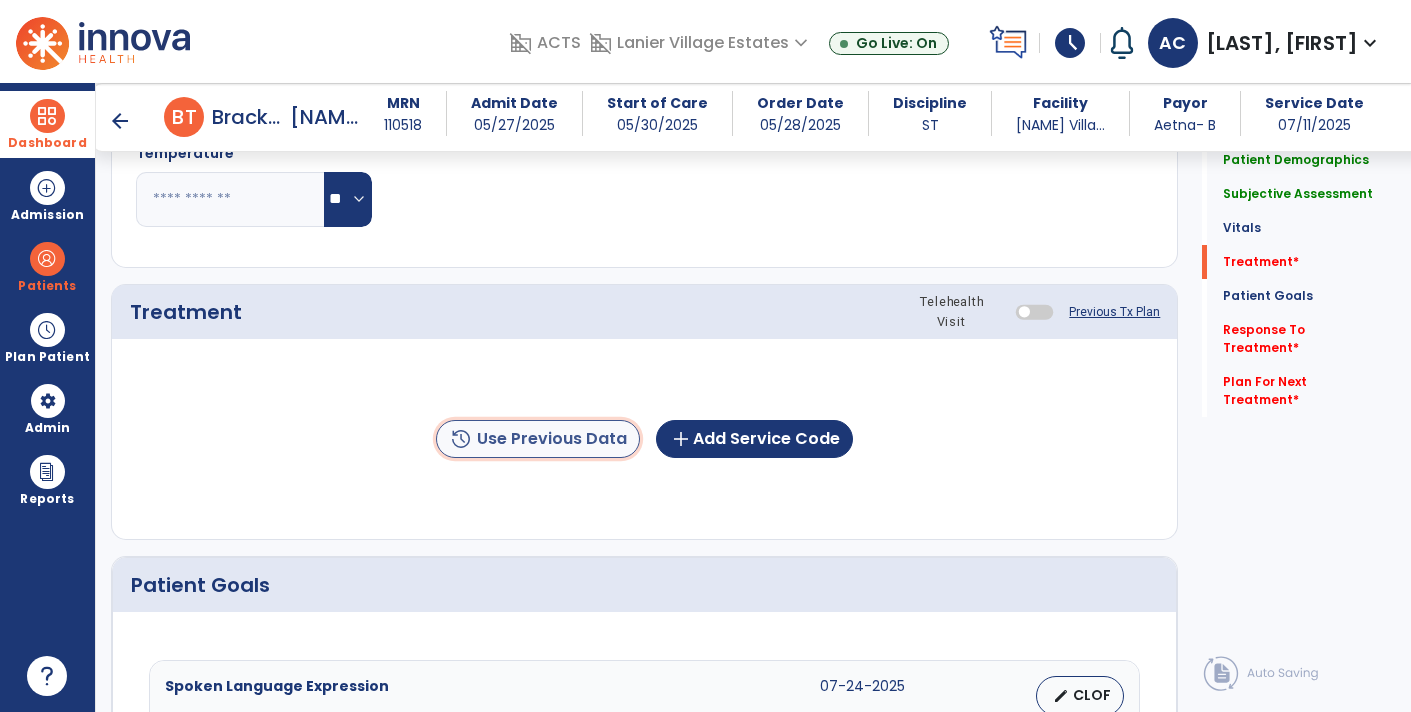 click on "history  Use Previous Data" 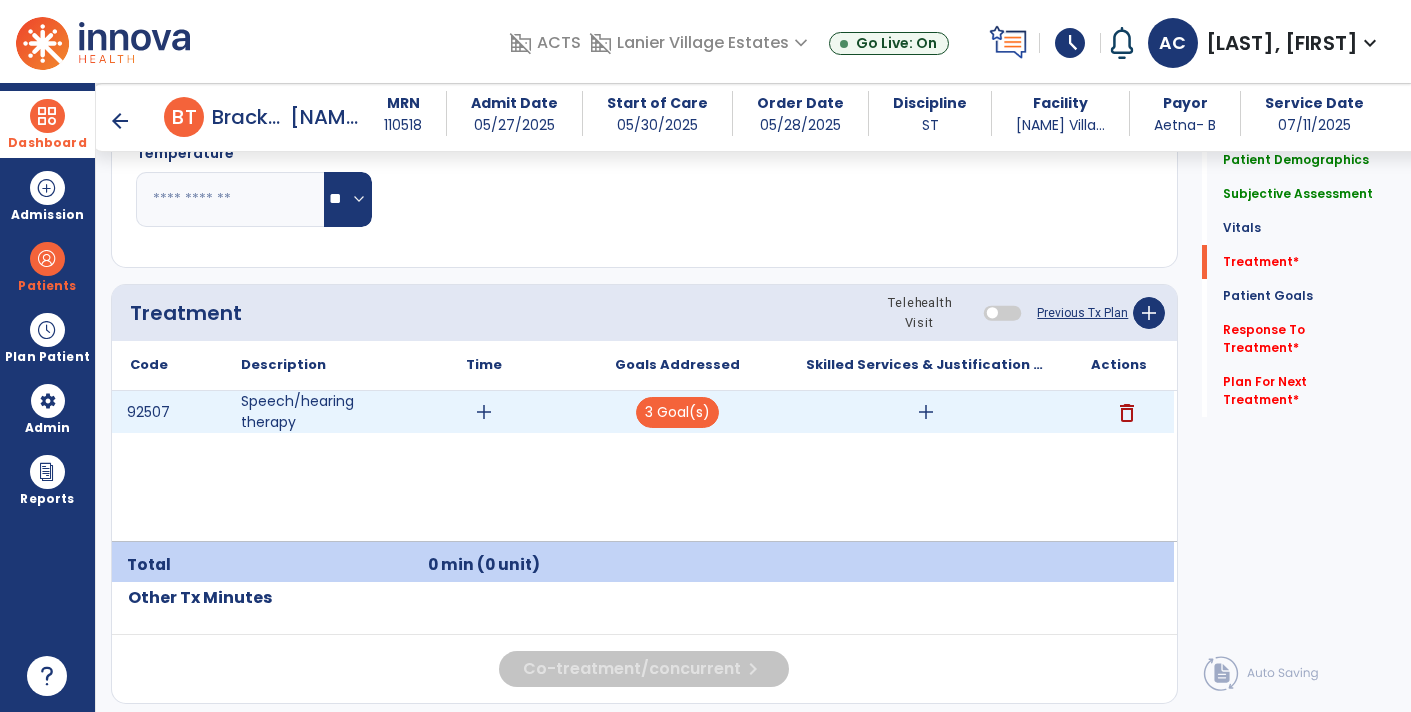 click on "add" at bounding box center [484, 412] 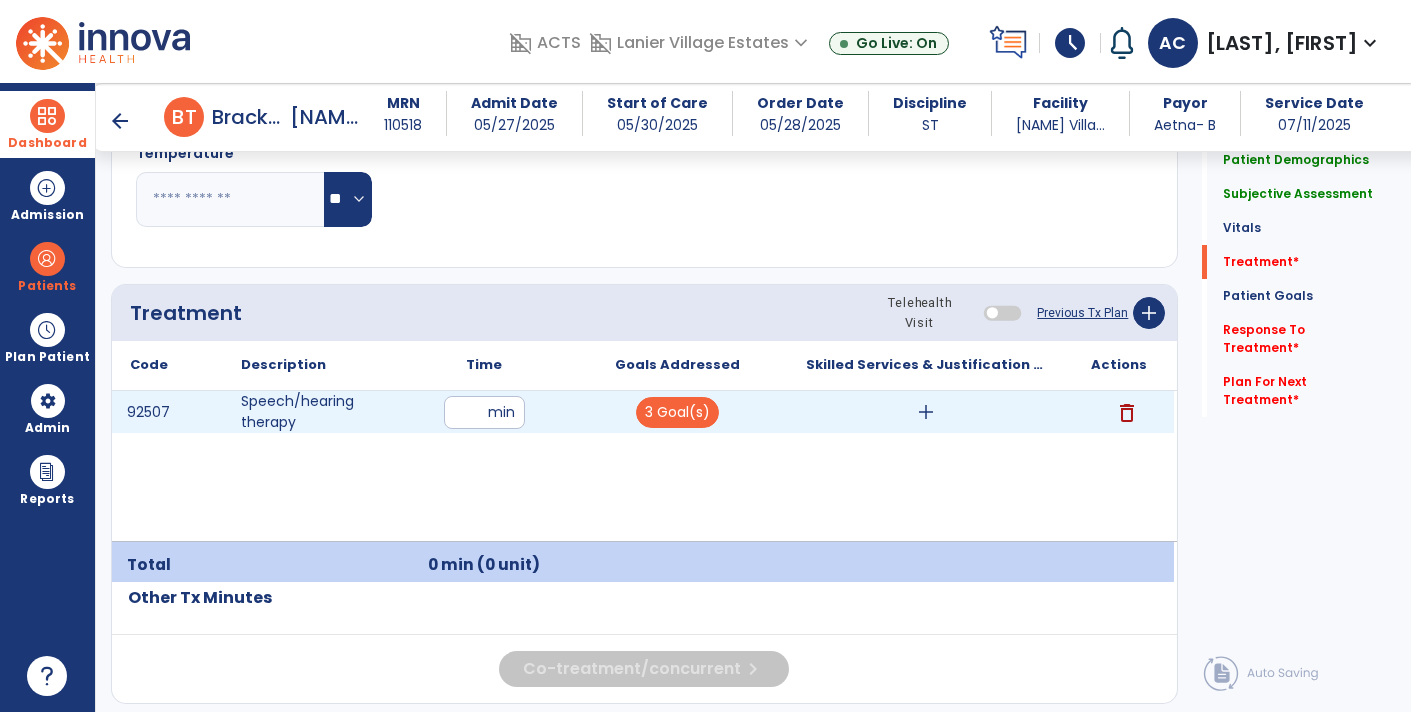type on "**" 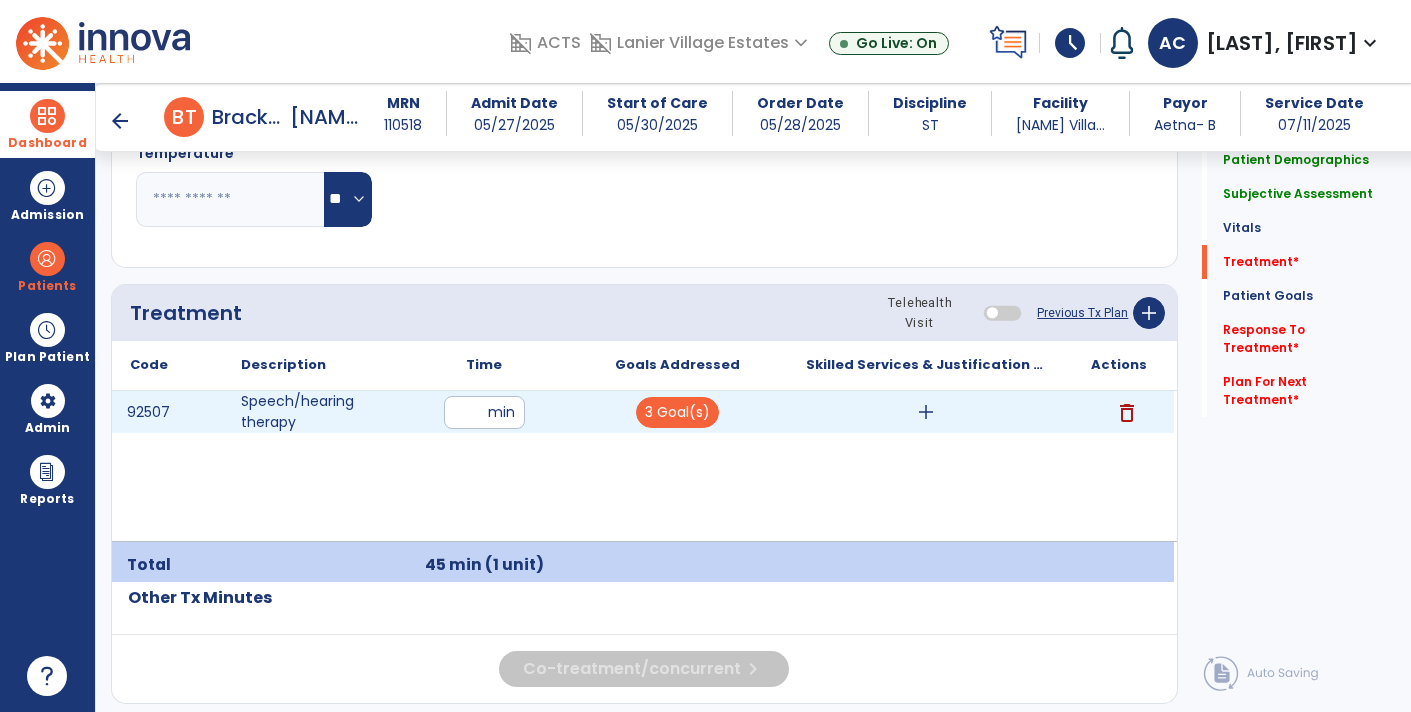 click on "add" at bounding box center (926, 412) 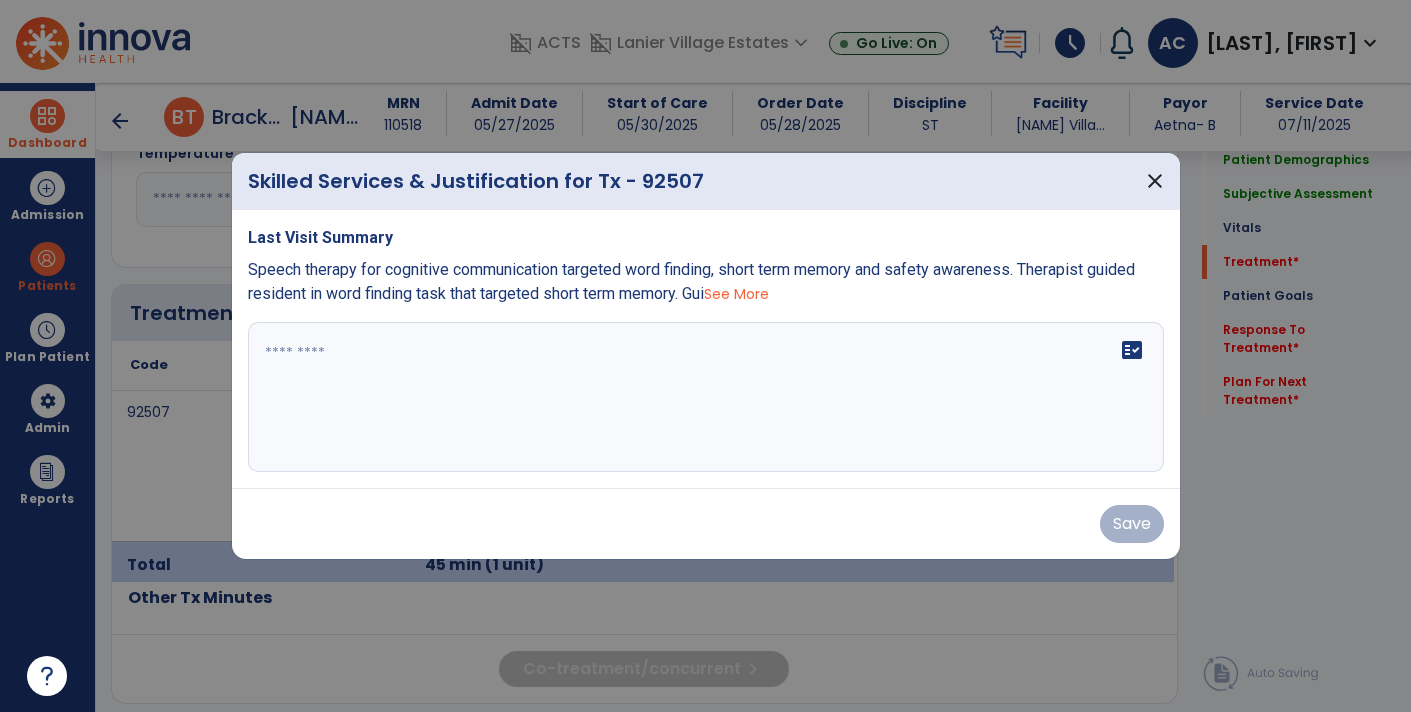 click on "See More" at bounding box center (736, 294) 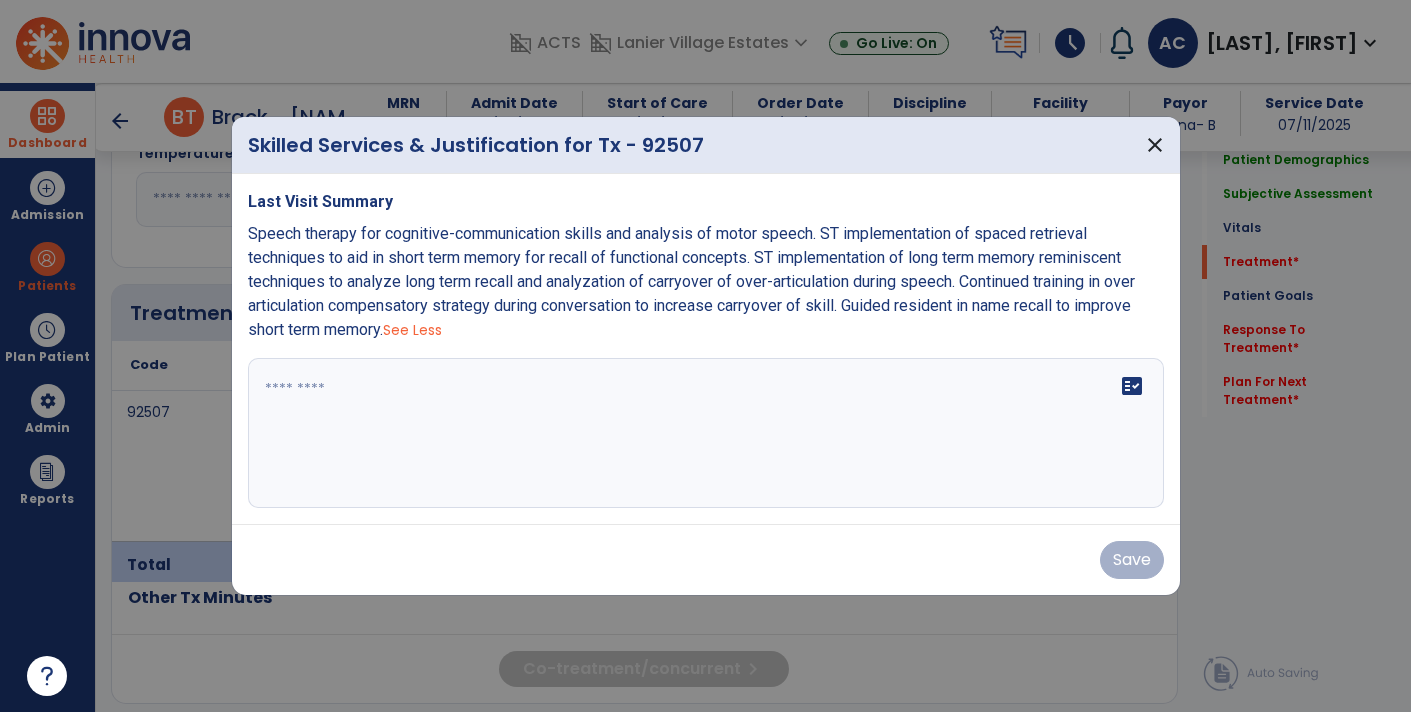 click at bounding box center [706, 433] 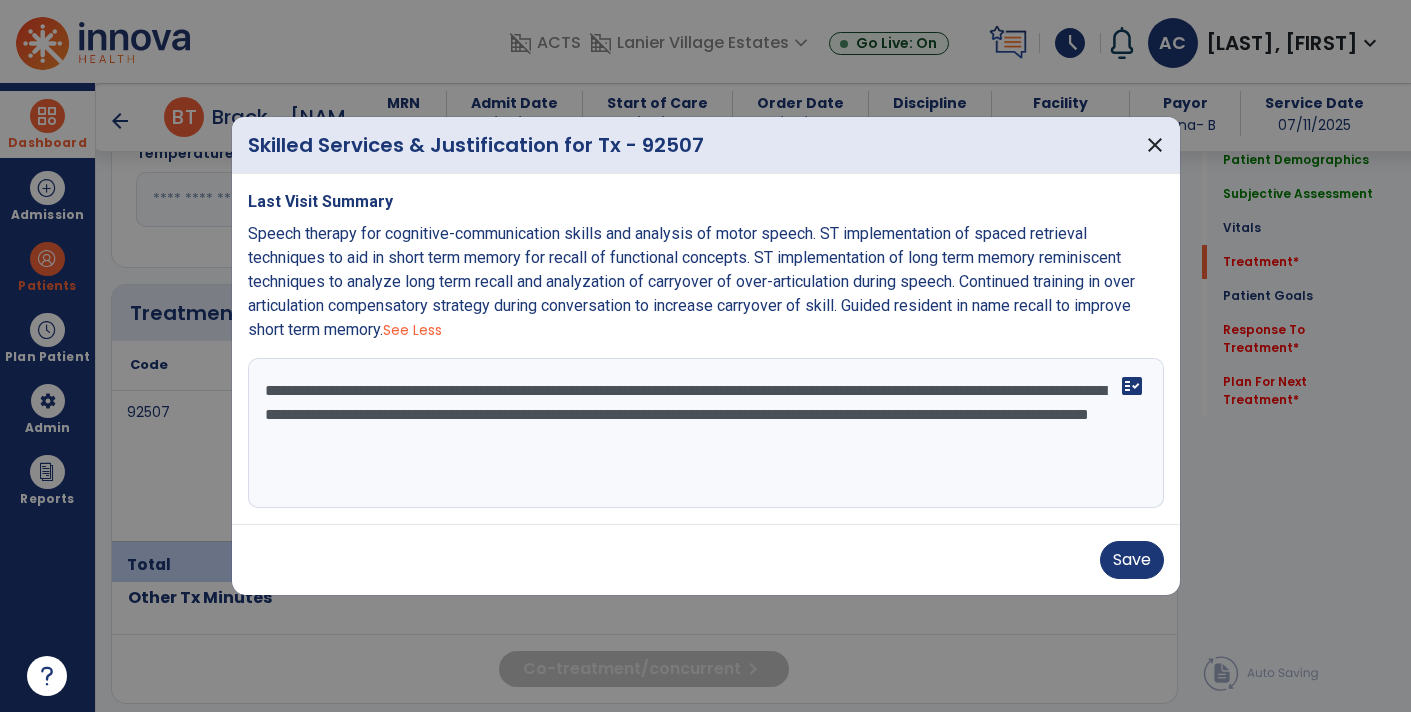 click on "**********" at bounding box center [706, 433] 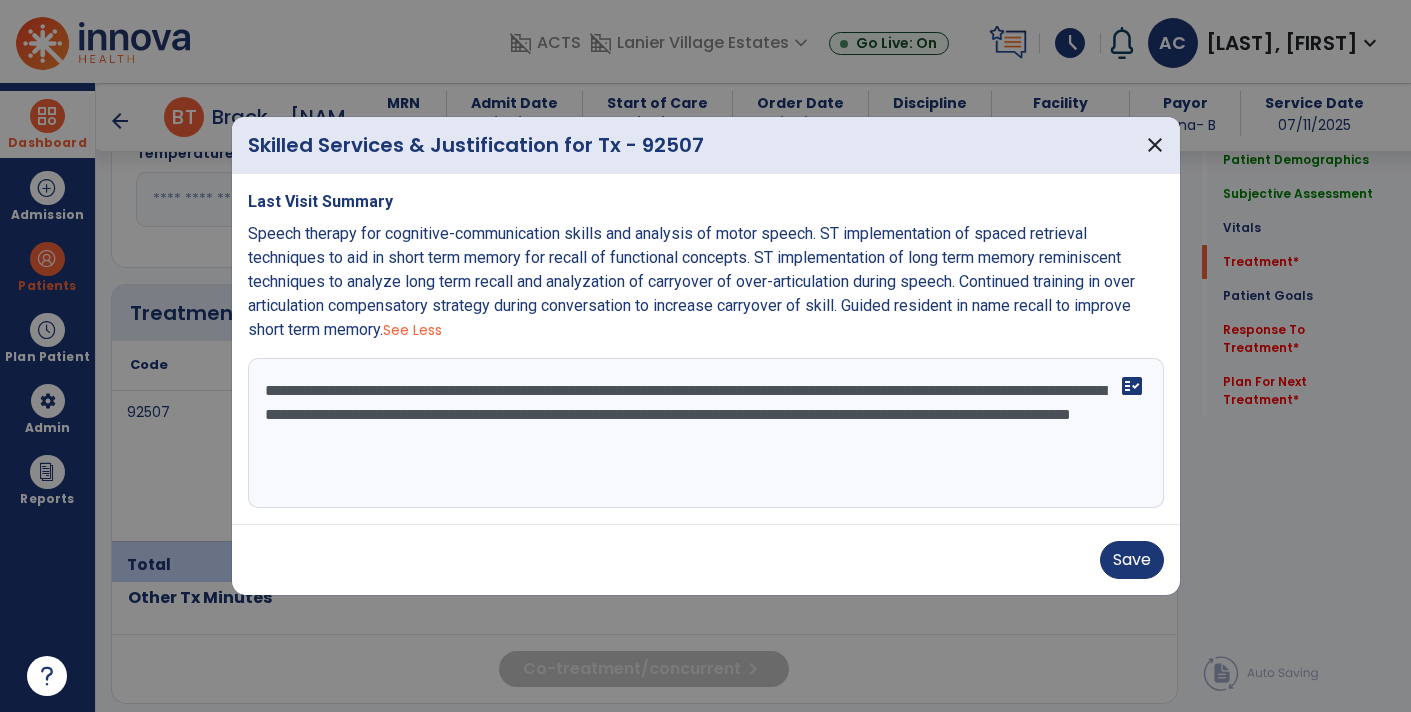 click on "**********" at bounding box center [706, 433] 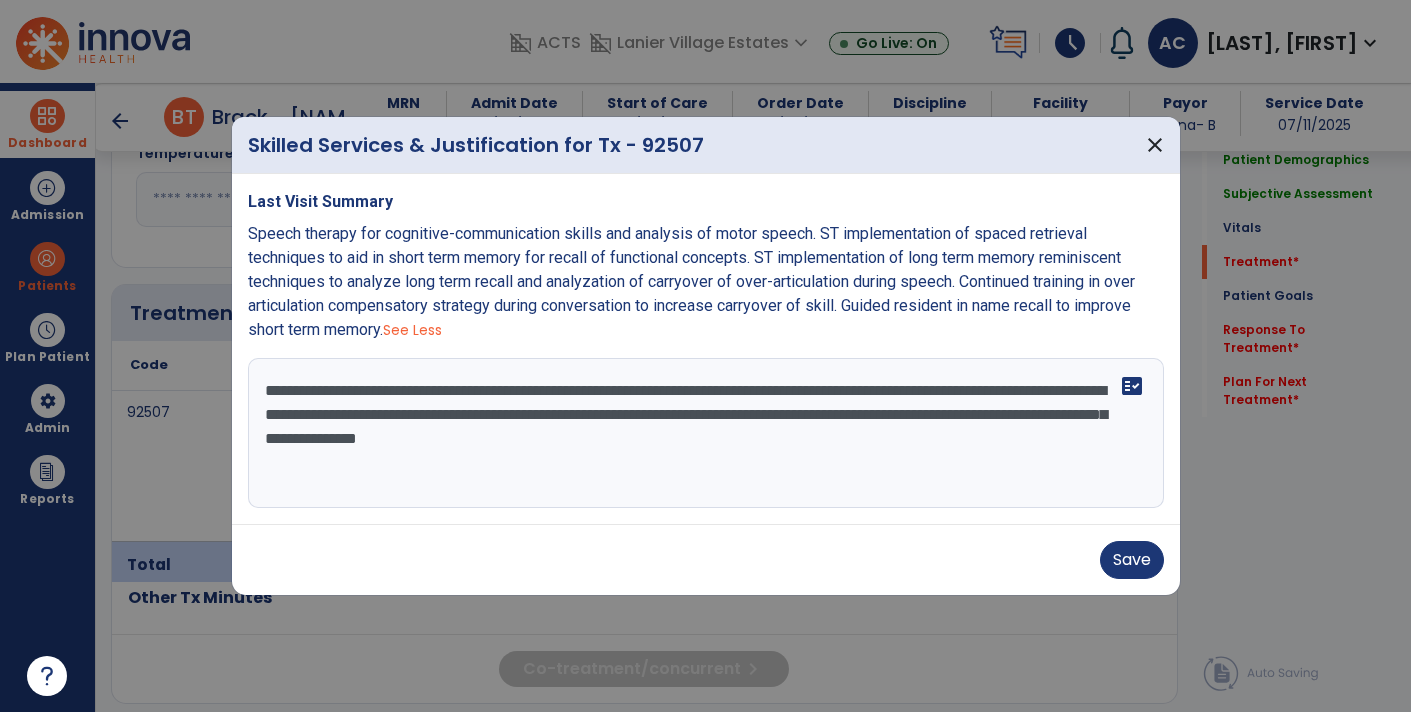 click on "**********" at bounding box center (706, 433) 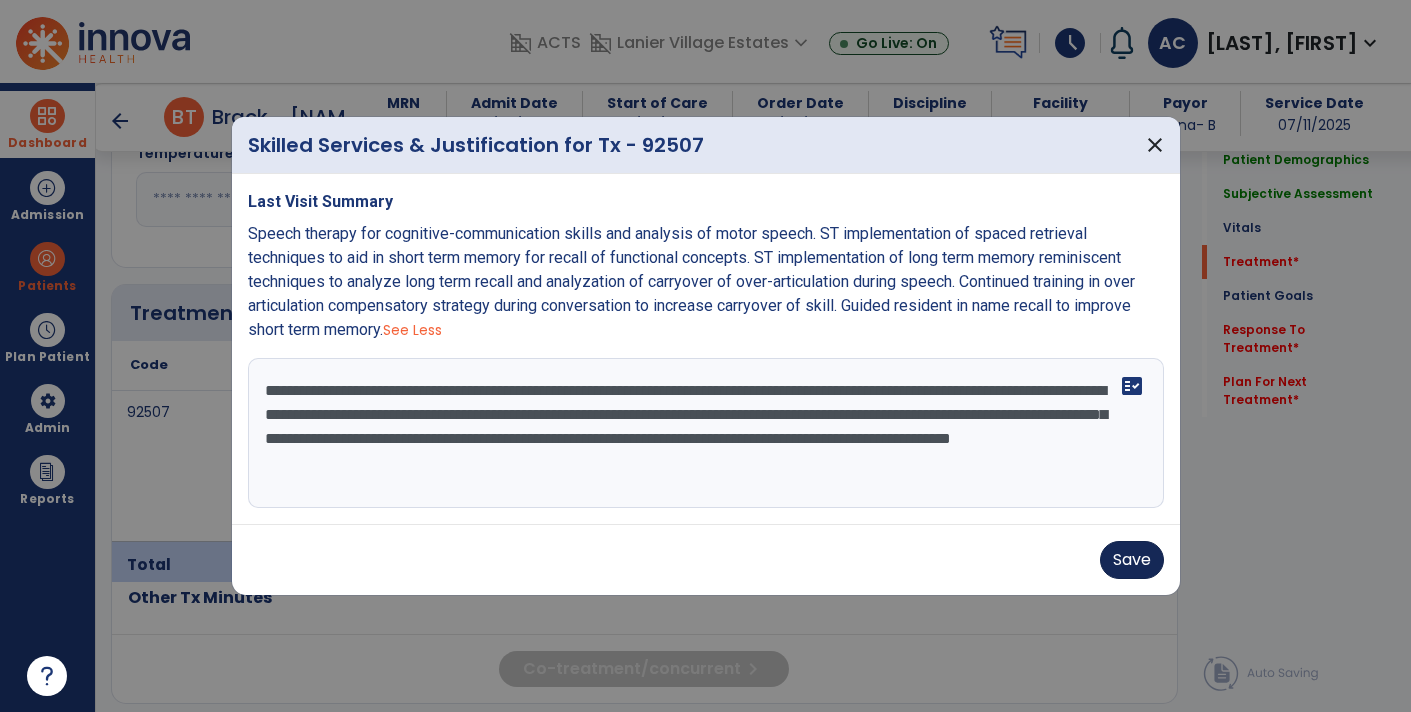 type on "**********" 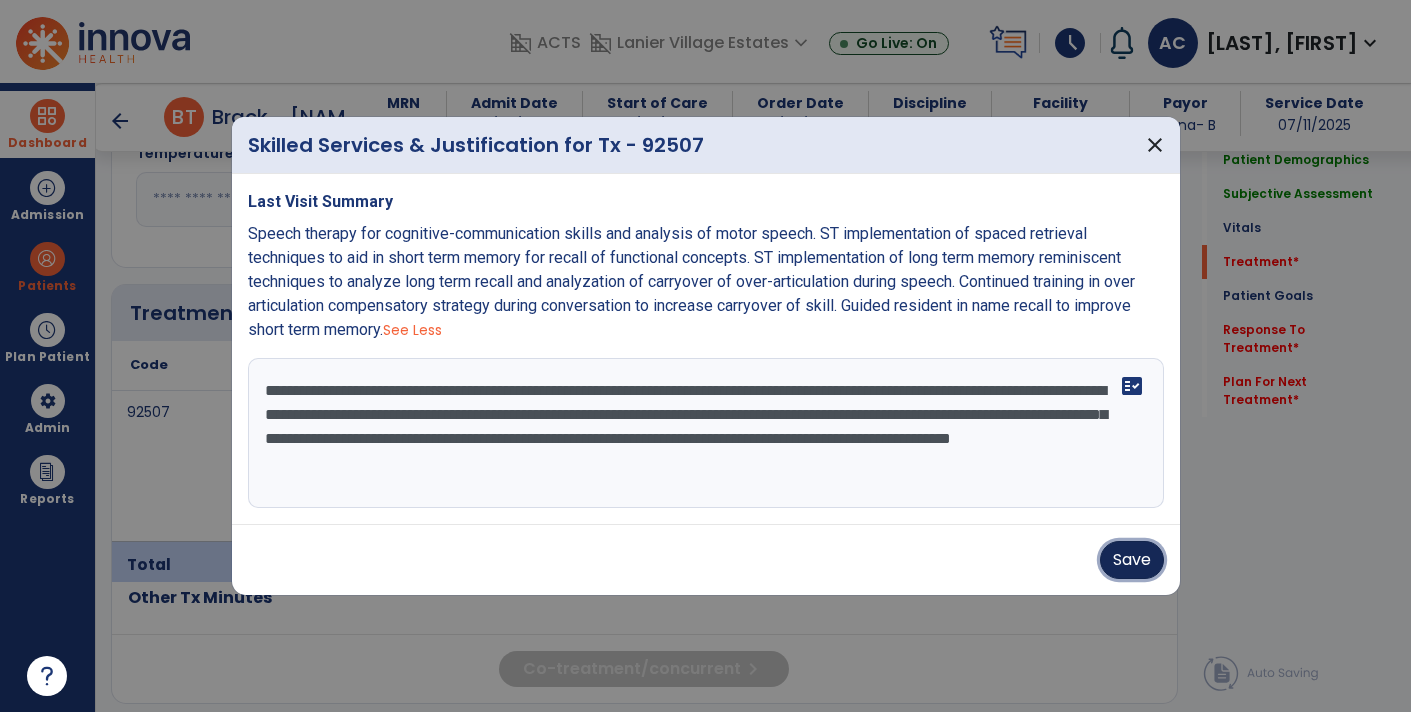 click on "Save" at bounding box center (1132, 560) 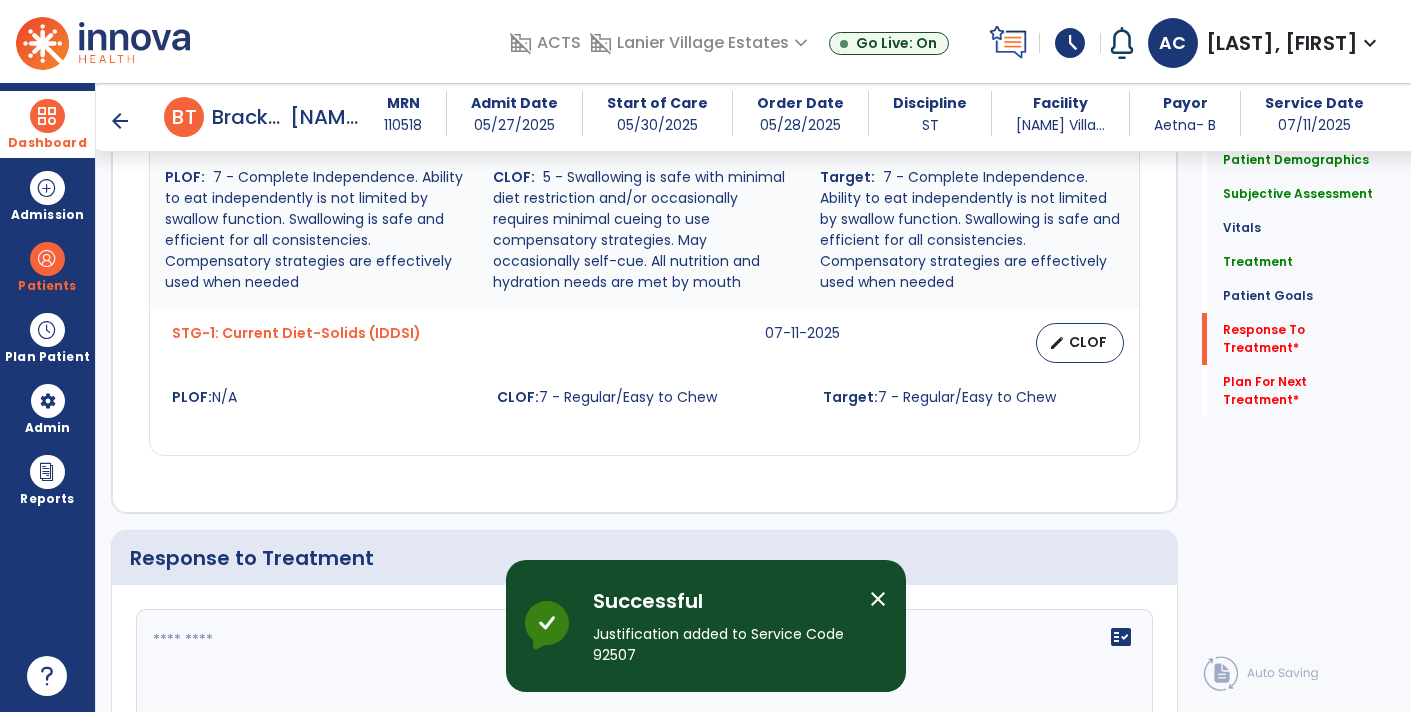 scroll, scrollTop: 3340, scrollLeft: 0, axis: vertical 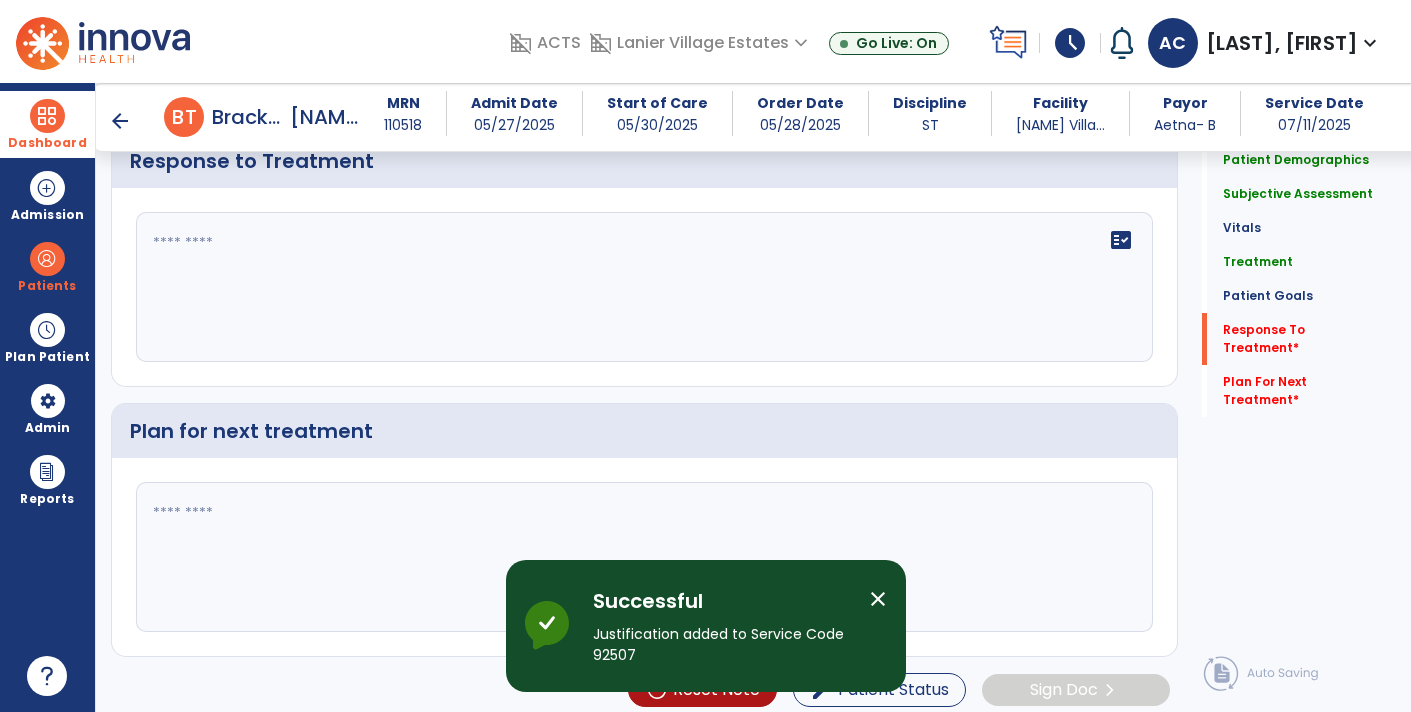 click 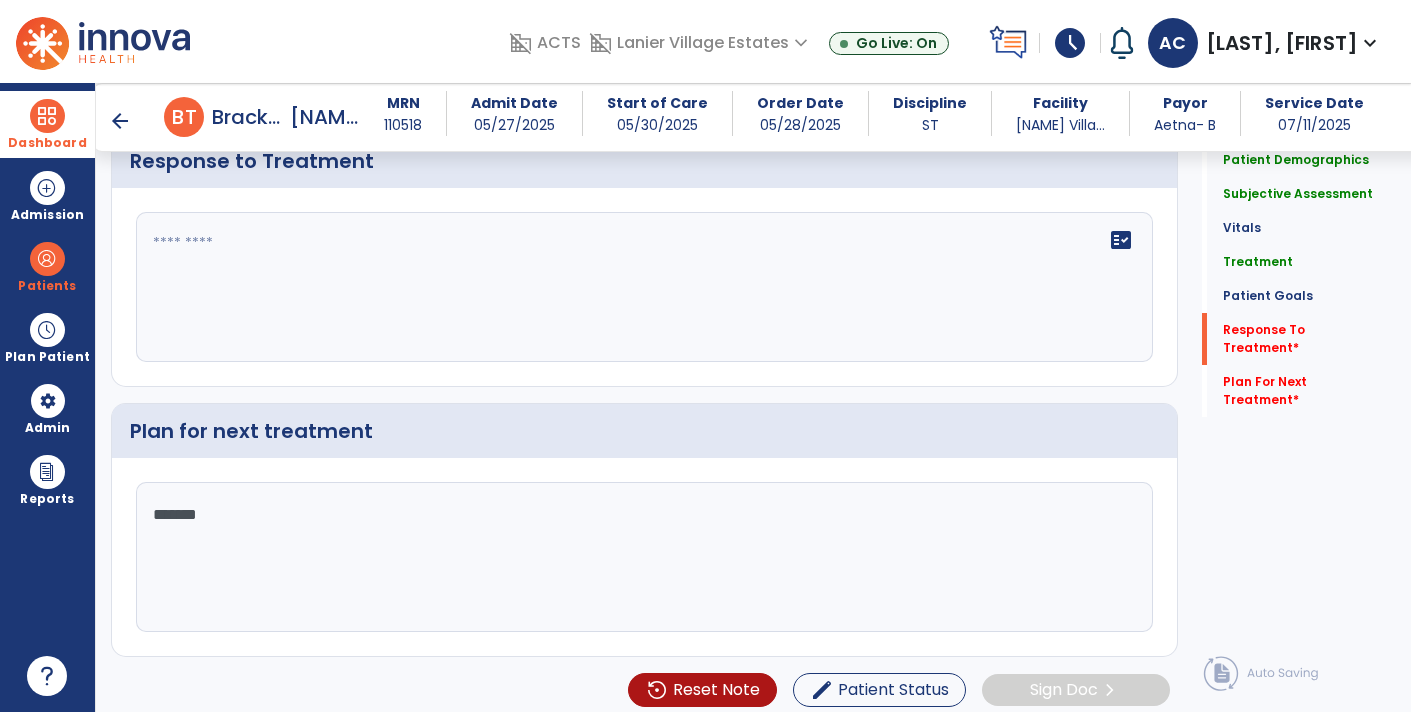 type on "********" 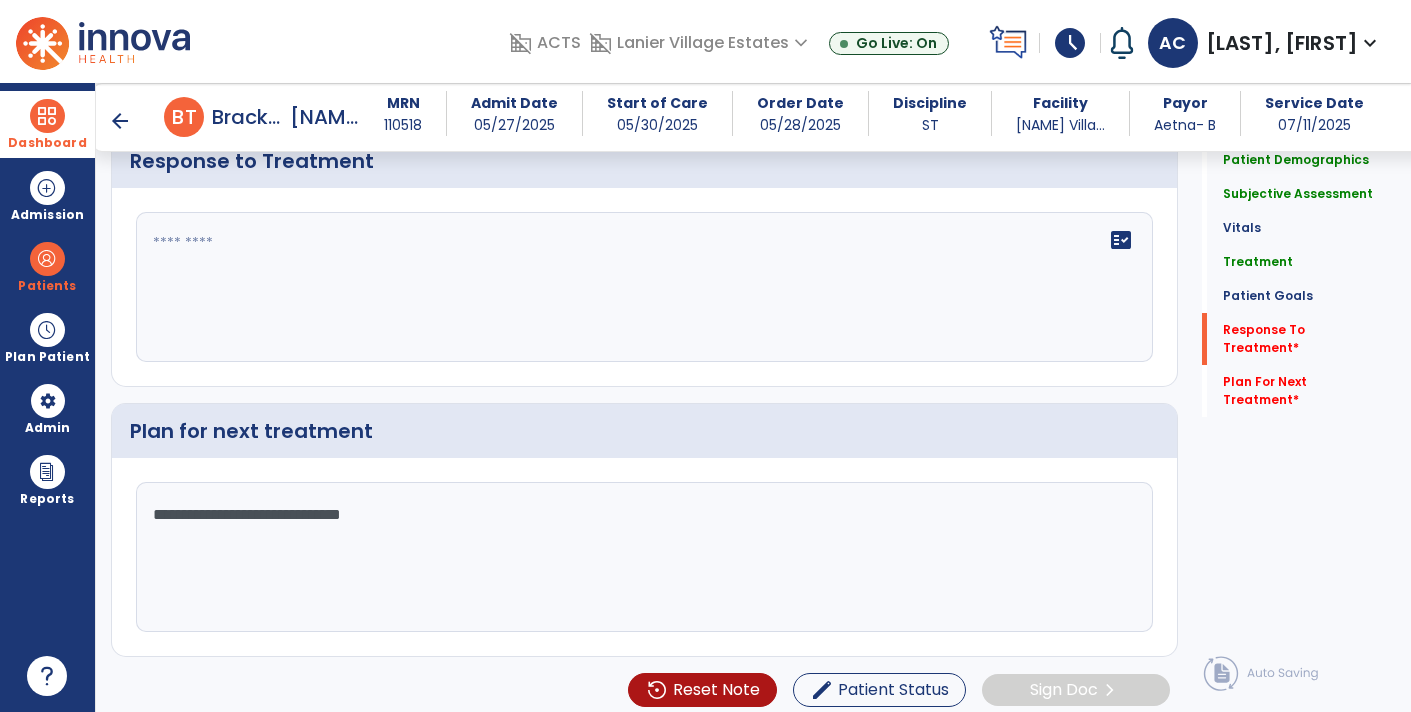 type on "**********" 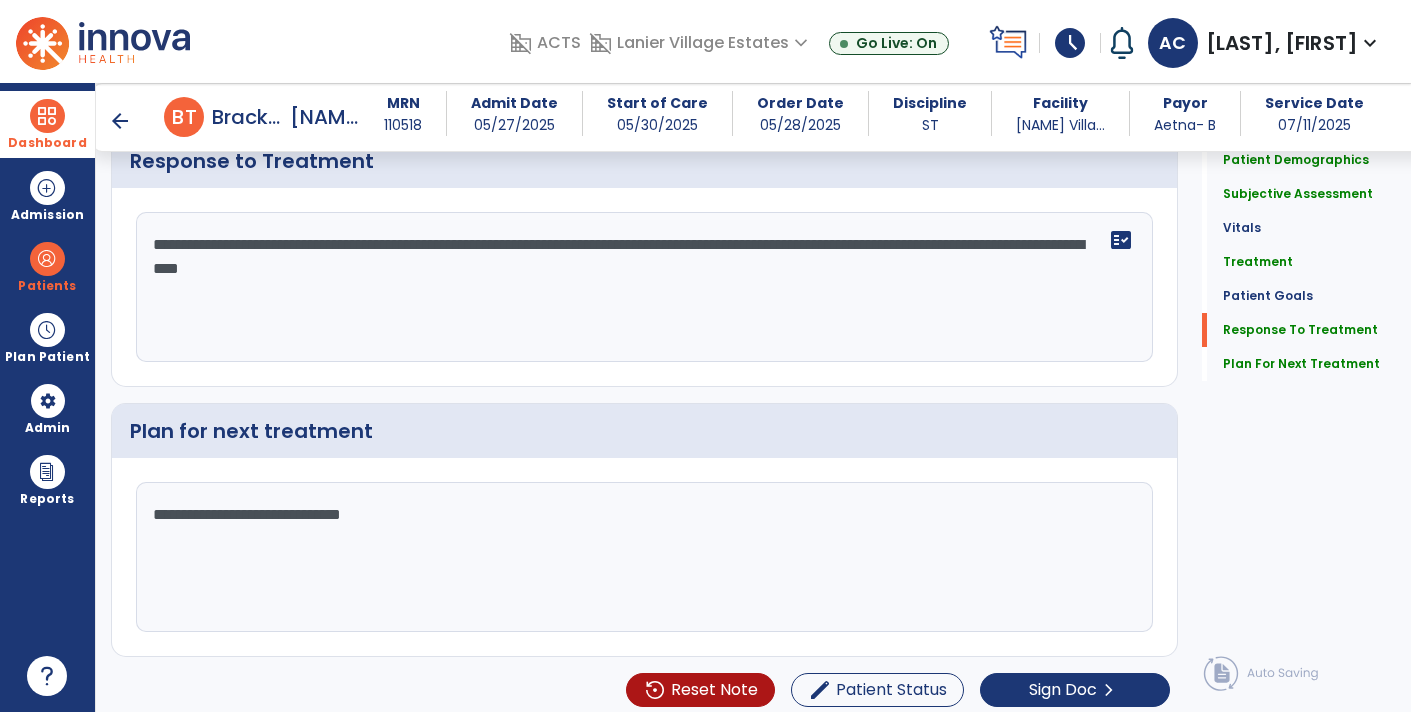 click on "**********" 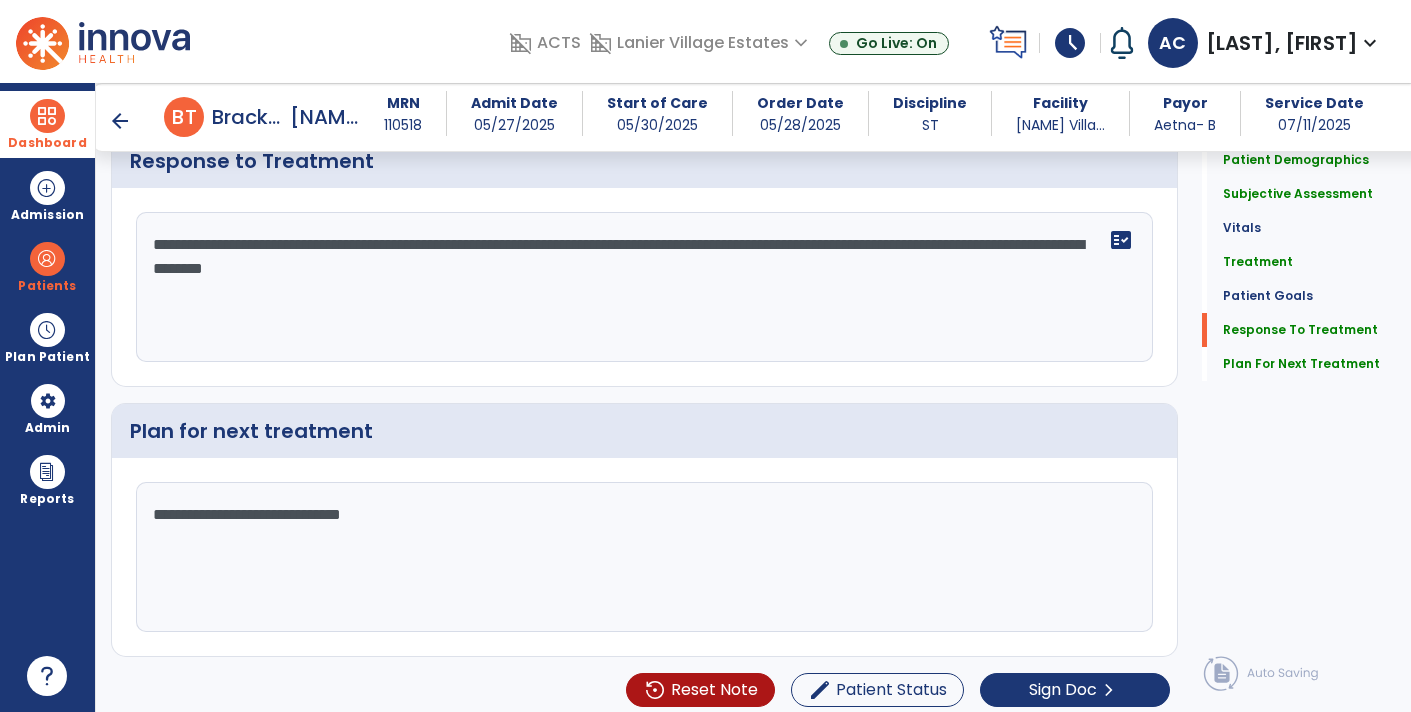 click on "**********" 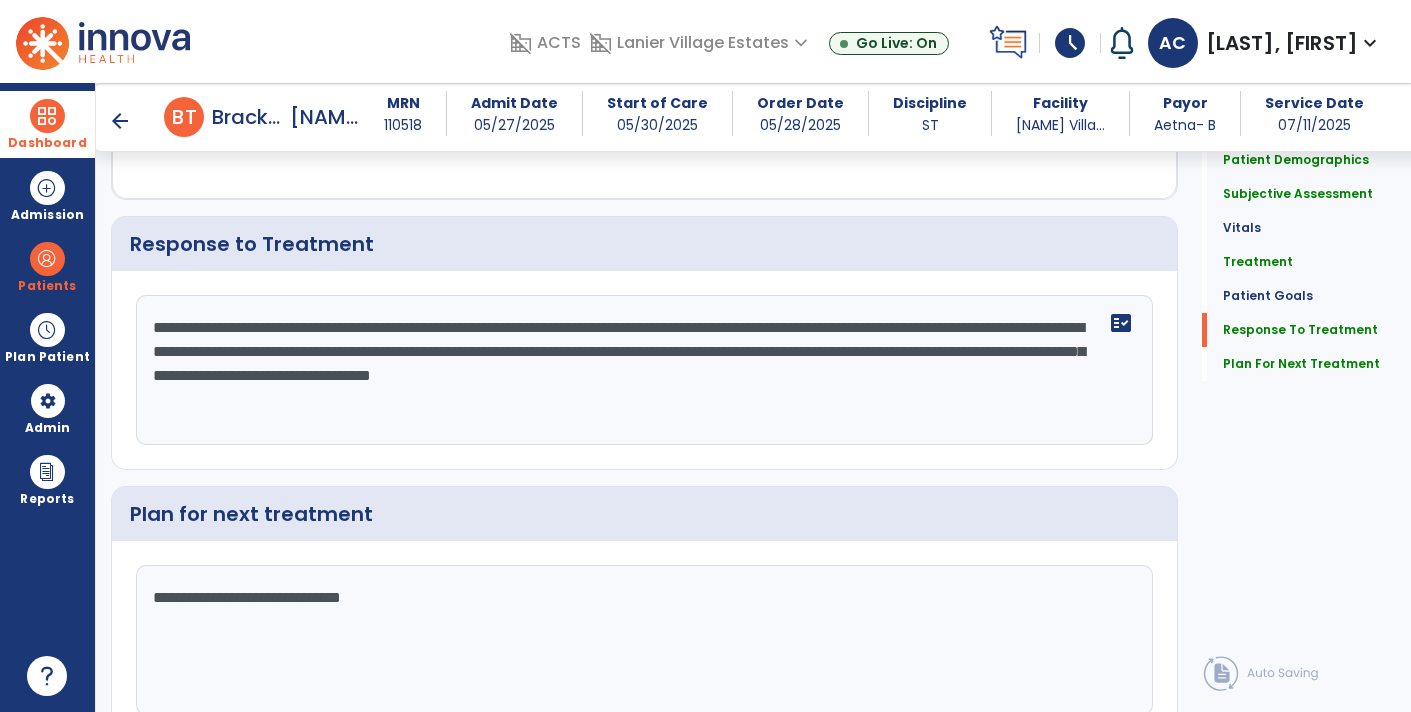 scroll, scrollTop: 3243, scrollLeft: 0, axis: vertical 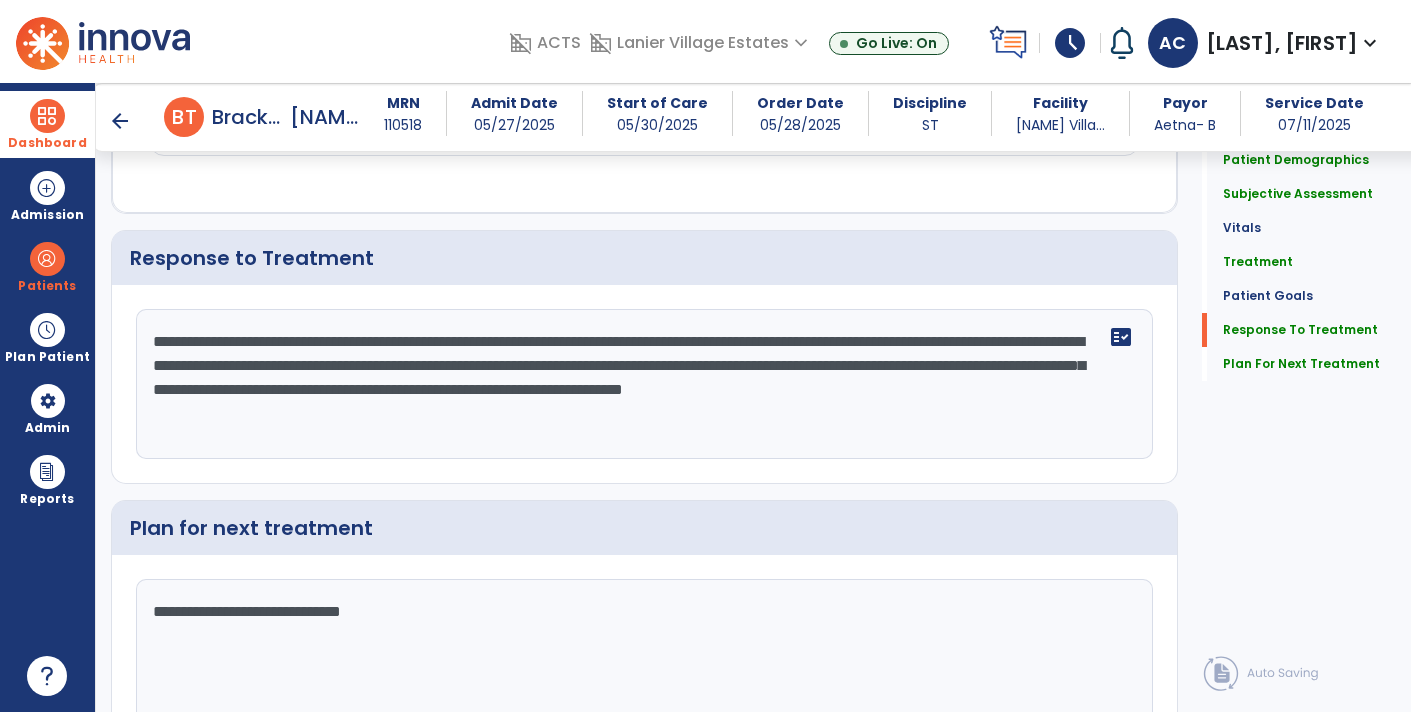 type on "**********" 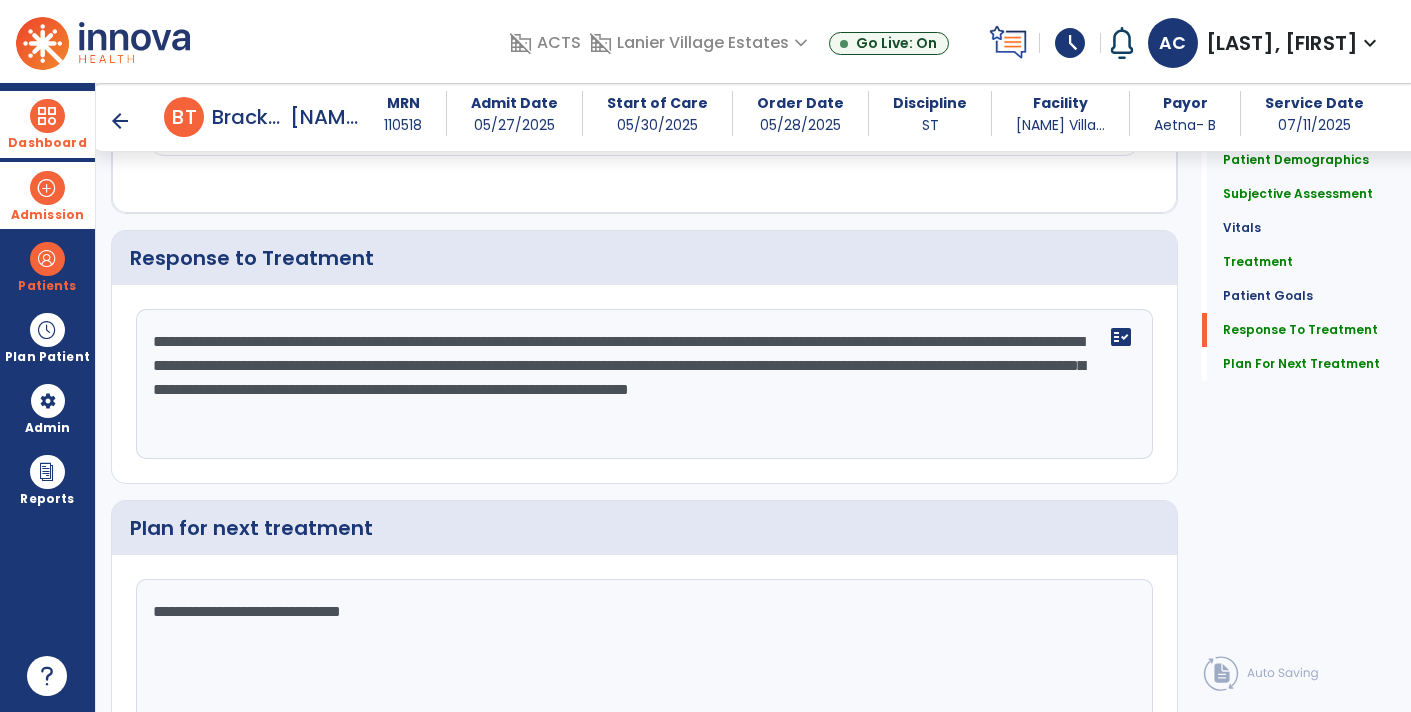 click at bounding box center (47, 188) 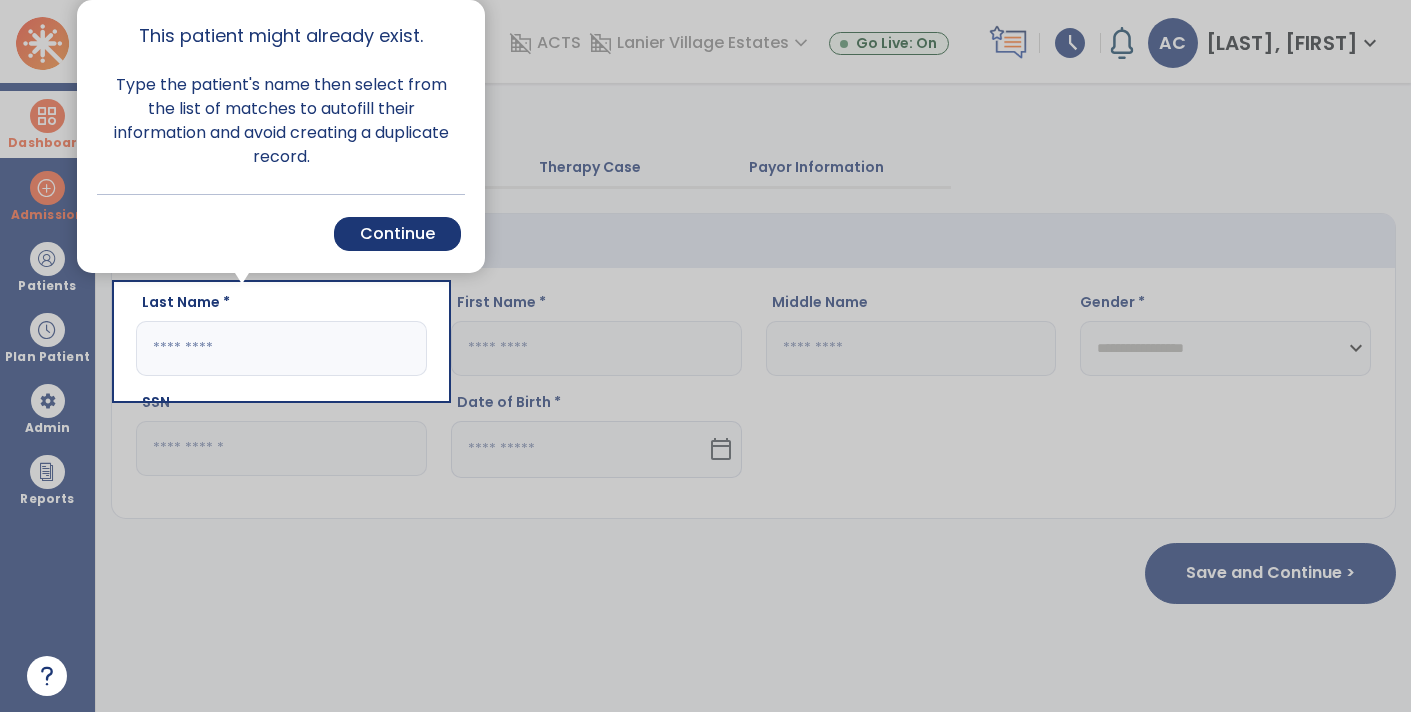scroll, scrollTop: 0, scrollLeft: 0, axis: both 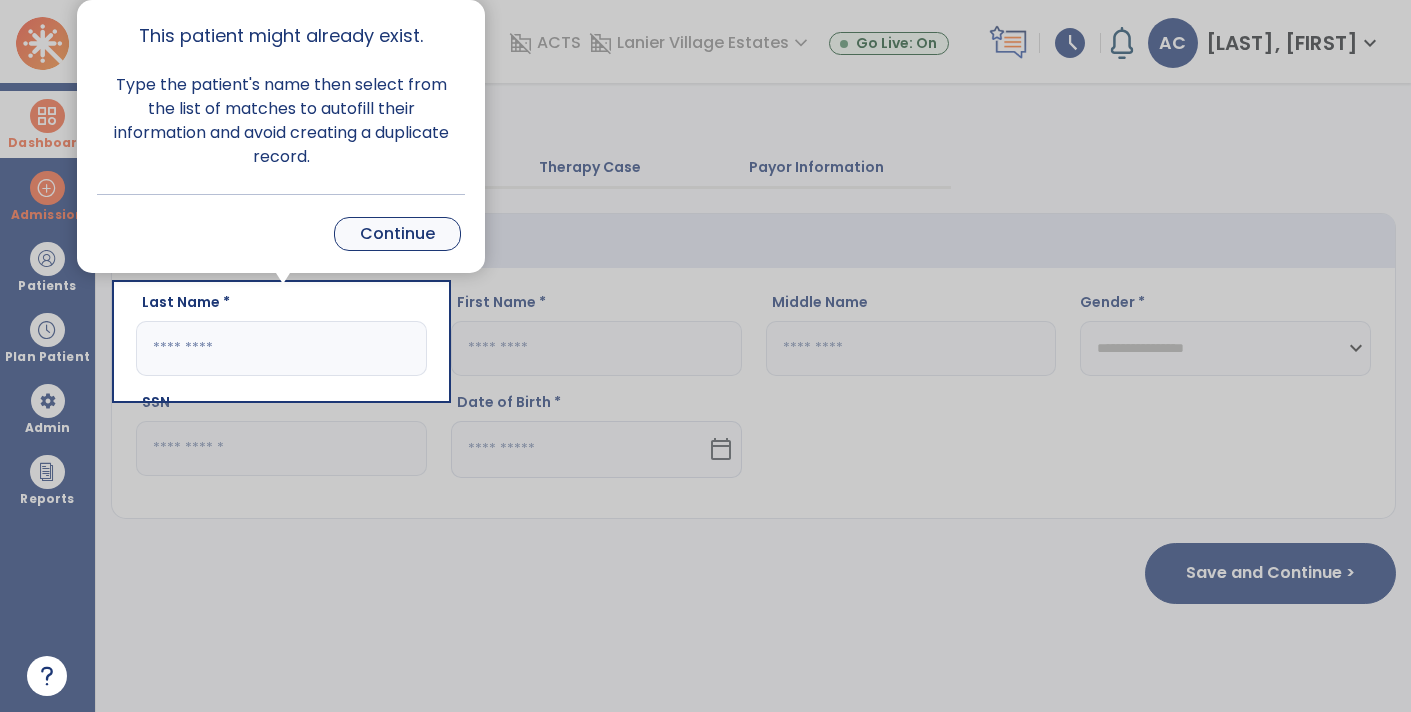 click on "Continue" at bounding box center [397, 234] 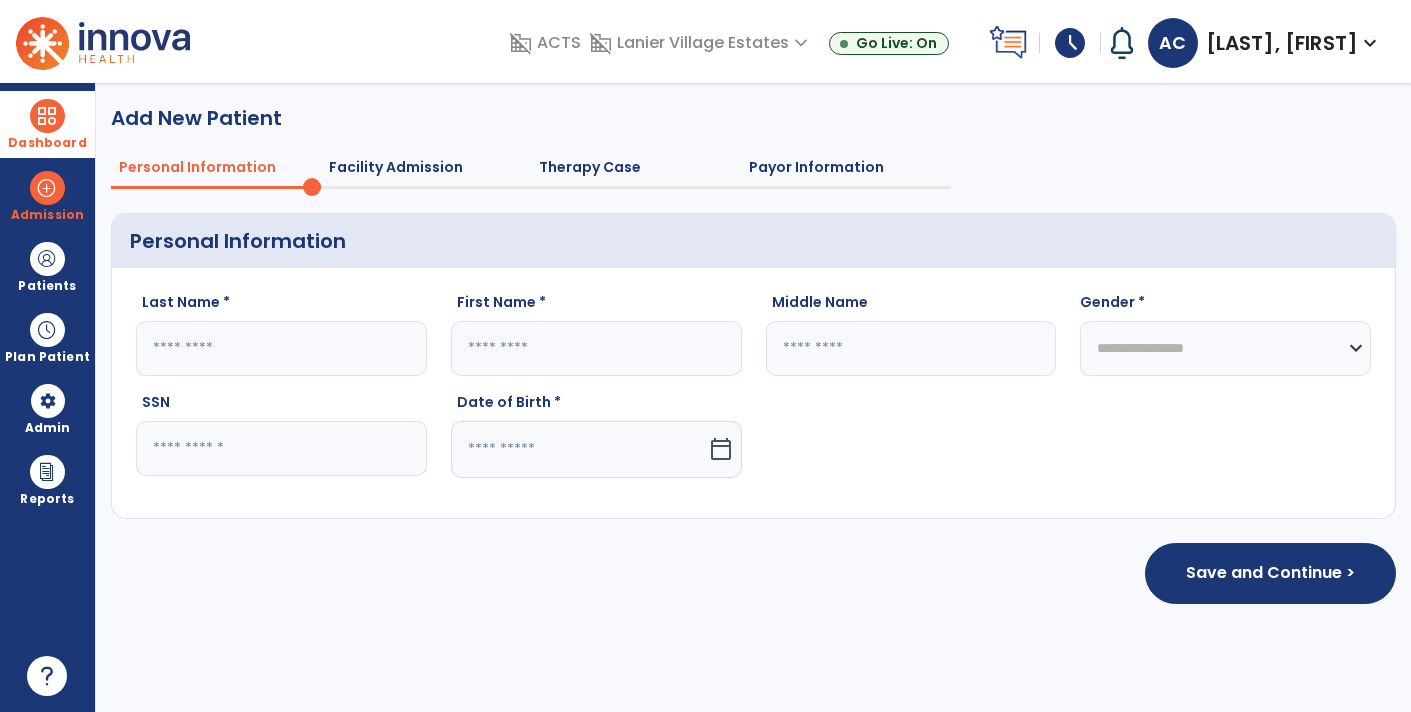 click at bounding box center [47, 116] 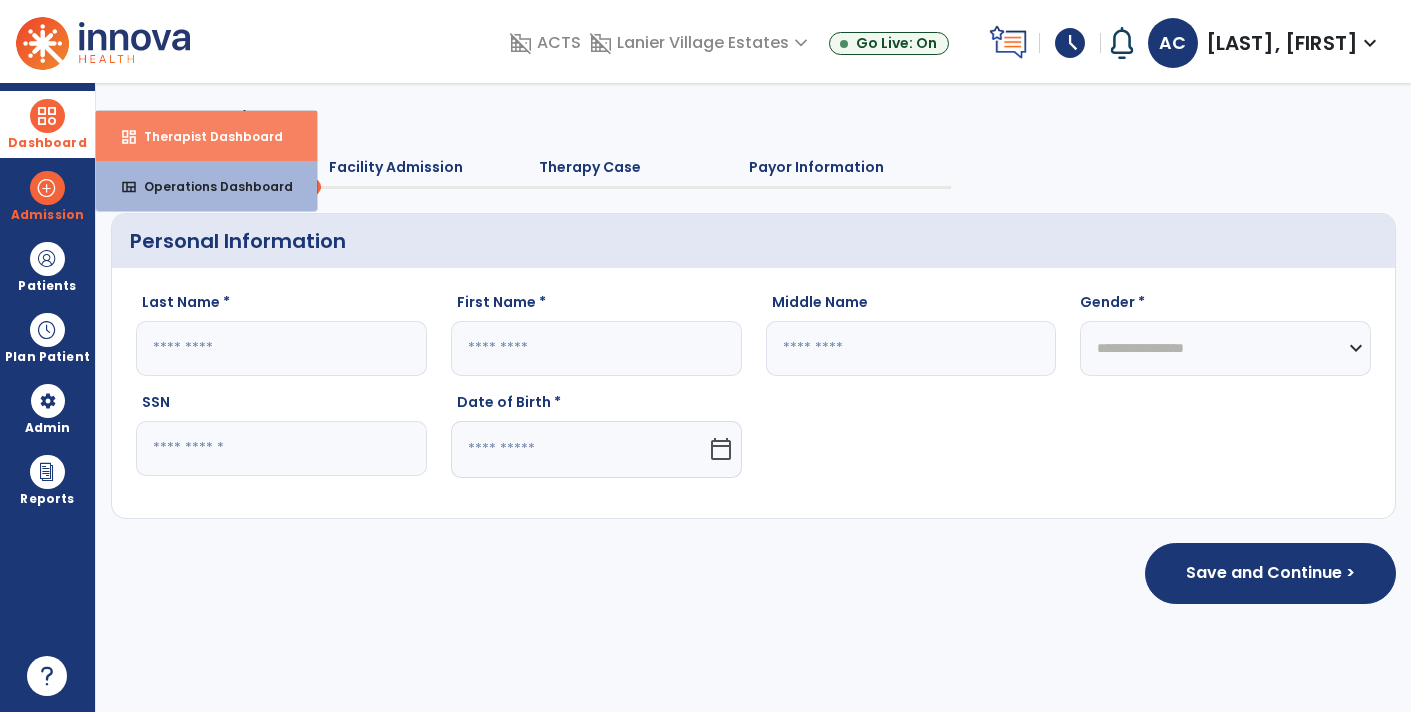 click on "Therapist Dashboard" at bounding box center (205, 136) 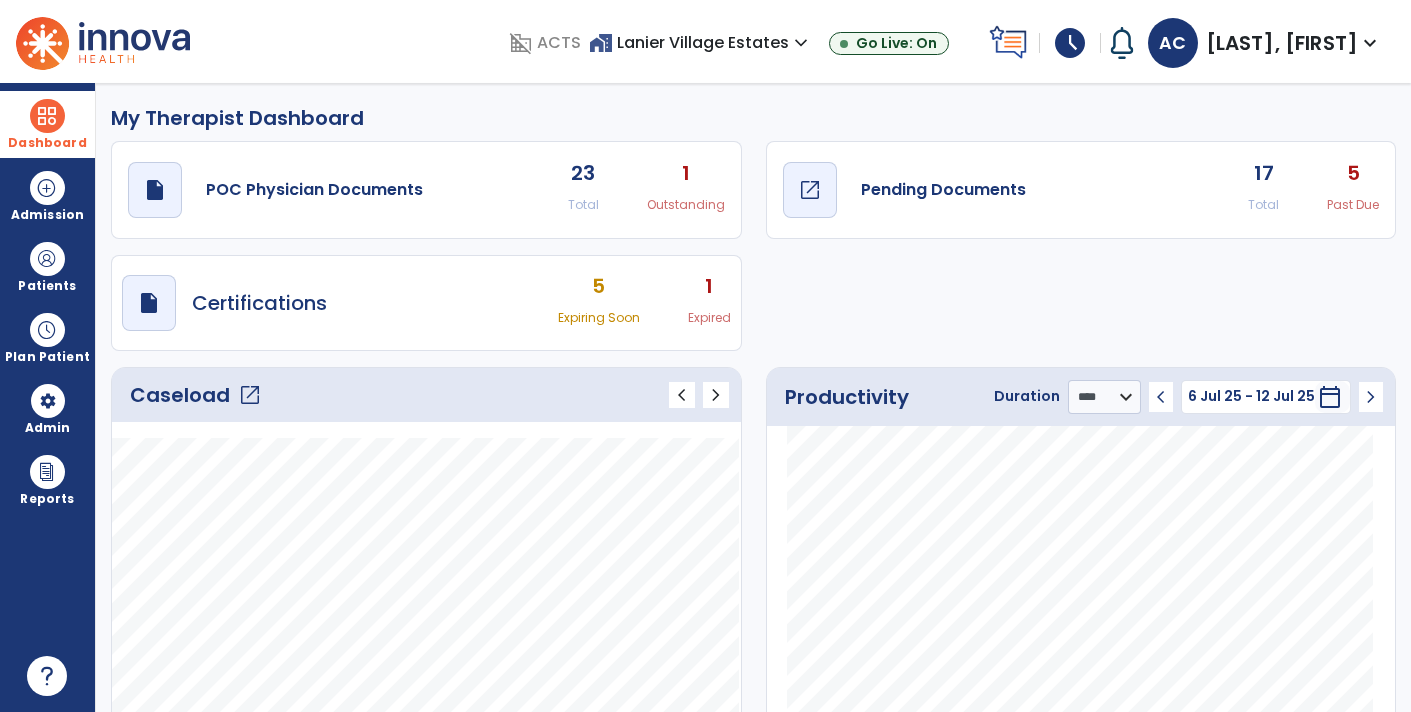 click on "draft   open_in_new  Pending Documents" 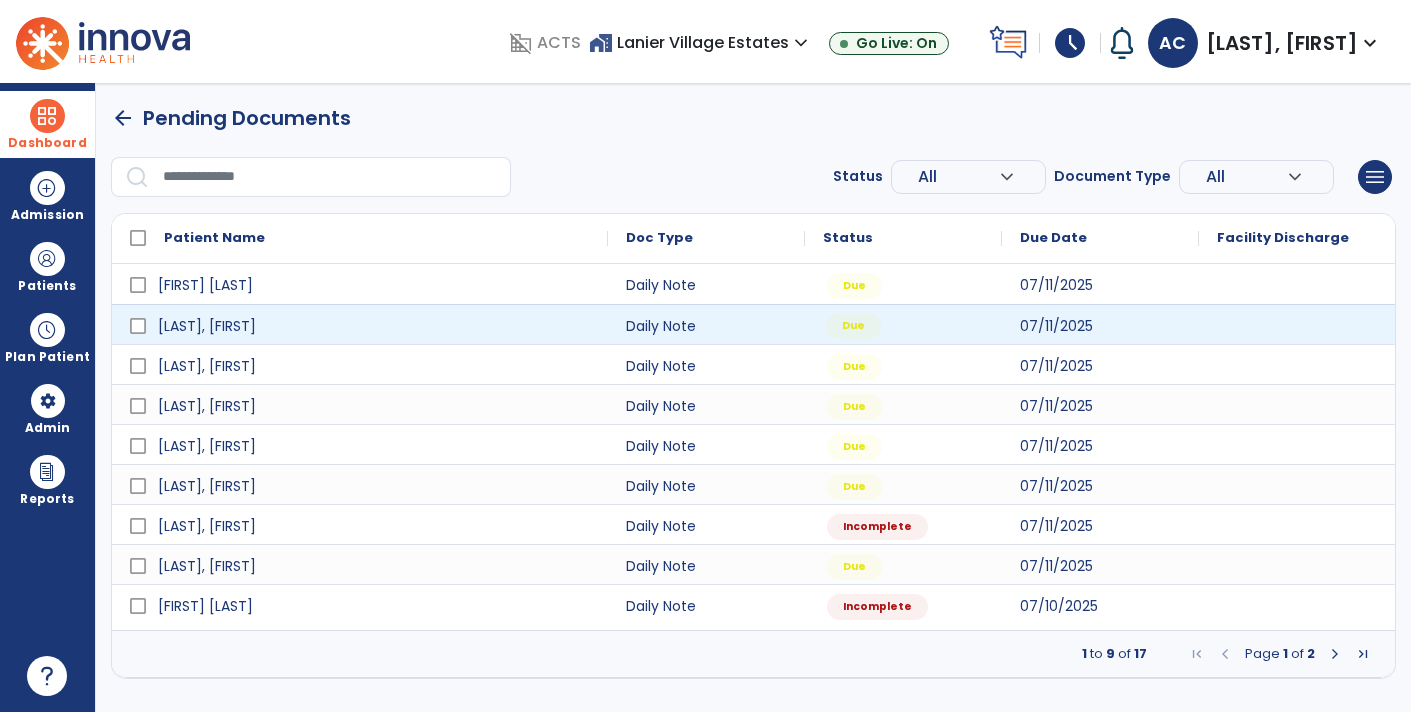 click on "Due" at bounding box center (903, 324) 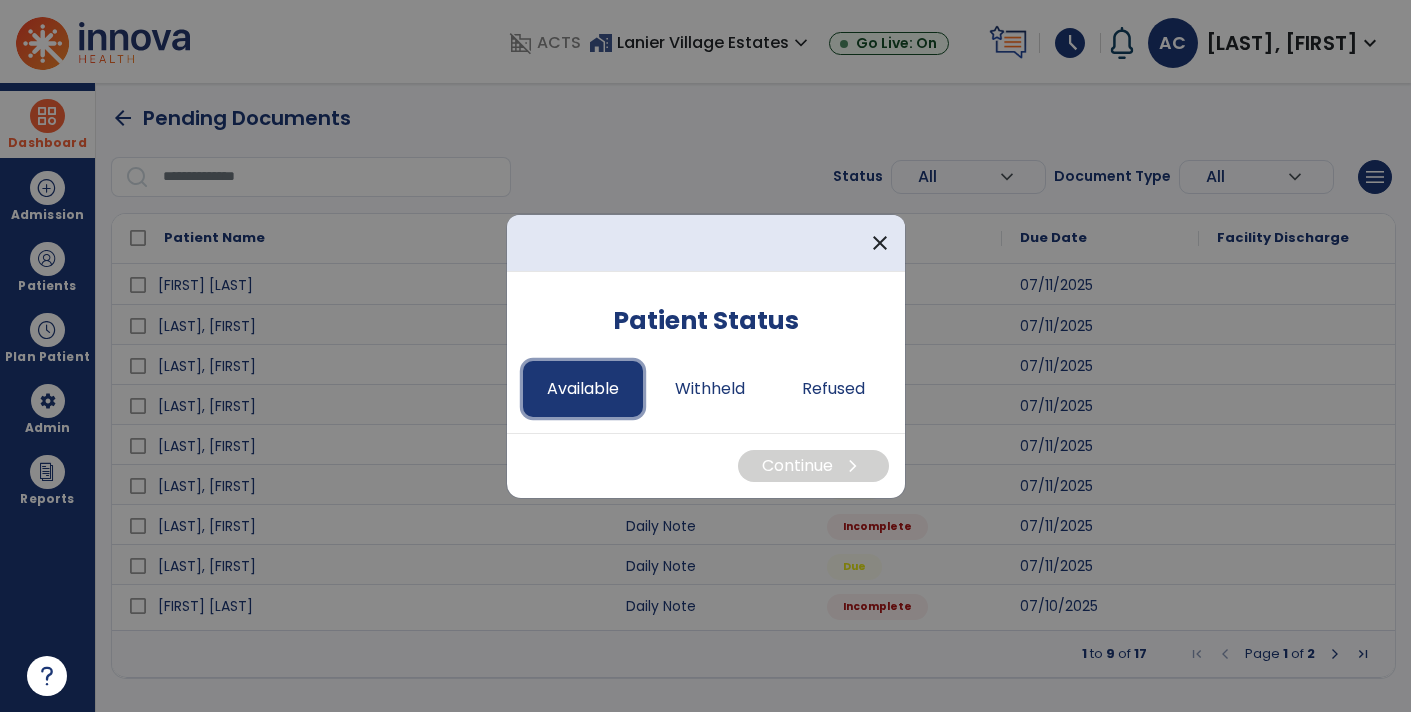 click on "Available" at bounding box center [583, 389] 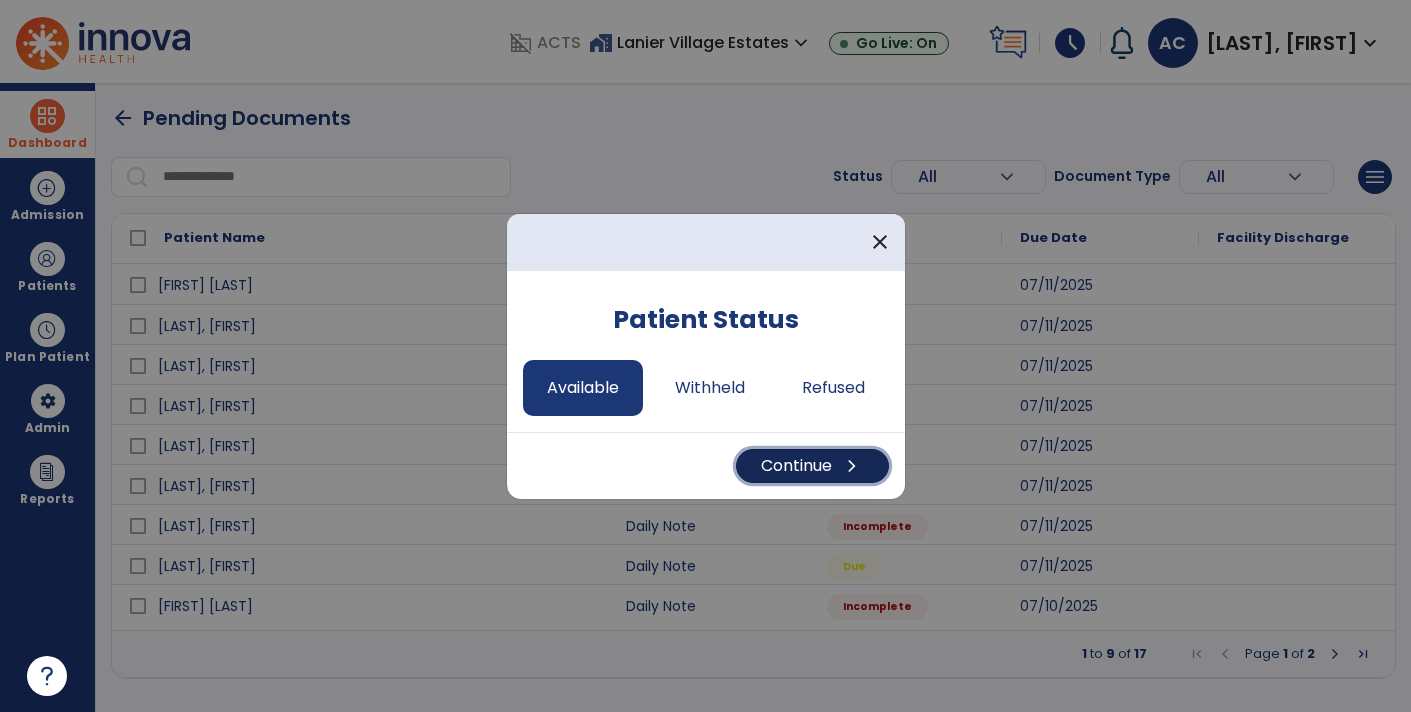 click on "Continue   chevron_right" at bounding box center (812, 466) 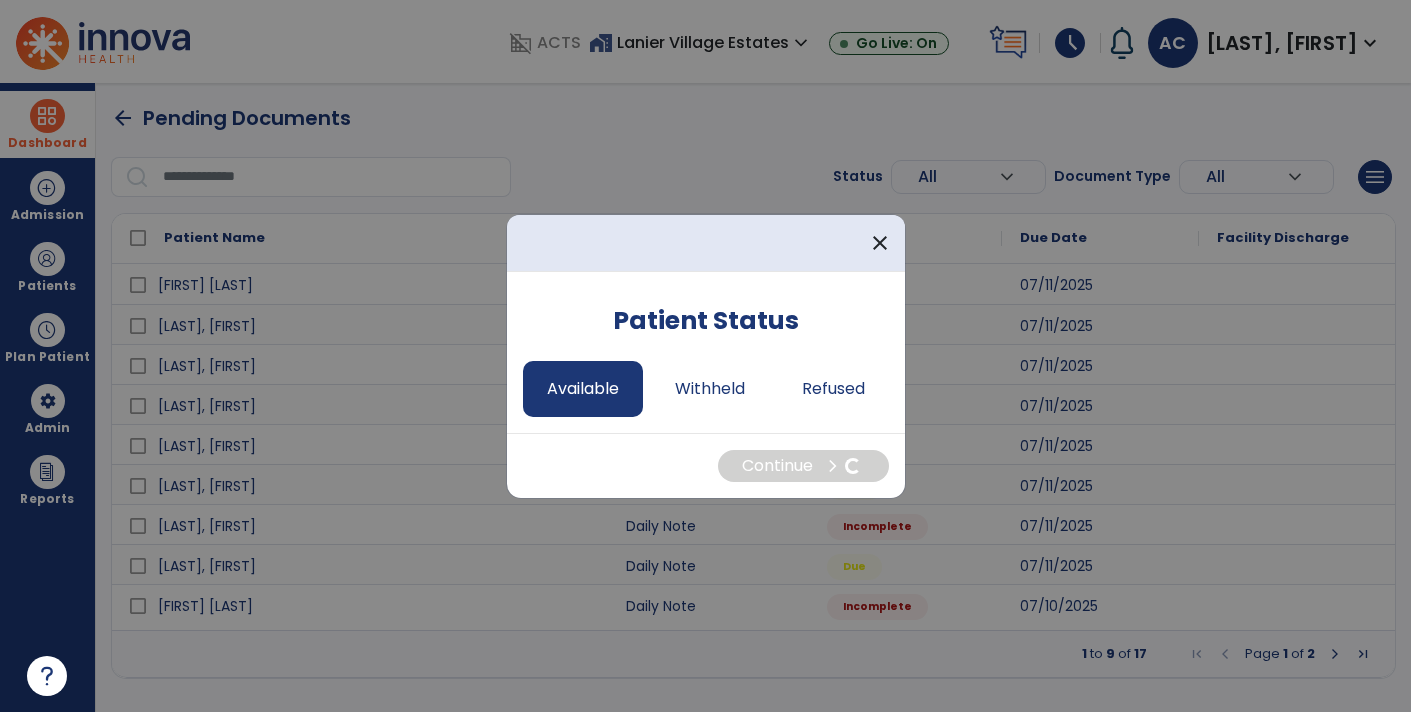 select on "*" 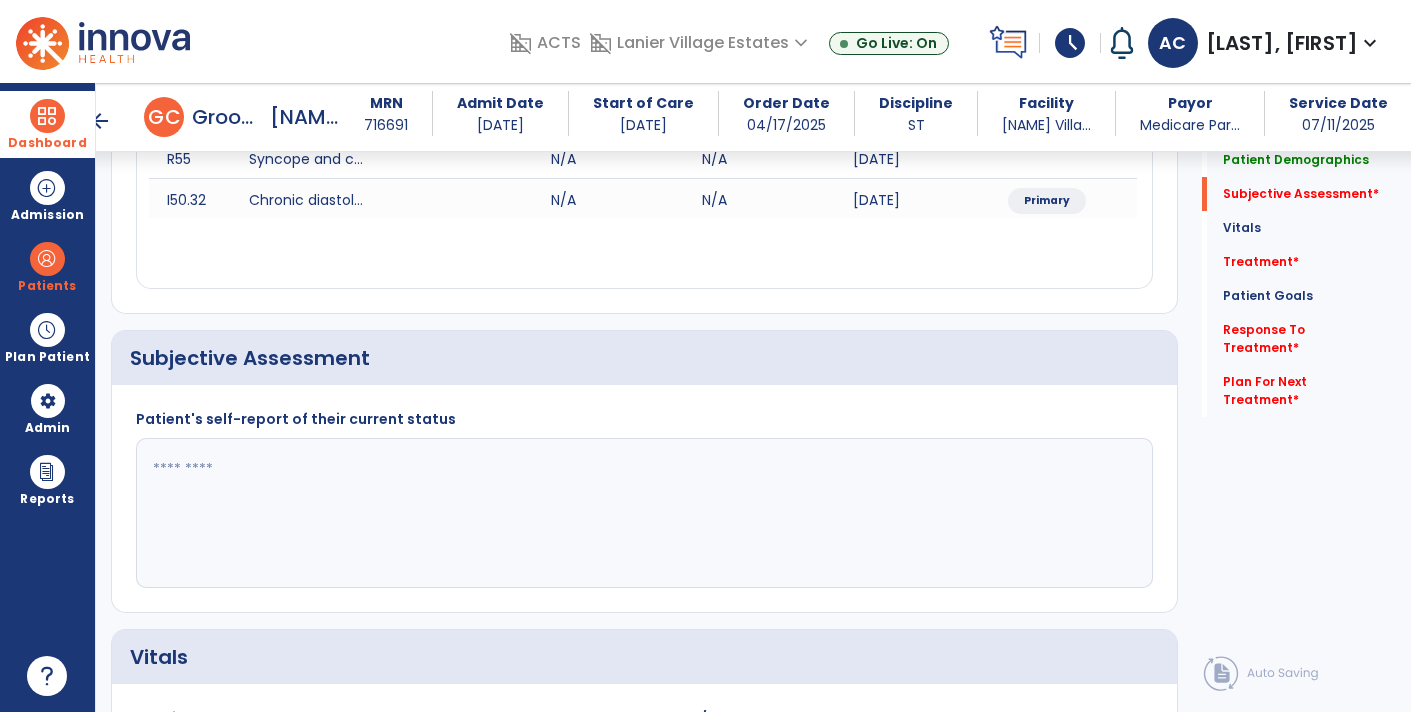 scroll, scrollTop: 320, scrollLeft: 0, axis: vertical 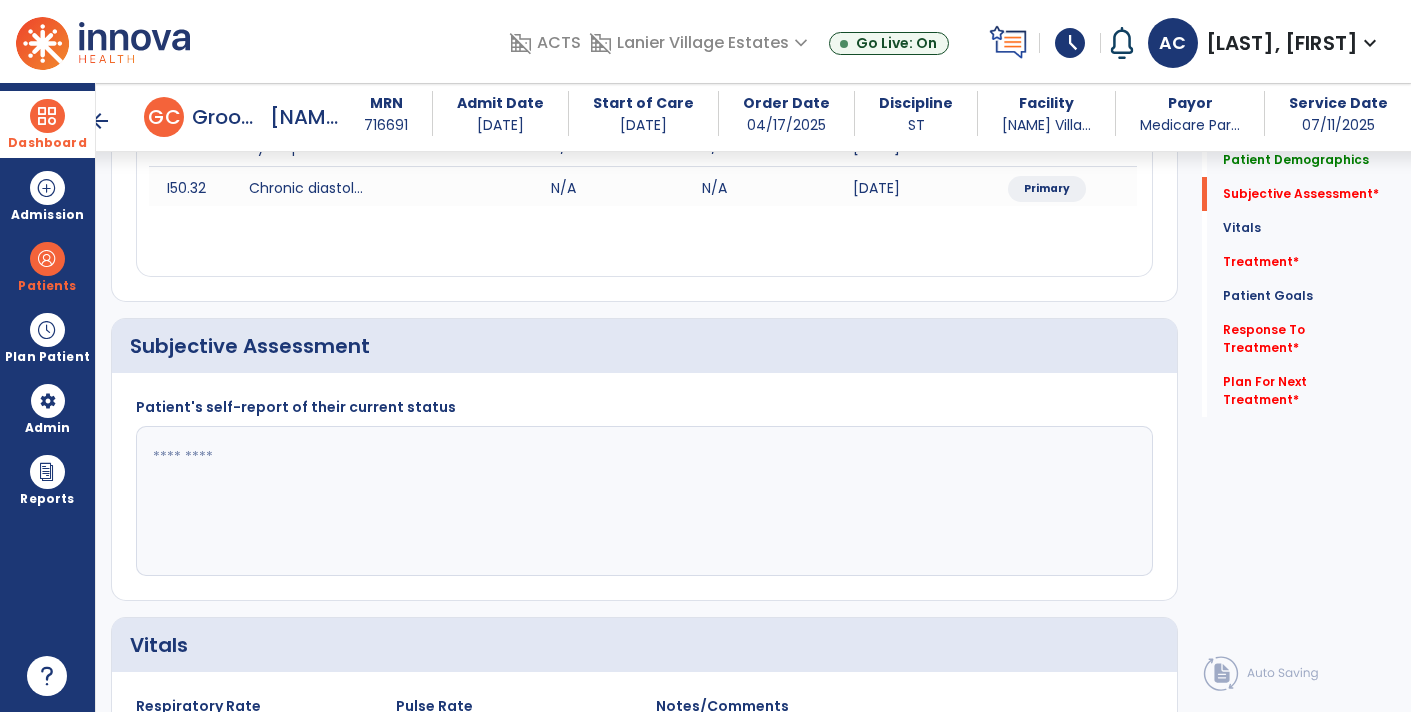 click 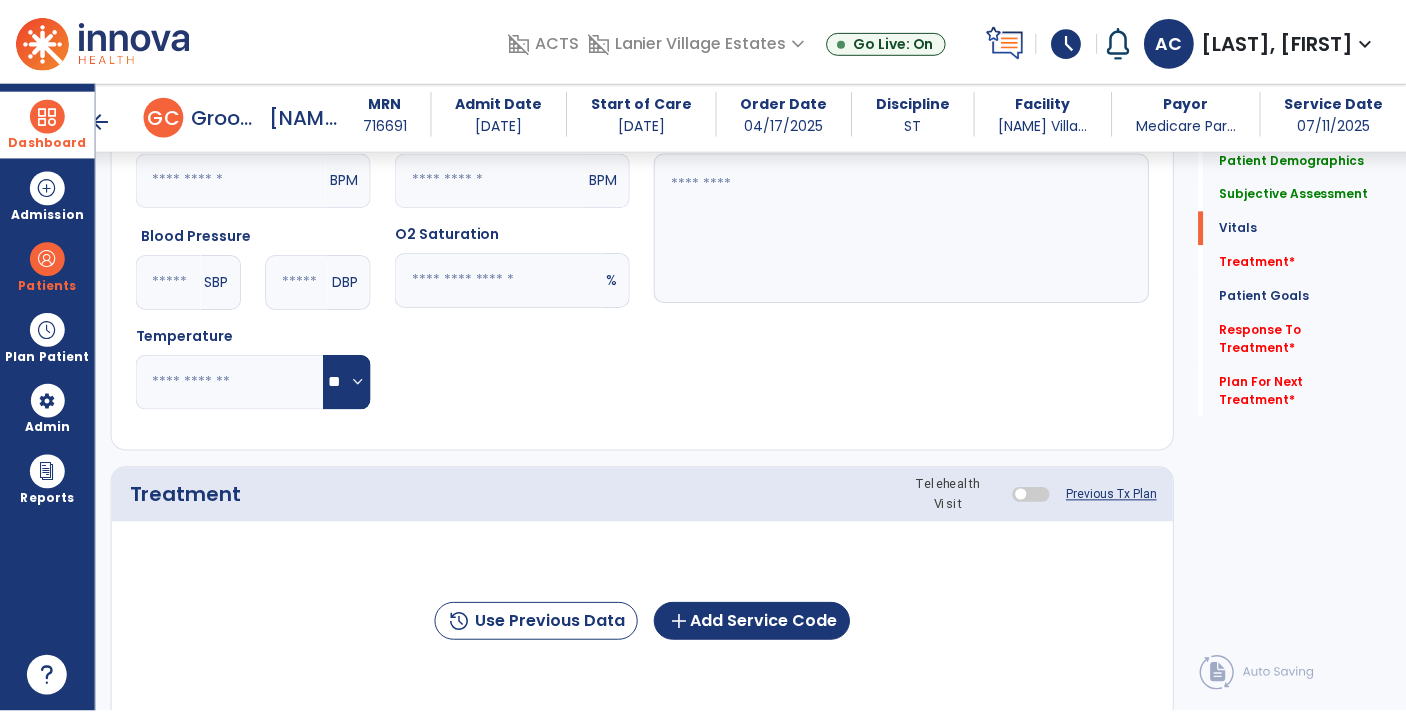 scroll, scrollTop: 1007, scrollLeft: 0, axis: vertical 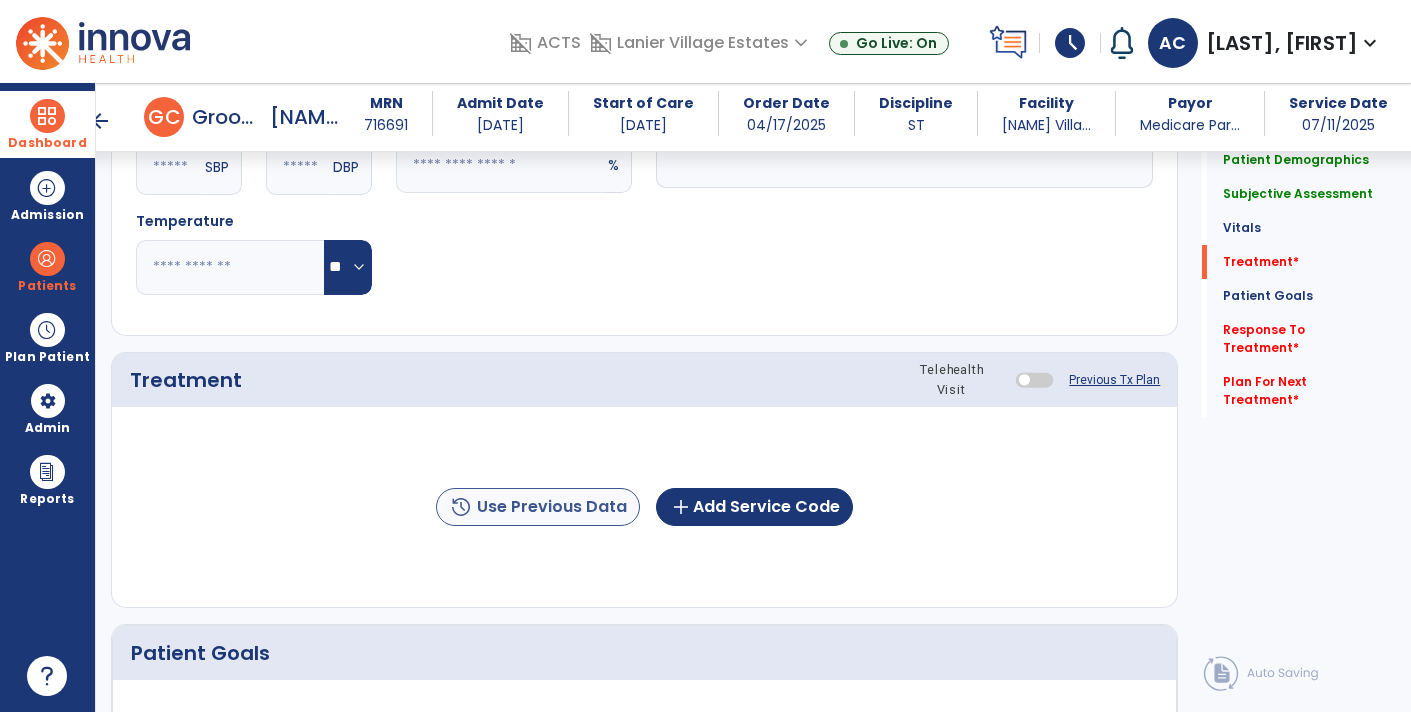 type on "**********" 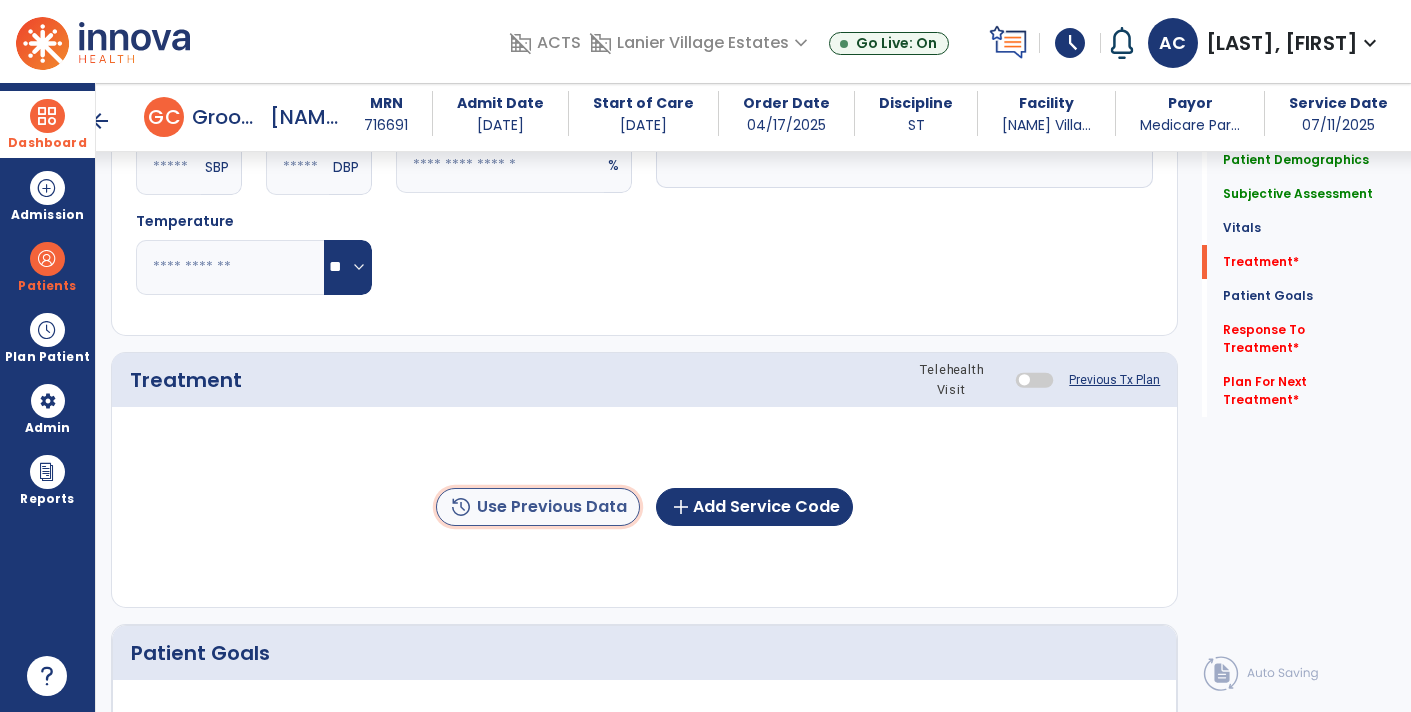 click on "history  Use Previous Data" 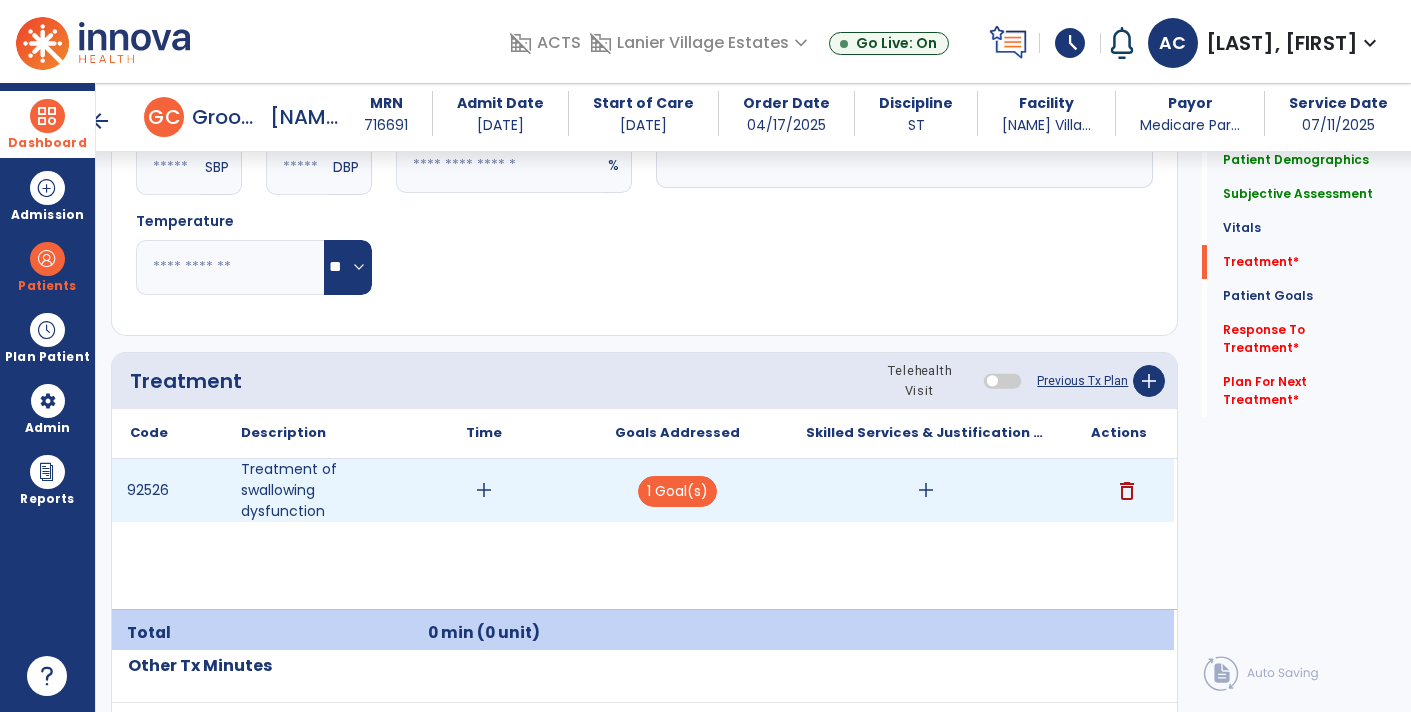 click on "add" at bounding box center (484, 490) 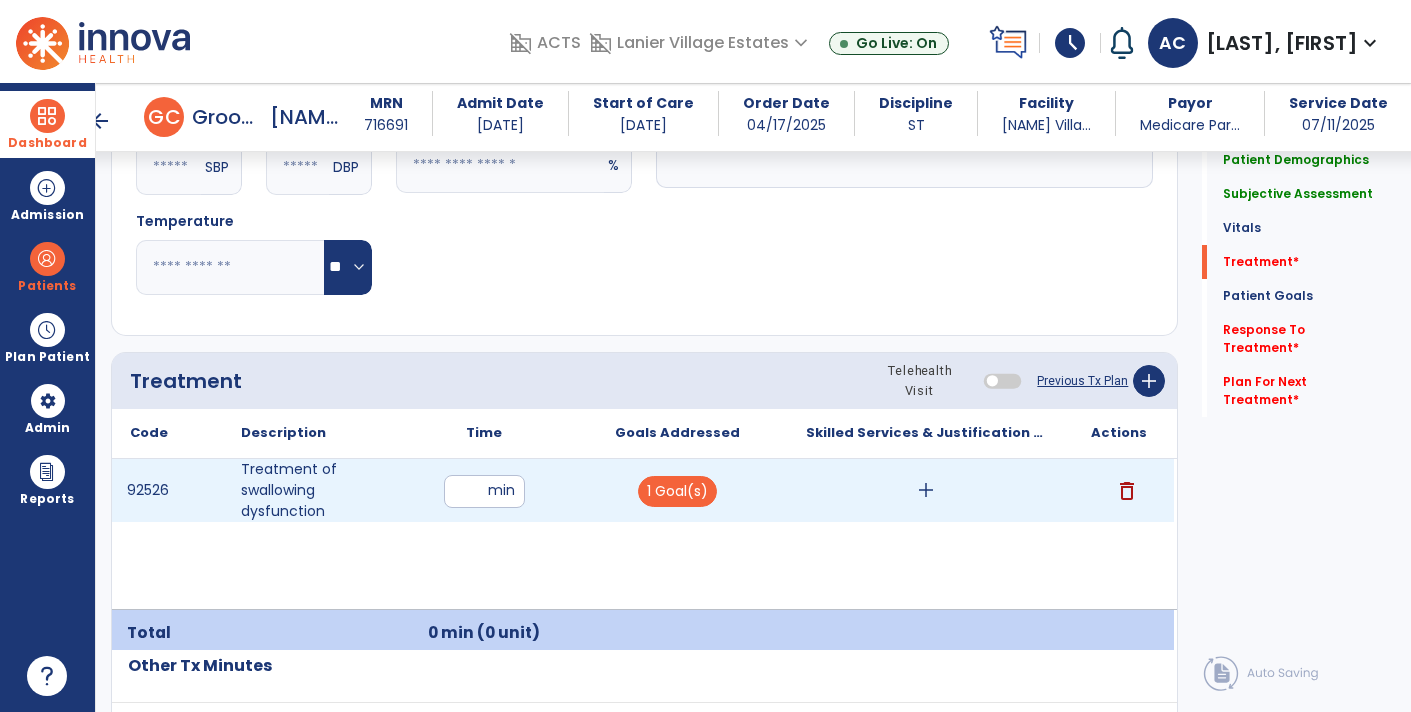 type on "**" 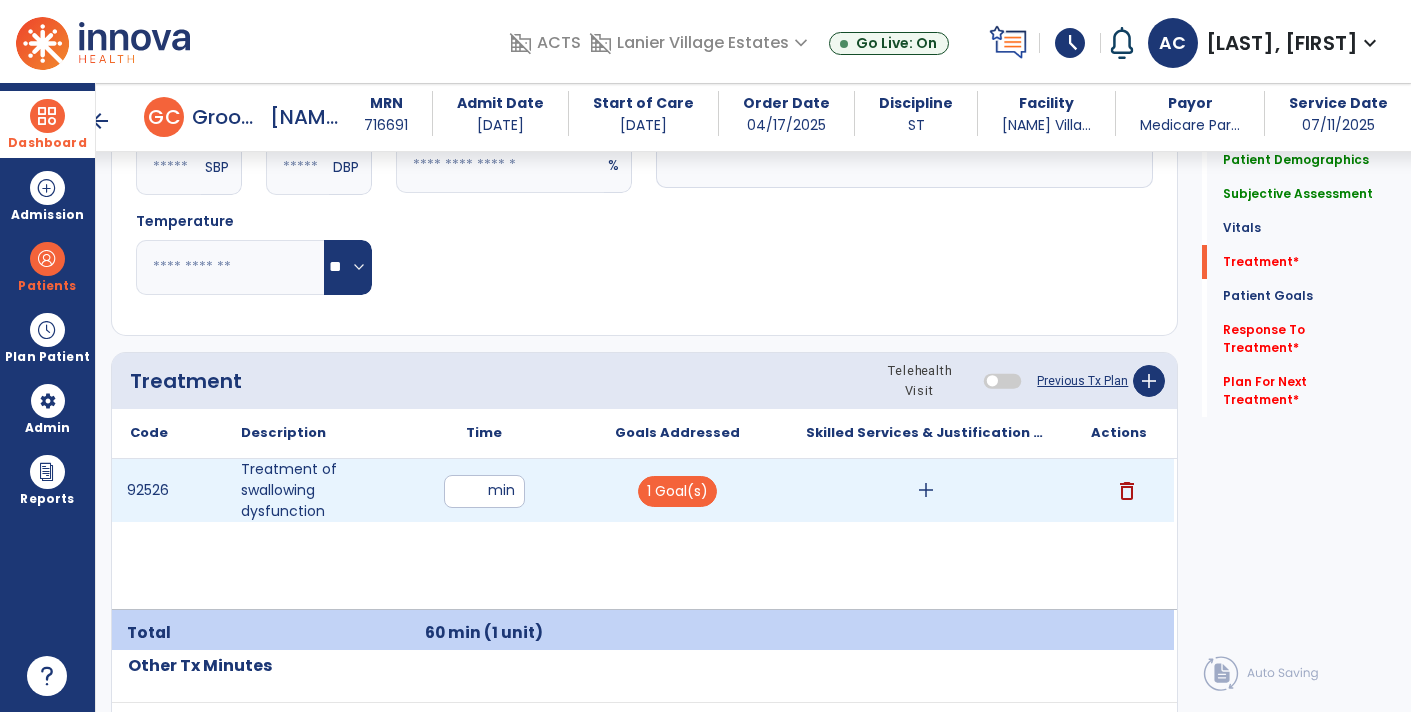 click on "add" at bounding box center (926, 490) 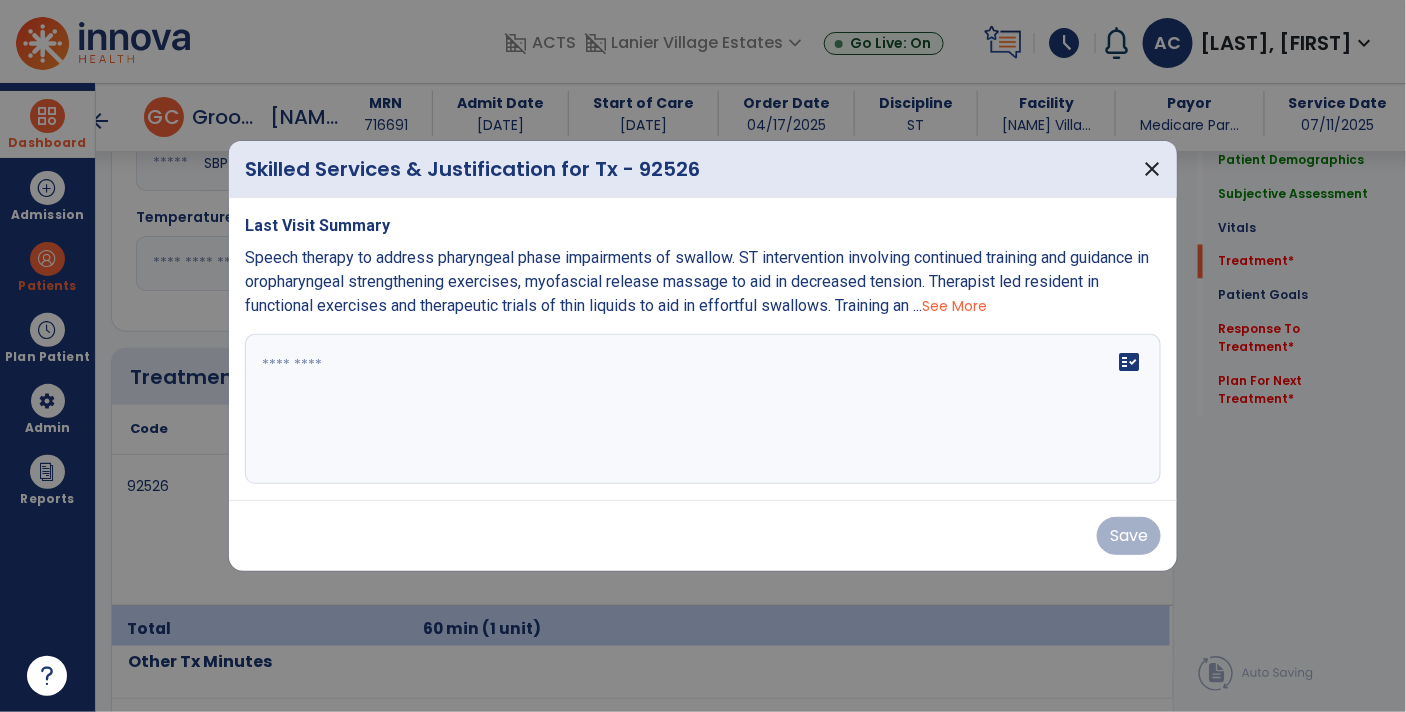 scroll, scrollTop: 1007, scrollLeft: 0, axis: vertical 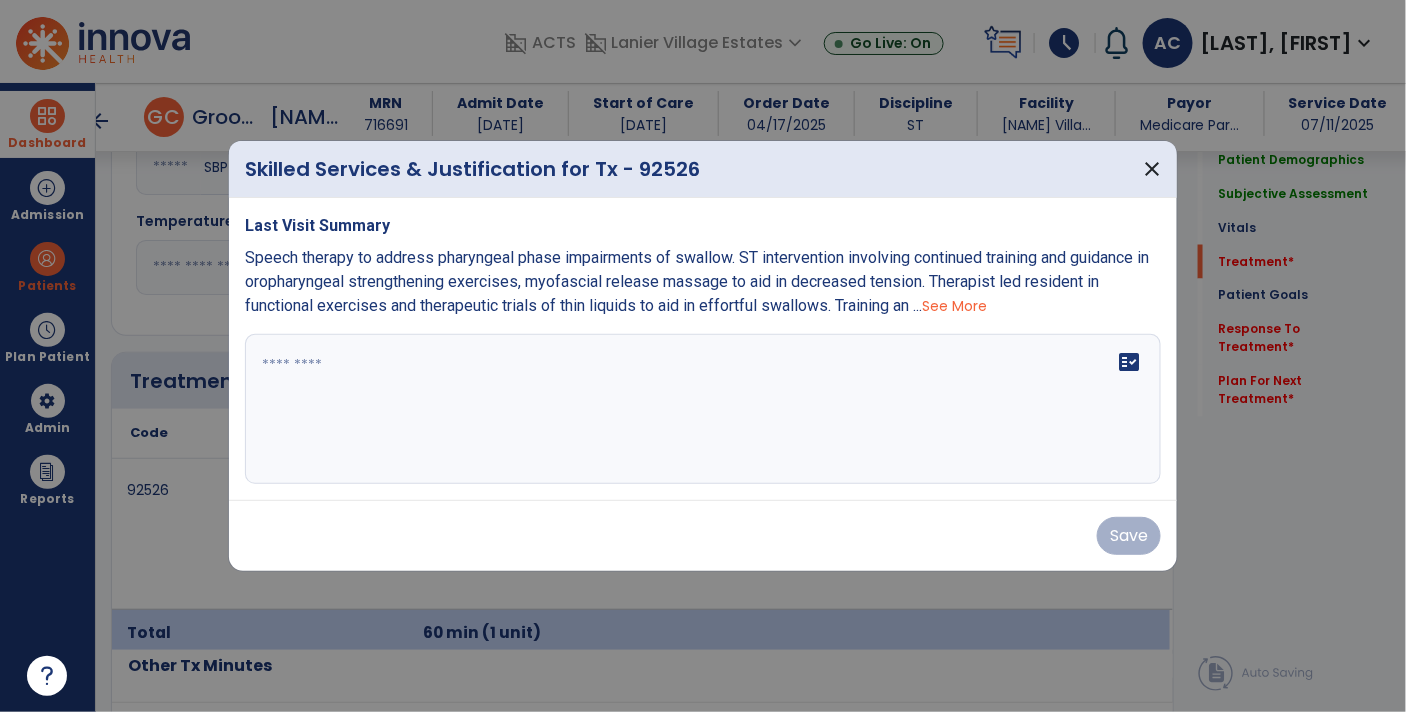 click on "fact_check" at bounding box center (703, 409) 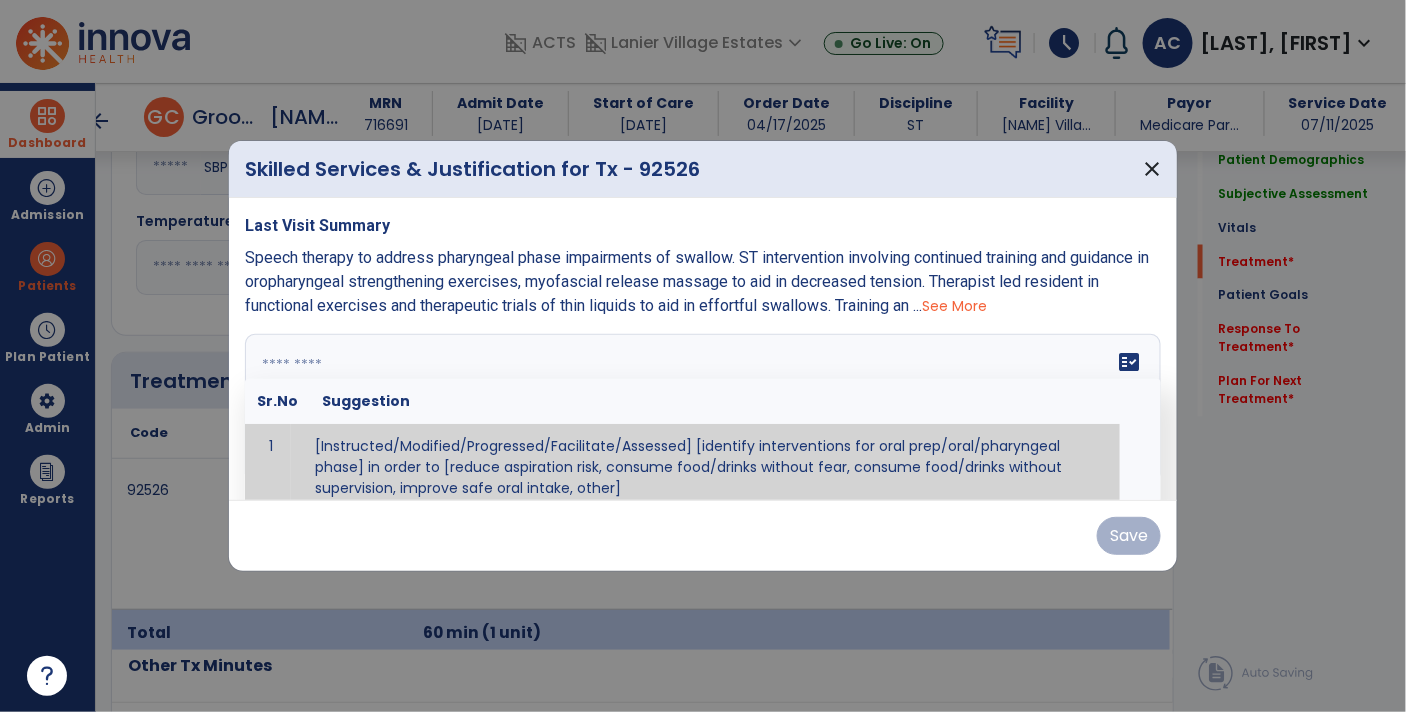 click on "See More" at bounding box center [954, 306] 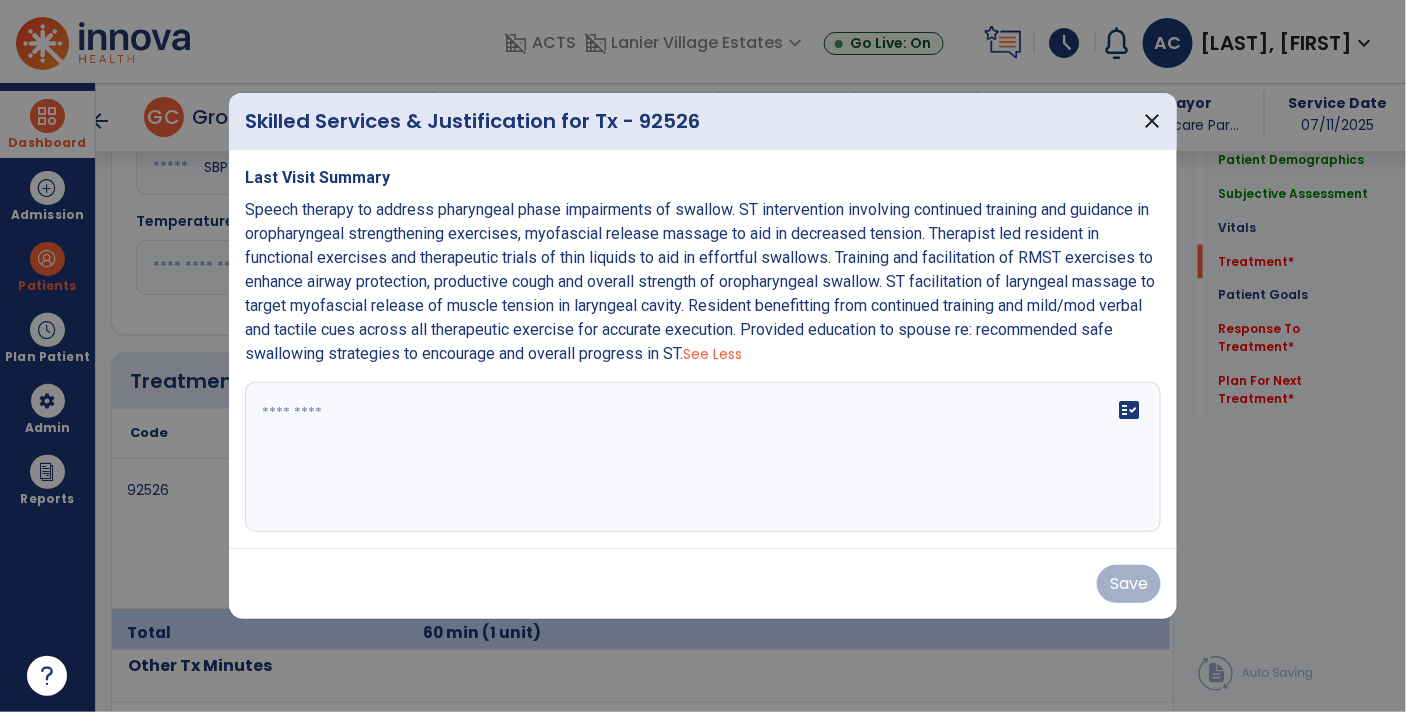 click on "fact_check" at bounding box center (703, 457) 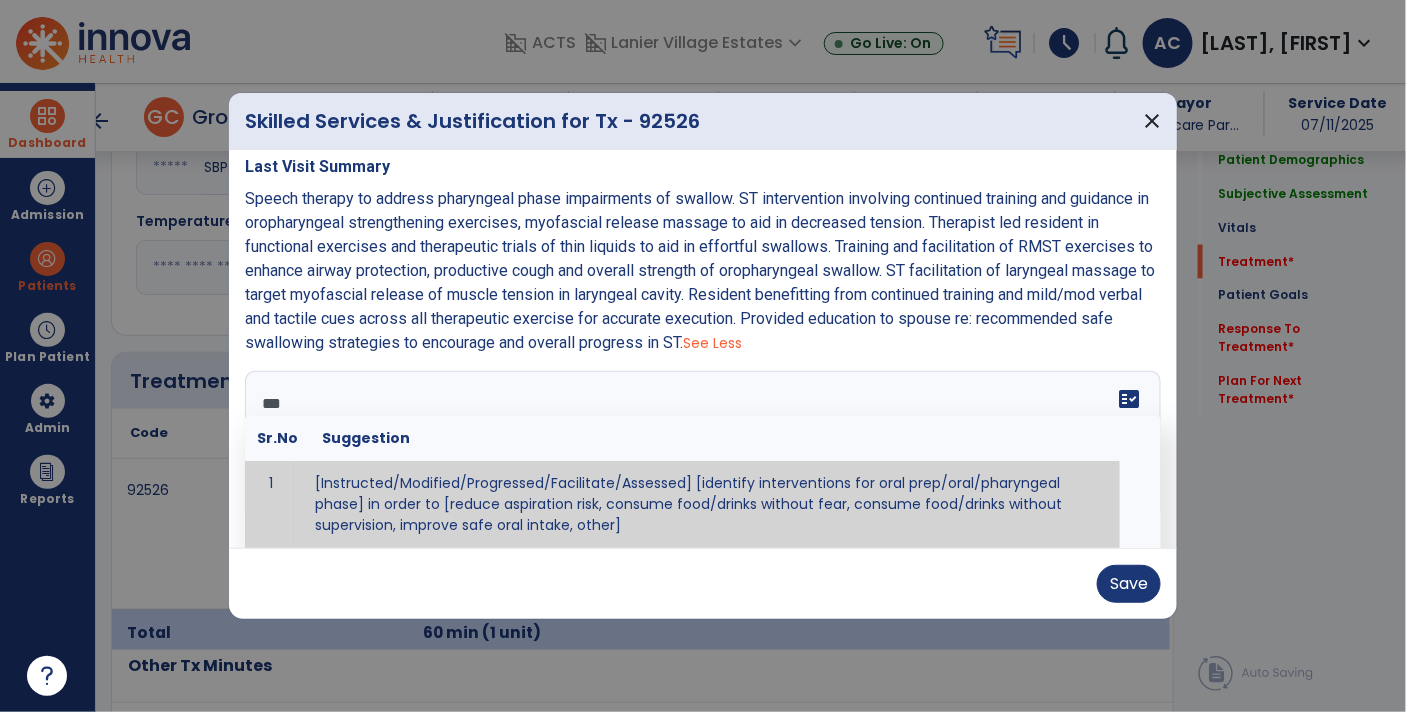 scroll, scrollTop: 0, scrollLeft: 0, axis: both 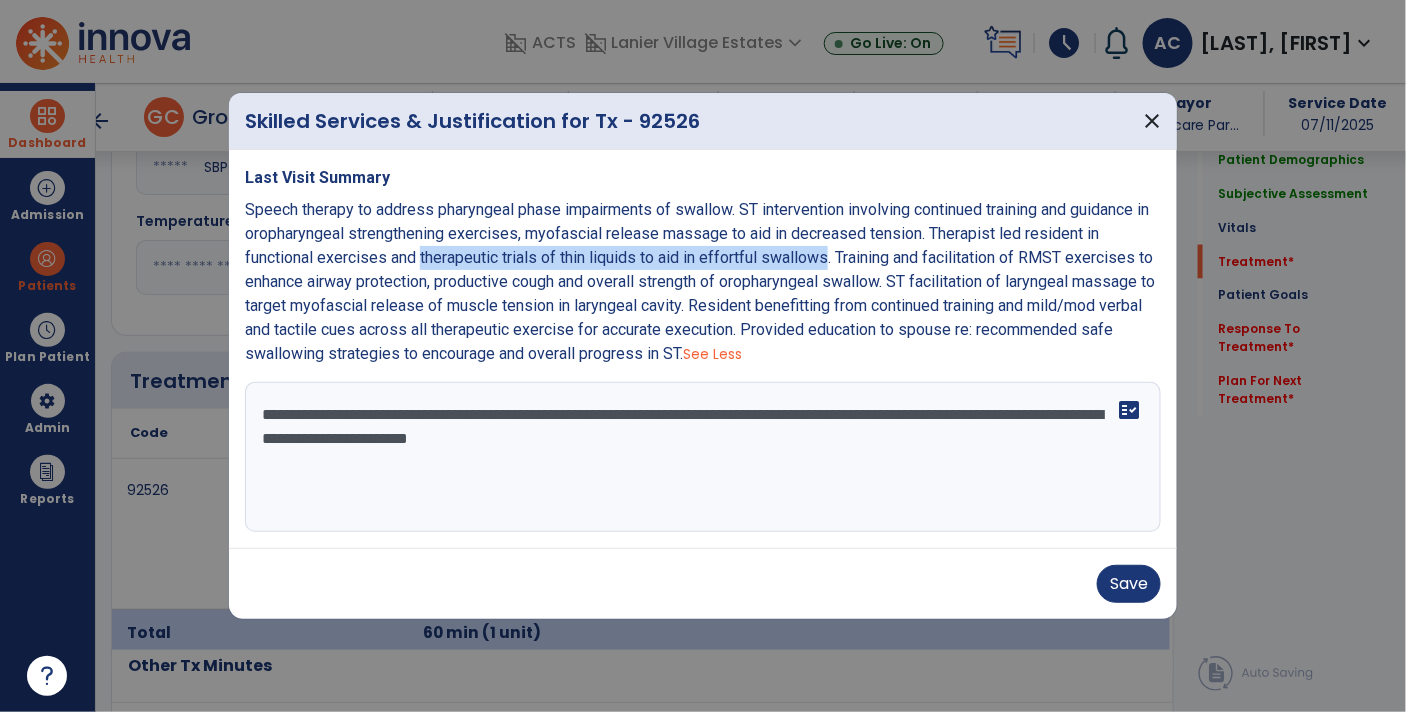 drag, startPoint x: 423, startPoint y: 258, endPoint x: 834, endPoint y: 254, distance: 411.01947 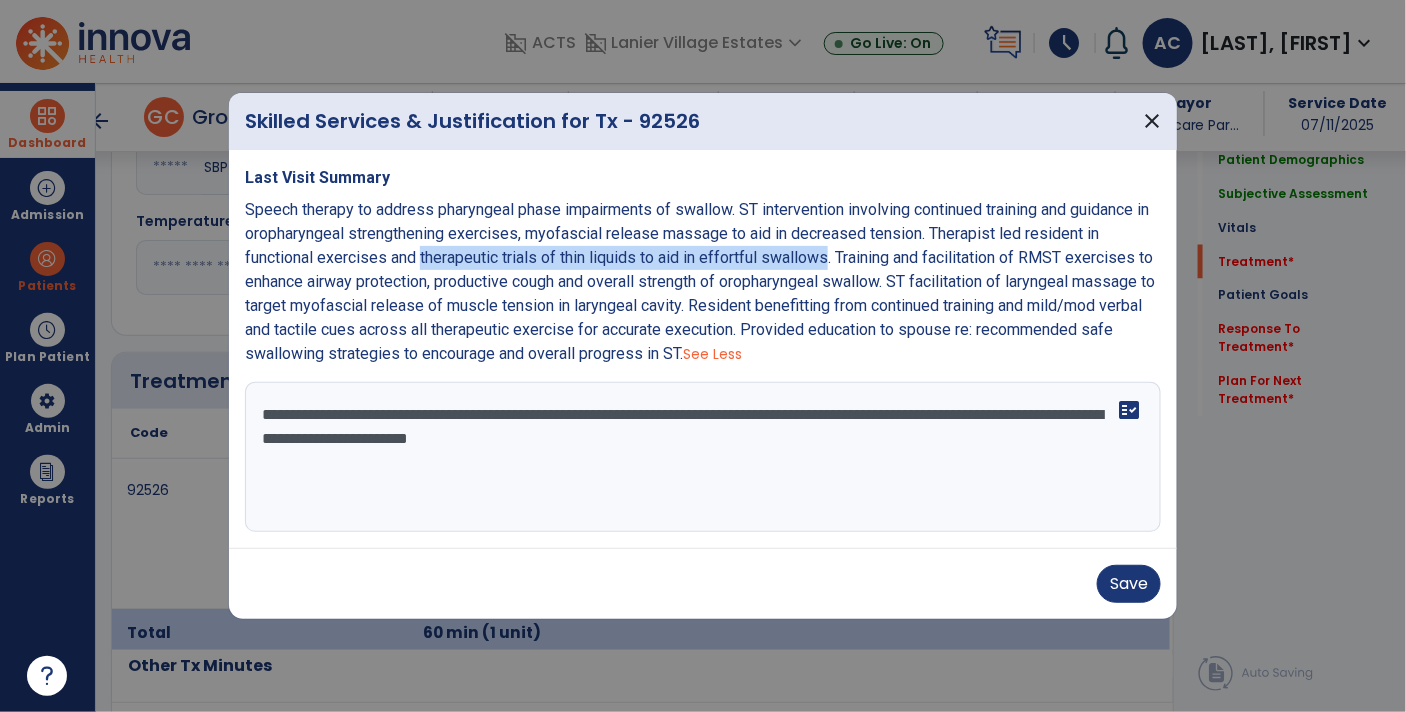 click on "Speech therapy to address pharyngeal phase impairments of swallow. ST intervention involving continued training and guidance in oropharyngeal strengthening exercises, myofascial release massage to aid in decreased tension. Therapist led resident in functional exercises and therapeutic trials of thin liquids to aid in effortful swallows. Training and facilitation of RMST exercises to enhance airway protection, productive cough and overall strength of oropharyngeal swallow. ST facilitation of laryngeal massage to target myofascial release of muscle tension in laryngeal cavity. Resident benefitting from continued training and mild/mod verbal and tactile cues across all therapeutic exercise for accurate execution. Provided education to spouse re: recommended safe swallowing strategies to encourage and overall progress in ST." at bounding box center [700, 281] 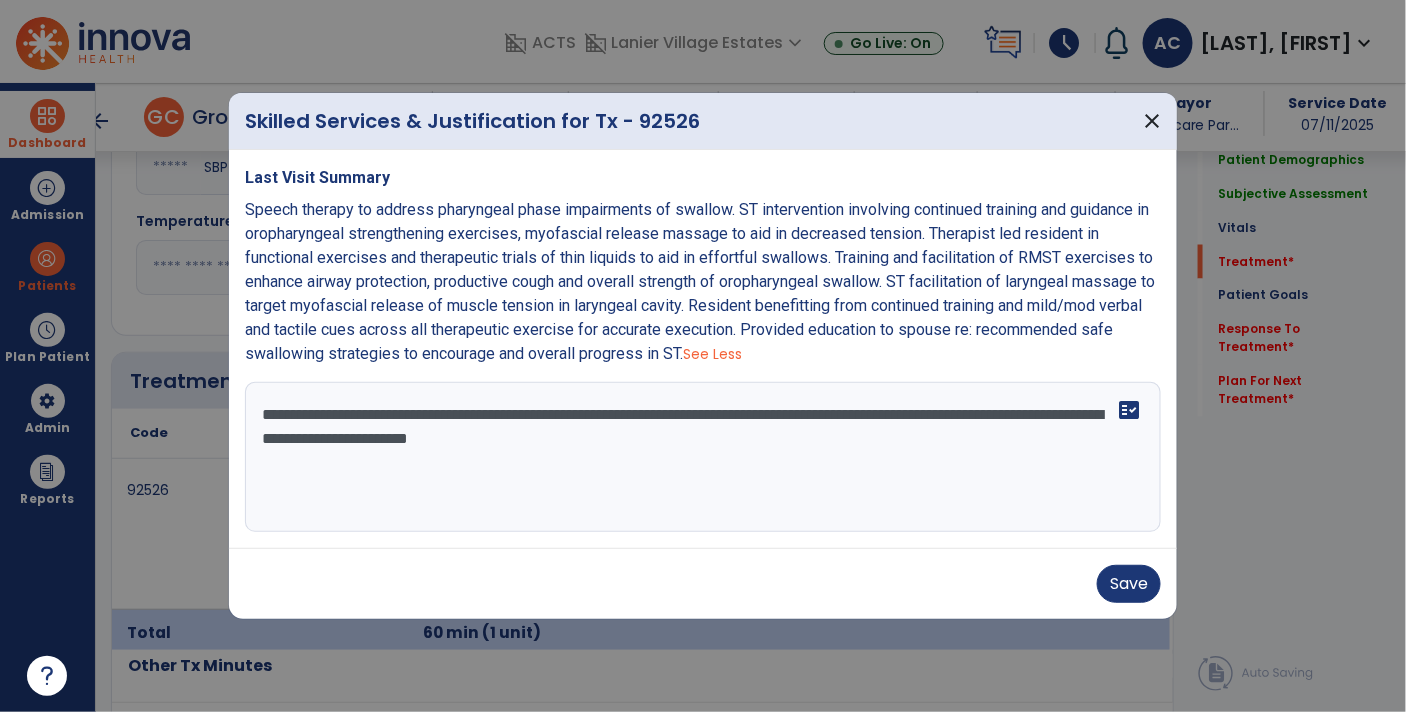 click on "**********" at bounding box center (703, 457) 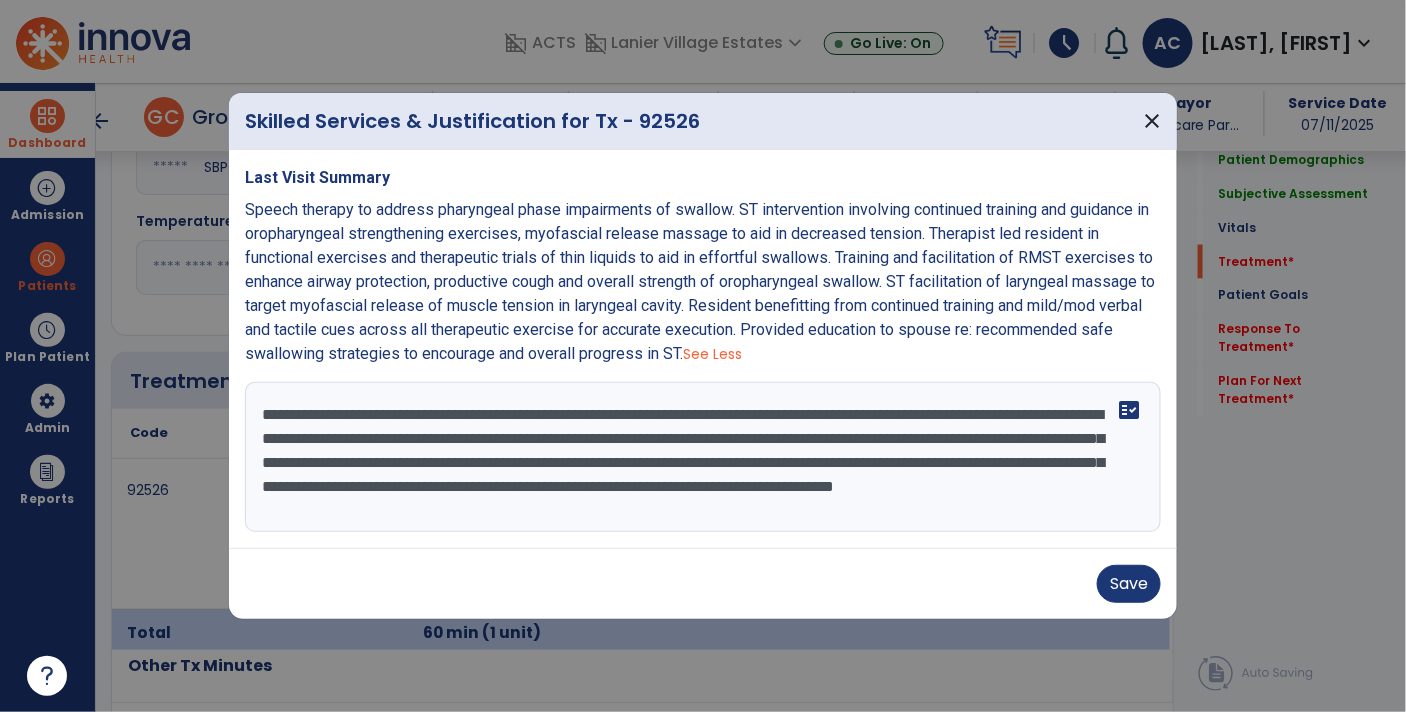scroll, scrollTop: 15, scrollLeft: 0, axis: vertical 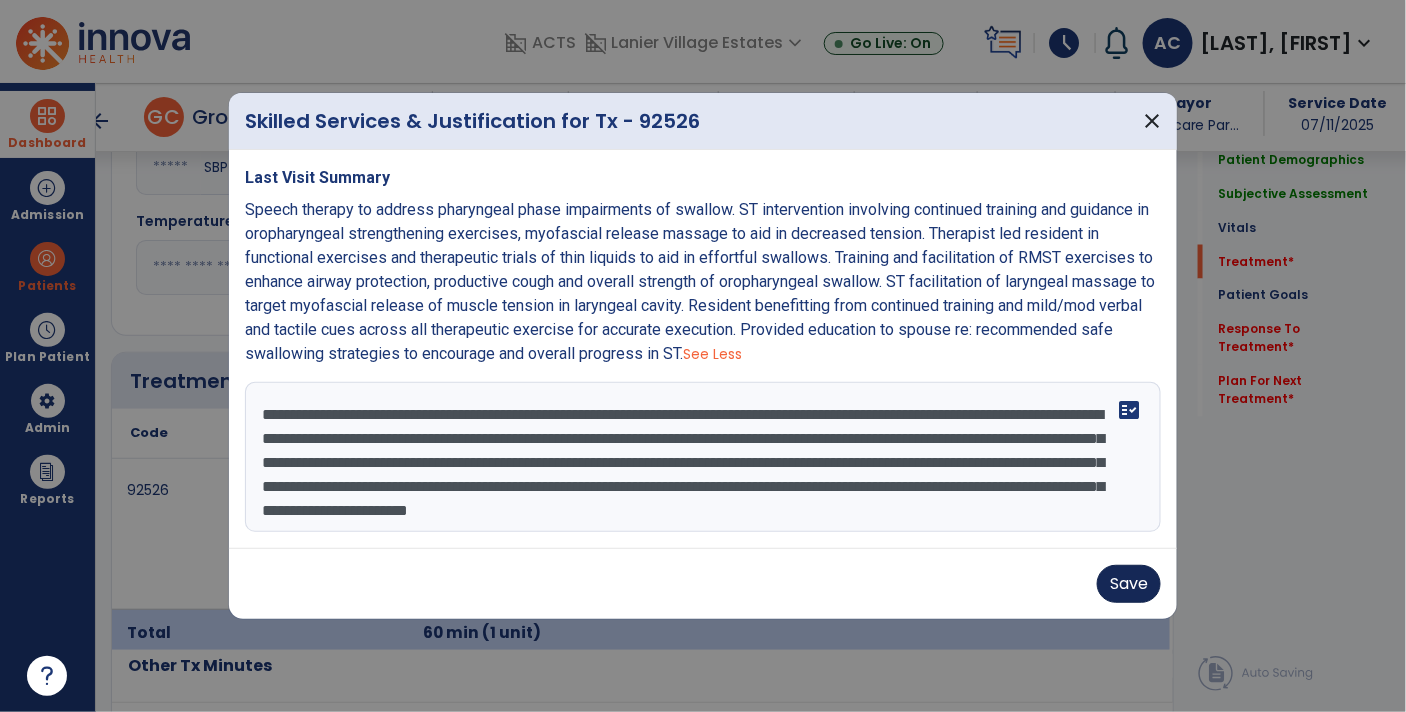 type on "**********" 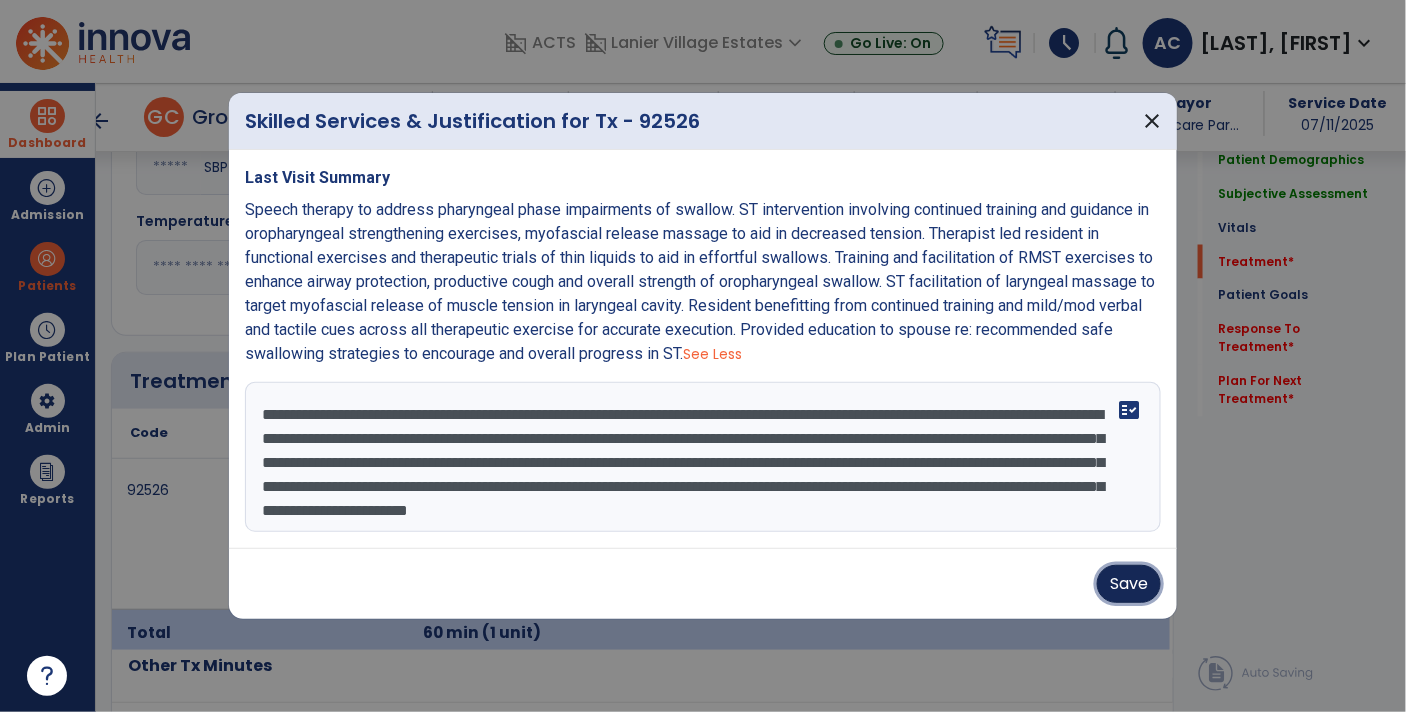 click on "Save" at bounding box center [1129, 584] 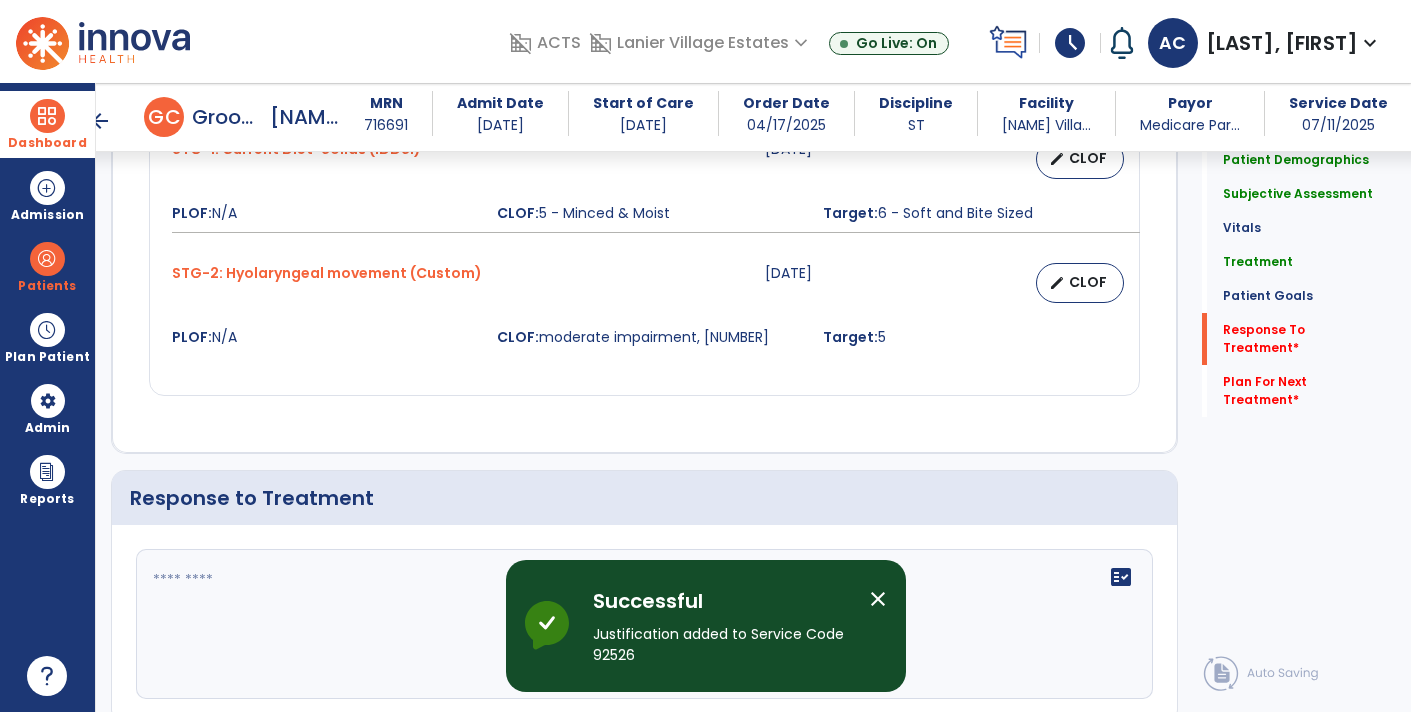 scroll, scrollTop: 2334, scrollLeft: 0, axis: vertical 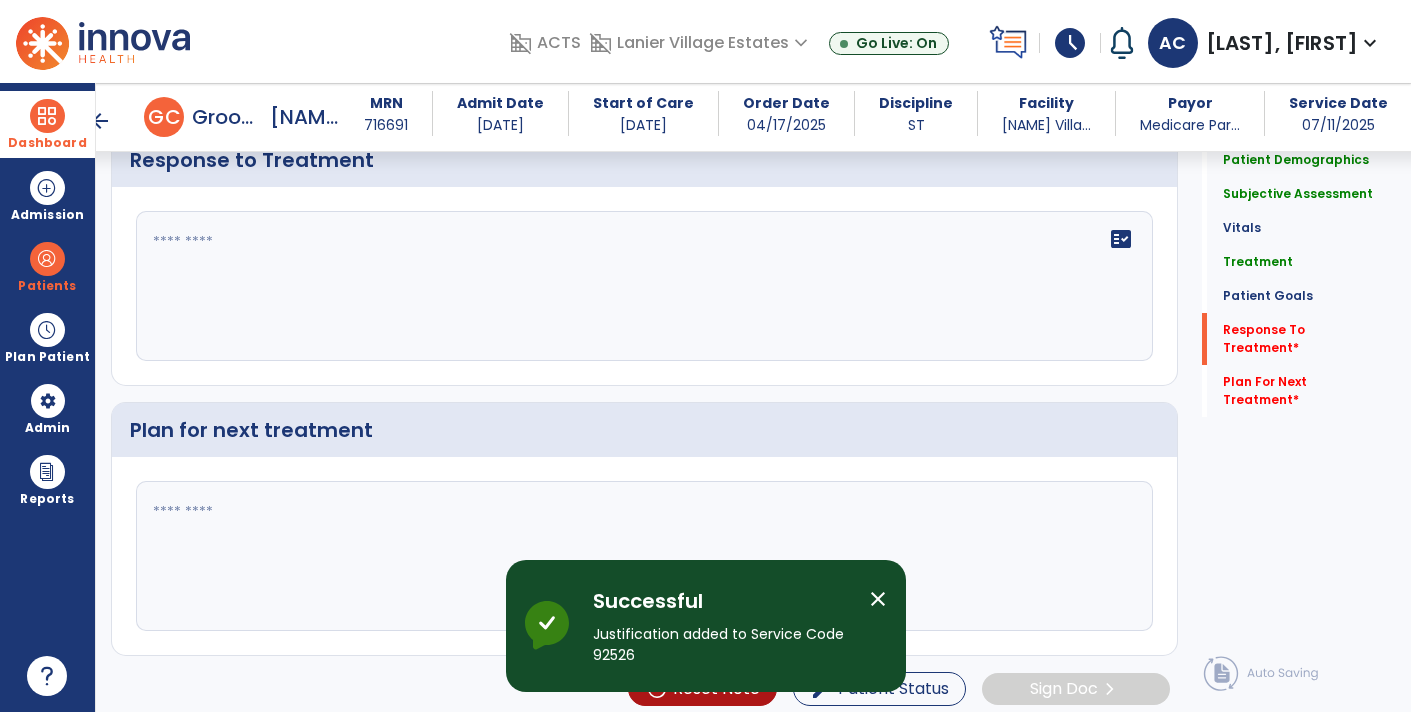 click 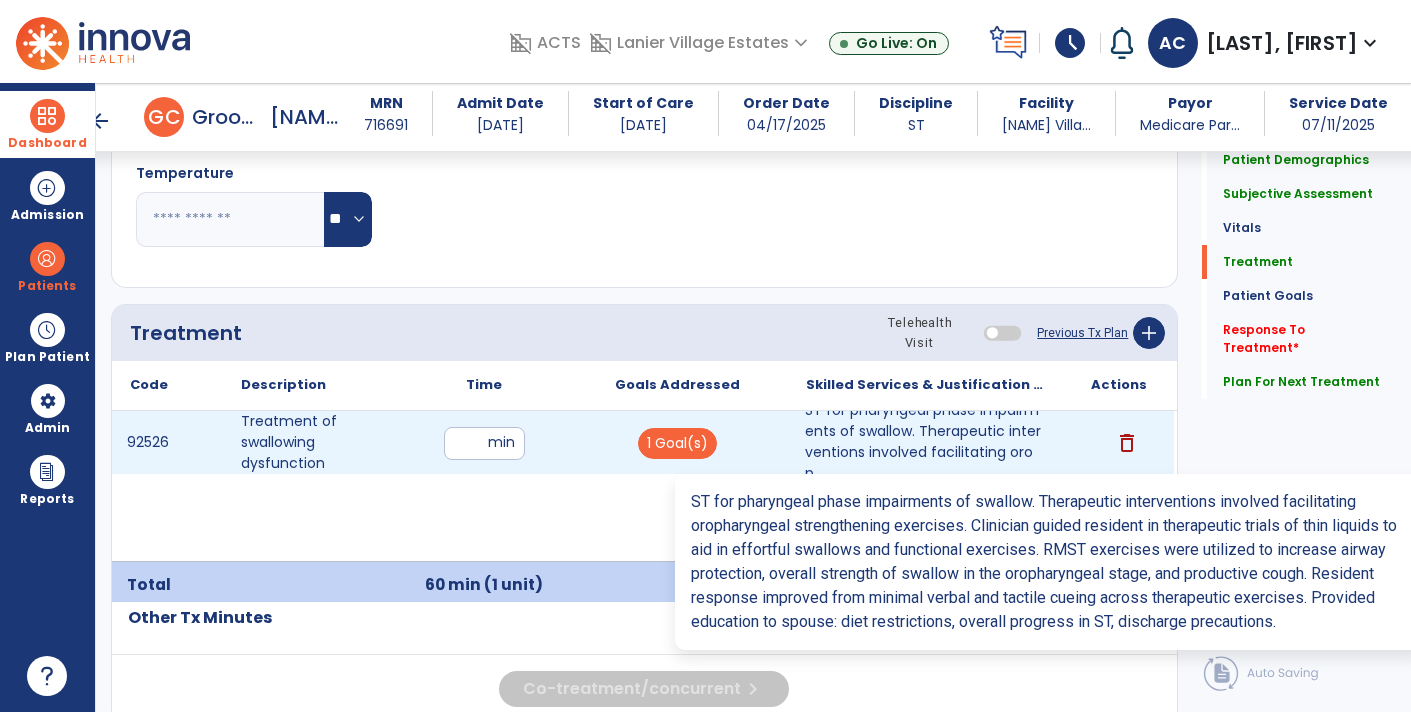 type on "**********" 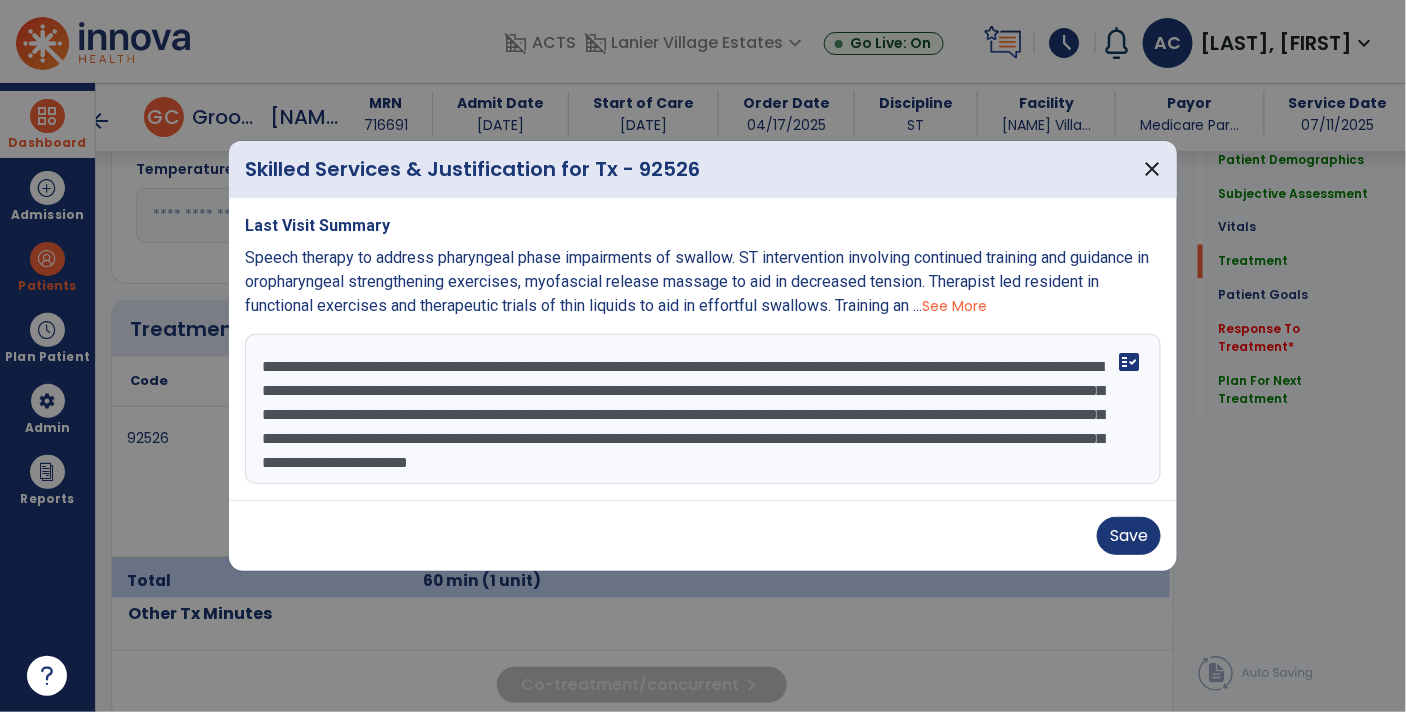 scroll, scrollTop: 1055, scrollLeft: 0, axis: vertical 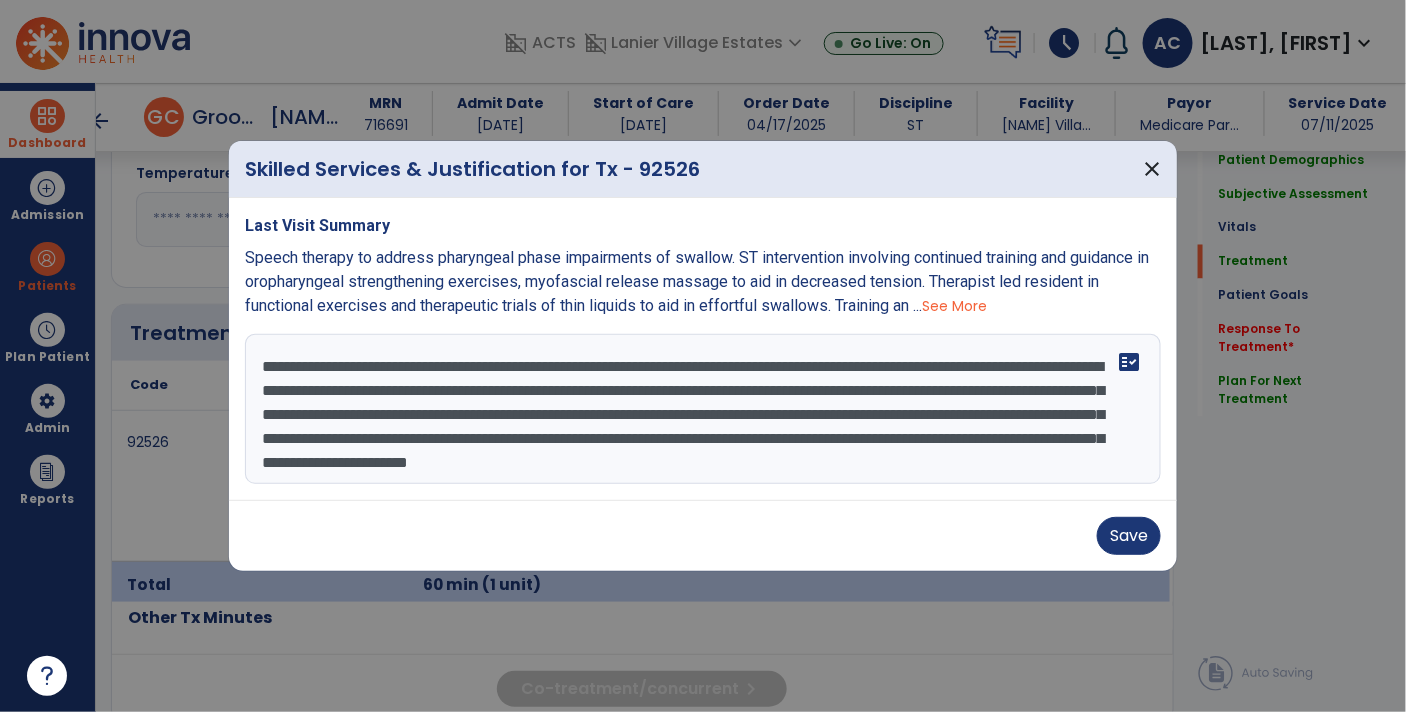 click on "**********" at bounding box center [703, 409] 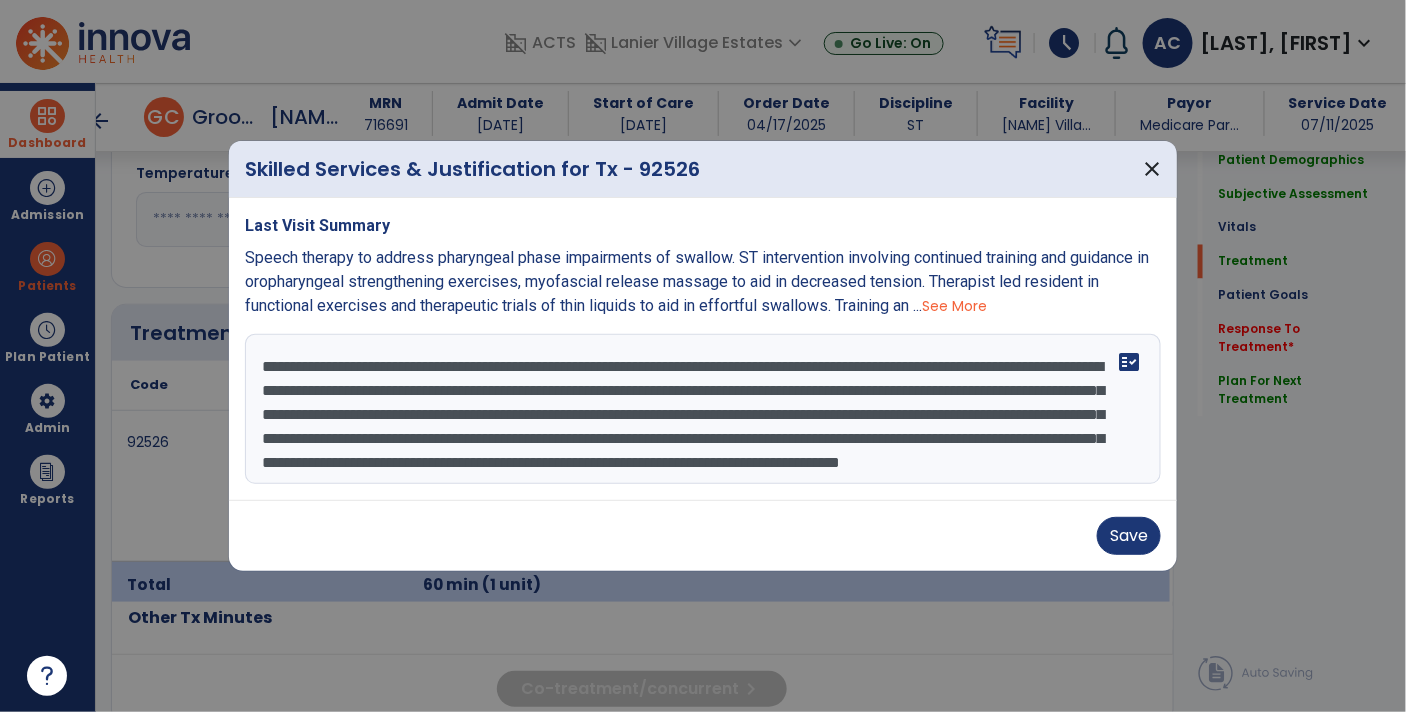 click on "**********" at bounding box center [703, 409] 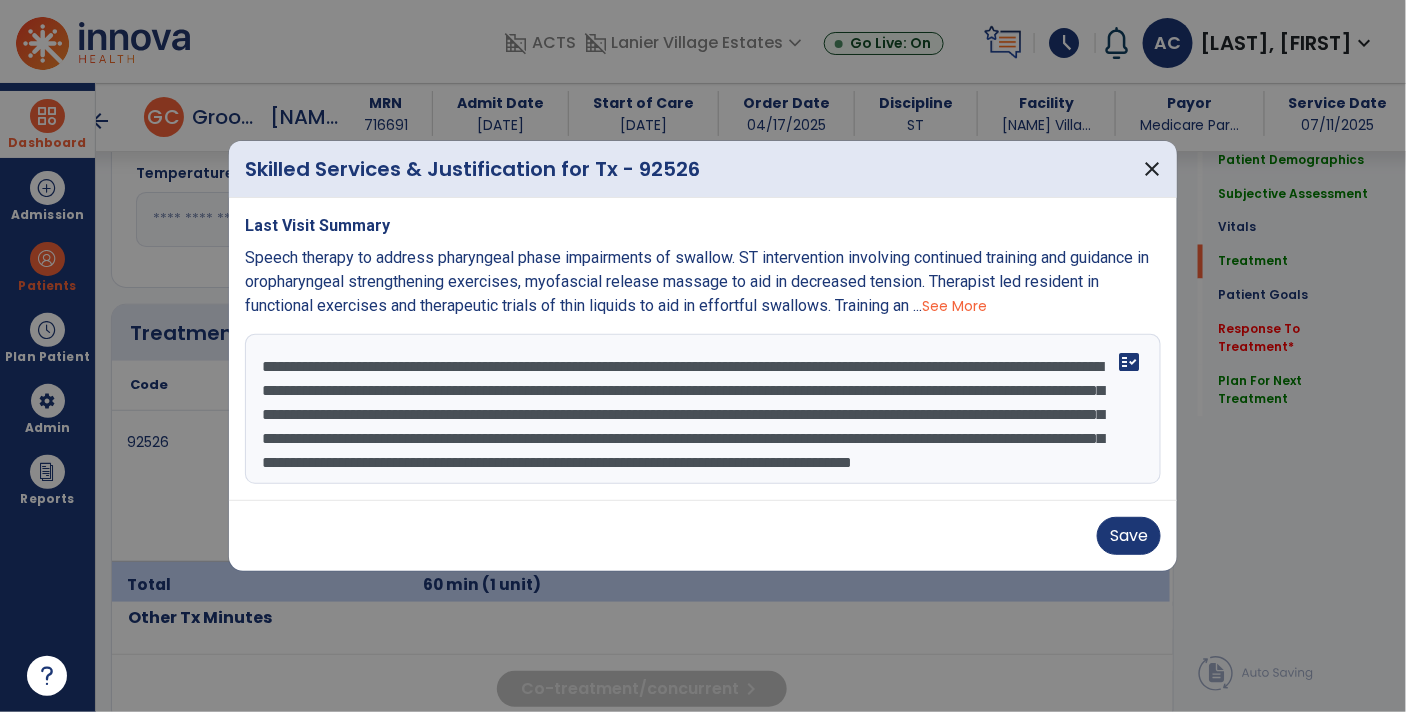 click on "**********" at bounding box center (703, 409) 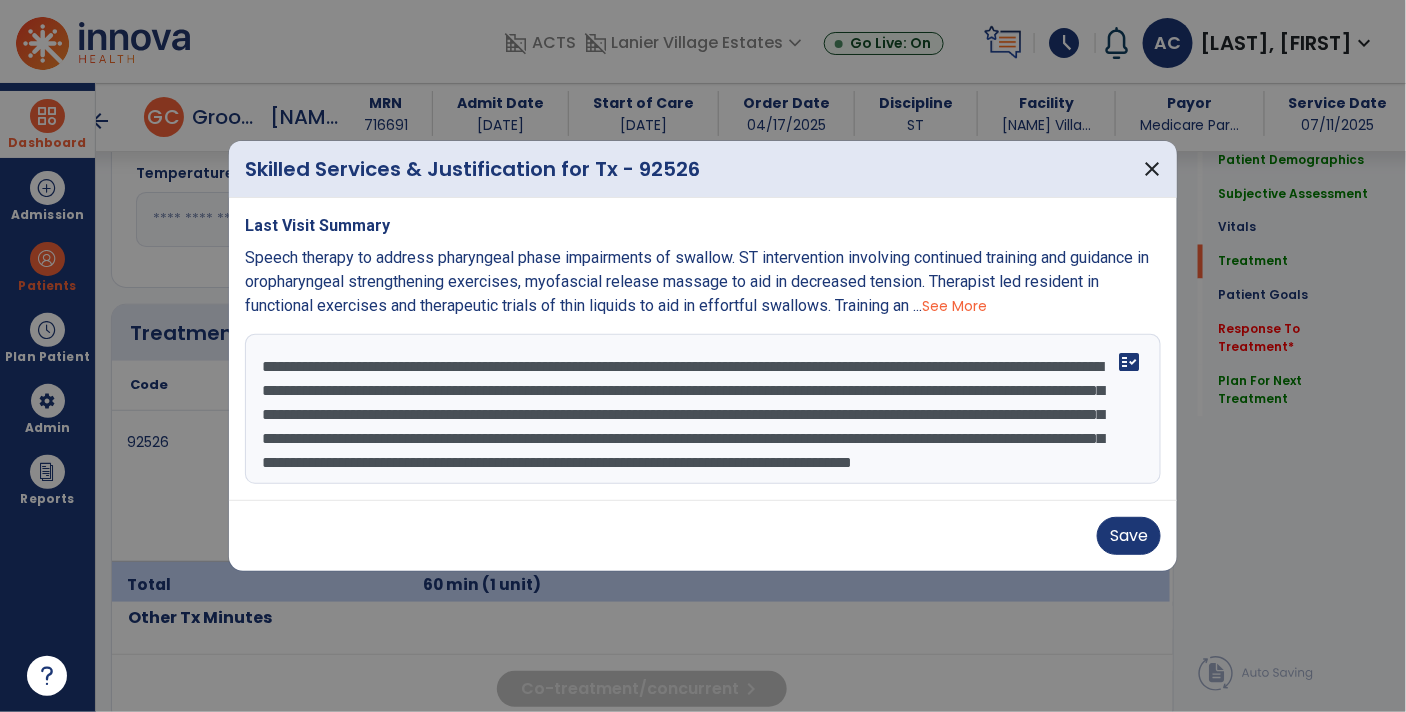 click on "**********" at bounding box center (703, 409) 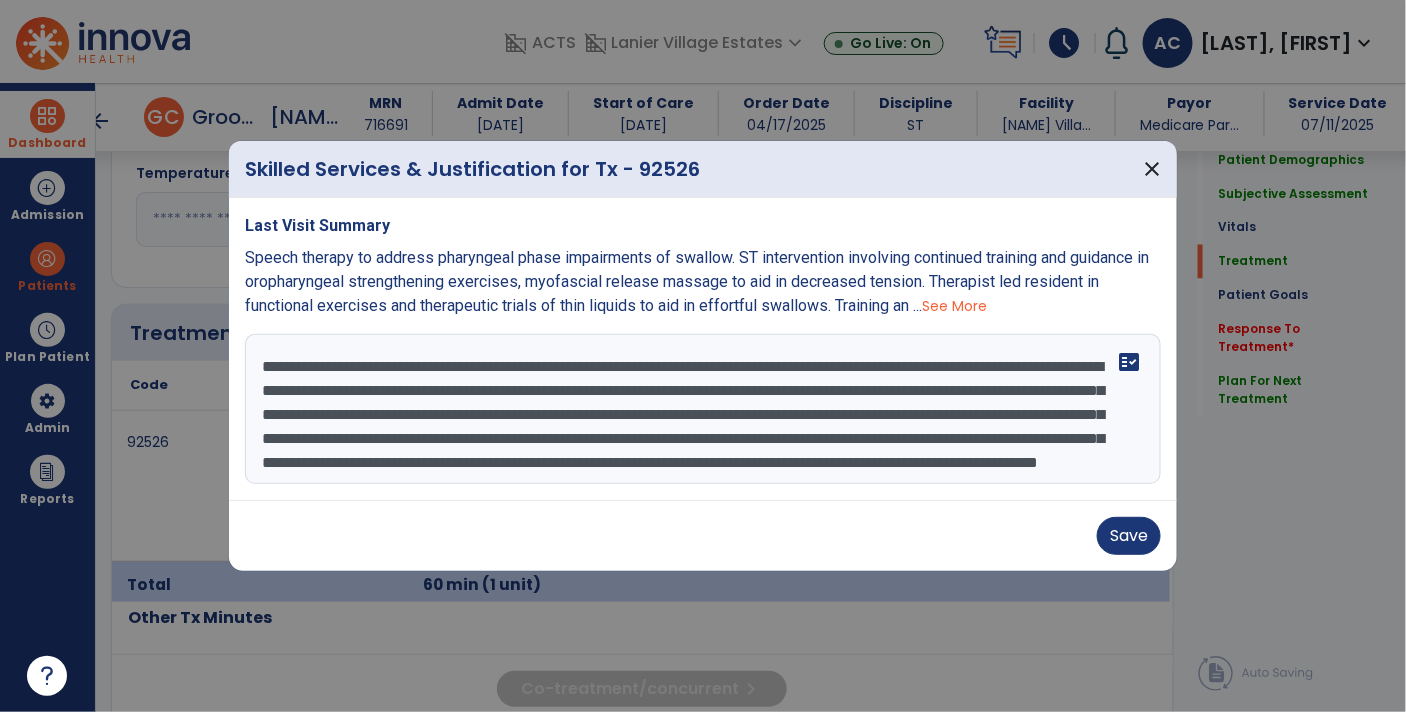 click on "**********" at bounding box center (703, 409) 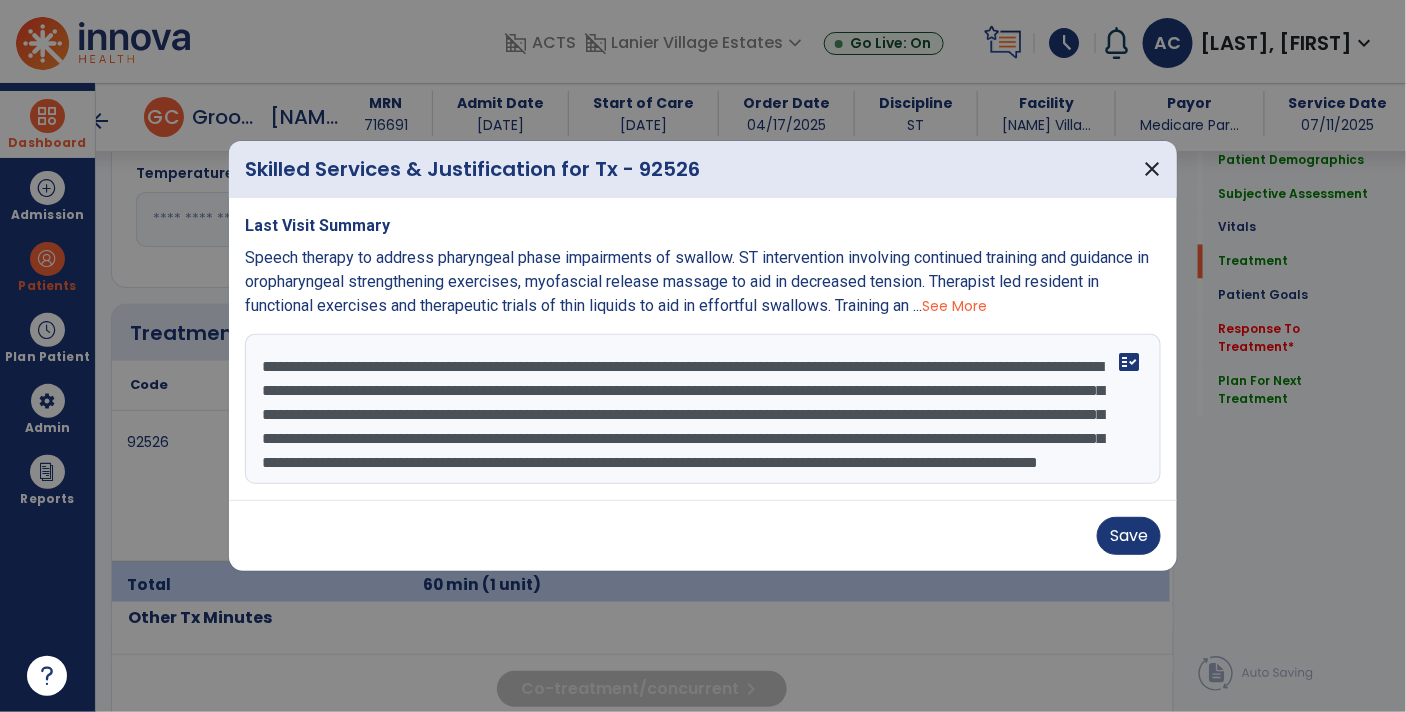 scroll, scrollTop: 47, scrollLeft: 0, axis: vertical 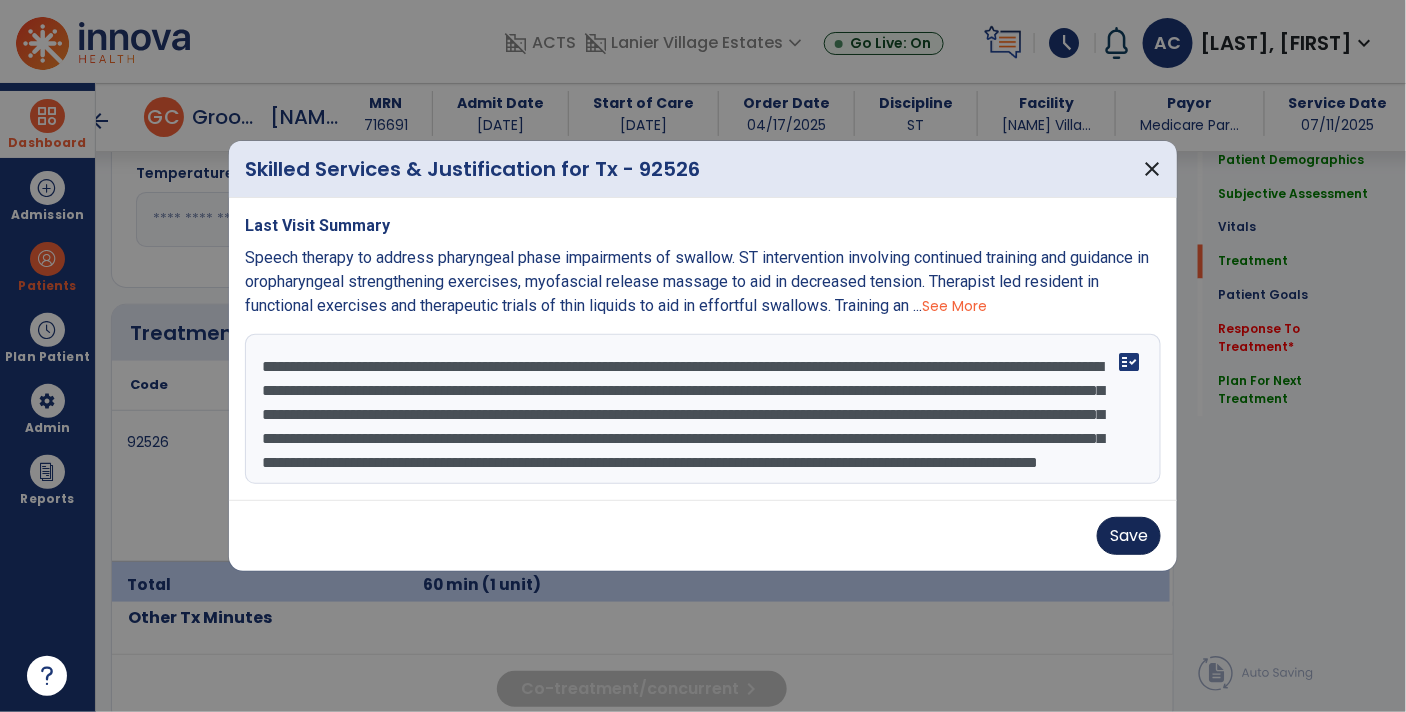 type on "**********" 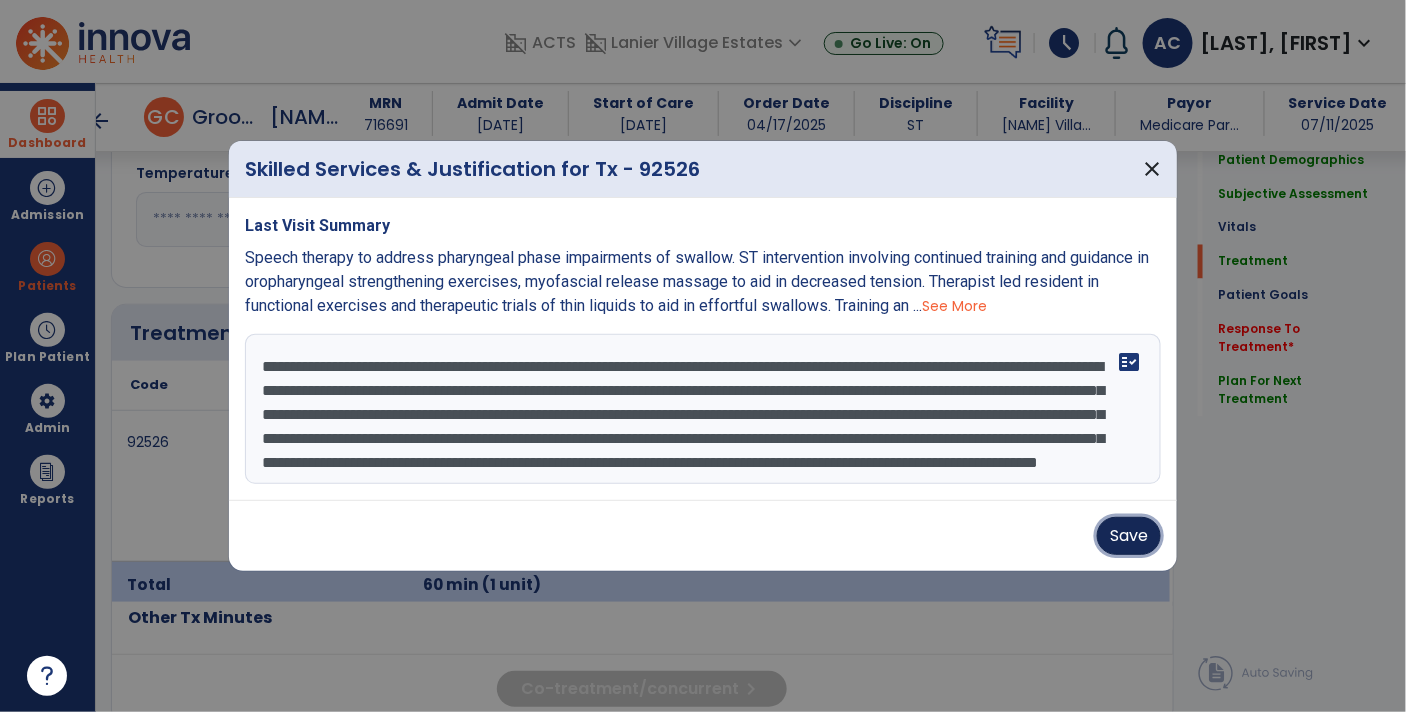 click on "Save" at bounding box center (1129, 536) 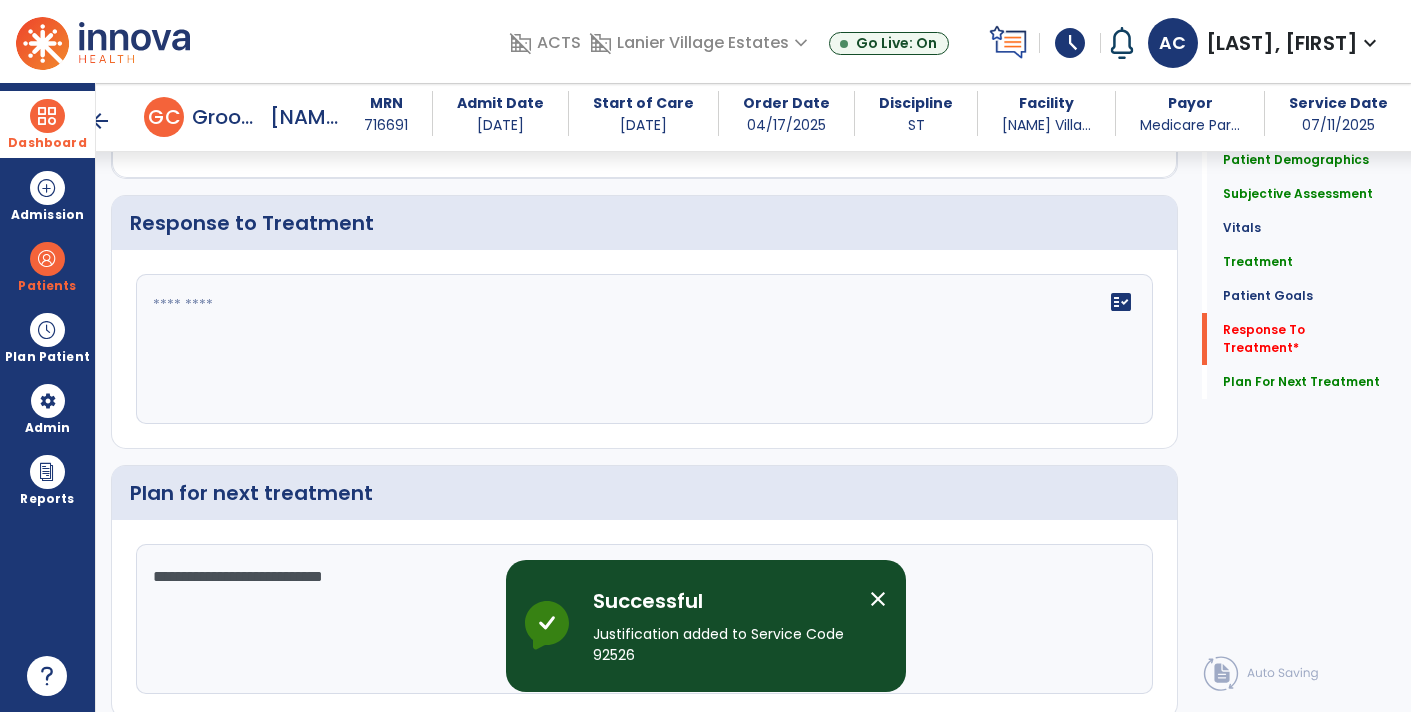 scroll, scrollTop: 2334, scrollLeft: 0, axis: vertical 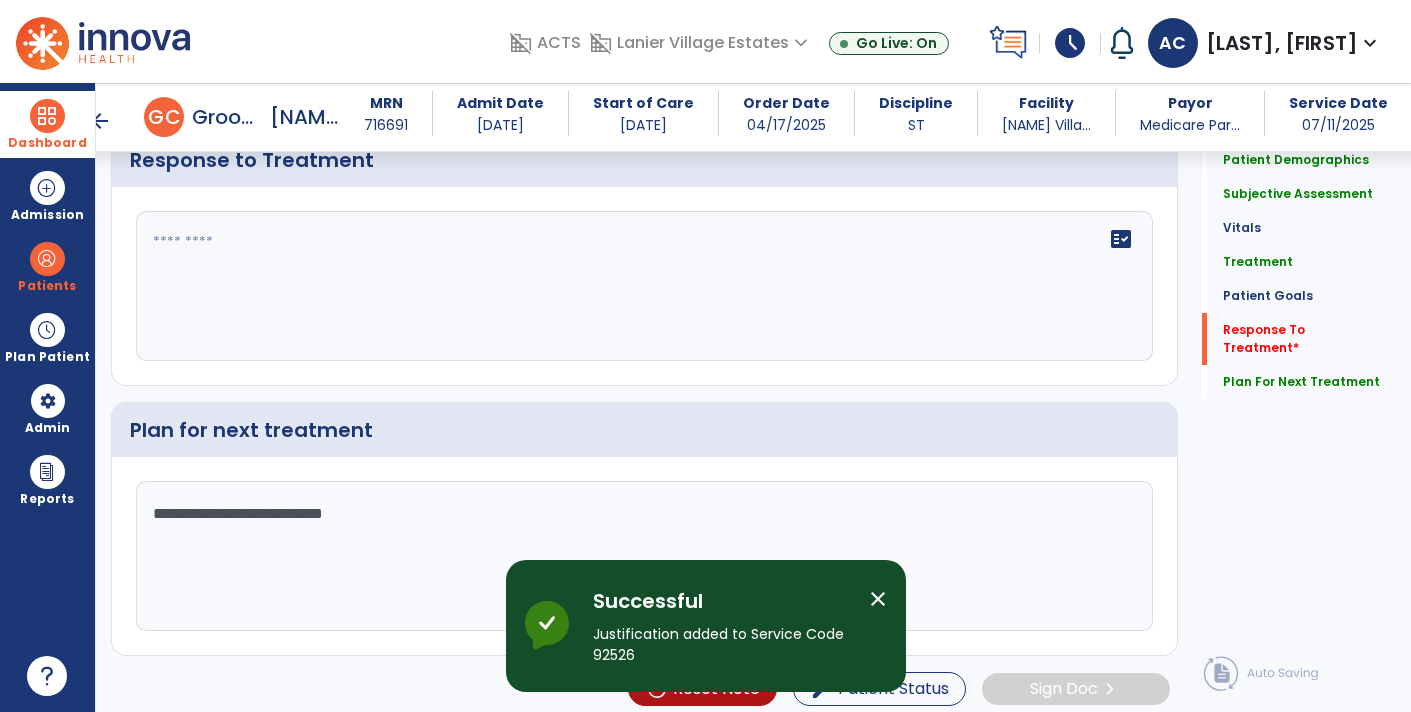 click 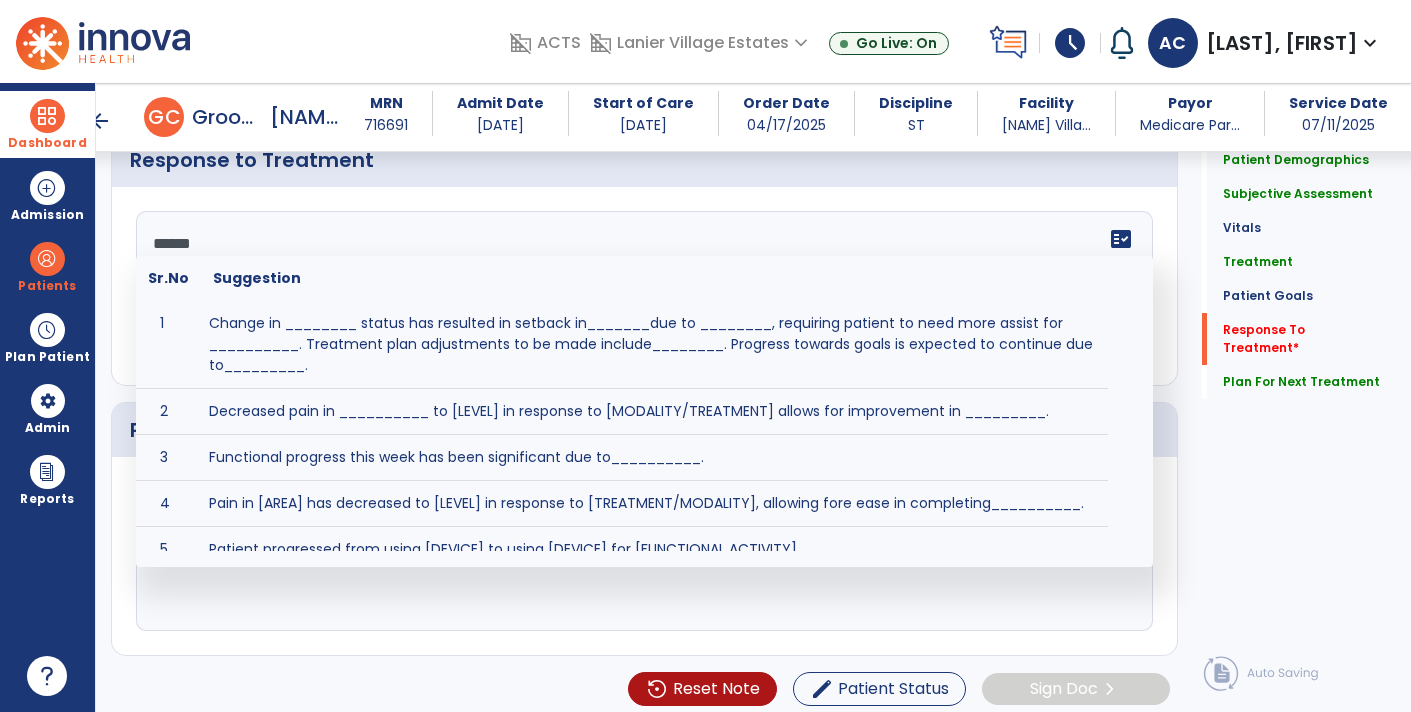 type on "*******" 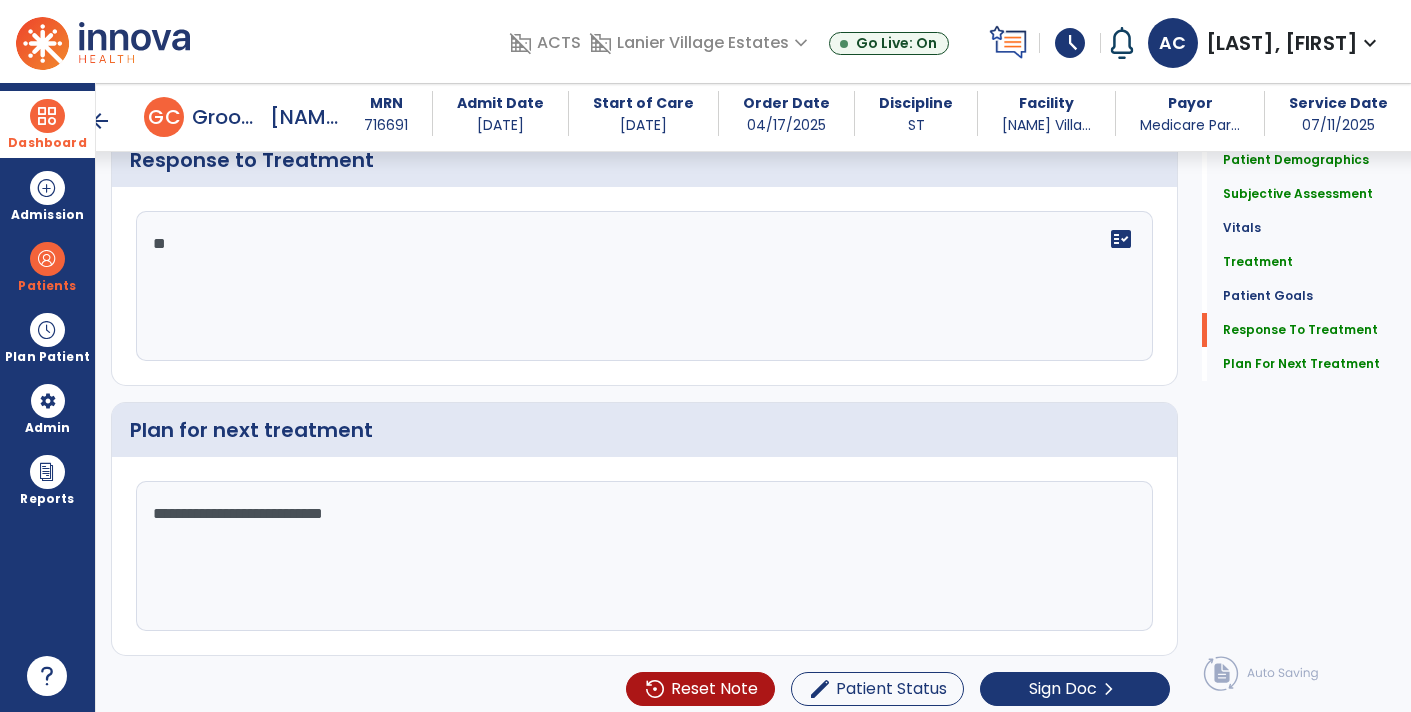 type on "*" 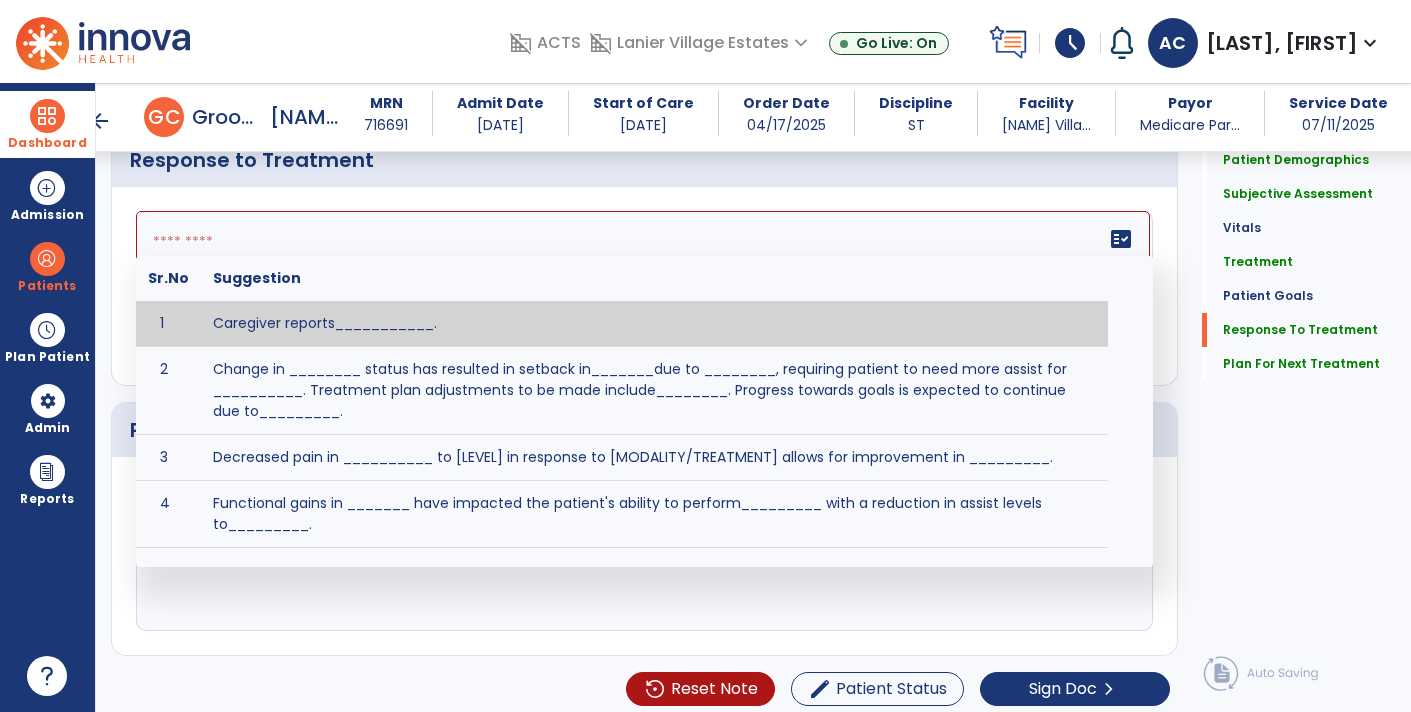paste on "**********" 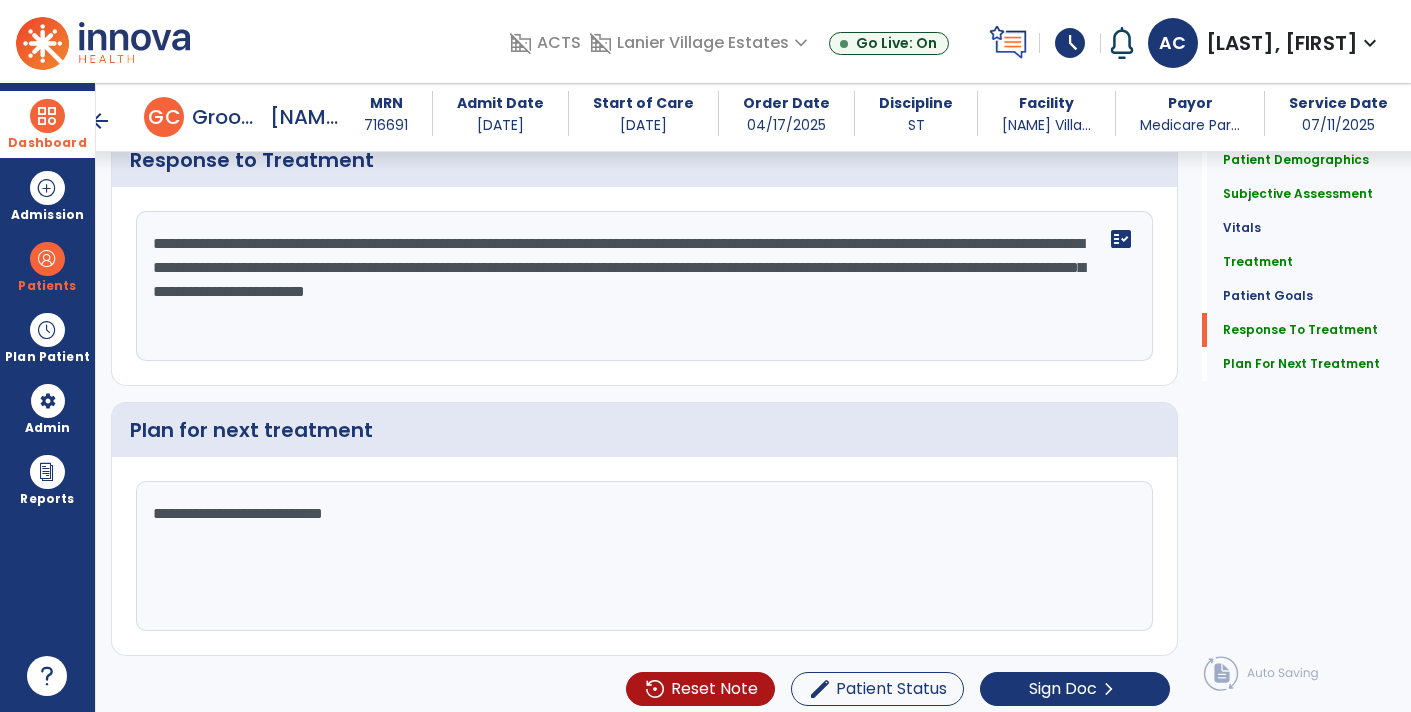 click on "**********" 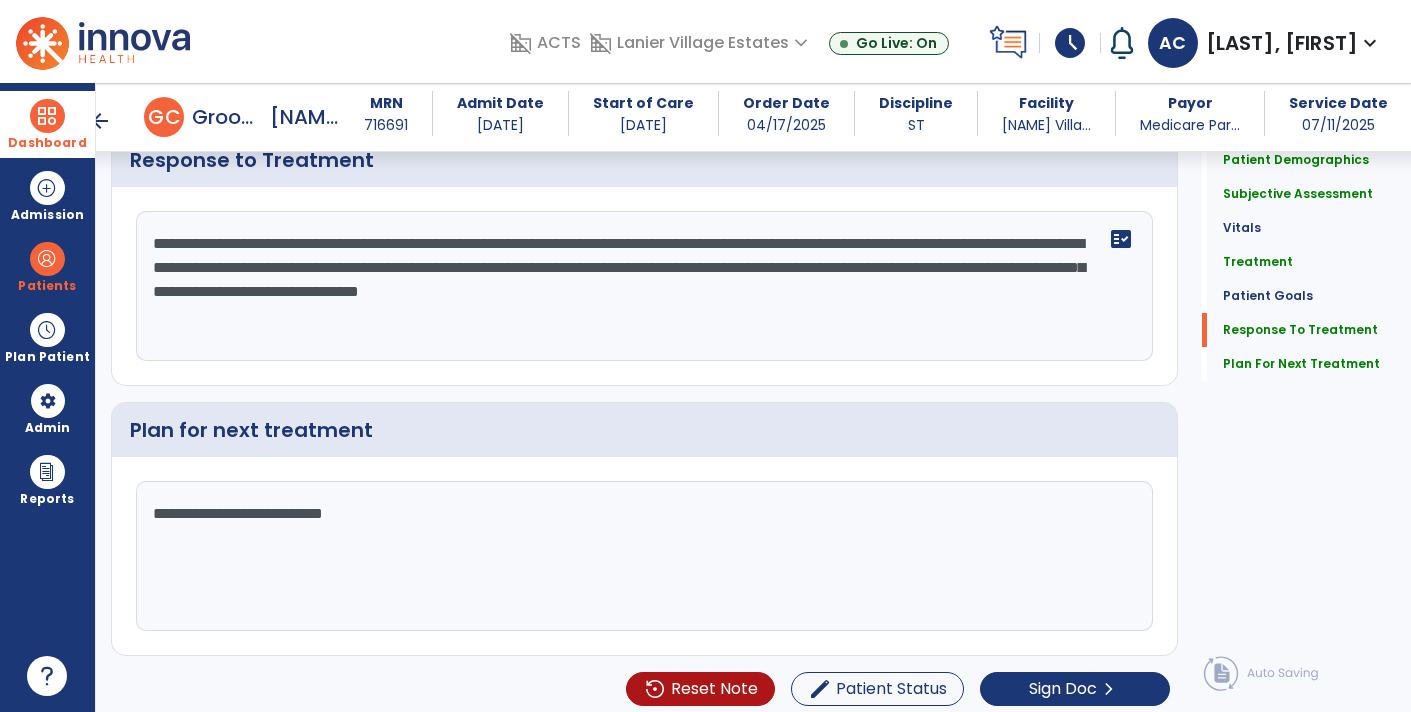 drag, startPoint x: 393, startPoint y: 232, endPoint x: 873, endPoint y: 224, distance: 480.06665 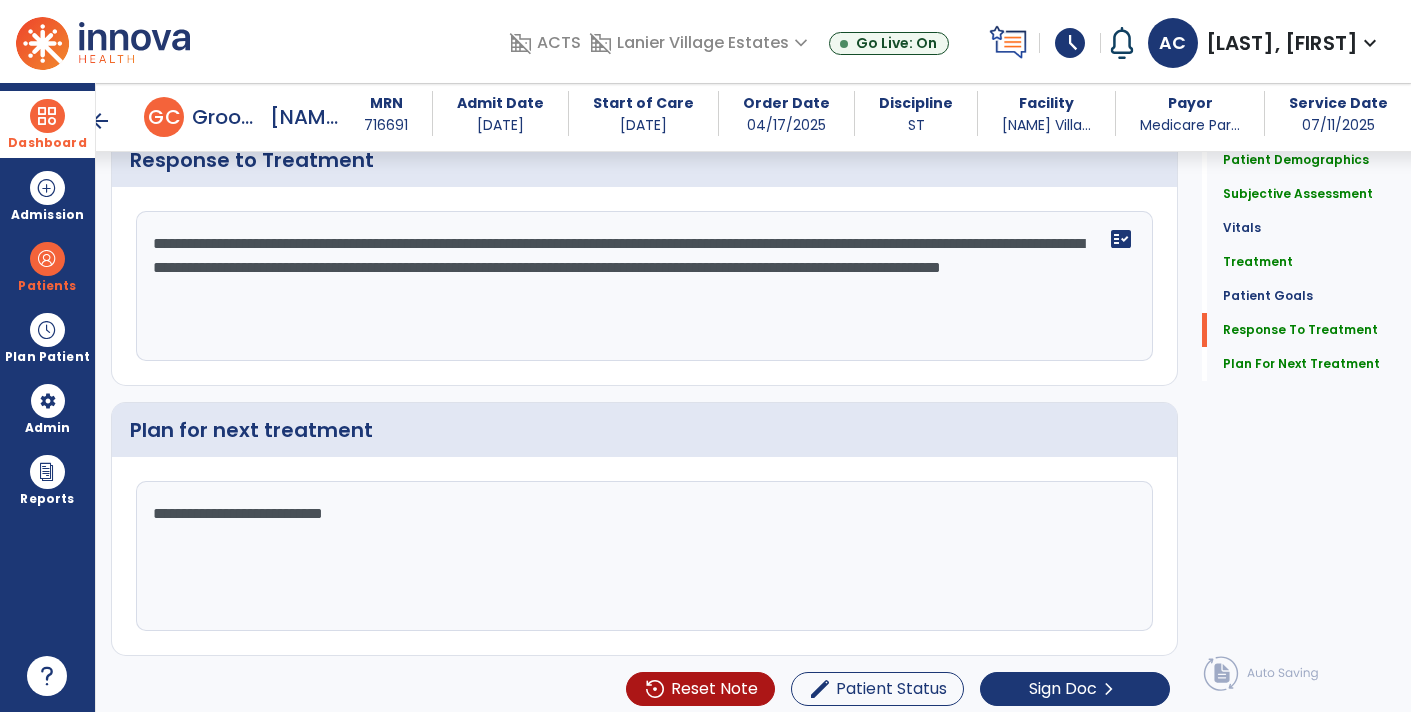 click on "**********" 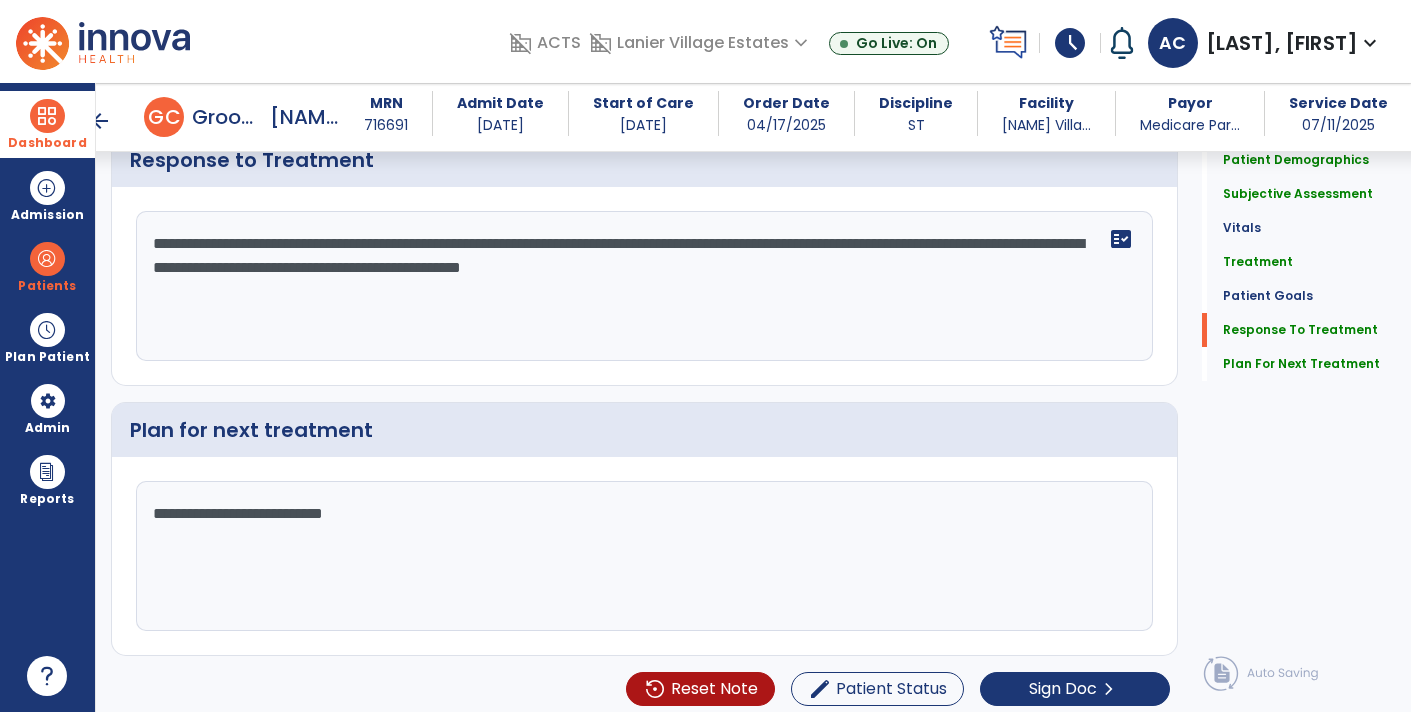 click on "**********" 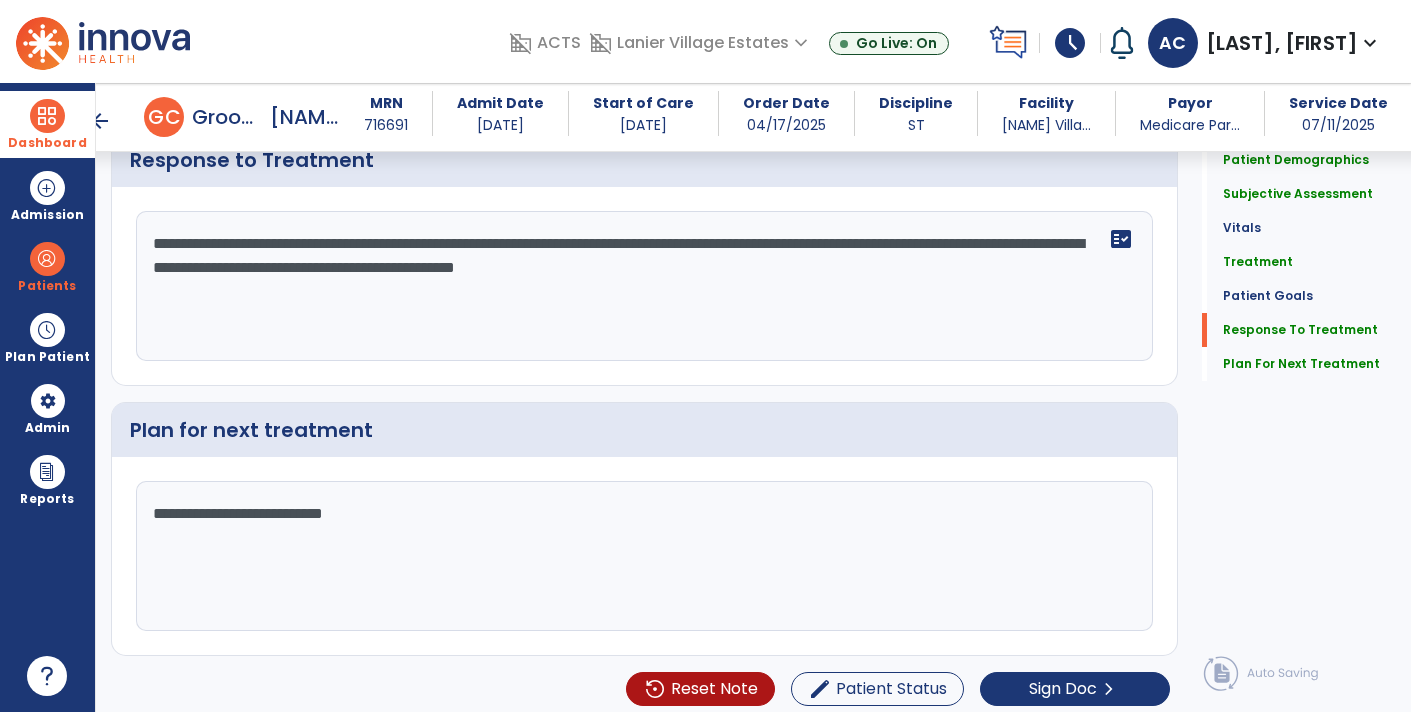 click on "**********" 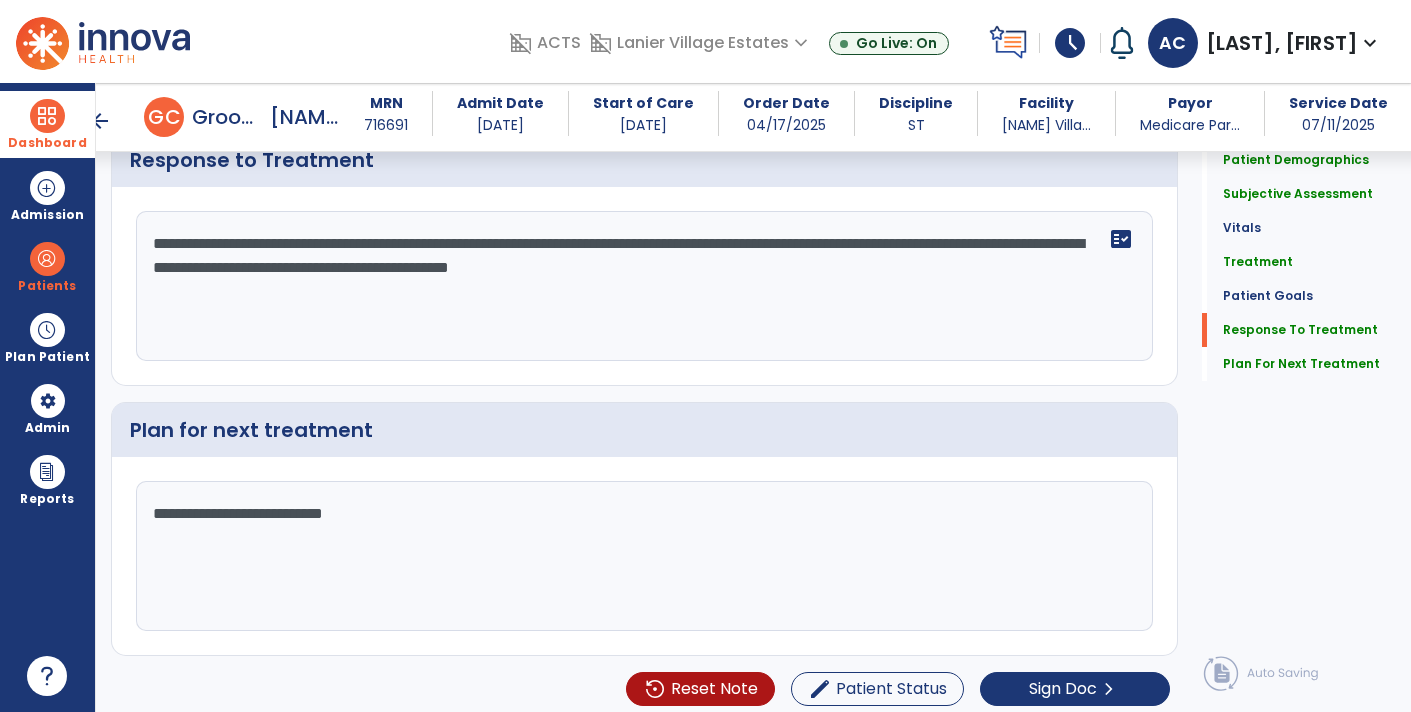 click on "**********" 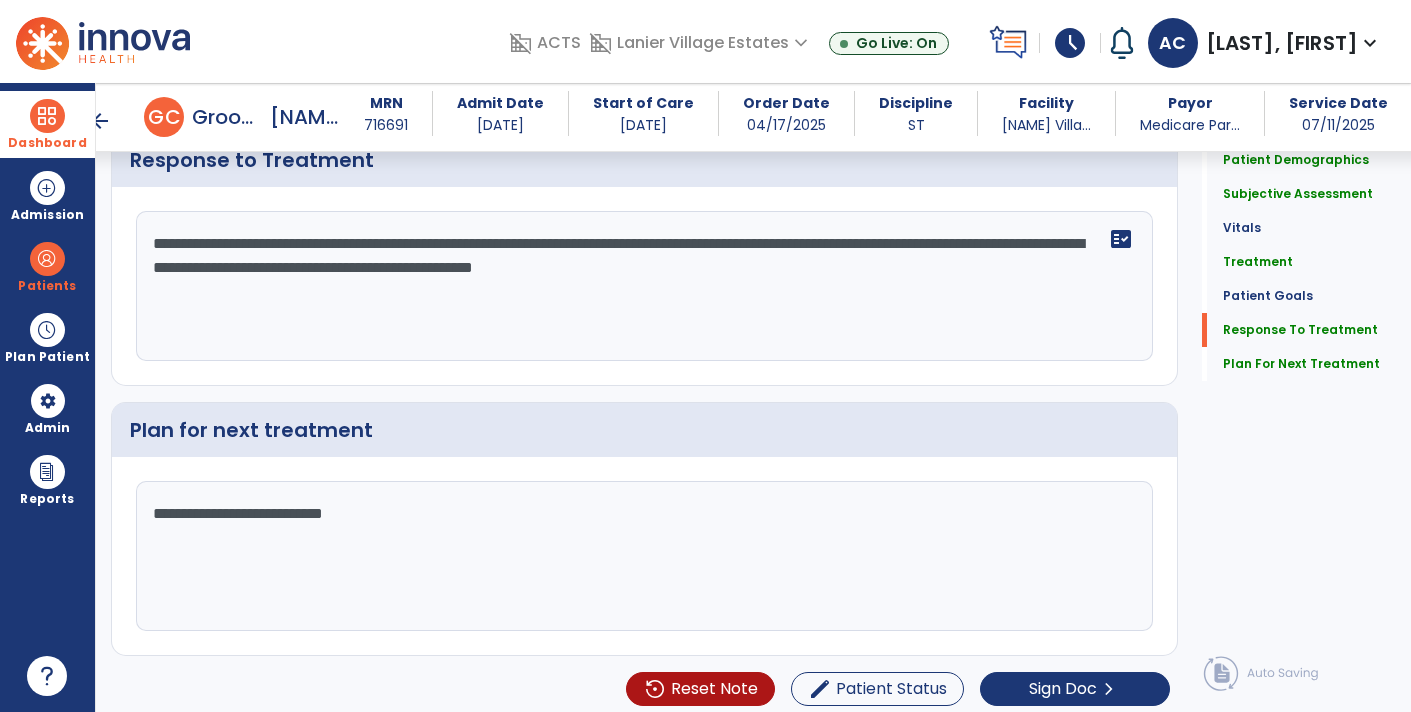 click on "**********" 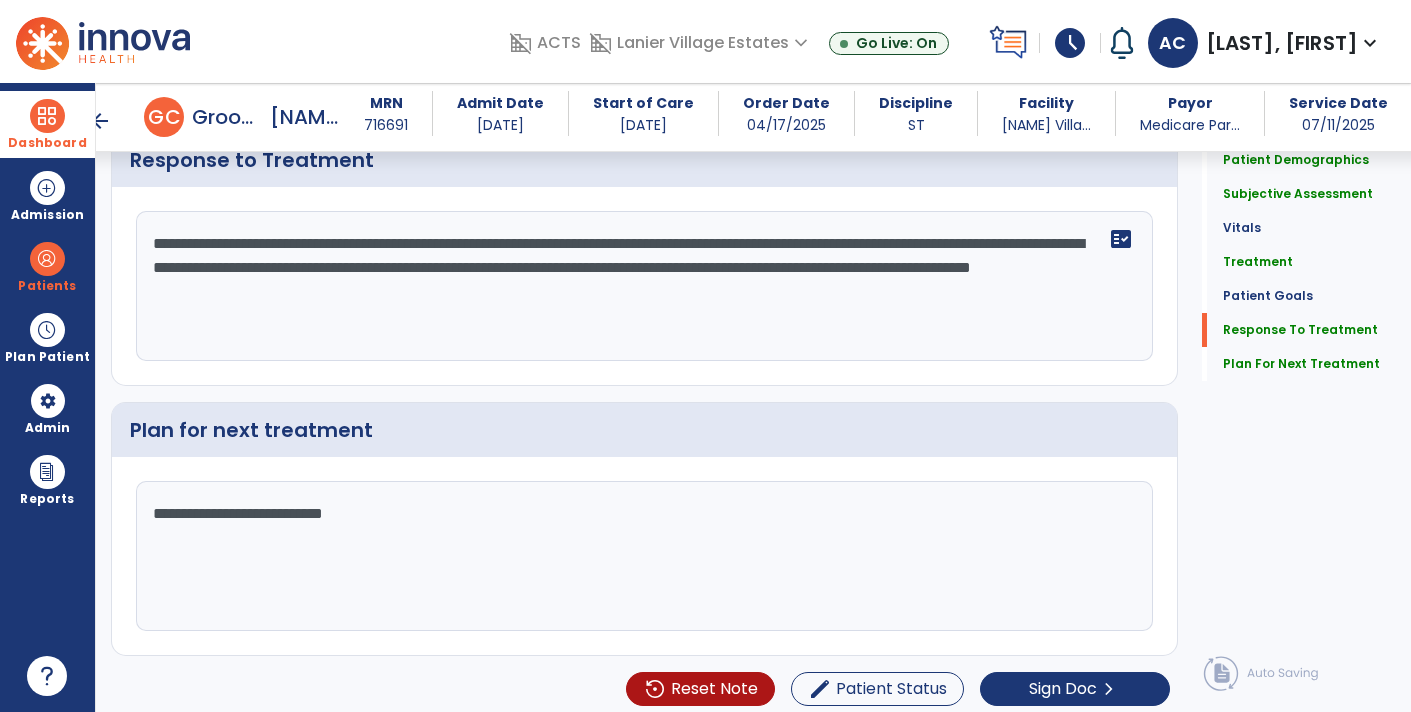 click on "**********" 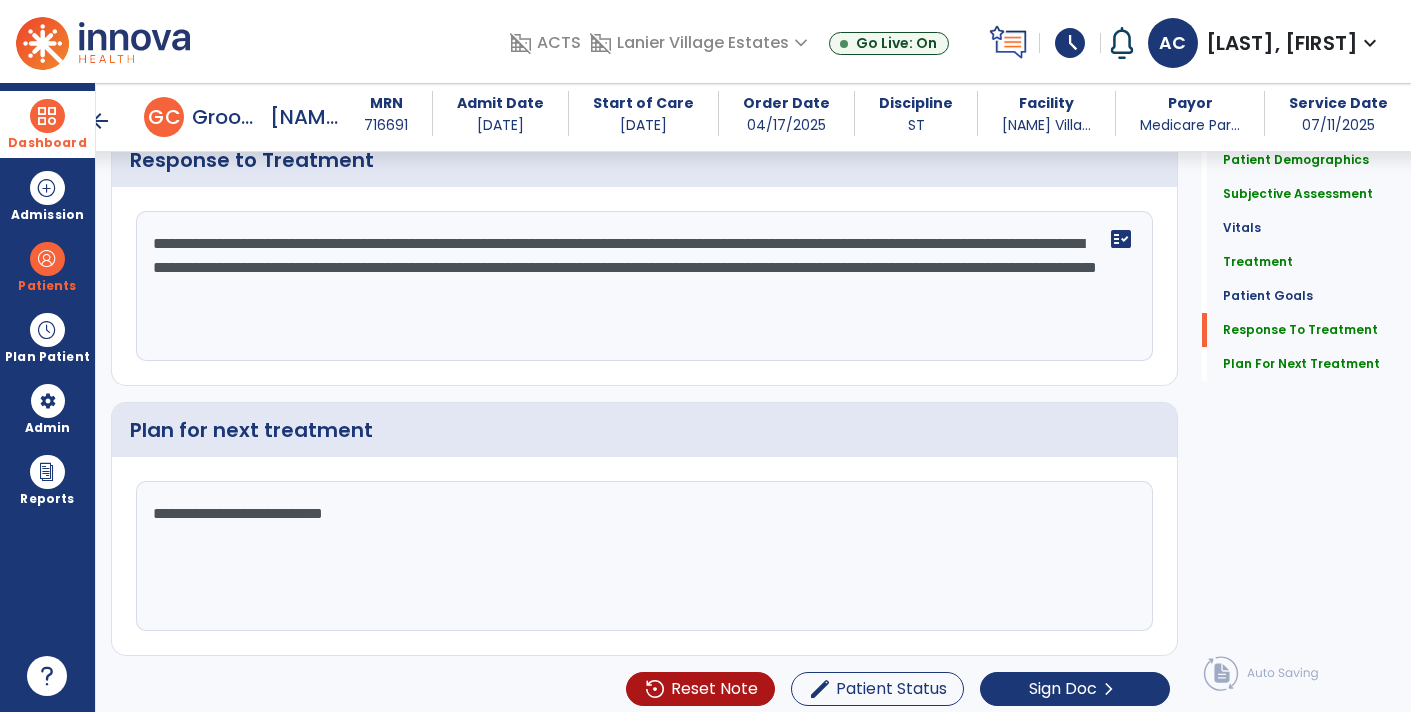 click on "**********" 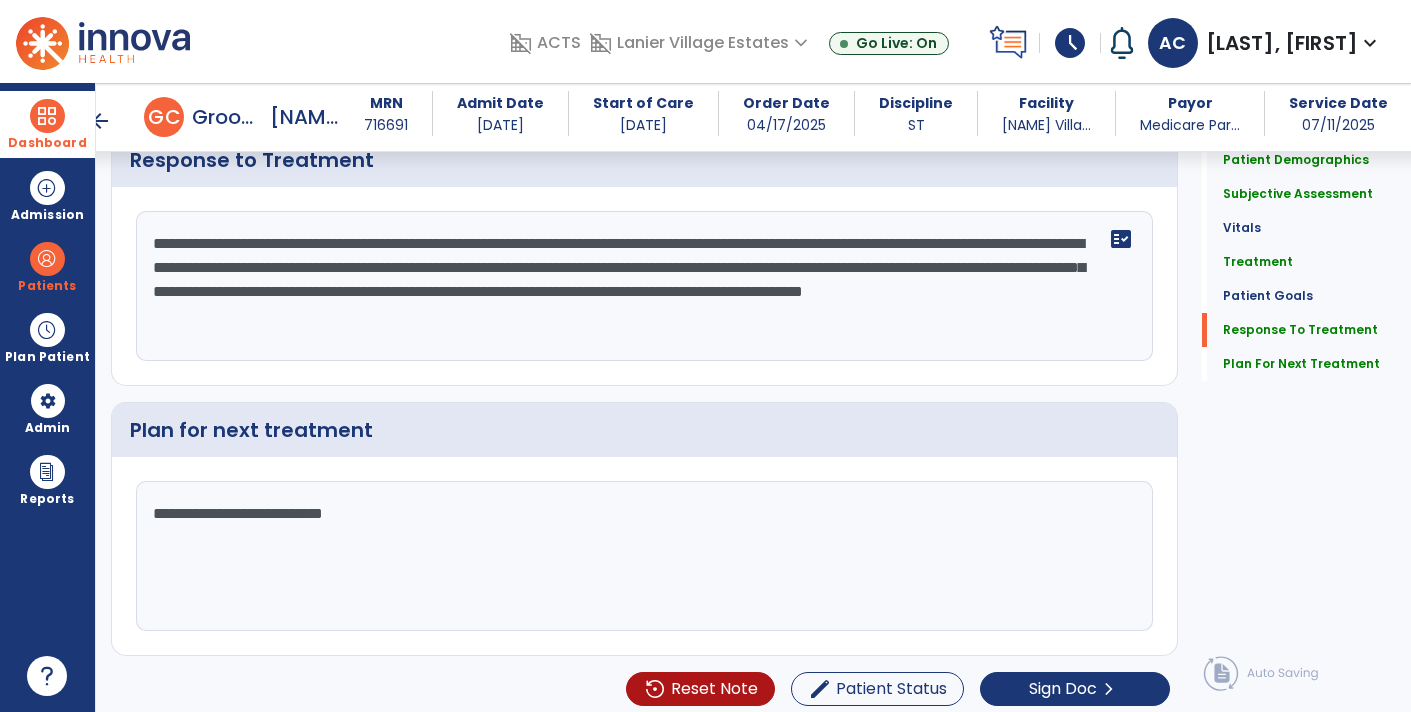 type on "**********" 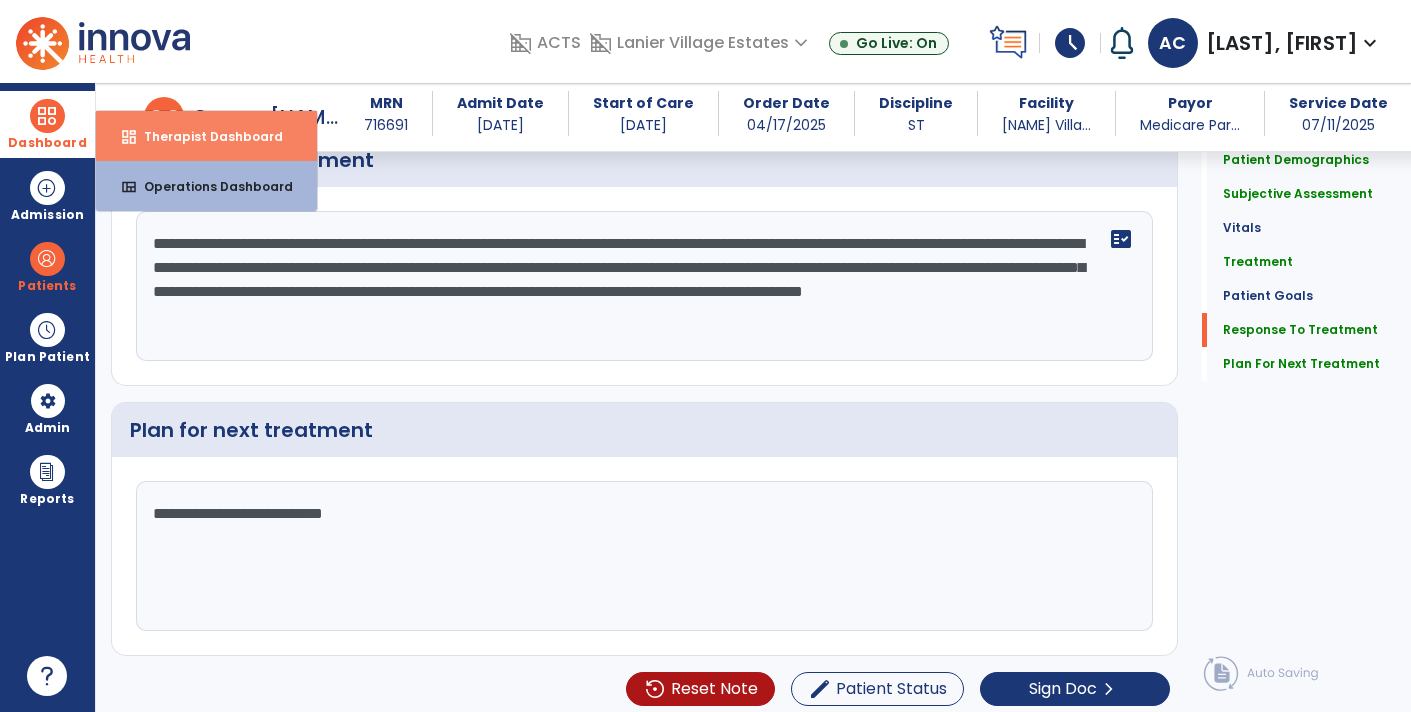 click on "Therapist Dashboard" at bounding box center (205, 136) 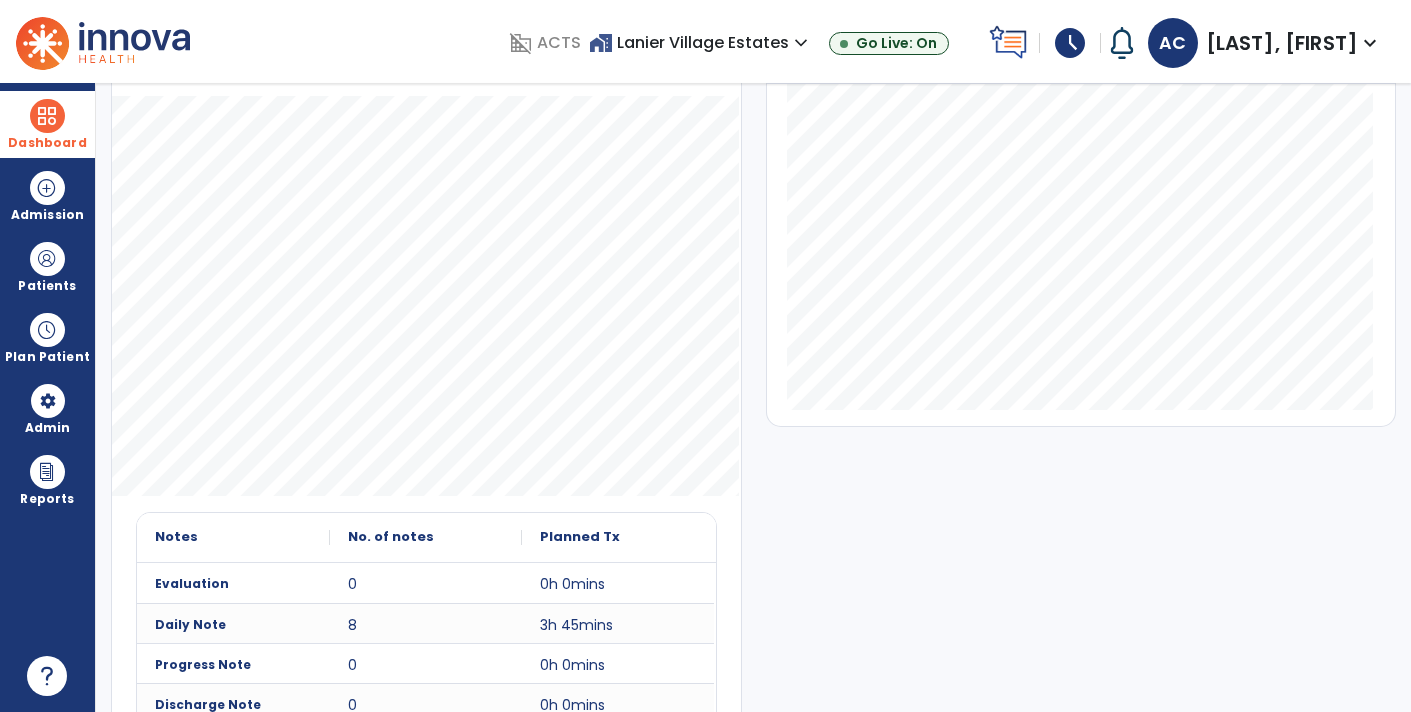 scroll, scrollTop: 0, scrollLeft: 0, axis: both 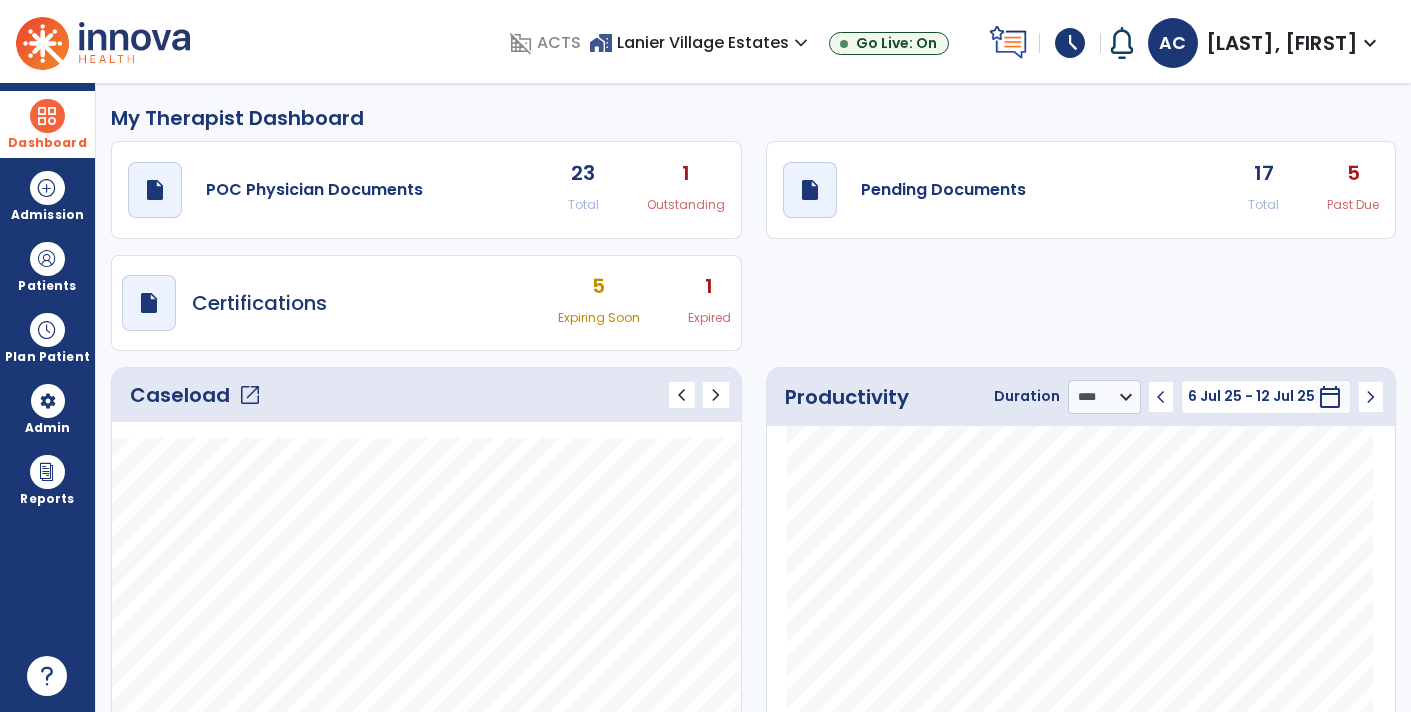click on "Caseload   open_in_new   chevron_left   chevron_right" 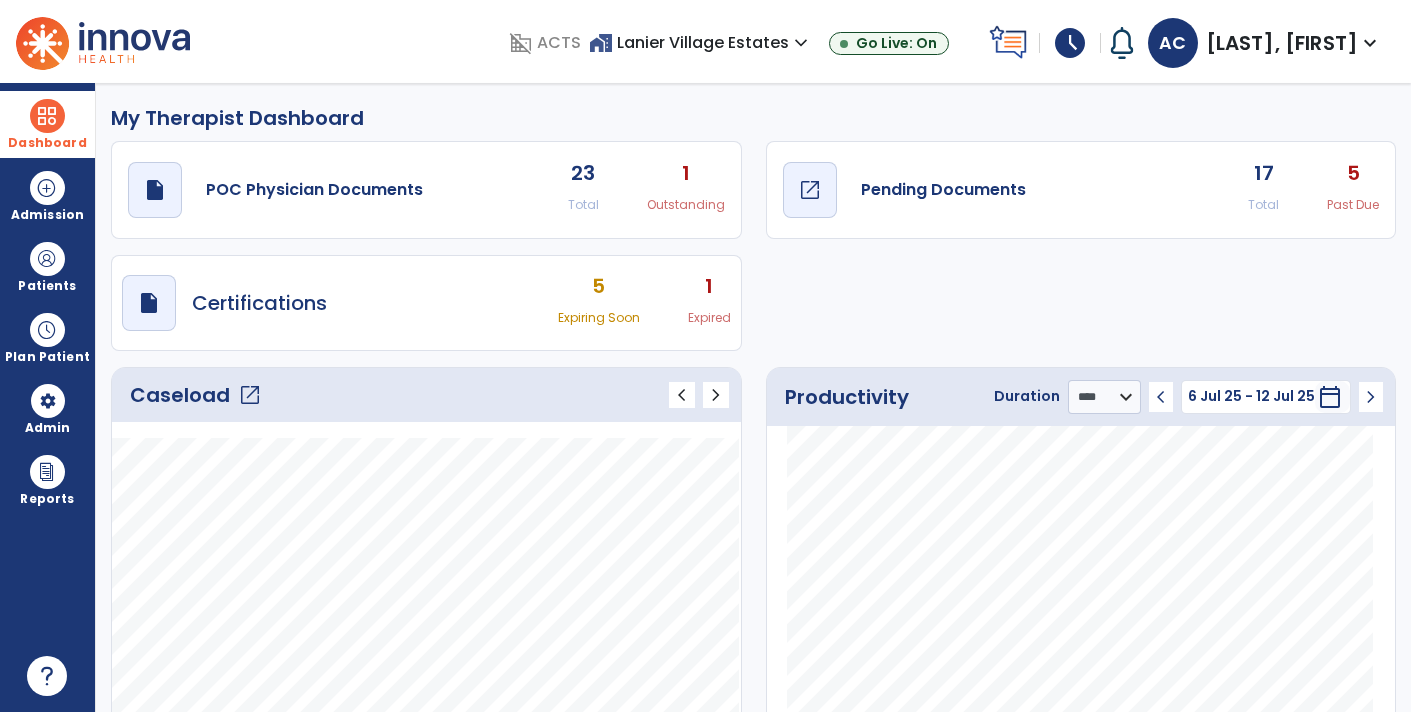 click on "Pending Documents" 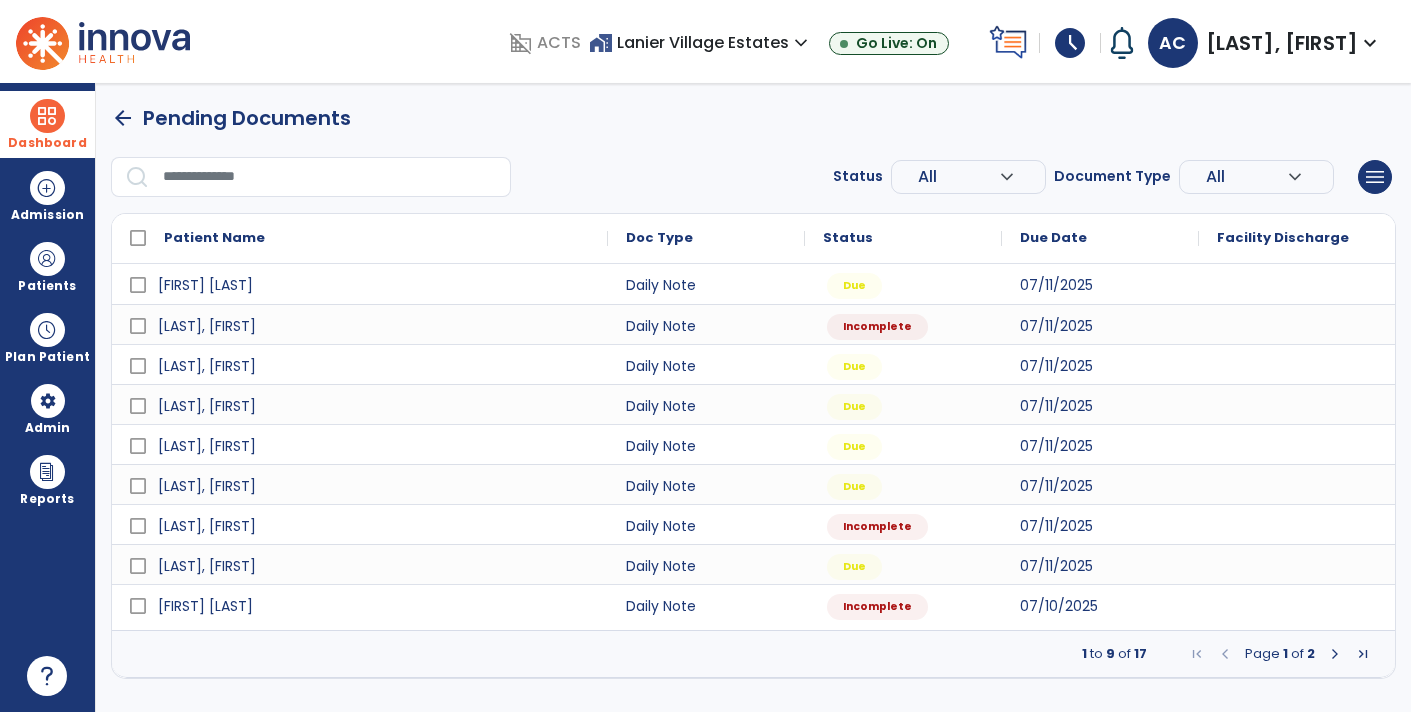 click at bounding box center (1335, 654) 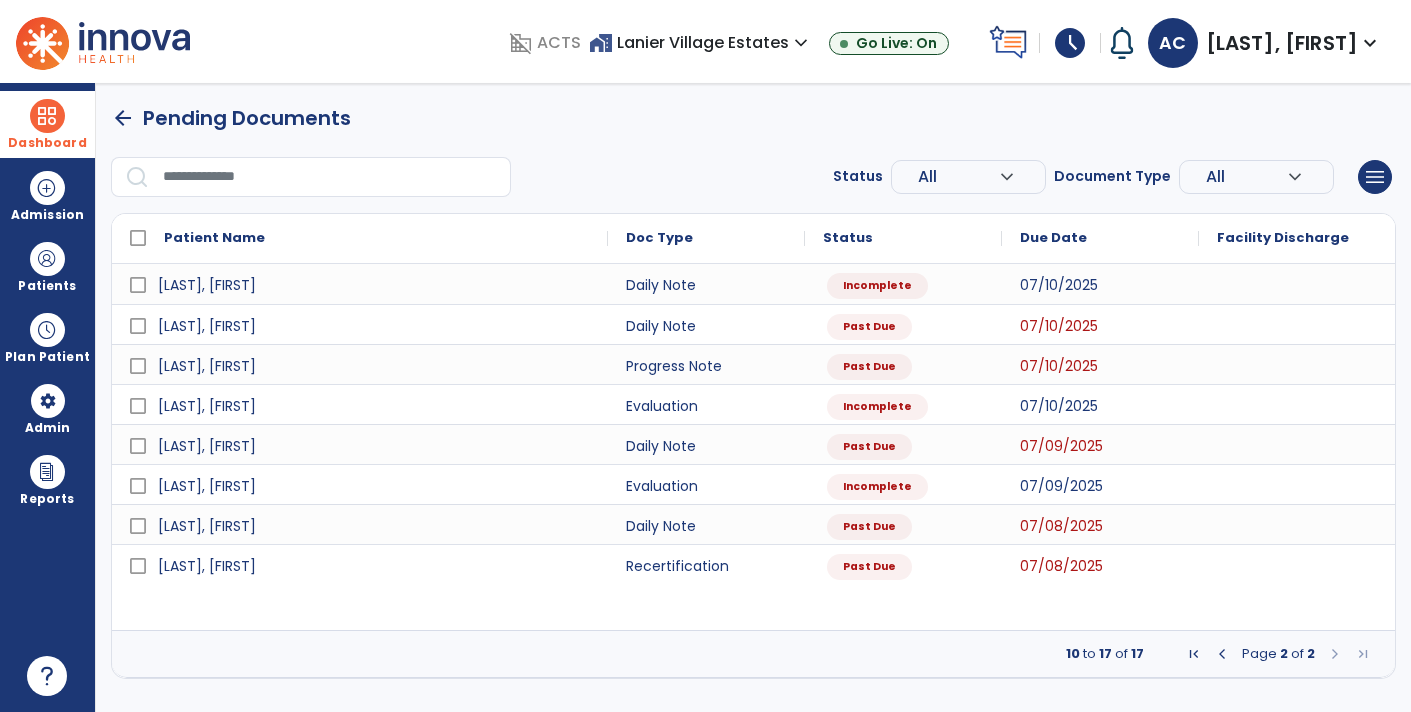 click at bounding box center [1222, 654] 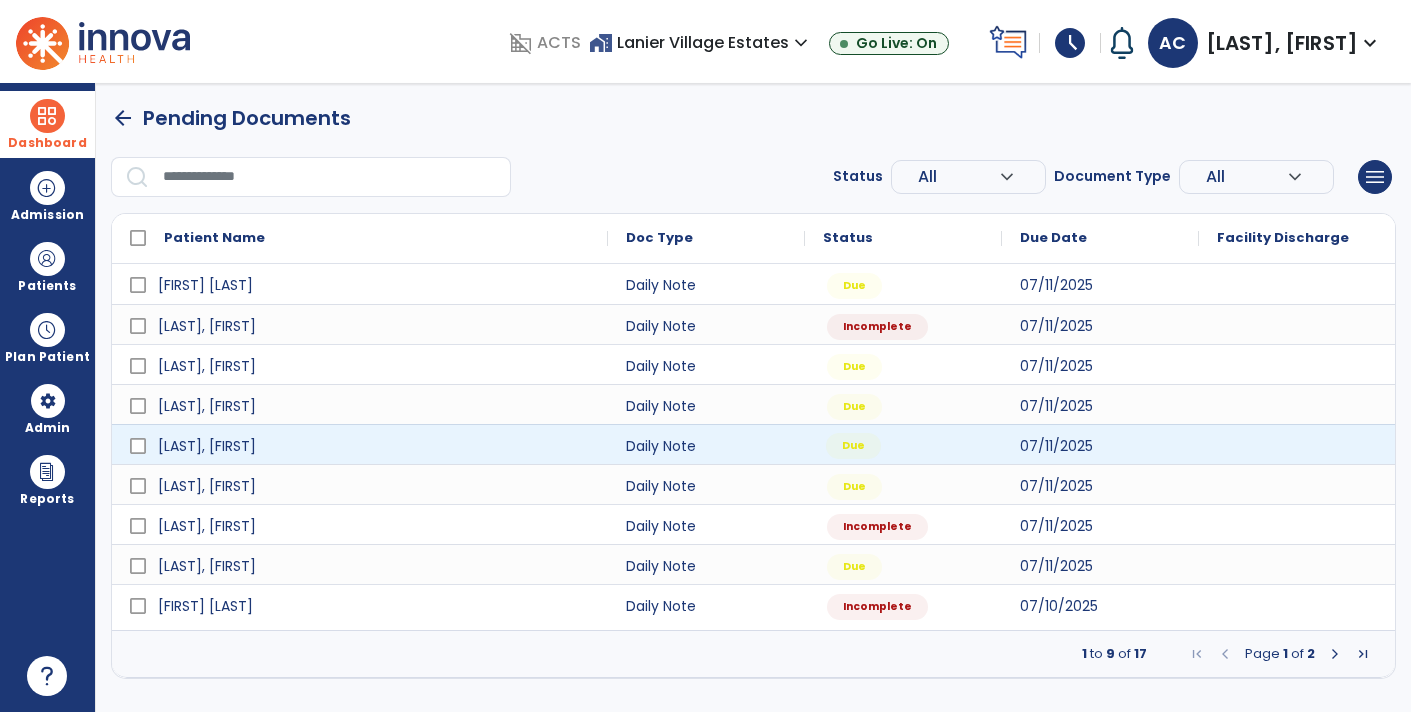 click on "Due" at bounding box center (903, 444) 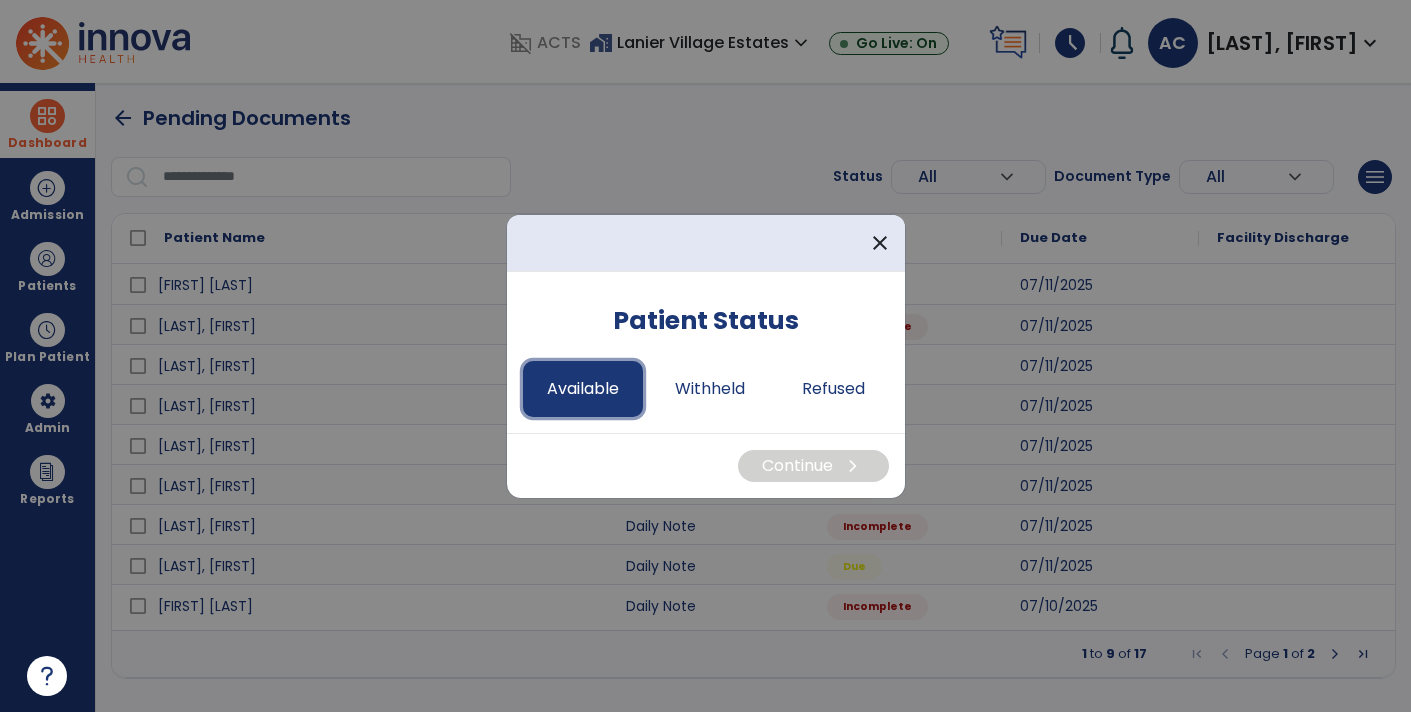 click on "Available" at bounding box center (583, 389) 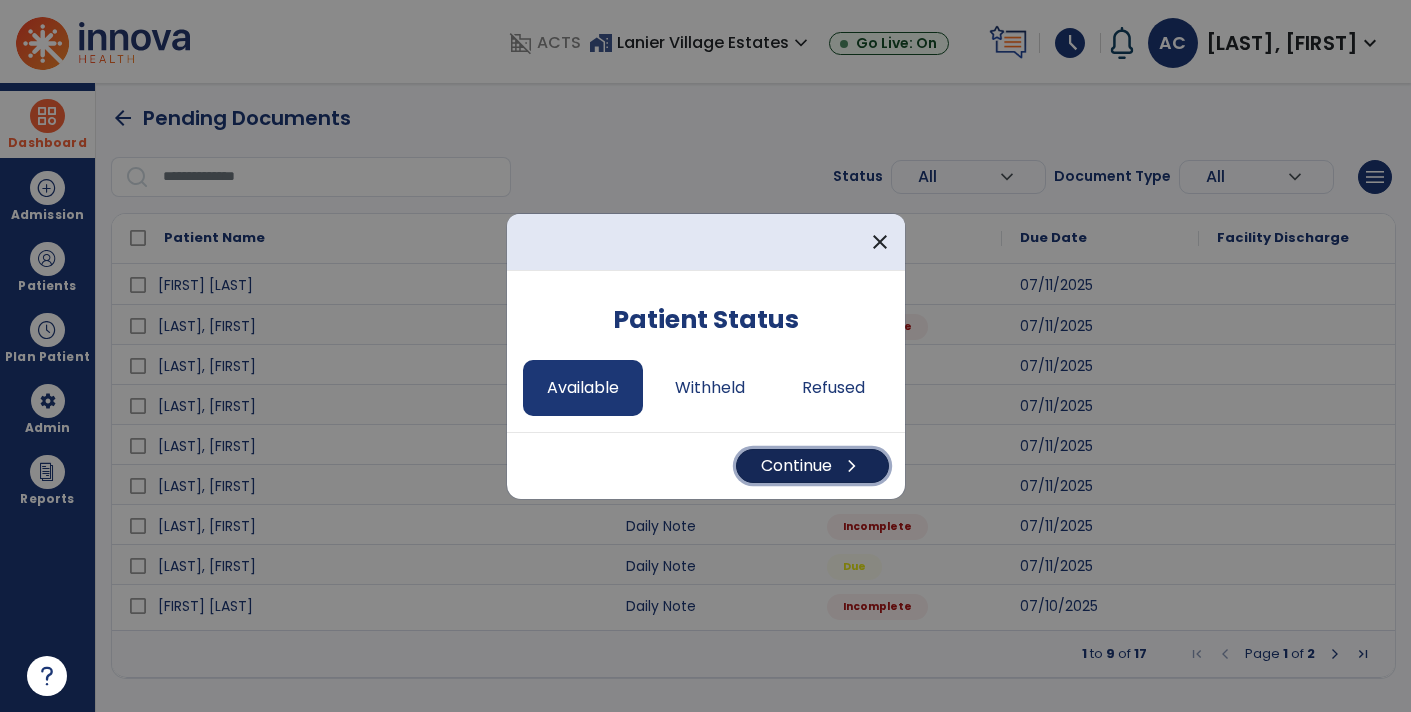 click on "Continue   chevron_right" at bounding box center [812, 466] 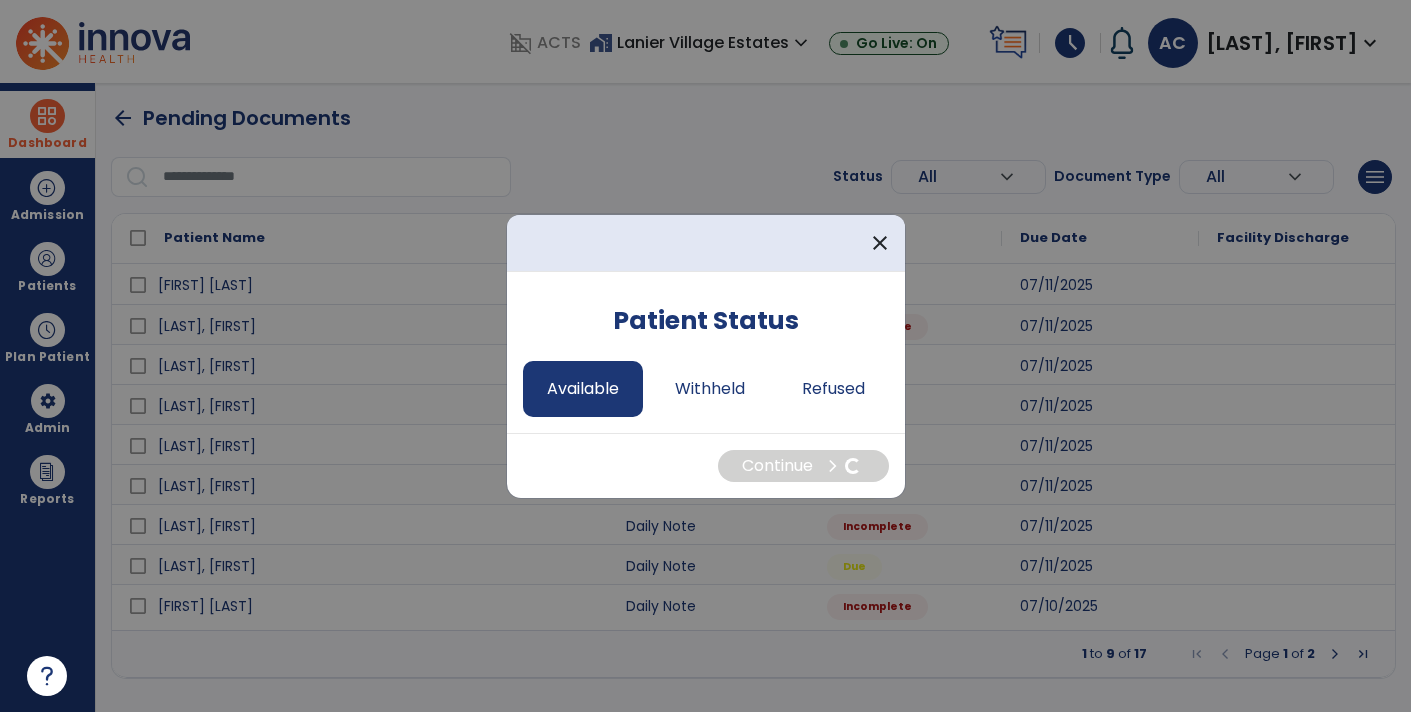 select on "*" 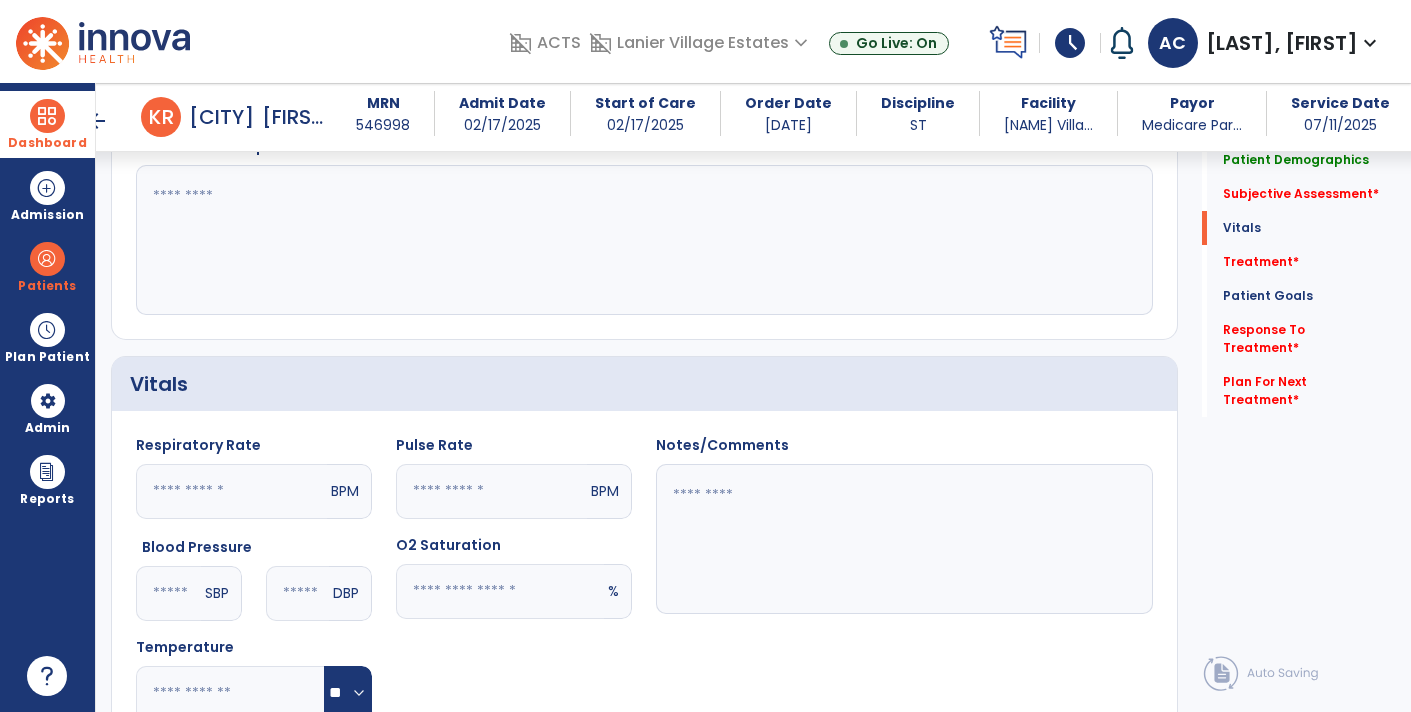 scroll, scrollTop: 587, scrollLeft: 0, axis: vertical 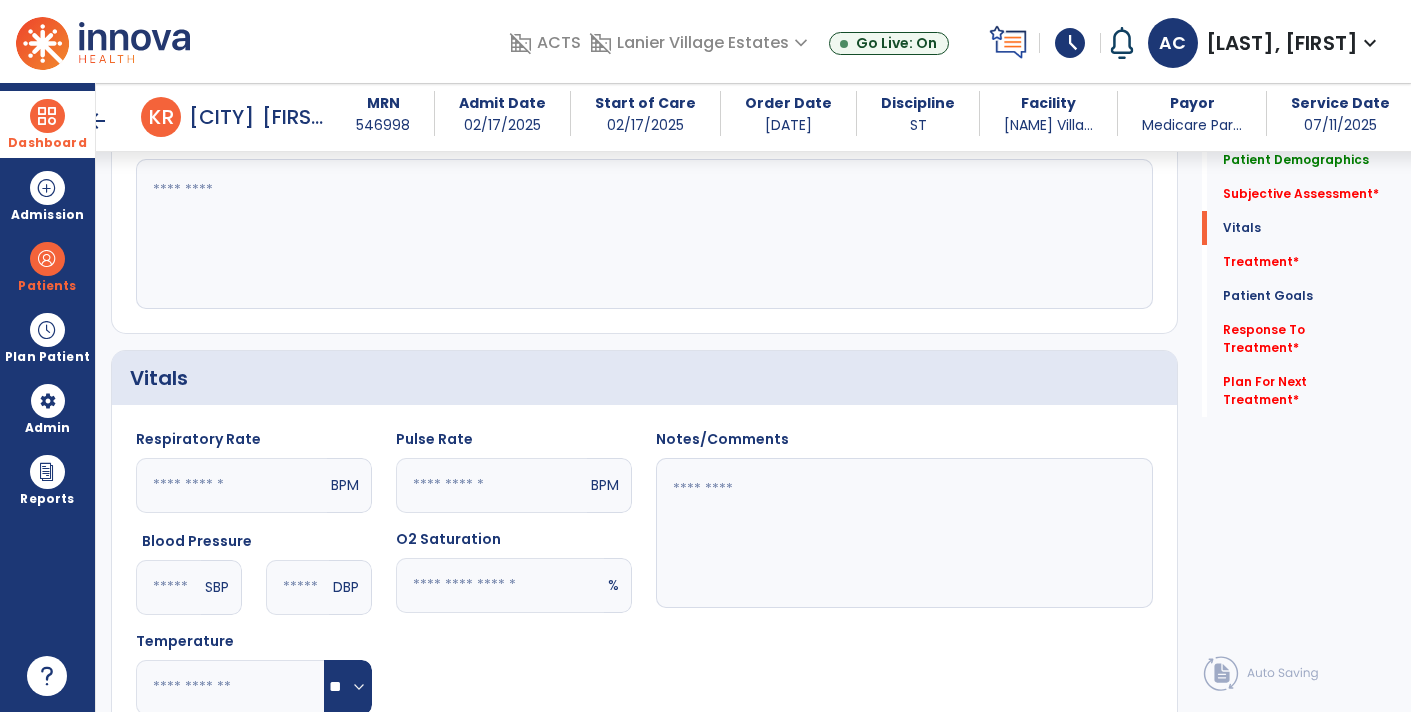 click on "Vitals" 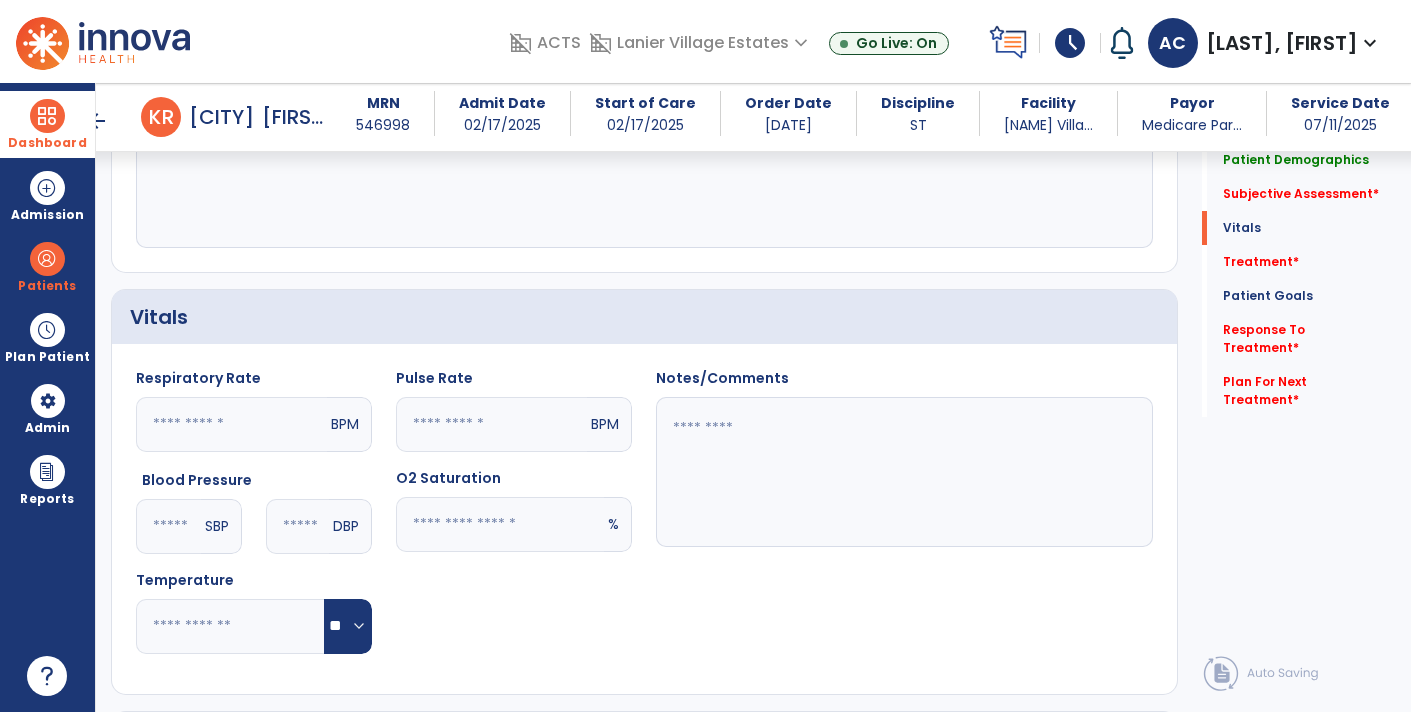 scroll, scrollTop: 332, scrollLeft: 0, axis: vertical 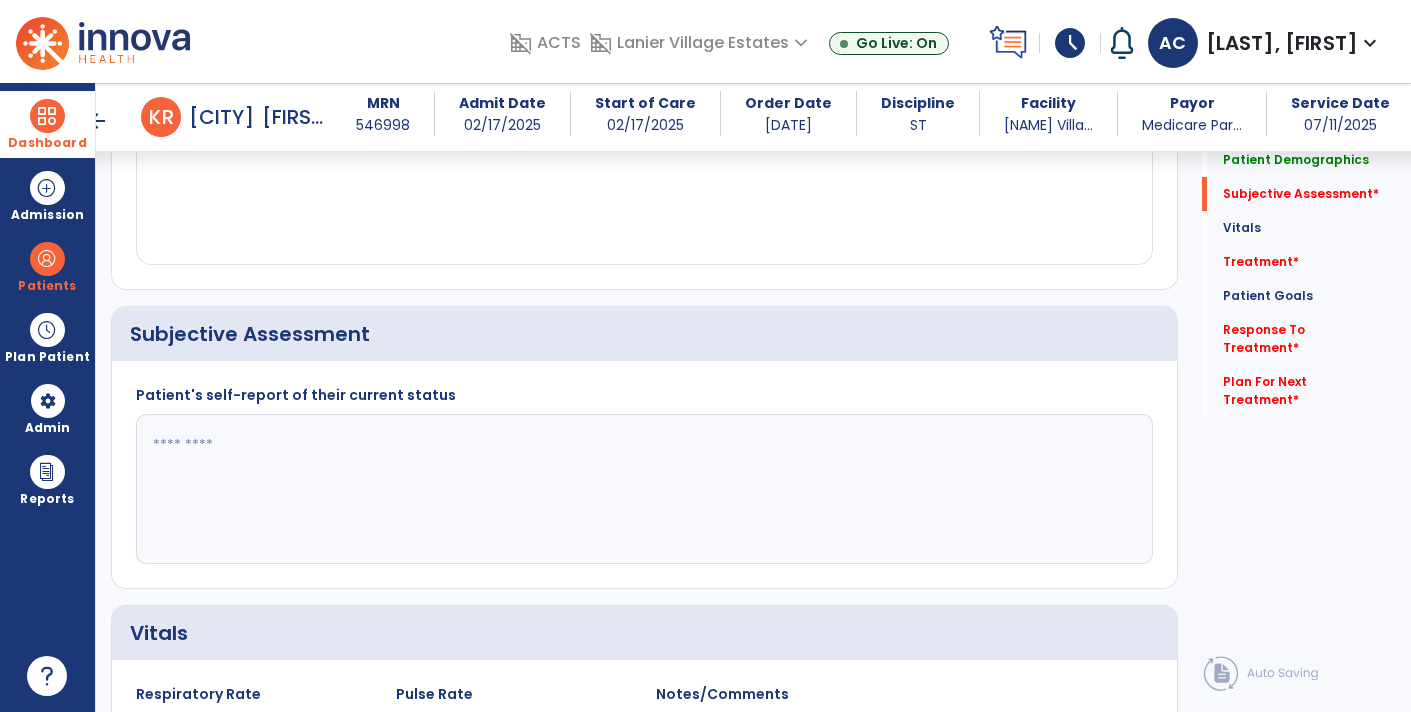 click 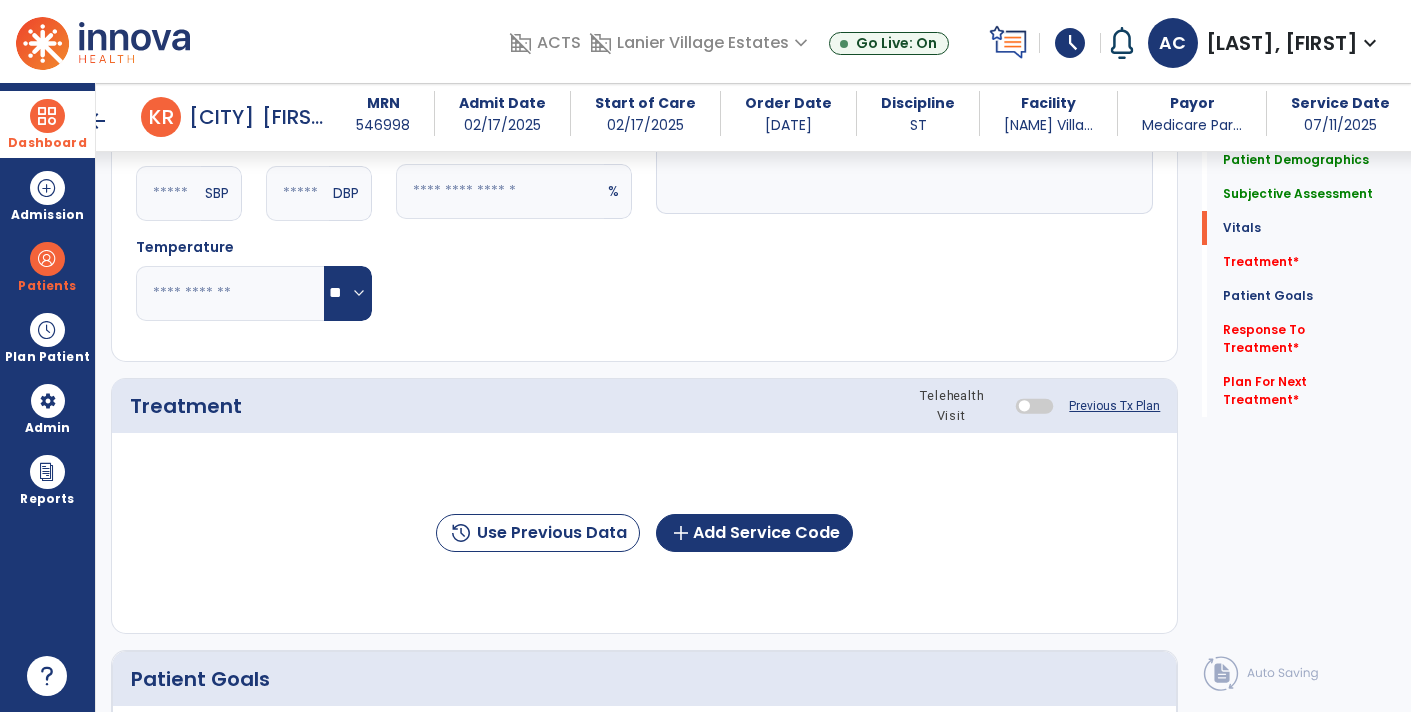 scroll, scrollTop: 1006, scrollLeft: 0, axis: vertical 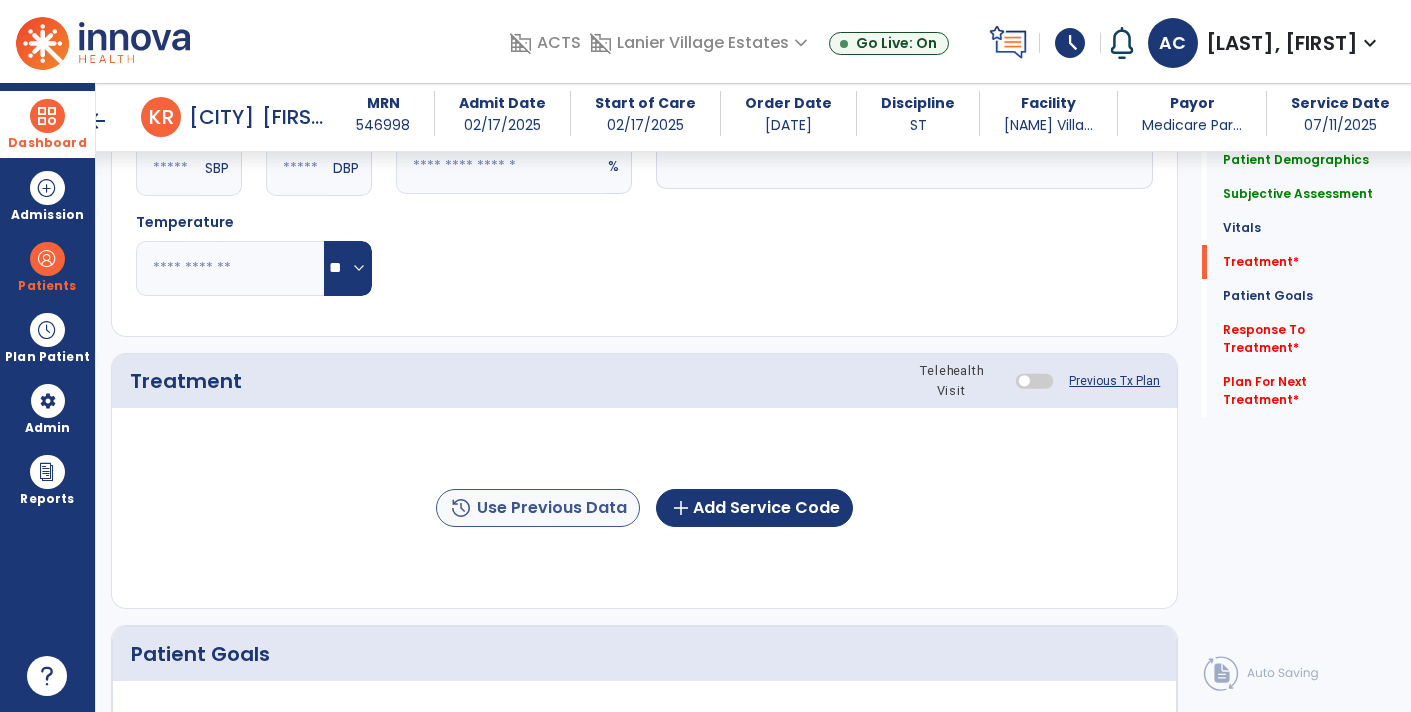 type on "**********" 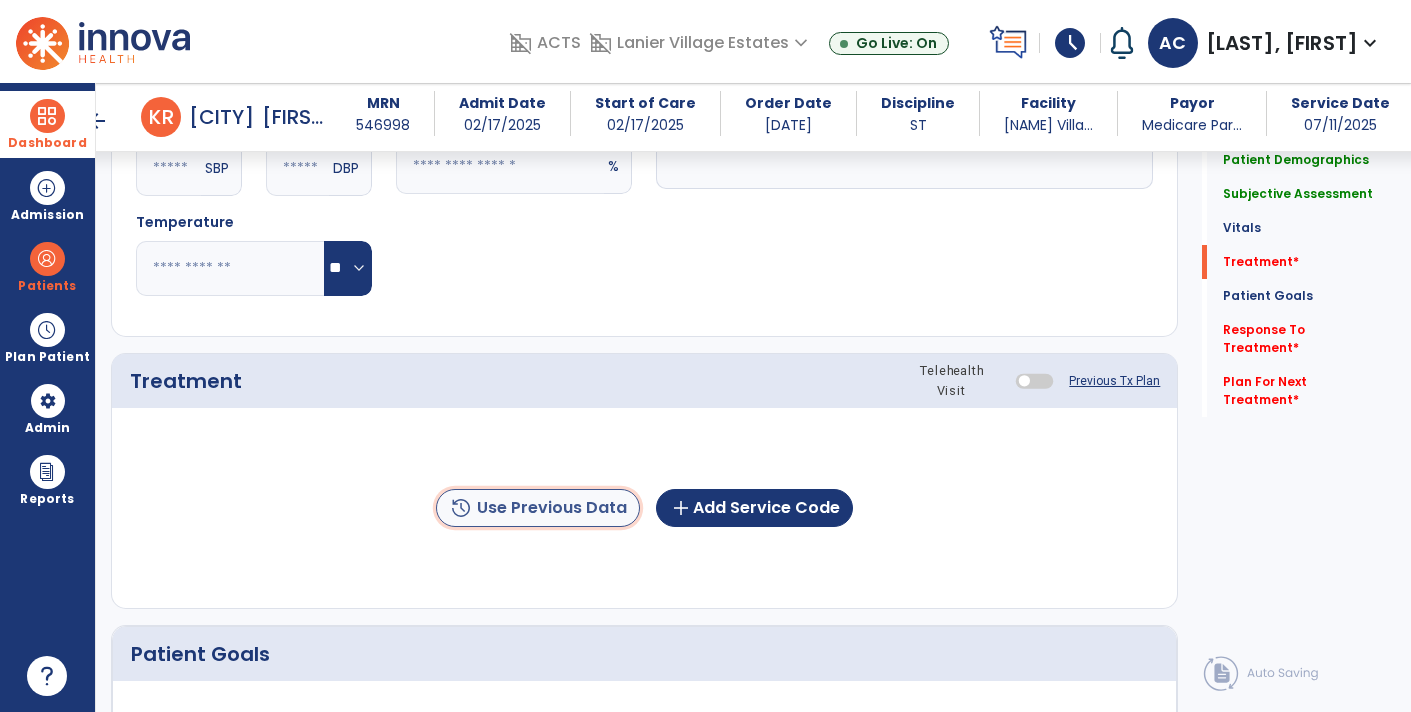 click on "history  Use Previous Data" 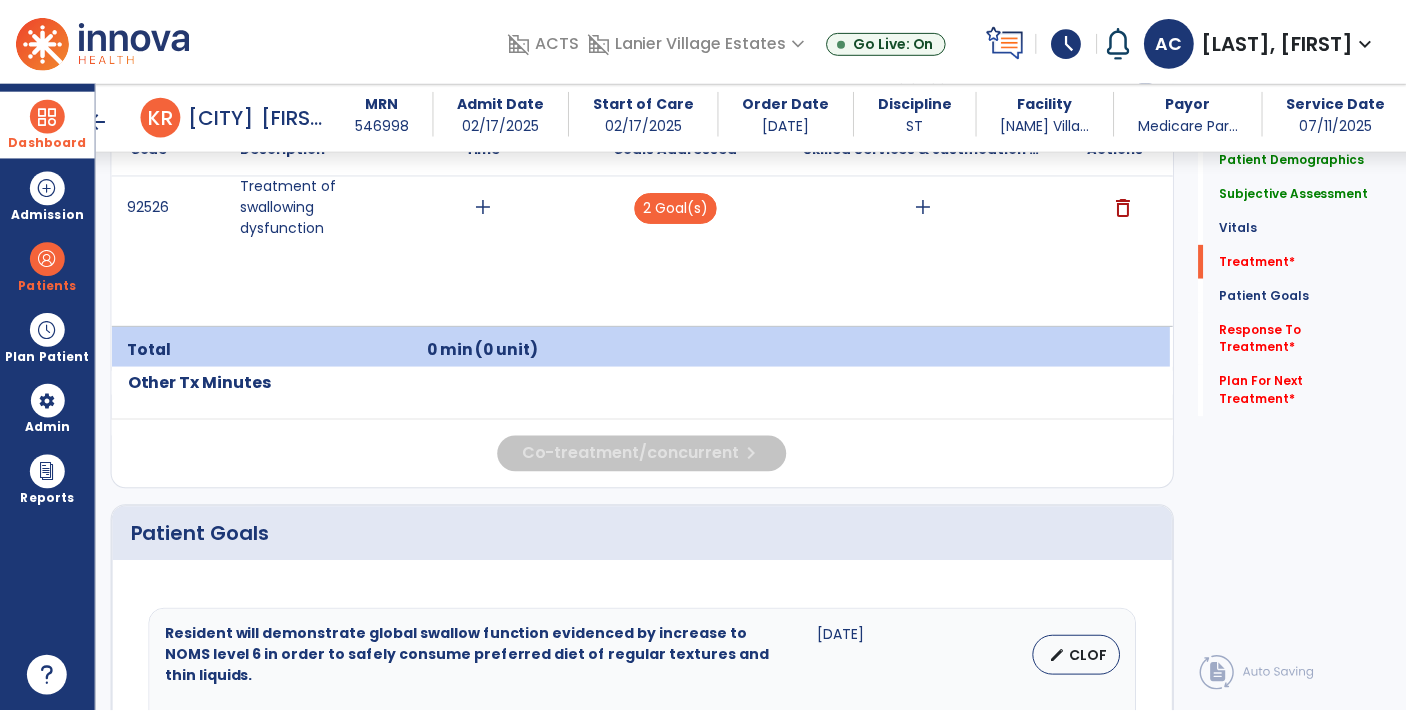 scroll, scrollTop: 1156, scrollLeft: 0, axis: vertical 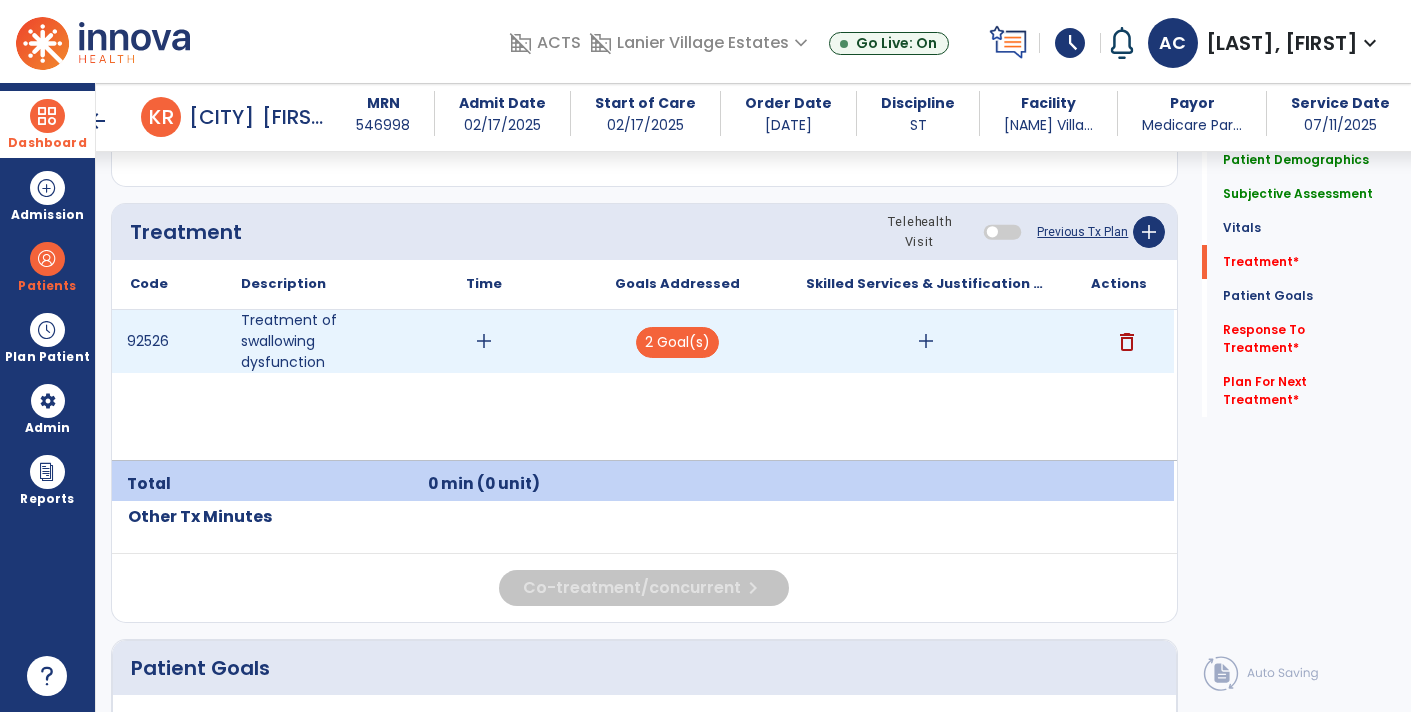 click on "add" at bounding box center [484, 341] 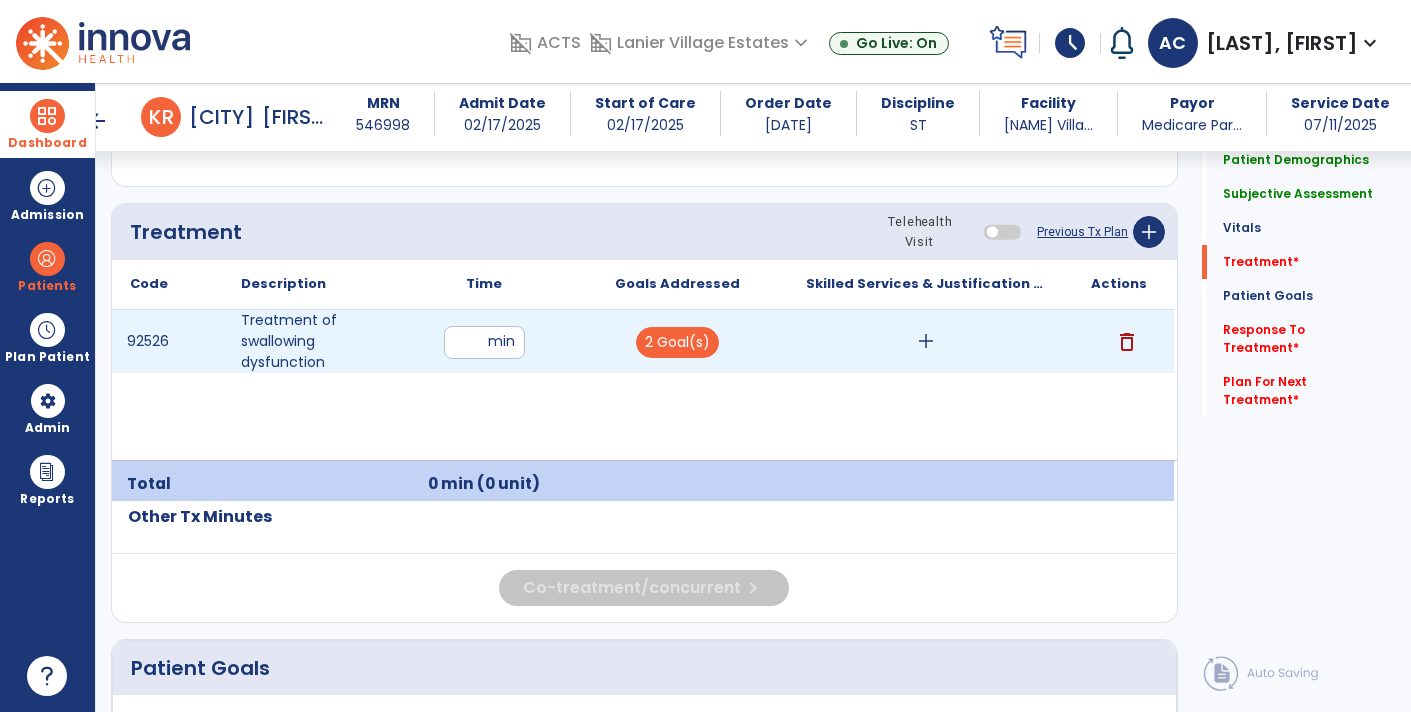 type on "**" 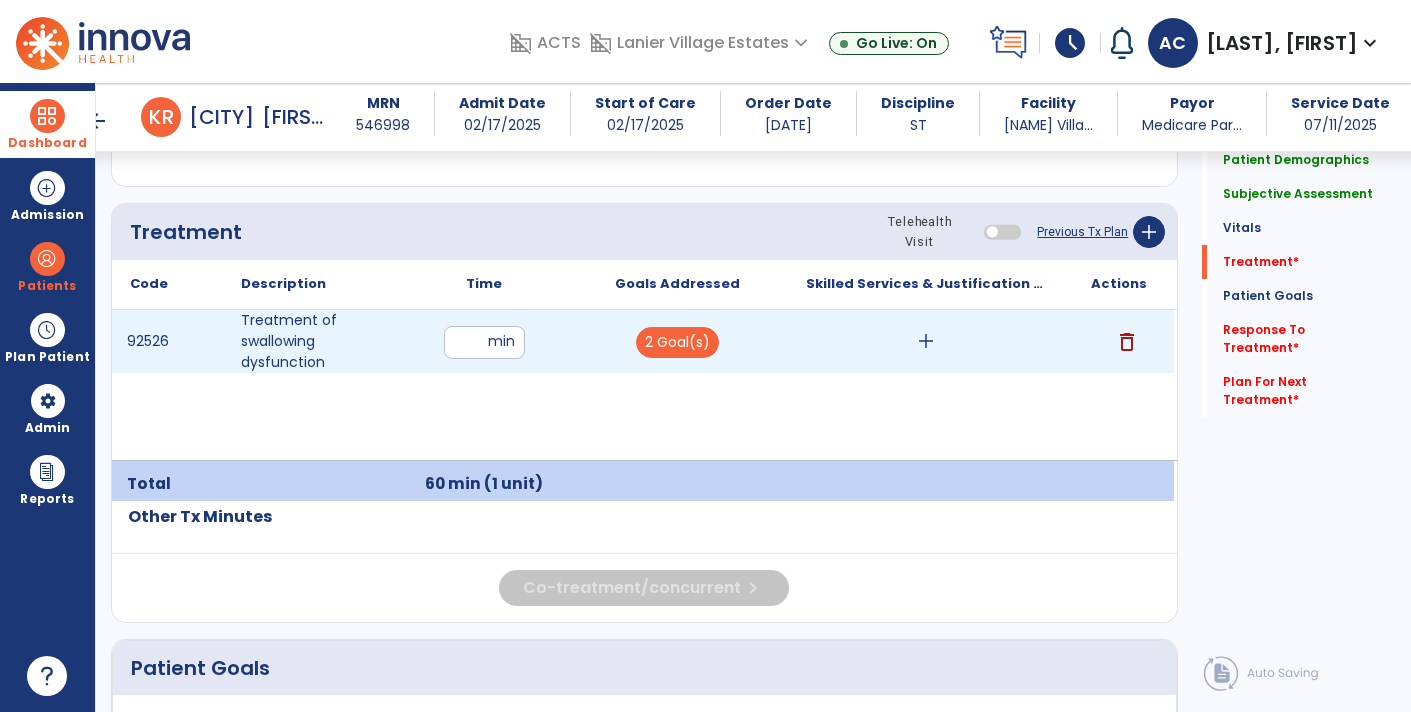 click on "add" at bounding box center (926, 341) 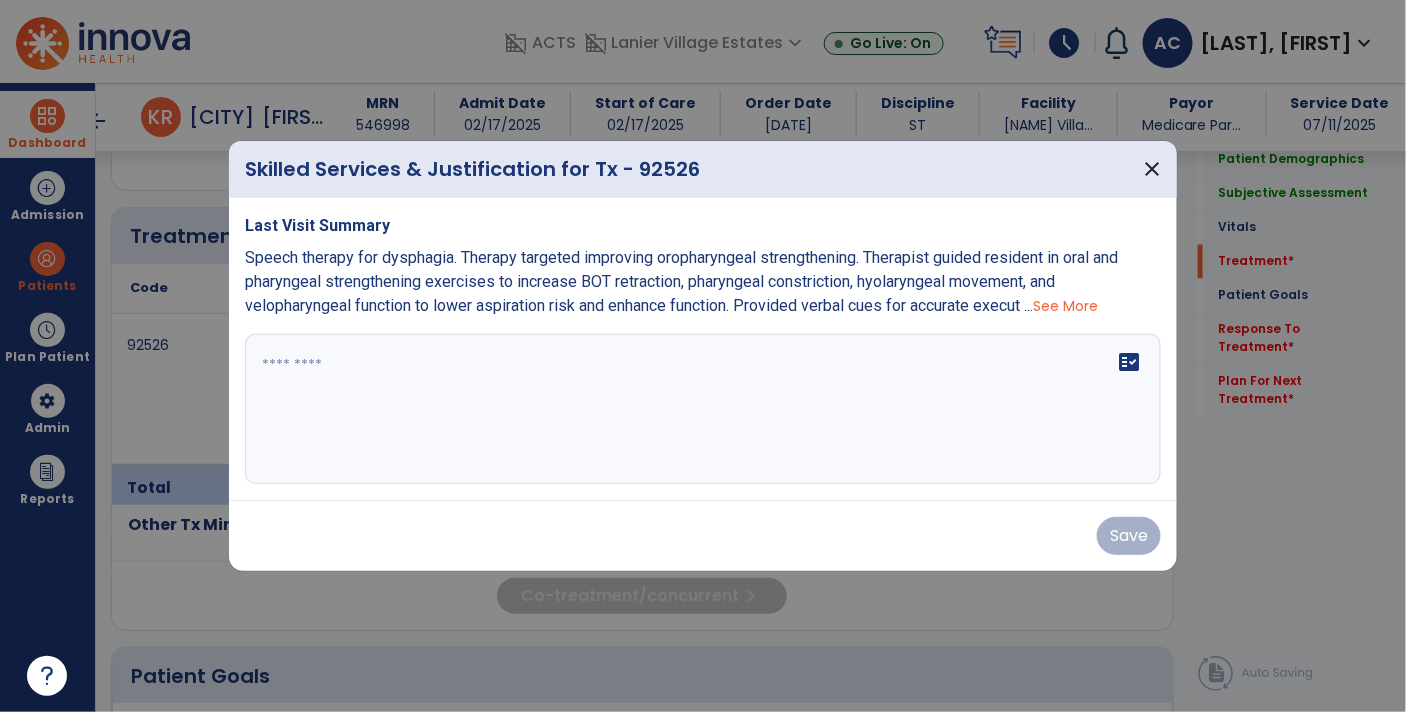 scroll, scrollTop: 1156, scrollLeft: 0, axis: vertical 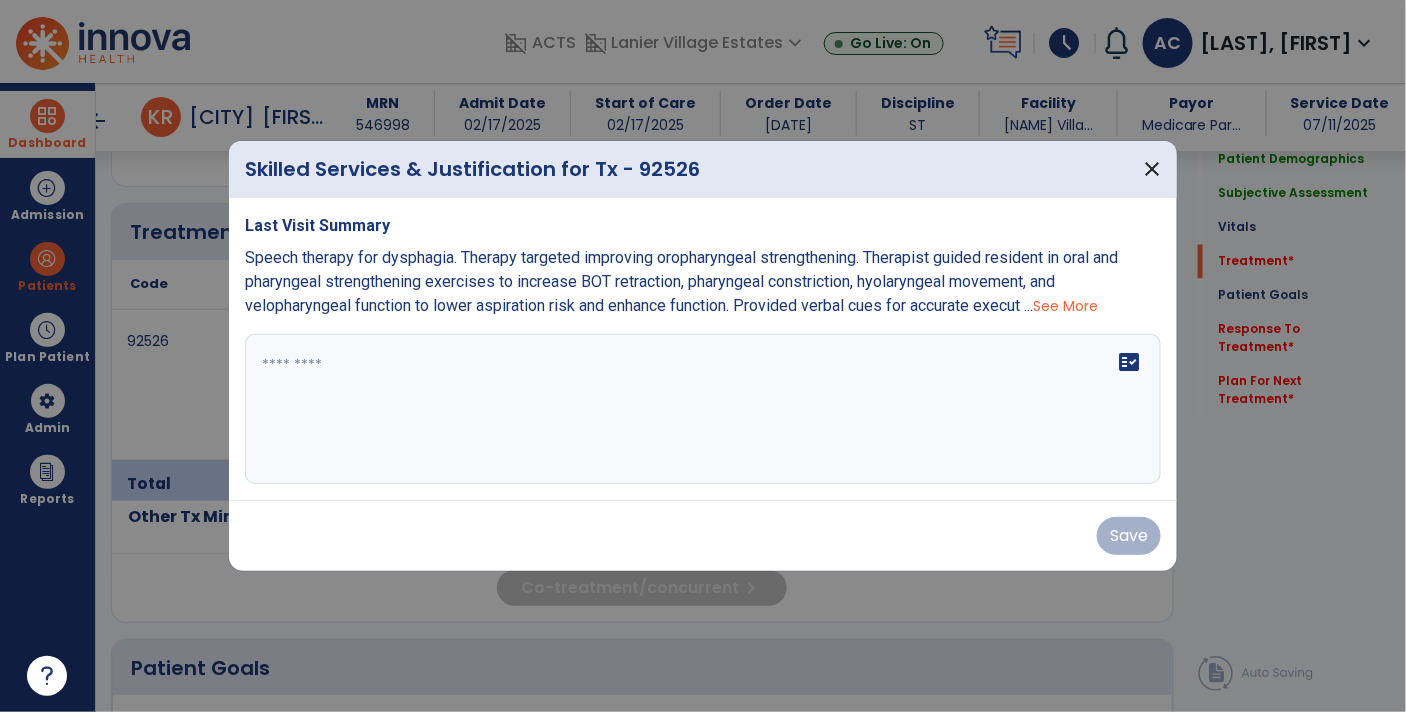 click on "See More" at bounding box center (1065, 306) 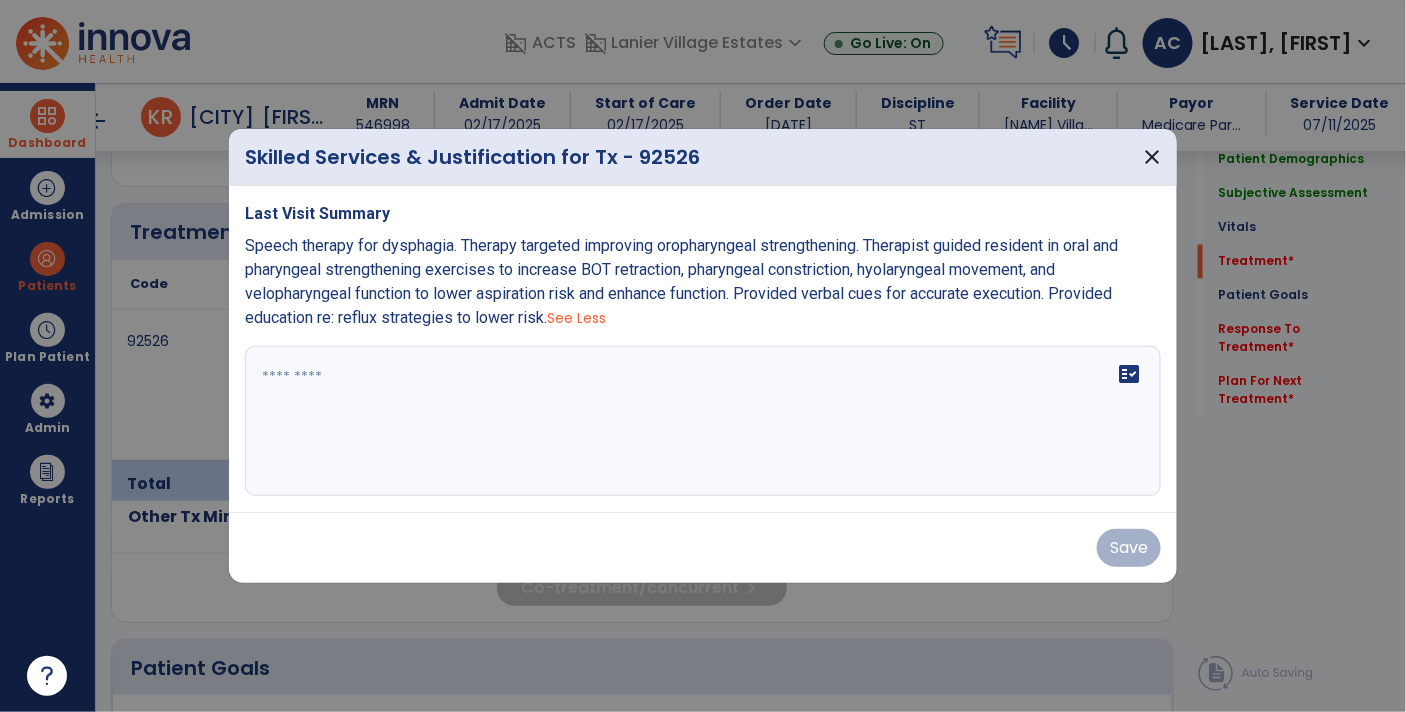 click on "fact_check" at bounding box center [703, 421] 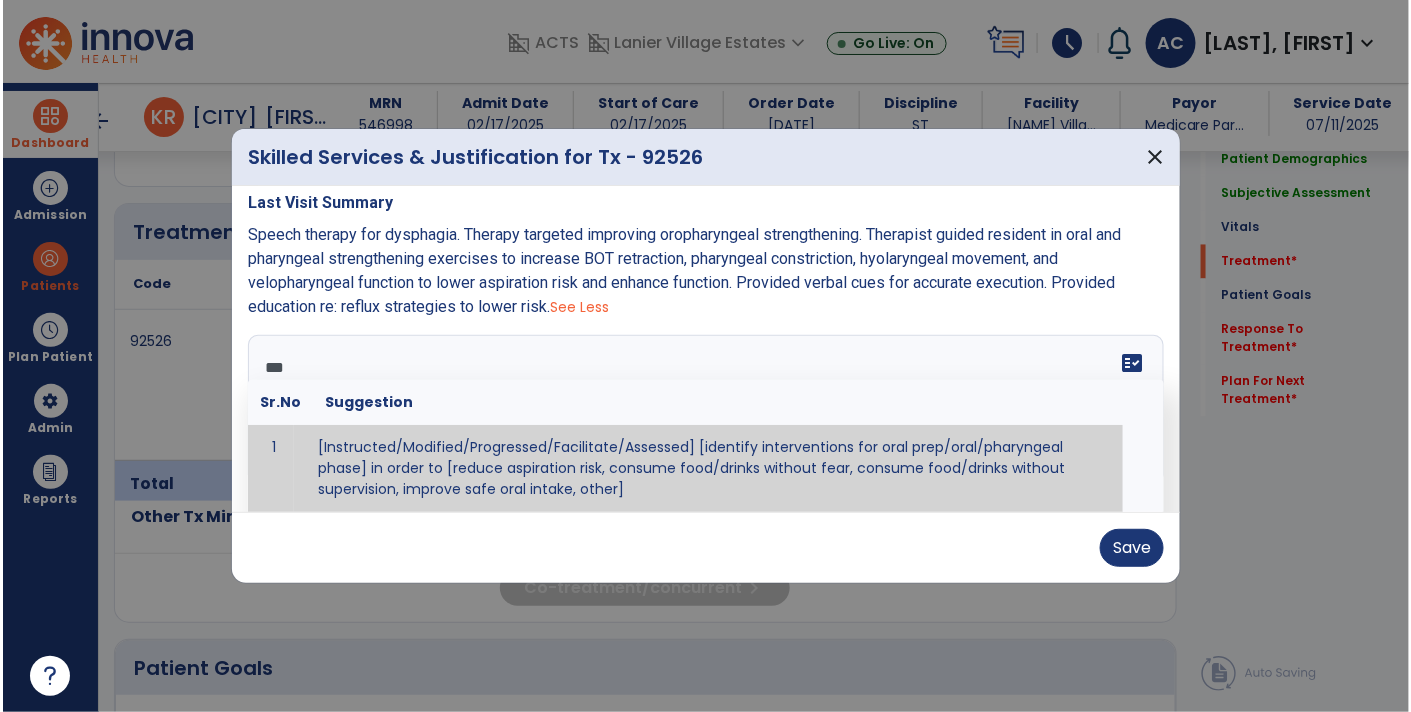 scroll, scrollTop: 0, scrollLeft: 0, axis: both 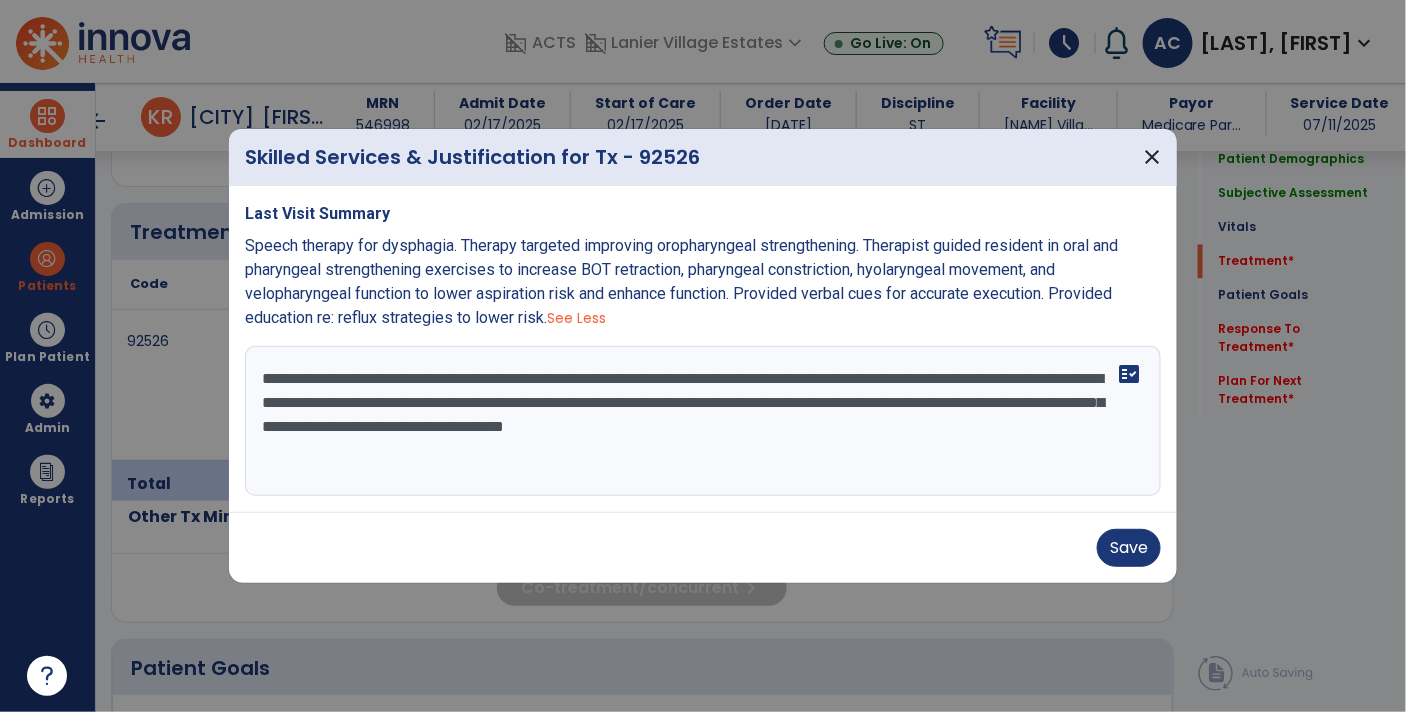 drag, startPoint x: 261, startPoint y: 452, endPoint x: 448, endPoint y: 448, distance: 187.04277 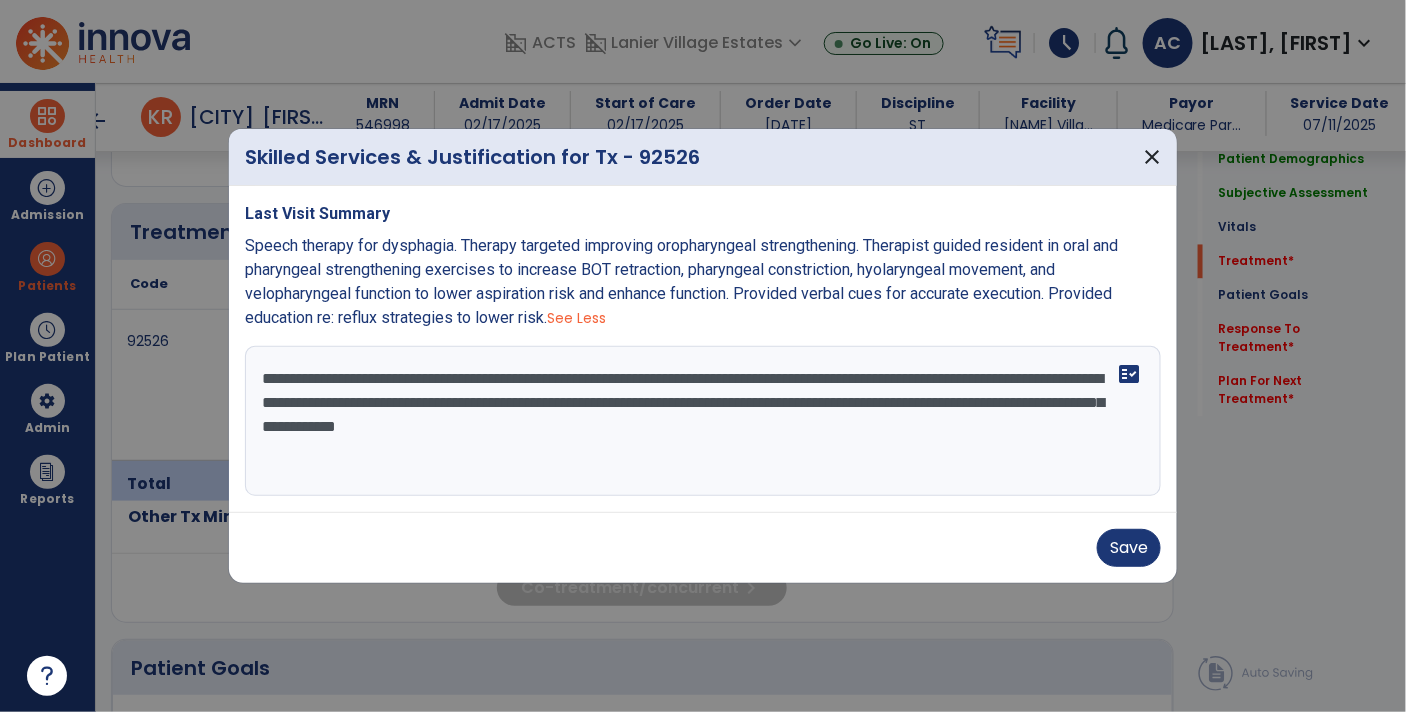 click on "**********" at bounding box center [703, 421] 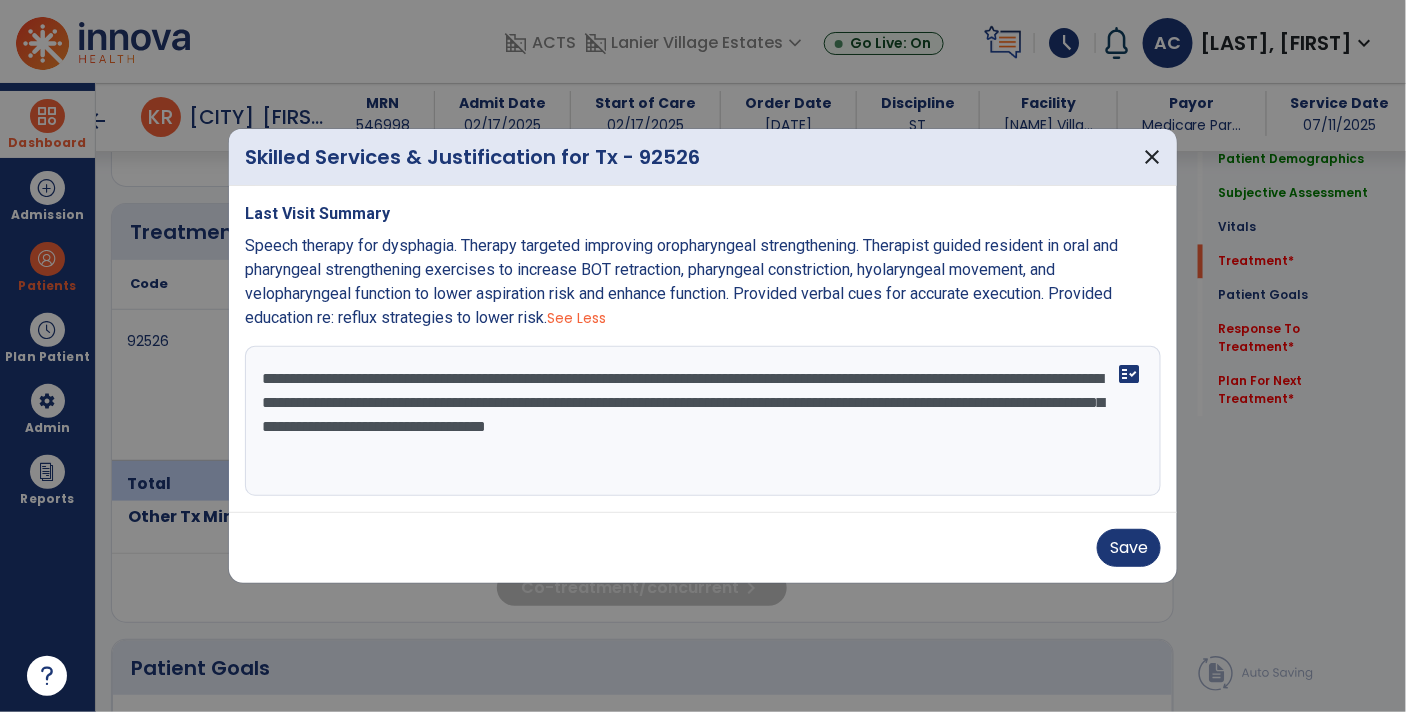 click on "**********" at bounding box center (703, 421) 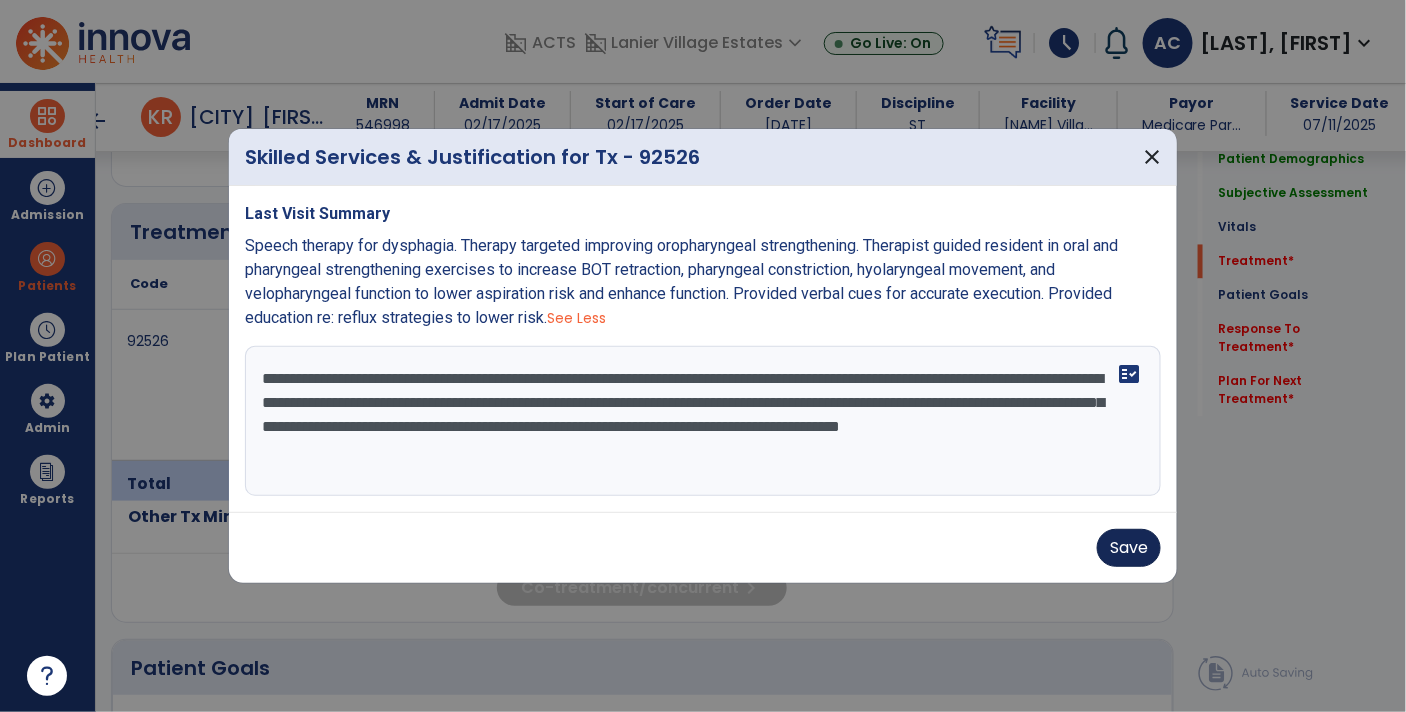 type on "**********" 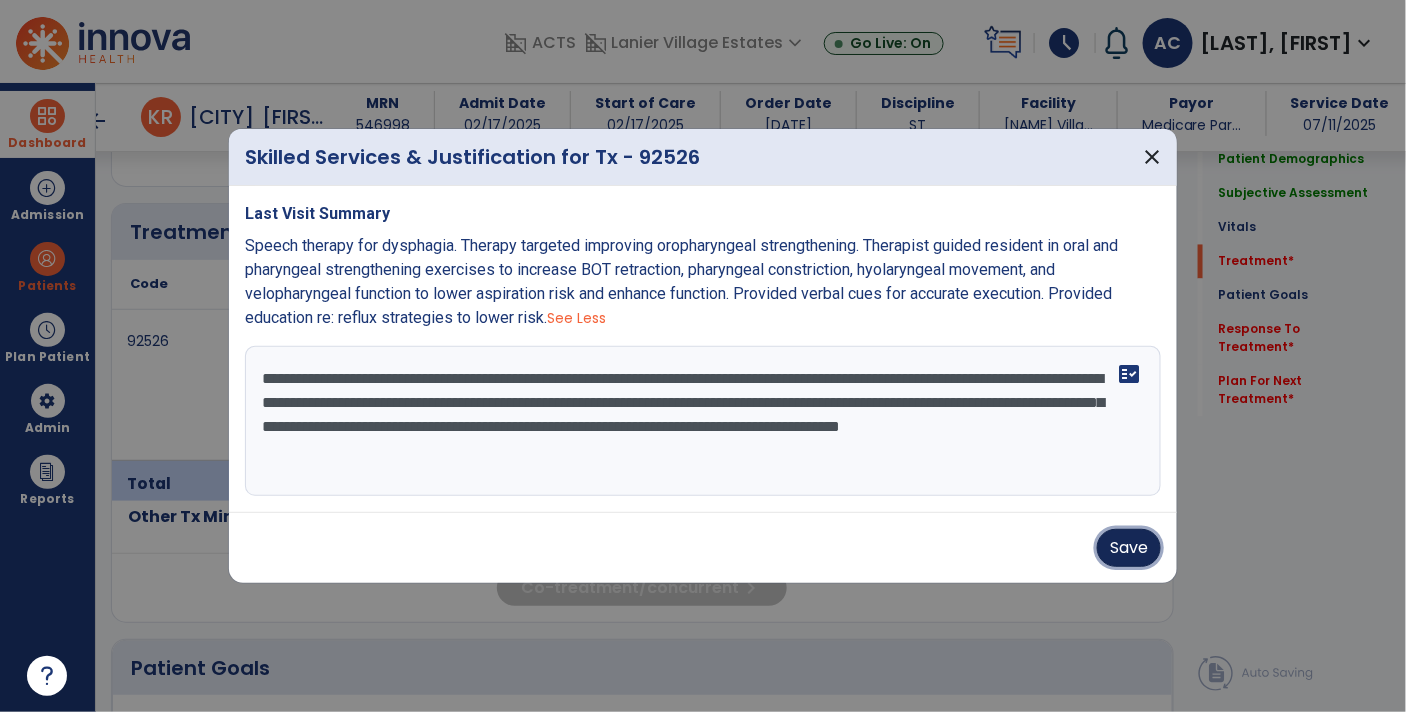 click on "Save" at bounding box center [1129, 548] 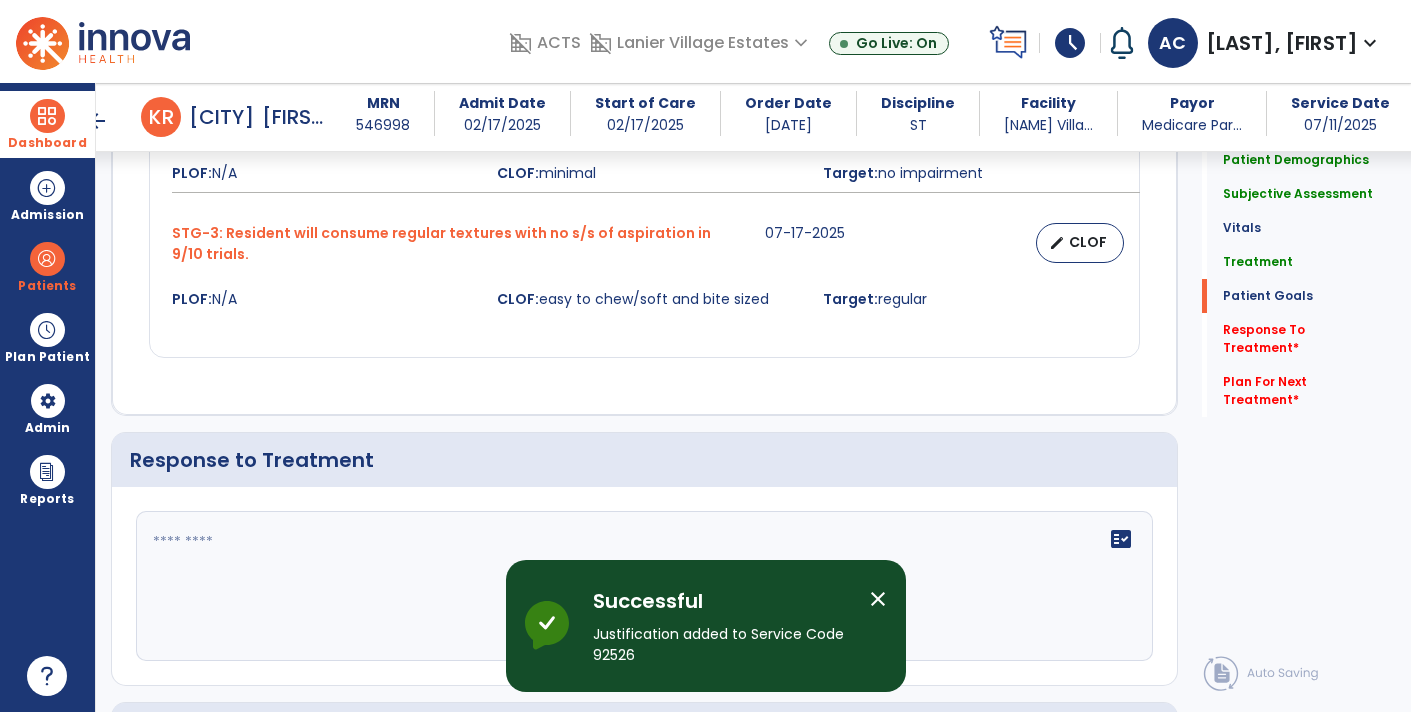 scroll, scrollTop: 2361, scrollLeft: 0, axis: vertical 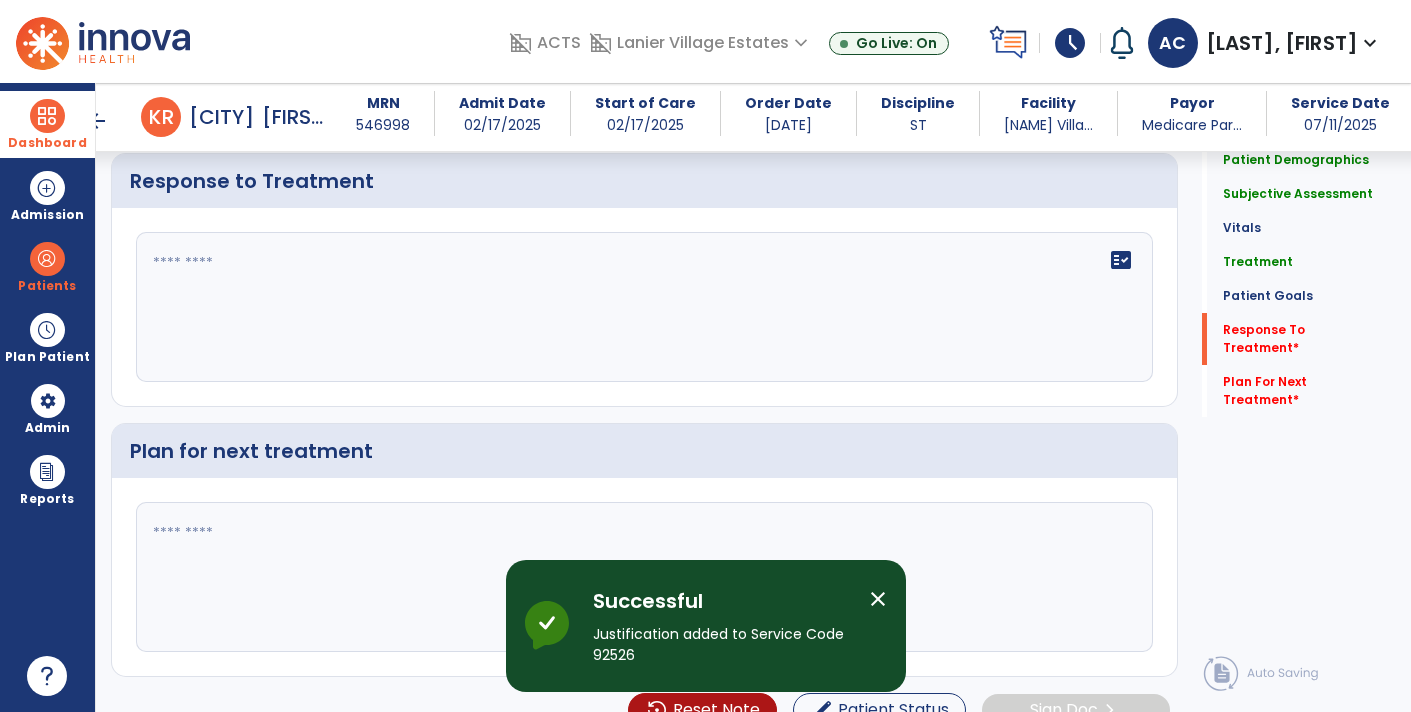 click 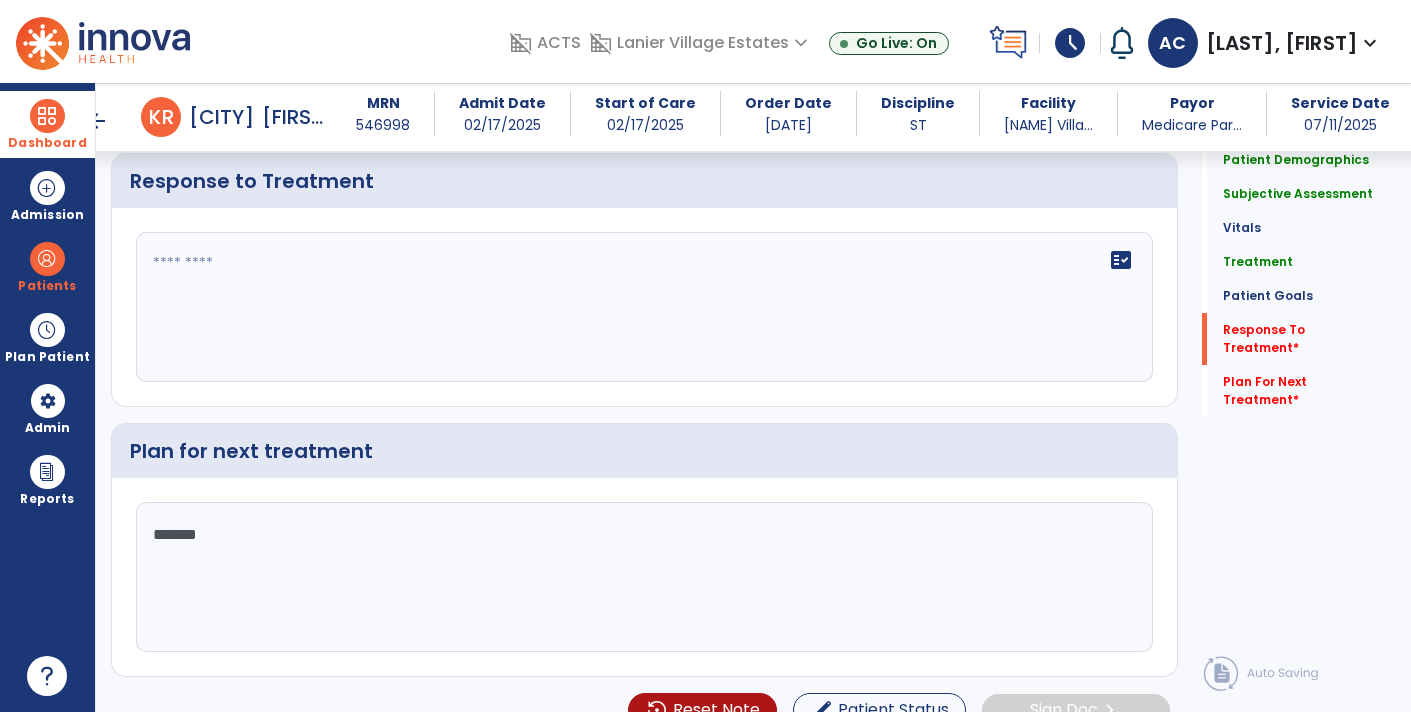 type on "********" 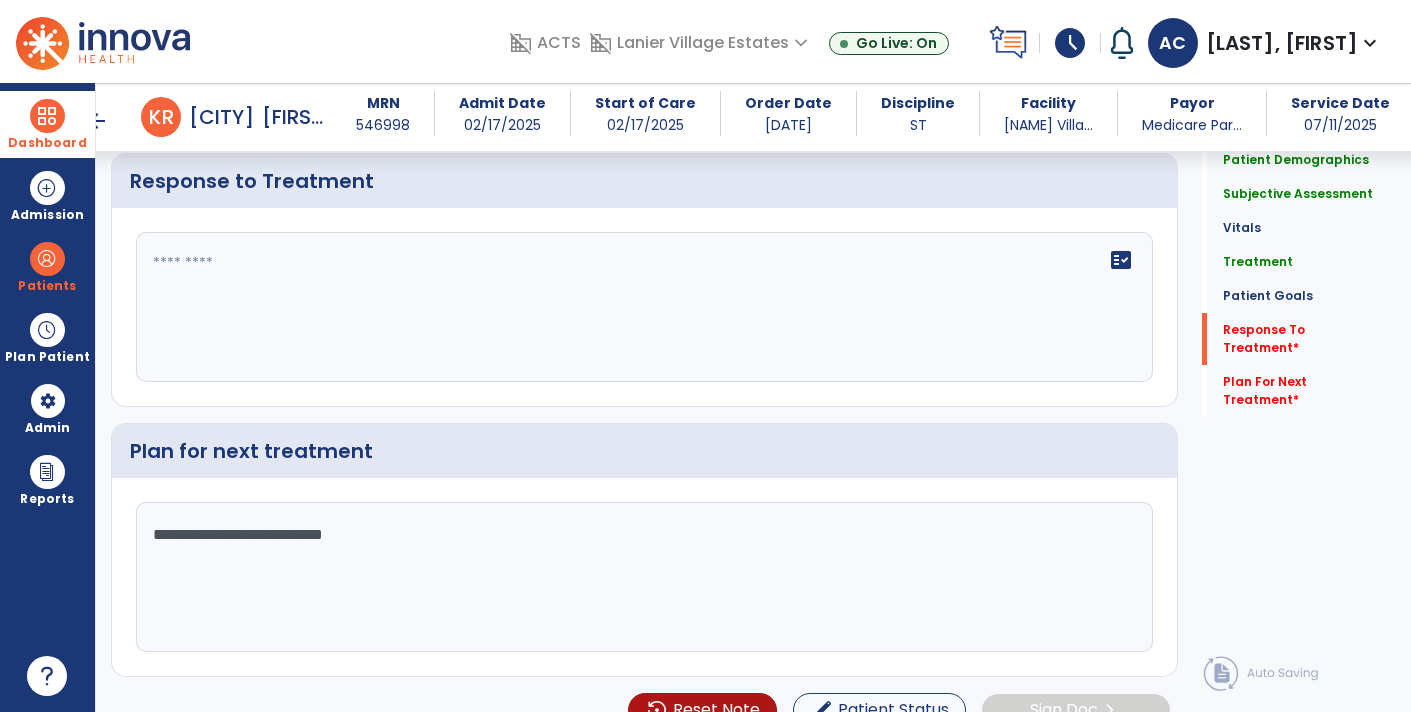 type on "**********" 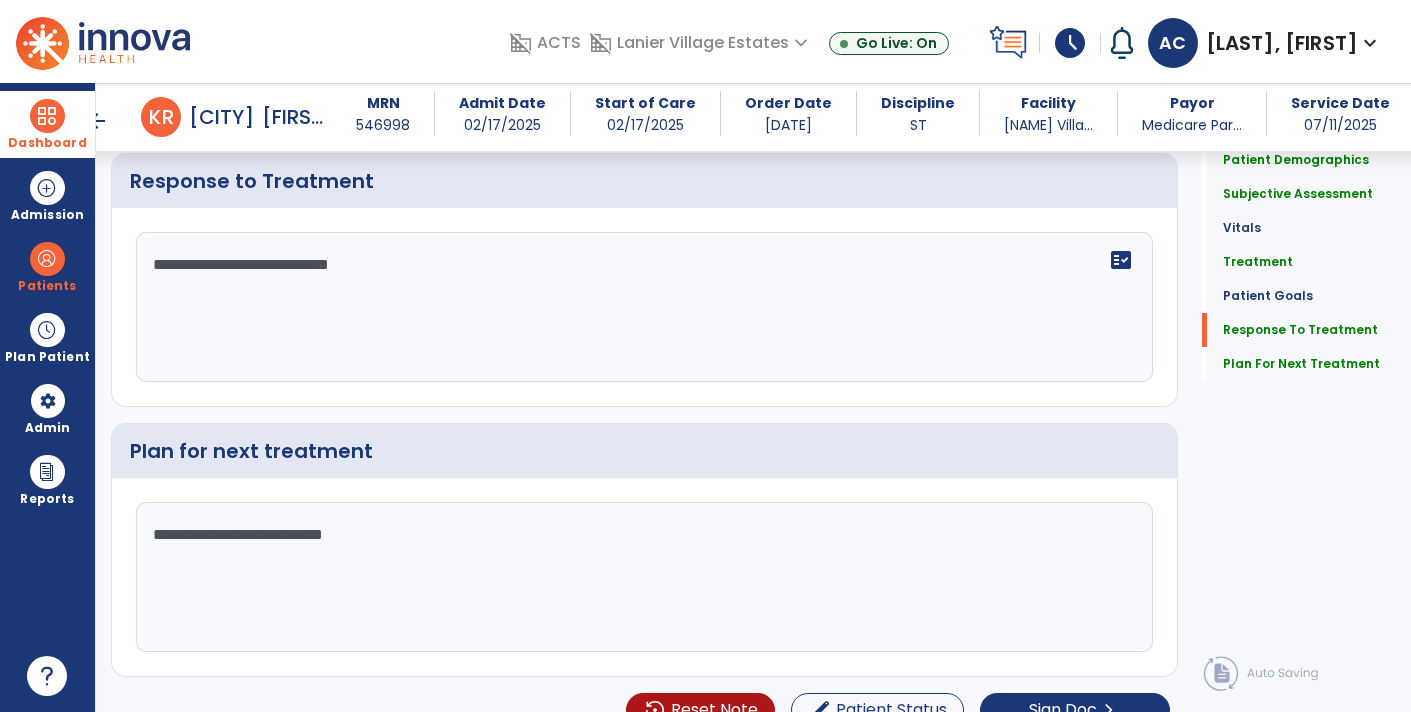 paste on "**********" 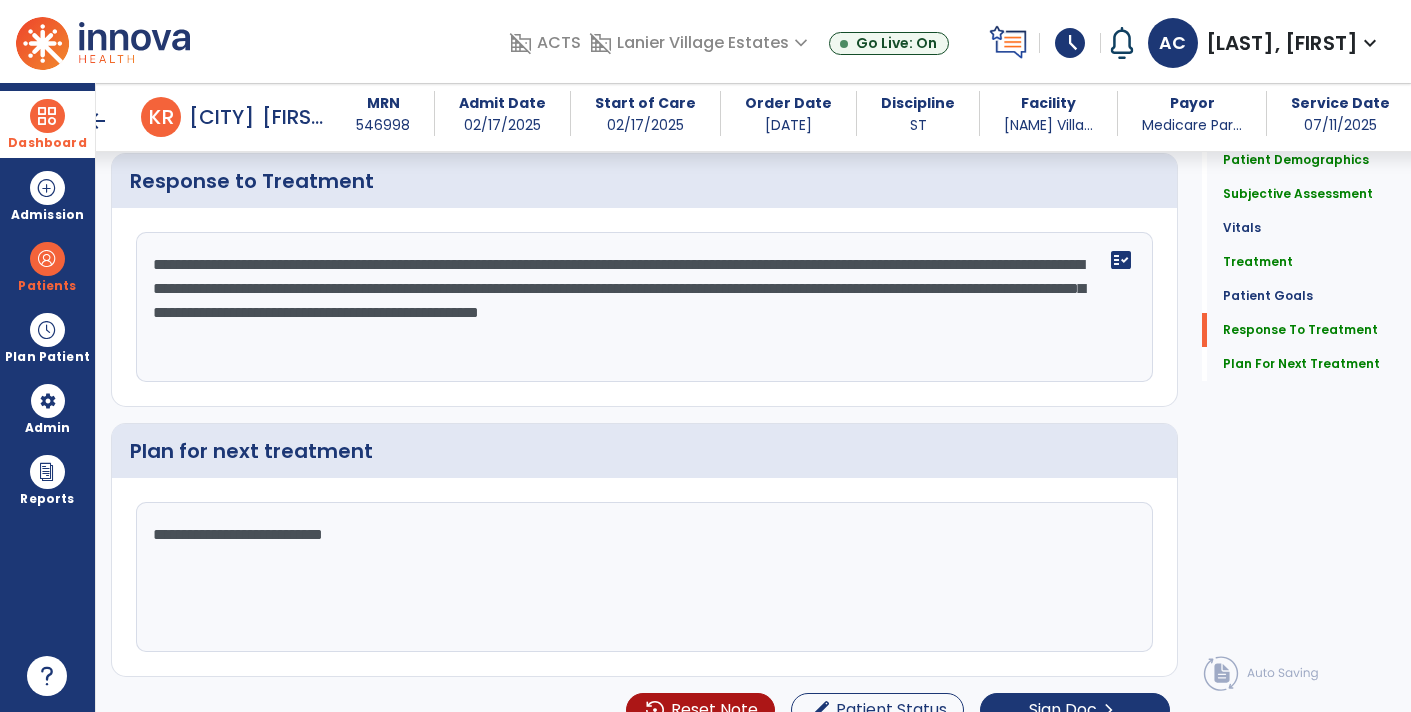 drag, startPoint x: 394, startPoint y: 234, endPoint x: 363, endPoint y: 254, distance: 36.891735 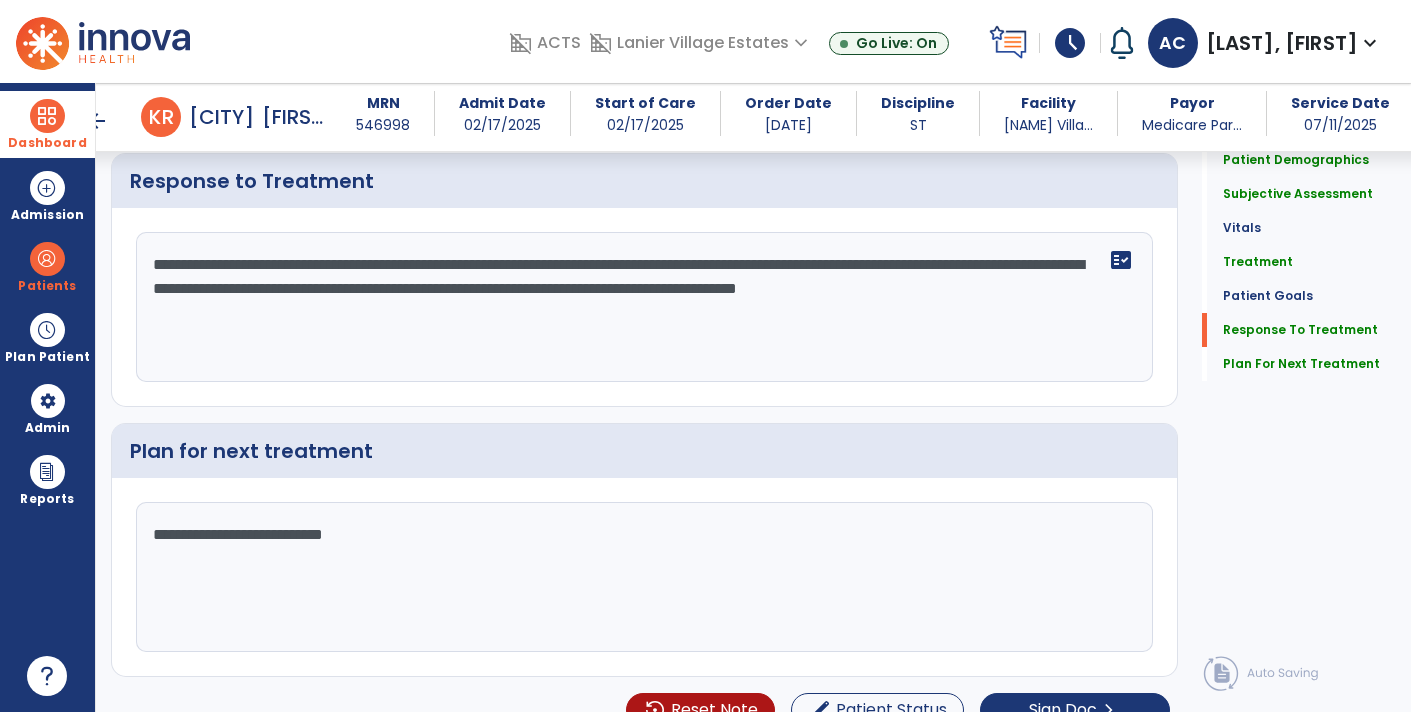 click on "**********" 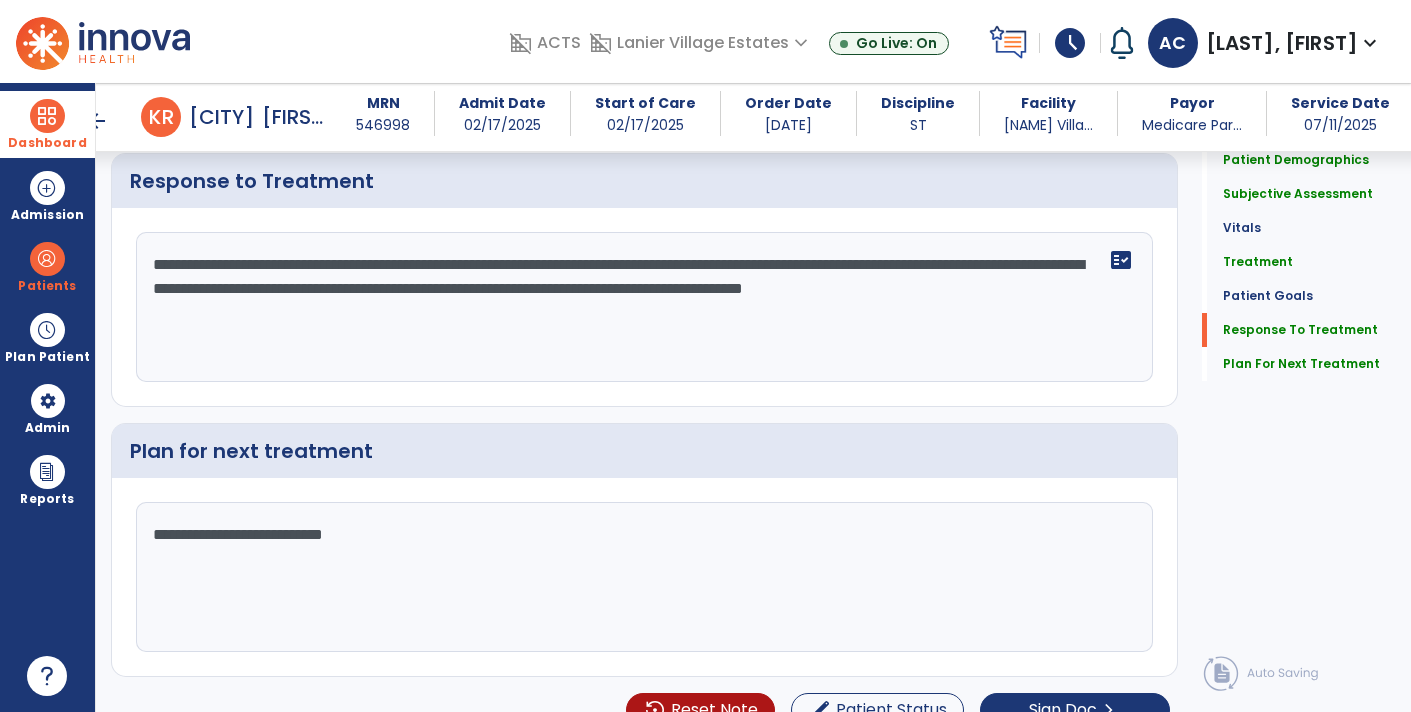 click on "**********" 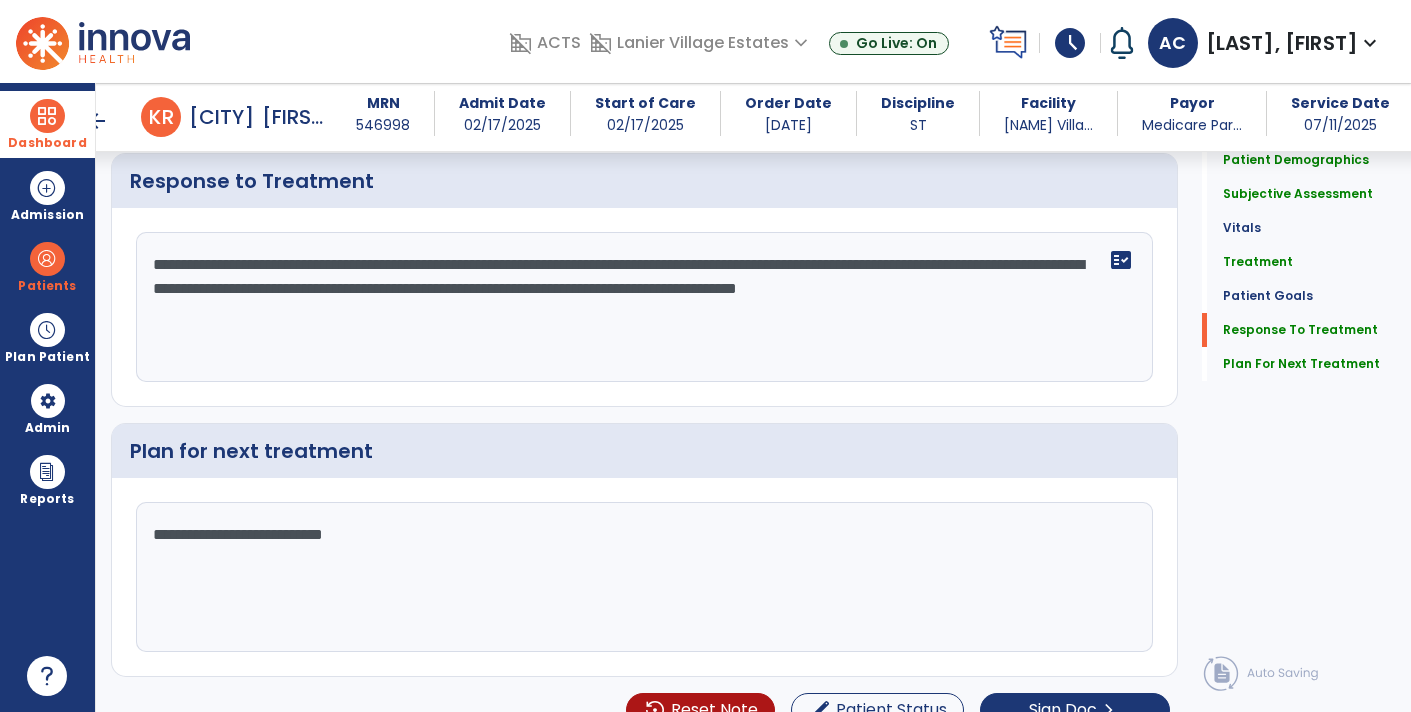 click on "**********" 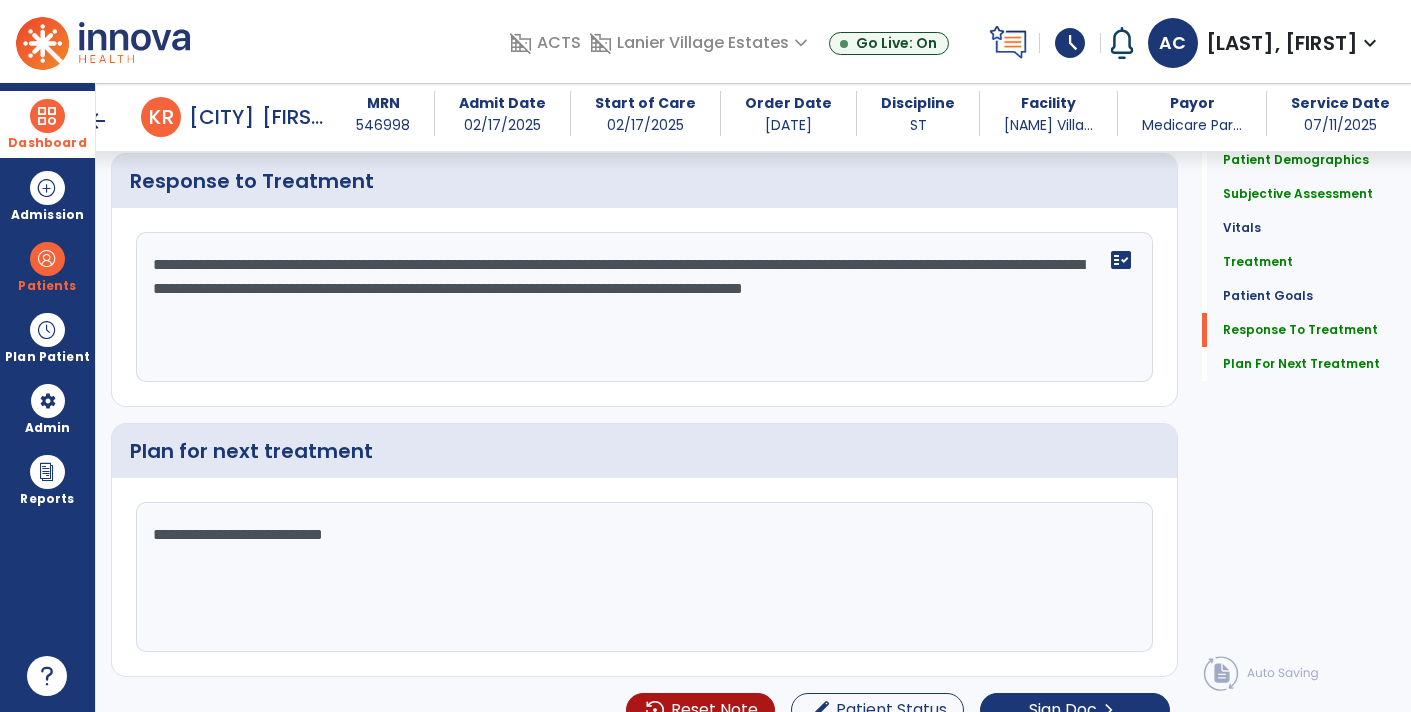 click on "**********" 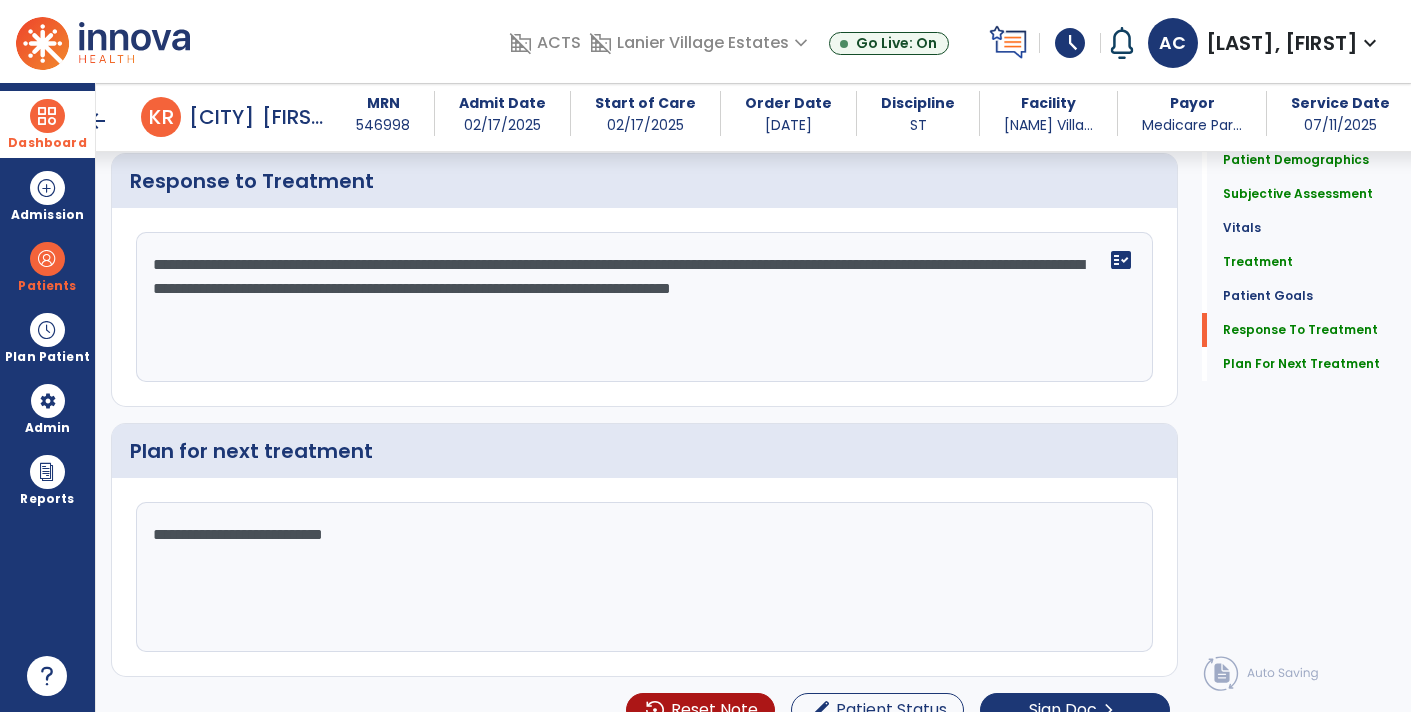 click on "**********" 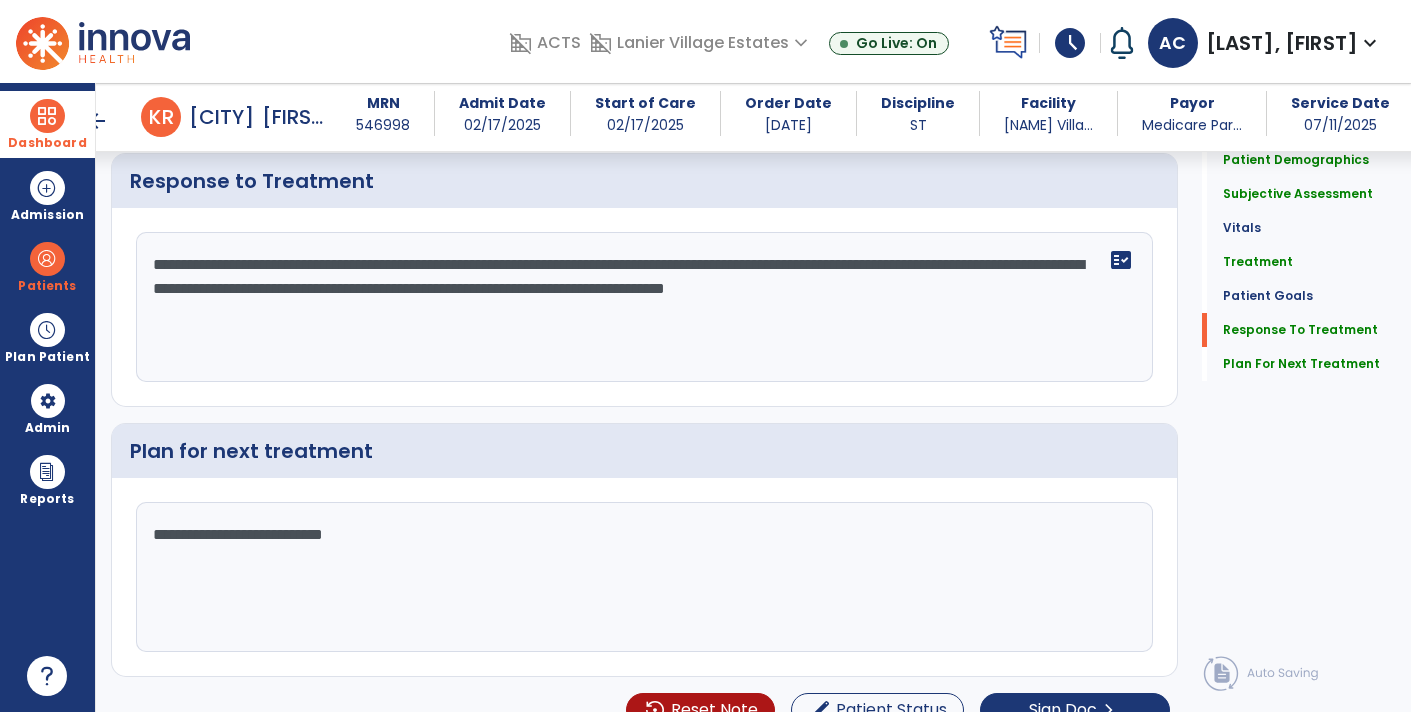 drag, startPoint x: 736, startPoint y: 260, endPoint x: 813, endPoint y: 258, distance: 77.02597 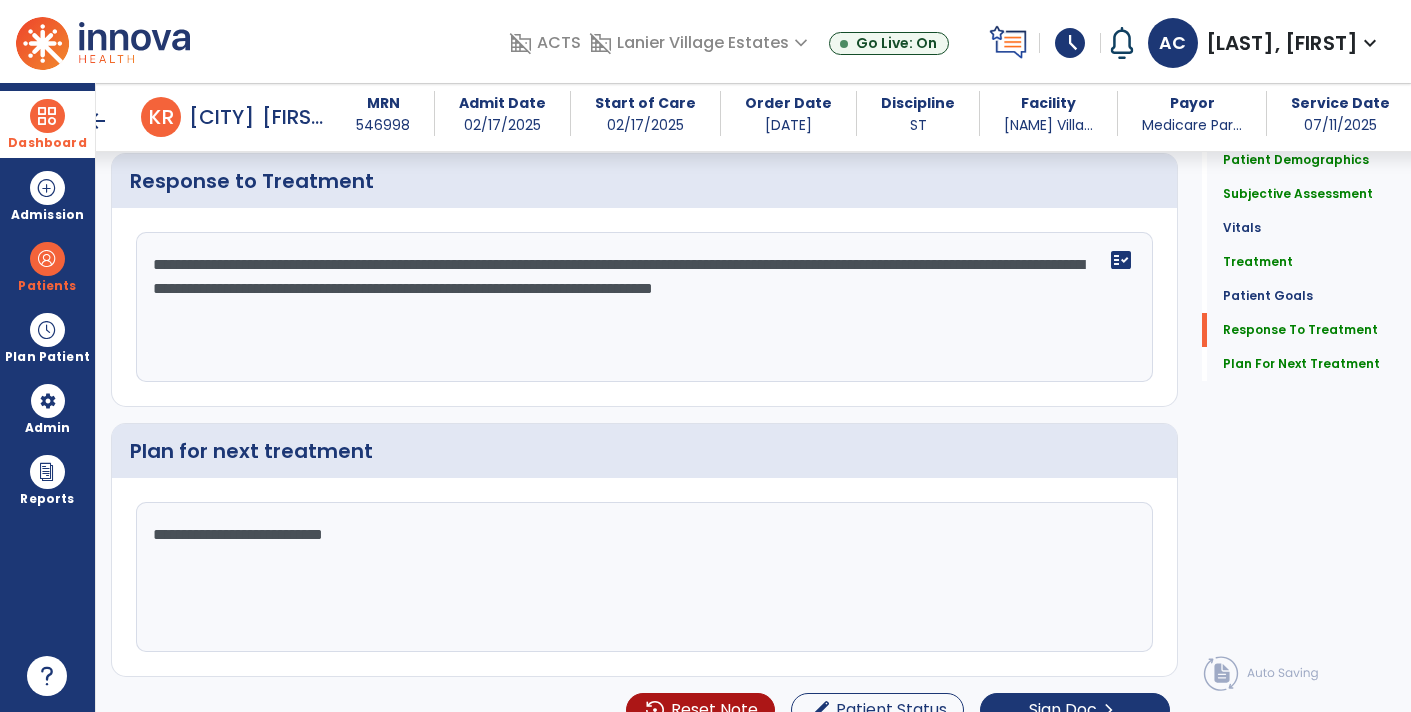 drag, startPoint x: 983, startPoint y: 265, endPoint x: 998, endPoint y: 292, distance: 30.88689 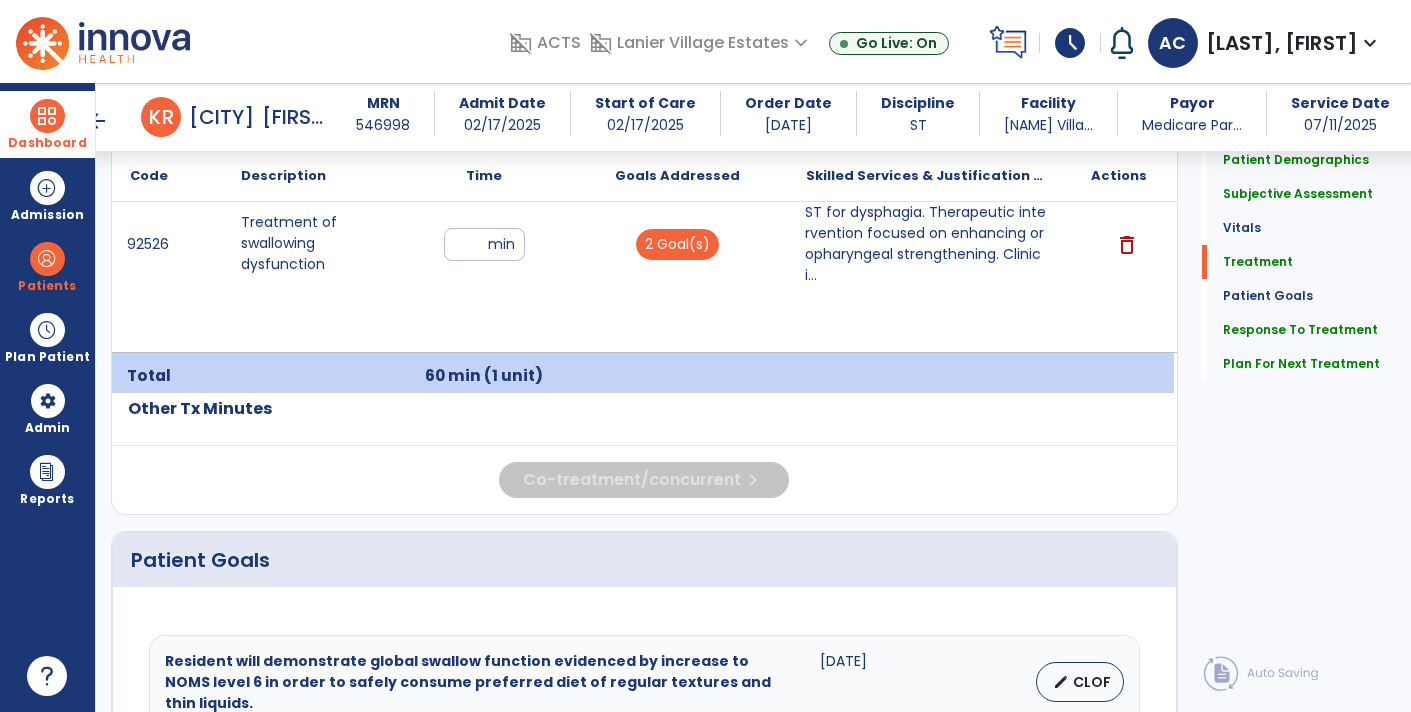 scroll, scrollTop: 1189, scrollLeft: 0, axis: vertical 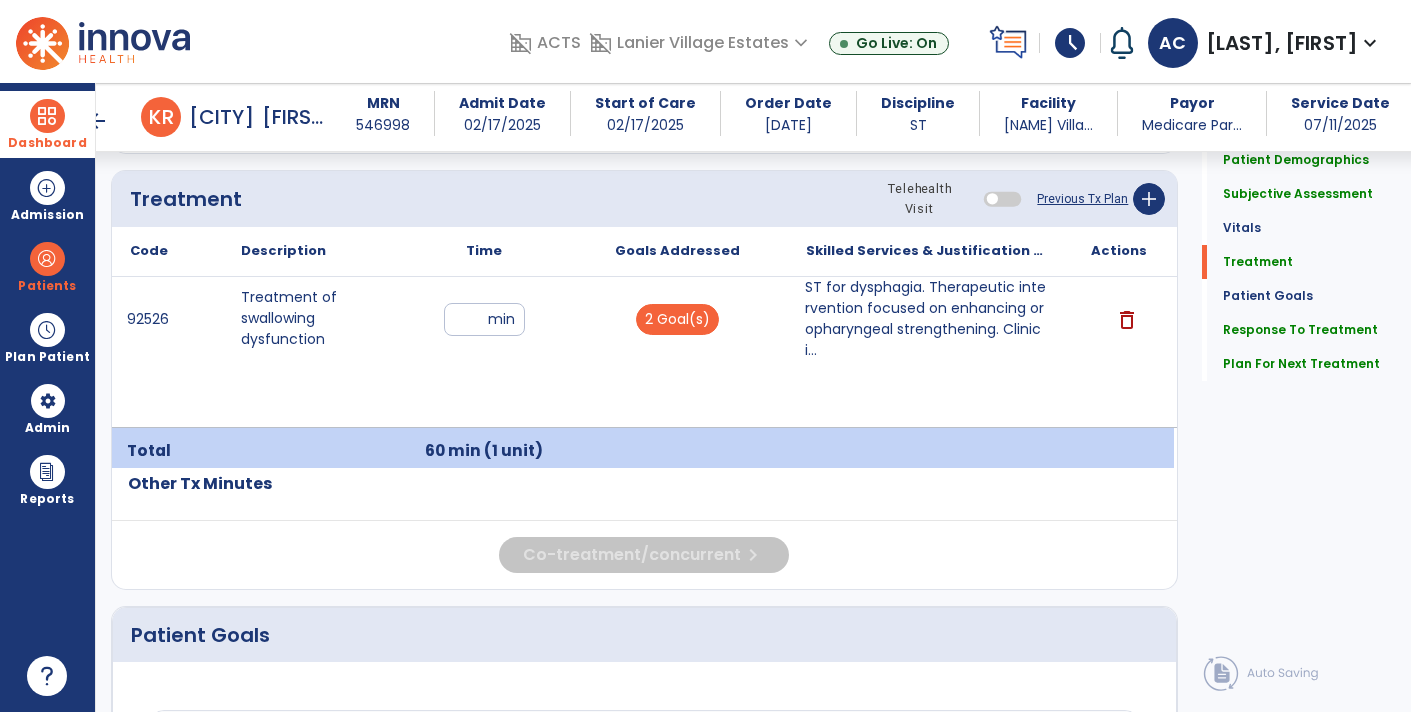 type on "**********" 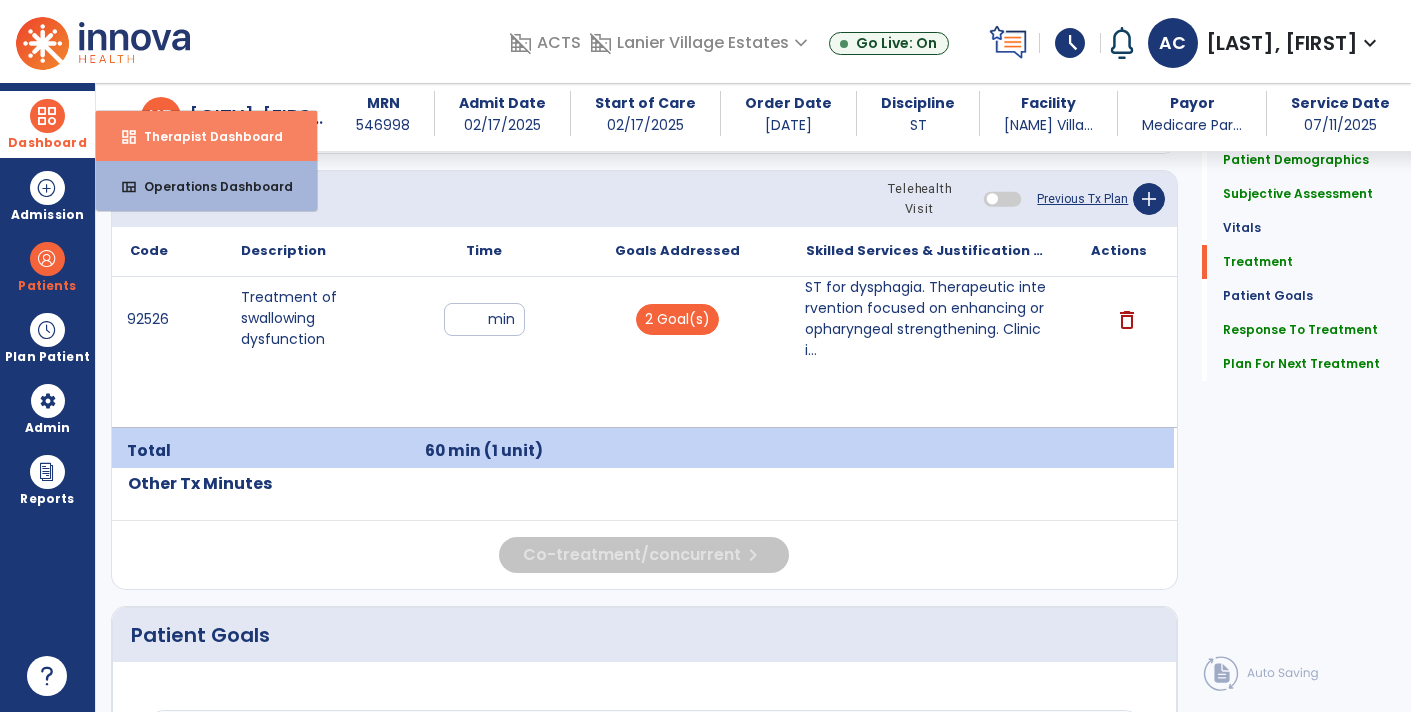 click on "dashboard" at bounding box center [129, 137] 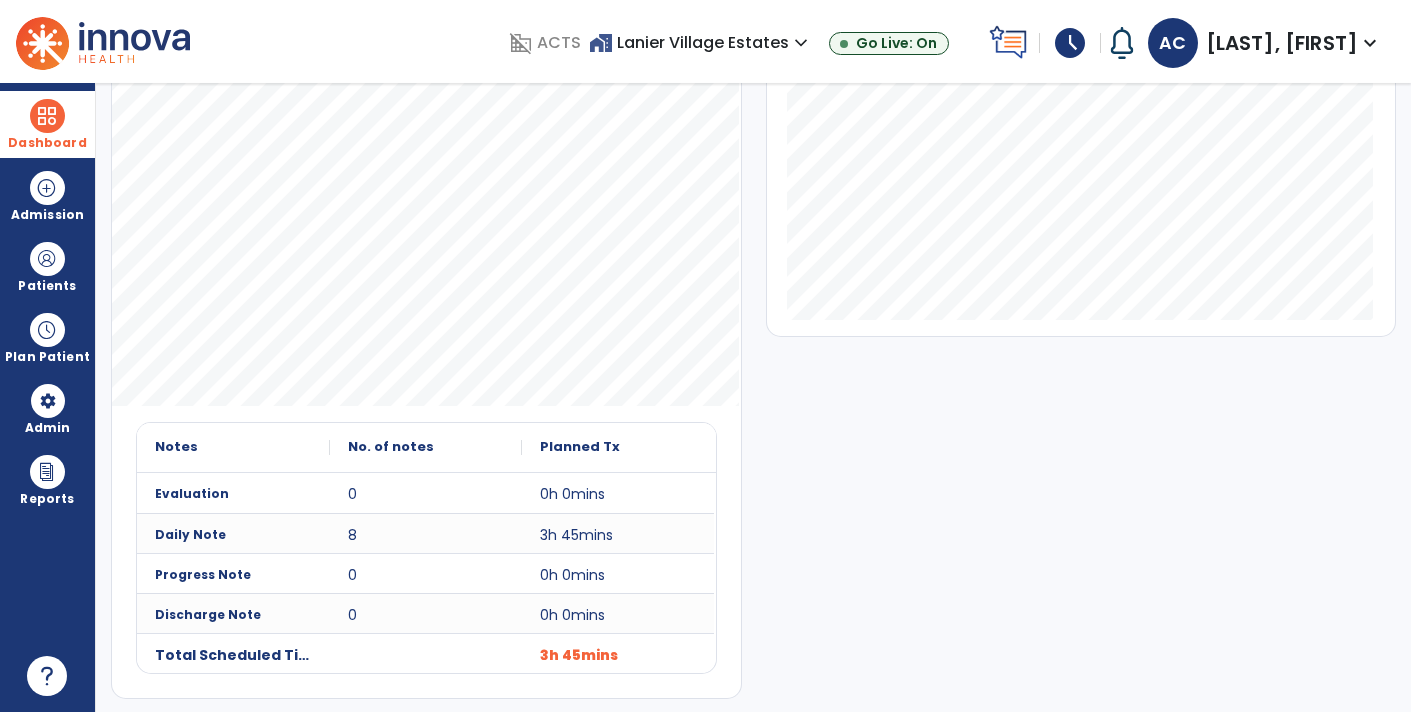 scroll, scrollTop: 0, scrollLeft: 0, axis: both 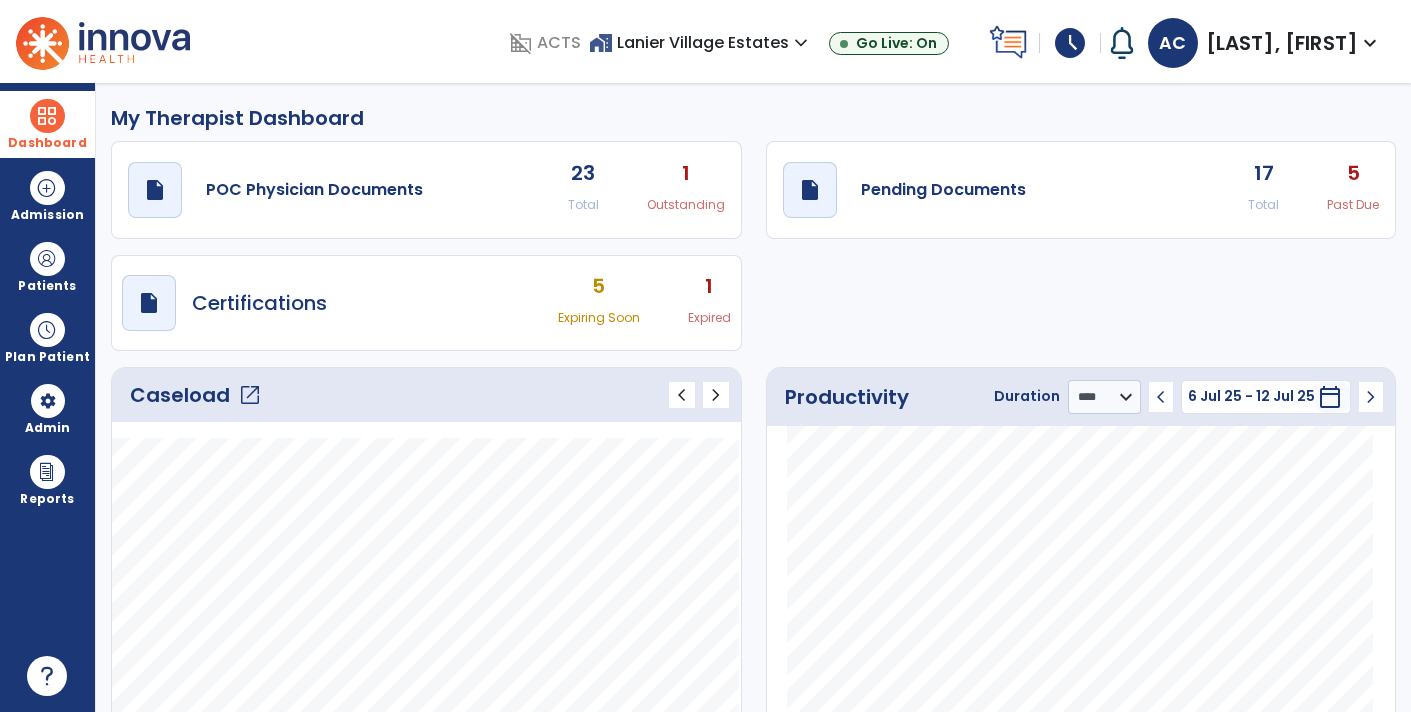 click on "draft open_in_new POC Physician Documents 23 Total 1 Outstanding draft open_in_new Pending Documents 17 Total 5 Past Due draft open_in_new Certifications 5 Expiring Soon 1 Expired" 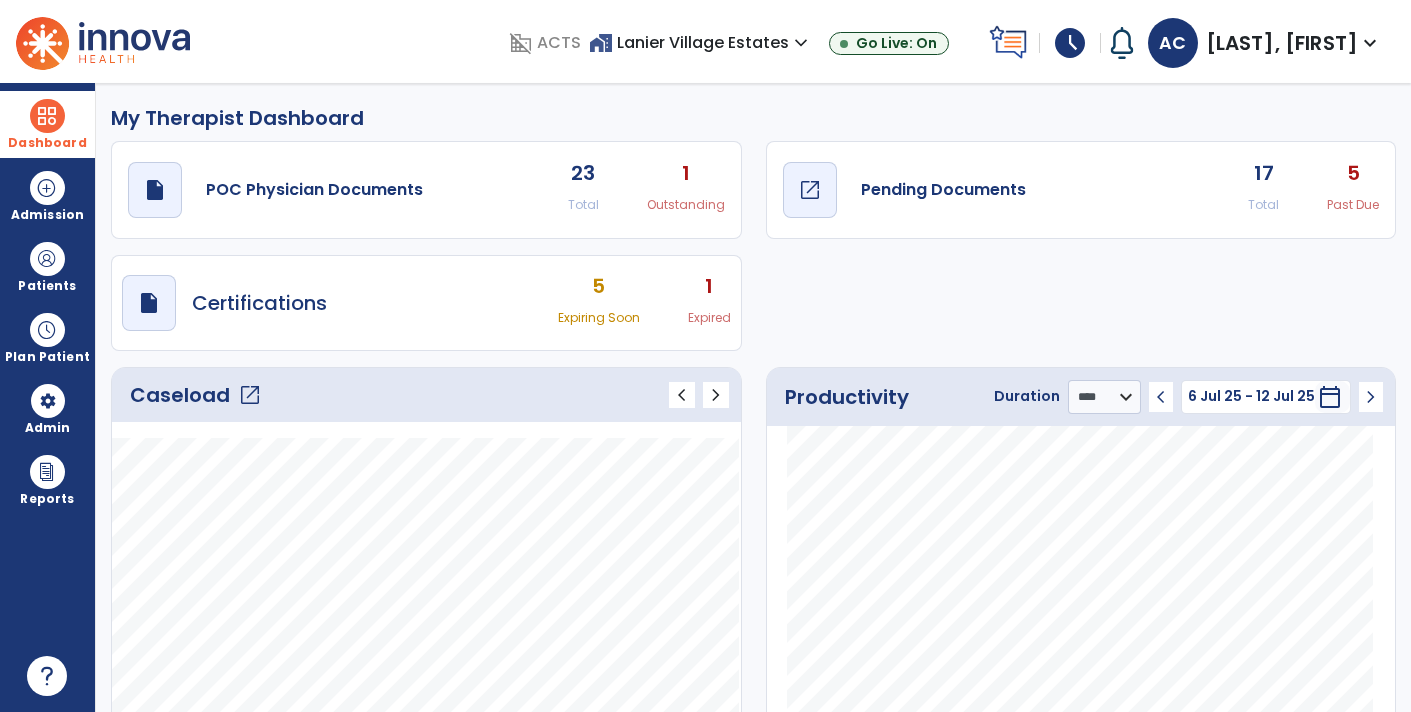 click on "draft   open_in_new  Pending Documents" 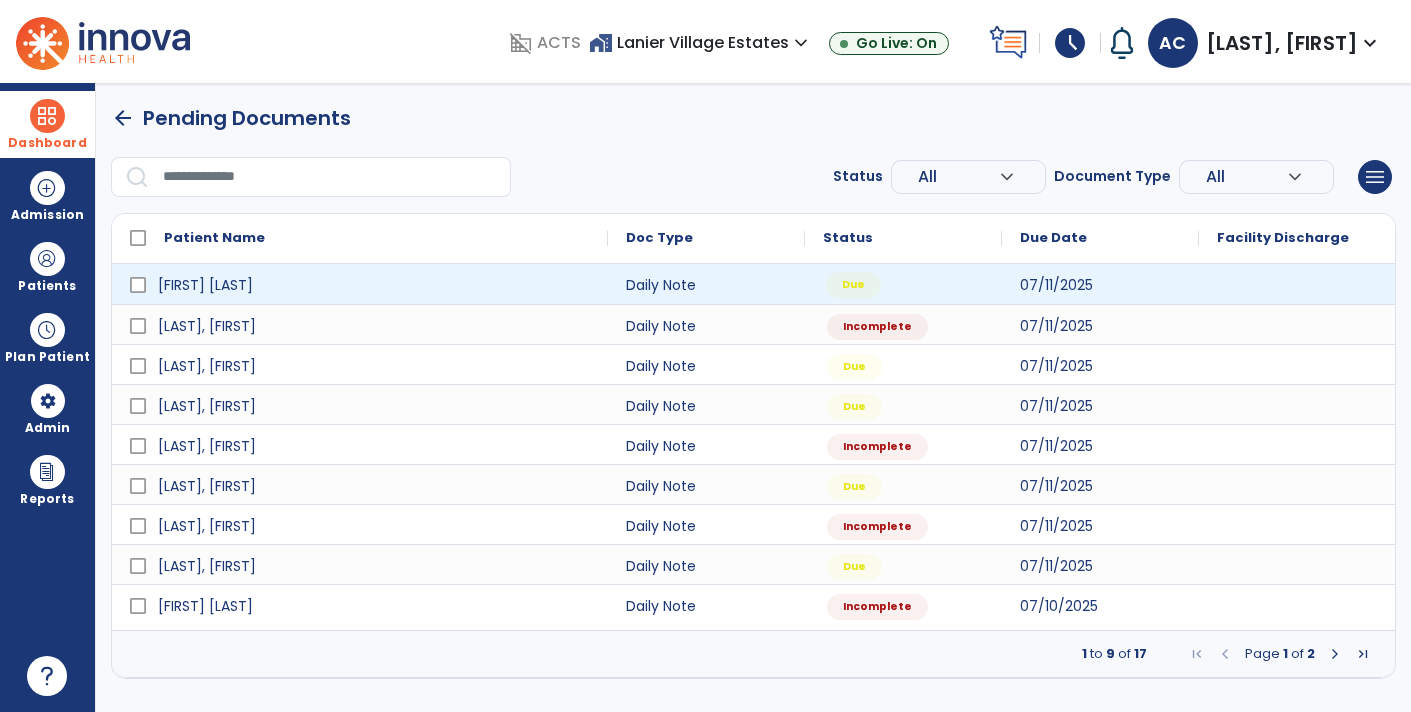 click on "Due" at bounding box center (903, 284) 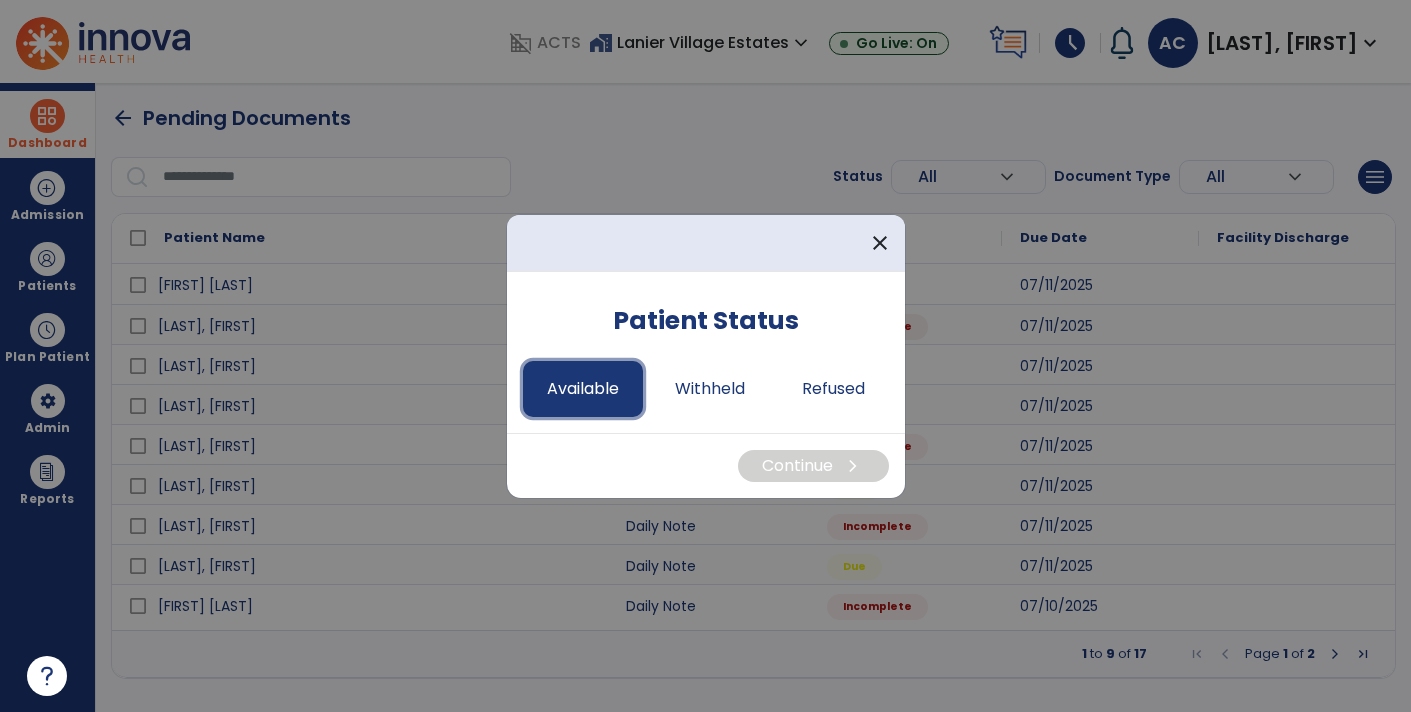 click on "Available" at bounding box center [583, 389] 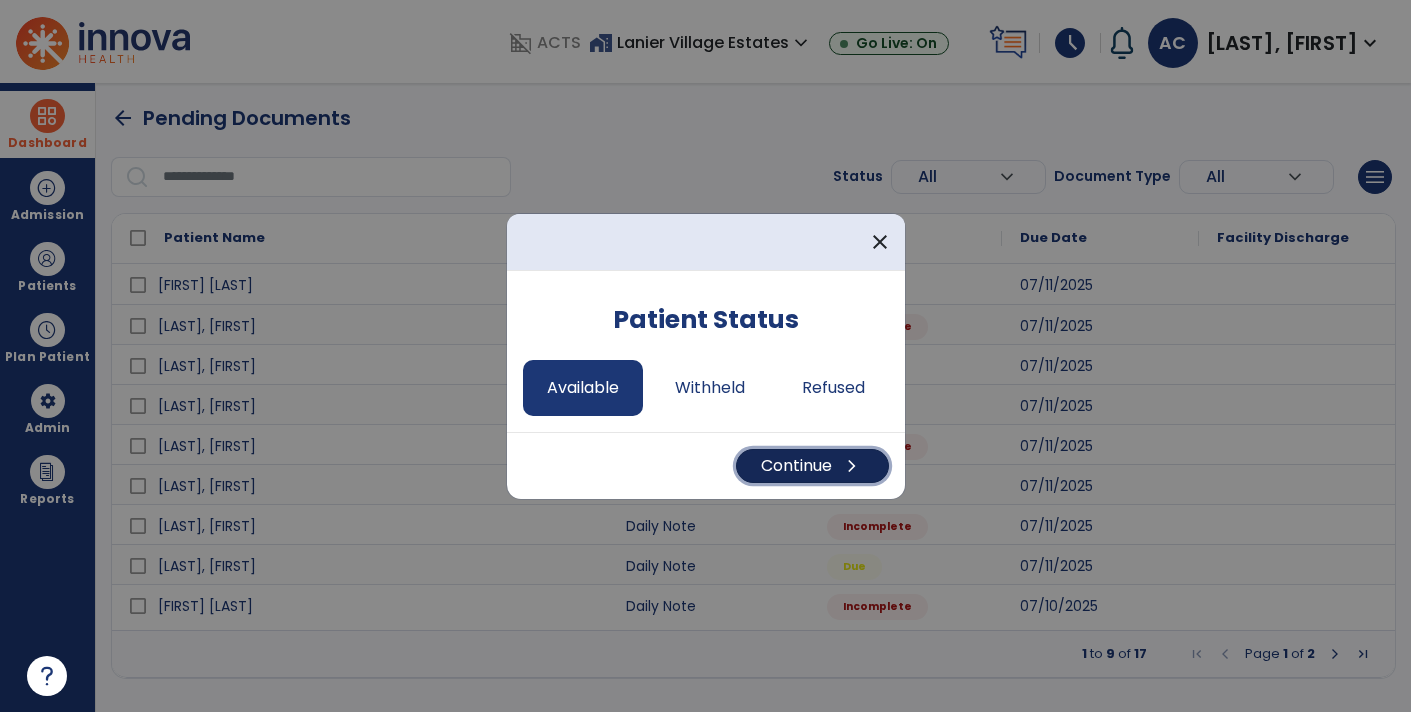 click on "Continue   chevron_right" at bounding box center (812, 466) 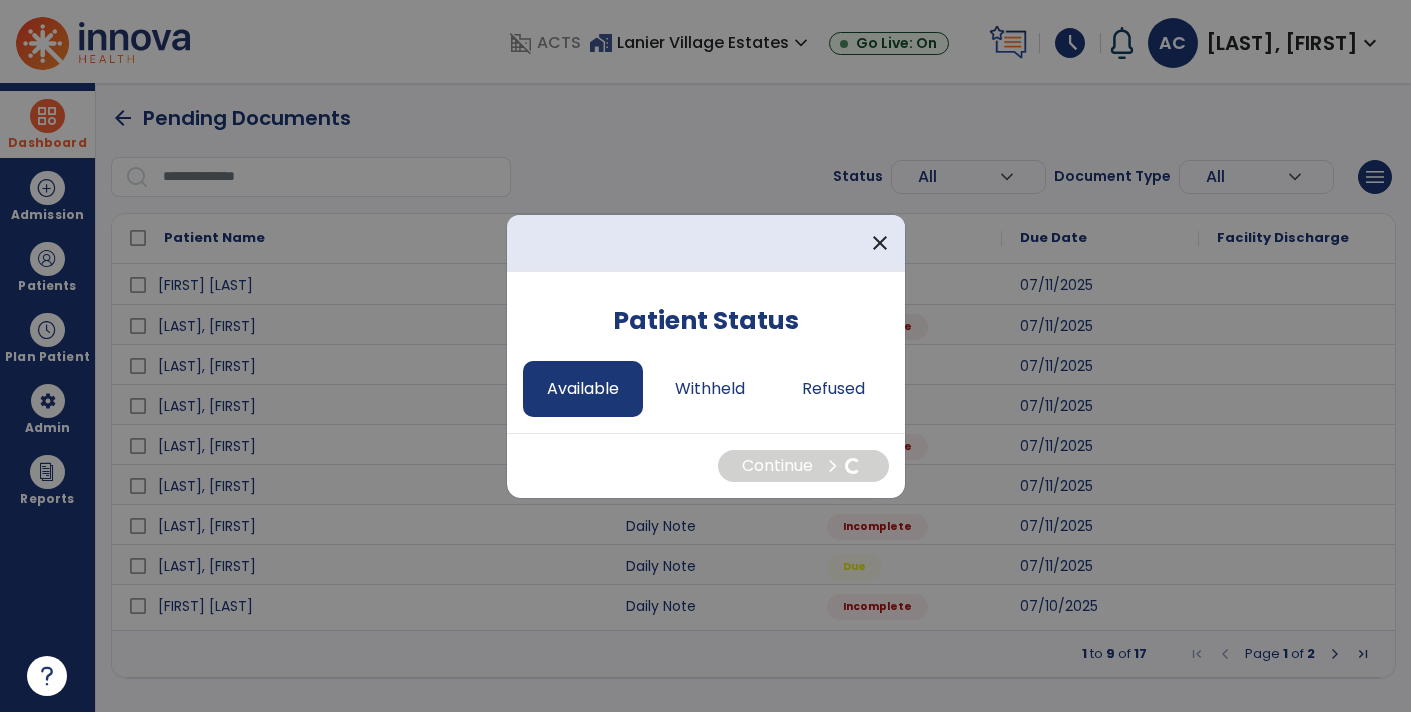 select on "*" 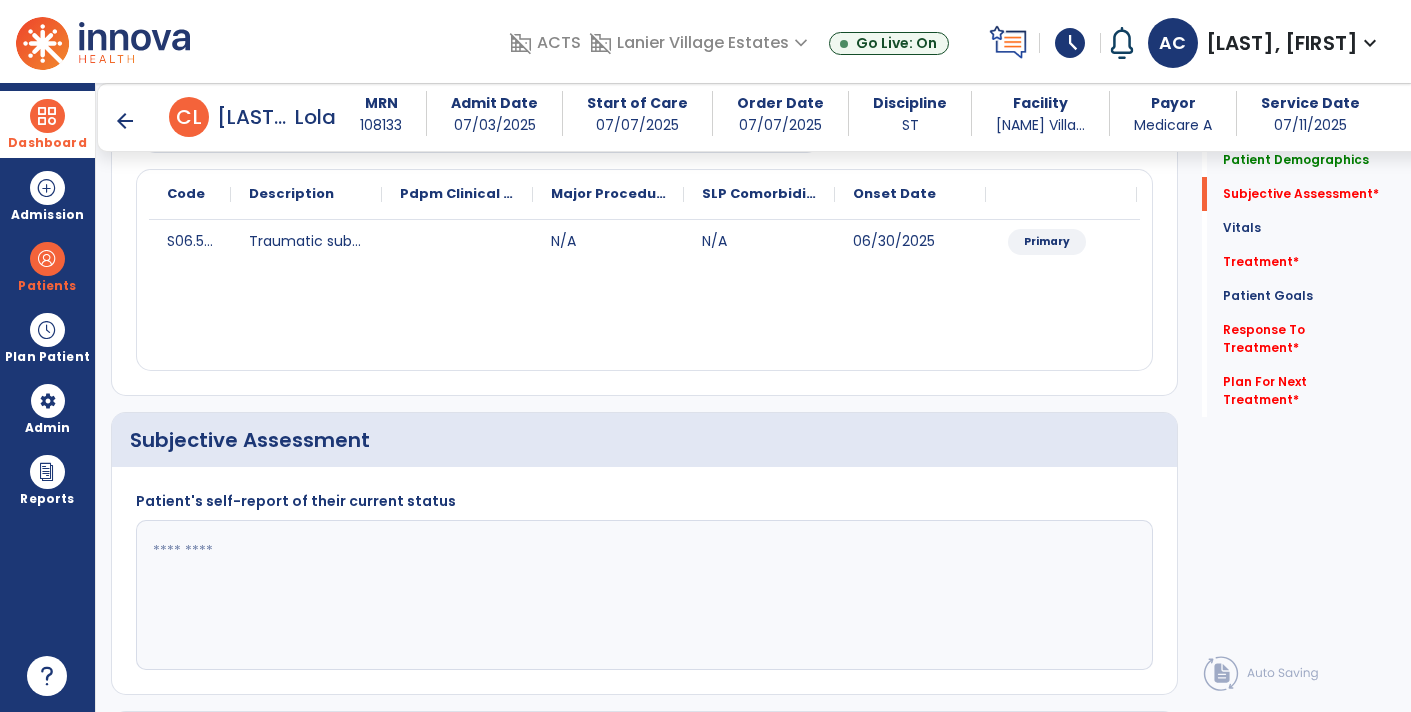 scroll, scrollTop: 363, scrollLeft: 0, axis: vertical 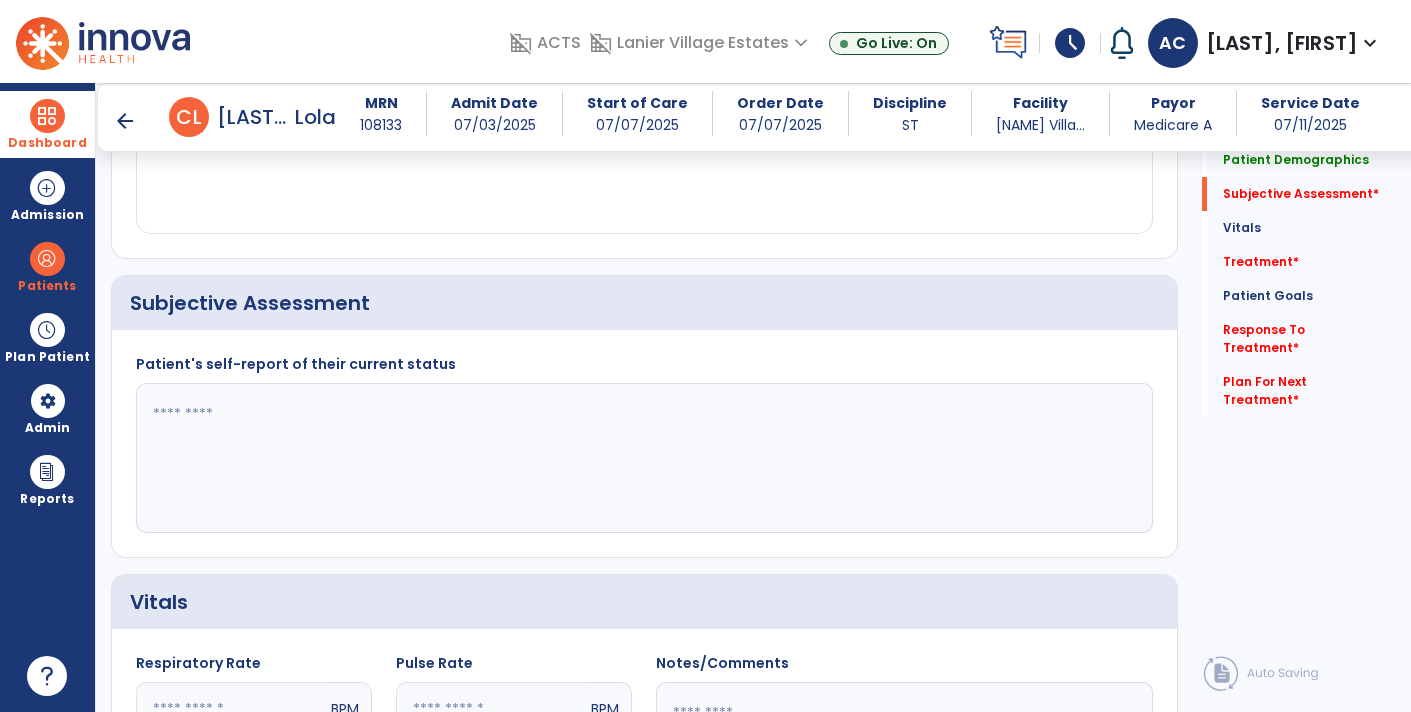 click 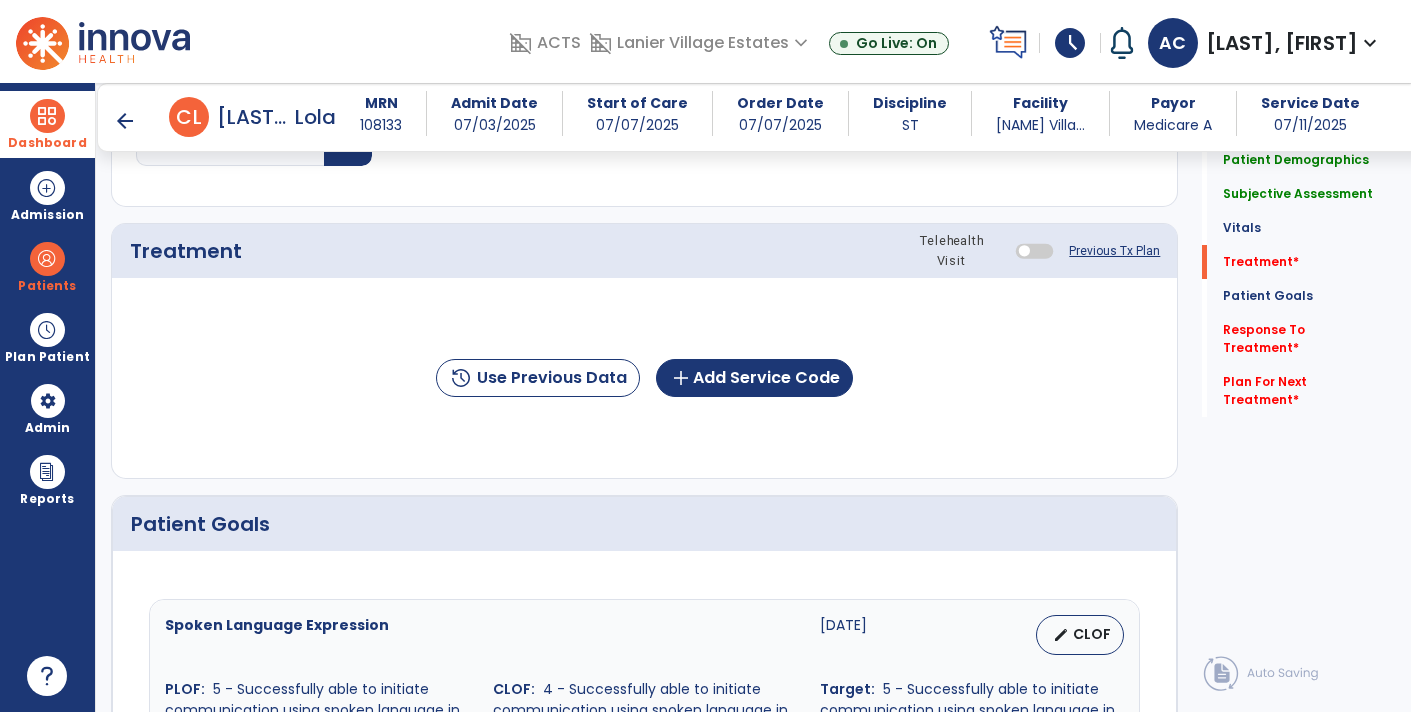 scroll, scrollTop: 1050, scrollLeft: 0, axis: vertical 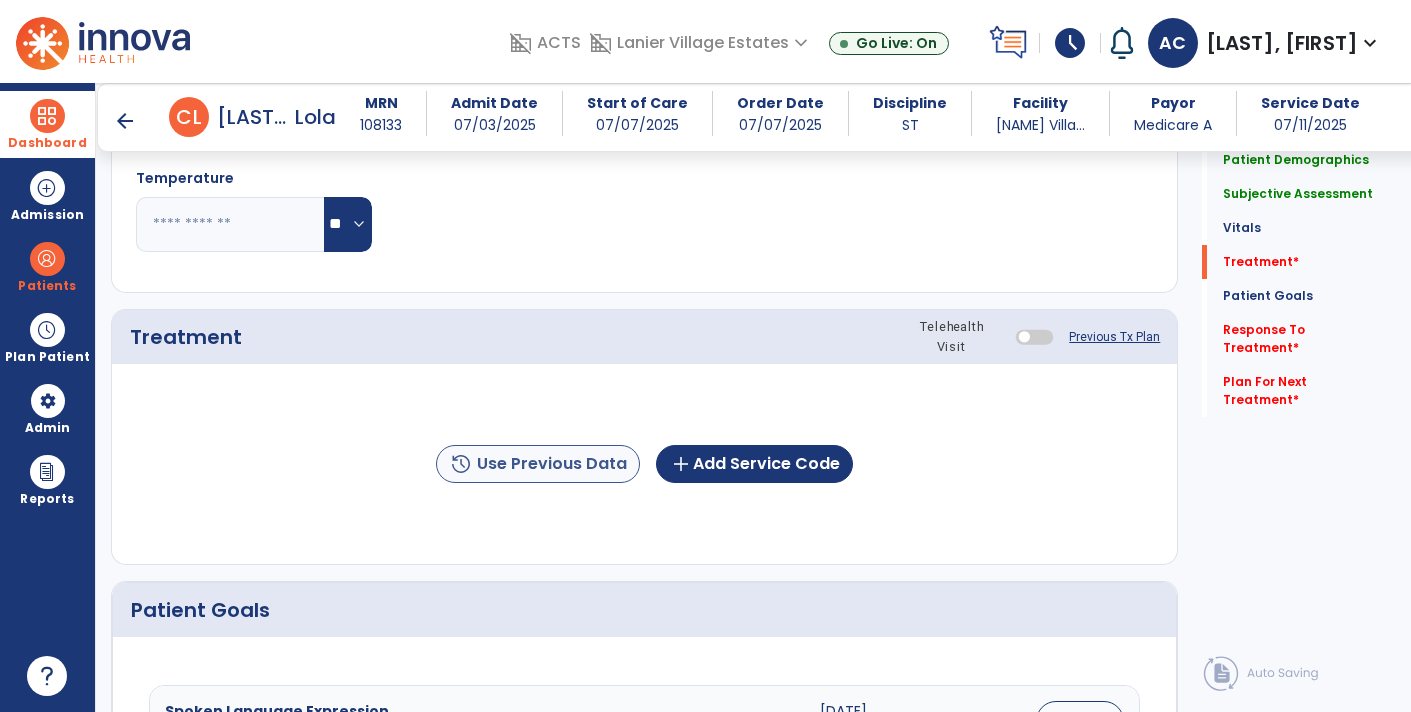 type on "**********" 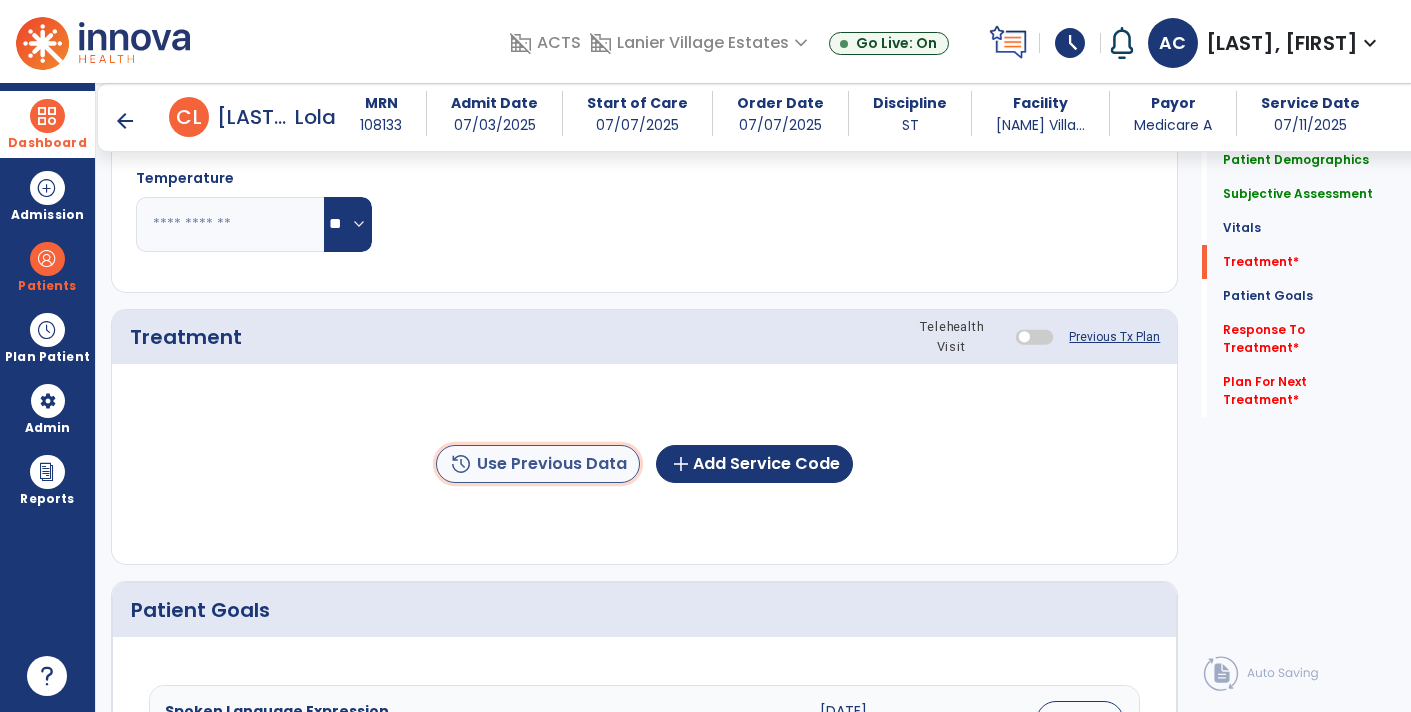click on "history  Use Previous Data" 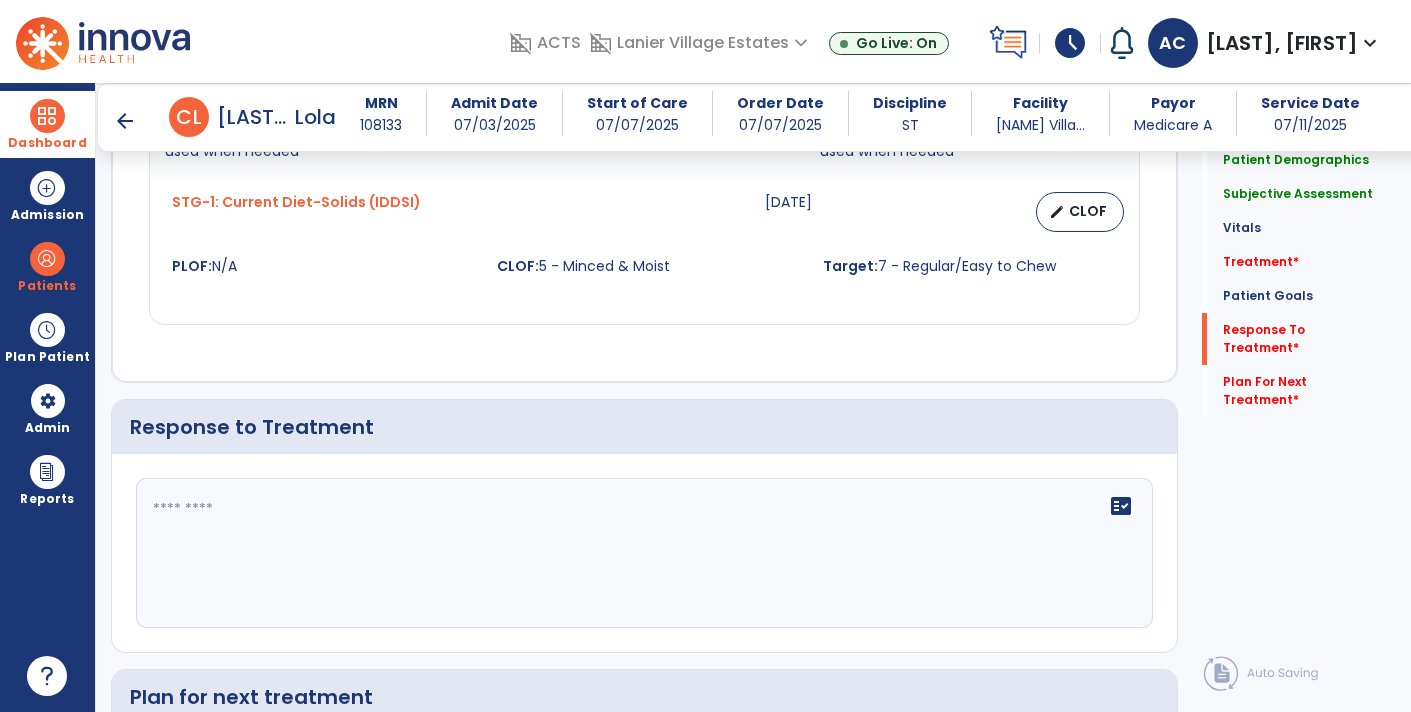 scroll, scrollTop: 3610, scrollLeft: 0, axis: vertical 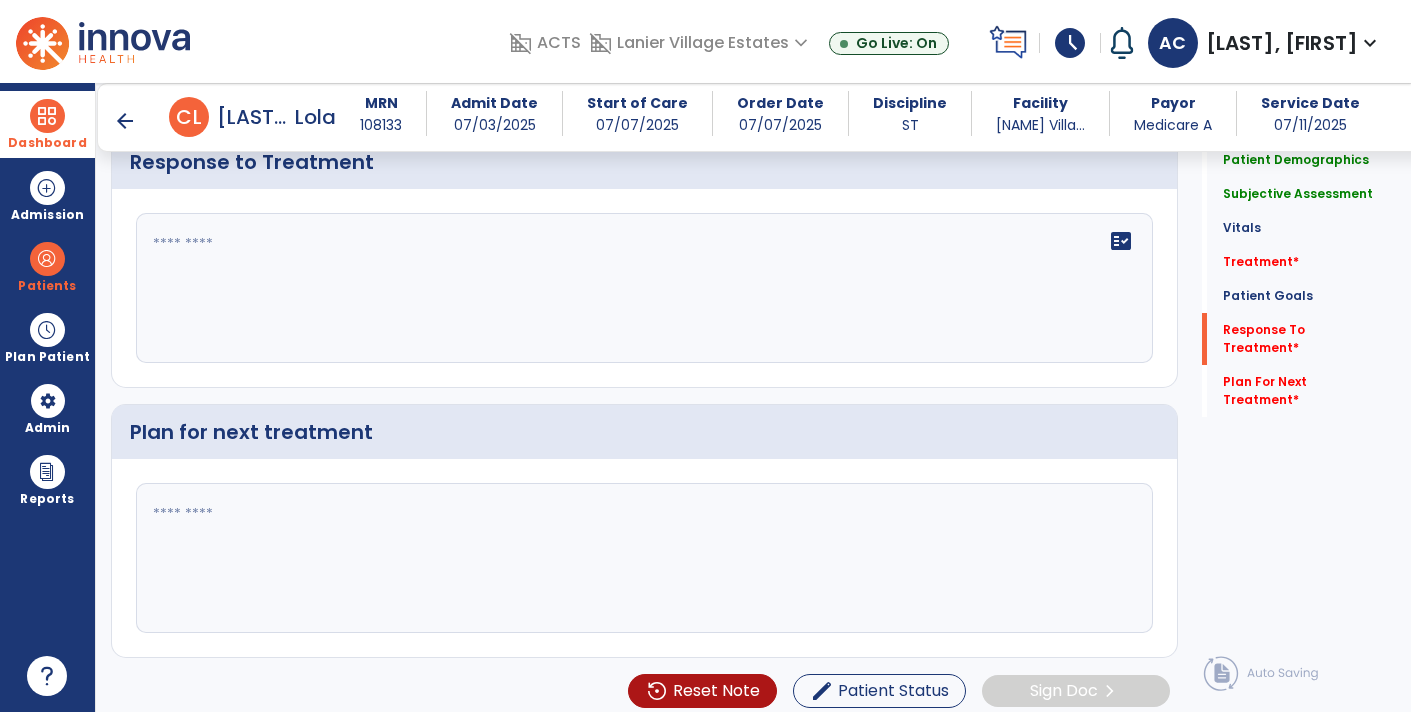click 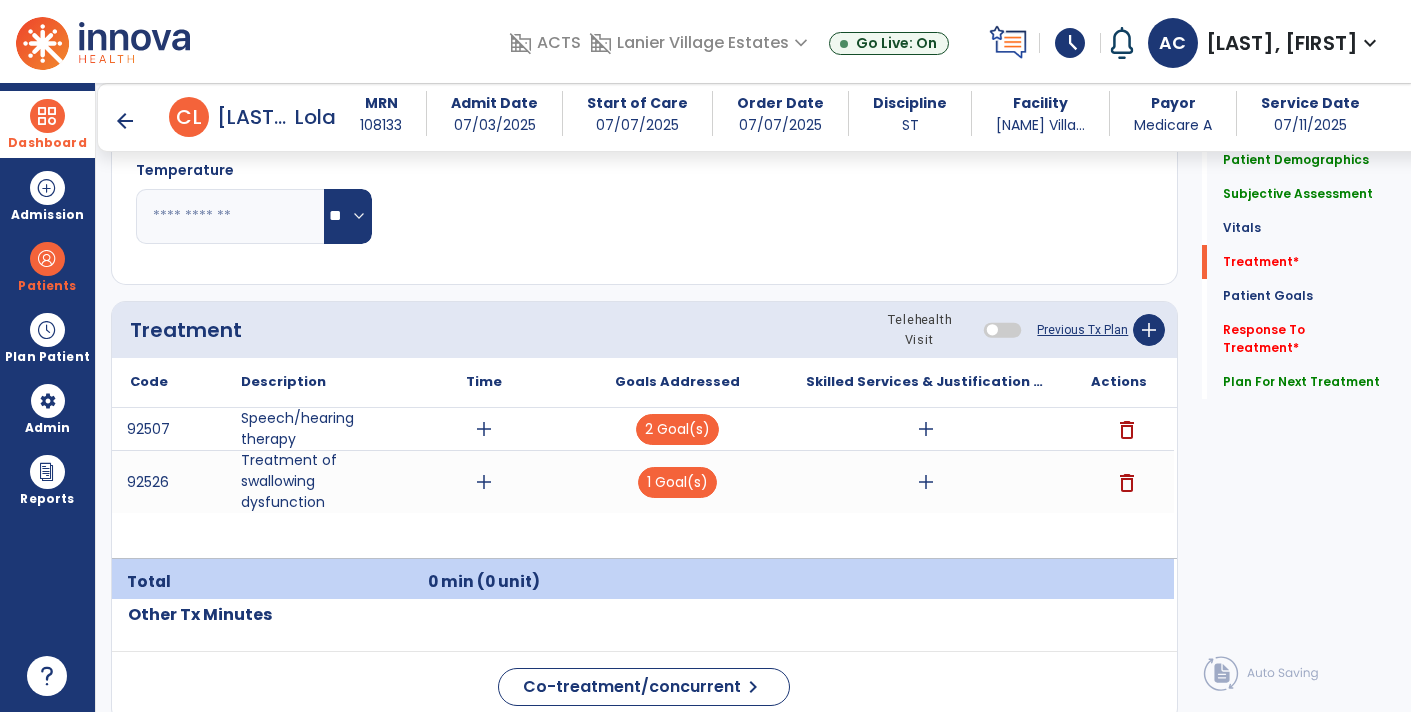 scroll, scrollTop: 1083, scrollLeft: 0, axis: vertical 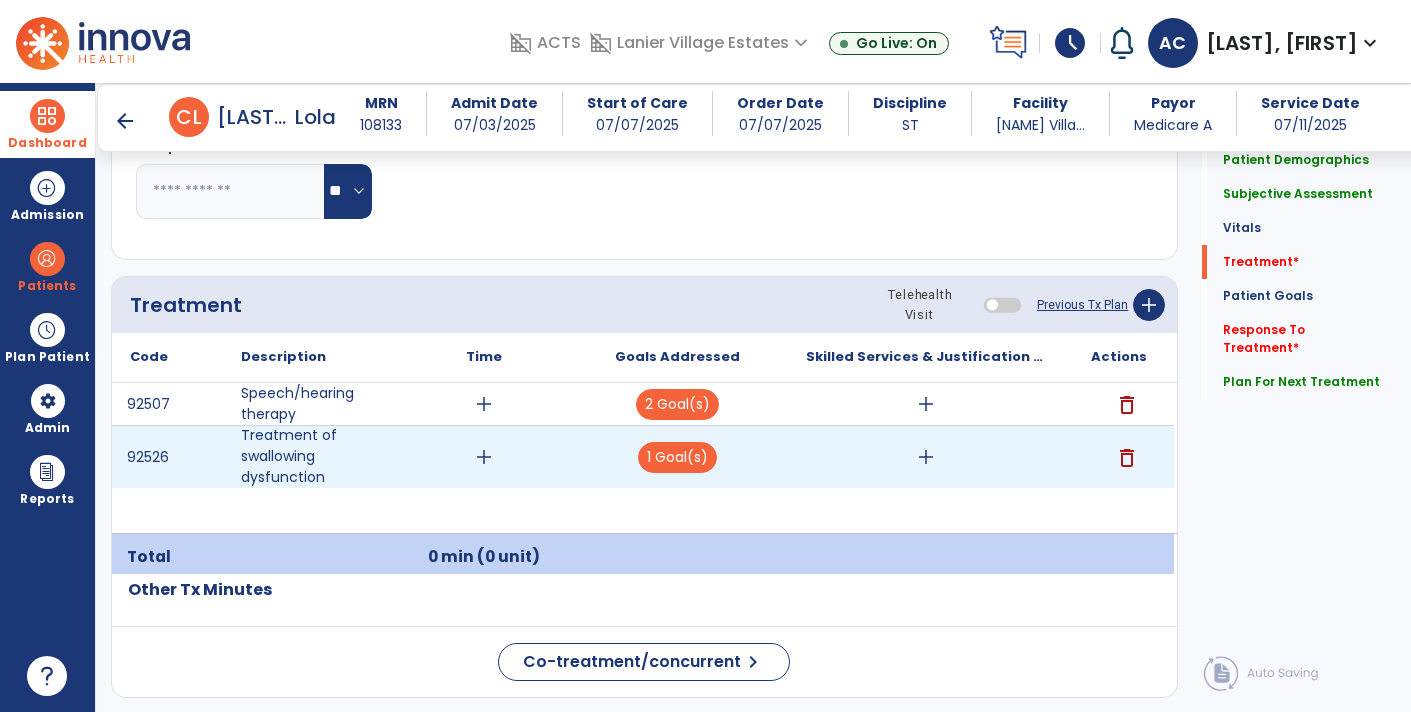 type on "**********" 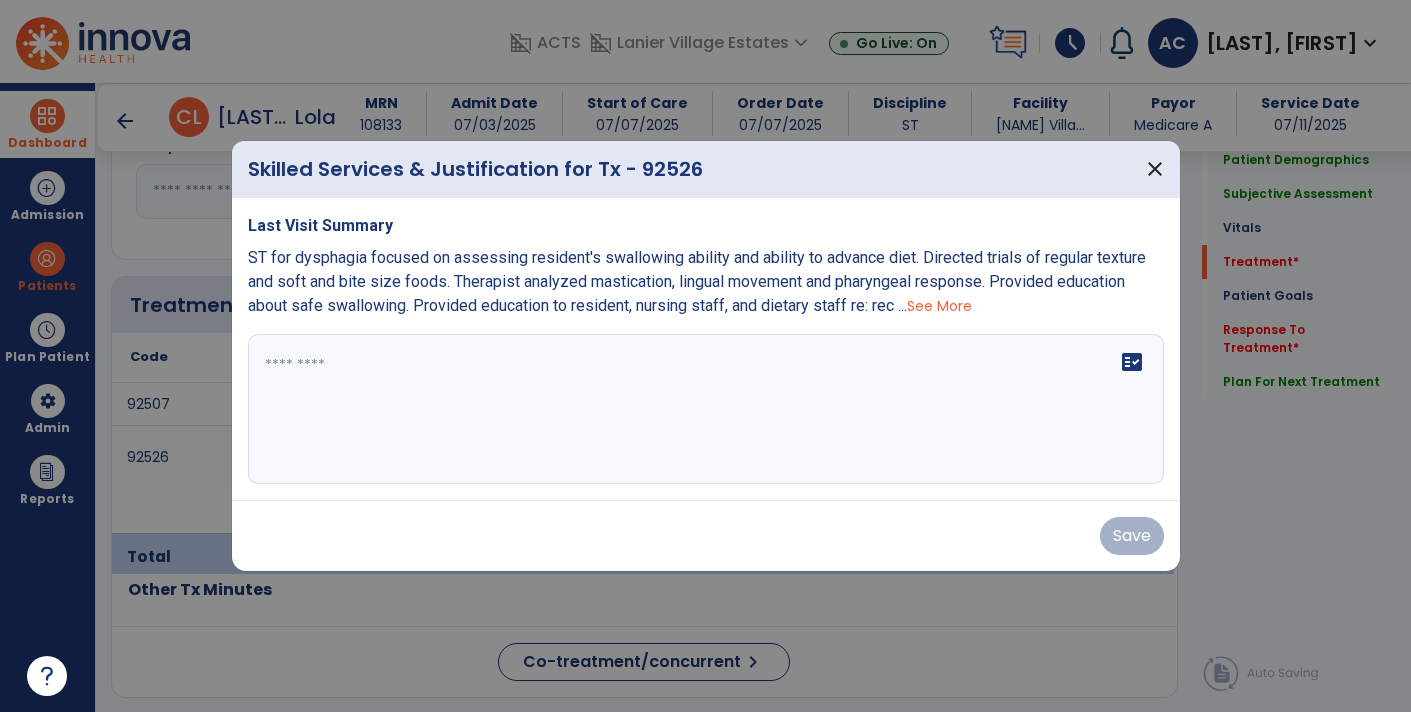 click on "See More" at bounding box center [939, 306] 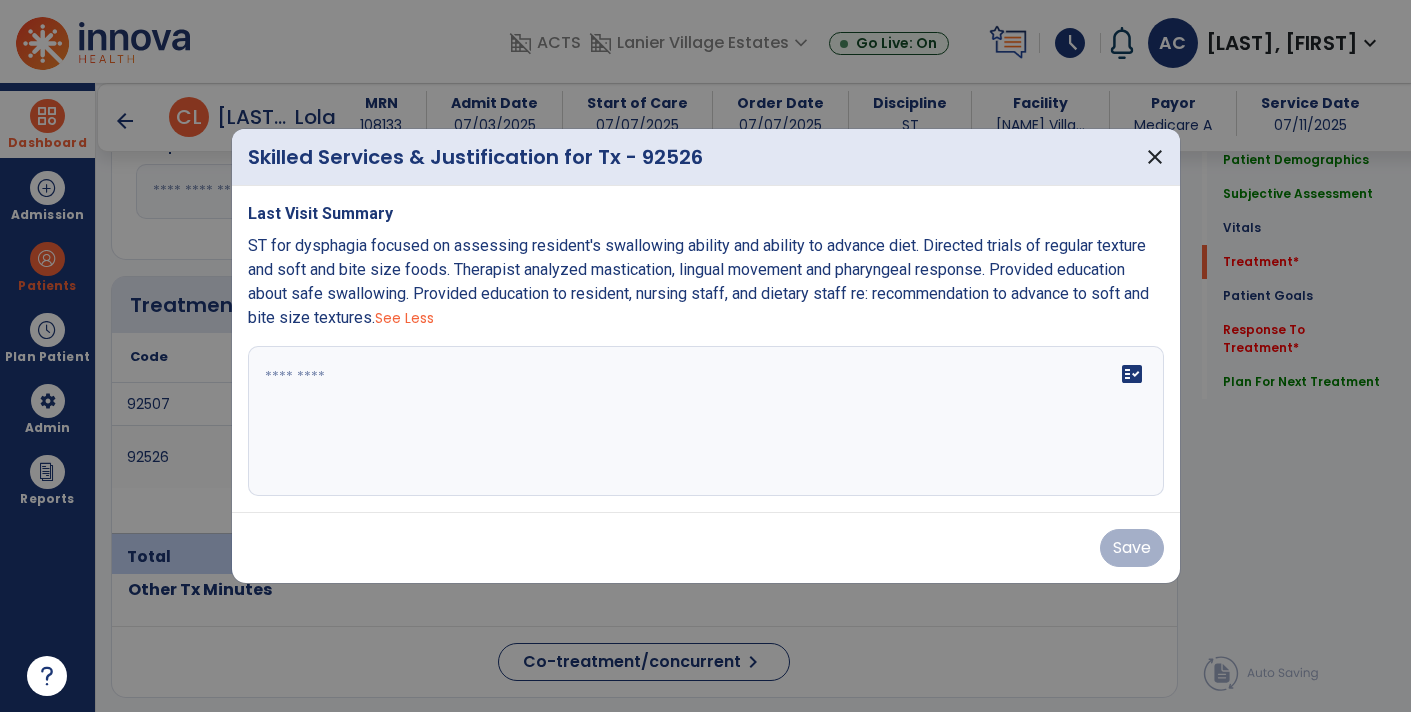 click on "ST for dysphagia focused on assessing resident's swallowing ability and ability to advance diet. Directed trials of regular texture and soft and bite size foods. Therapist analyzed mastication, lingual movement and pharyngeal response. Provided education about safe swallowing. Provided education to resident, nursing staff, and dietary staff re: recommendation to advance to soft and bite size textures.  See Less" at bounding box center [706, 282] 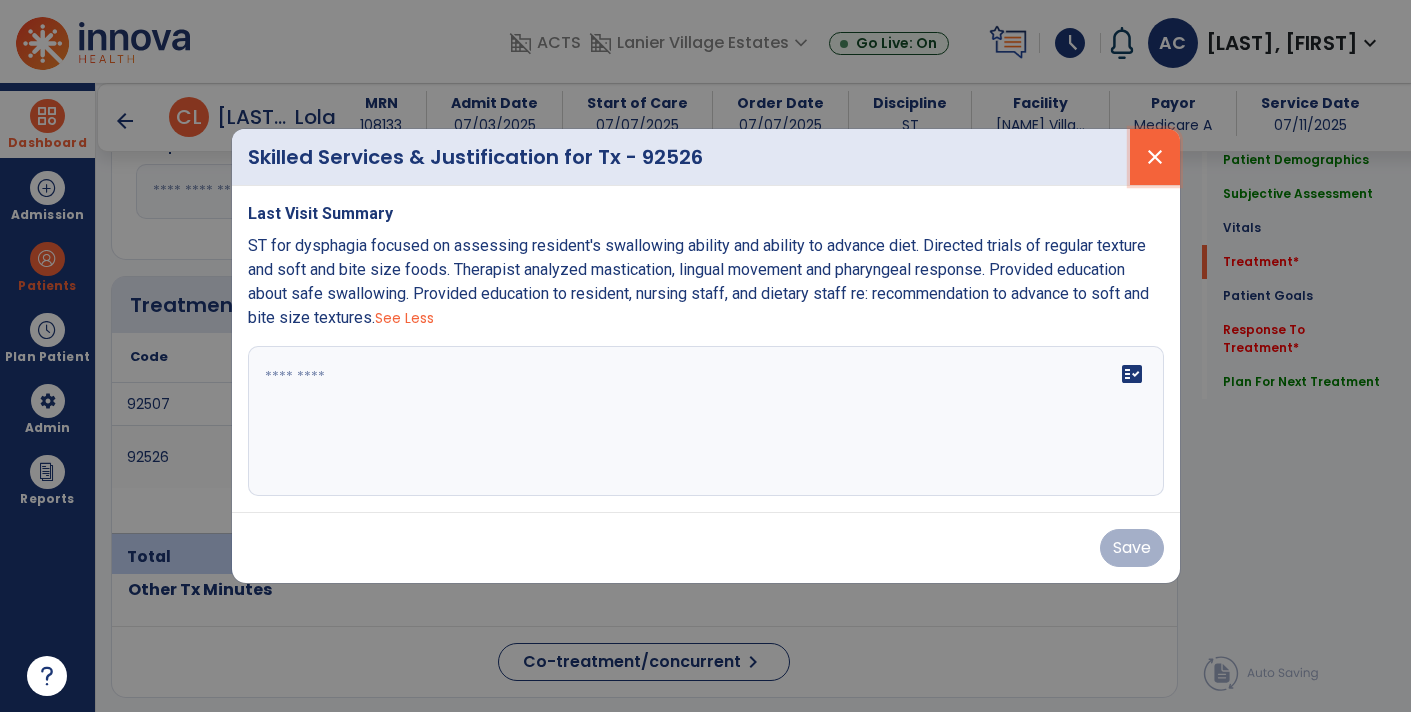 click on "close" at bounding box center (1155, 157) 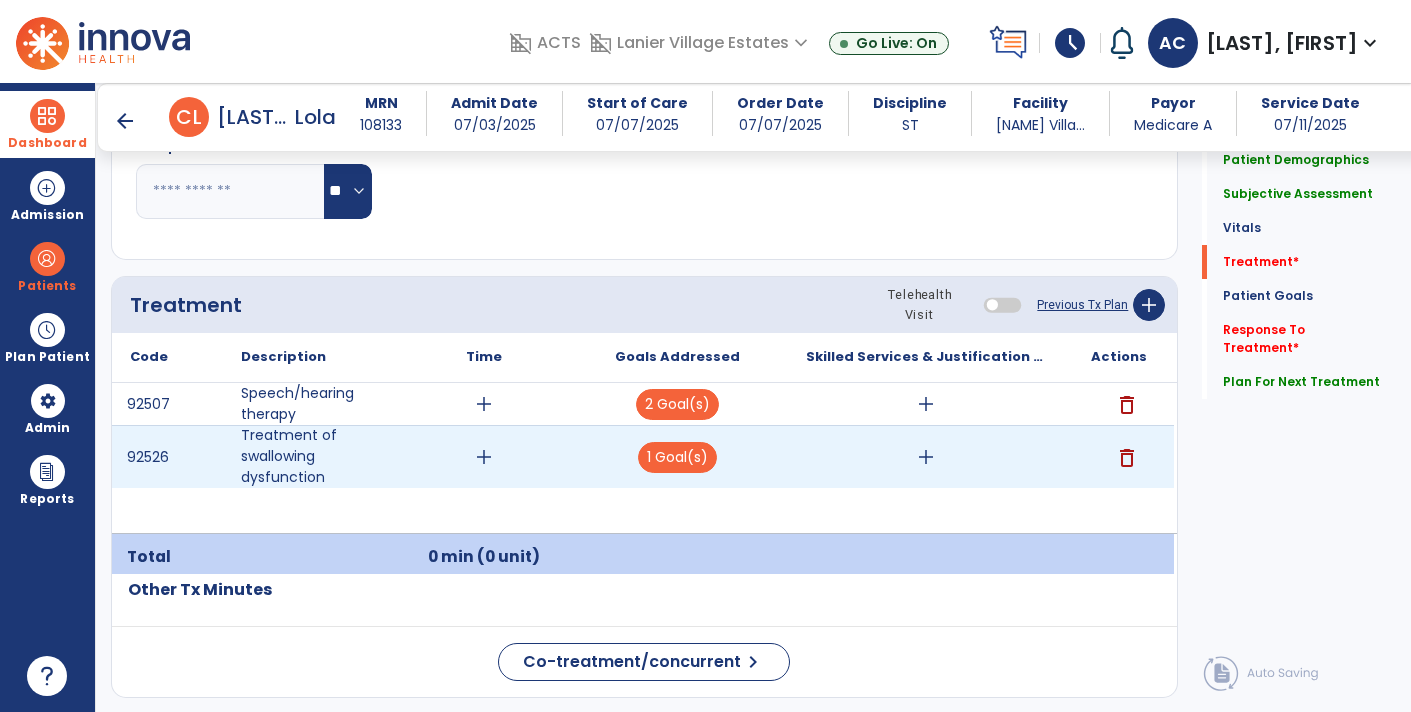 click on "add" at bounding box center [484, 457] 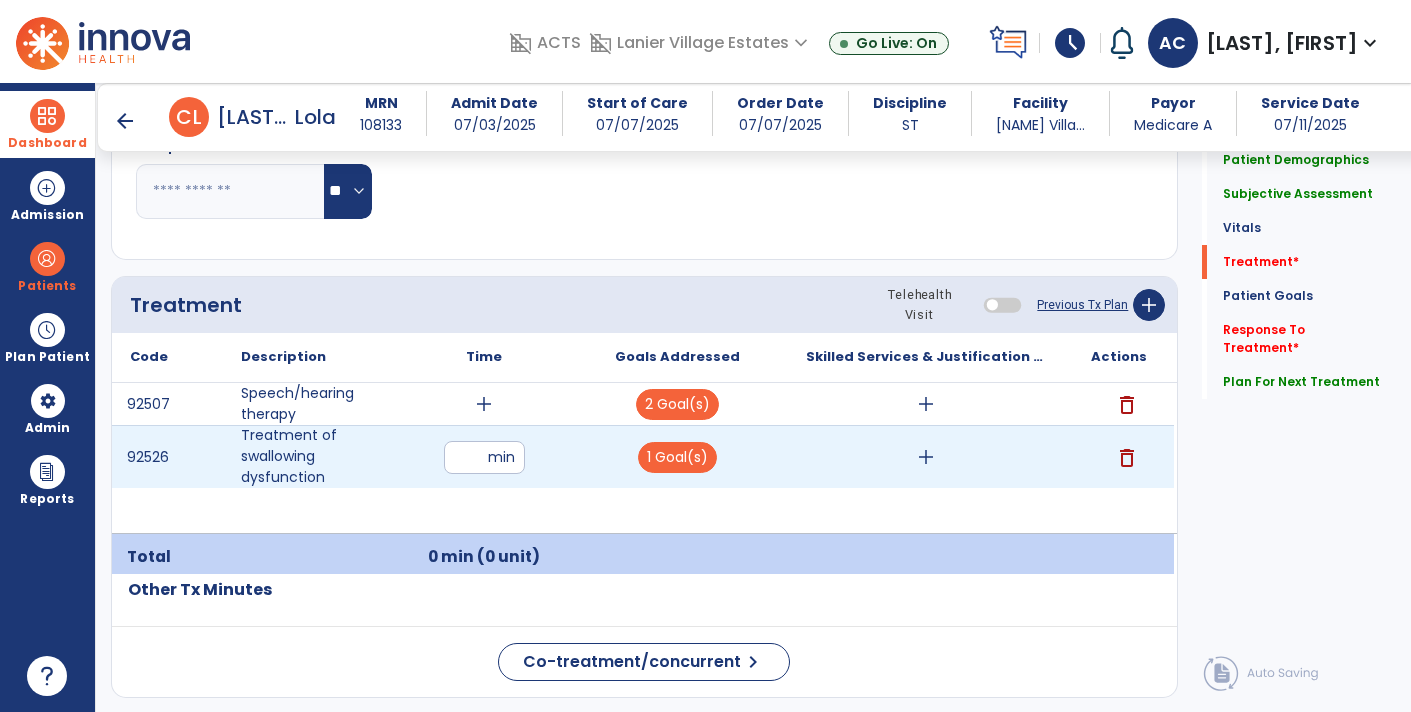type on "**" 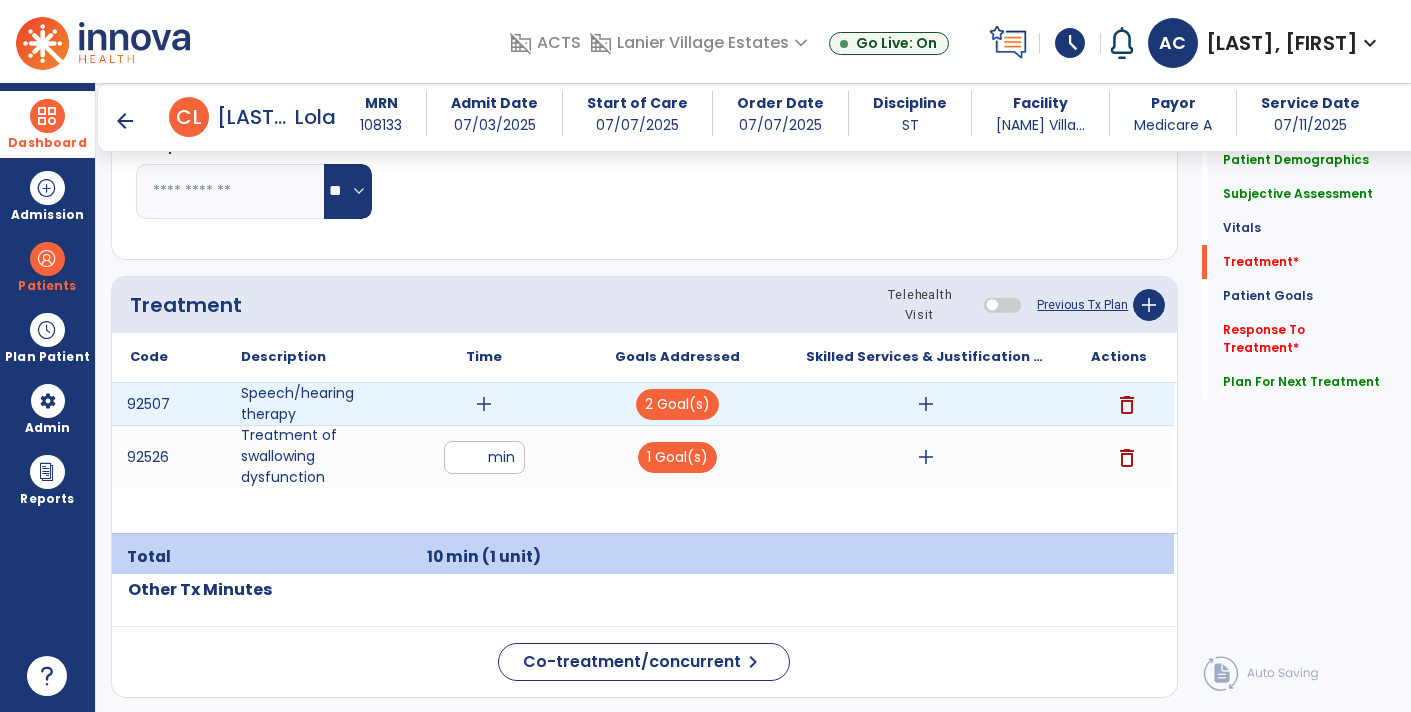 click on "add" at bounding box center (484, 404) 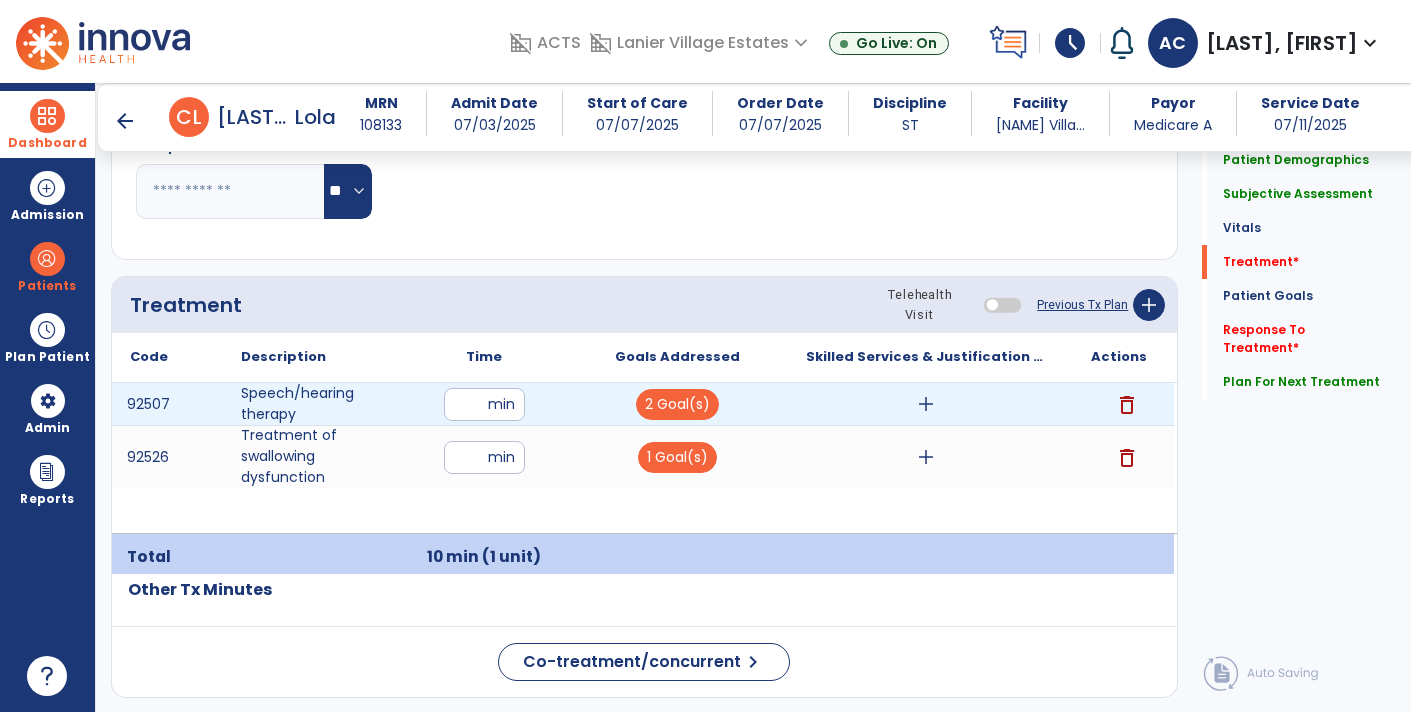 type on "*" 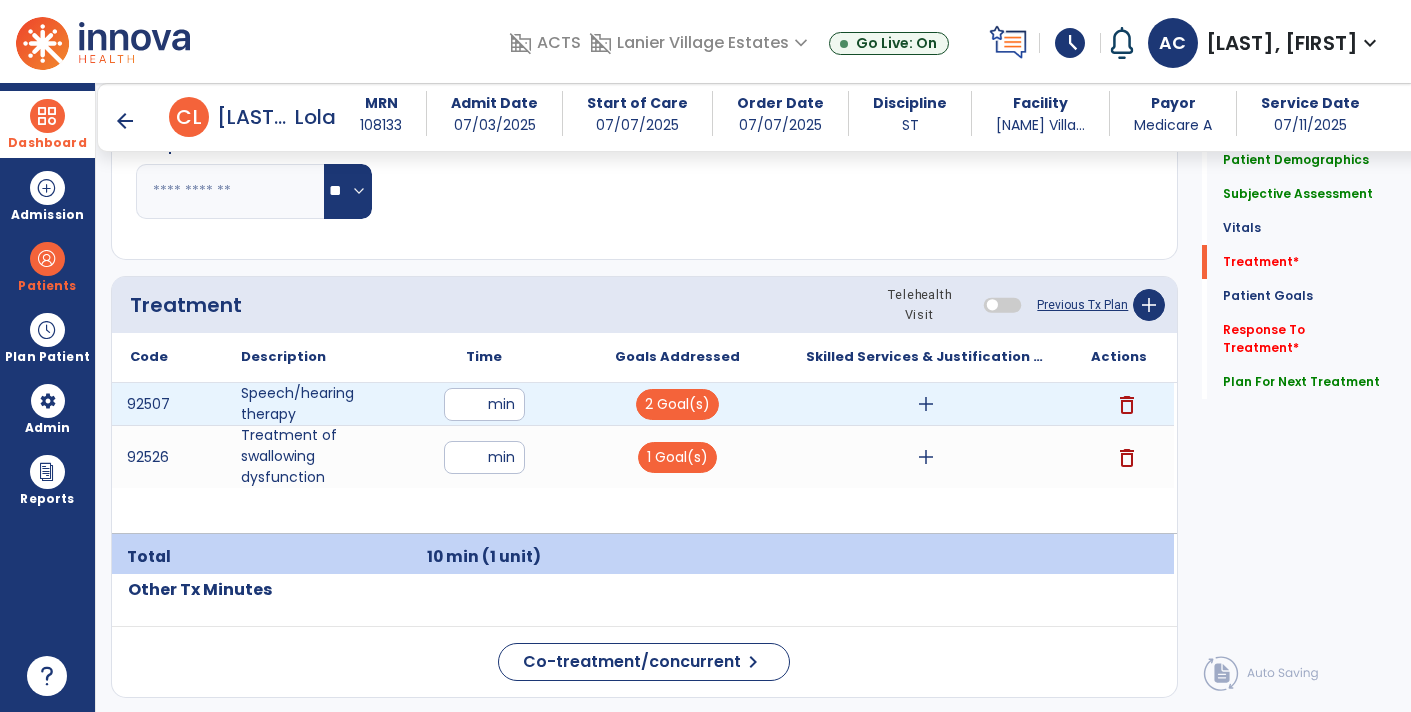 type on "**" 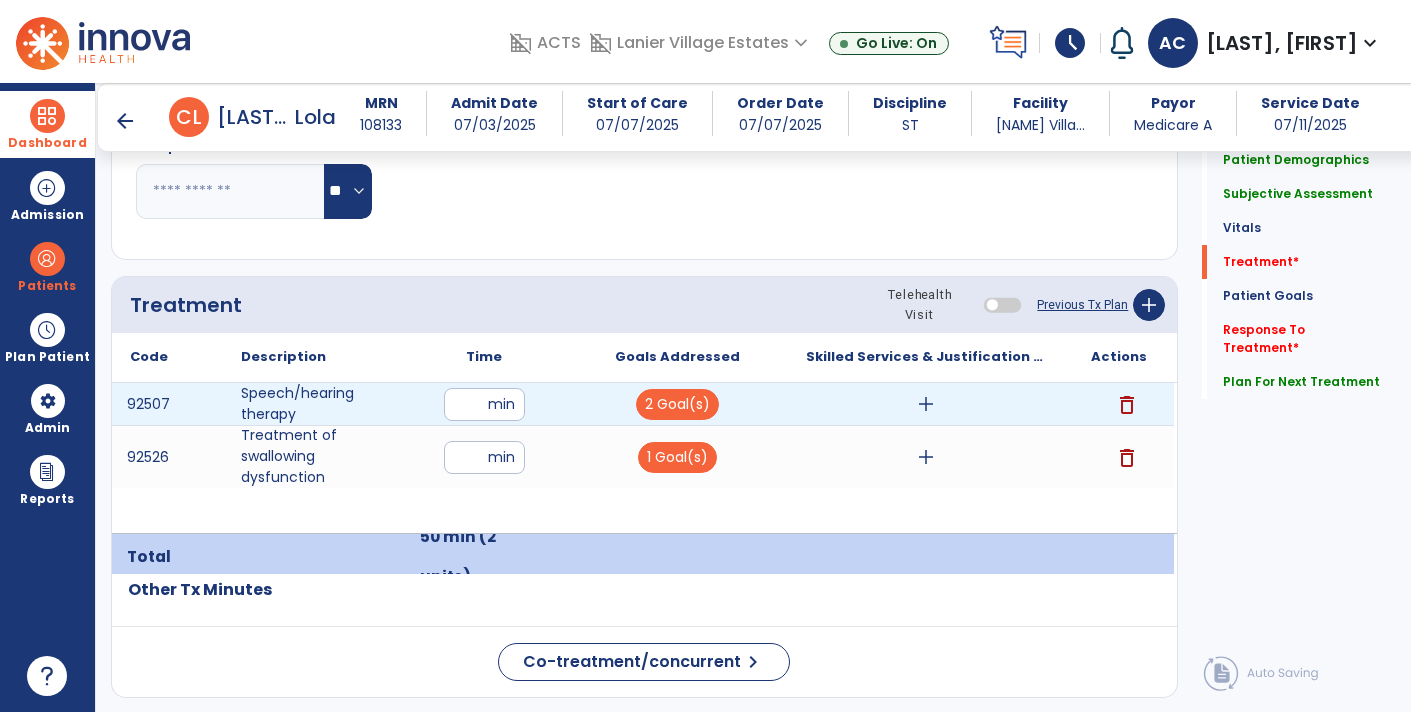 click on "**" at bounding box center (484, 404) 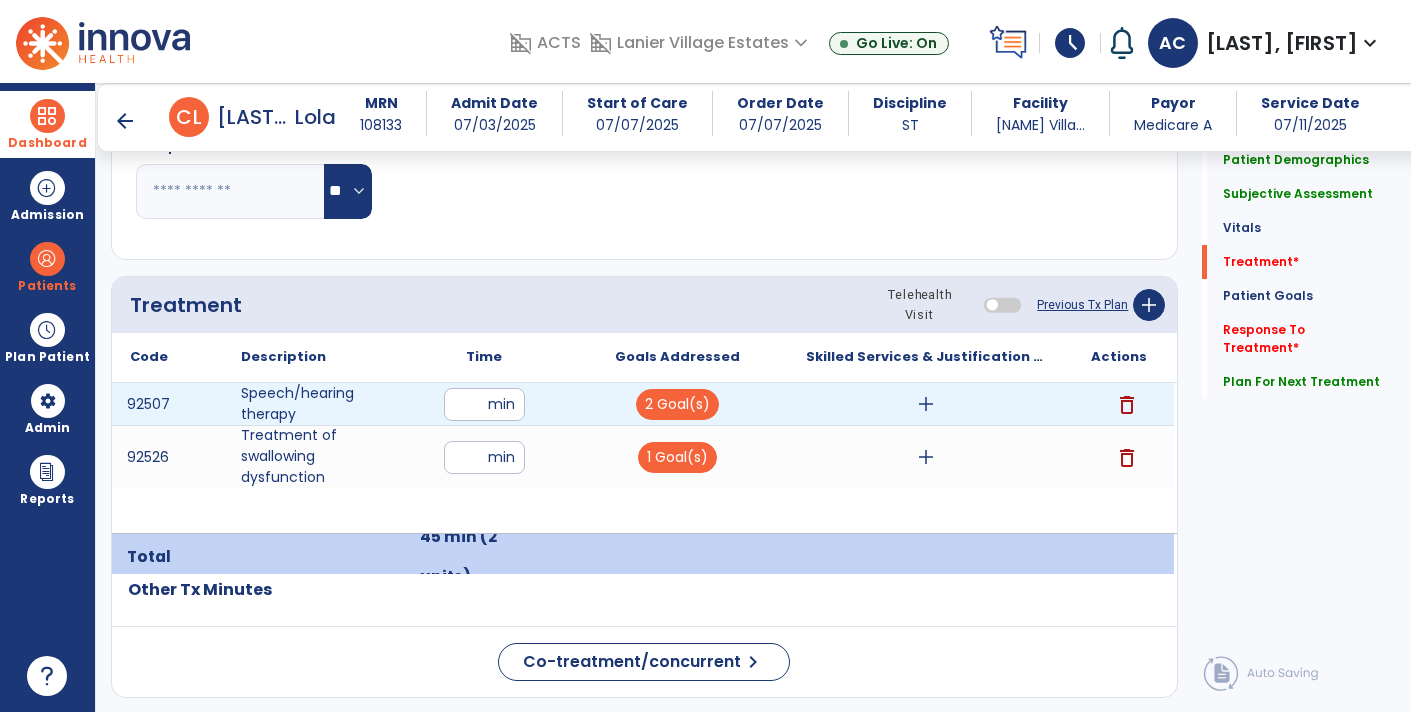 click on "add" at bounding box center (926, 404) 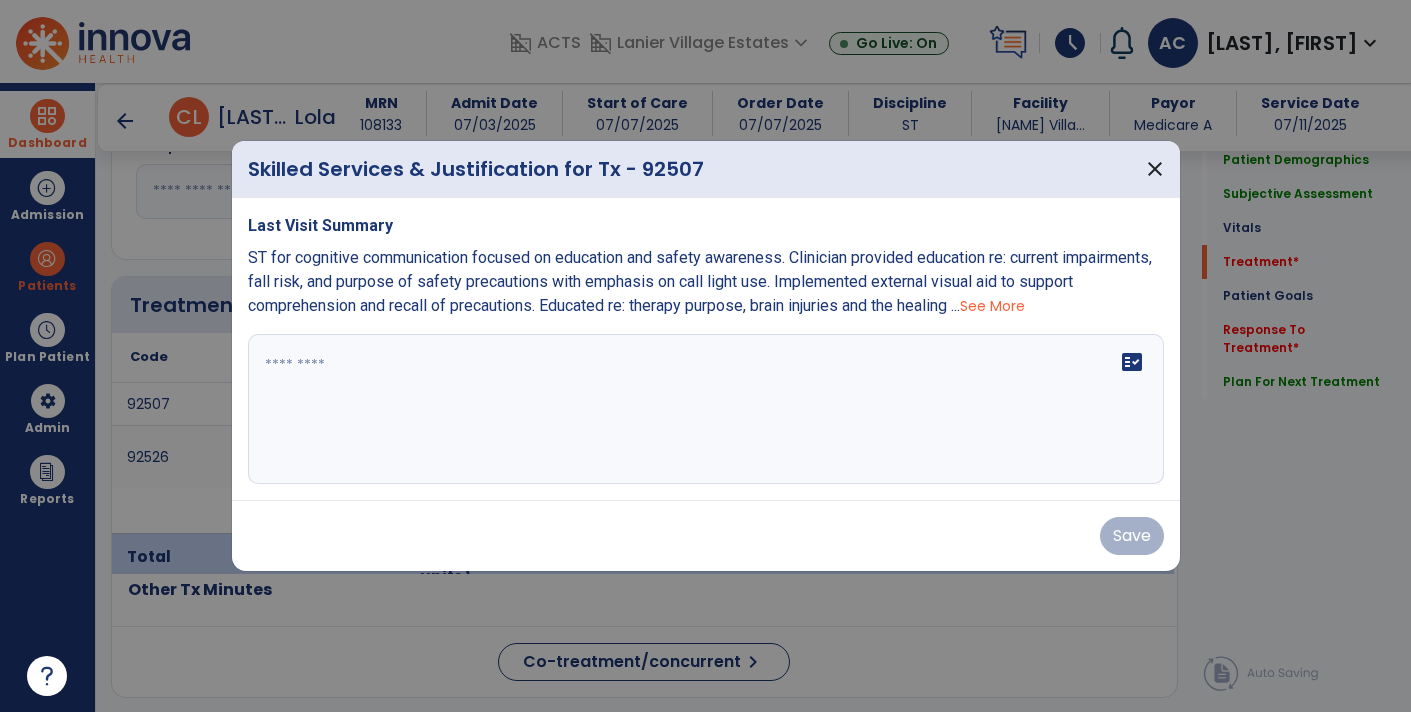 click on "See More" at bounding box center [992, 306] 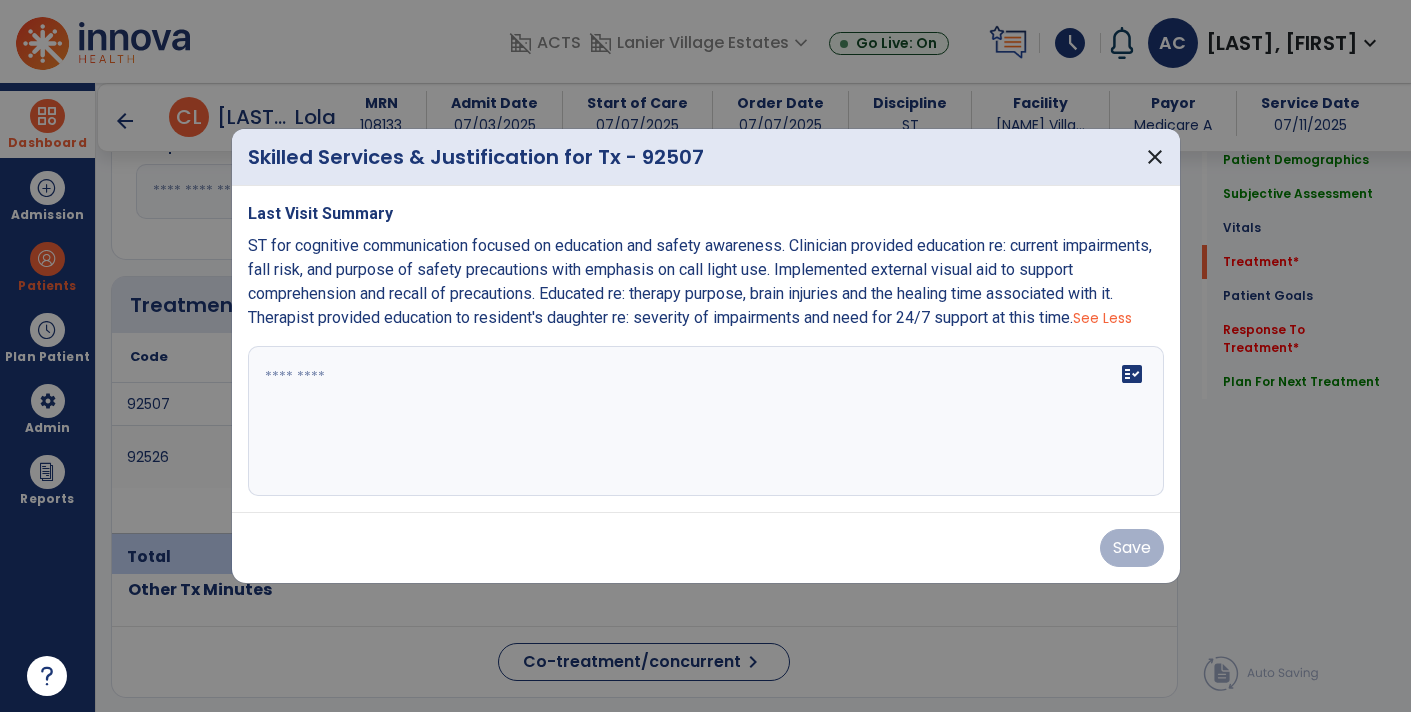 click on "fact_check" at bounding box center (706, 421) 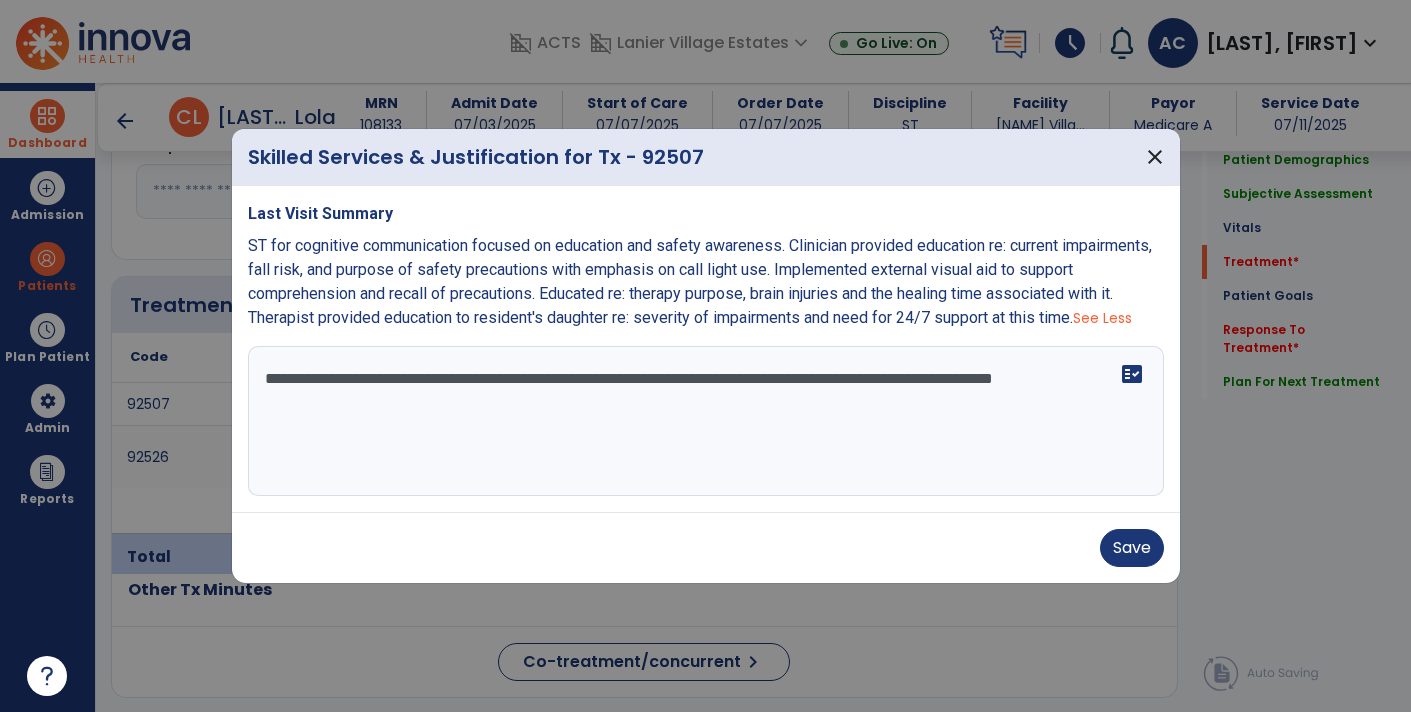 click on "**********" at bounding box center [706, 421] 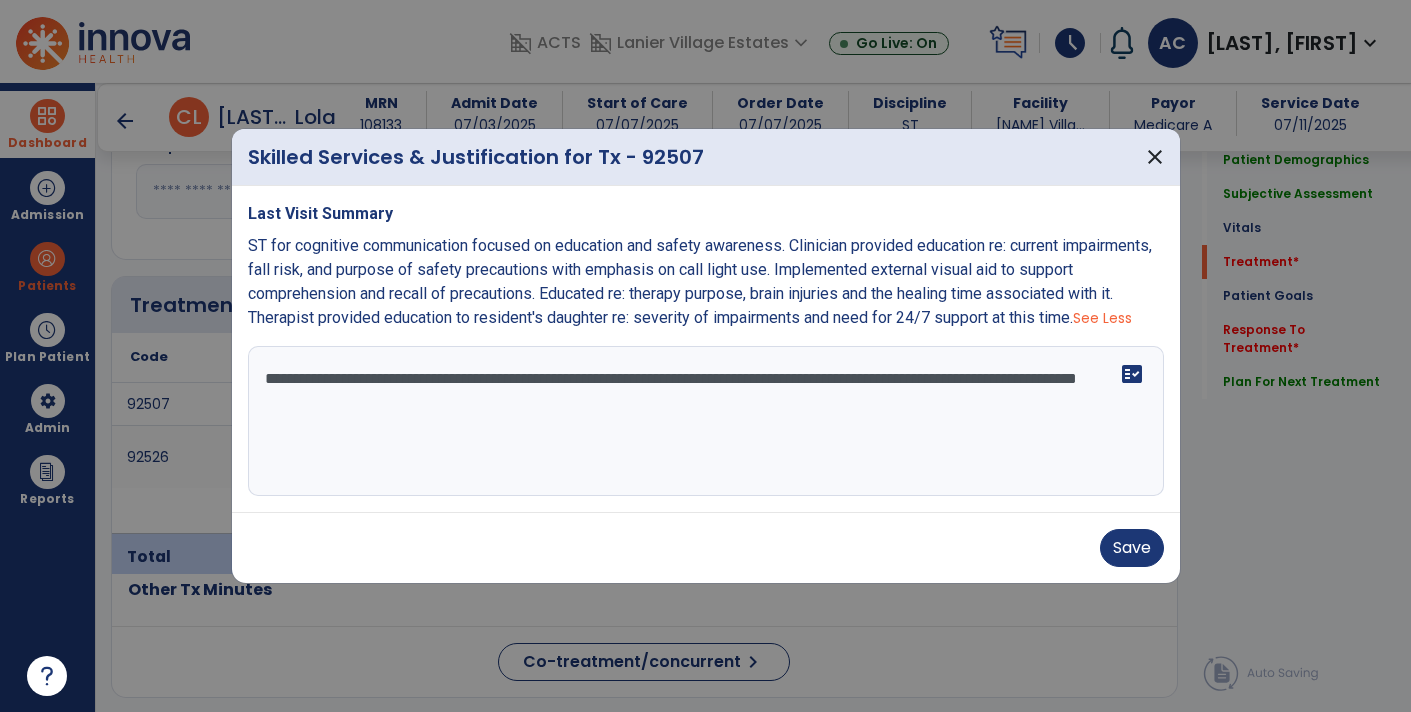 click on "**********" at bounding box center (706, 421) 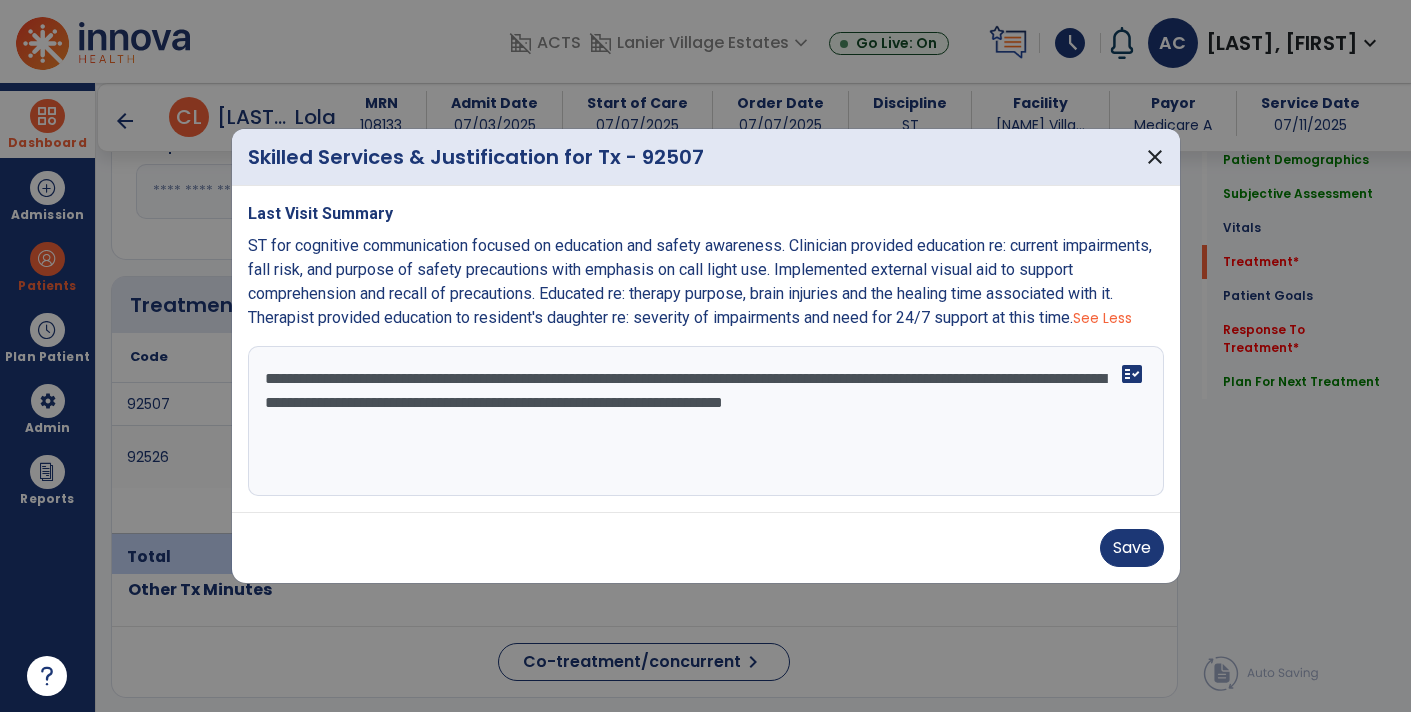 click on "**********" at bounding box center [706, 421] 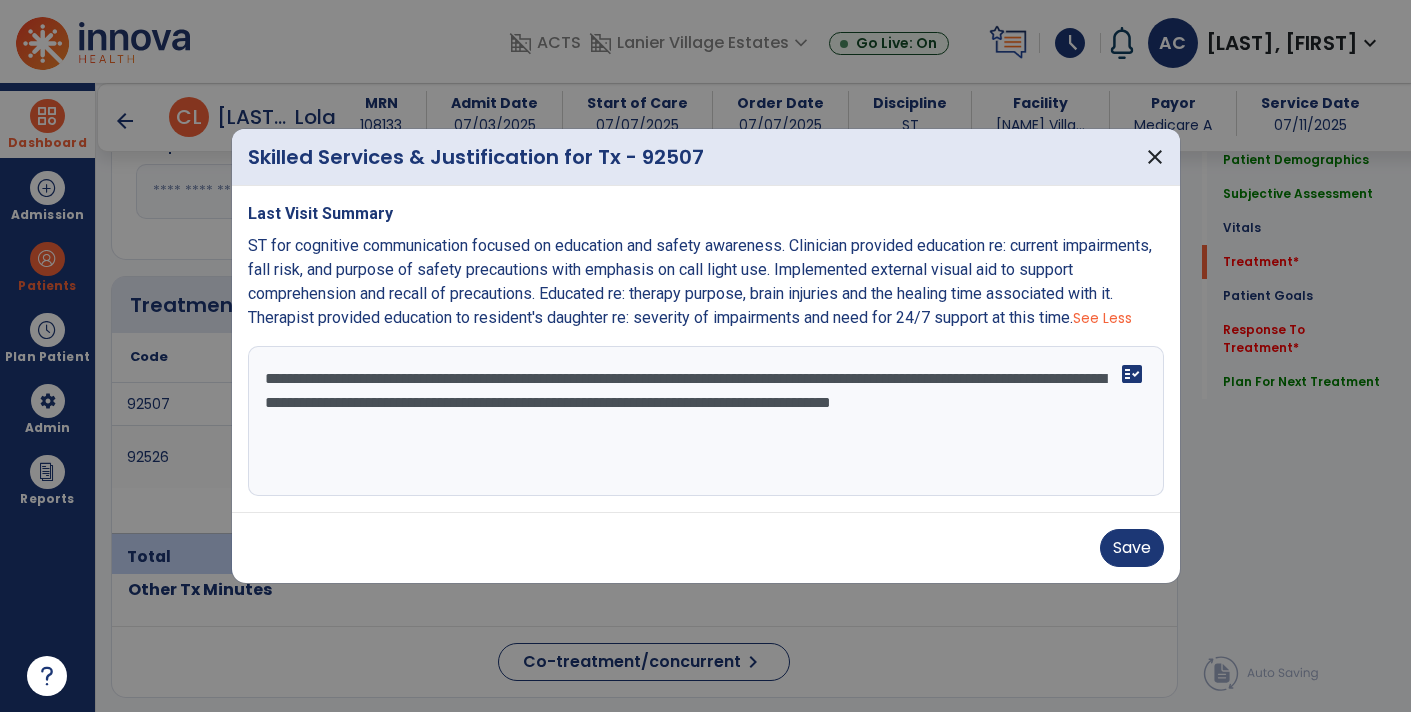 click on "**********" at bounding box center (706, 421) 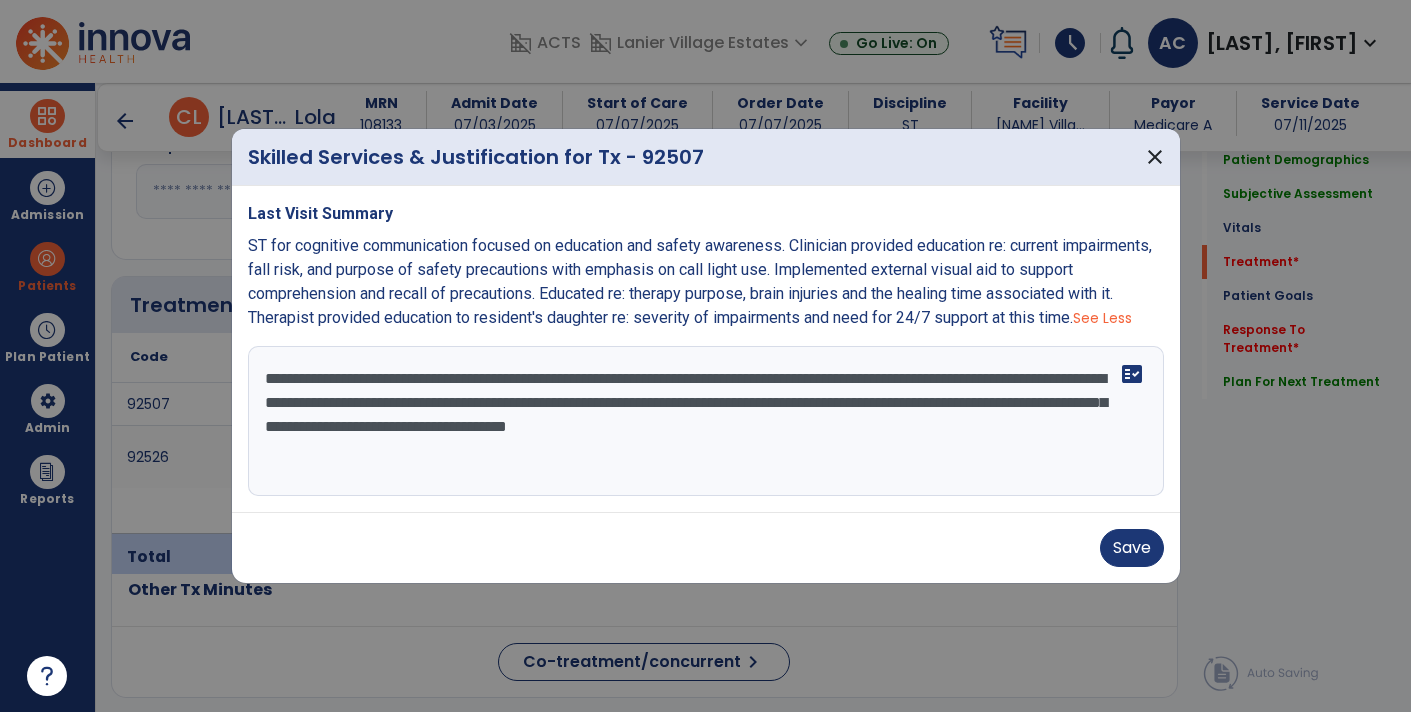 type on "**********" 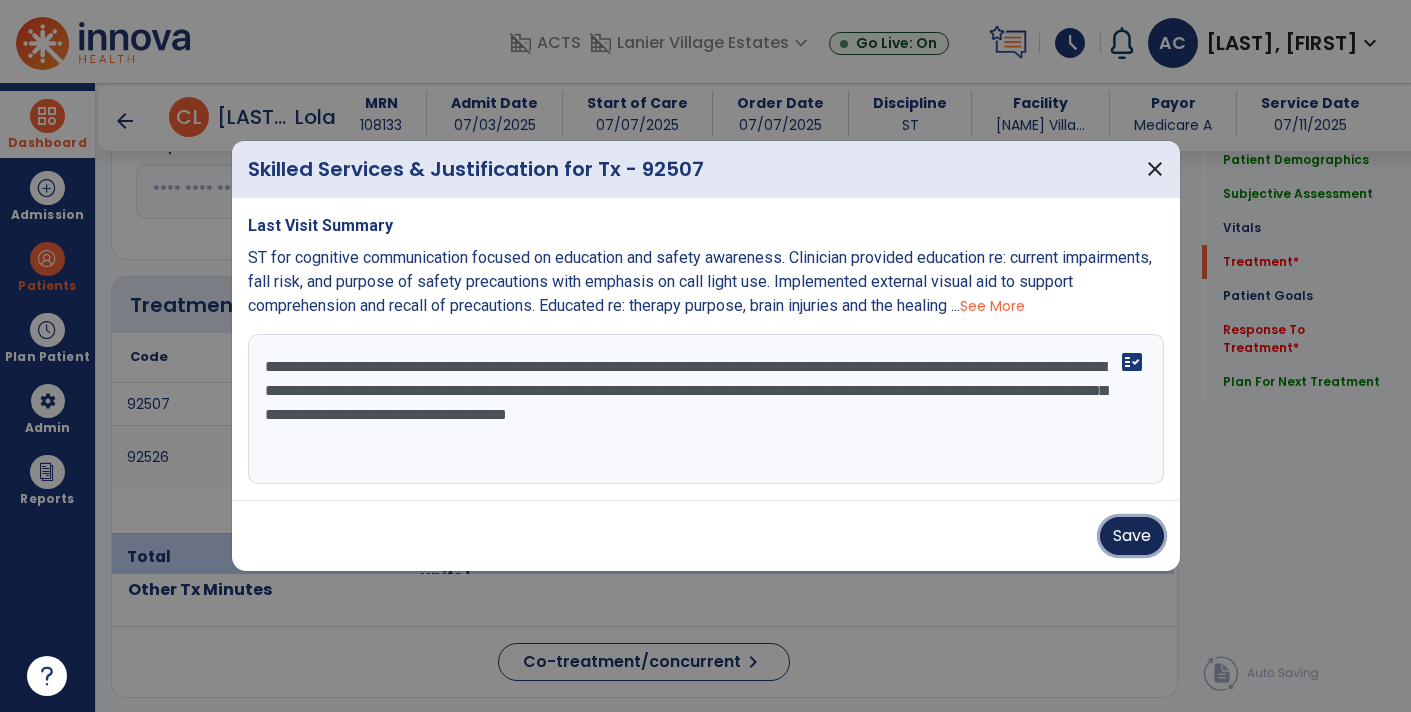 click on "Save" at bounding box center [1132, 536] 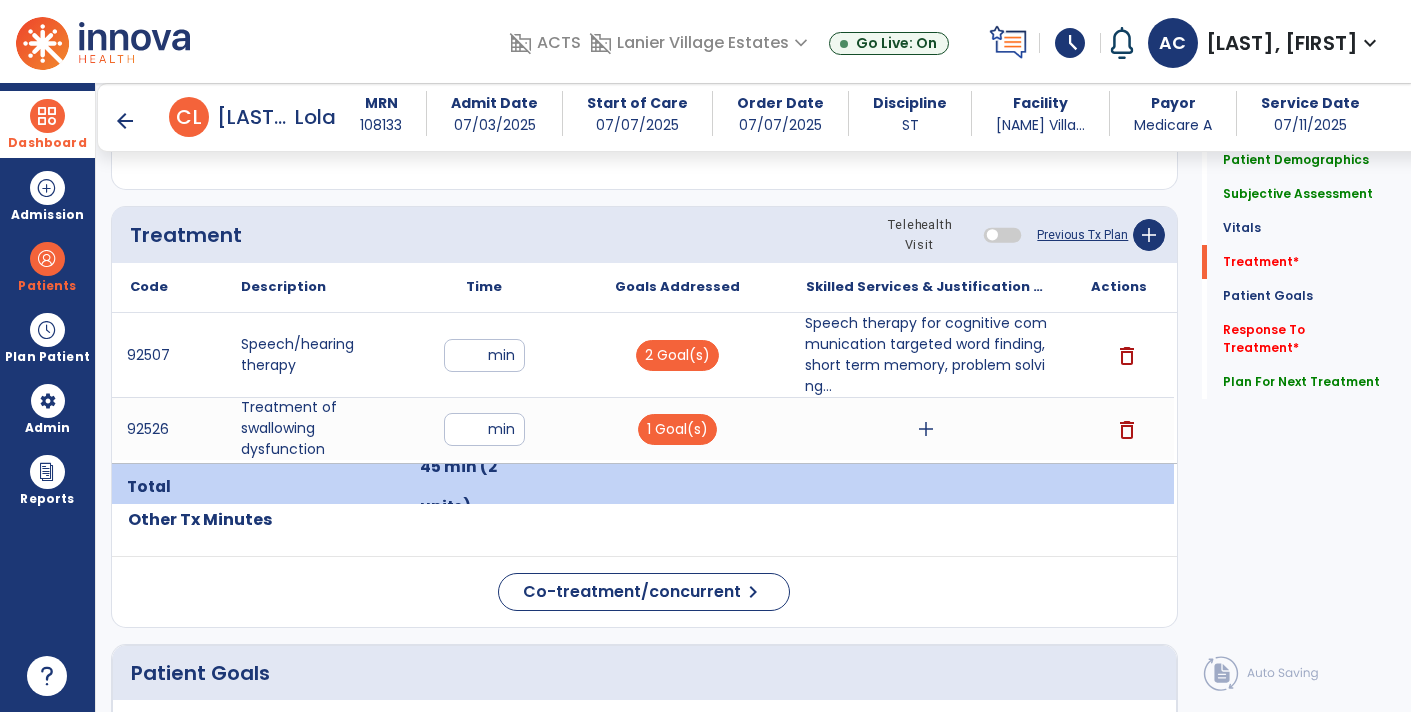 scroll, scrollTop: 1194, scrollLeft: 0, axis: vertical 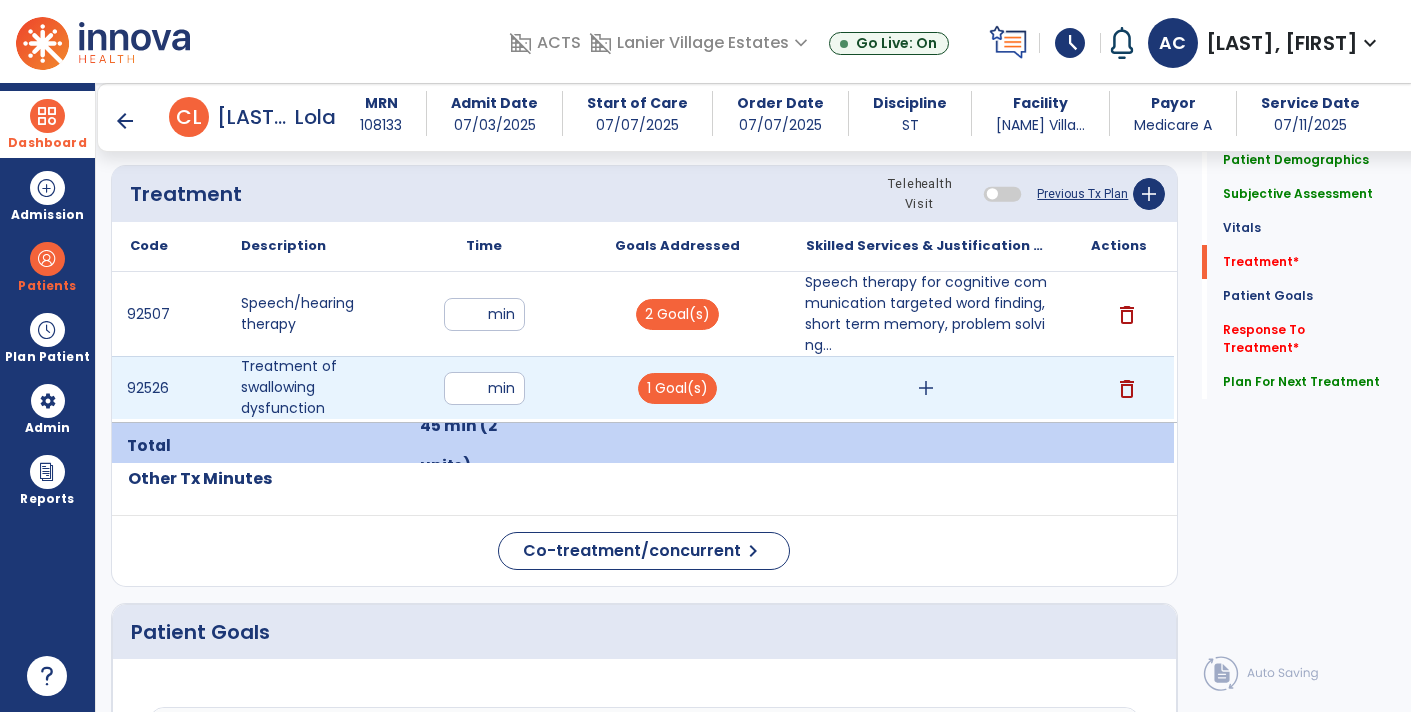 click on "add" at bounding box center (926, 388) 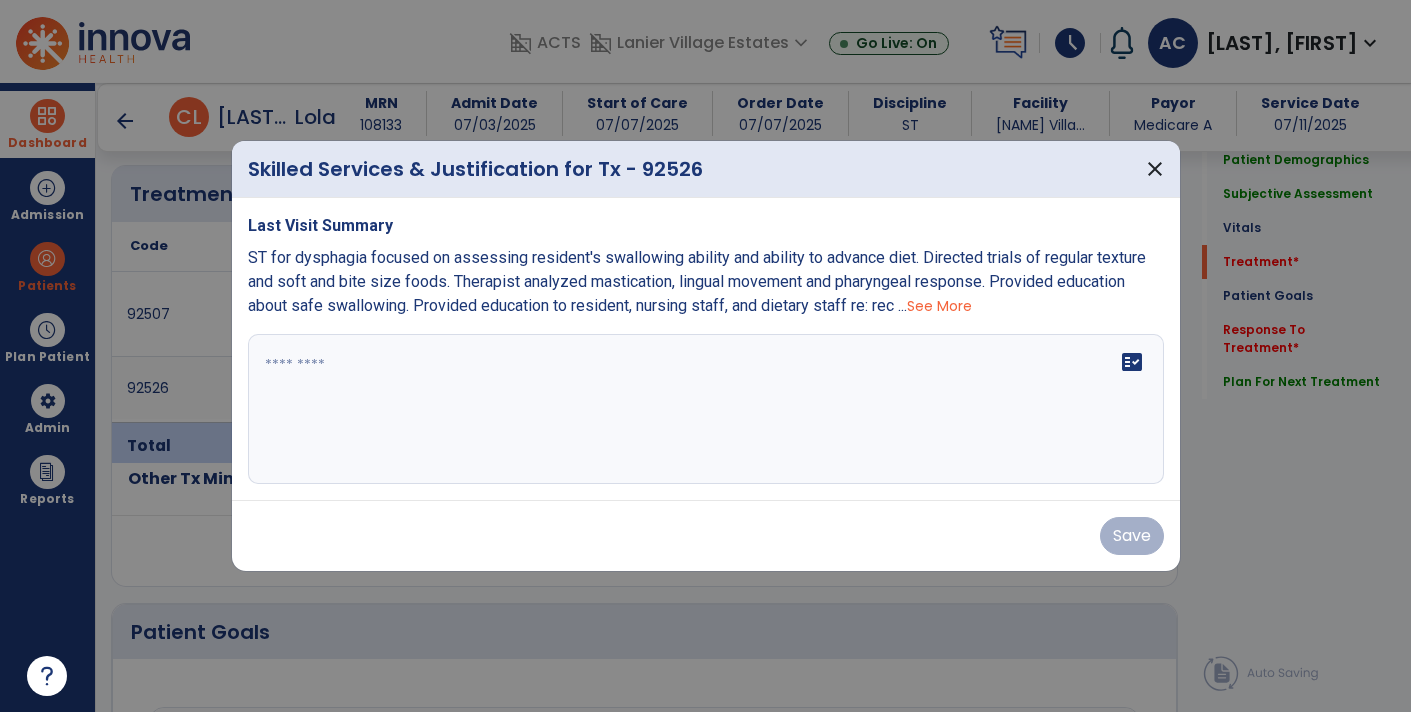 click at bounding box center [706, 409] 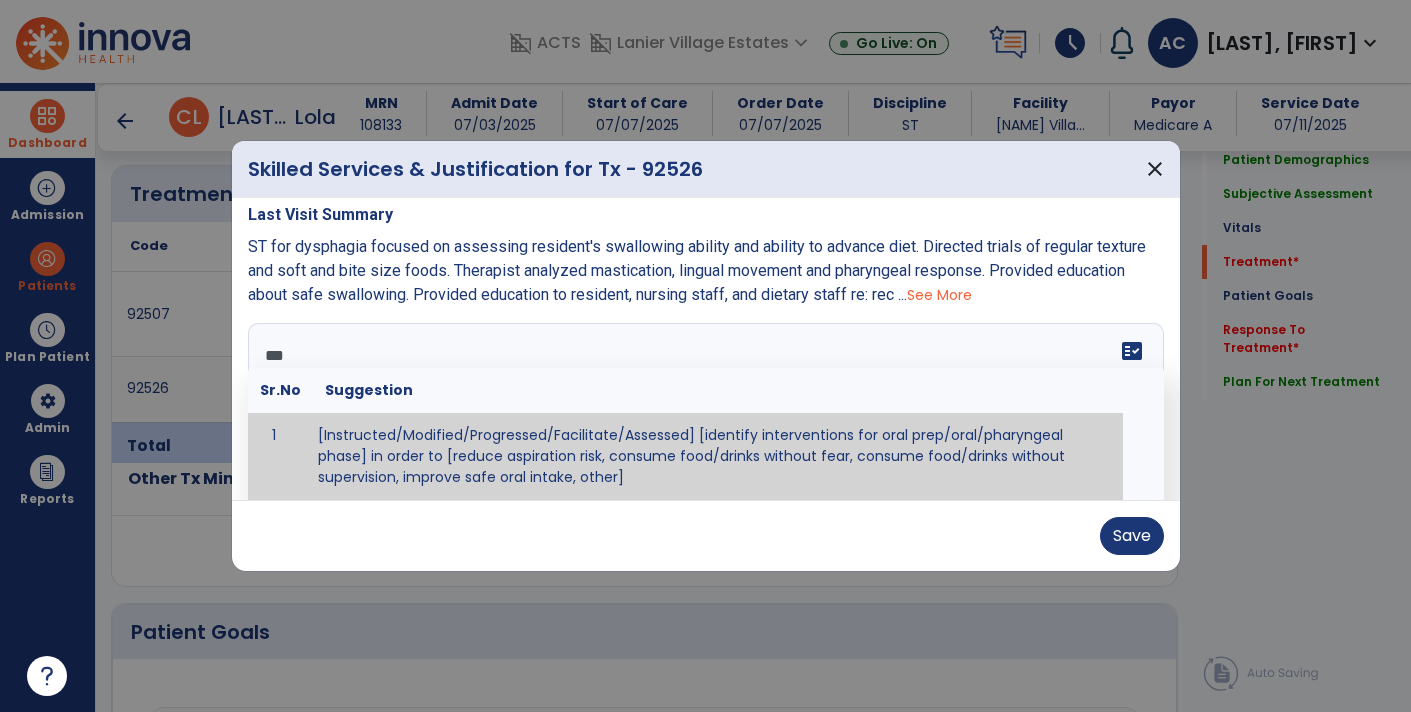 scroll, scrollTop: 0, scrollLeft: 0, axis: both 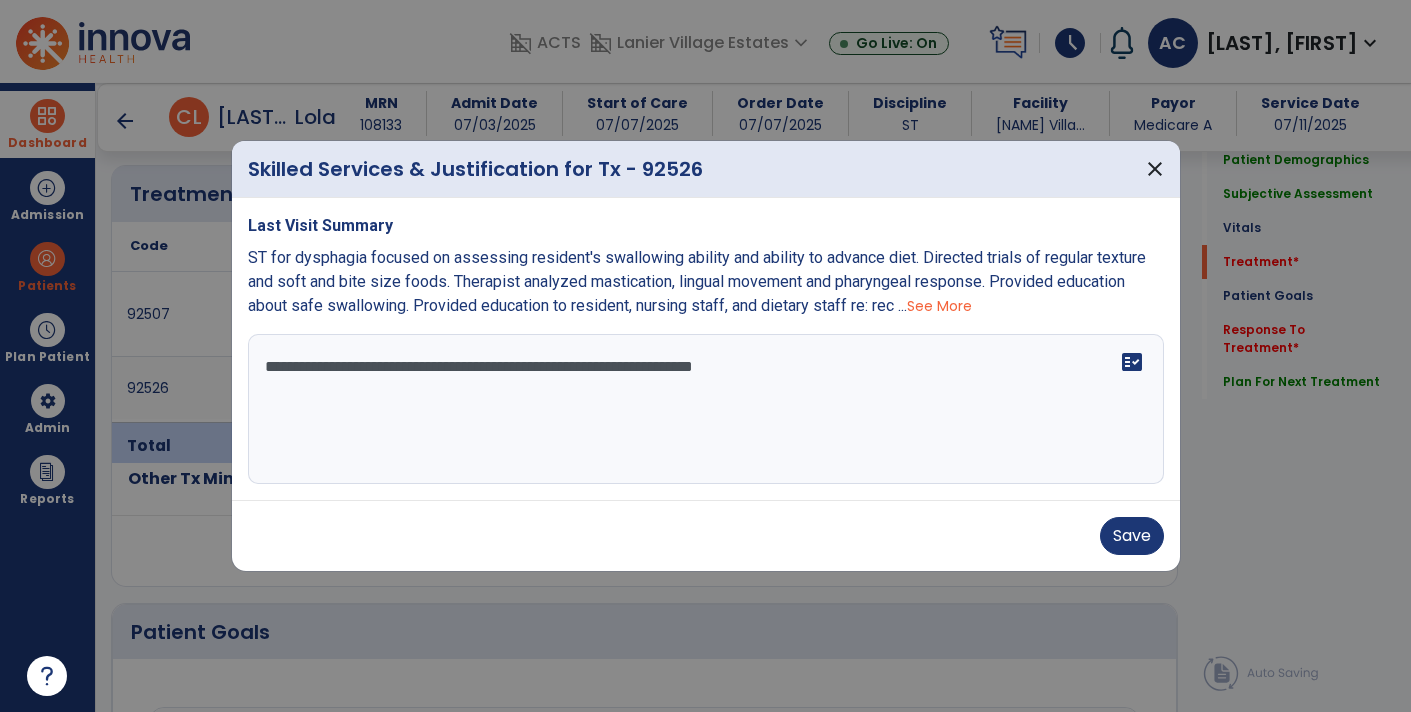click on "**********" at bounding box center [706, 409] 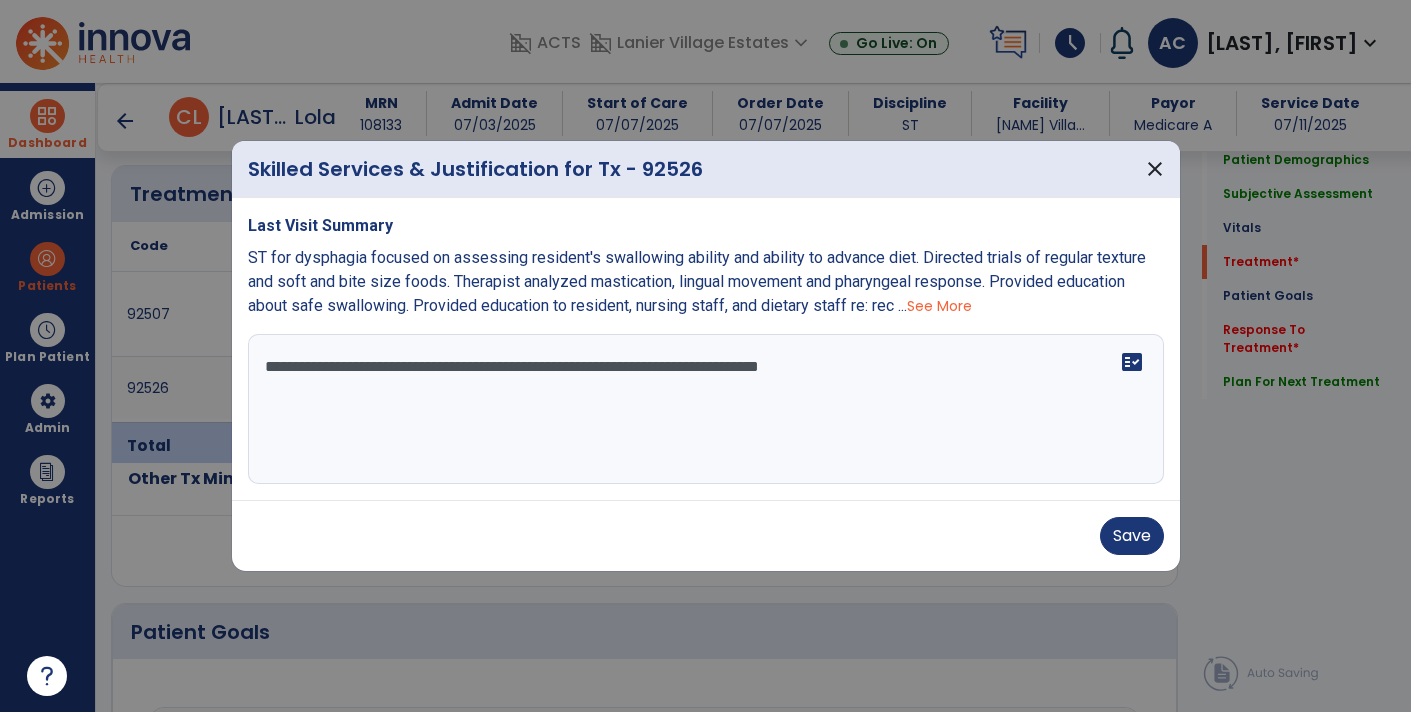 click on "**********" at bounding box center (706, 409) 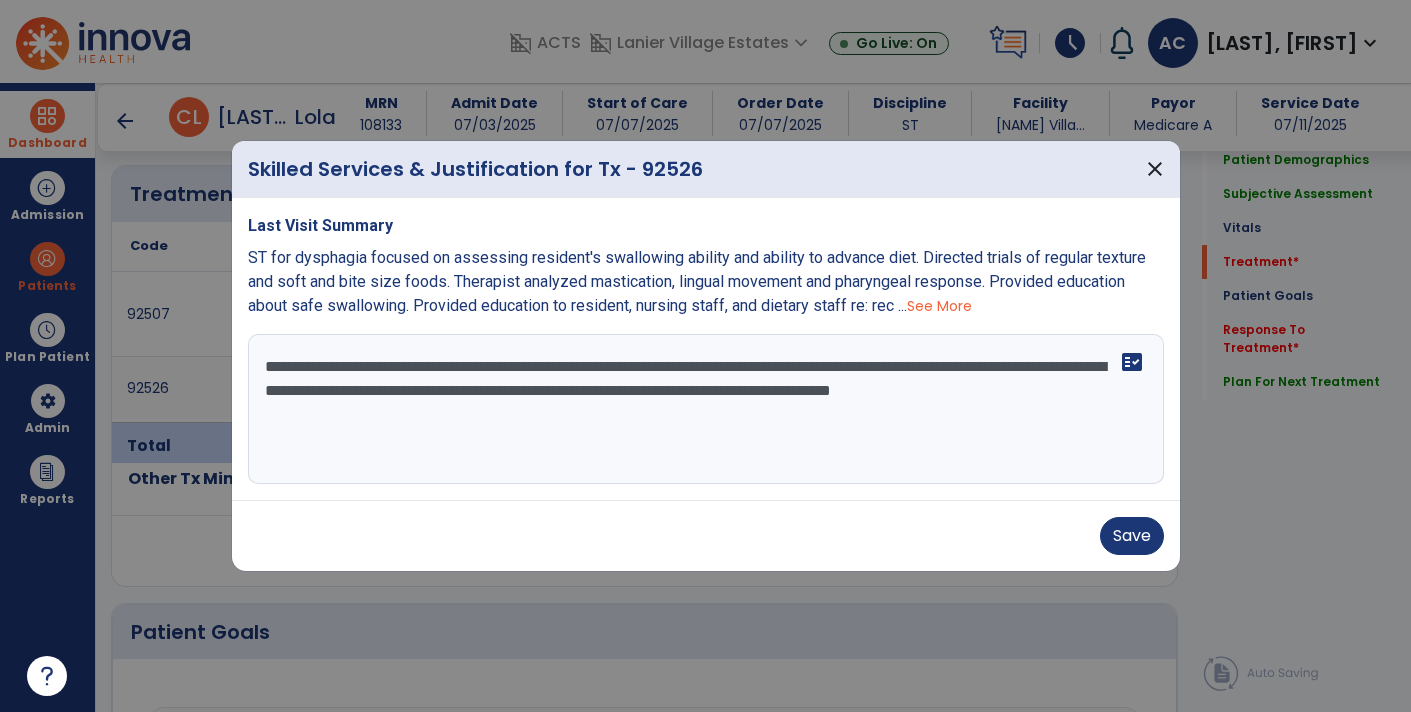 type on "**********" 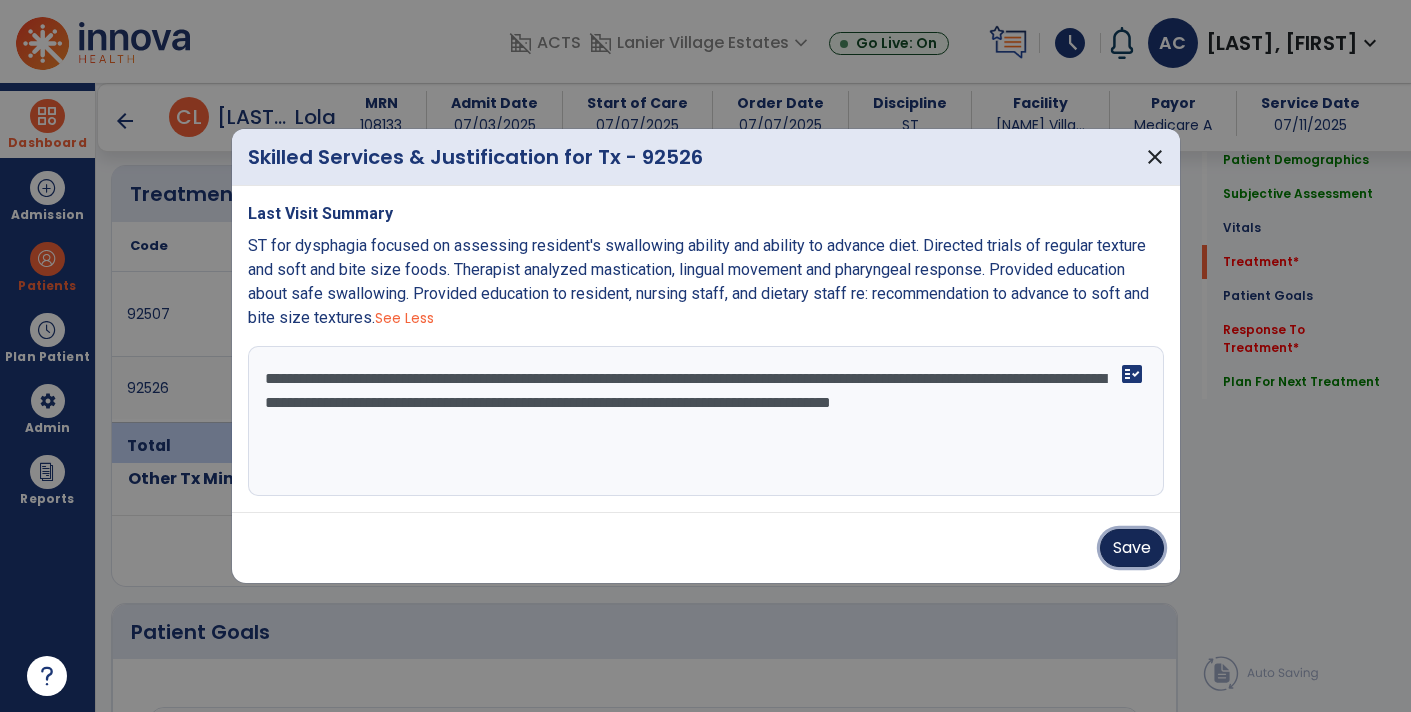 click on "Save" at bounding box center (1132, 548) 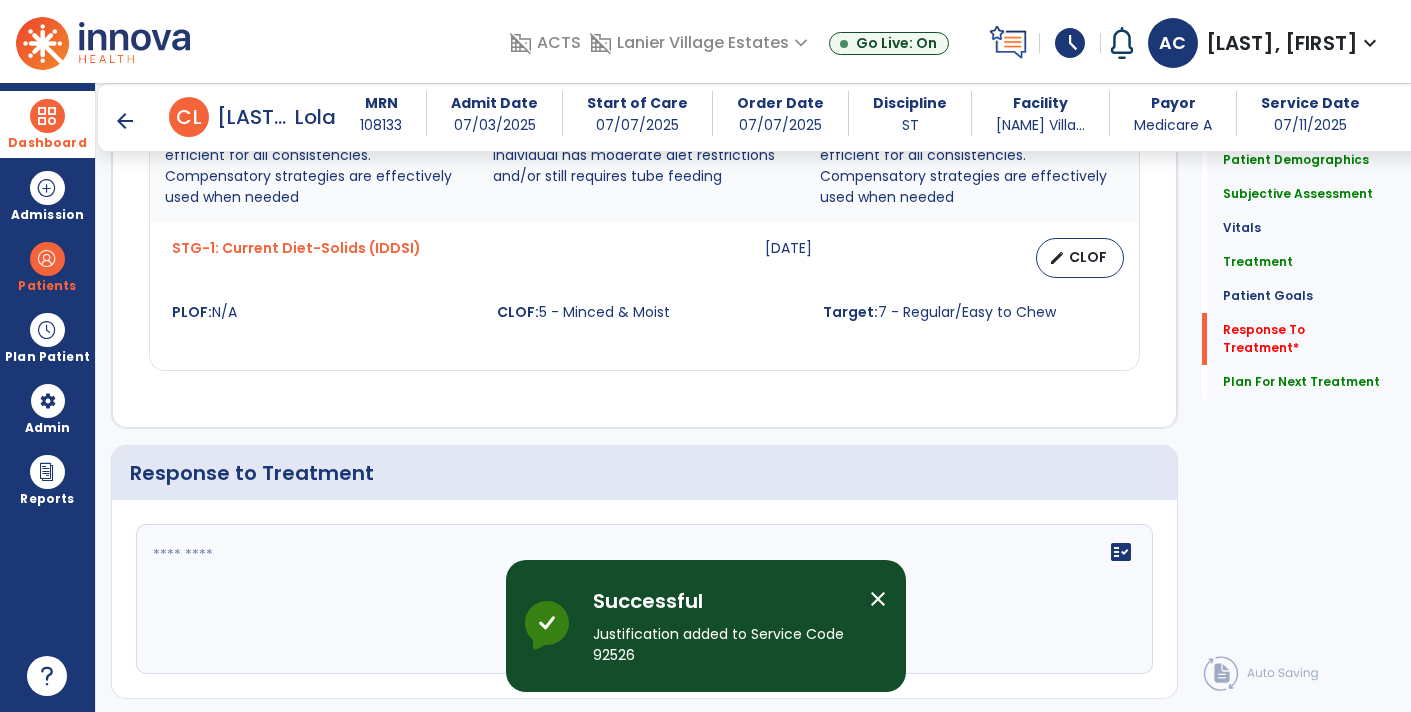 scroll, scrollTop: 3628, scrollLeft: 0, axis: vertical 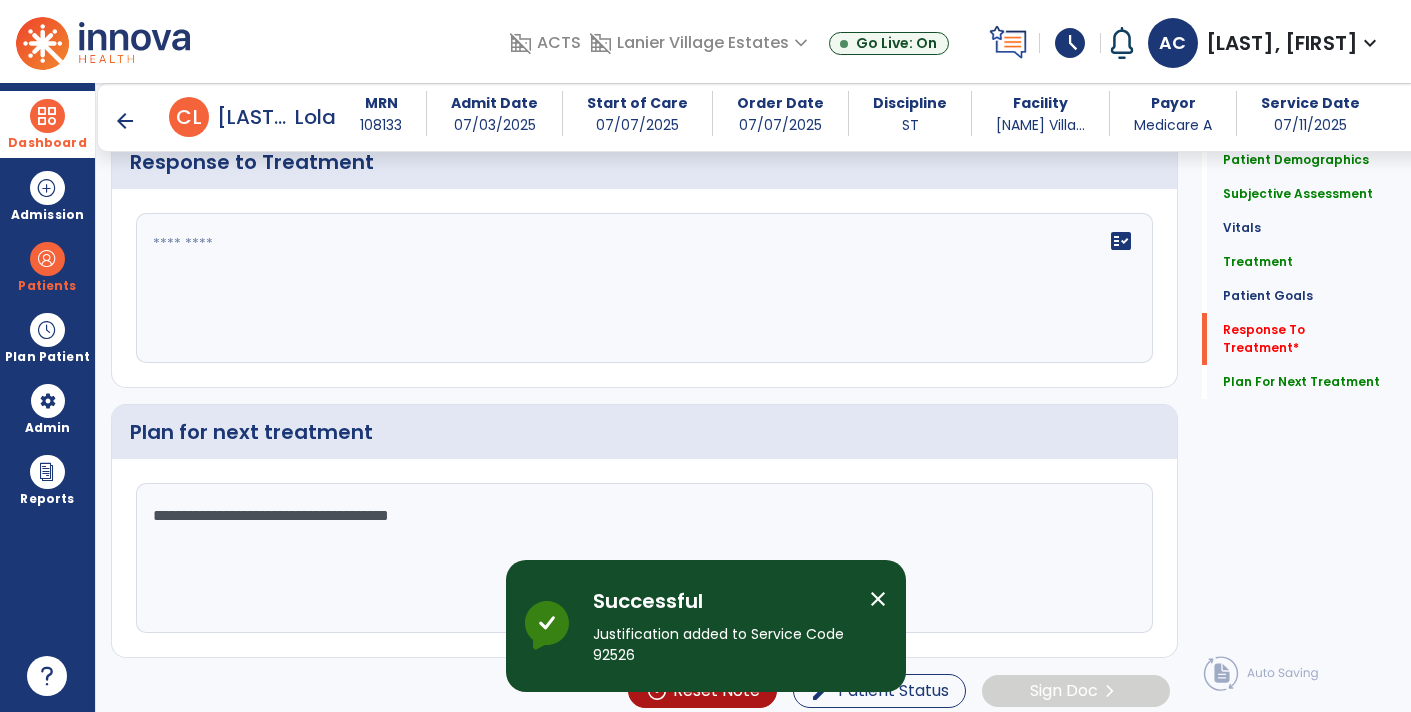 click on "fact_check" 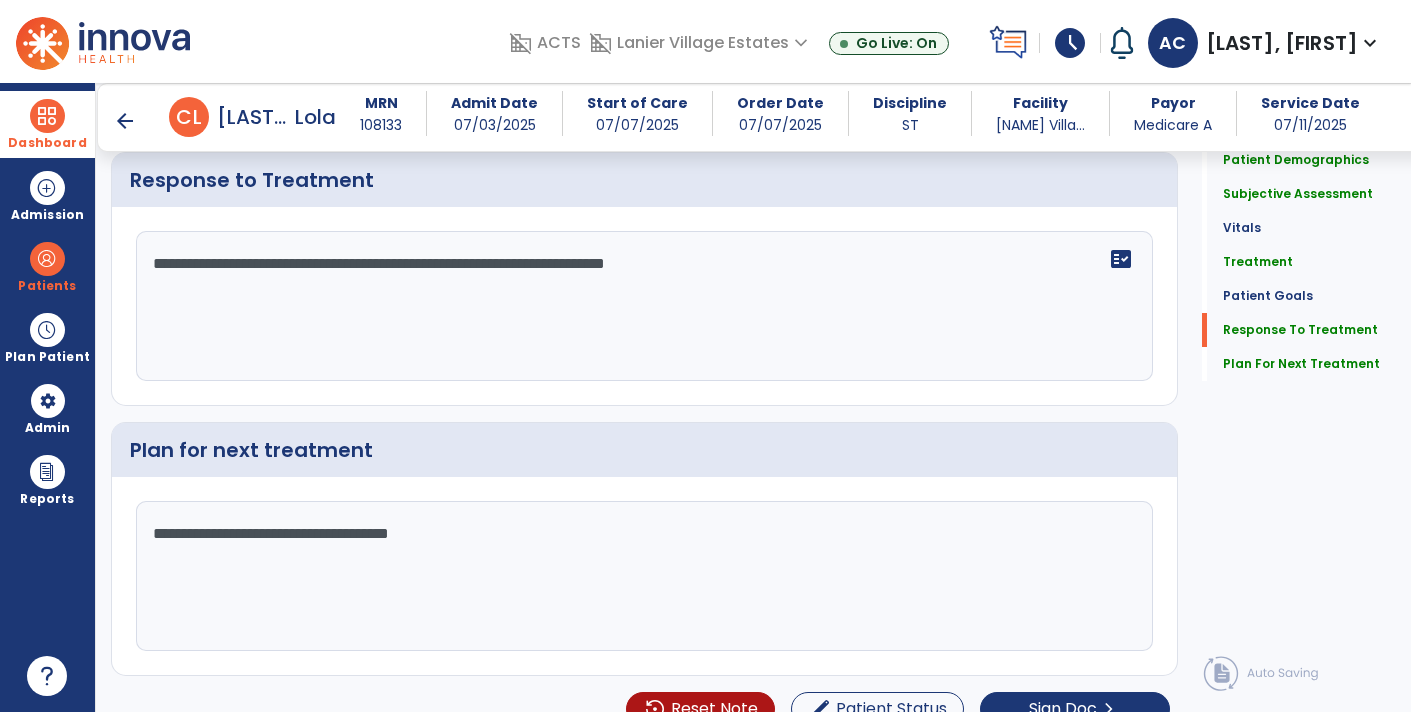 scroll, scrollTop: 3628, scrollLeft: 0, axis: vertical 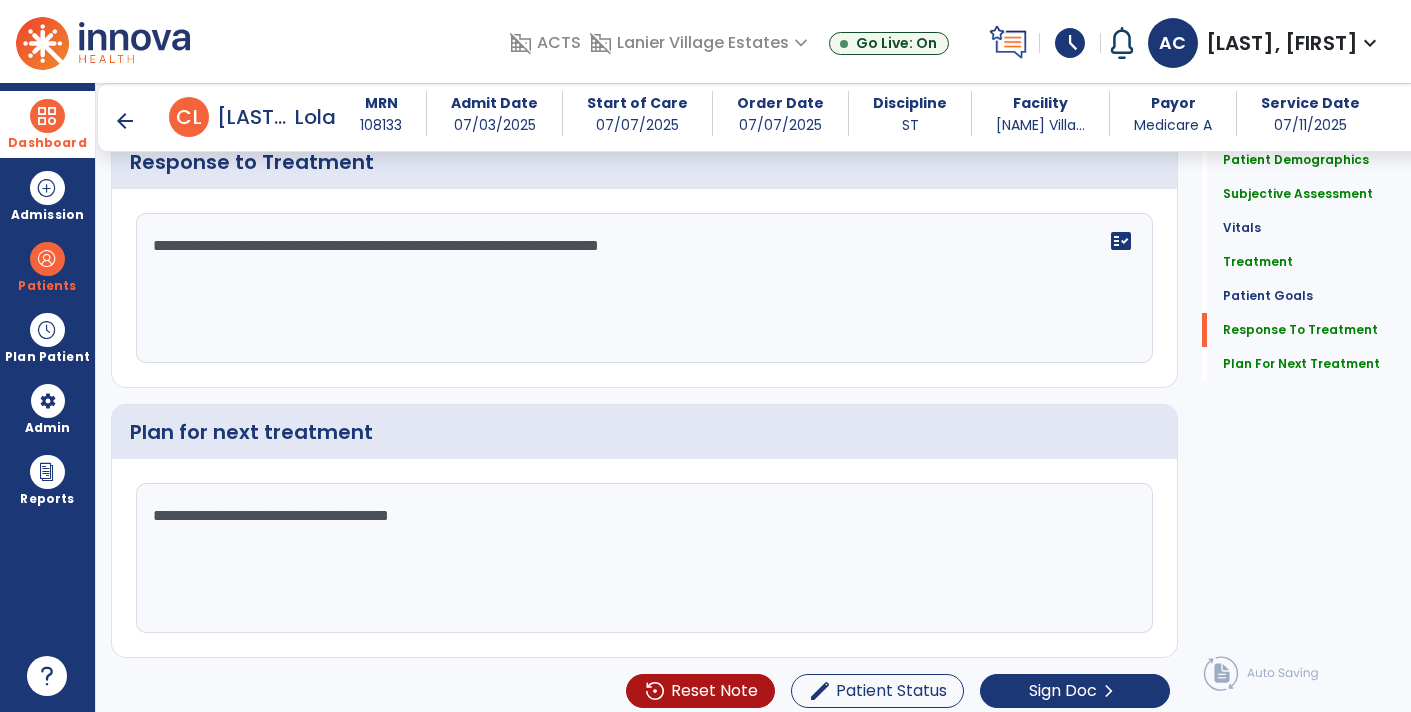 type on "**********" 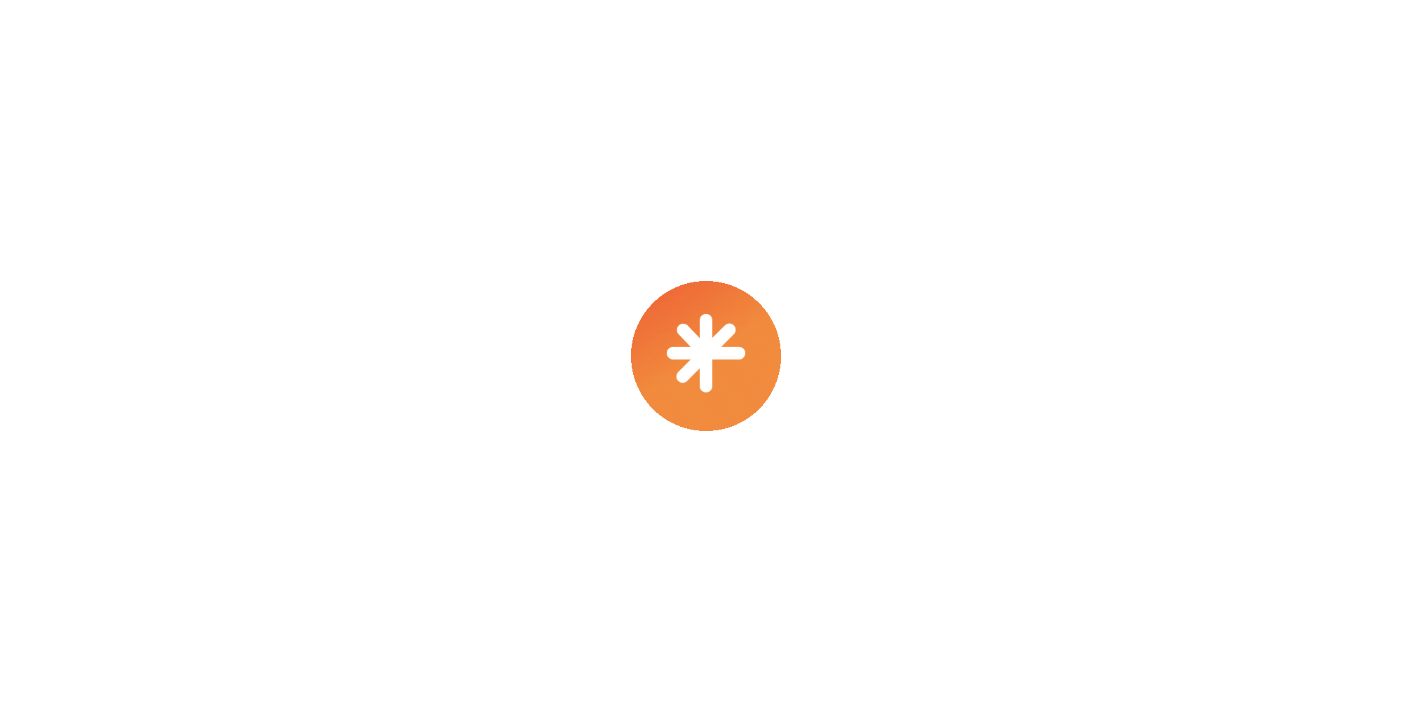 scroll, scrollTop: 0, scrollLeft: 0, axis: both 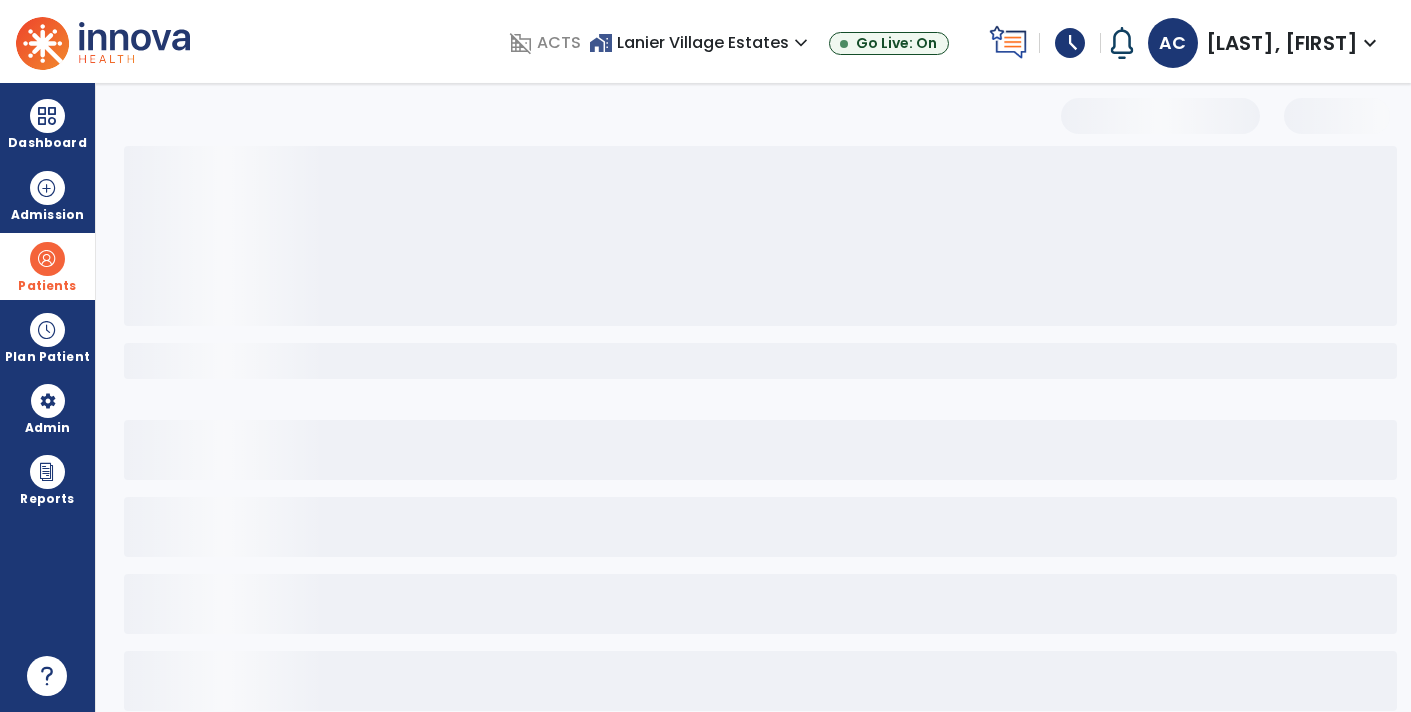 click on "Patients" at bounding box center [47, 286] 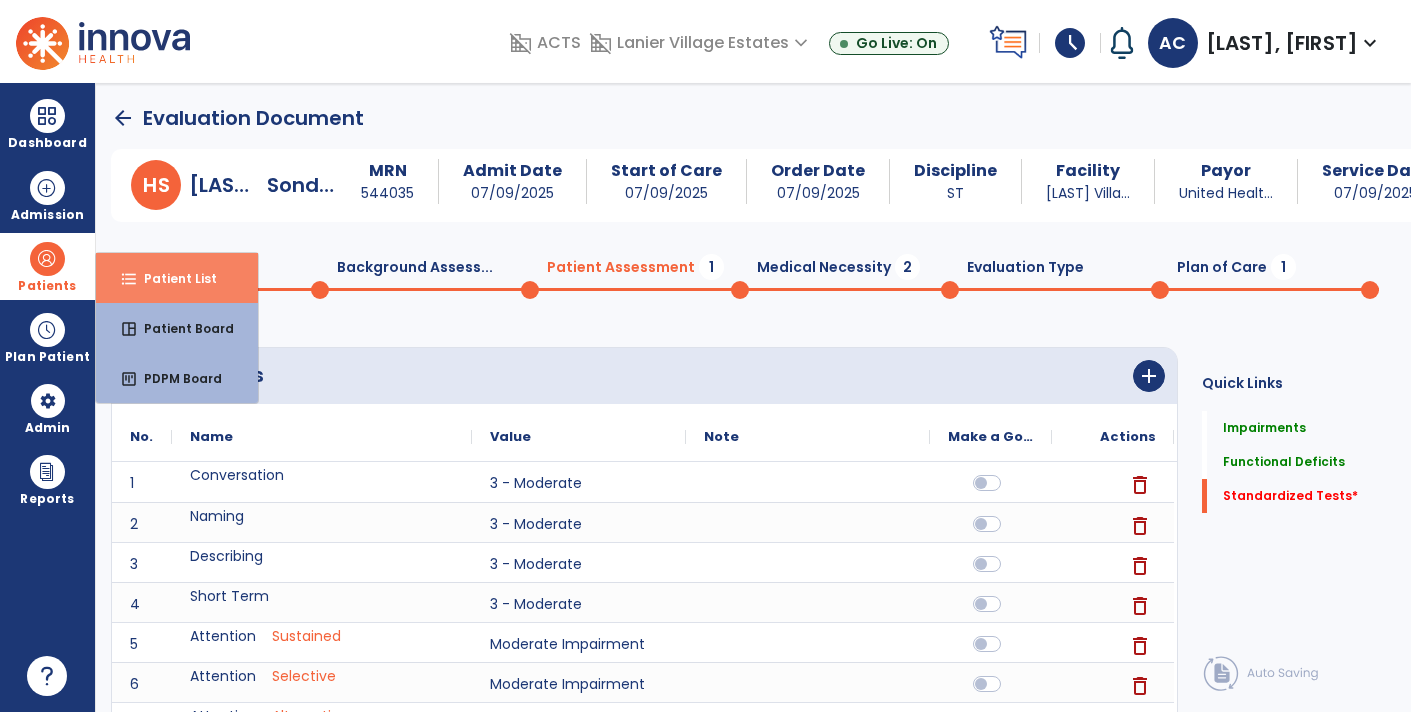 click on "format_list_bulleted" at bounding box center (129, 279) 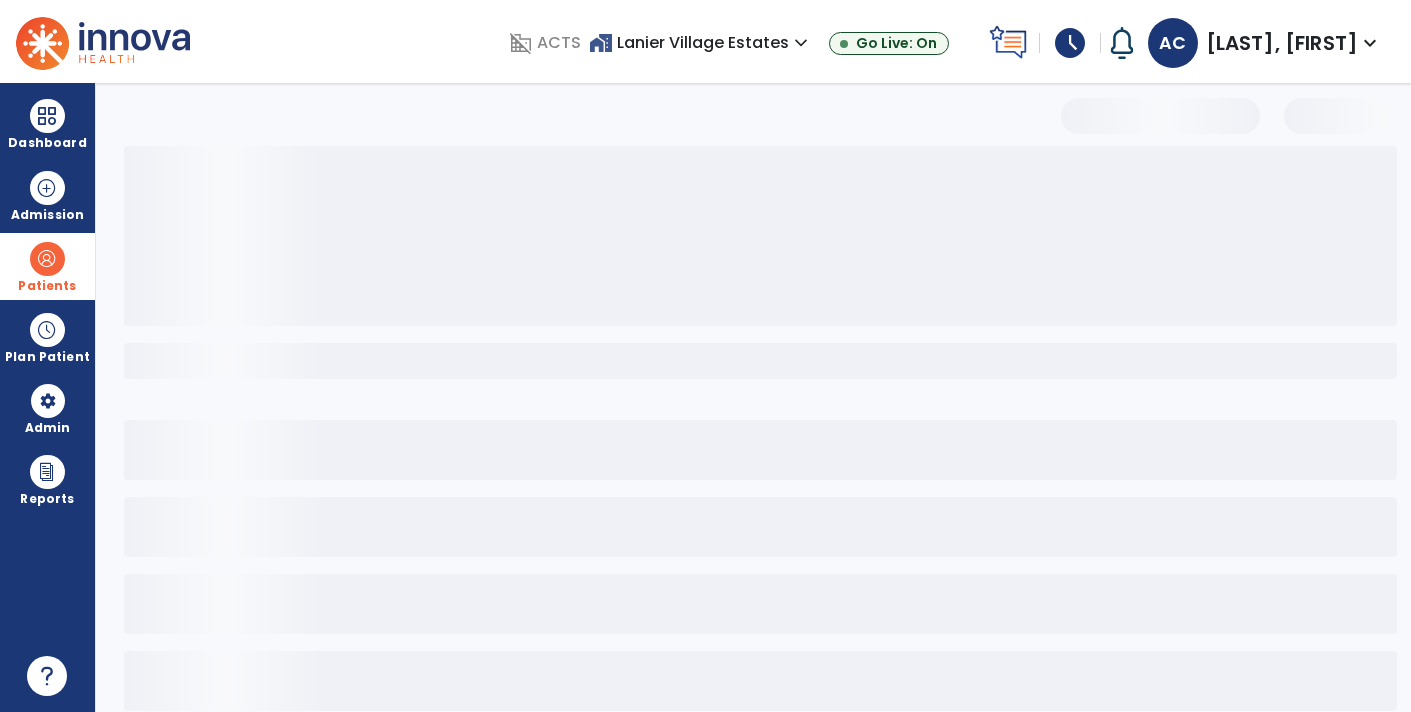 select on "***" 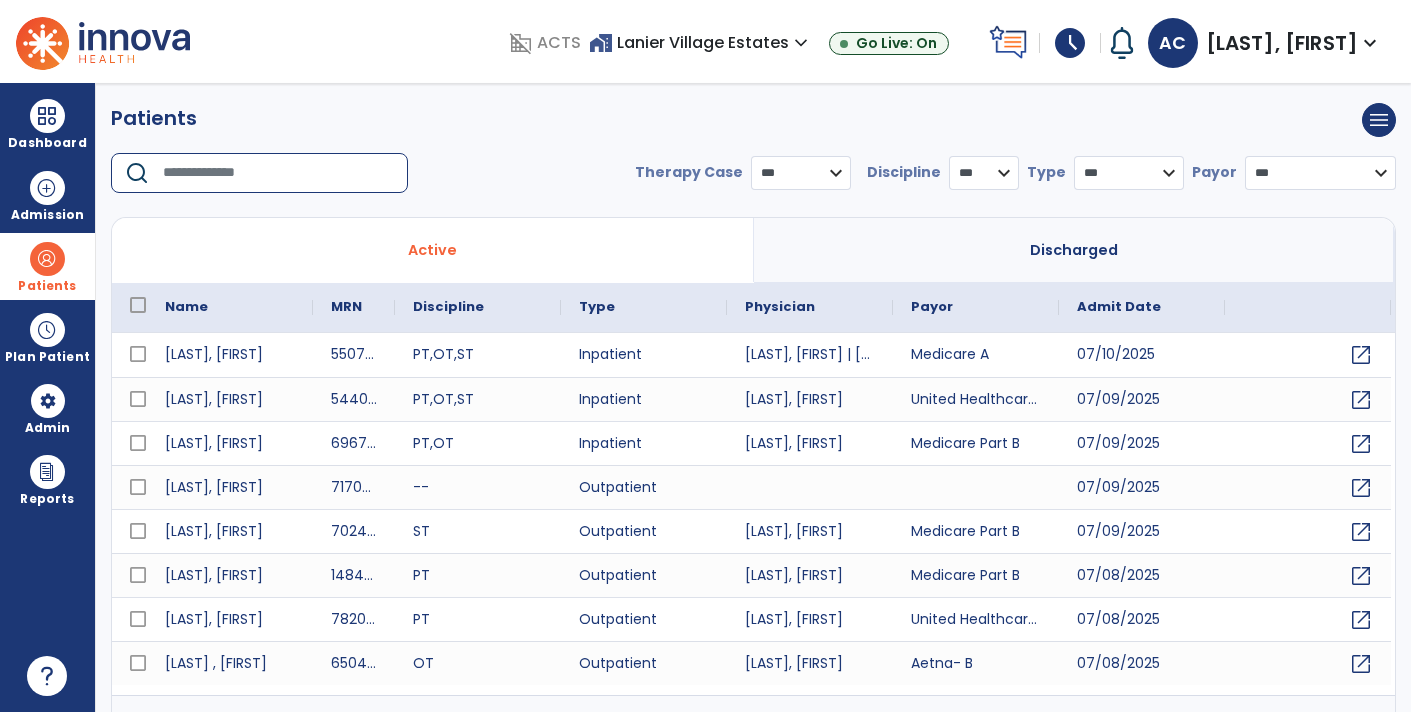 click at bounding box center (278, 173) 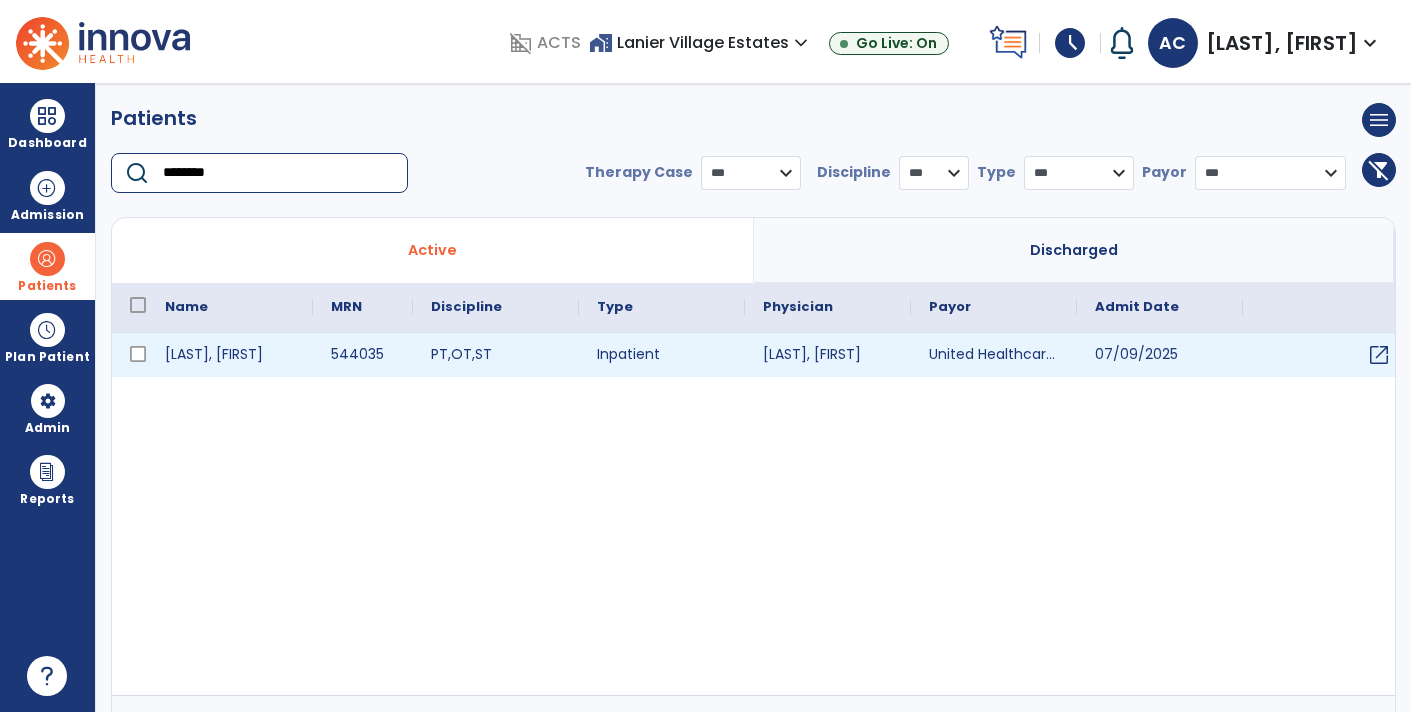 type on "********" 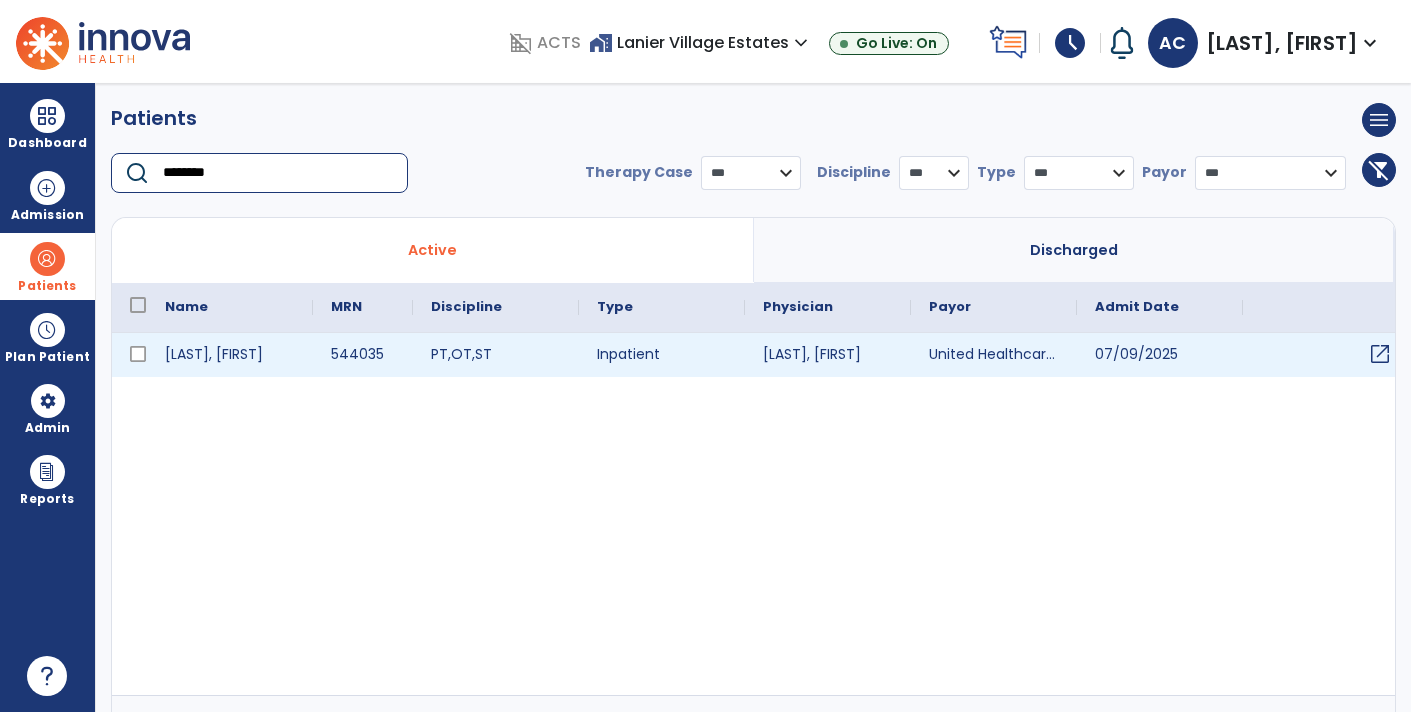 click on "open_in_new" at bounding box center (1380, 354) 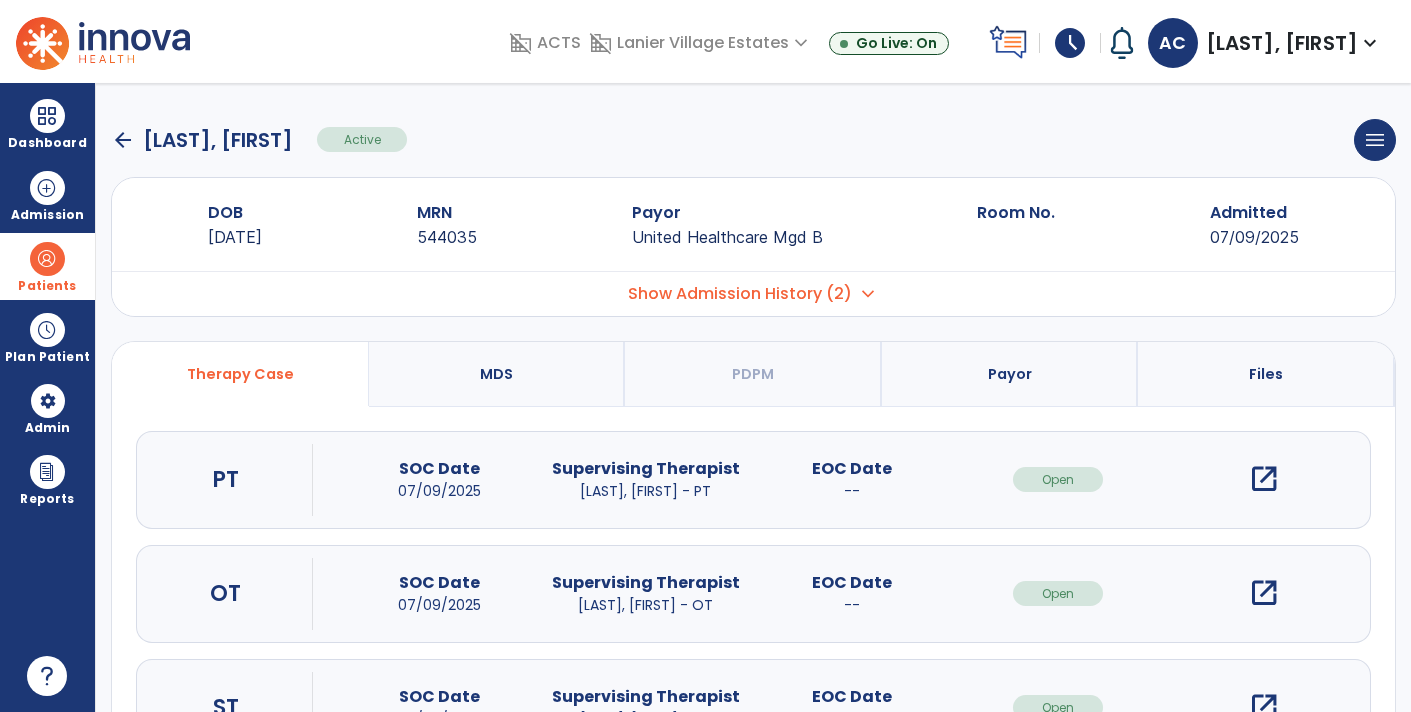 scroll, scrollTop: 89, scrollLeft: 0, axis: vertical 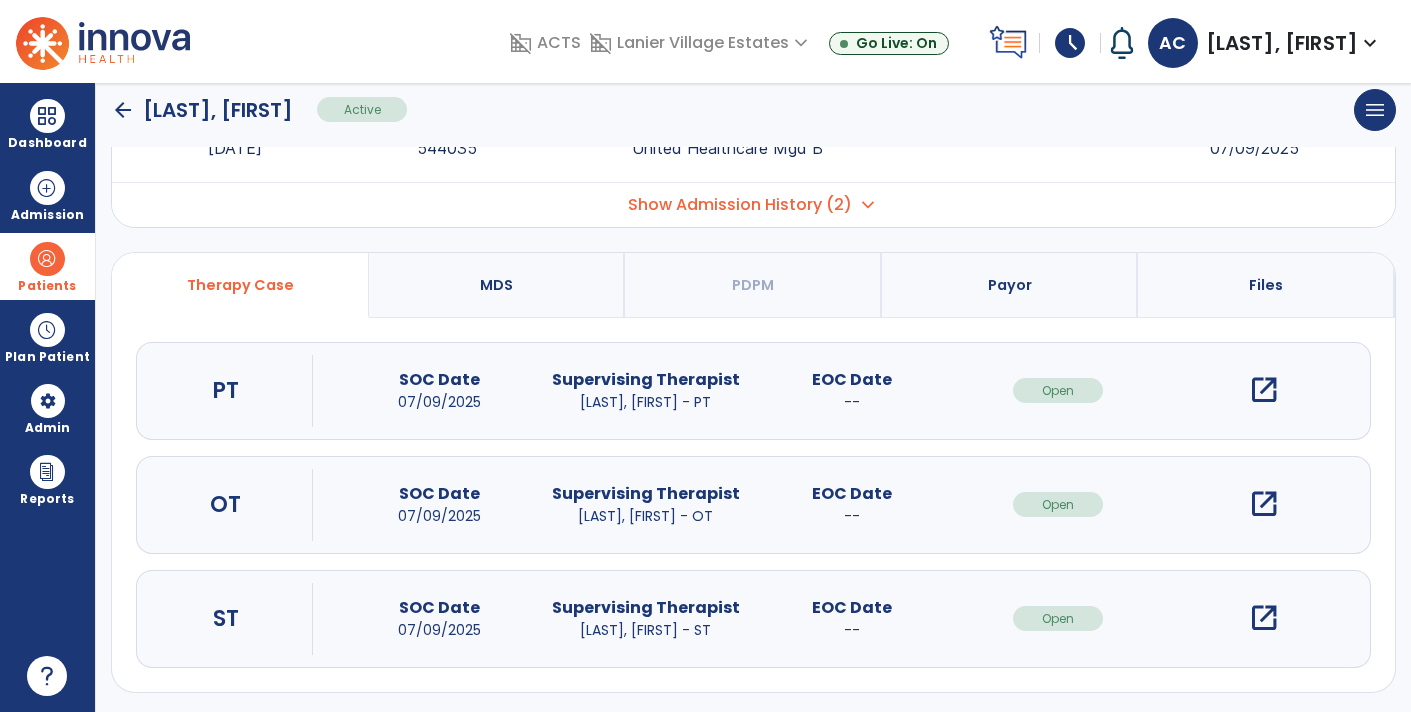 click on "open_in_new" at bounding box center [1264, 618] 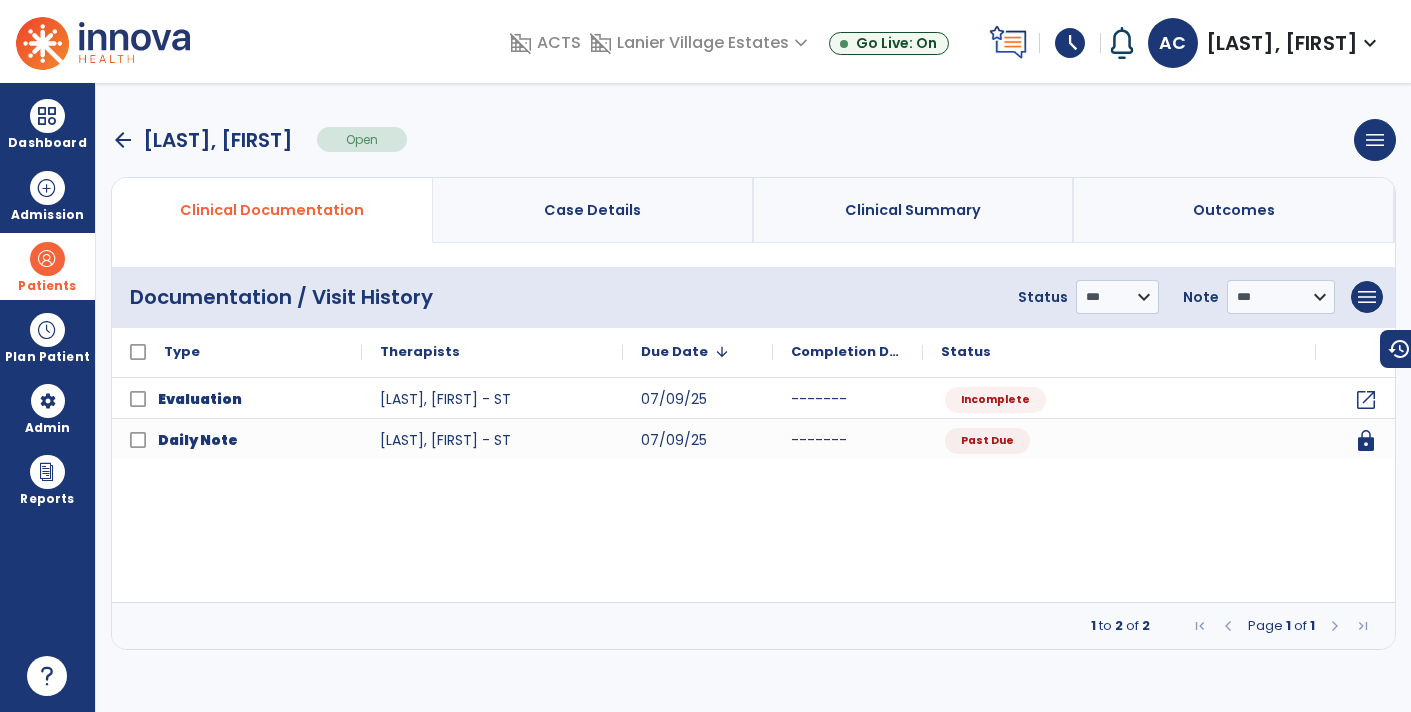 scroll, scrollTop: 0, scrollLeft: 0, axis: both 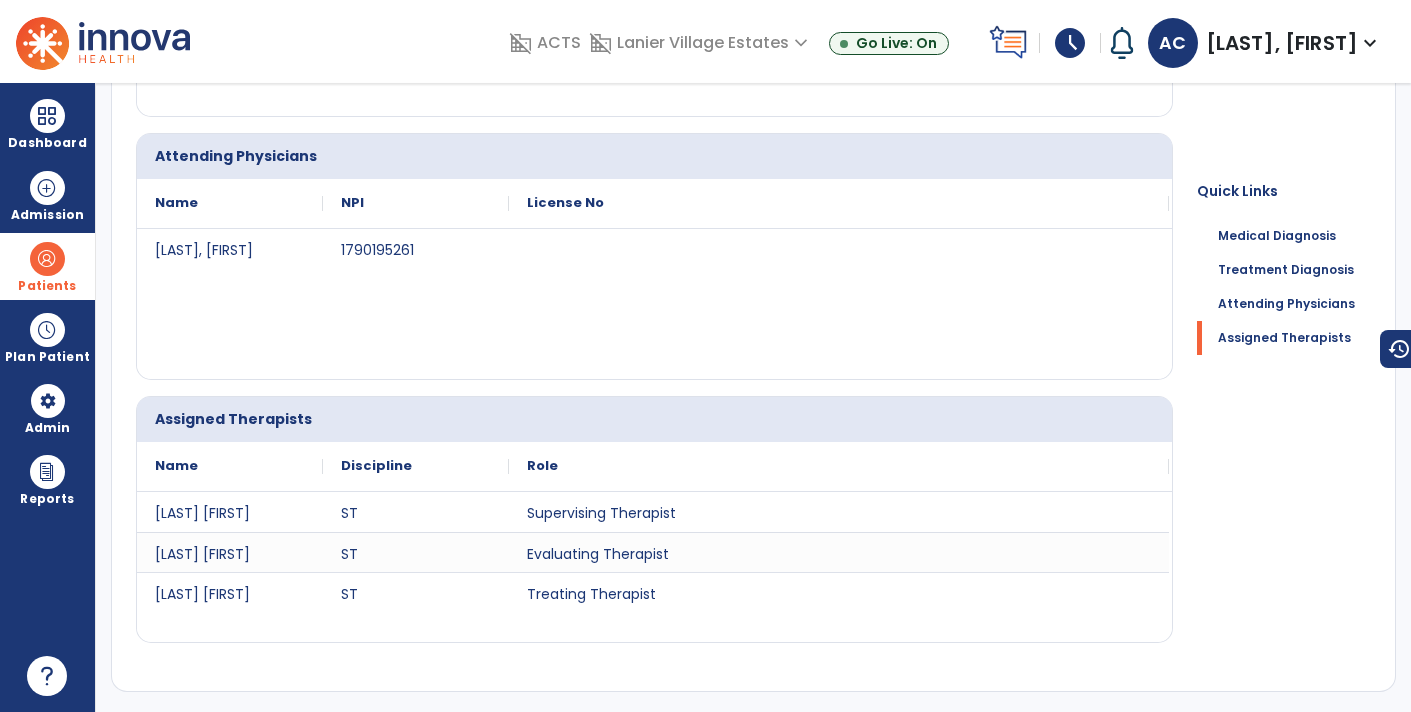 click on "[LAST], [FIRST] [NUMBER]" 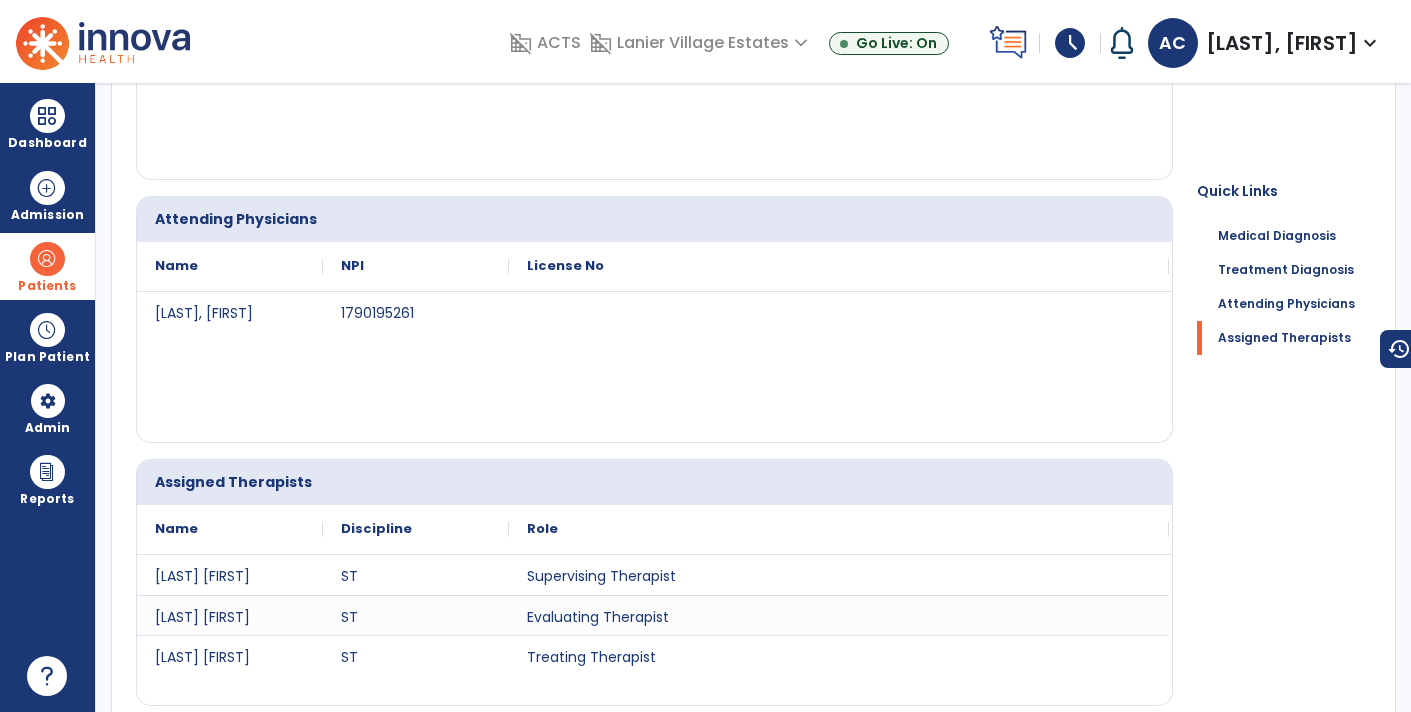 scroll, scrollTop: 0, scrollLeft: 0, axis: both 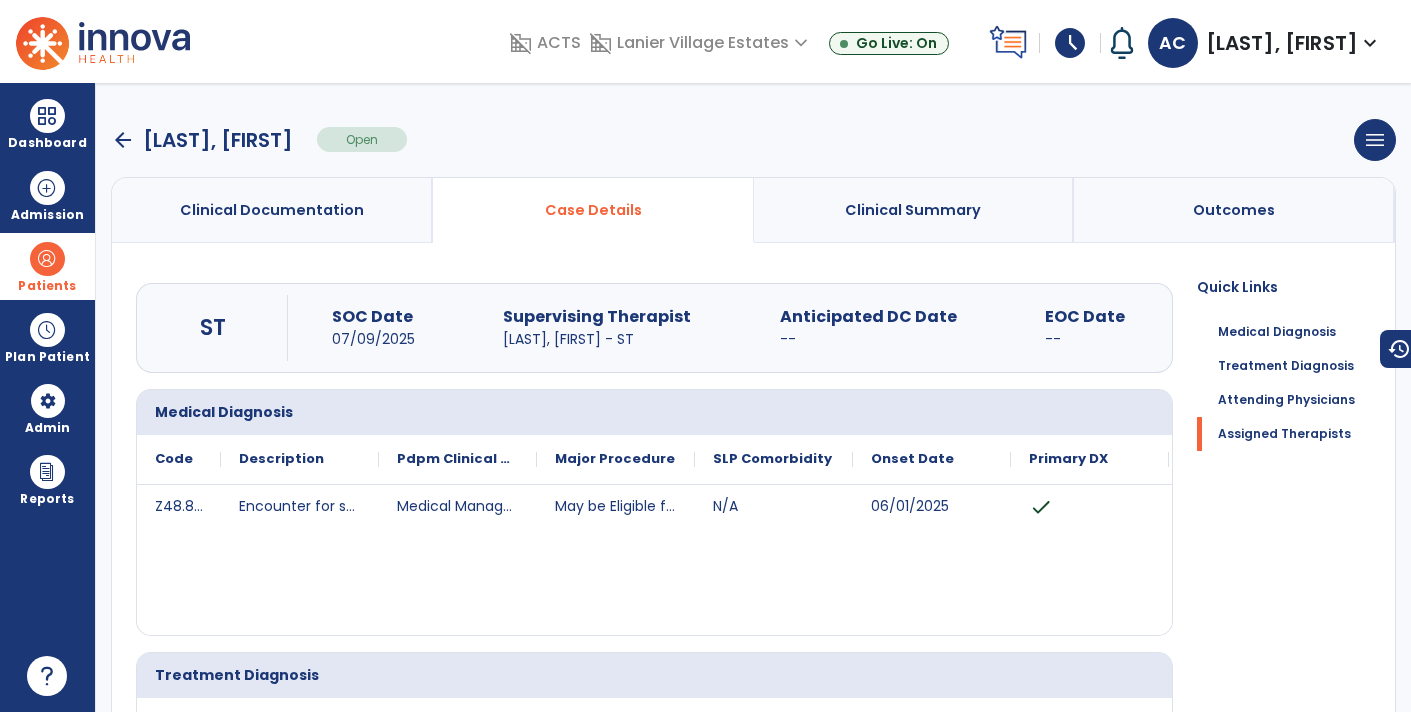 click on "Clinical Summary" at bounding box center (914, 210) 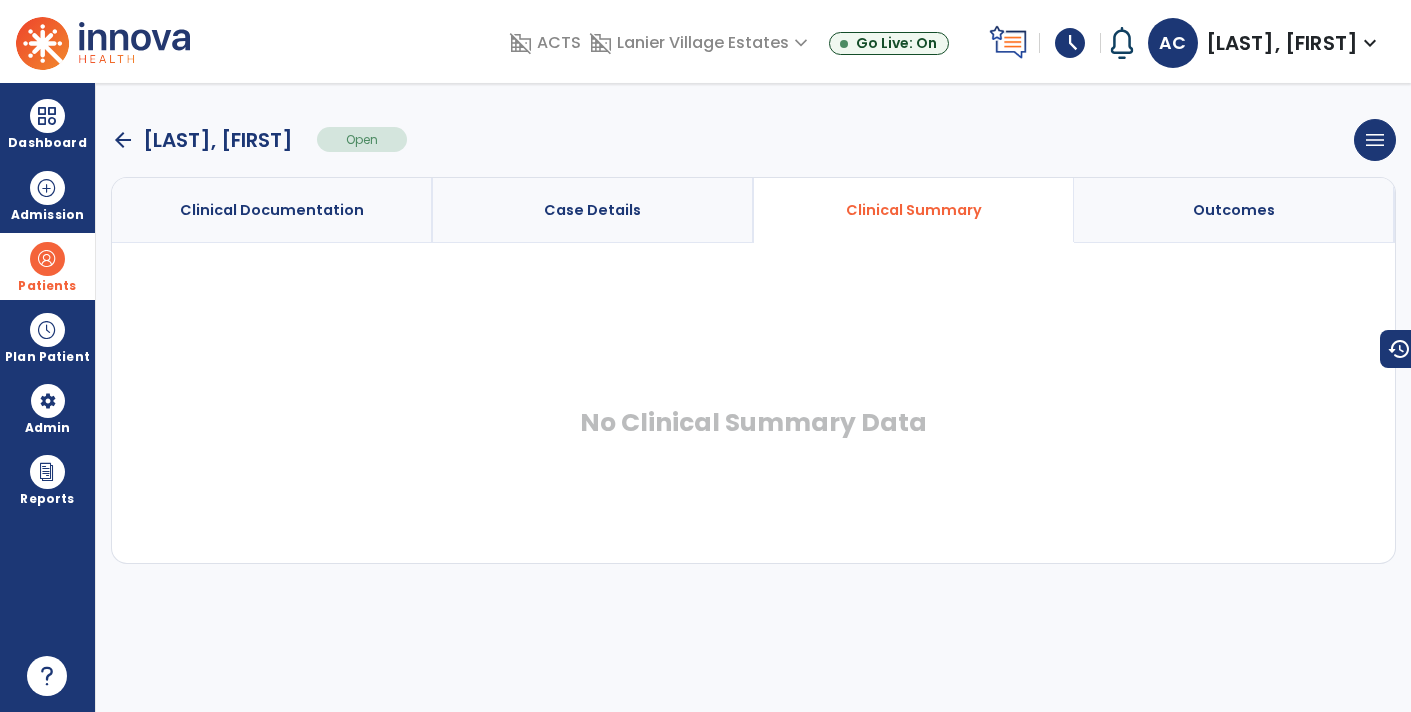 click on "Outcomes" at bounding box center (1234, 210) 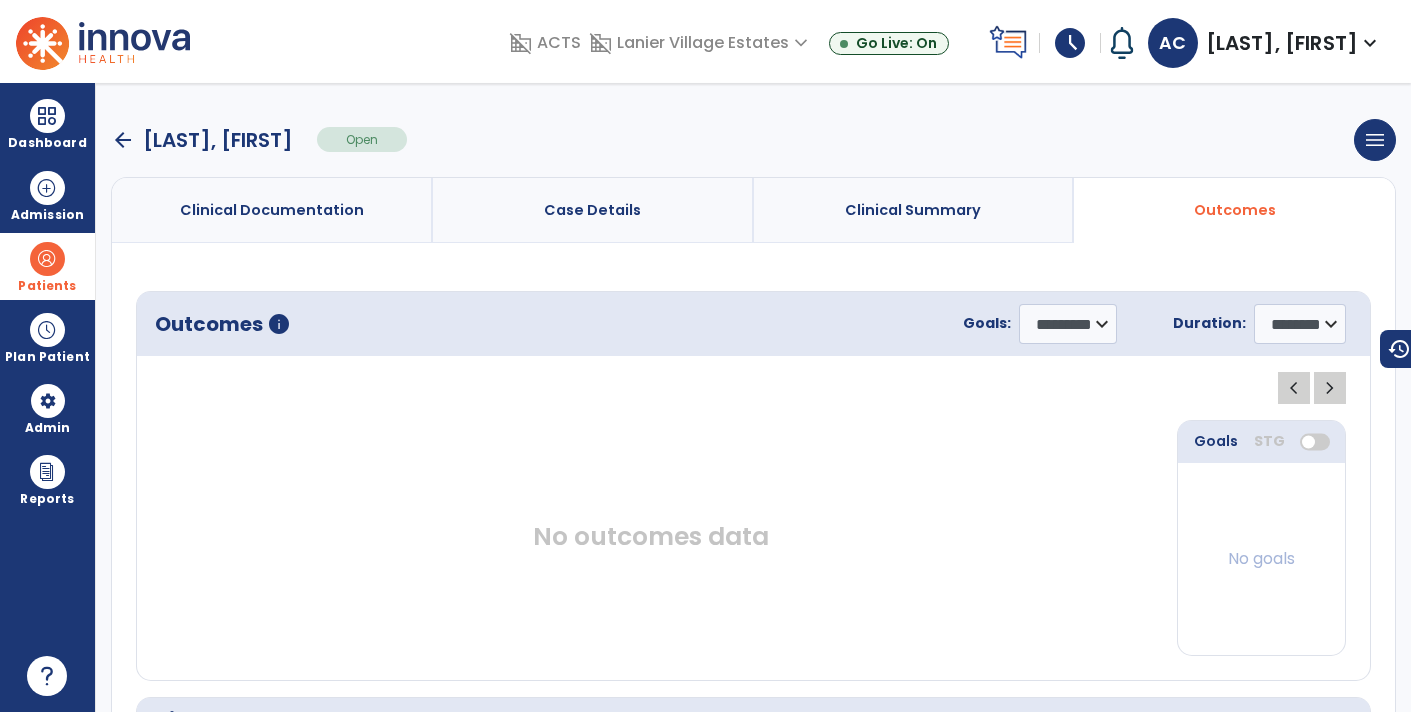 click on "arrow_back" at bounding box center (123, 140) 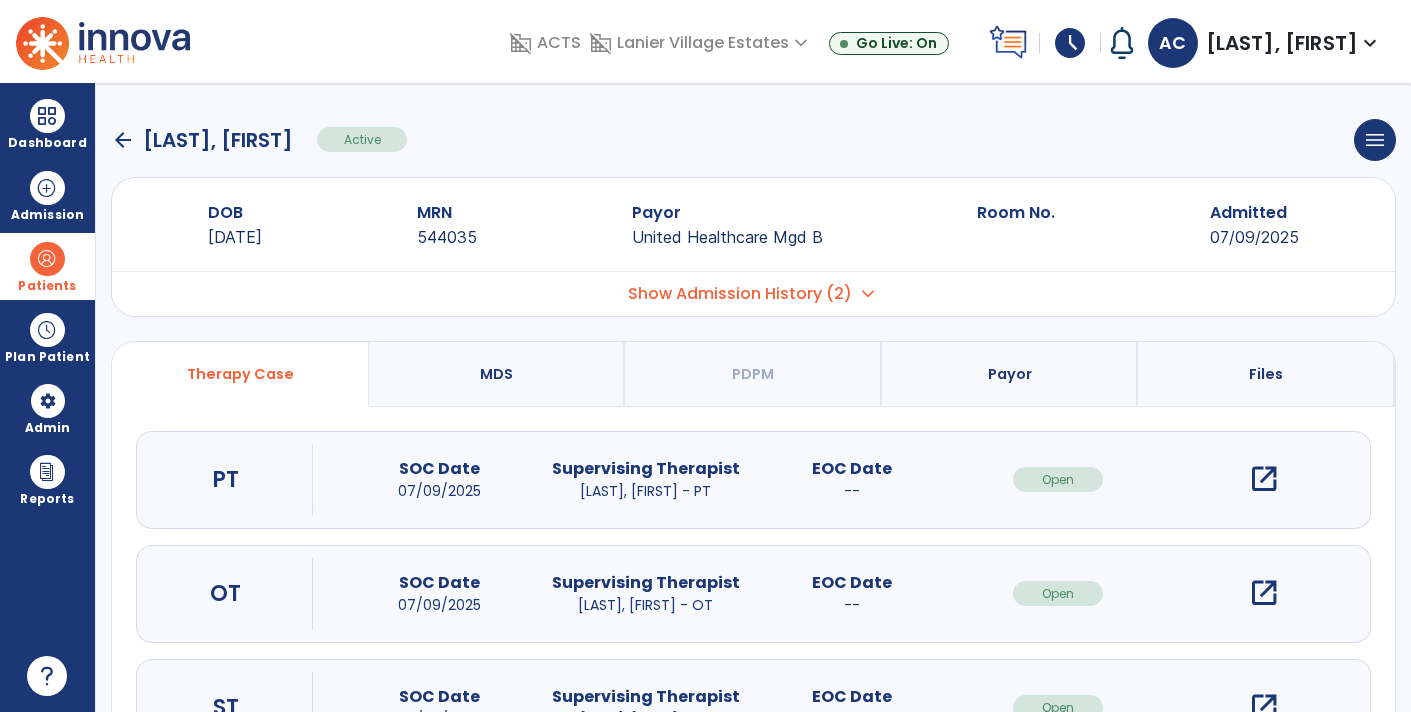 click on "Show Admission History (2)" at bounding box center [740, 294] 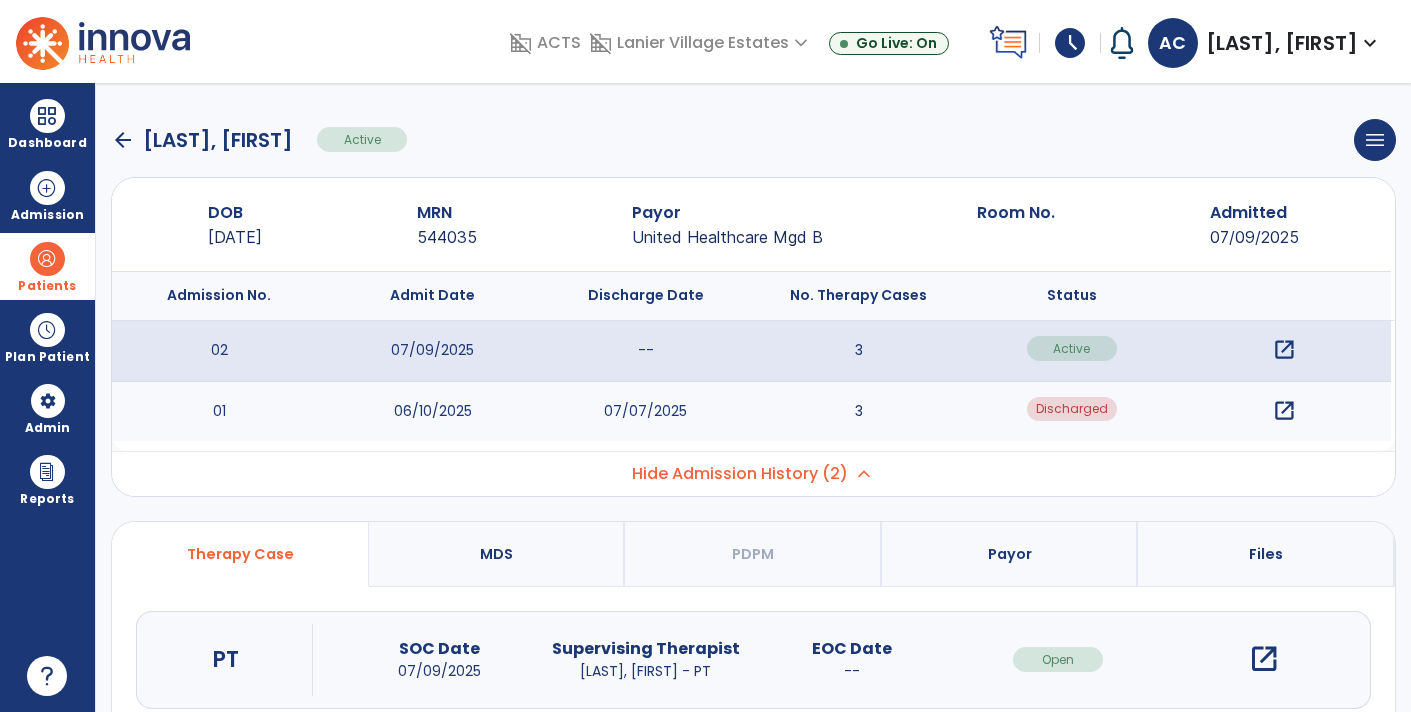 click on "open_in_new" at bounding box center [1284, 411] 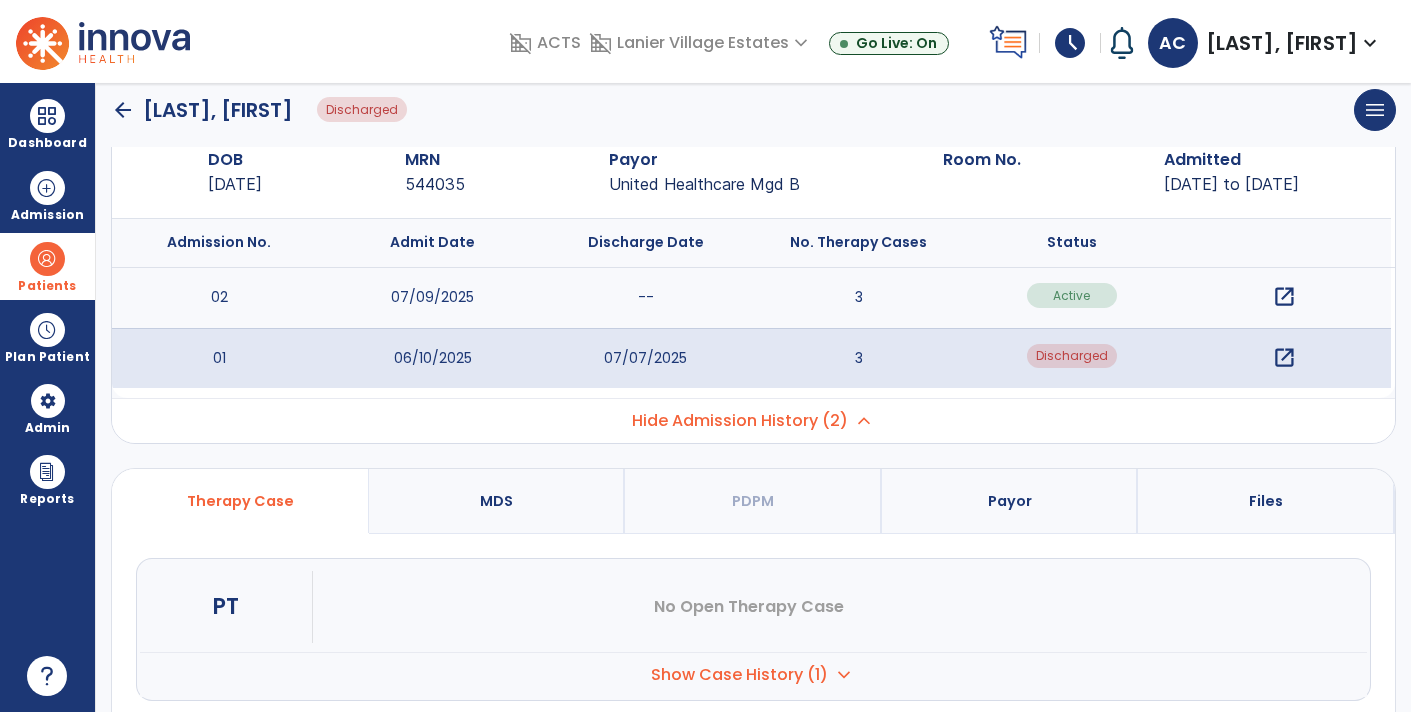 scroll, scrollTop: 404, scrollLeft: 0, axis: vertical 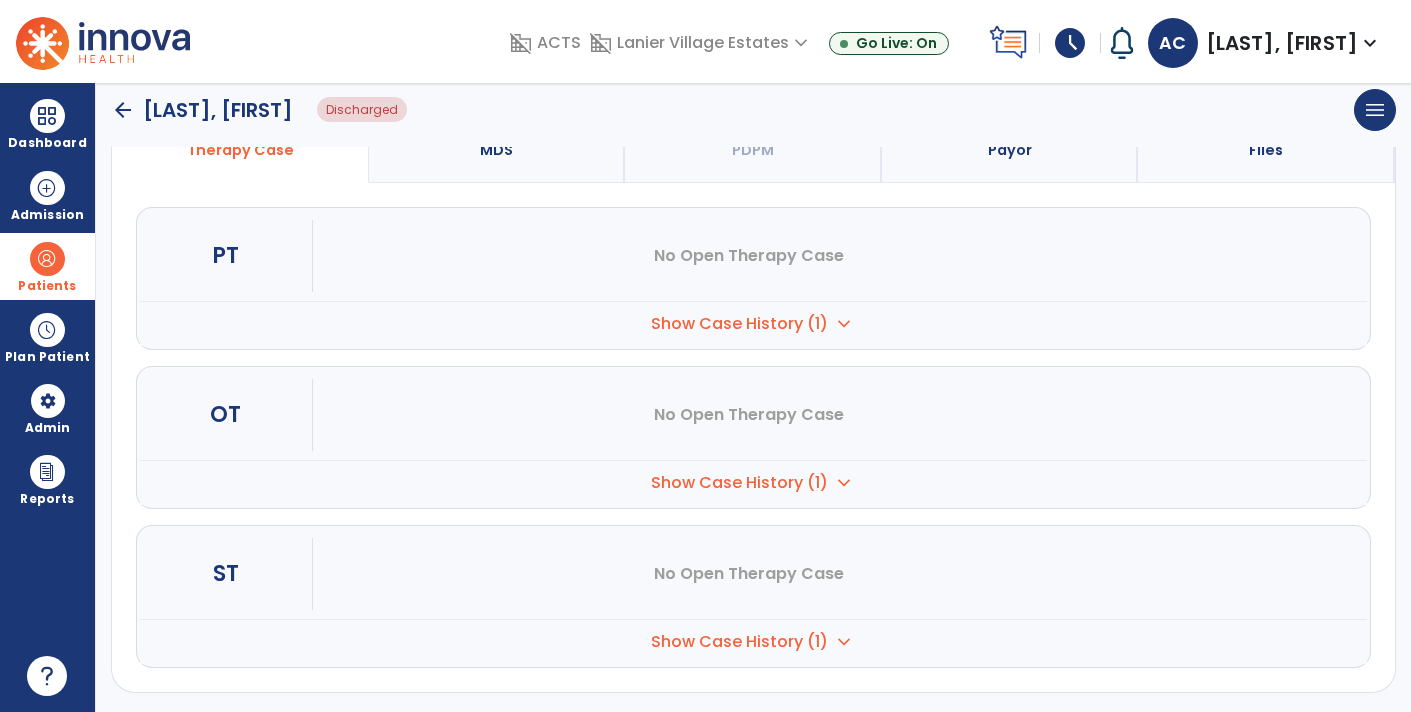 click on "Show Case History (1)     expand_more" at bounding box center [753, 323] 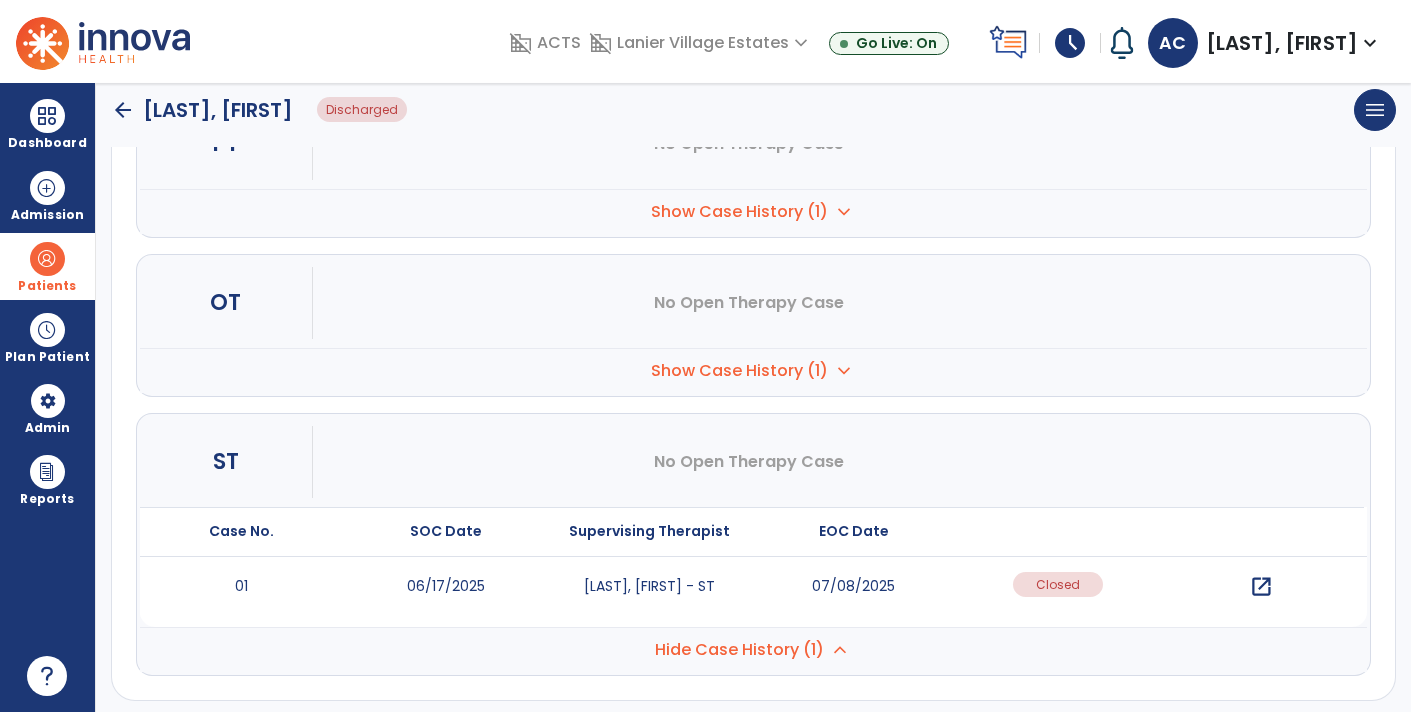 scroll, scrollTop: 523, scrollLeft: 0, axis: vertical 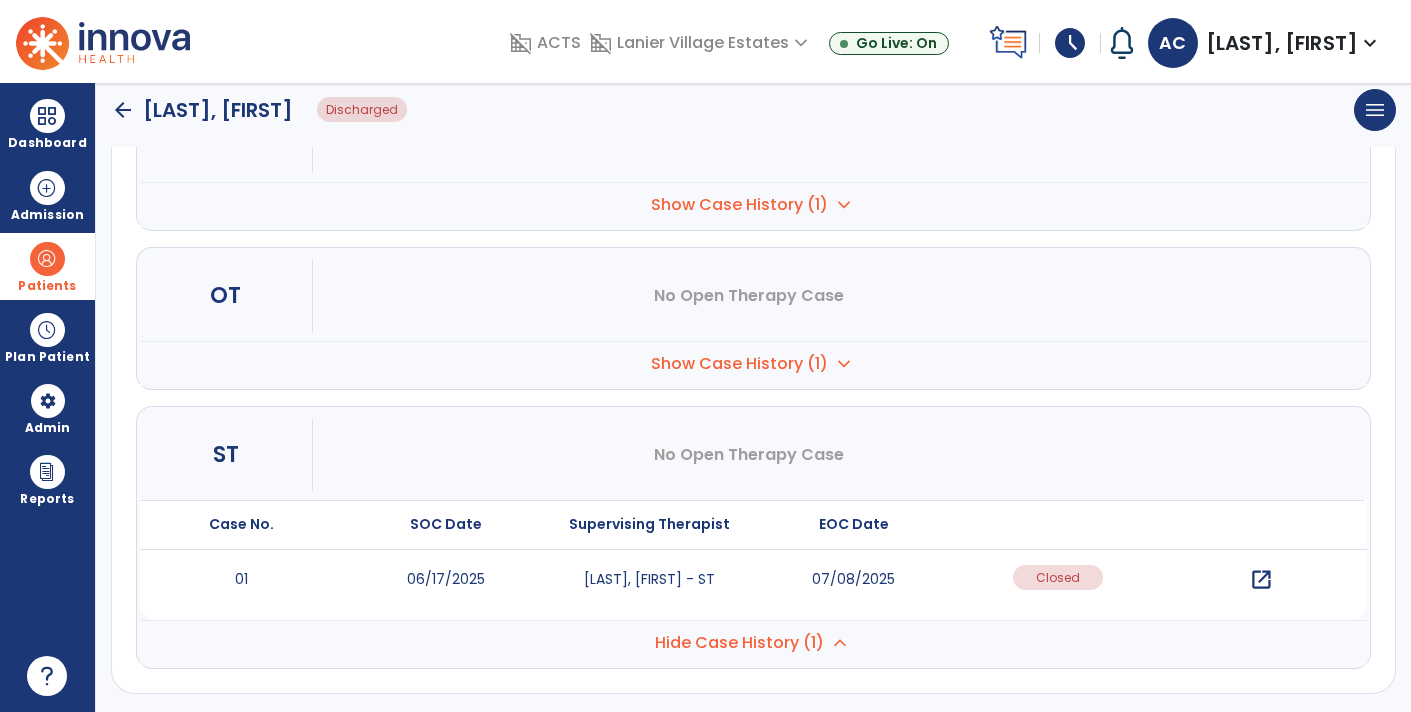 click on "open_in_new" at bounding box center [1261, 580] 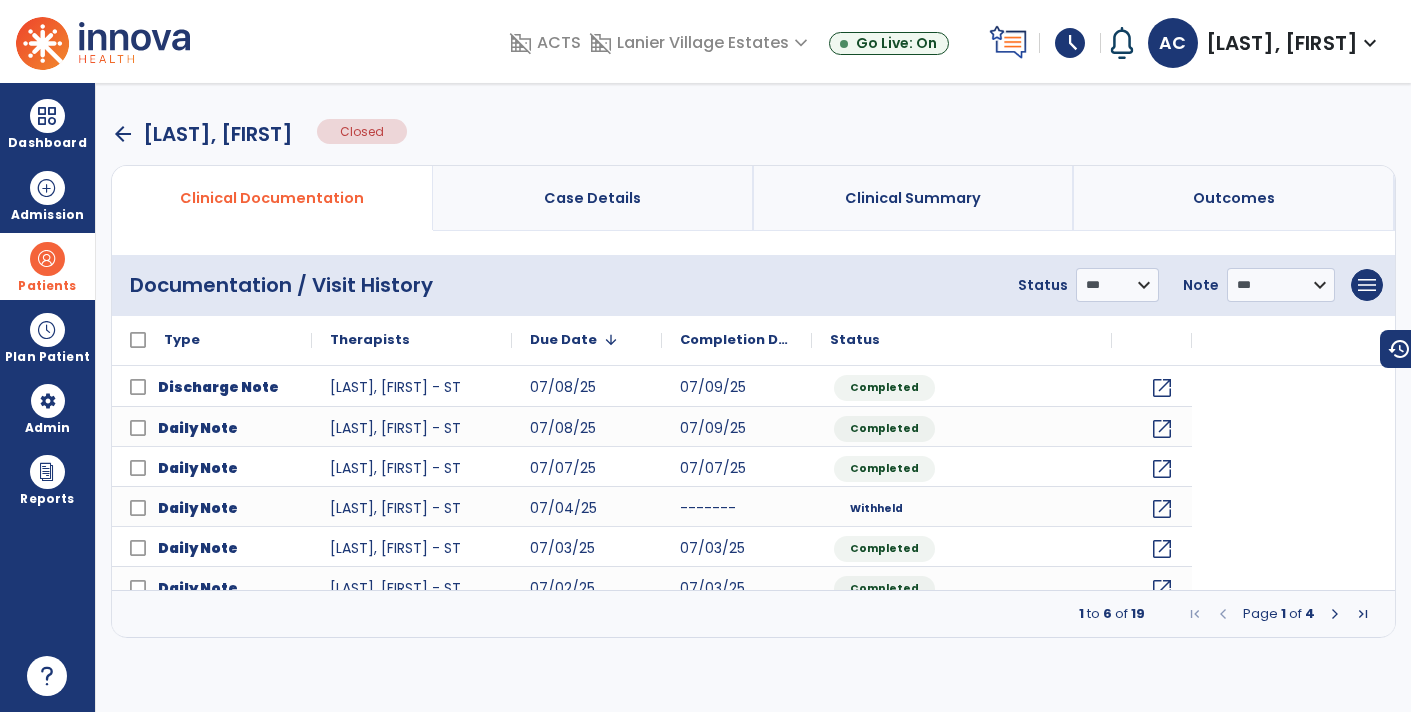 scroll, scrollTop: 0, scrollLeft: 0, axis: both 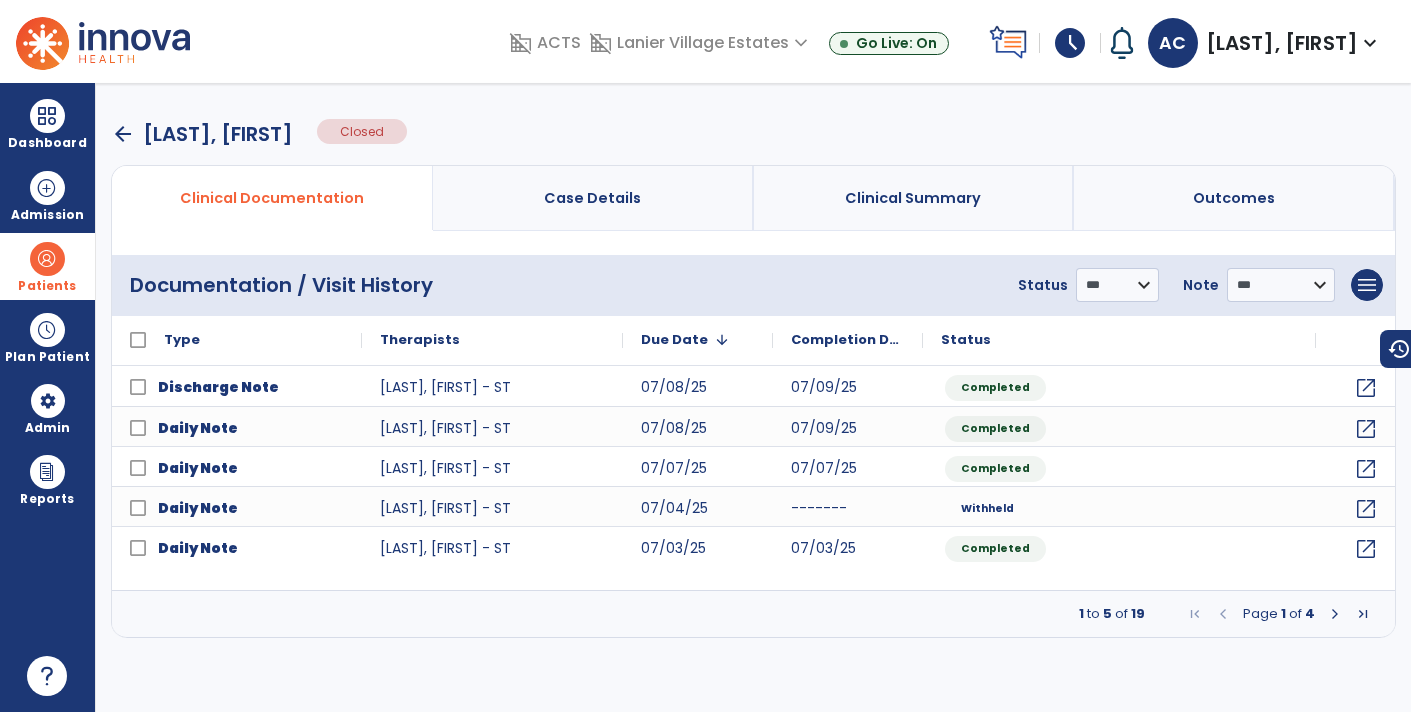 click at bounding box center (1335, 614) 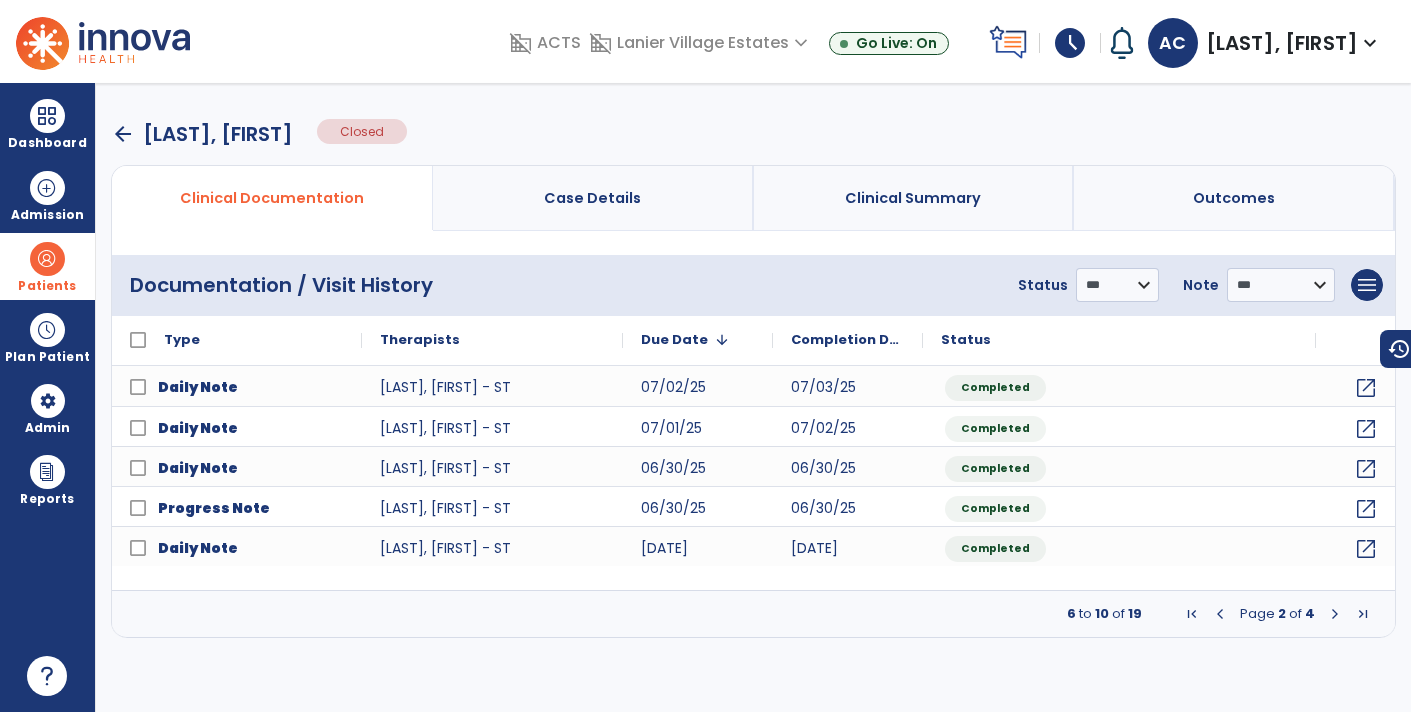 click at bounding box center [1335, 614] 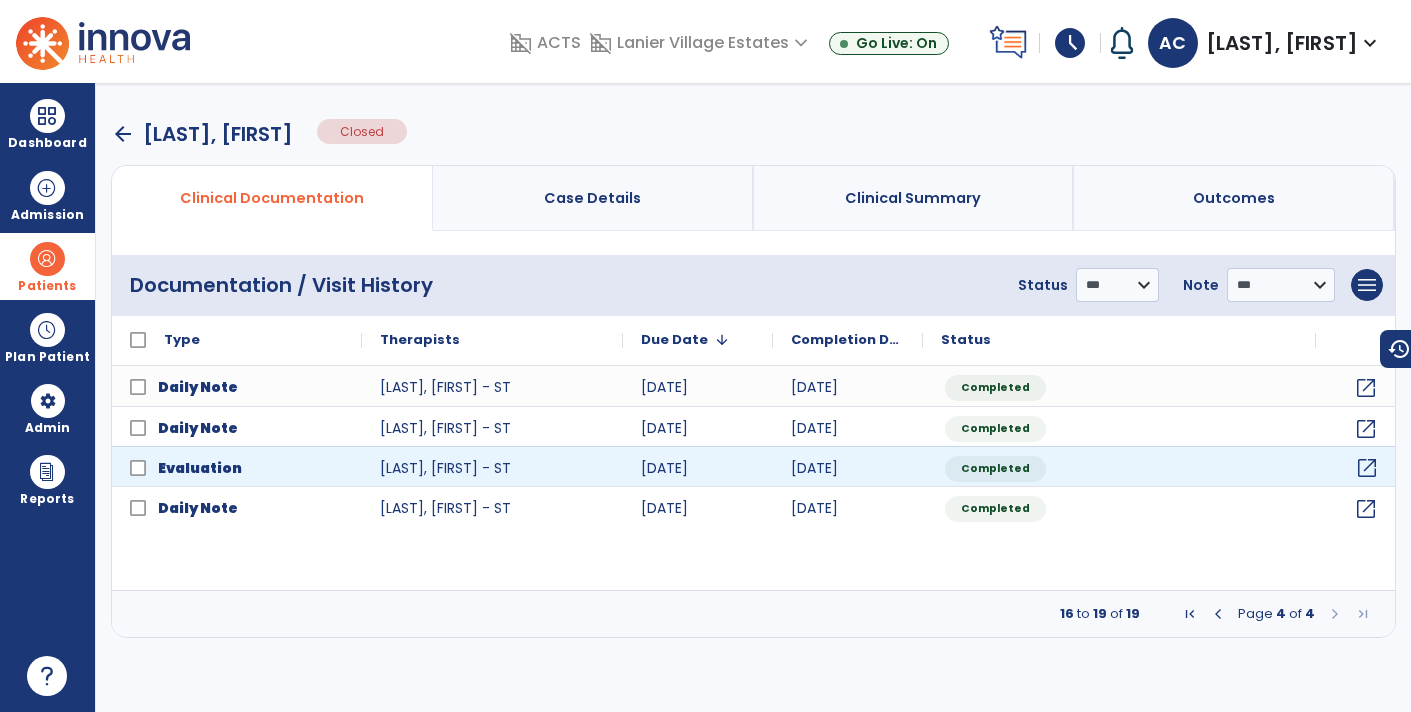 click on "open_in_new" 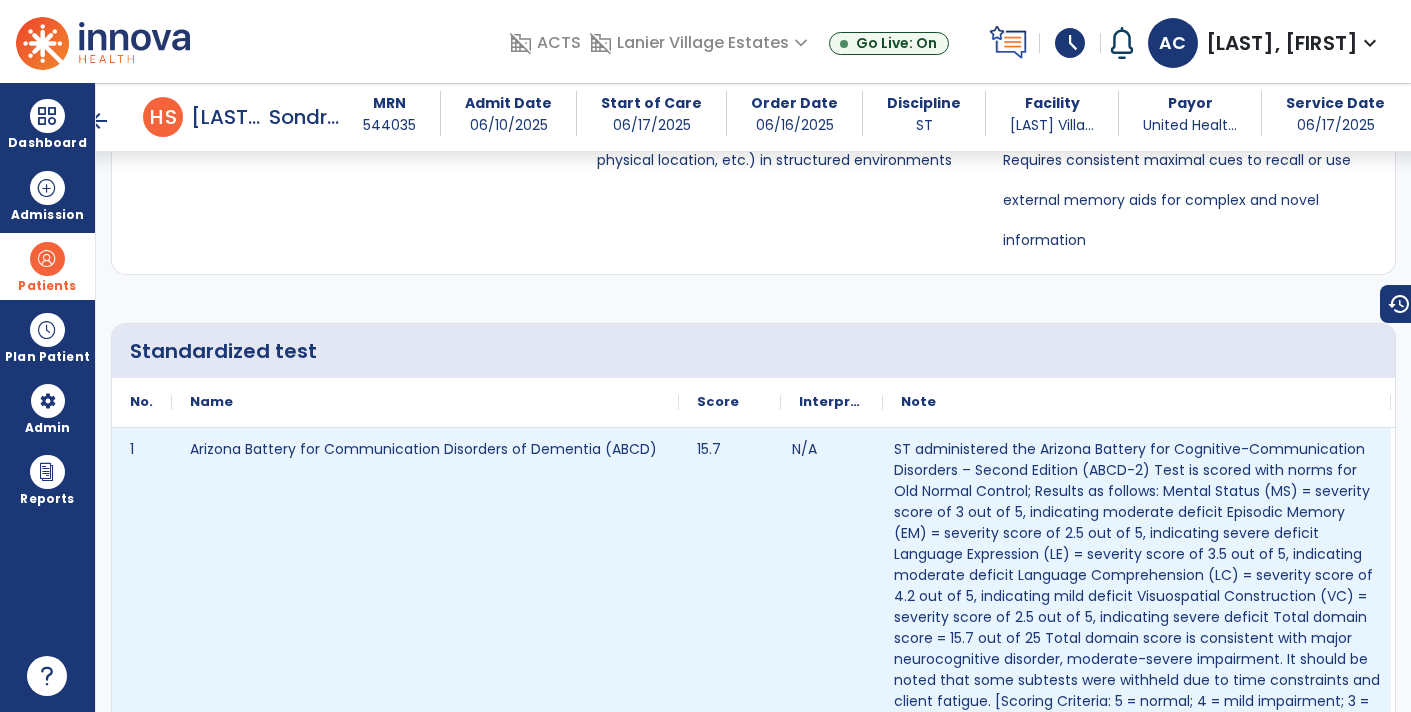 scroll, scrollTop: 3831, scrollLeft: 0, axis: vertical 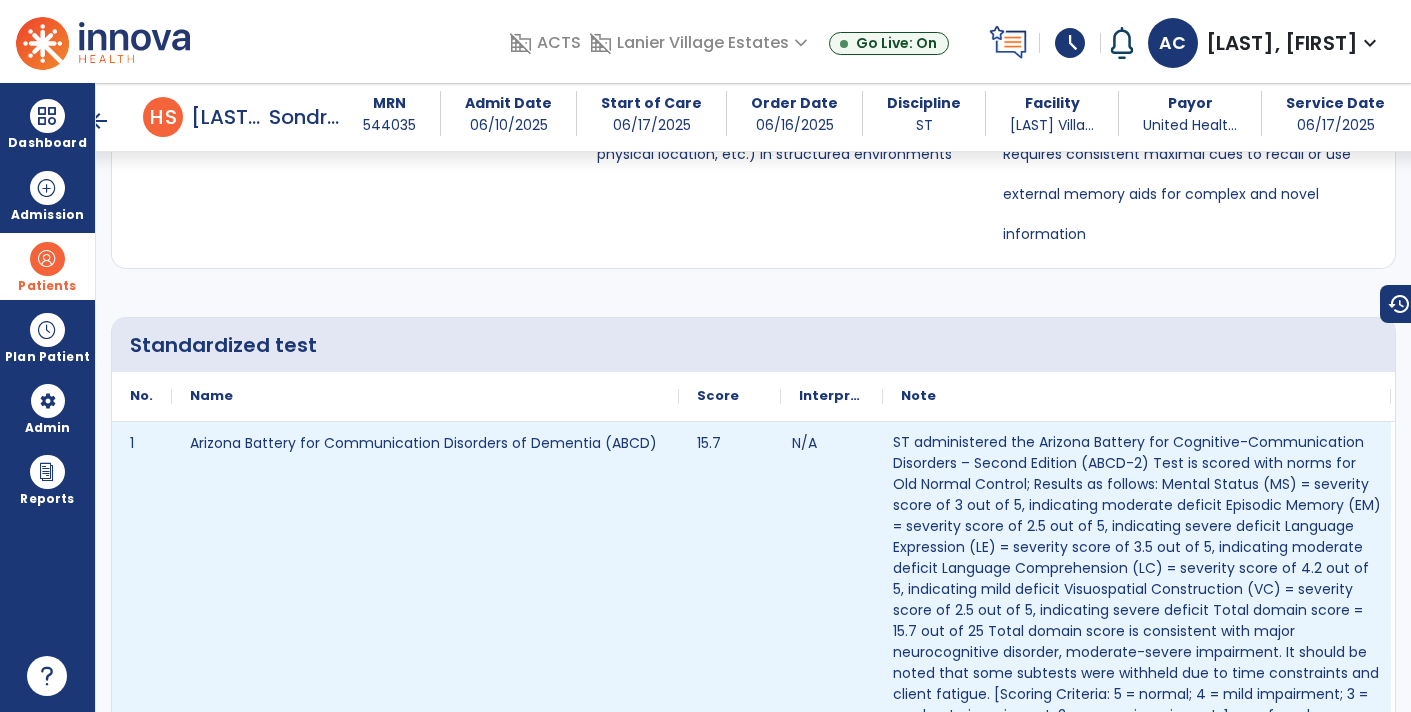 drag, startPoint x: 899, startPoint y: 426, endPoint x: 904, endPoint y: 440, distance: 14.866069 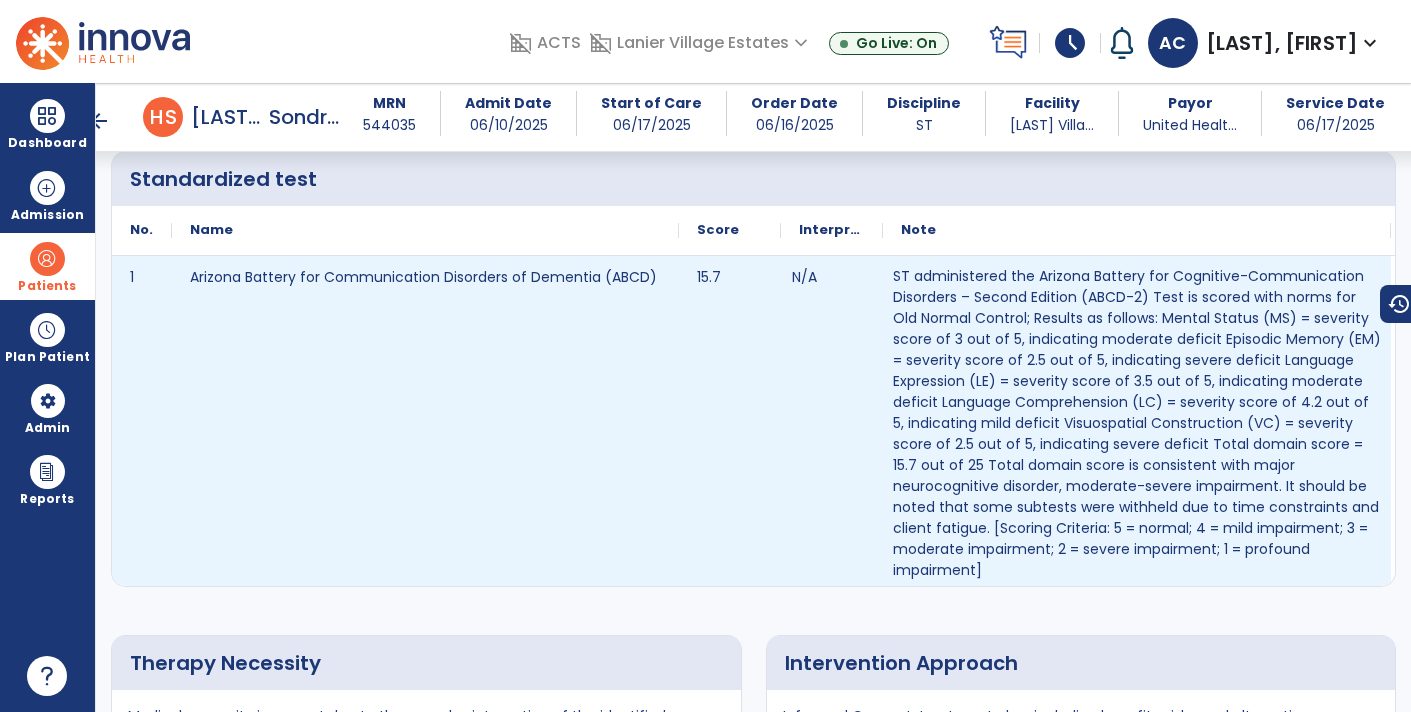 scroll, scrollTop: 3999, scrollLeft: 0, axis: vertical 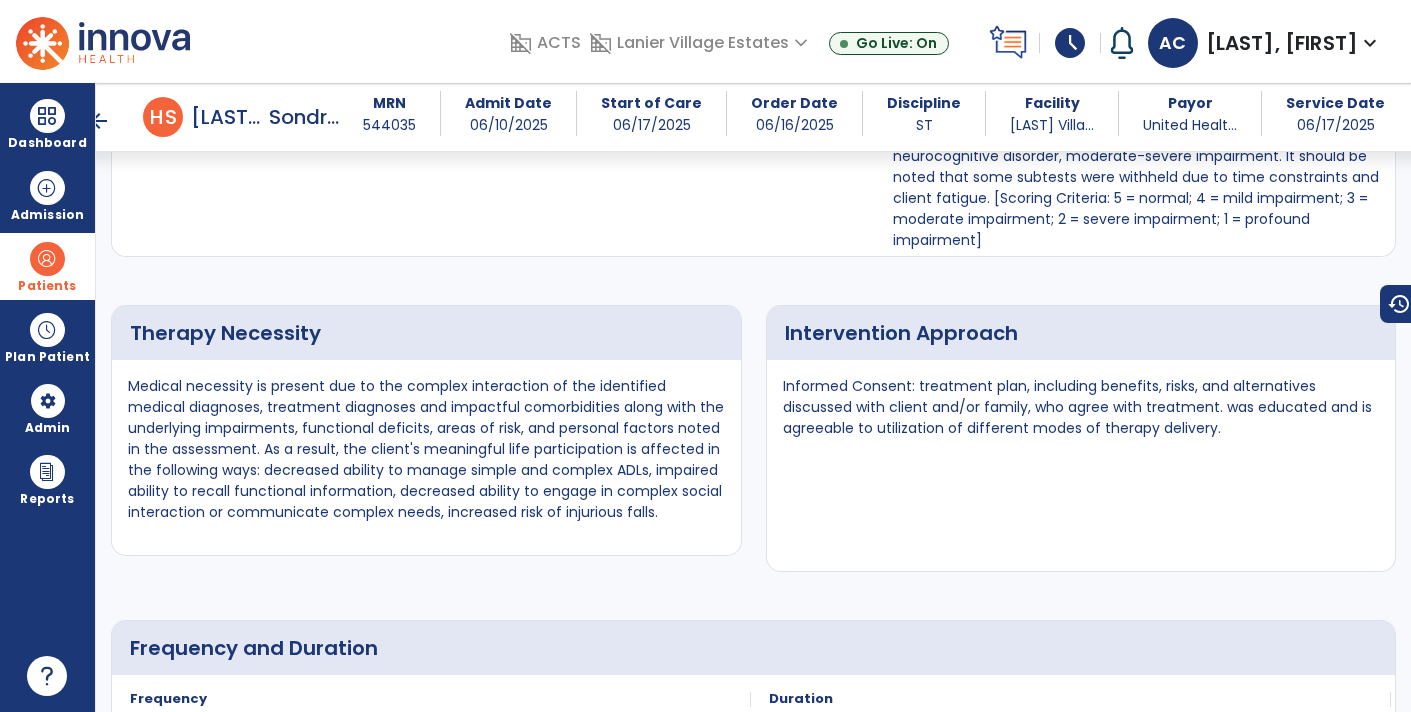 click on "Medical necessity is present due to the complex interaction of the identified medical diagnoses, treatment diagnoses and impactful comorbidities along with the underlying impairments, functional deficits, areas of risk, and personal factors noted in the assessment.
As a result, the client's meaningful life participation is affected in the following ways: decreased ability to manage simple and complex ADLs, impaired ability to recall functional information, decreased ability to engage in complex social interaction or communicate complex needs, increased risk of injurious falls." at bounding box center [426, 449] 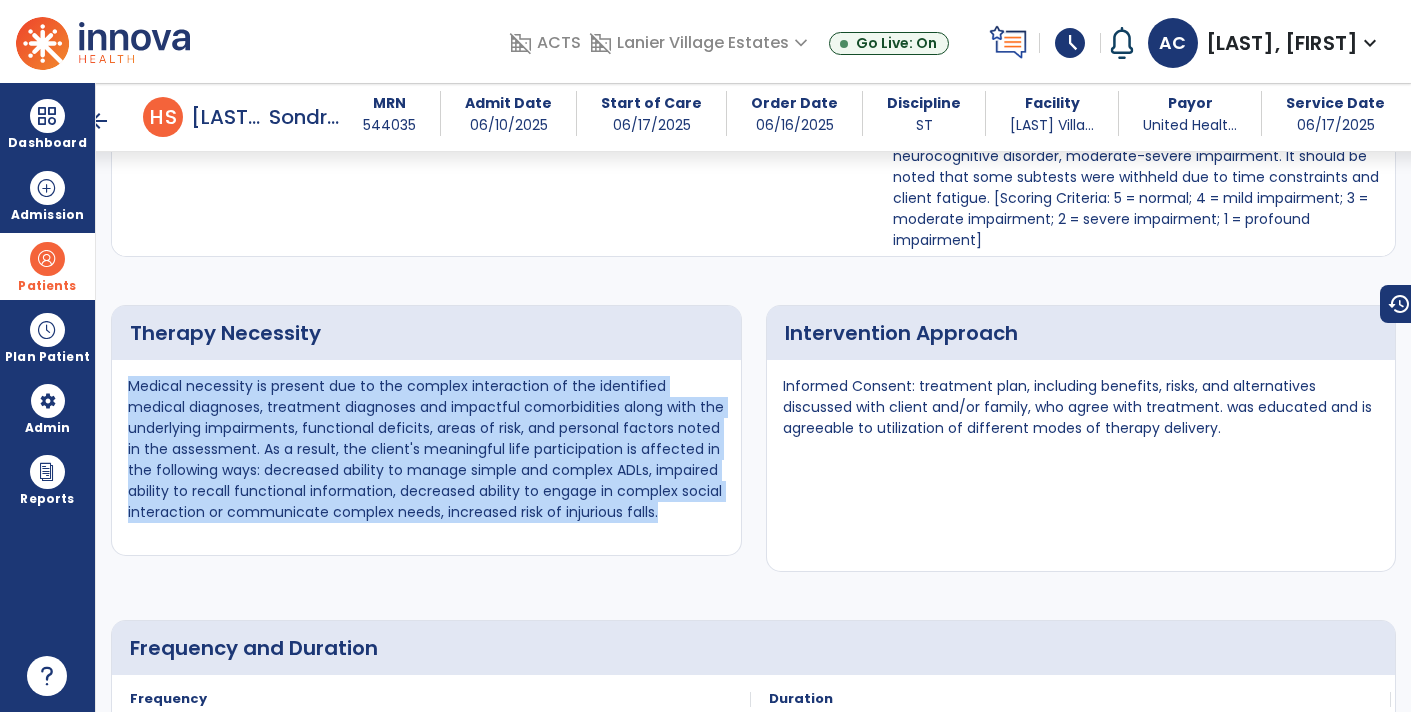 drag, startPoint x: 128, startPoint y: 386, endPoint x: 700, endPoint y: 509, distance: 585.0752 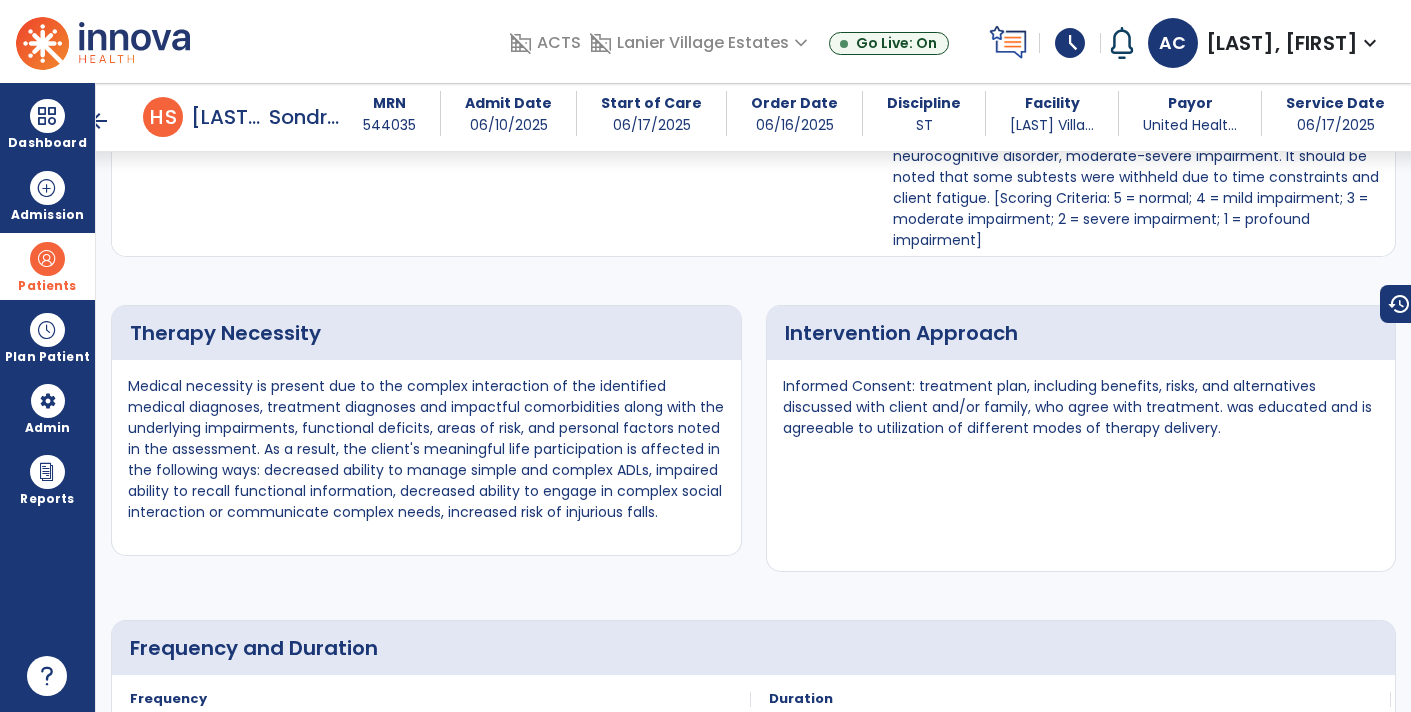click on "Informed Consent: treatment plan, including benefits, risks, and alternatives discussed with client and/or family, who agree with treatment. was educated and is agreeable to utilization of different modes of therapy delivery." at bounding box center [1081, 407] 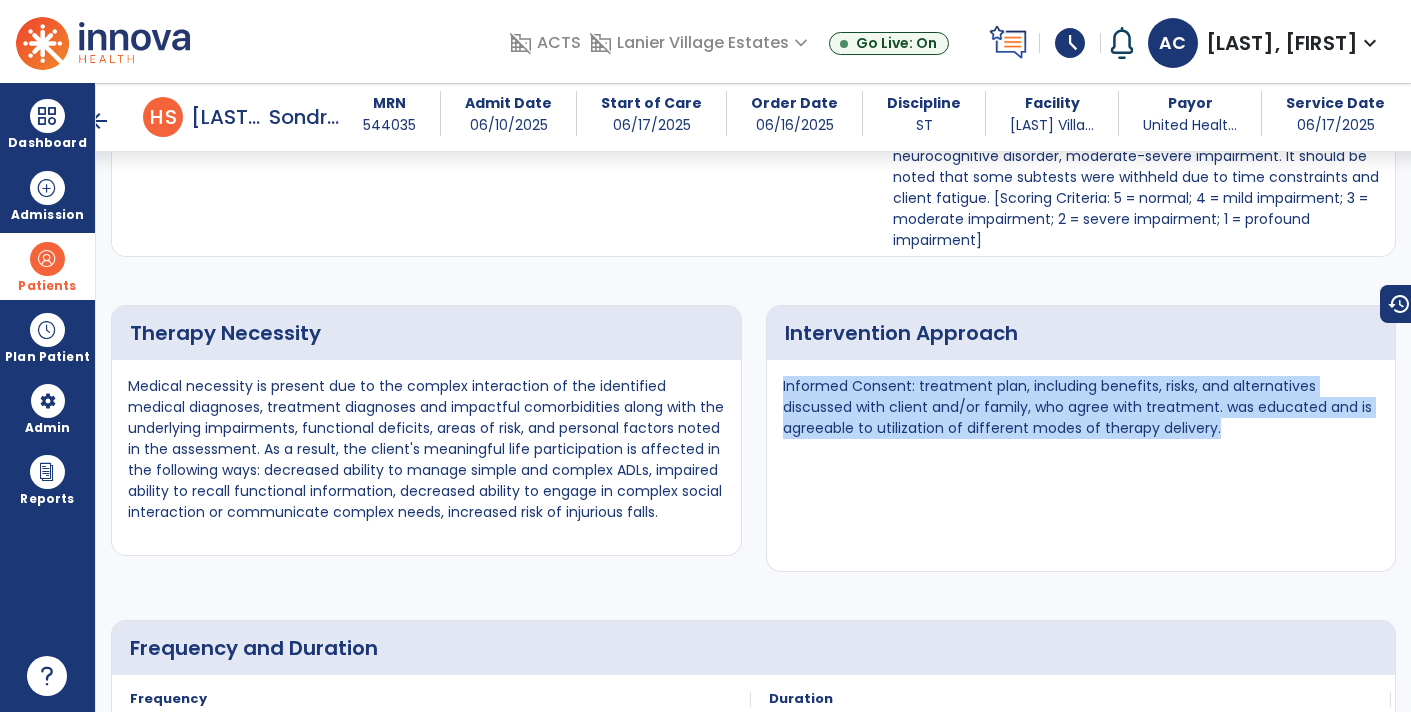 drag, startPoint x: 777, startPoint y: 380, endPoint x: 1238, endPoint y: 435, distance: 464.26932 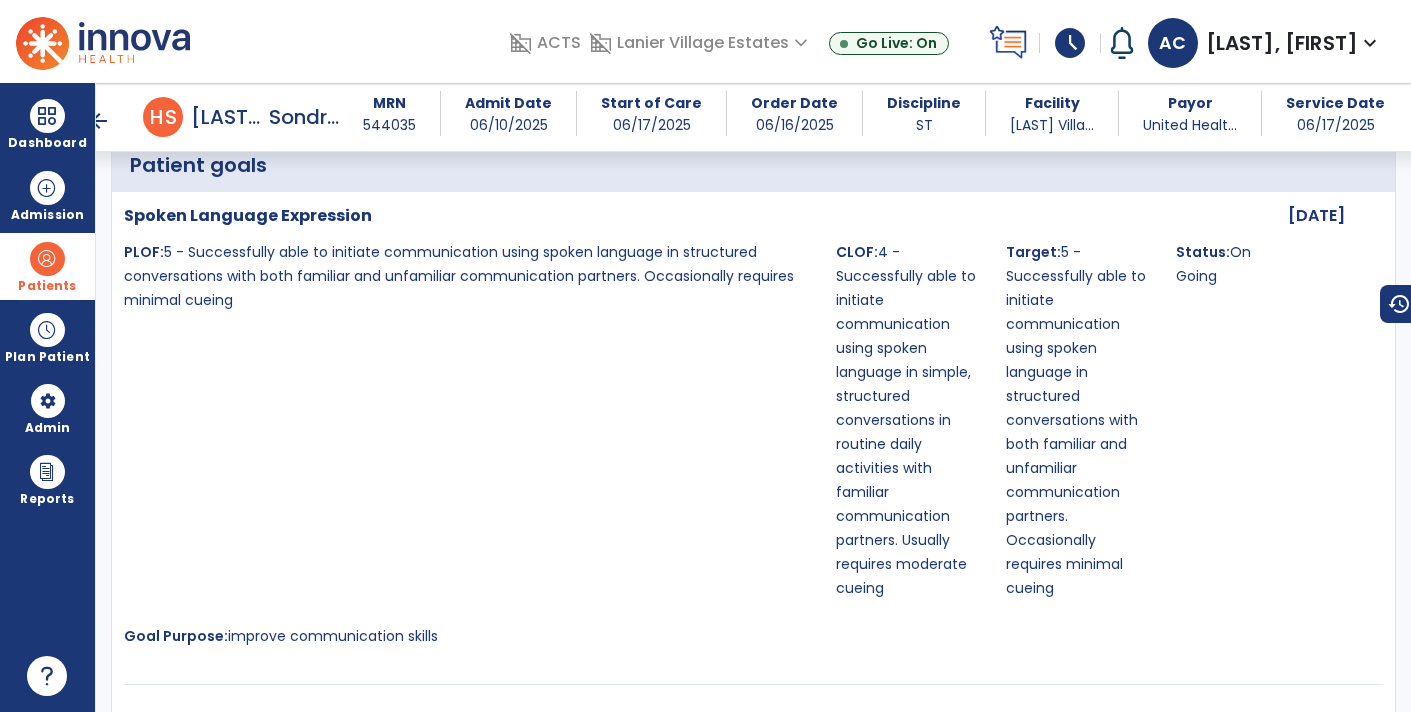 scroll, scrollTop: 5208, scrollLeft: 0, axis: vertical 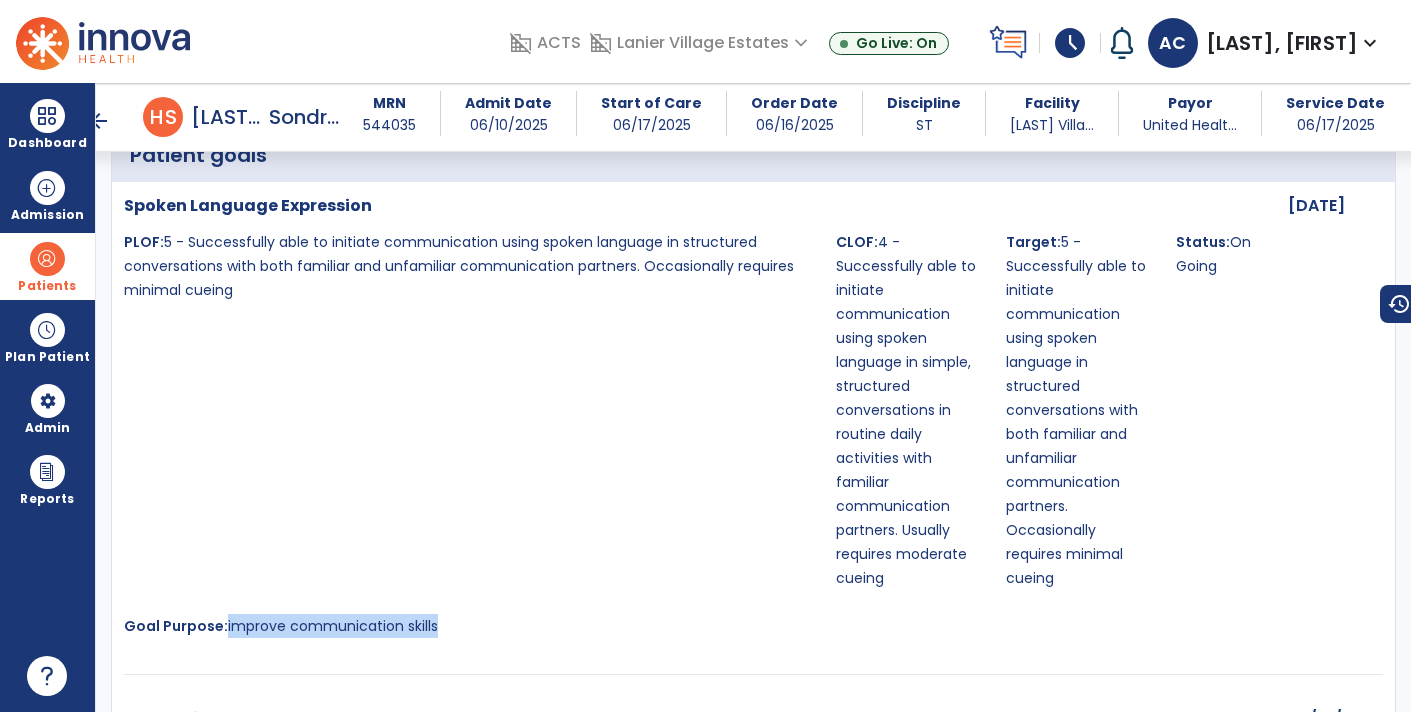 drag, startPoint x: 225, startPoint y: 569, endPoint x: 433, endPoint y: 578, distance: 208.19463 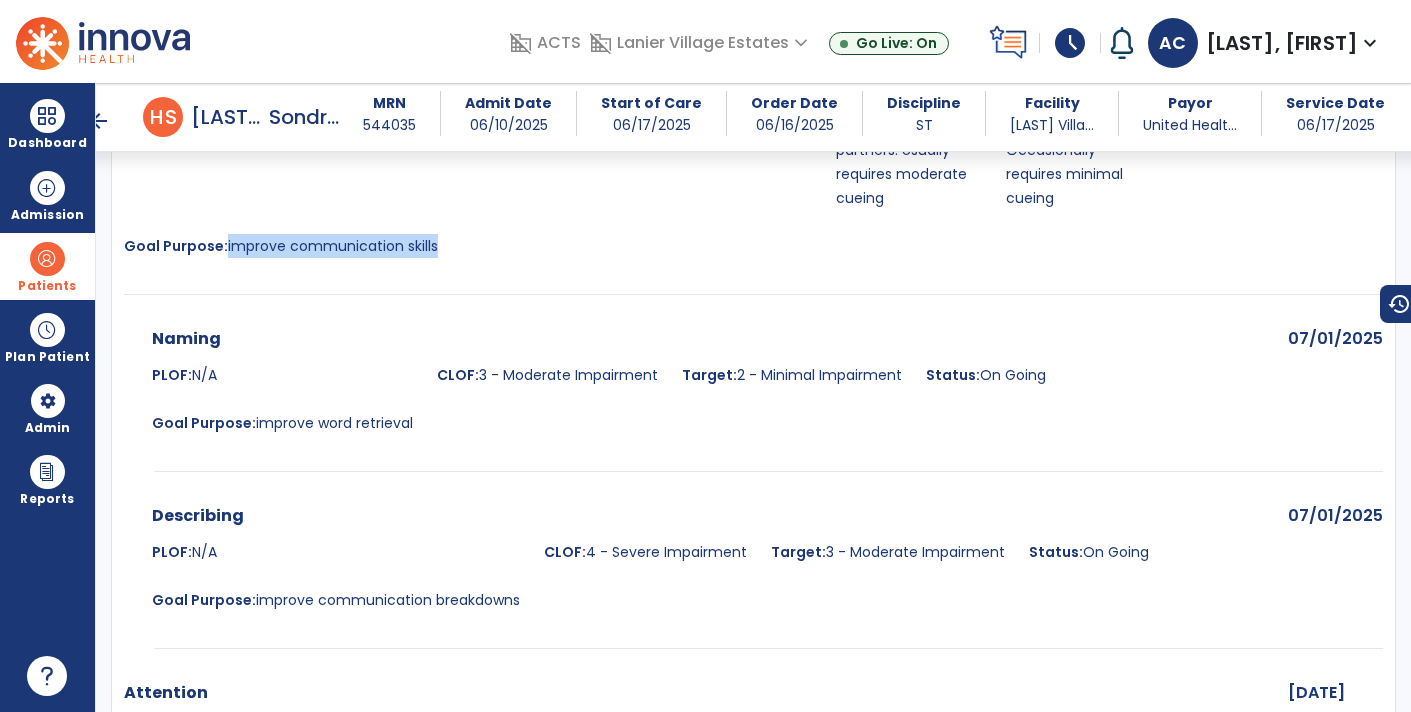 scroll, scrollTop: 5596, scrollLeft: 0, axis: vertical 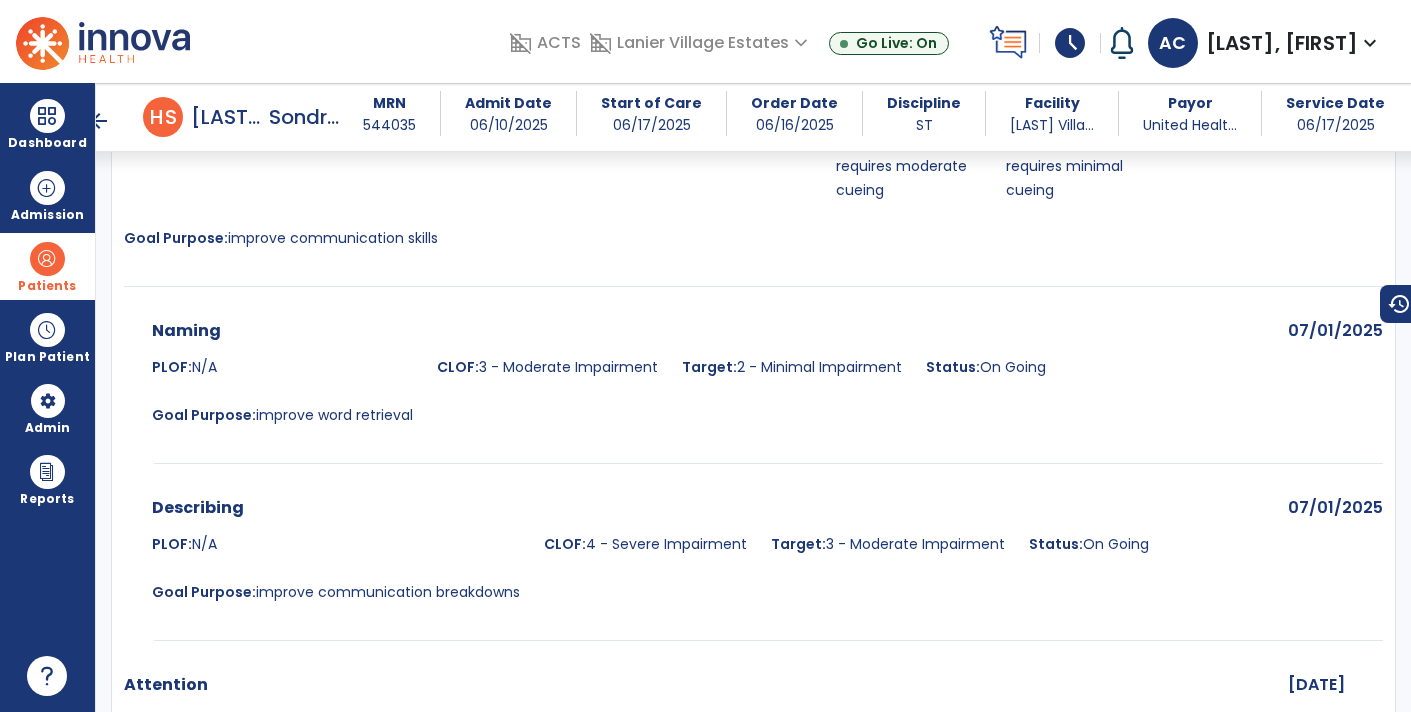 drag, startPoint x: 251, startPoint y: 358, endPoint x: 420, endPoint y: 355, distance: 169.02663 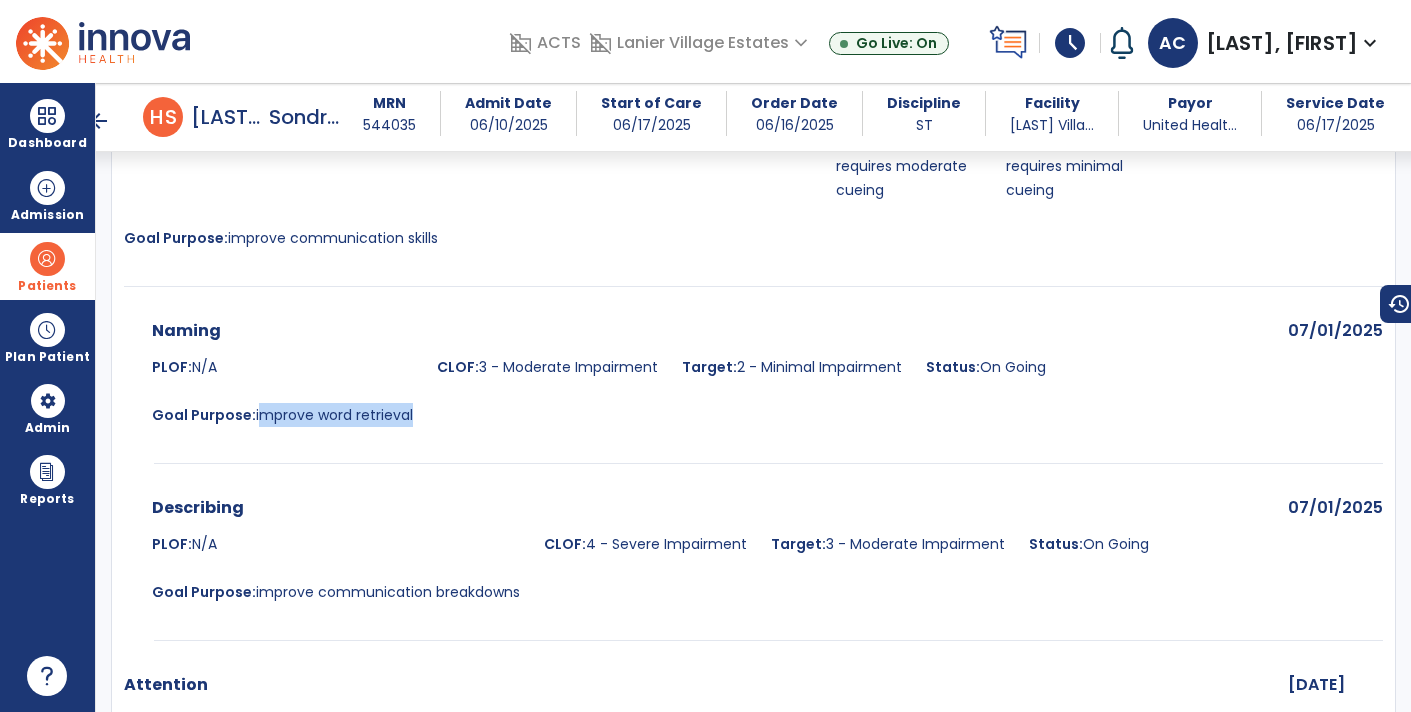 drag, startPoint x: 255, startPoint y: 364, endPoint x: 435, endPoint y: 345, distance: 181 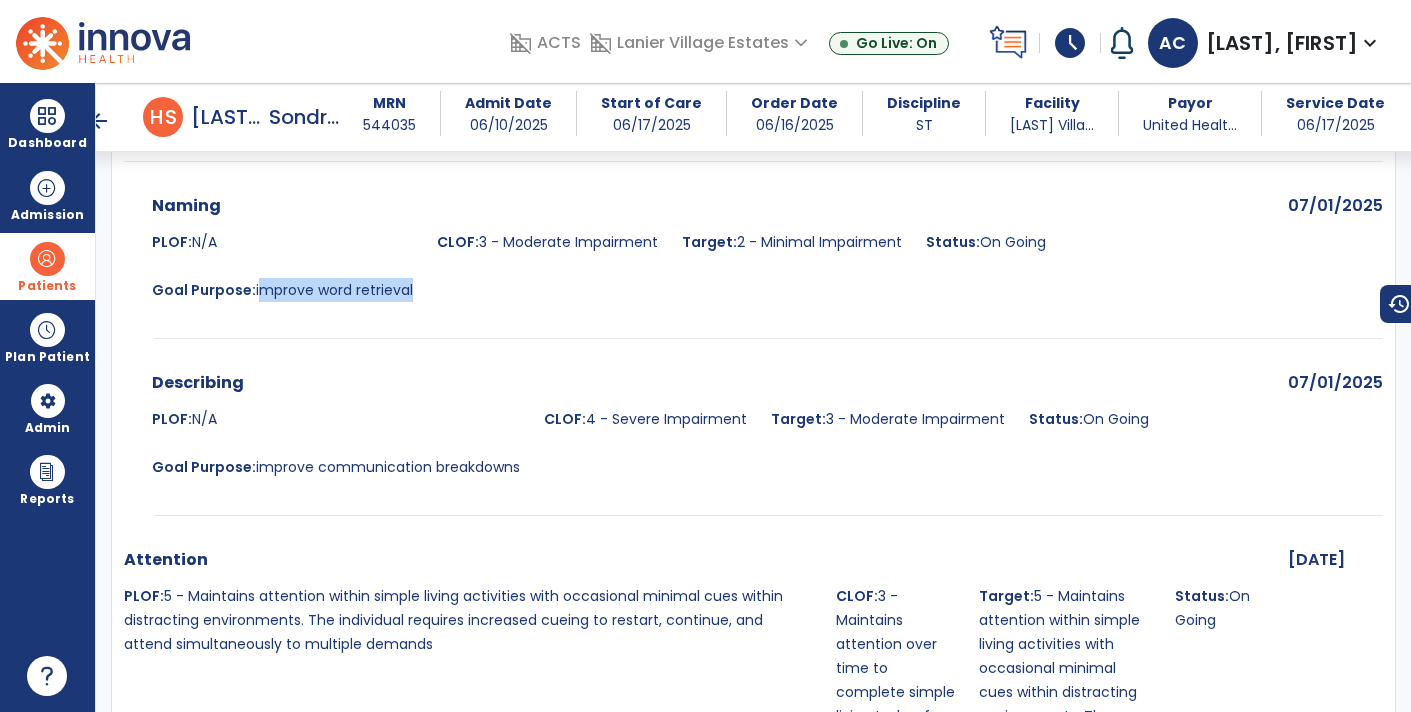 scroll, scrollTop: 5685, scrollLeft: 0, axis: vertical 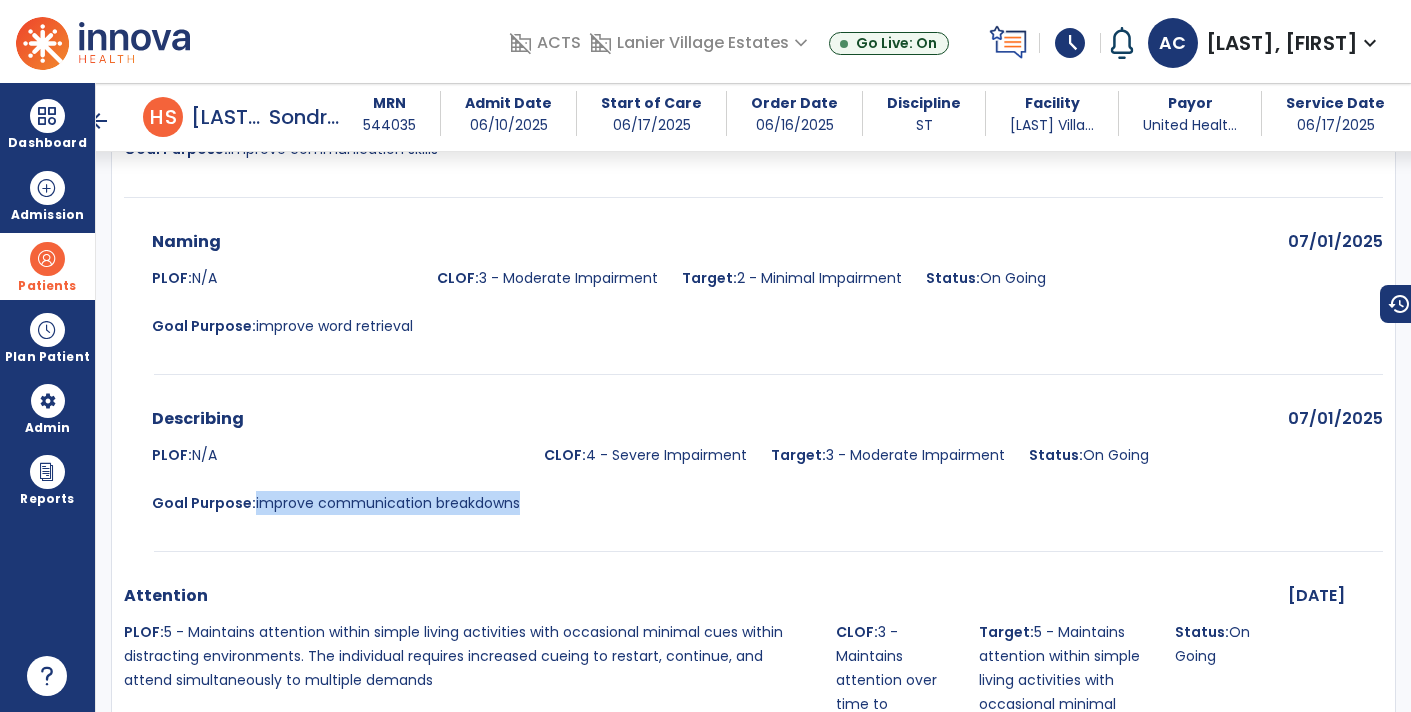 drag, startPoint x: 254, startPoint y: 448, endPoint x: 533, endPoint y: 463, distance: 279.40292 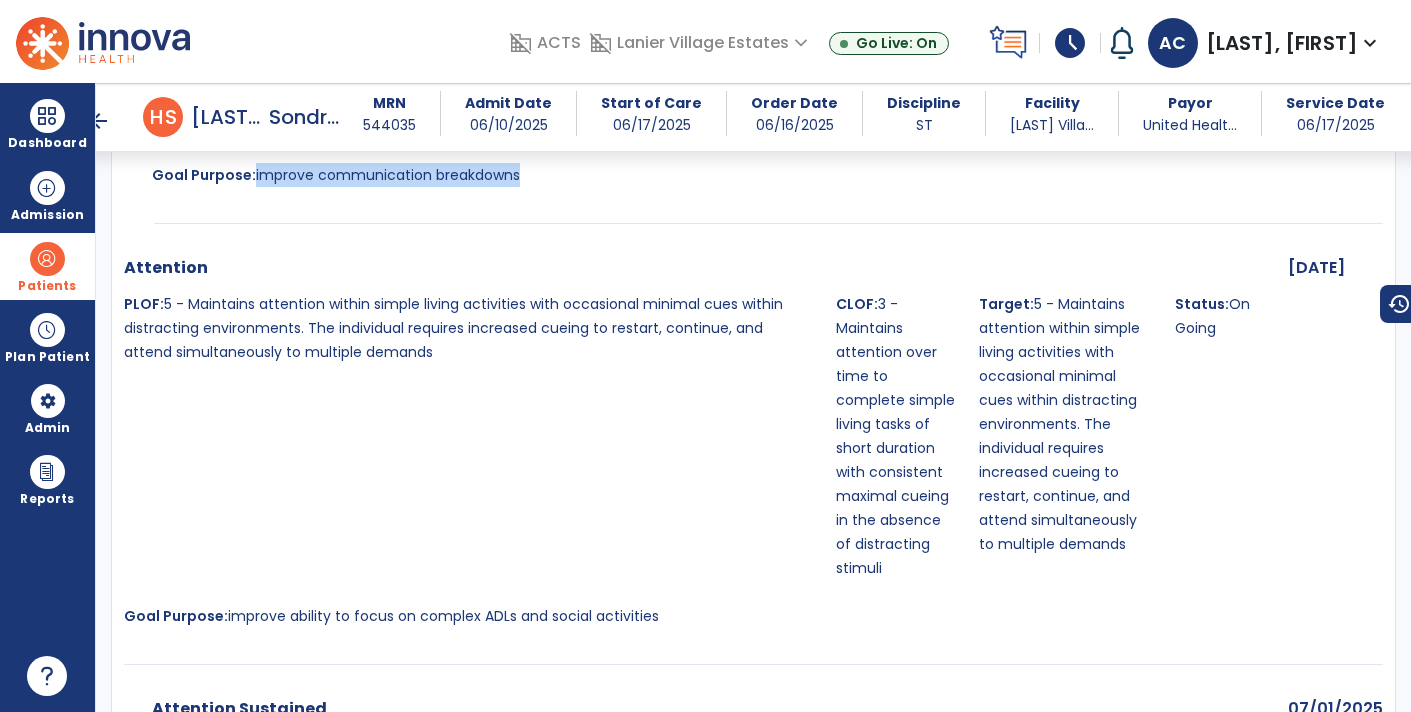 scroll, scrollTop: 6020, scrollLeft: 0, axis: vertical 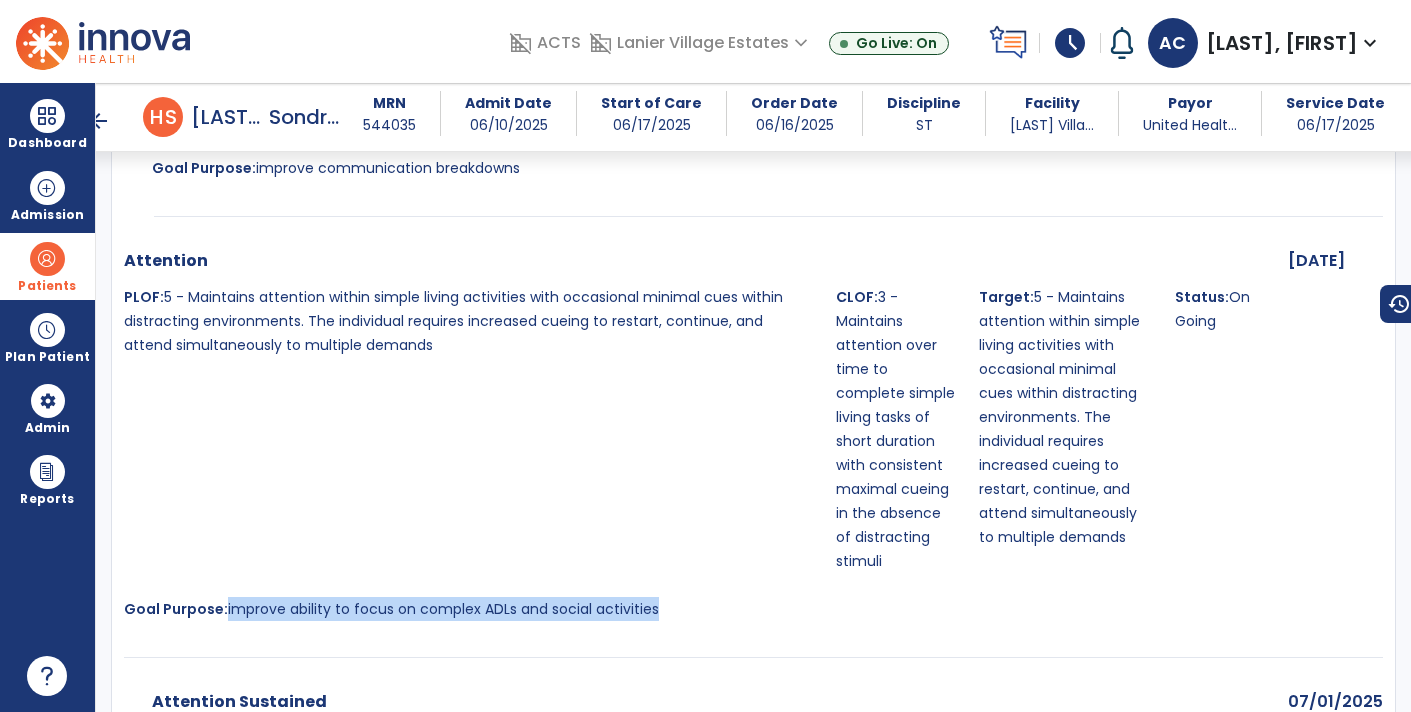 drag, startPoint x: 224, startPoint y: 529, endPoint x: 691, endPoint y: 563, distance: 468.23605 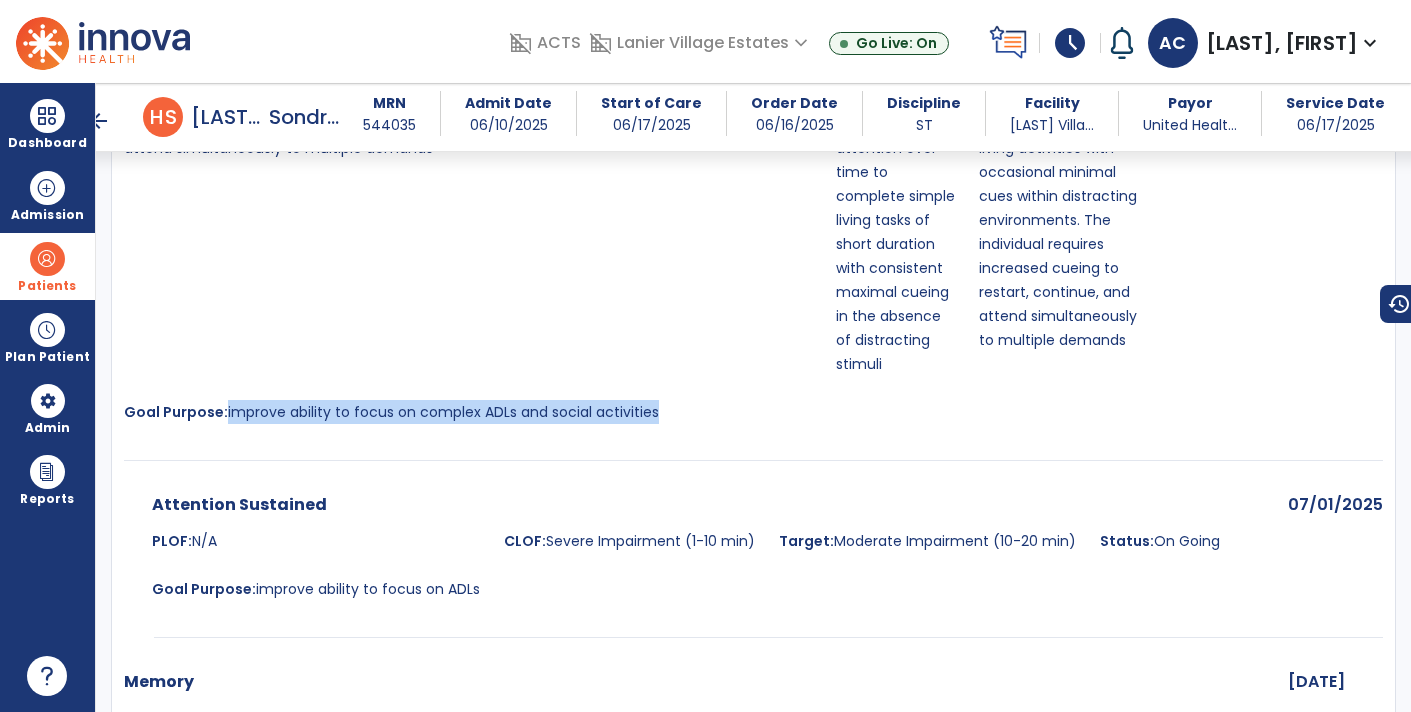 scroll, scrollTop: 6298, scrollLeft: 0, axis: vertical 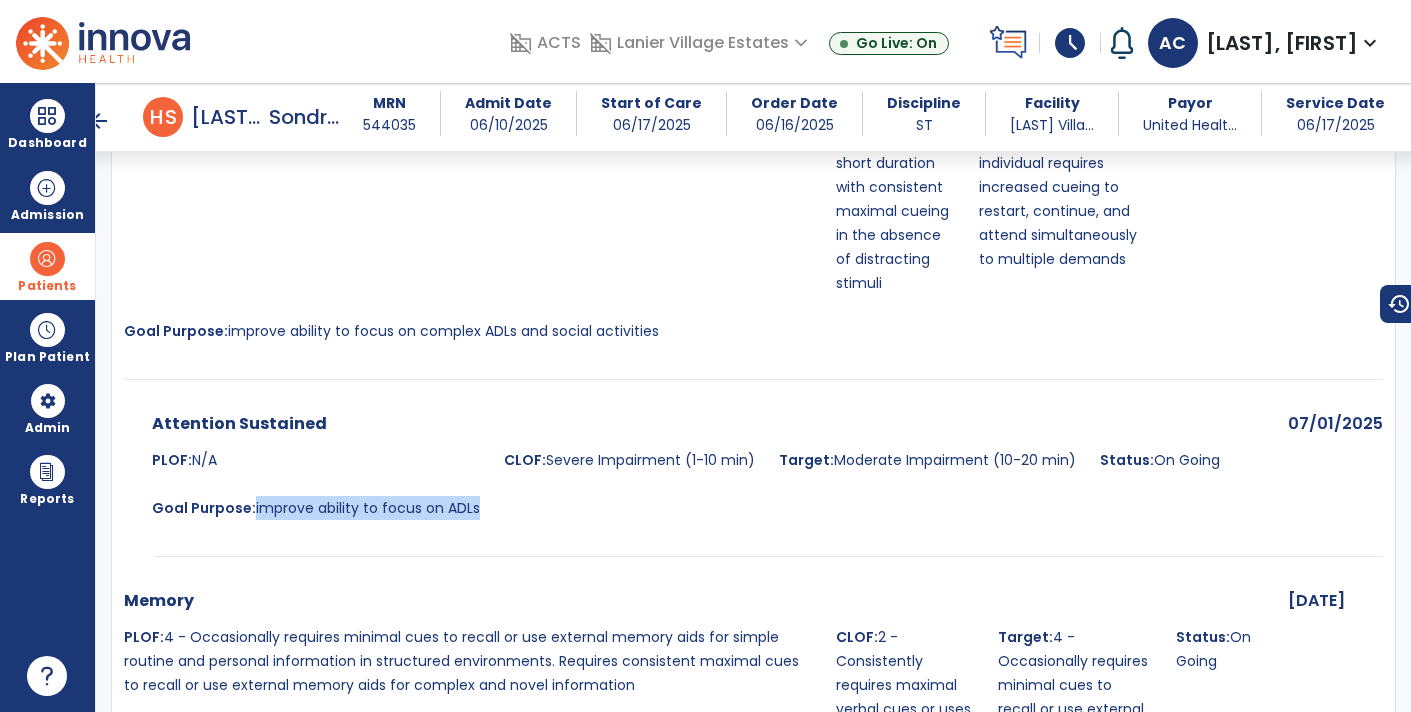 drag, startPoint x: 253, startPoint y: 432, endPoint x: 485, endPoint y: 446, distance: 232.42203 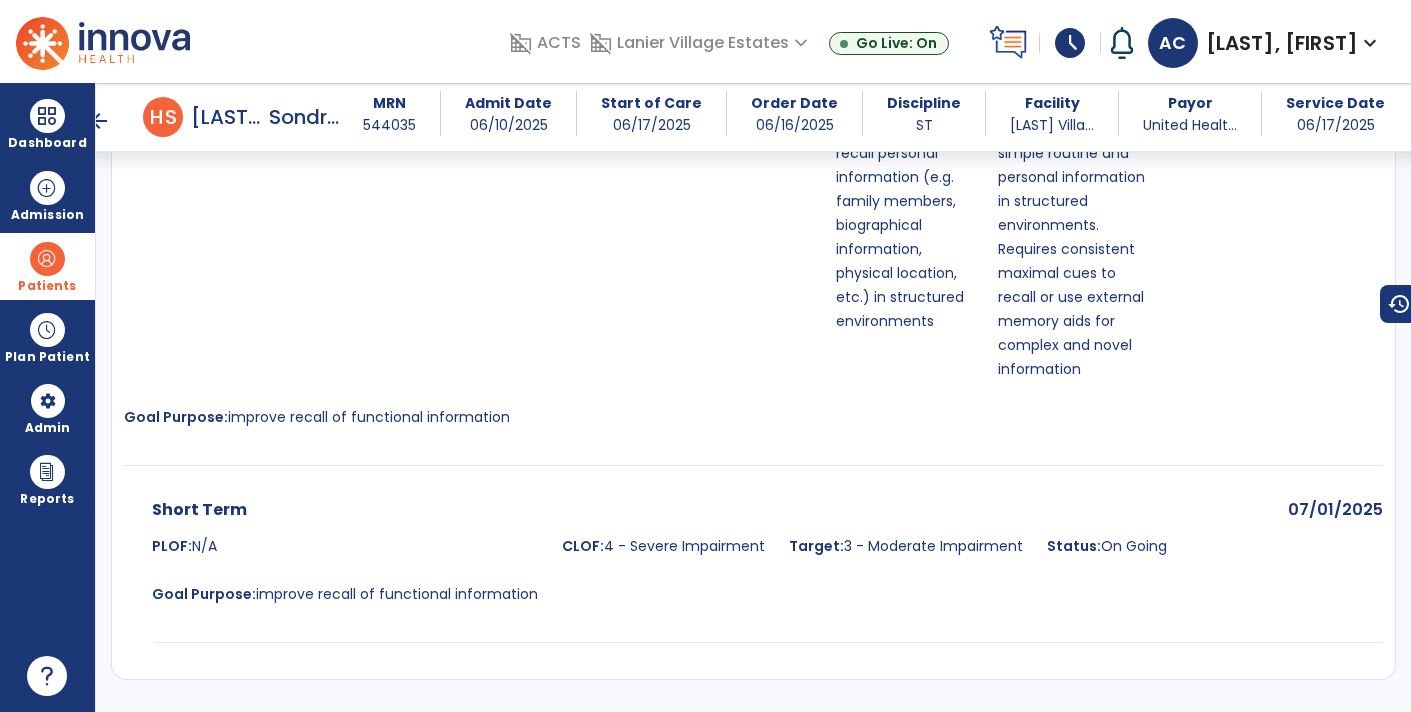 scroll, scrollTop: 6903, scrollLeft: 0, axis: vertical 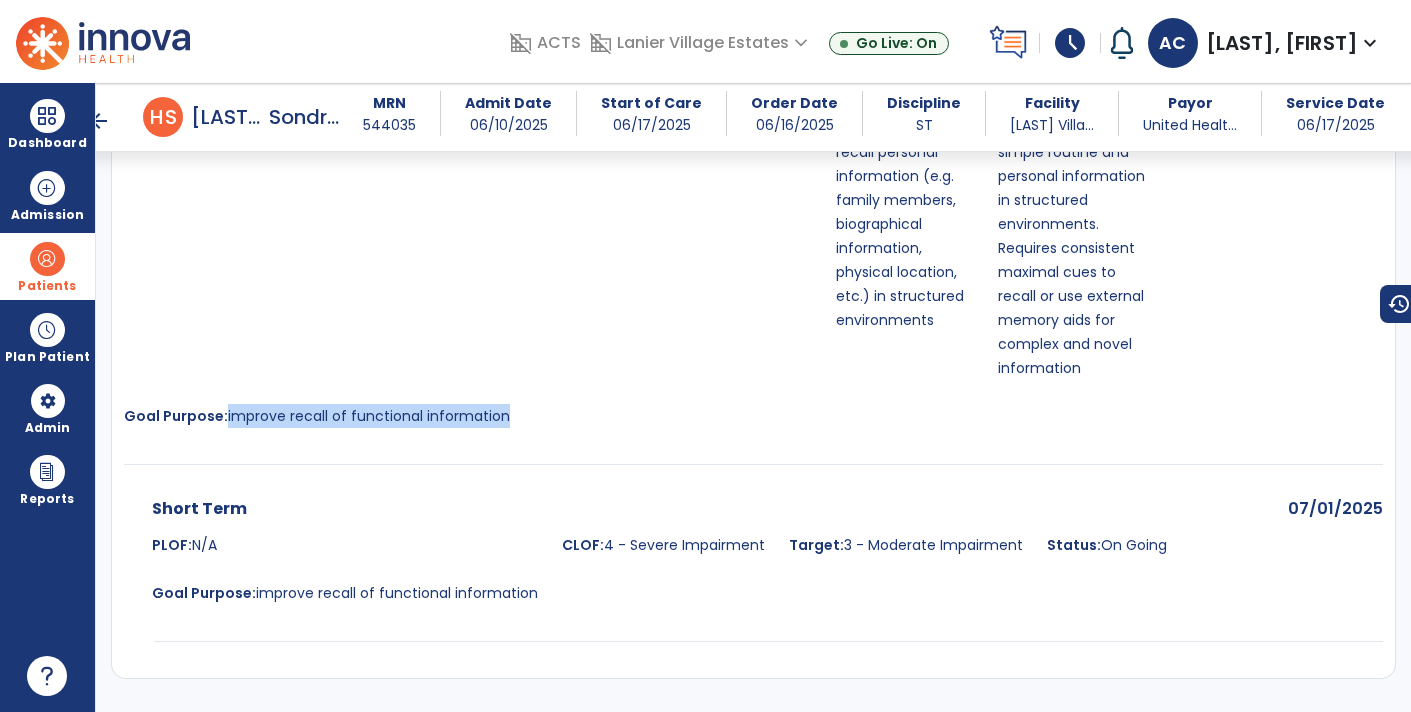 drag, startPoint x: 224, startPoint y: 313, endPoint x: 542, endPoint y: 338, distance: 318.9812 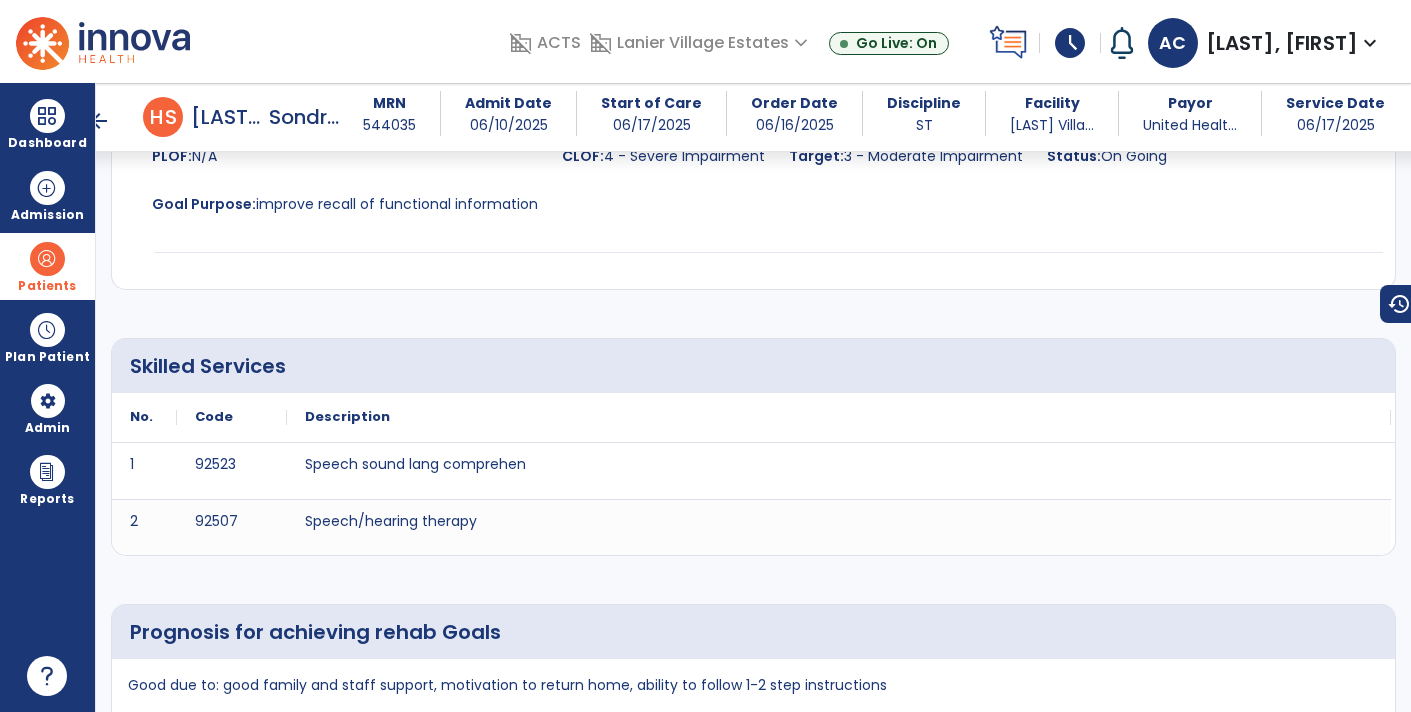 scroll, scrollTop: 7287, scrollLeft: 0, axis: vertical 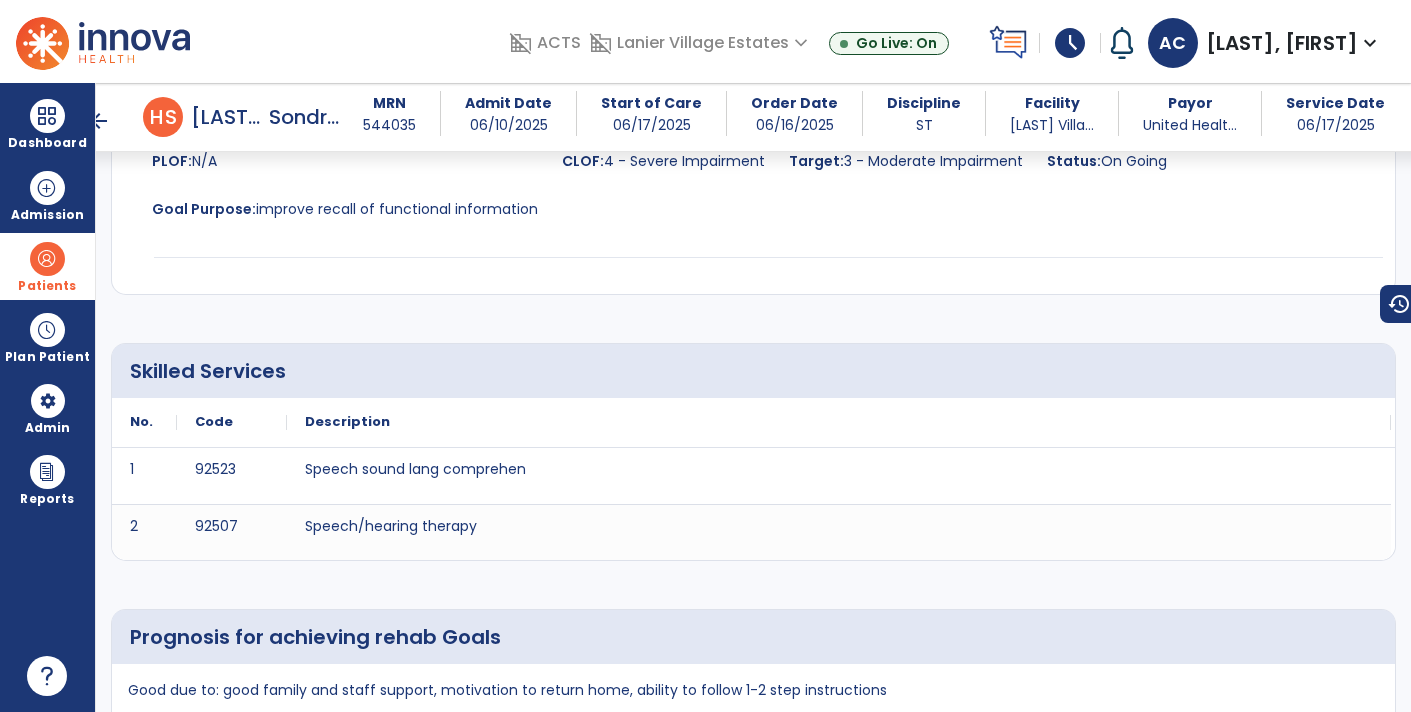 click on "Patients" at bounding box center [47, 266] 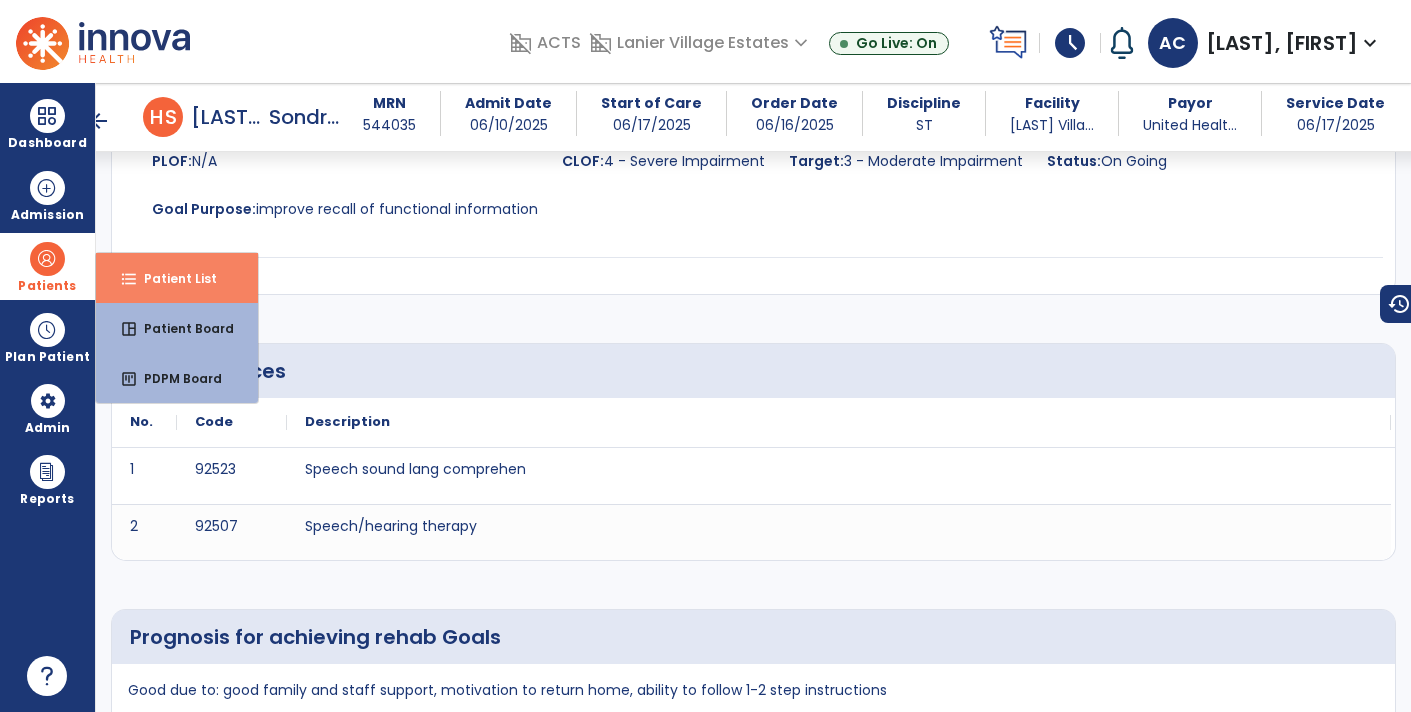 click on "Patient List" at bounding box center [172, 278] 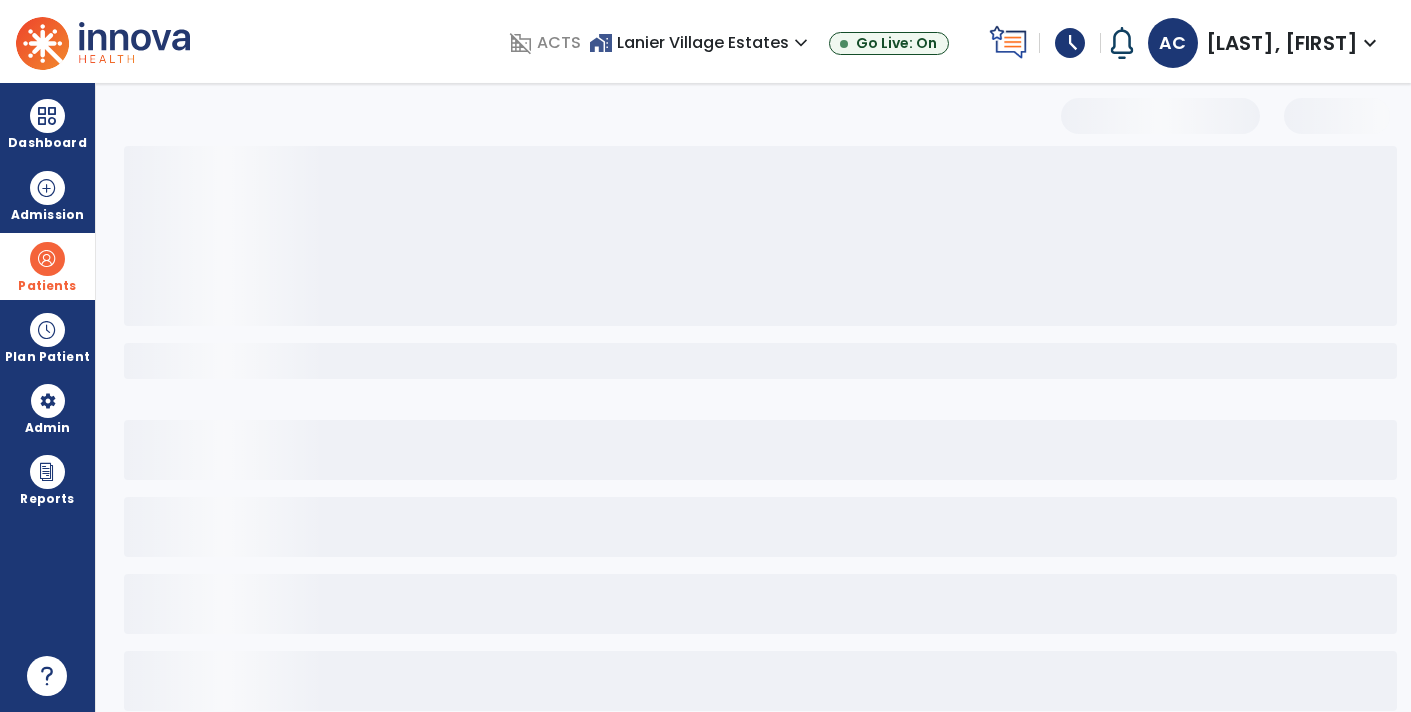 scroll, scrollTop: 30, scrollLeft: 0, axis: vertical 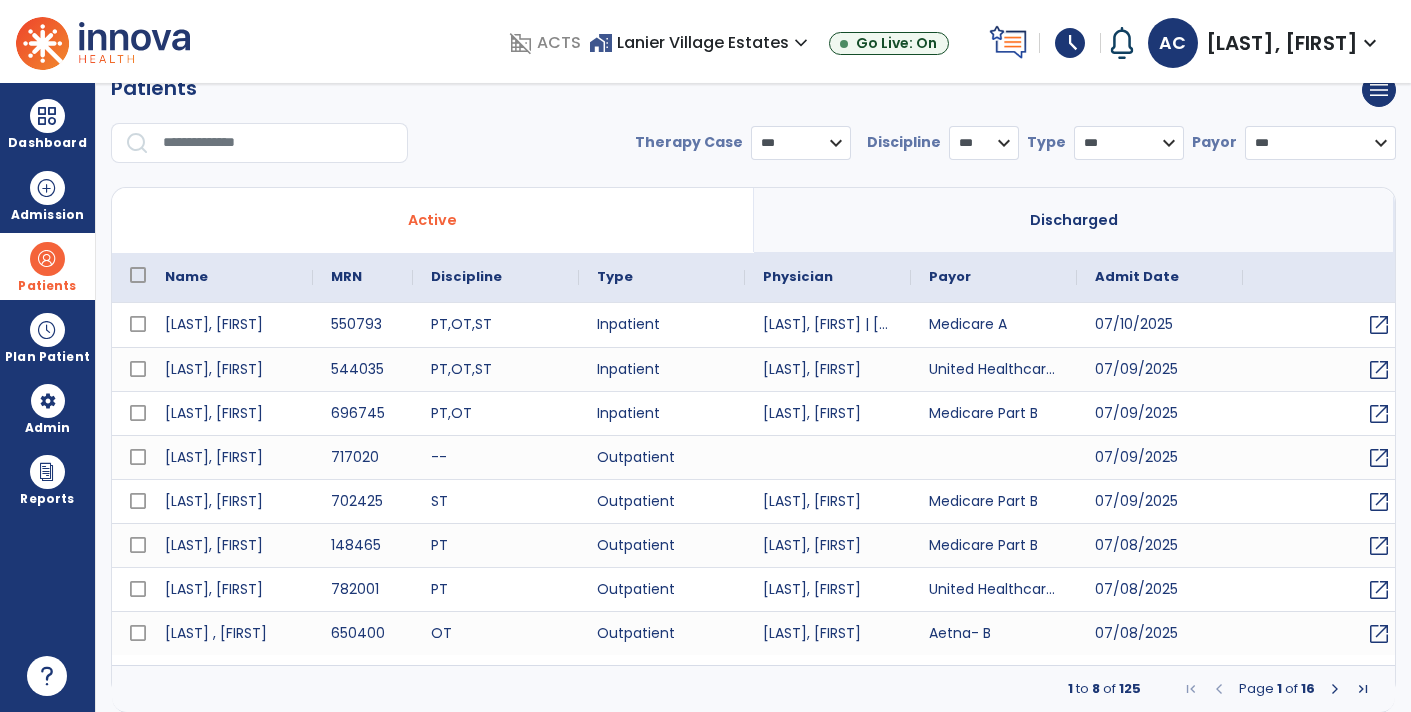 select on "***" 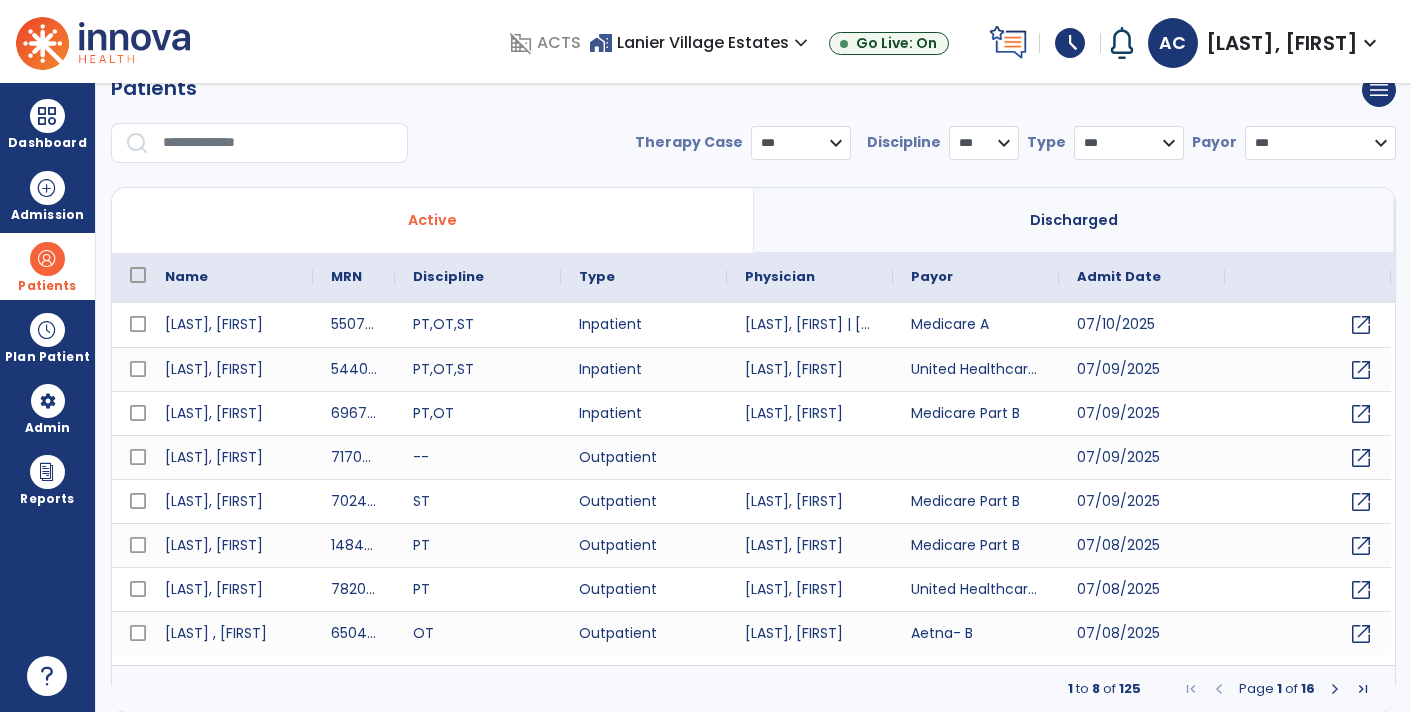click at bounding box center (278, 143) 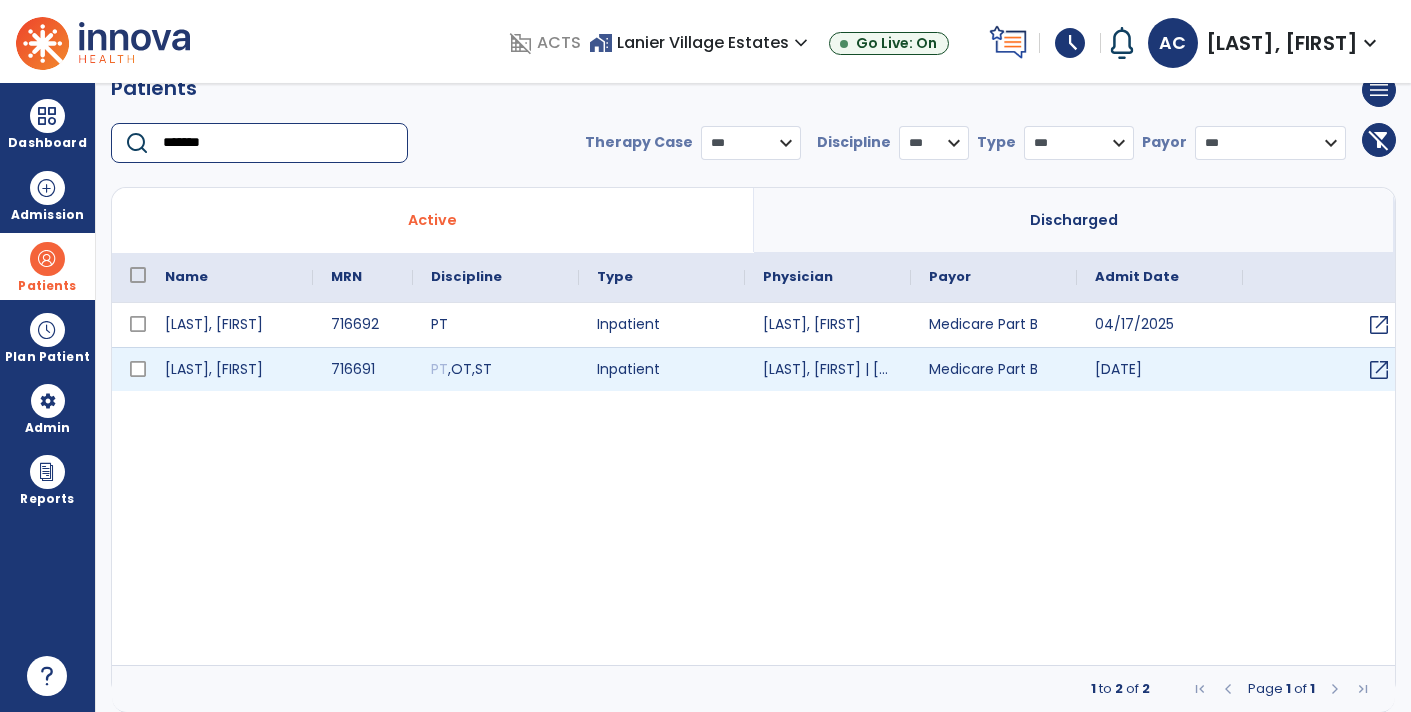 type on "*******" 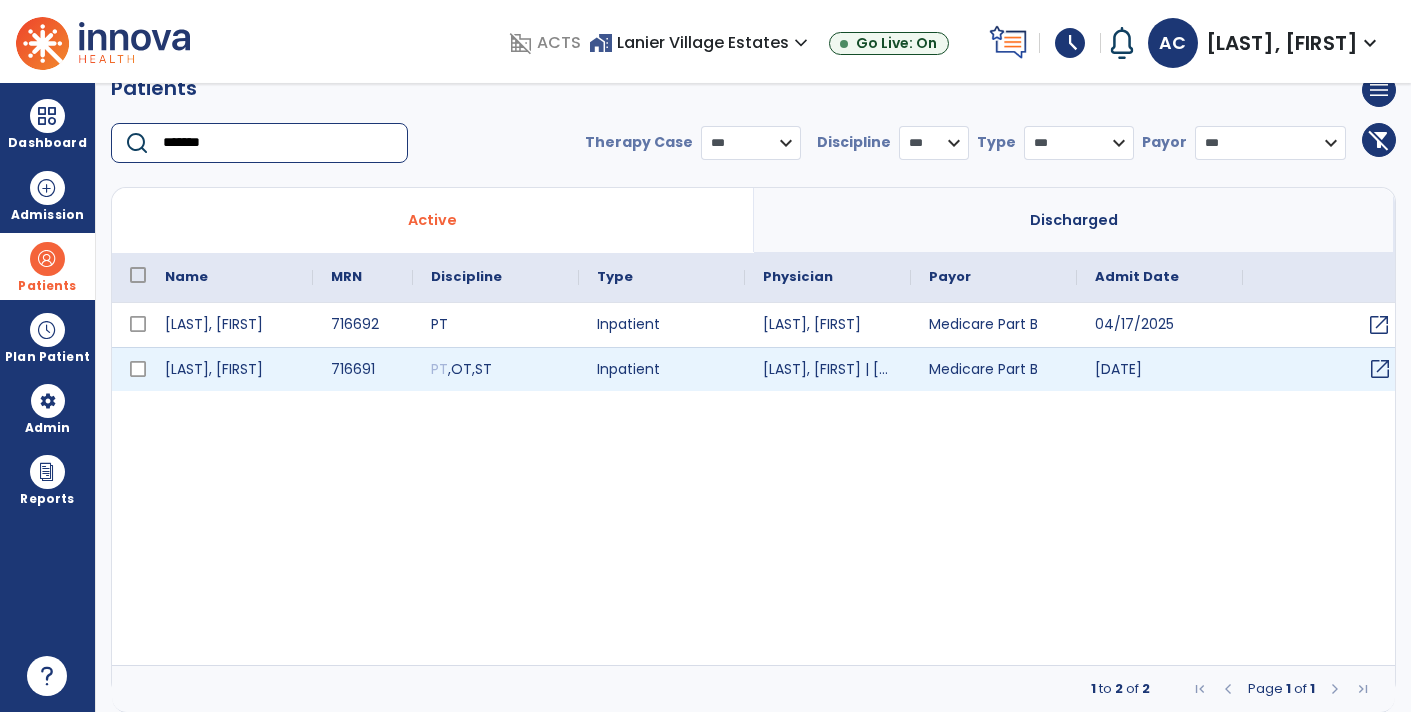 click on "open_in_new" at bounding box center [1380, 369] 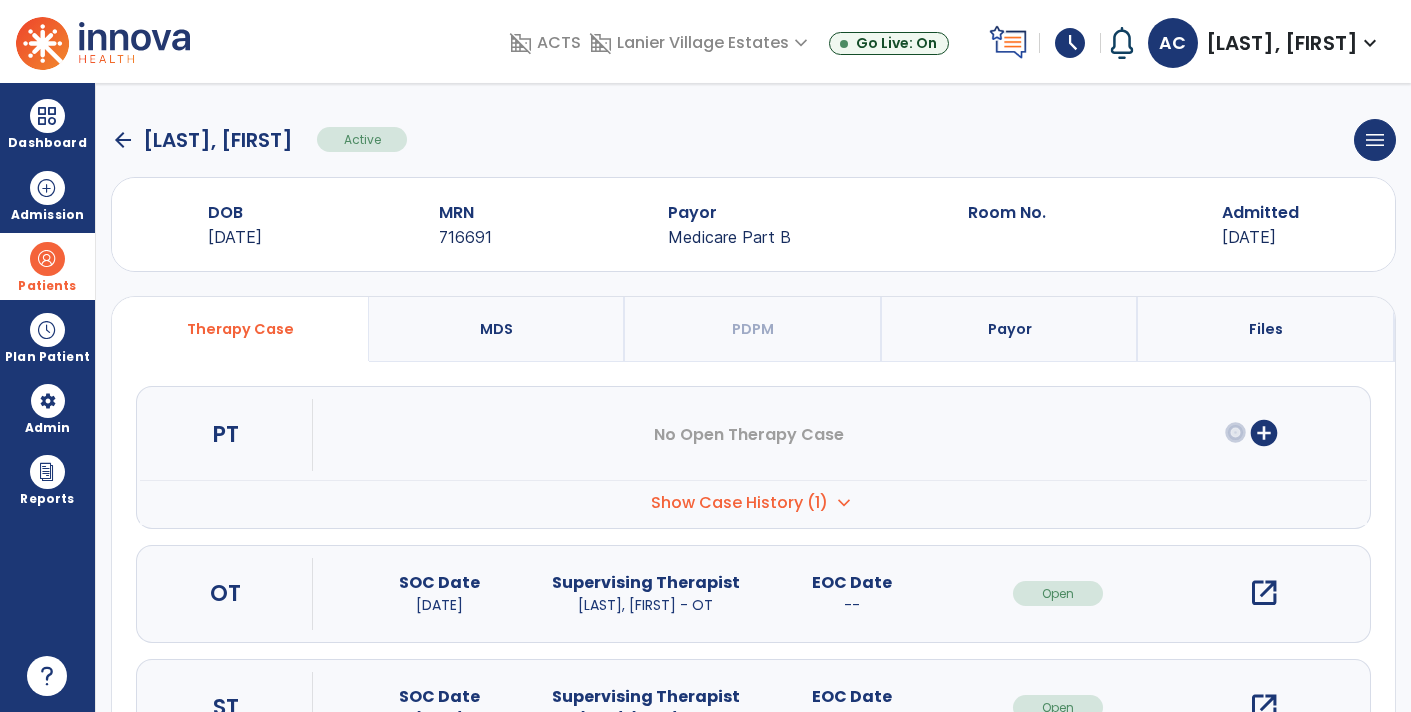 scroll, scrollTop: 134, scrollLeft: 0, axis: vertical 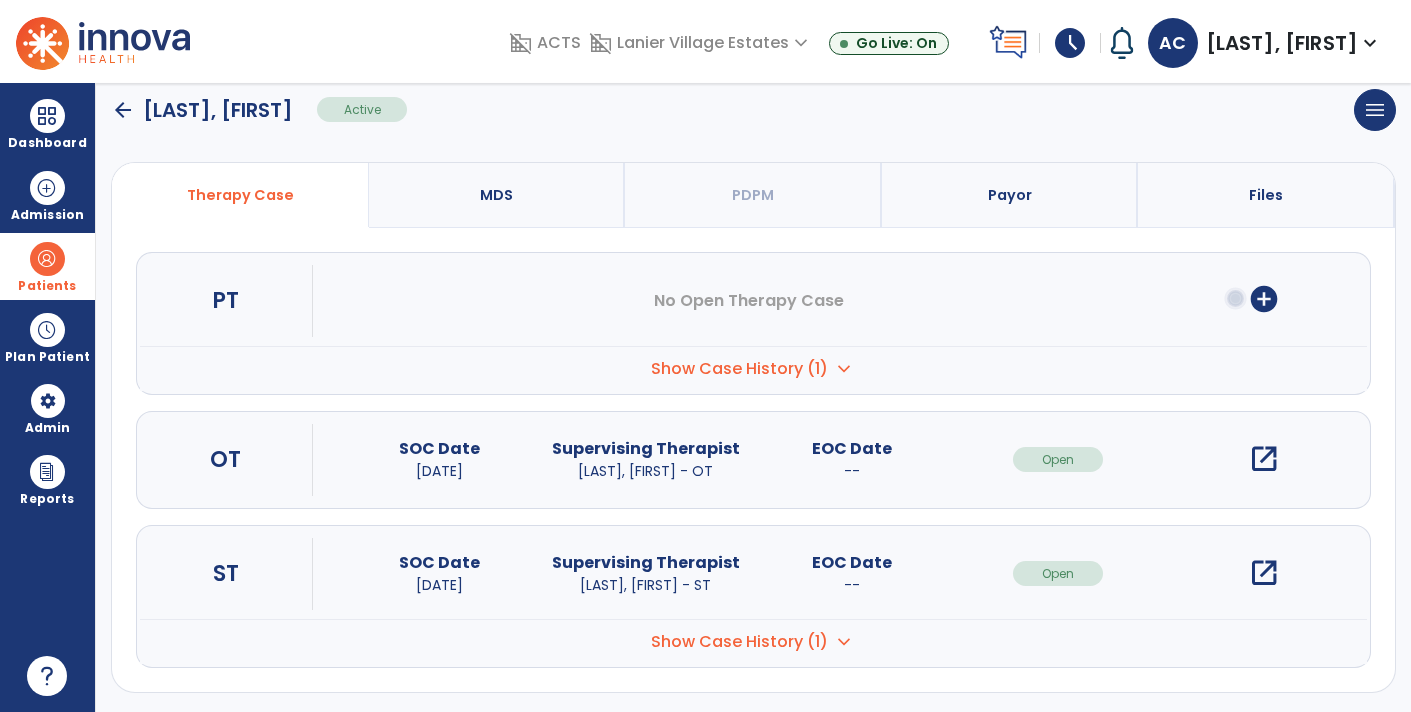 click on "open_in_new" at bounding box center [1264, 573] 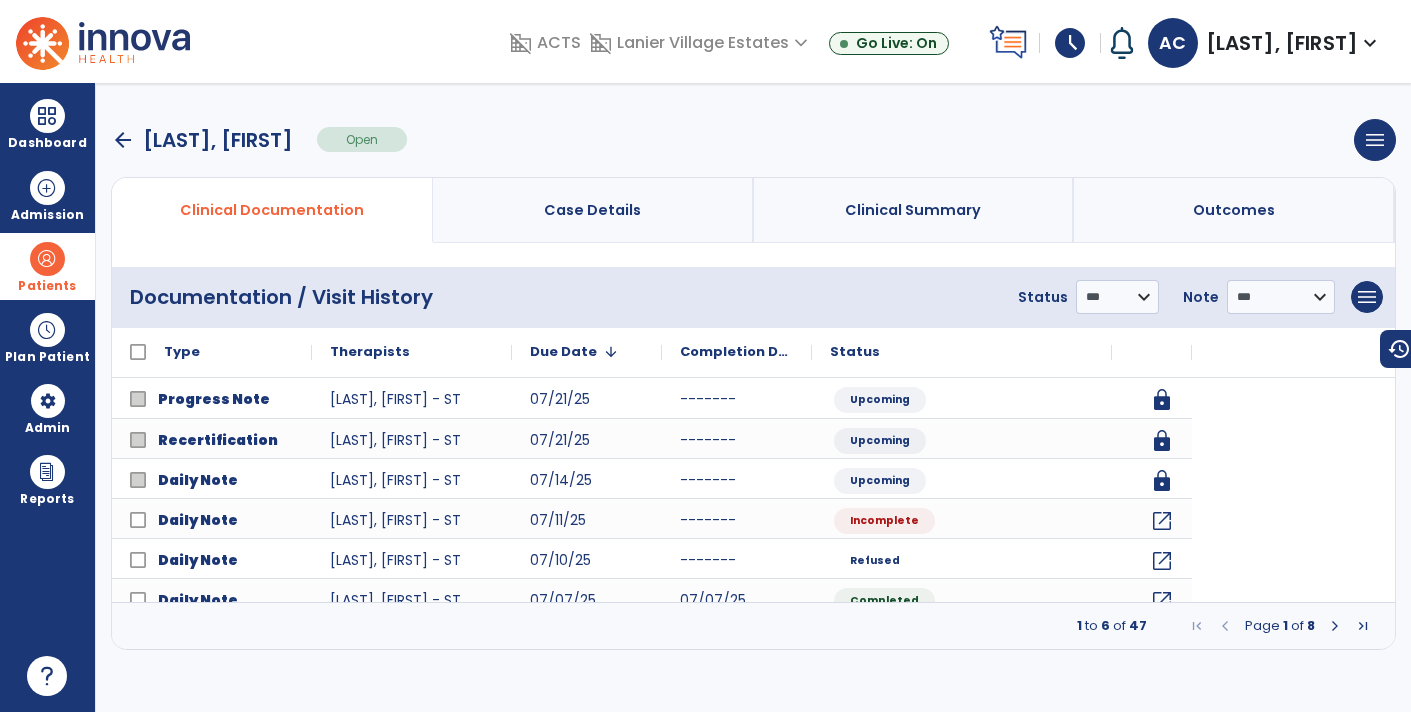 scroll, scrollTop: 0, scrollLeft: 0, axis: both 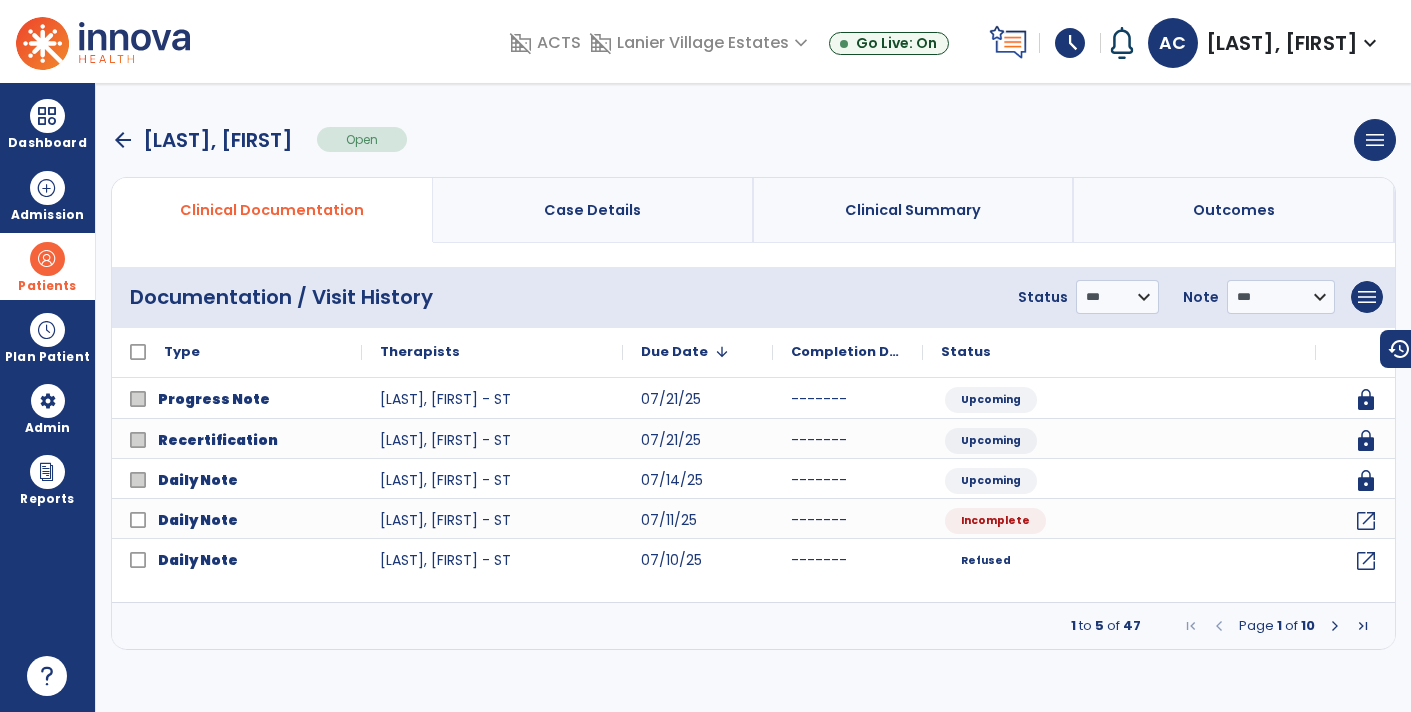 click at bounding box center (1335, 626) 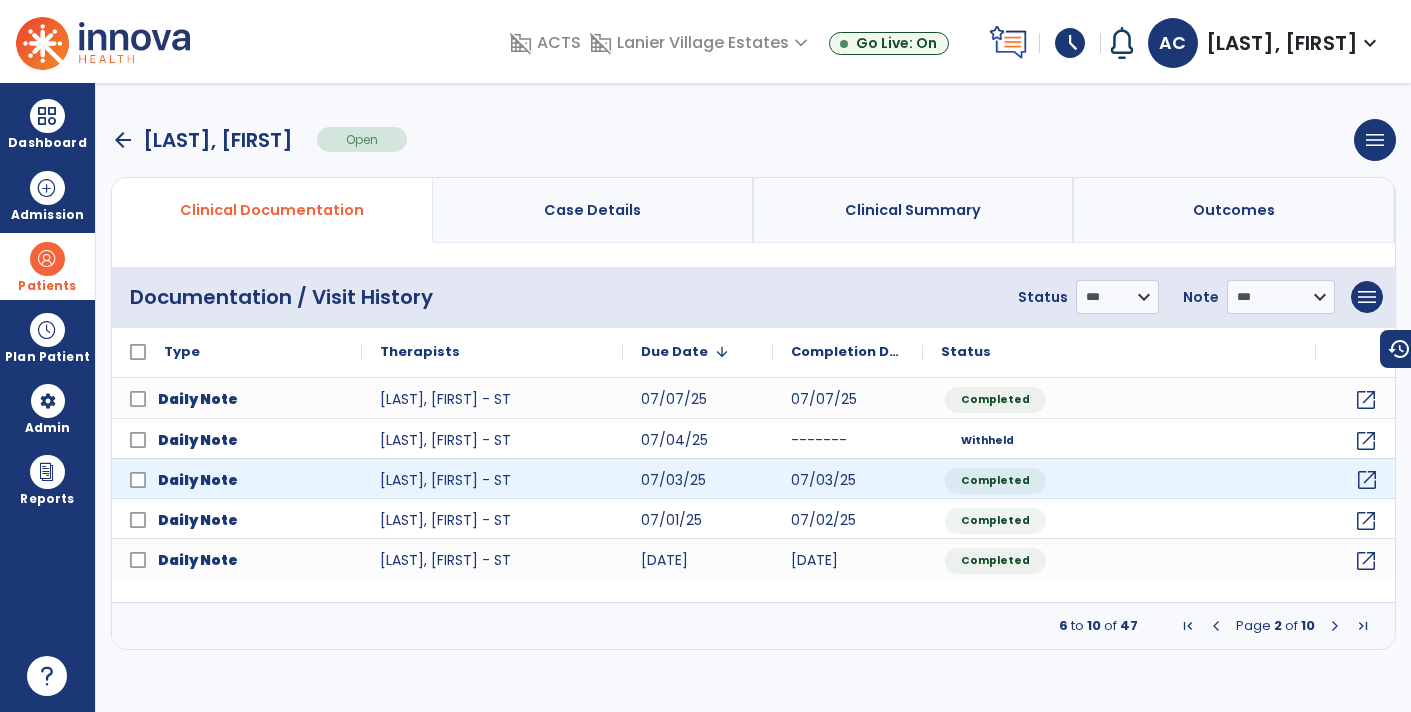 click on "open_in_new" 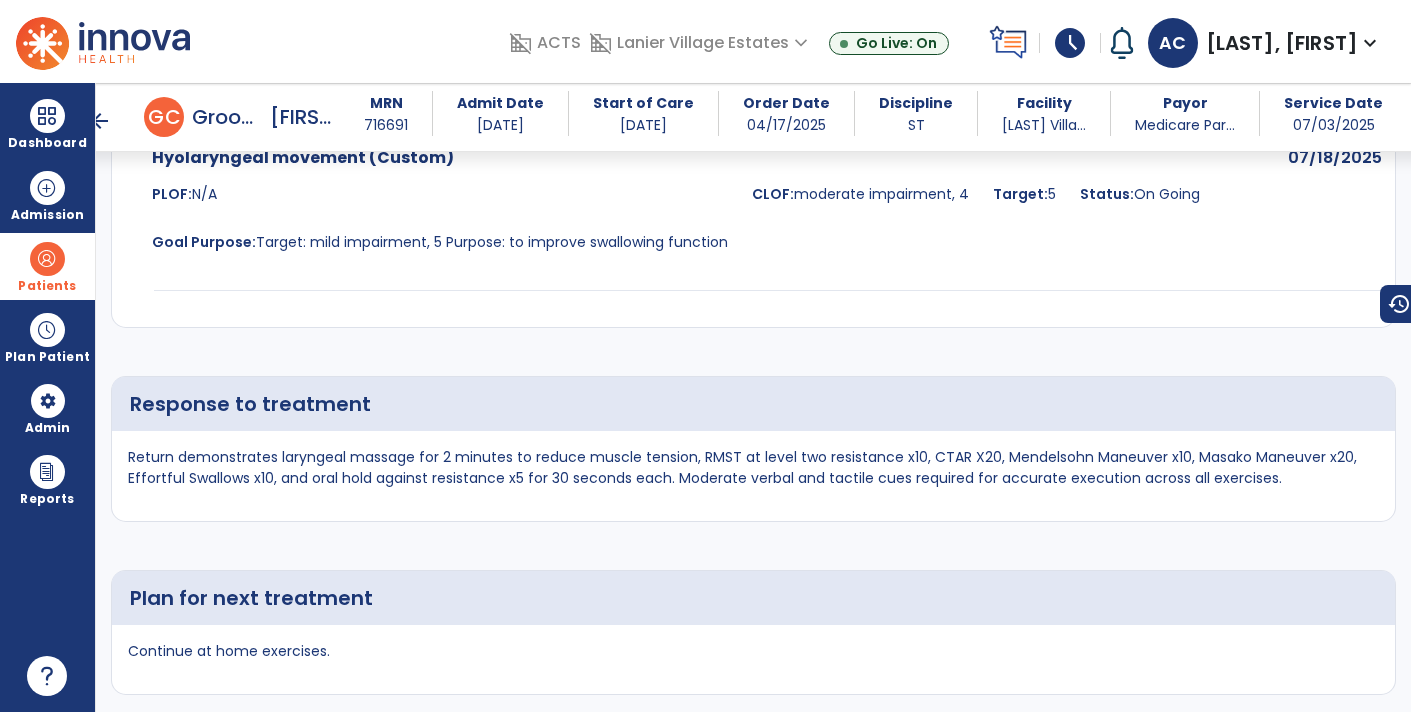 scroll, scrollTop: 2917, scrollLeft: 0, axis: vertical 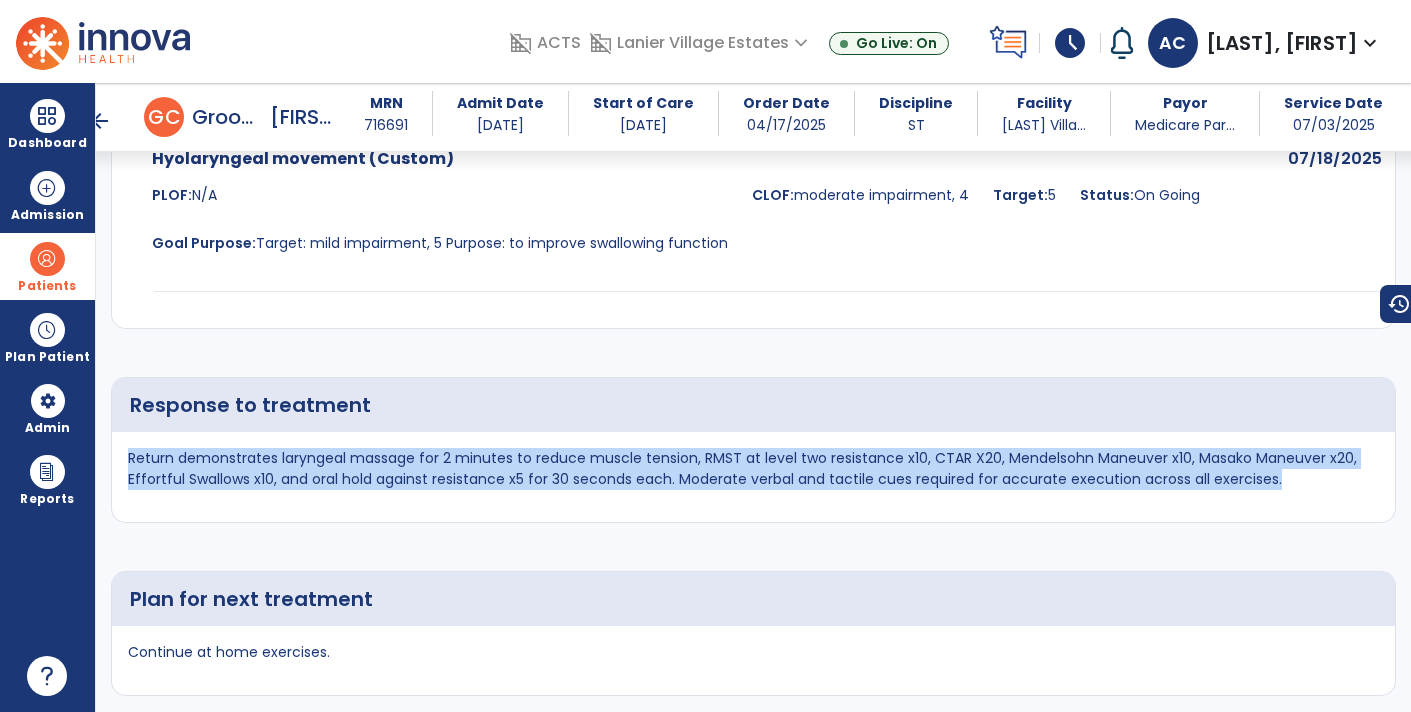 drag, startPoint x: 129, startPoint y: 428, endPoint x: 1333, endPoint y: 453, distance: 1204.2595 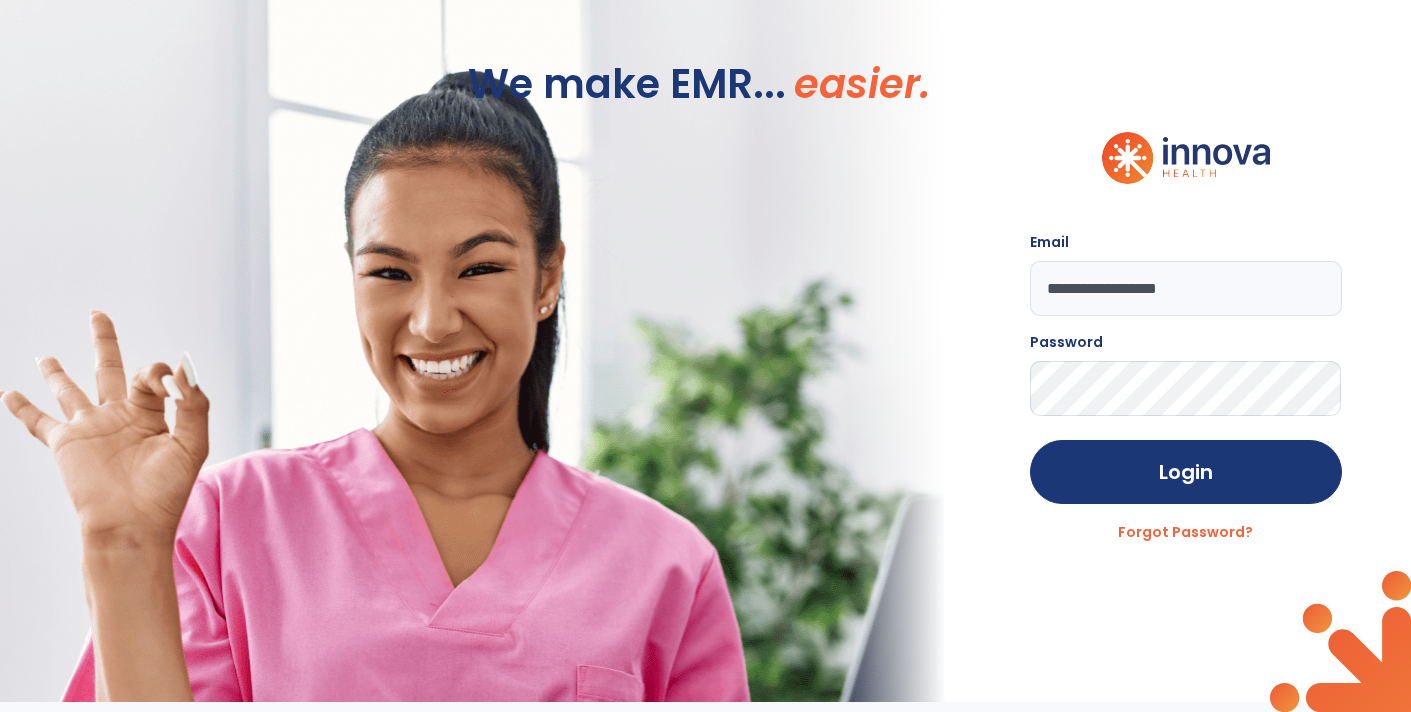 scroll, scrollTop: 0, scrollLeft: 0, axis: both 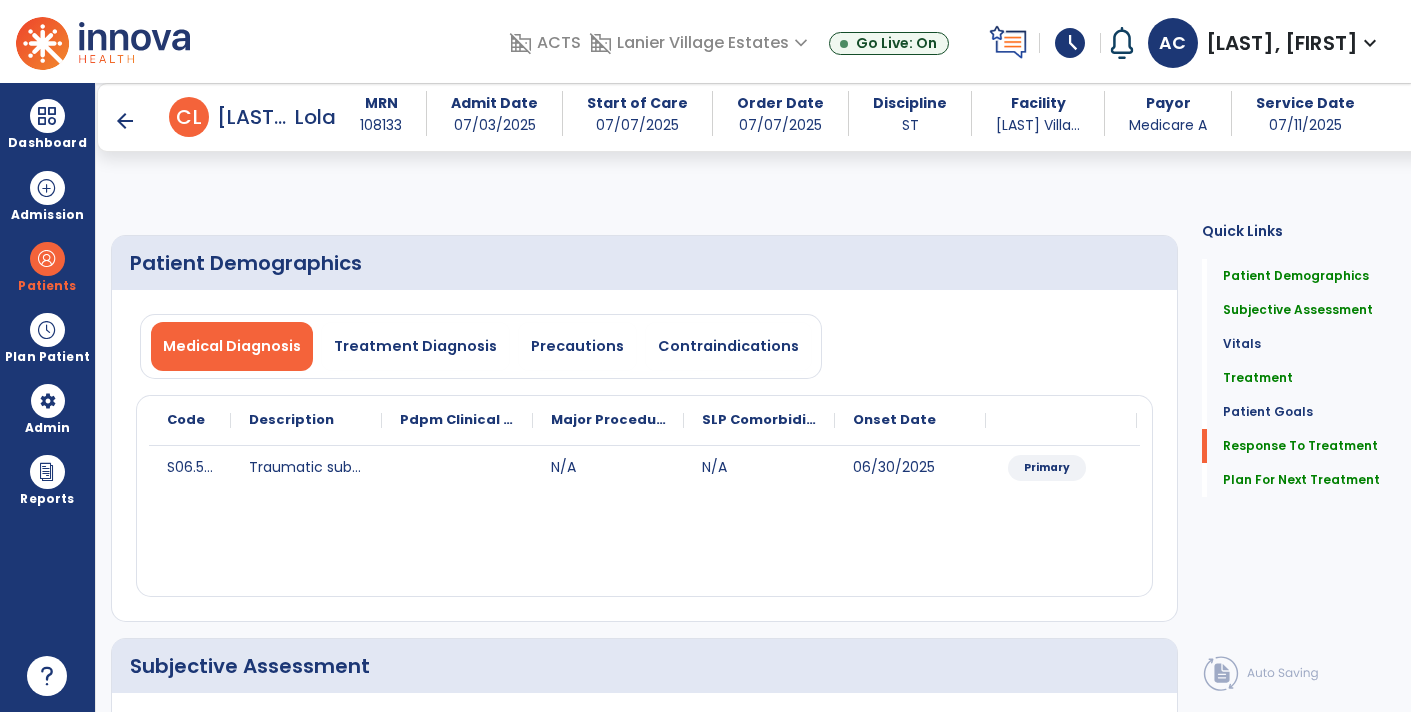 select on "*" 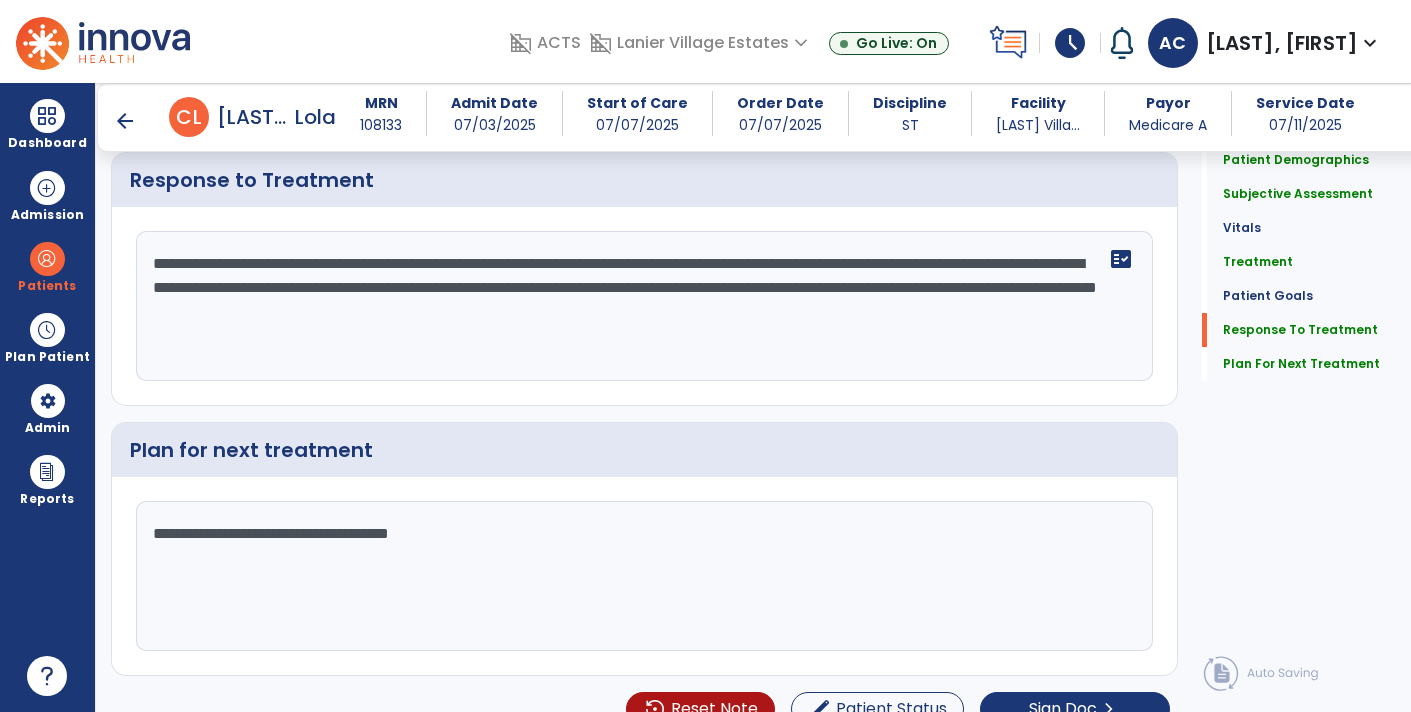 scroll, scrollTop: 3628, scrollLeft: 0, axis: vertical 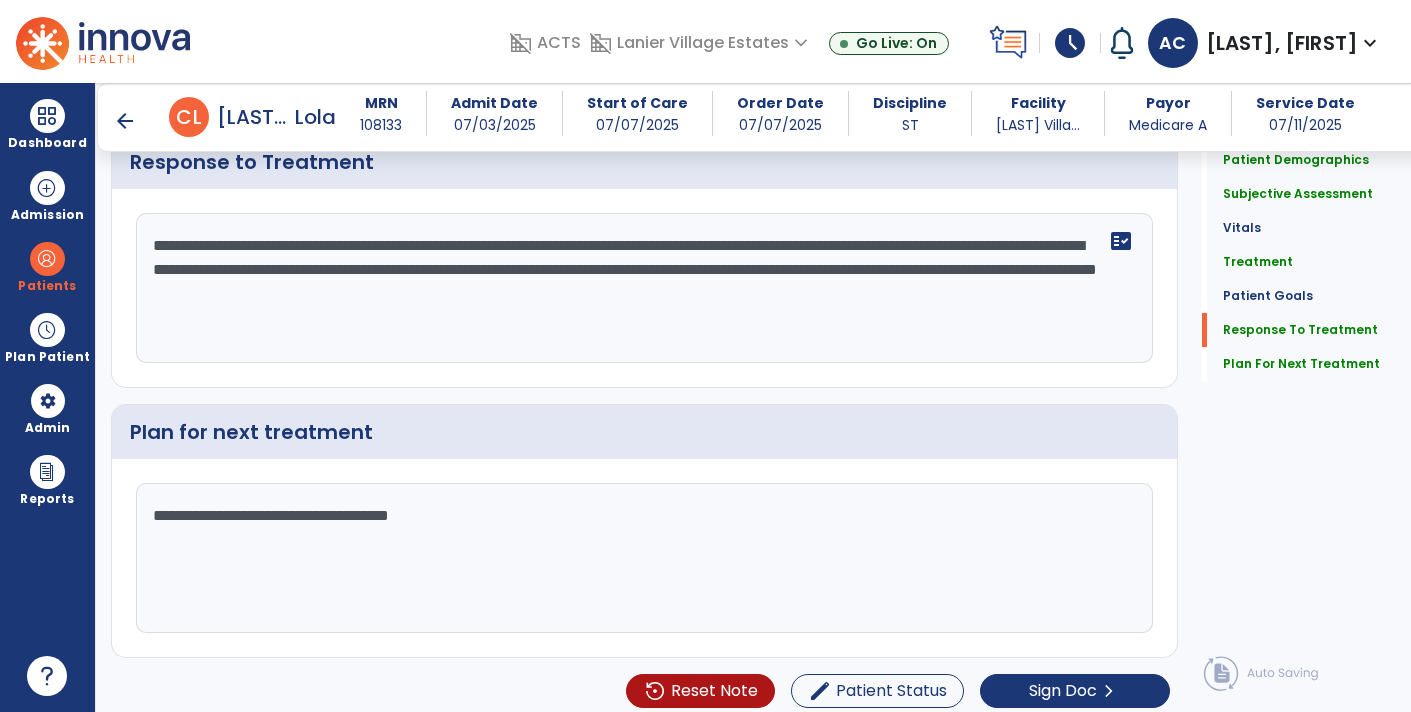 click on "**********" 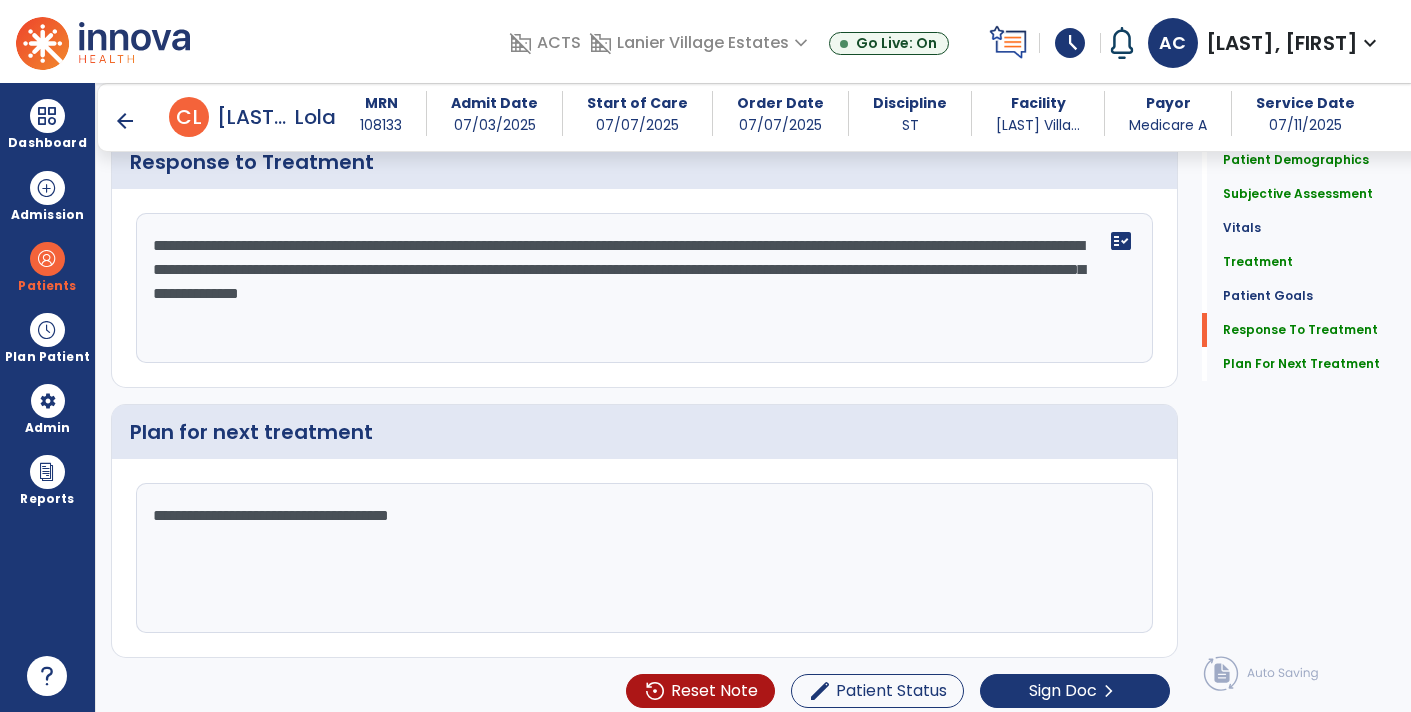 click on "**********" 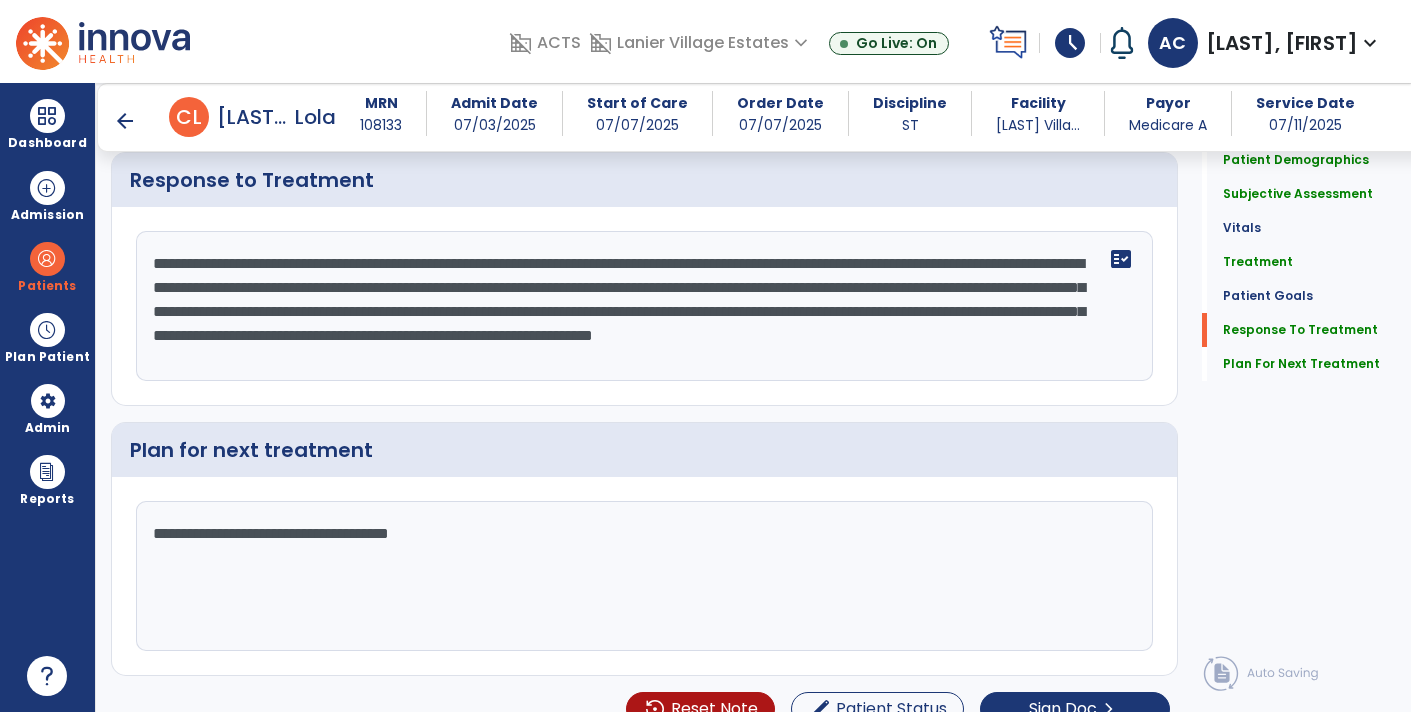 scroll, scrollTop: 3628, scrollLeft: 0, axis: vertical 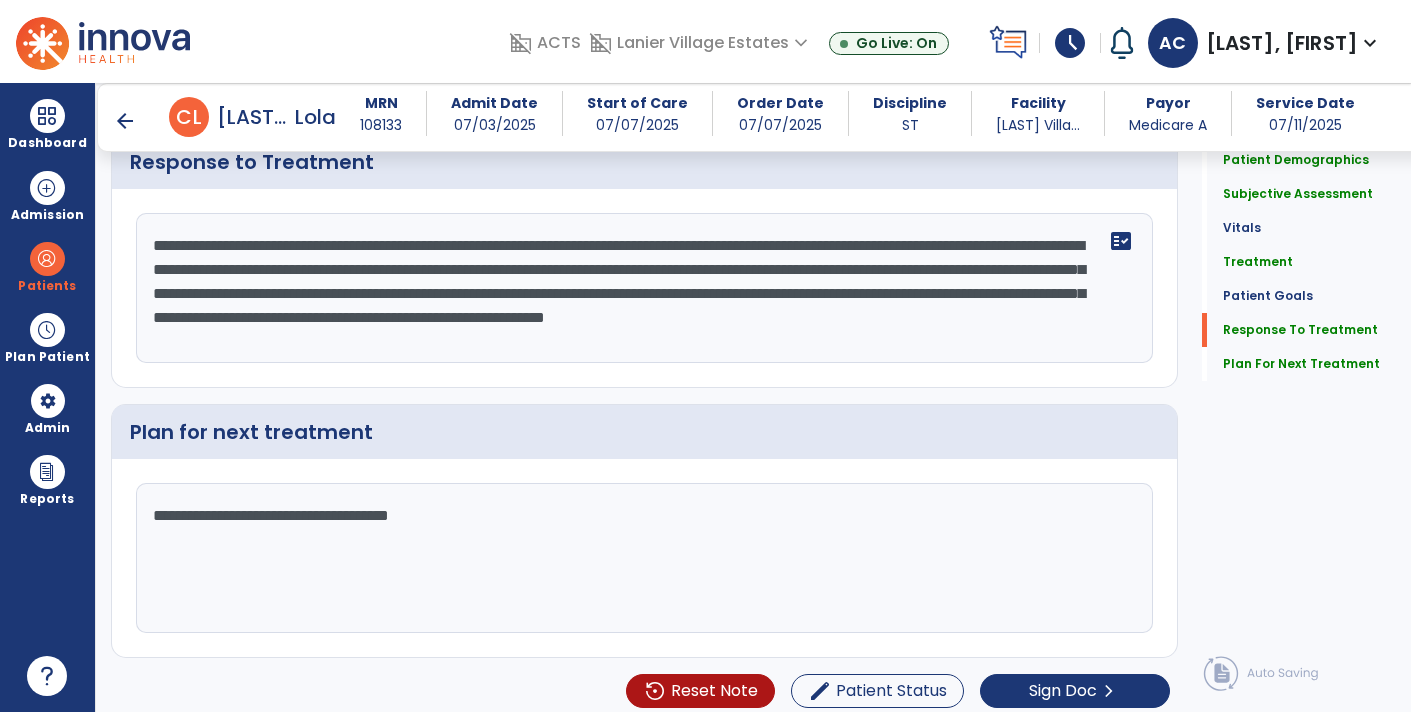 click on "**********" 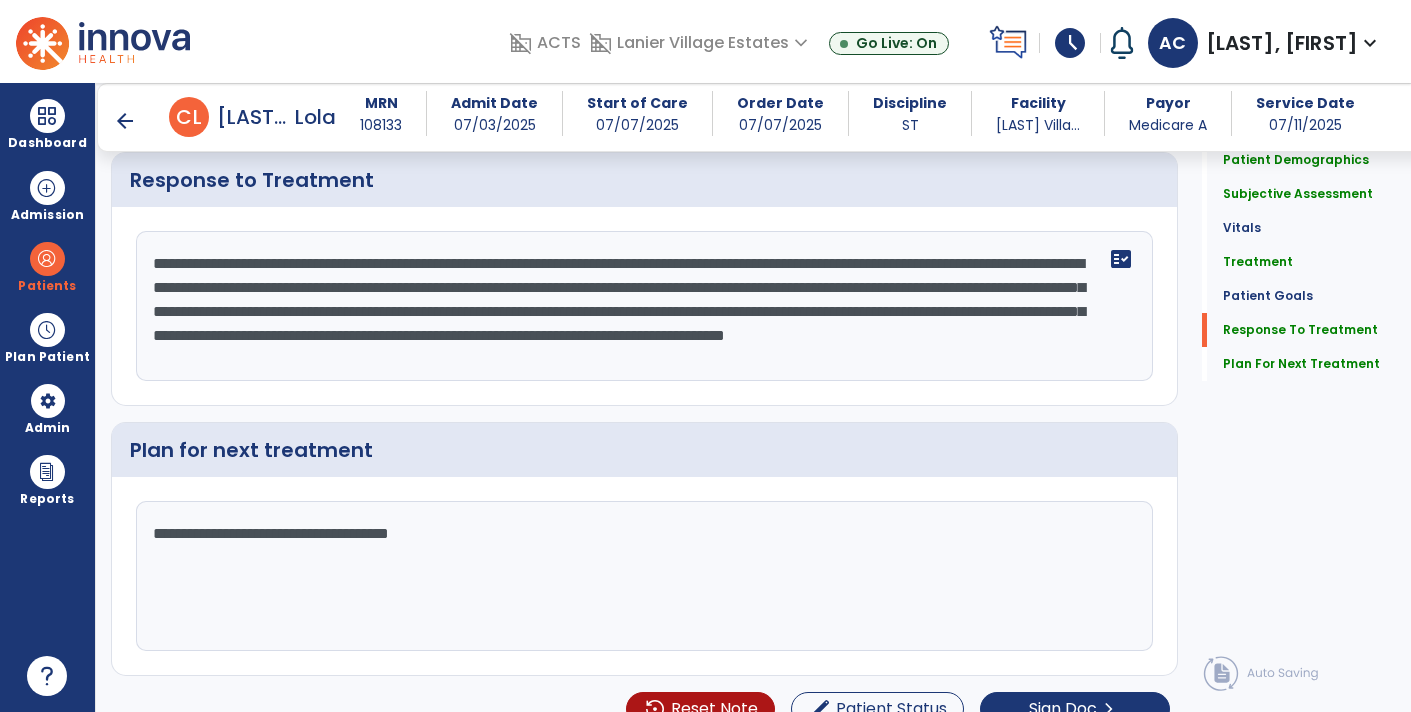 scroll, scrollTop: 3628, scrollLeft: 0, axis: vertical 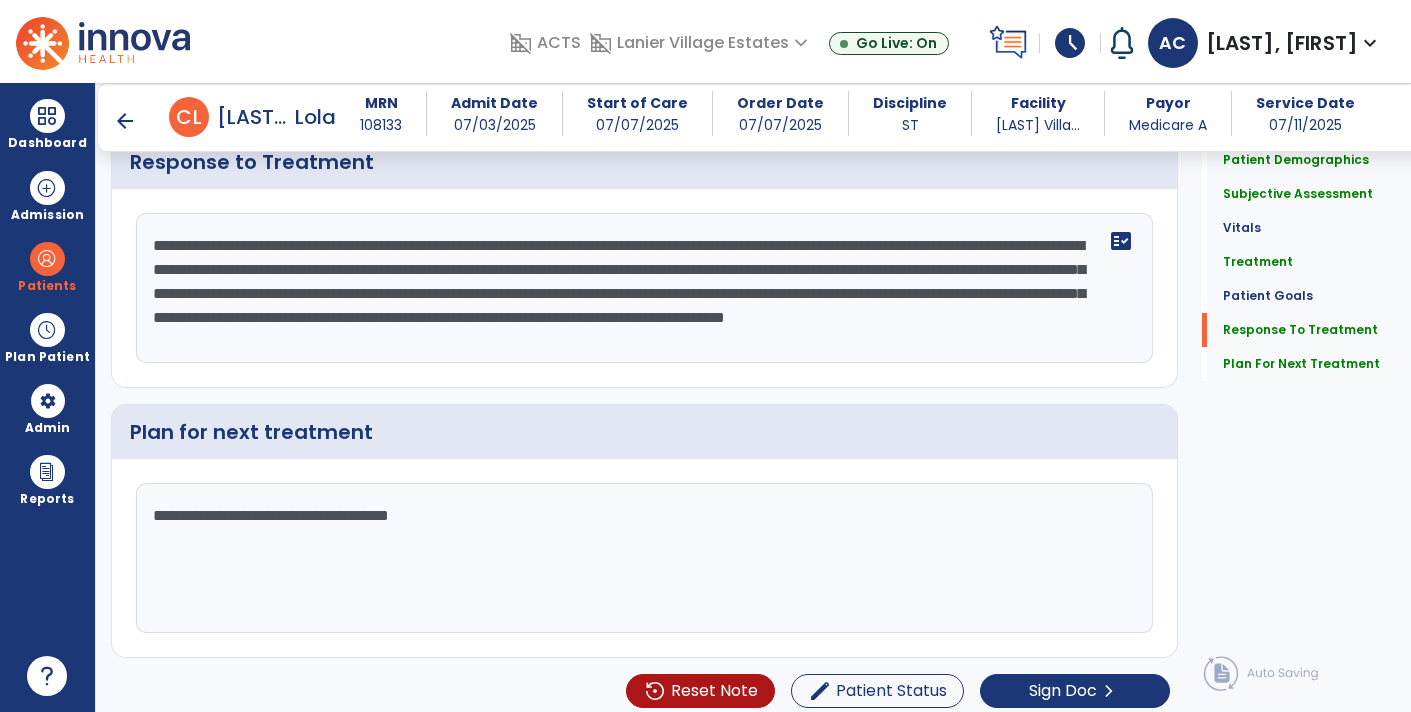 click on "**********" 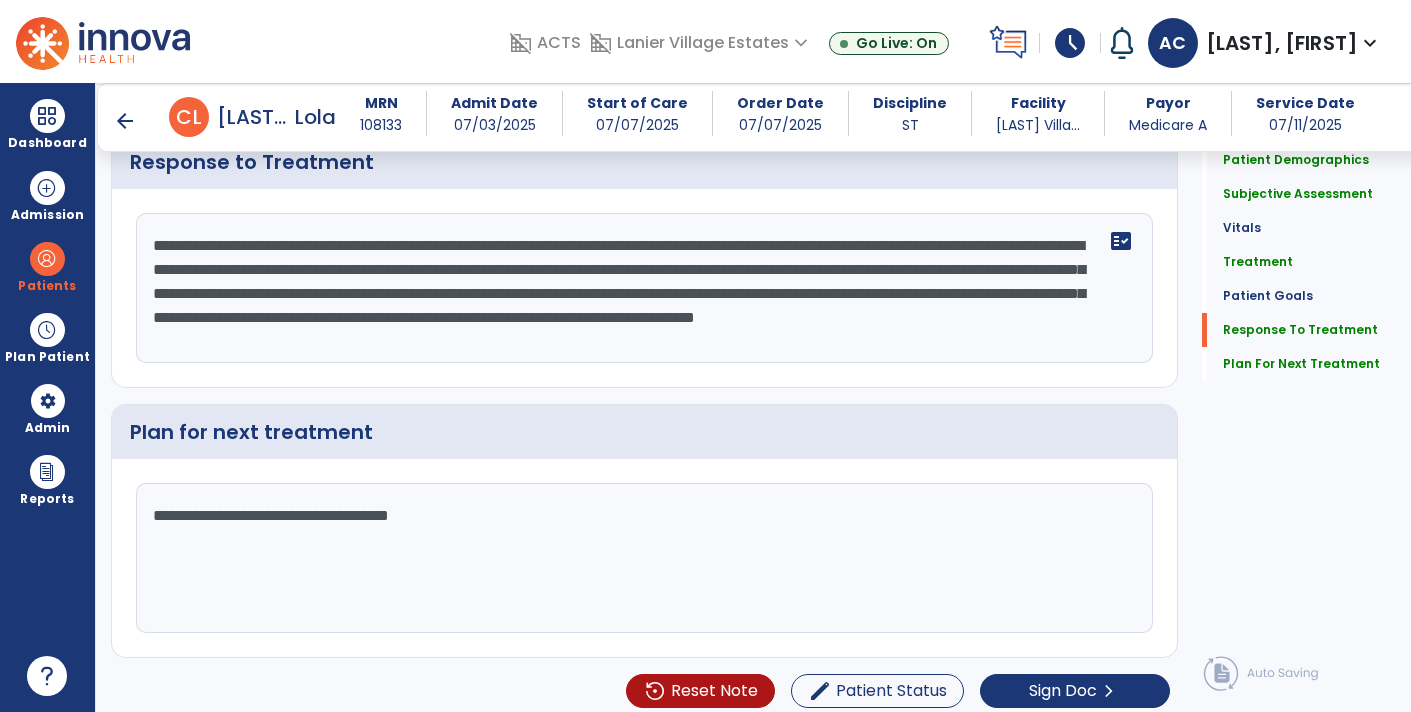 click on "**********" 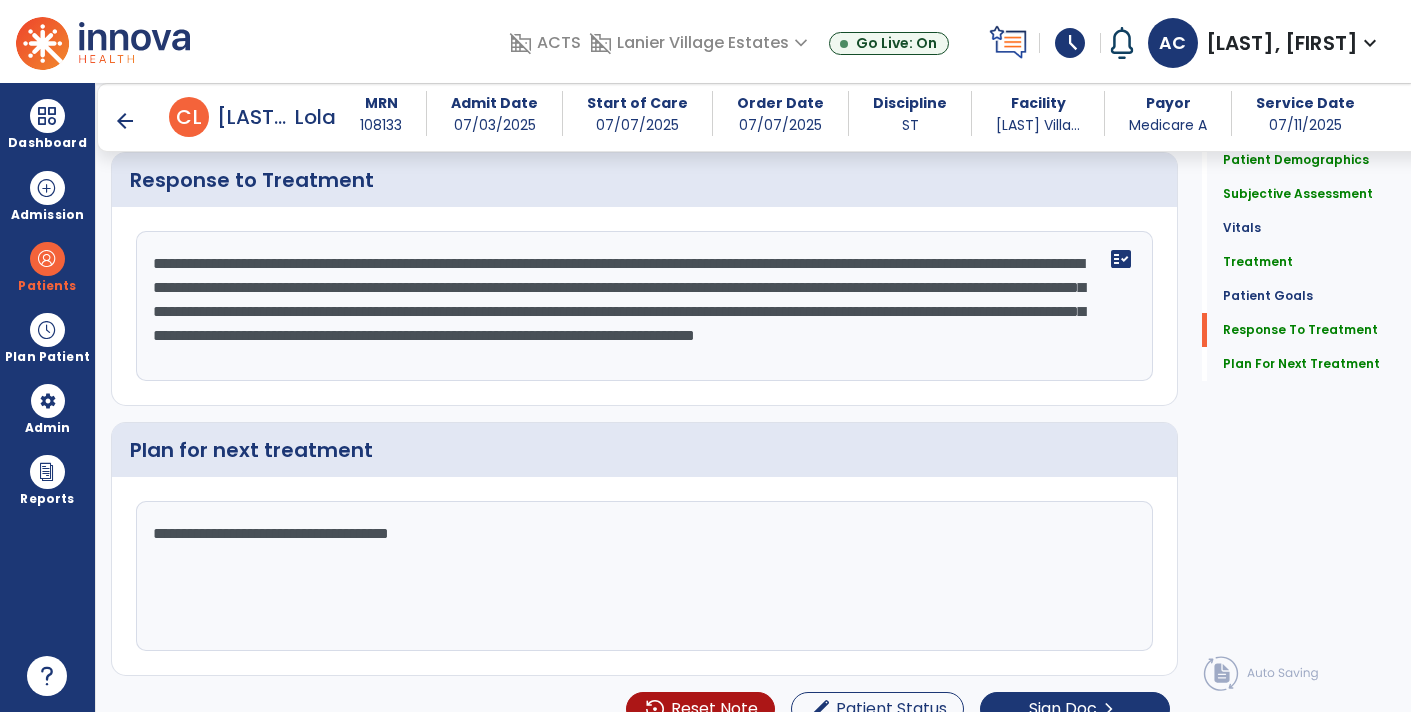 scroll, scrollTop: 3628, scrollLeft: 0, axis: vertical 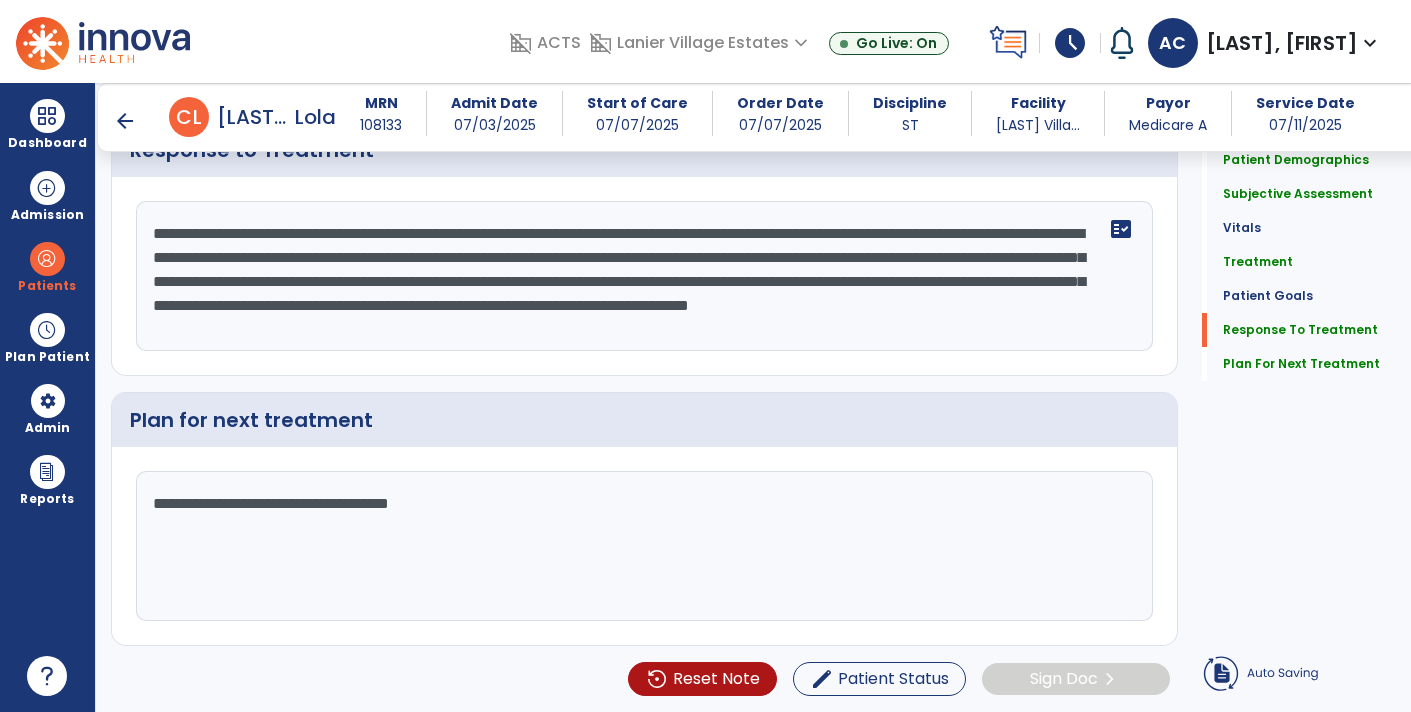 click on "**********" 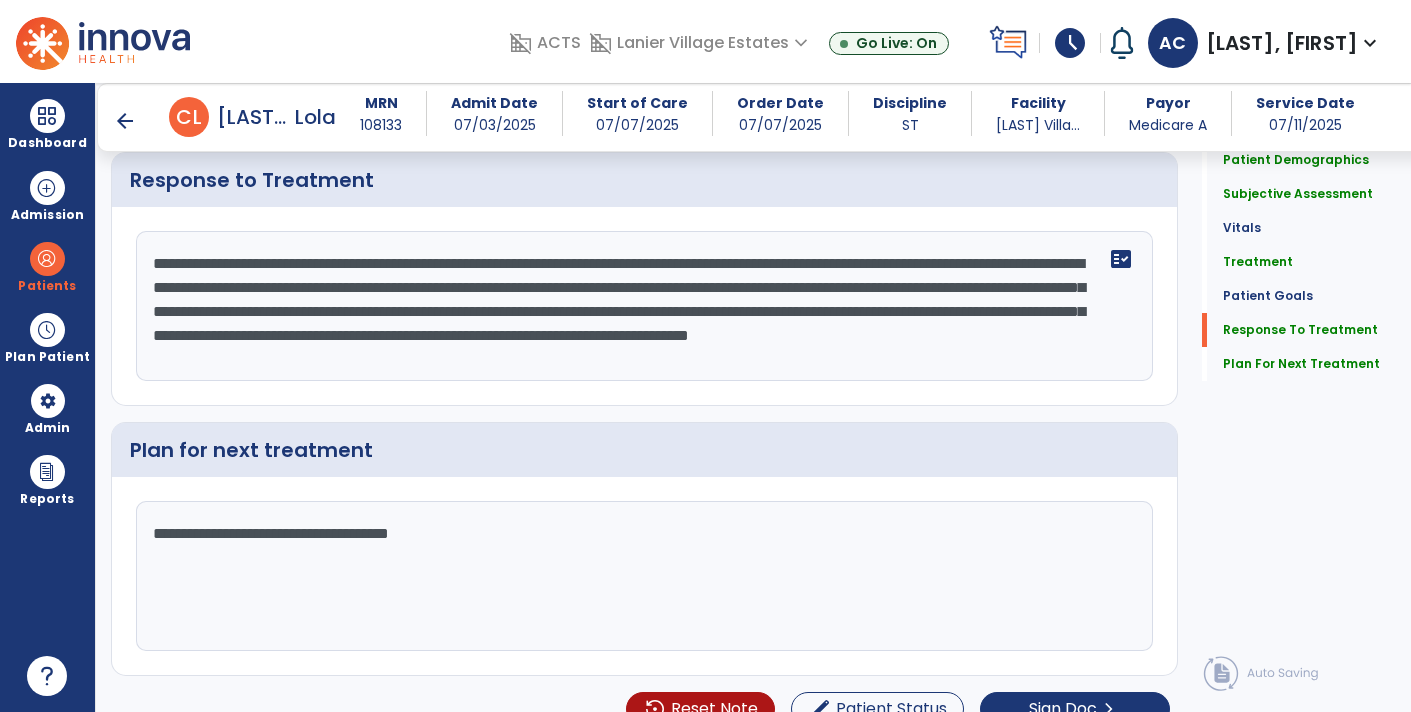 scroll, scrollTop: 3628, scrollLeft: 0, axis: vertical 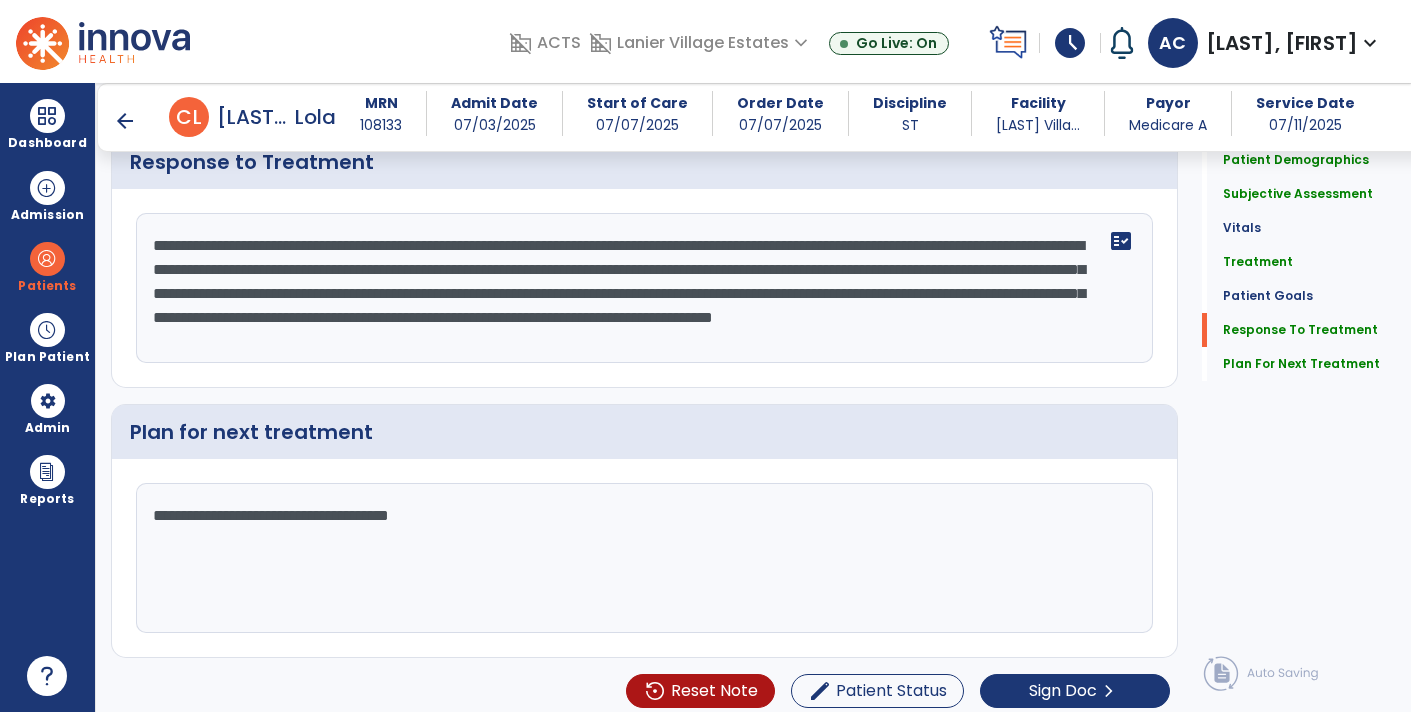 click on "**********" 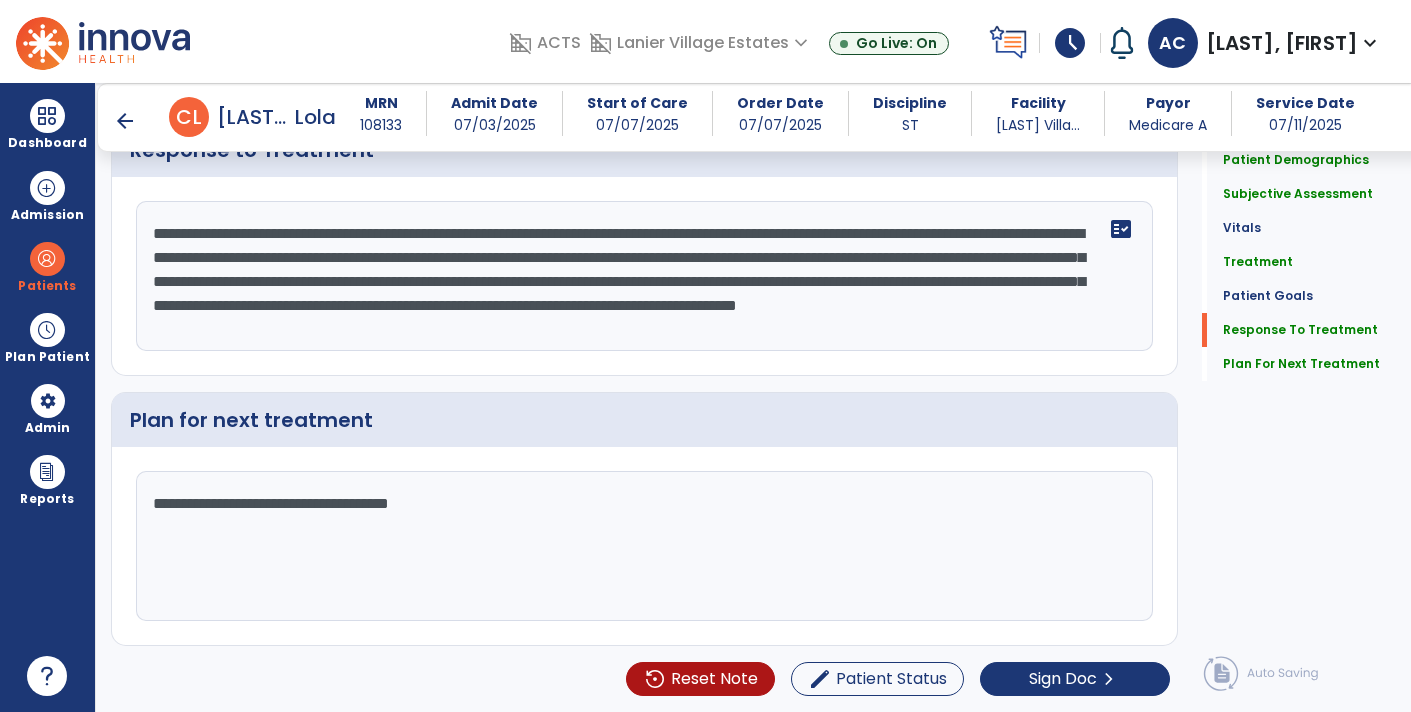 scroll, scrollTop: 3610, scrollLeft: 0, axis: vertical 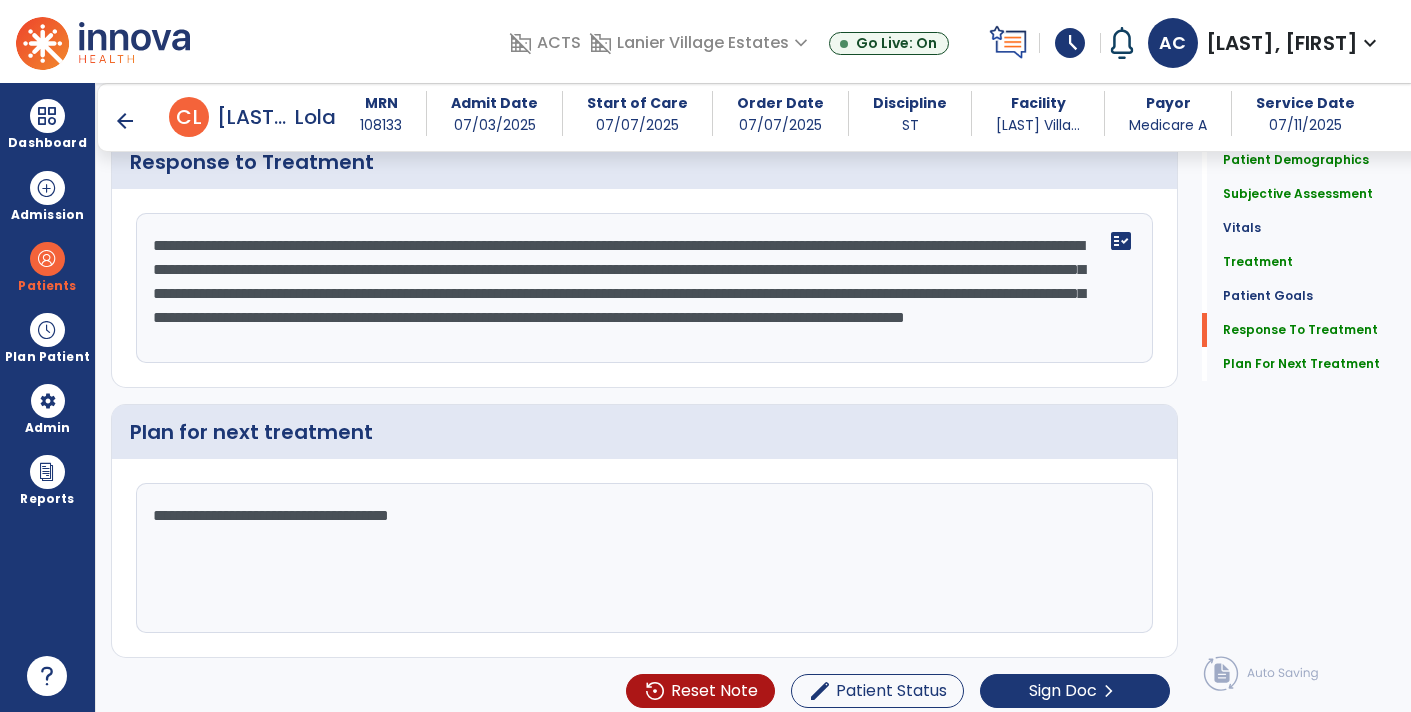 click on "**********" 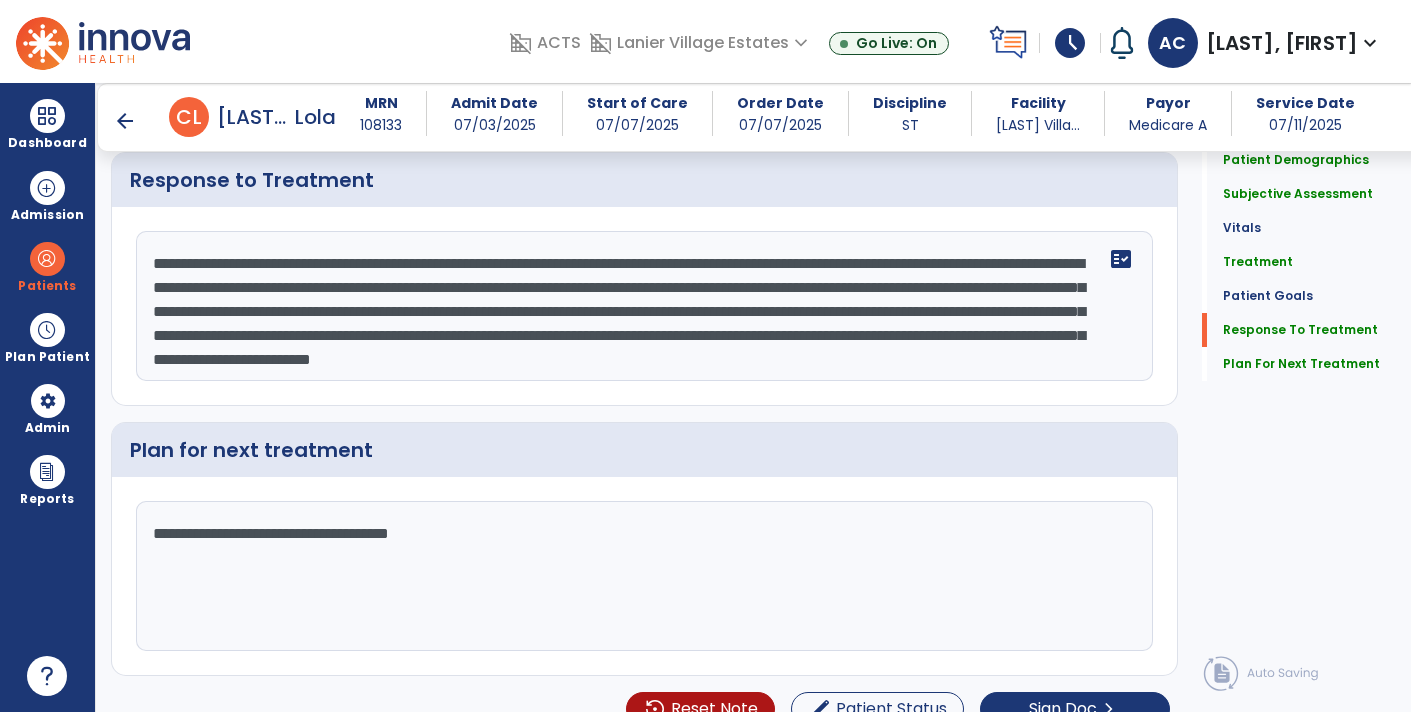scroll, scrollTop: 3628, scrollLeft: 0, axis: vertical 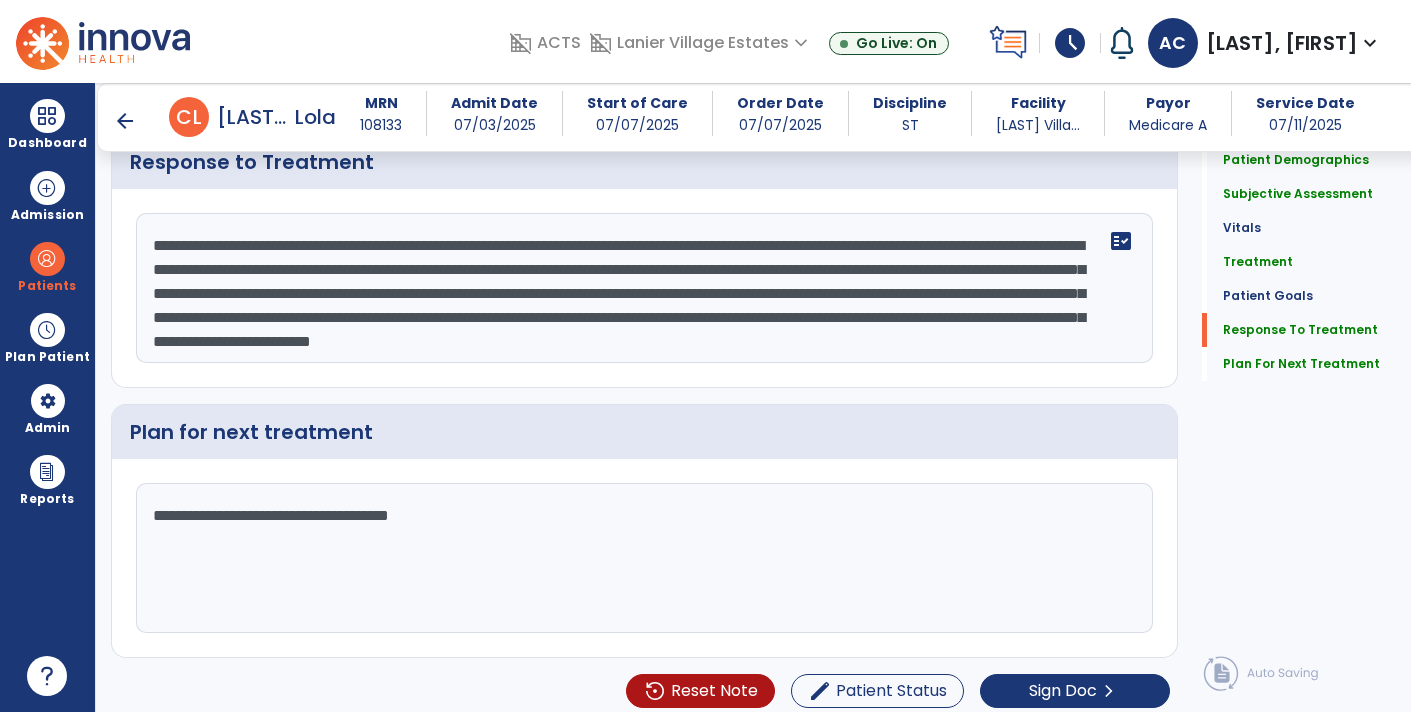 drag, startPoint x: 846, startPoint y: 312, endPoint x: 732, endPoint y: 308, distance: 114.07015 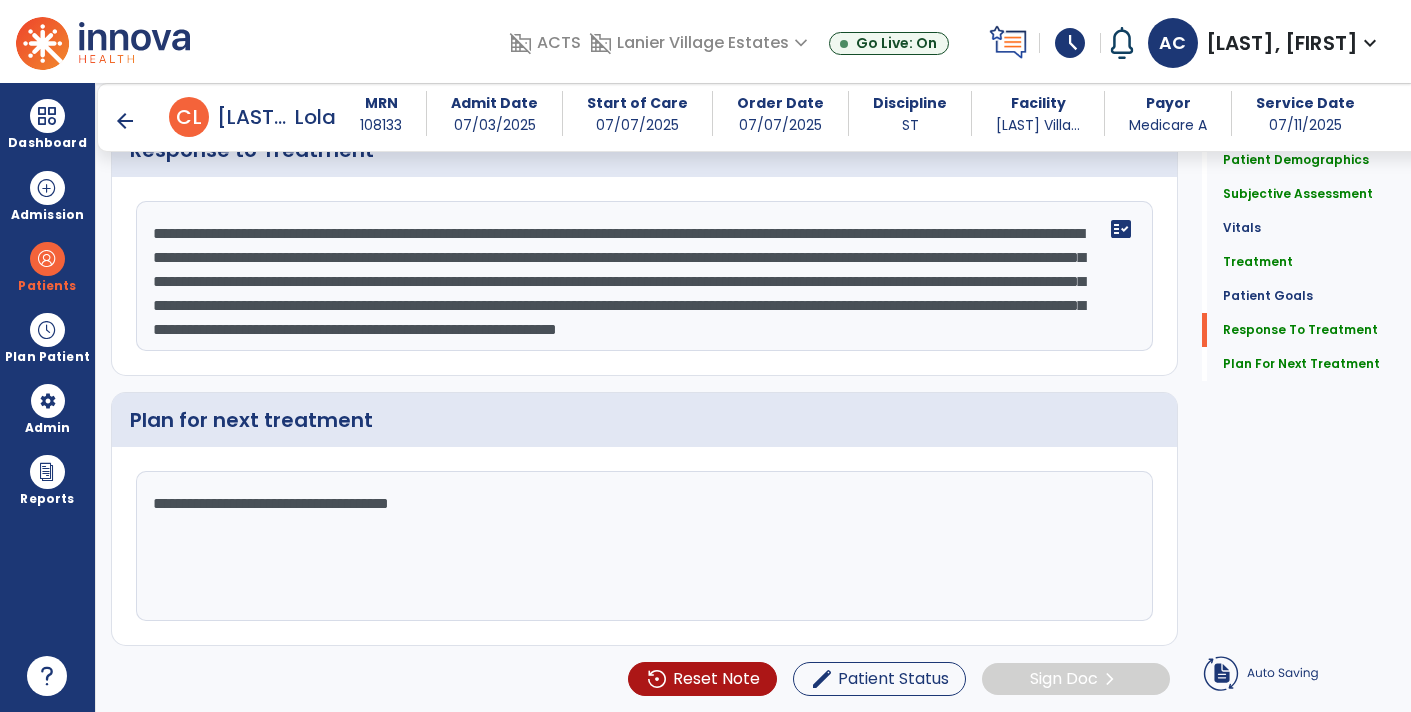 scroll, scrollTop: 3610, scrollLeft: 0, axis: vertical 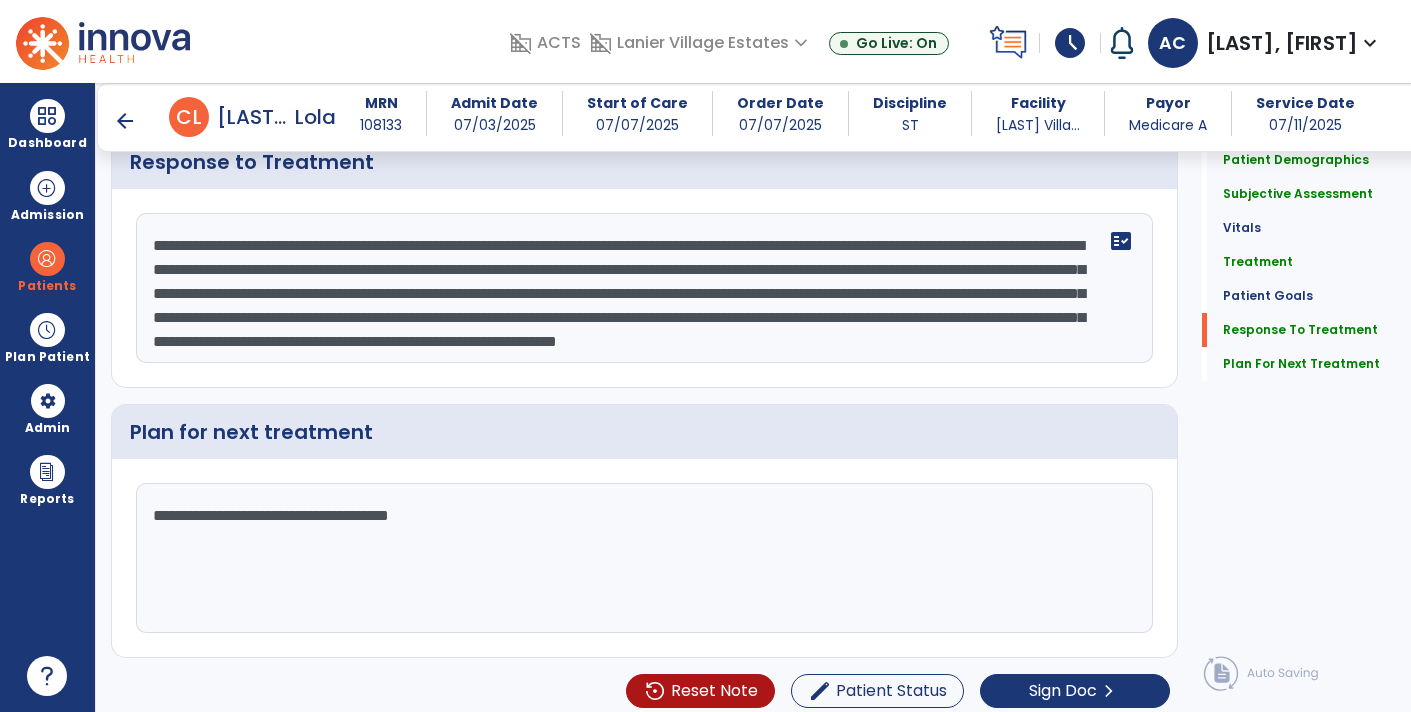 click on "**********" 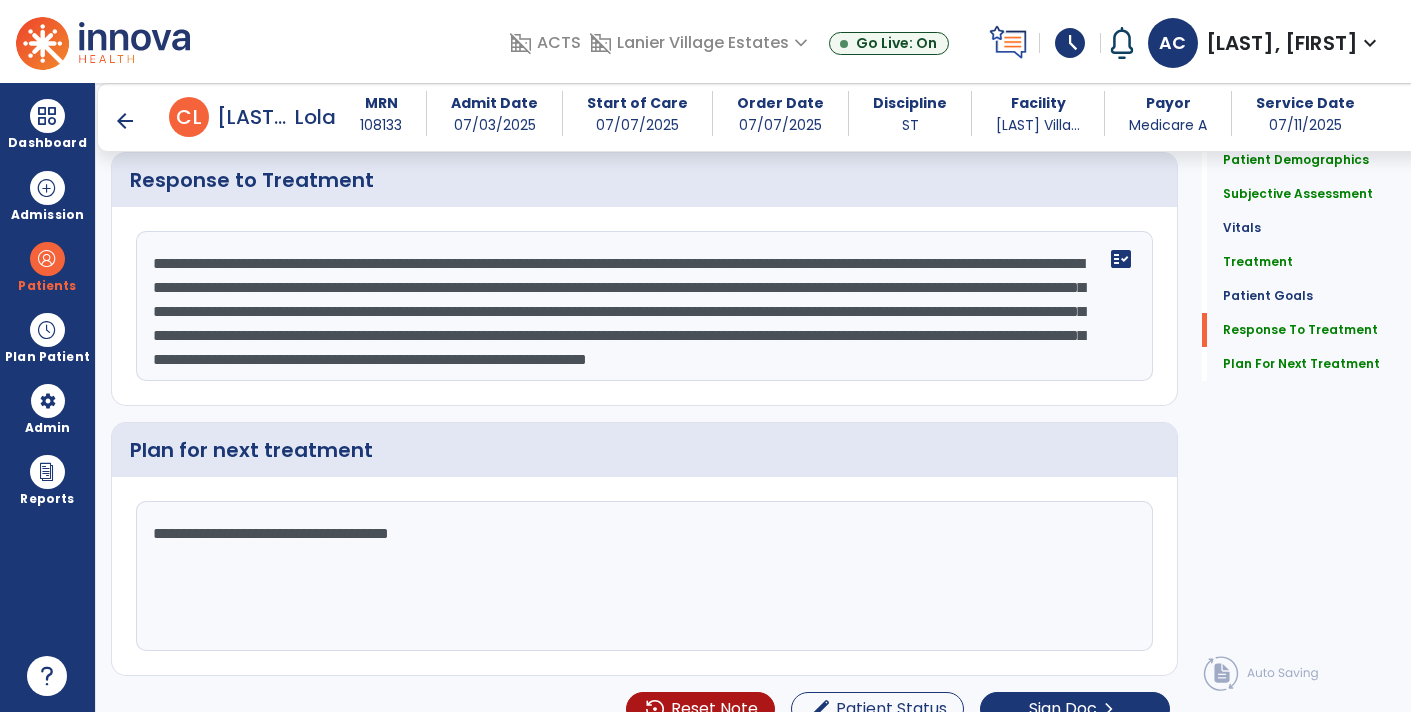 scroll, scrollTop: 3628, scrollLeft: 0, axis: vertical 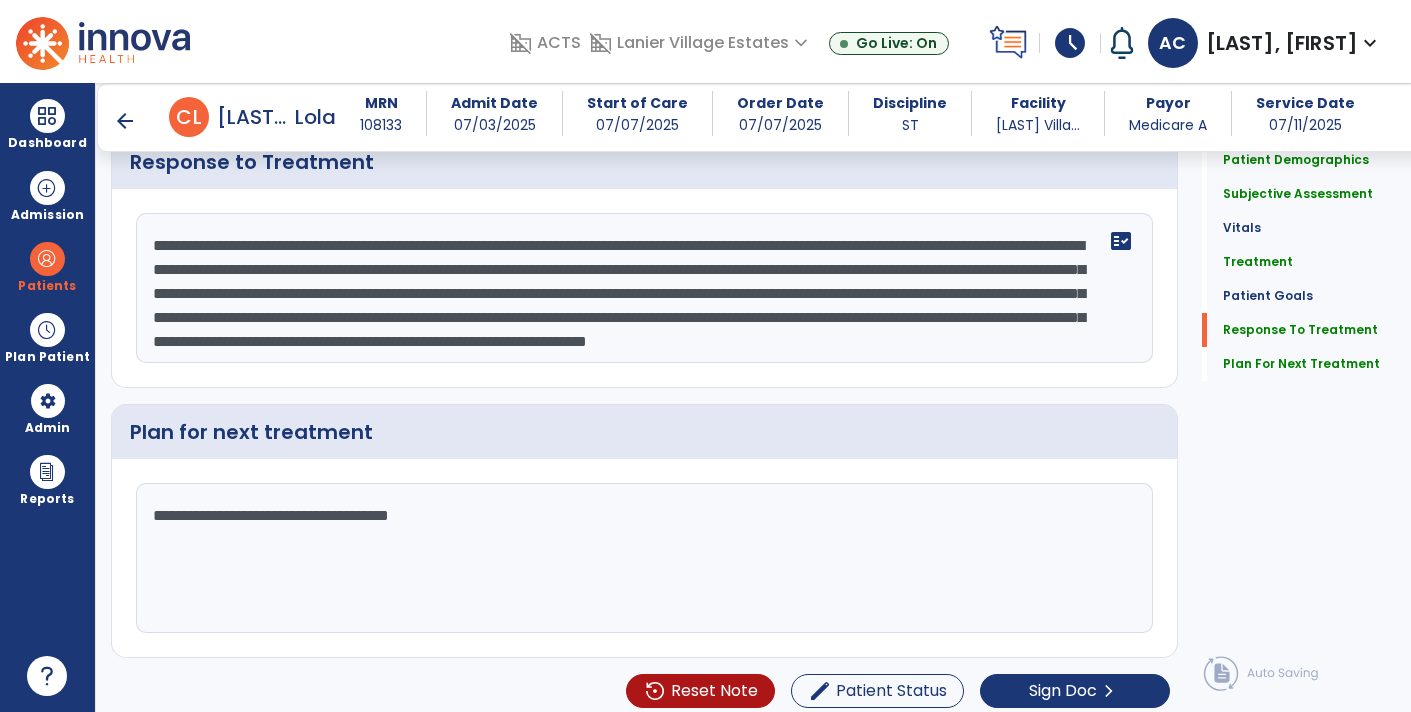 click on "**********" 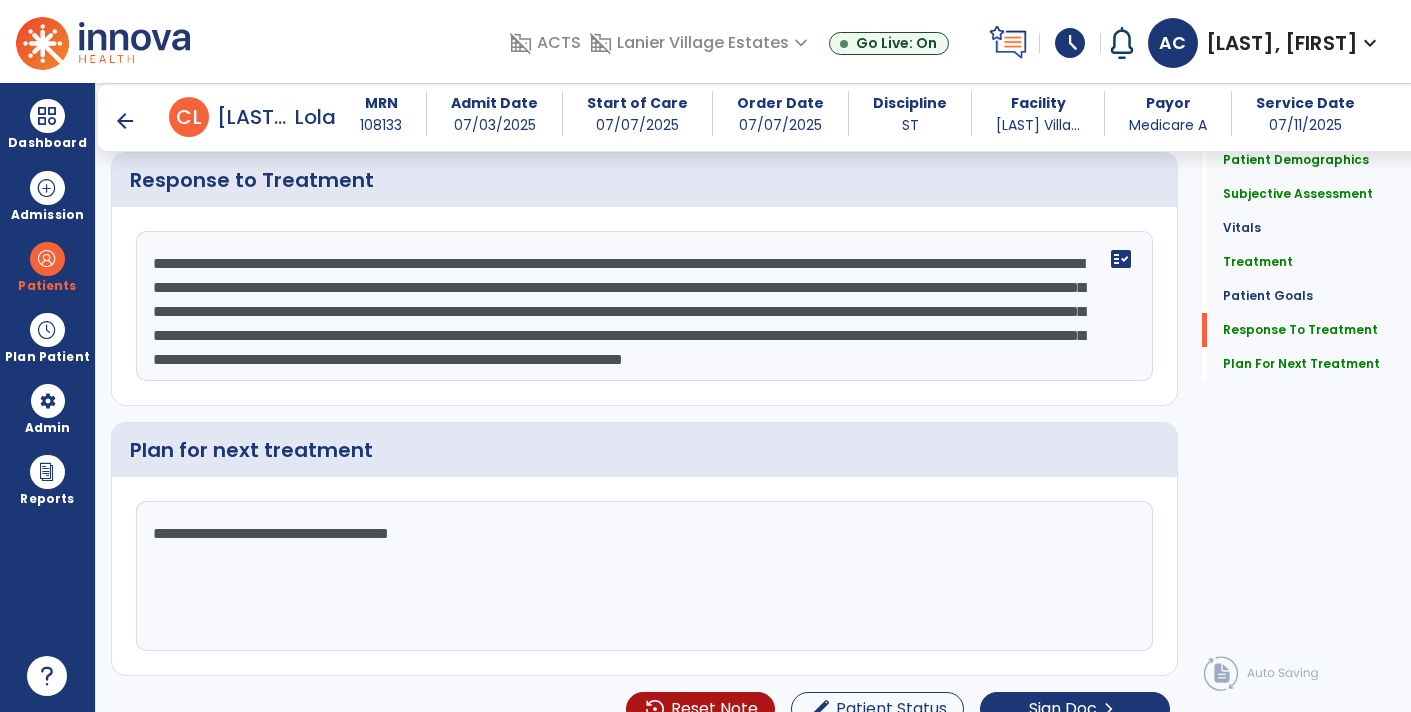 scroll, scrollTop: 3628, scrollLeft: 0, axis: vertical 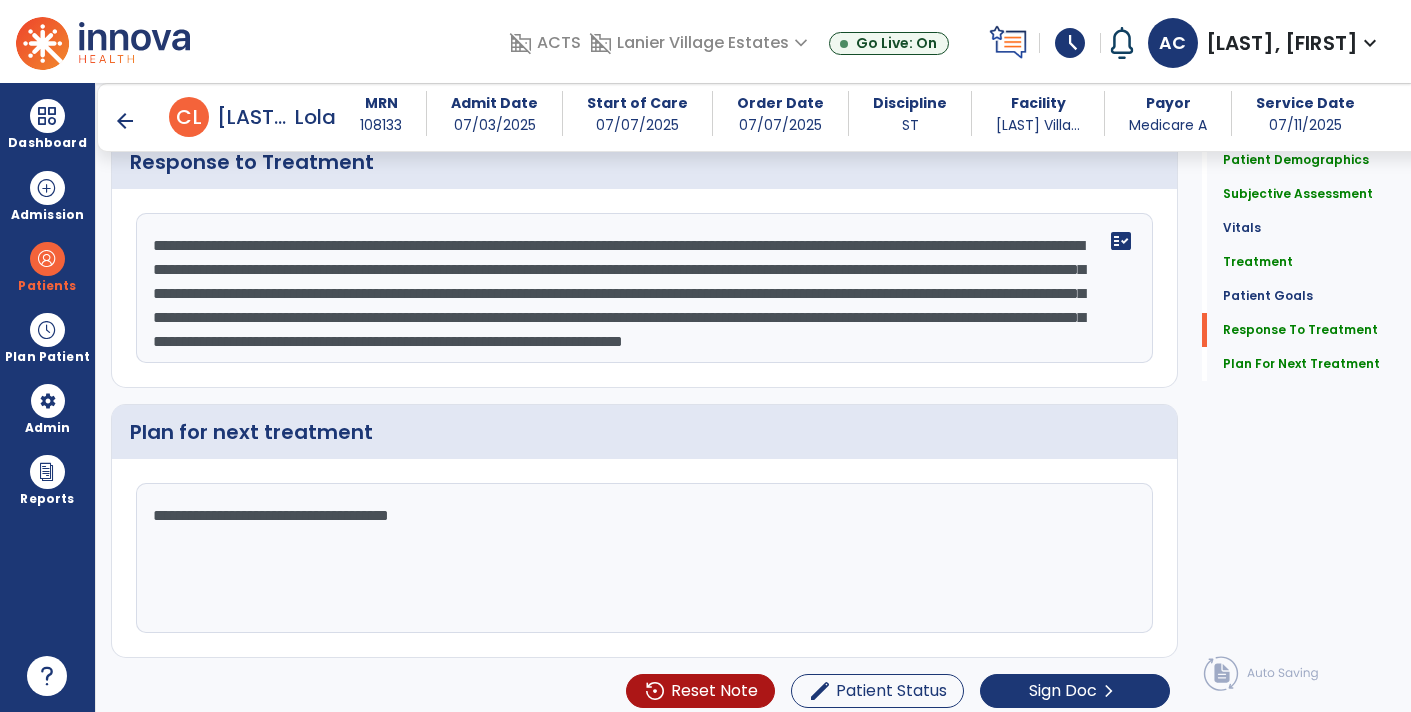 click on "**********" 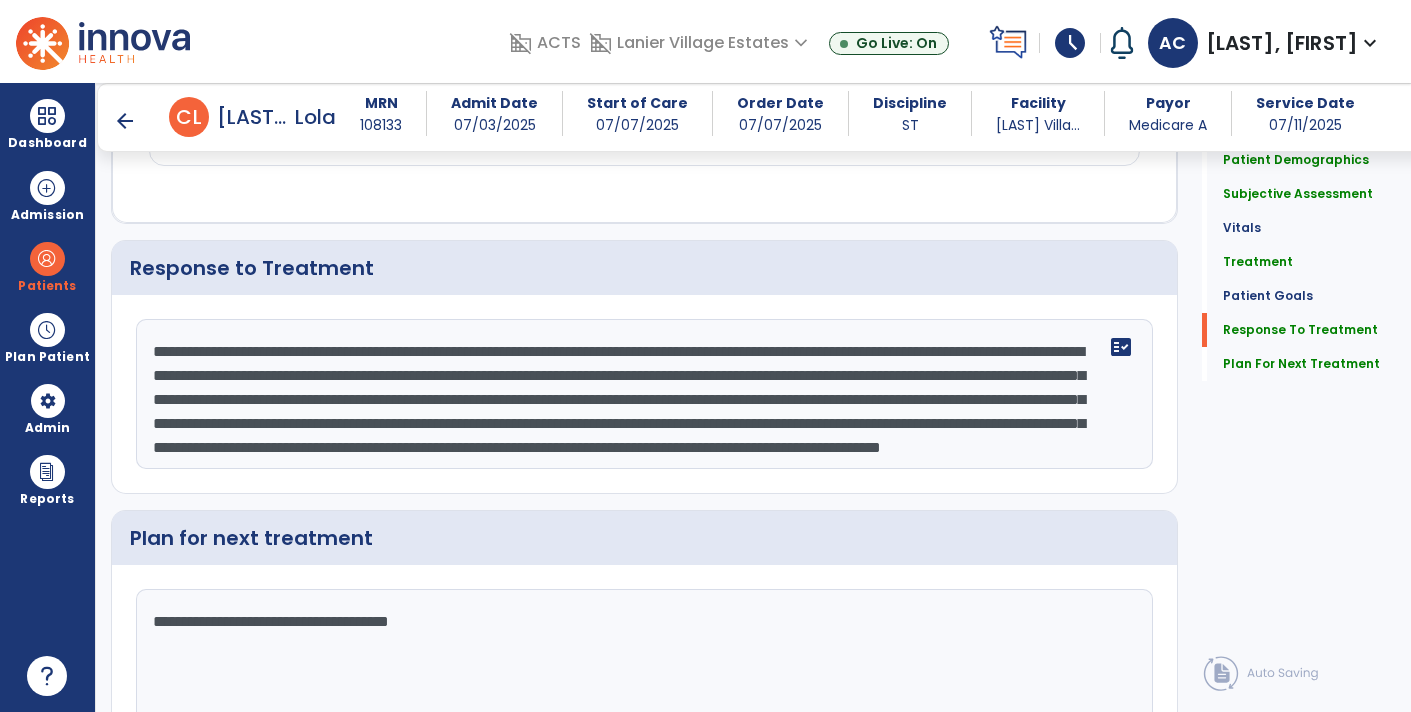 scroll, scrollTop: 3523, scrollLeft: 0, axis: vertical 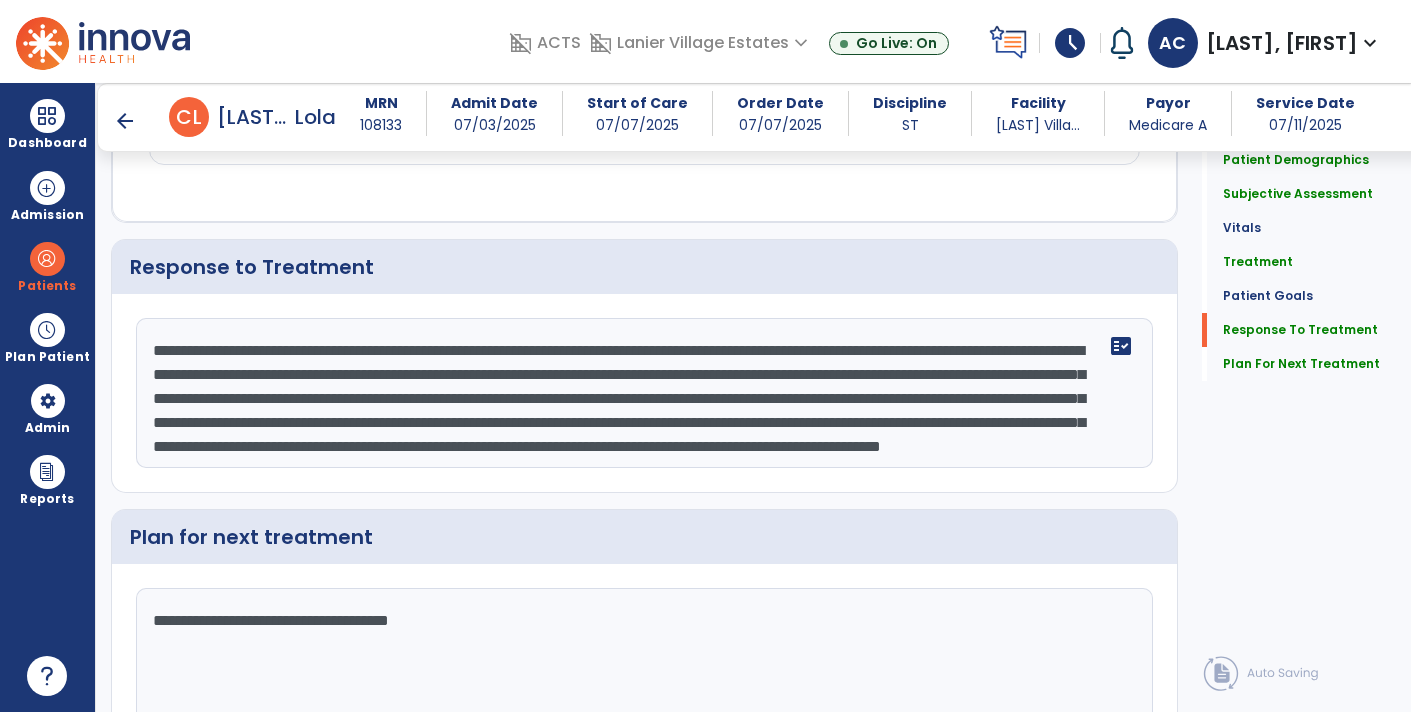 drag, startPoint x: 310, startPoint y: 435, endPoint x: 832, endPoint y: 492, distance: 525.10284 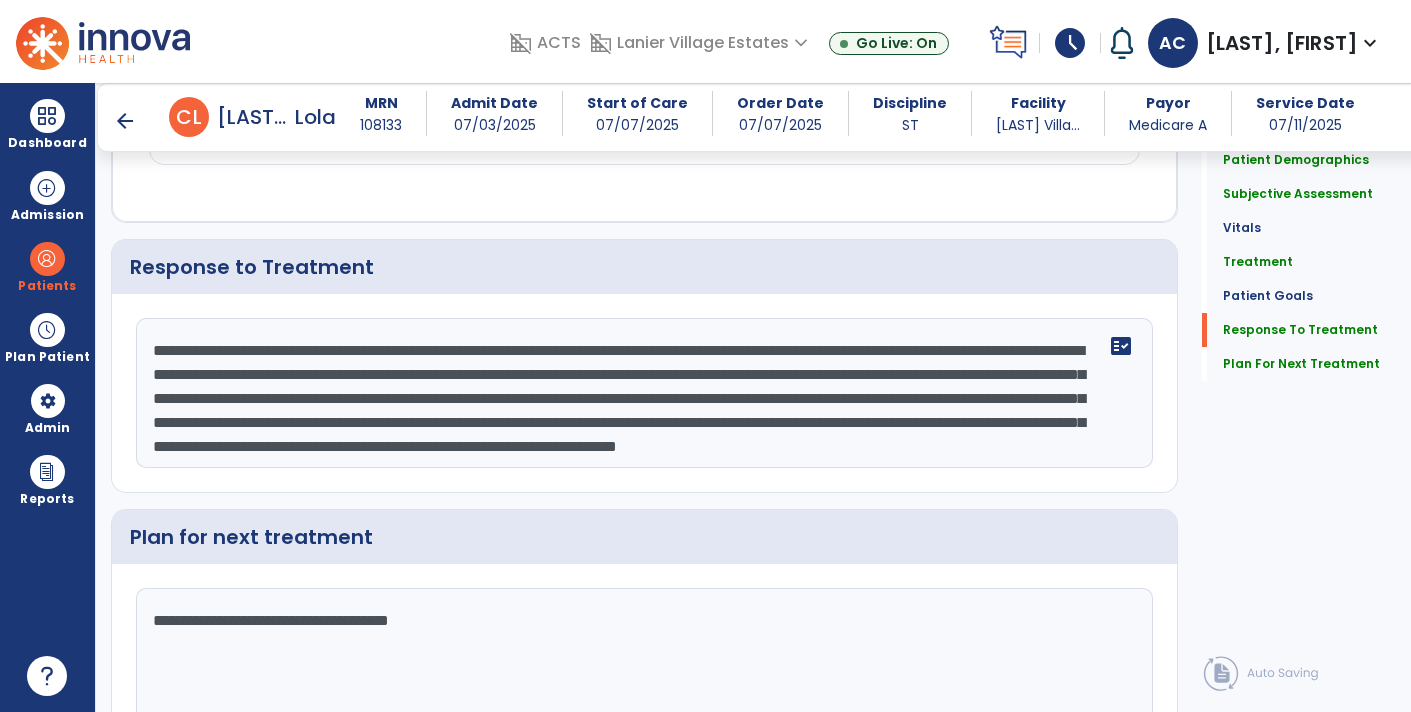 type on "**********" 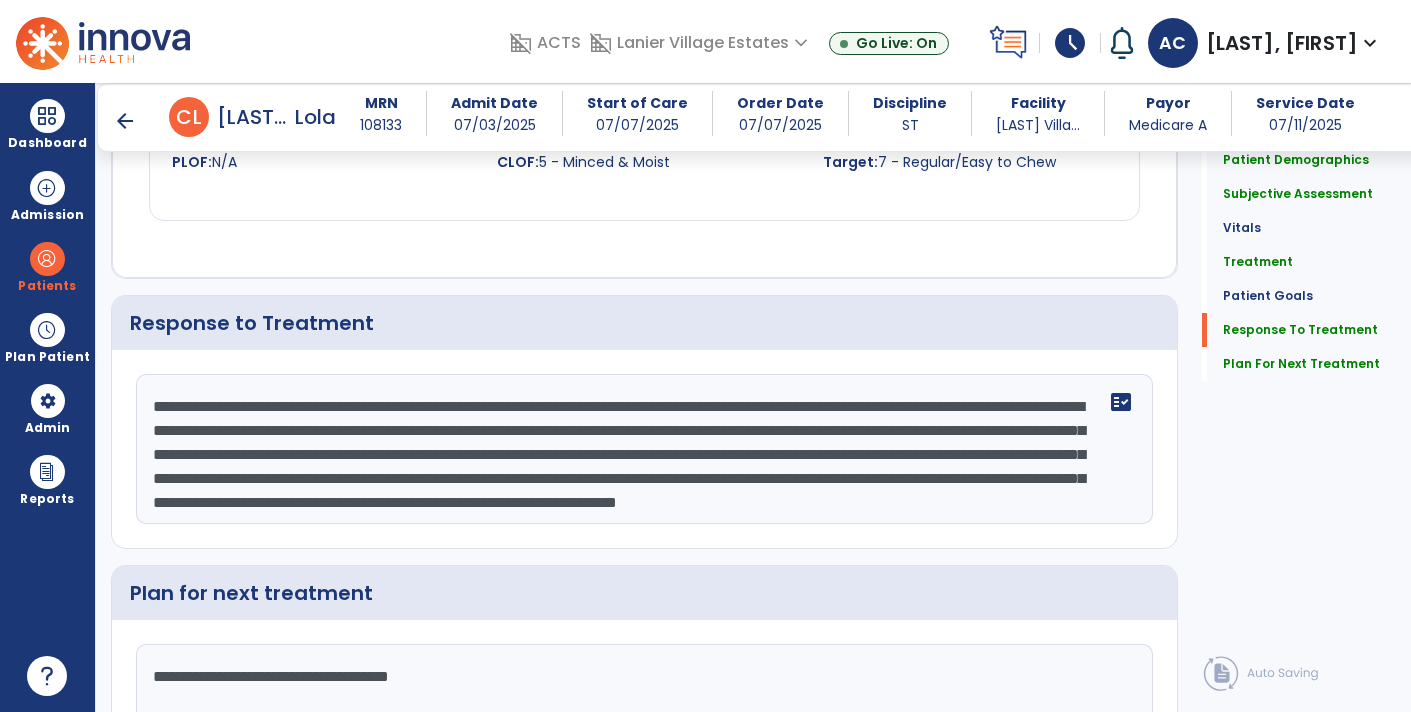scroll, scrollTop: 3486, scrollLeft: 0, axis: vertical 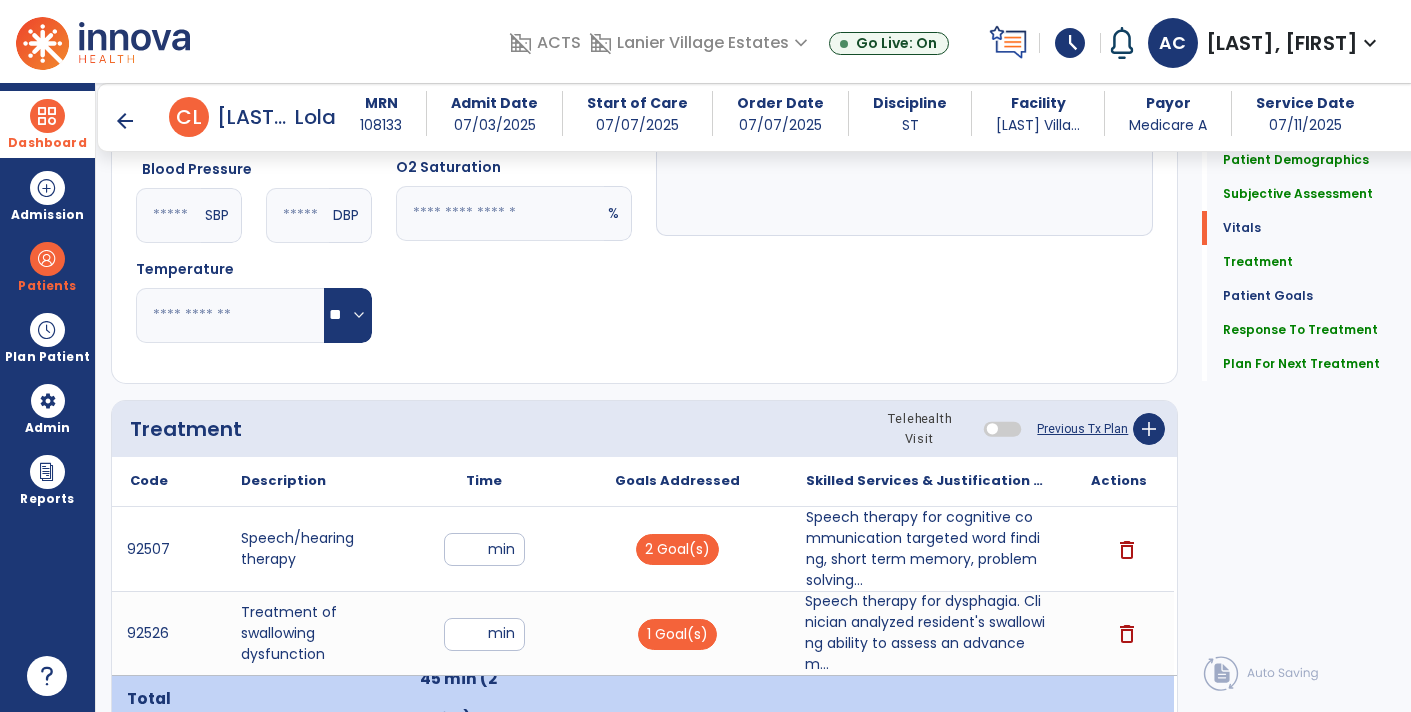 click on "Dashboard" at bounding box center [47, 124] 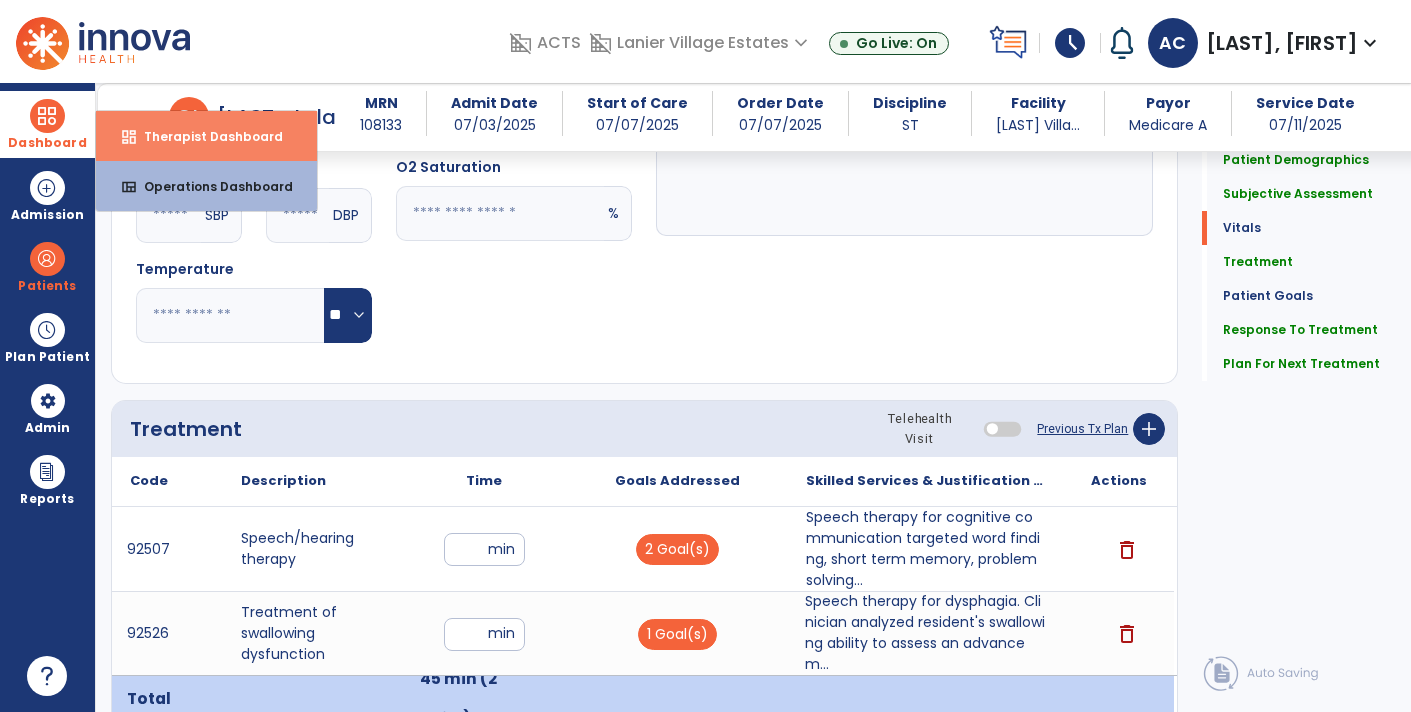 click on "dashboard" at bounding box center [129, 137] 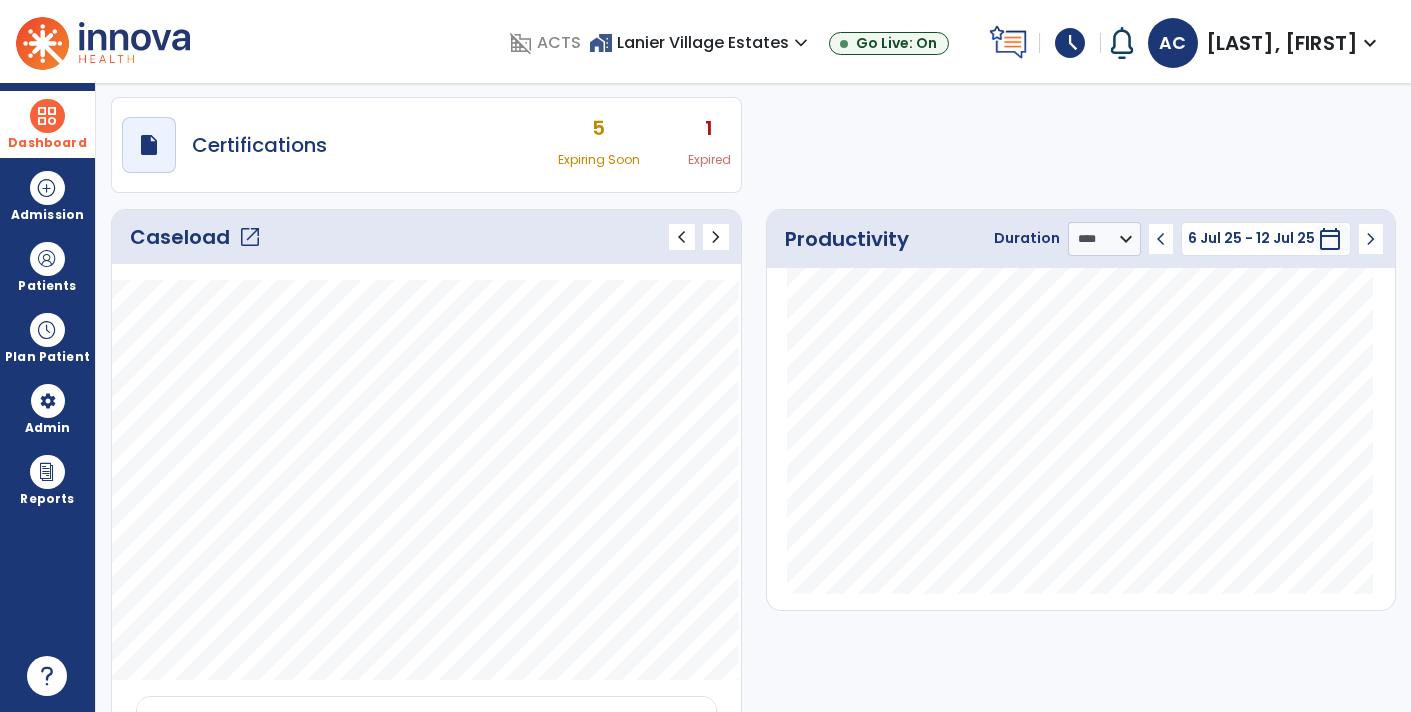 scroll, scrollTop: 0, scrollLeft: 0, axis: both 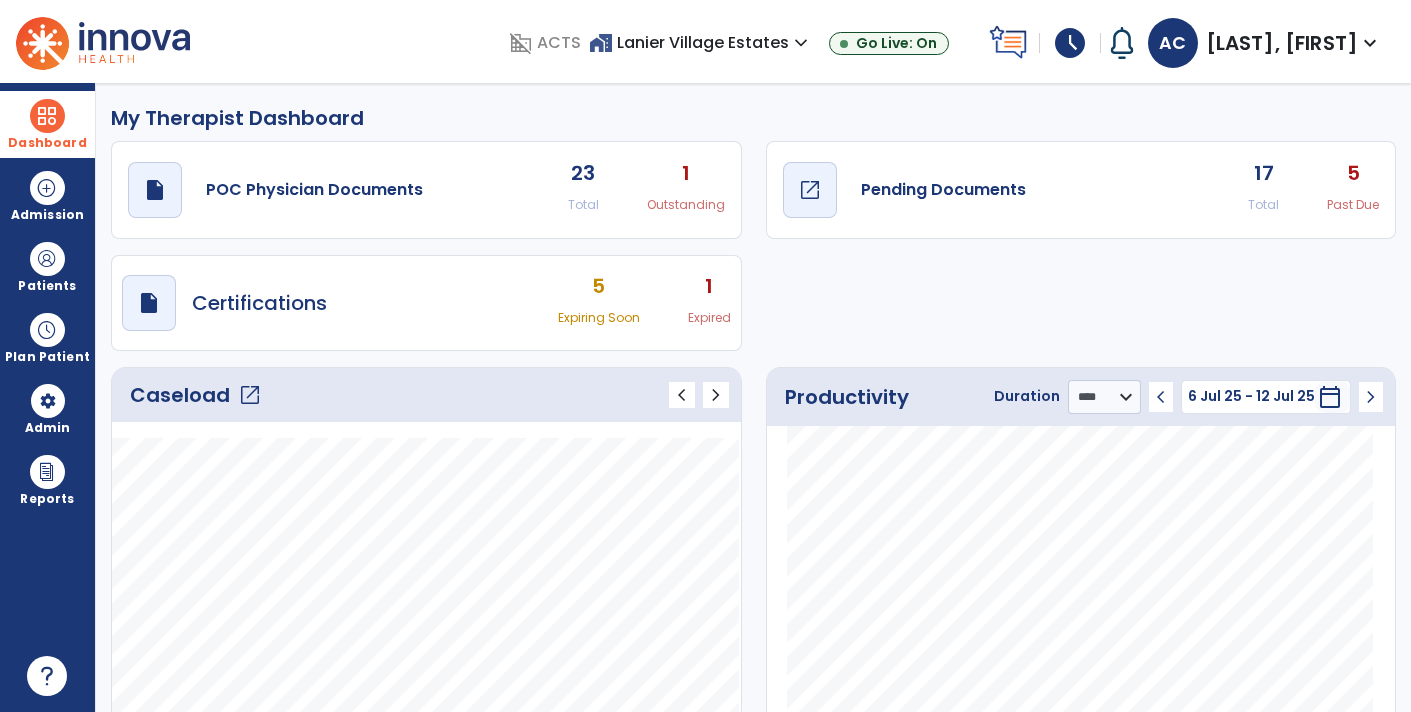 click on "Pending Documents" 